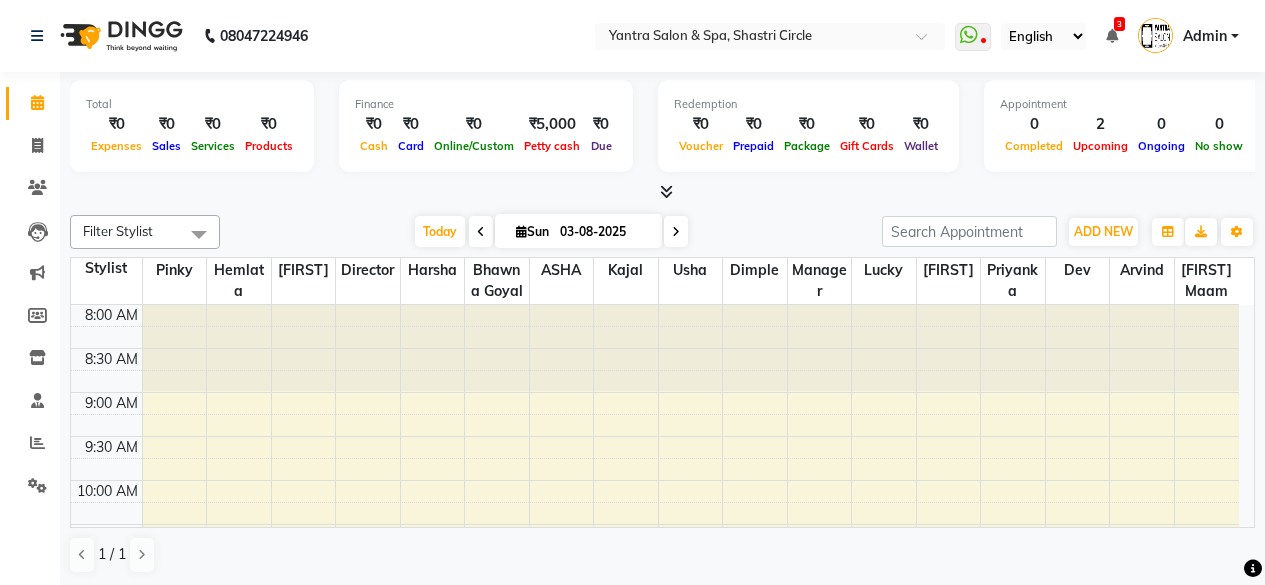 scroll, scrollTop: 0, scrollLeft: 0, axis: both 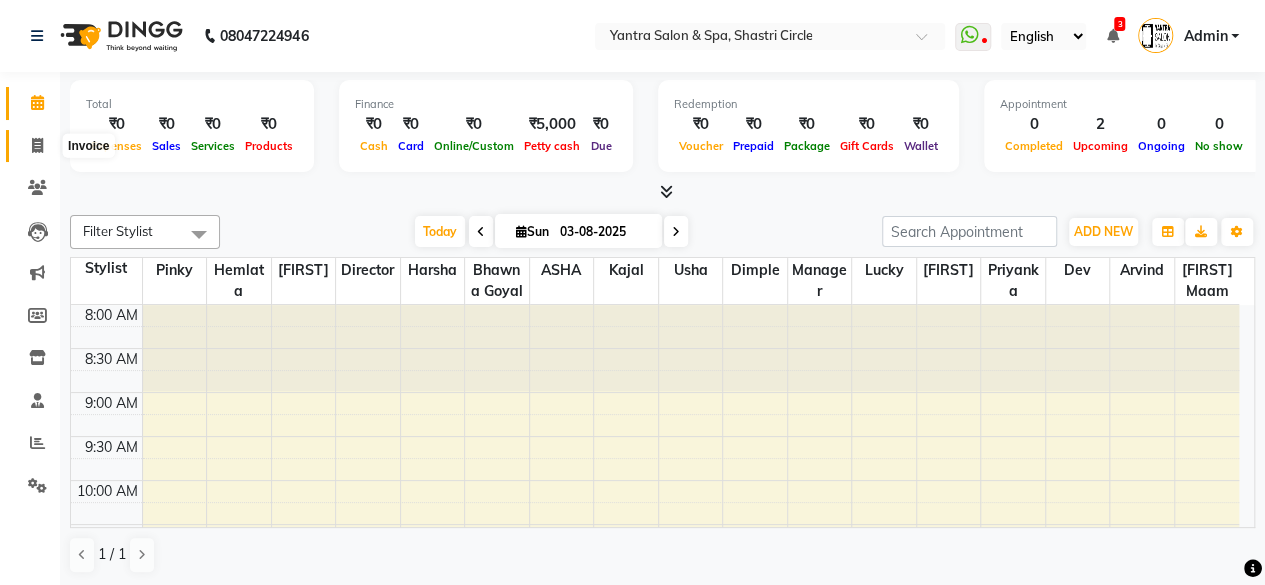 click 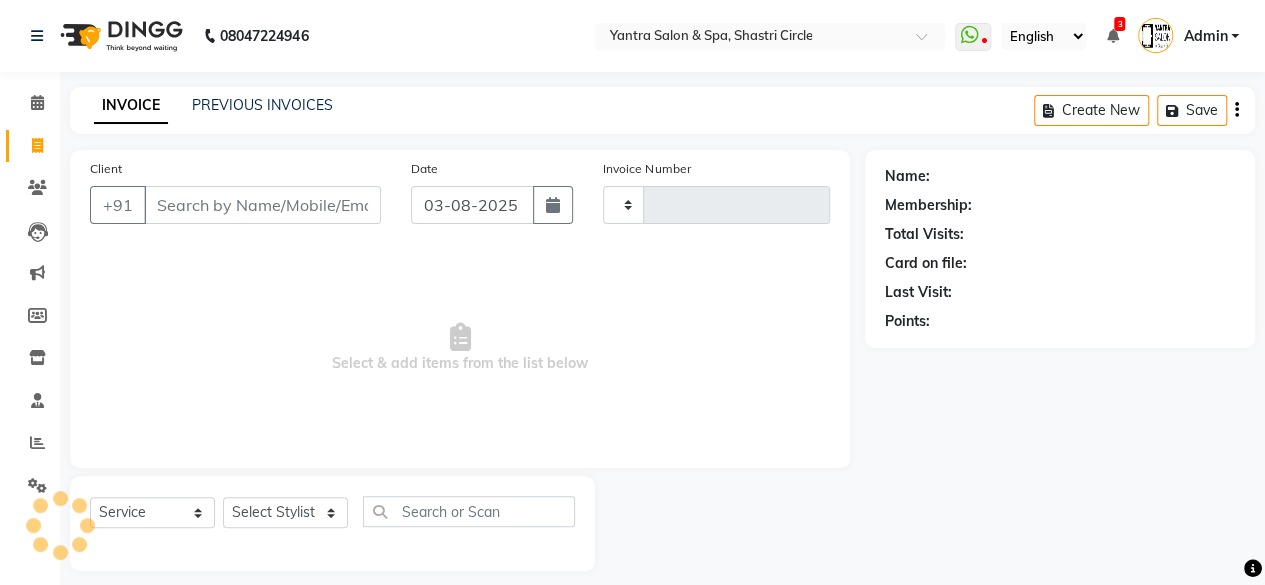 type on "2726" 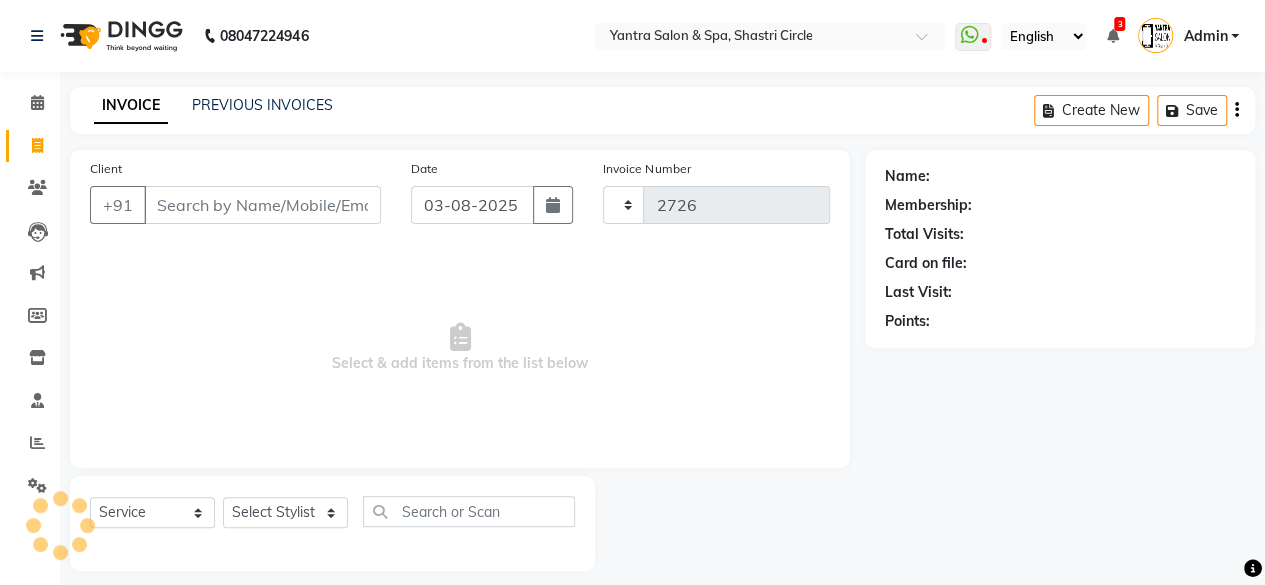select on "154" 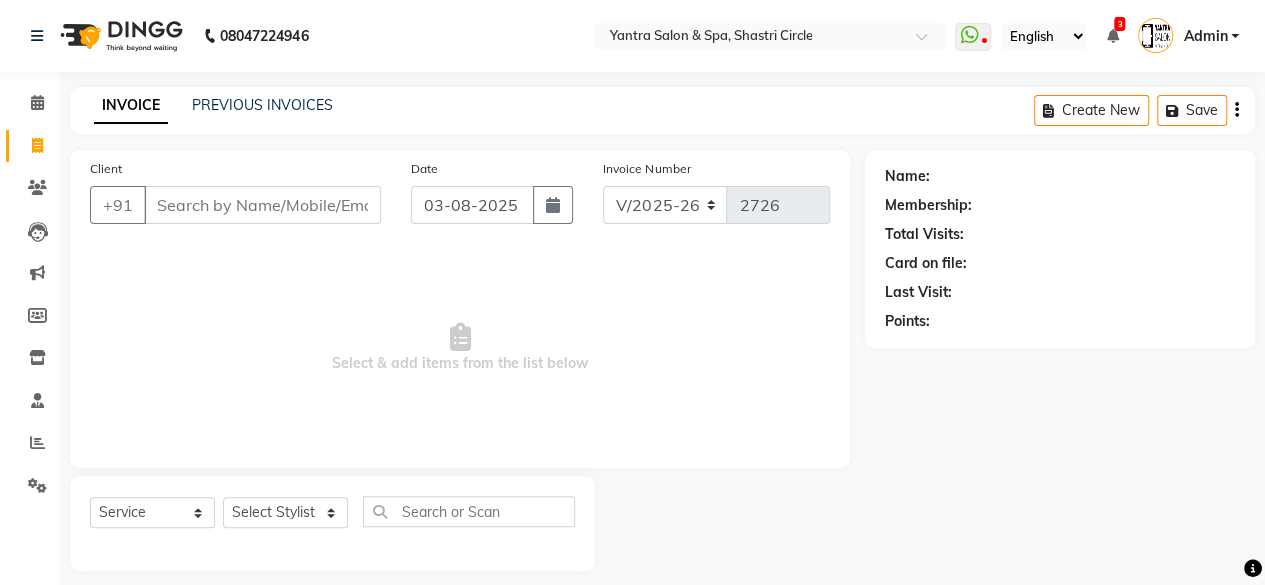 click on "Client" at bounding box center (262, 205) 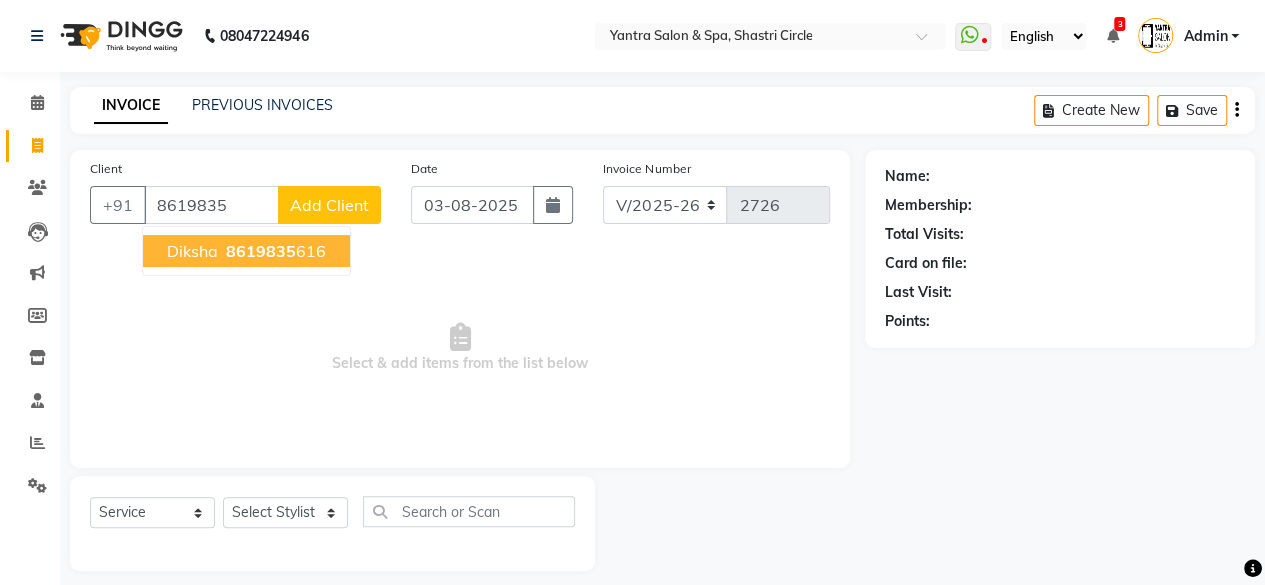 click on "[NUMBER] [NUMBER]" at bounding box center [274, 251] 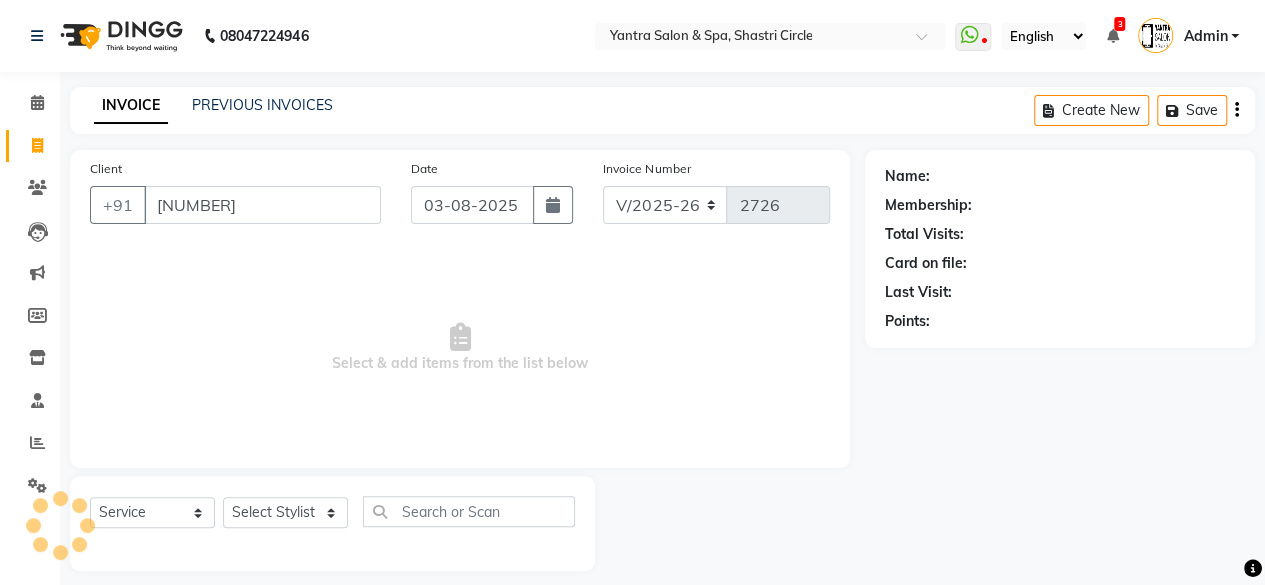 type on "[NUMBER]" 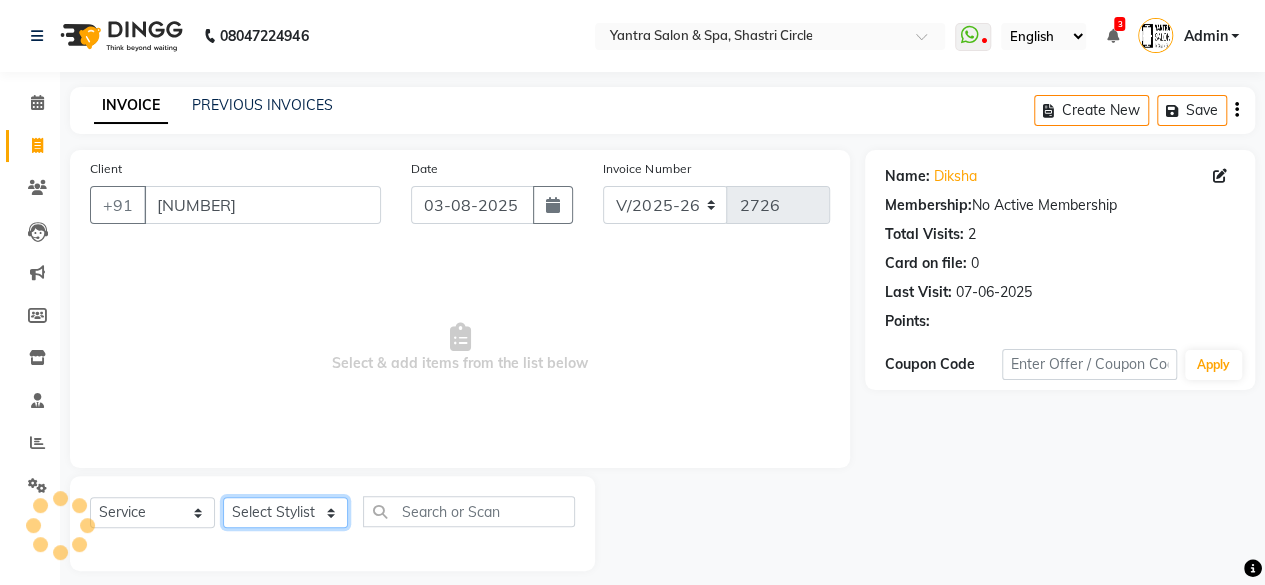 click on "Select Stylist Arvind ASHA bhawna goyal Dev Dimple Director Harsha Hemlata kajal Latika lucky Manager Manisha maam Neelu  Pallavi Pinky Priyanka Rahul Sekhar usha" 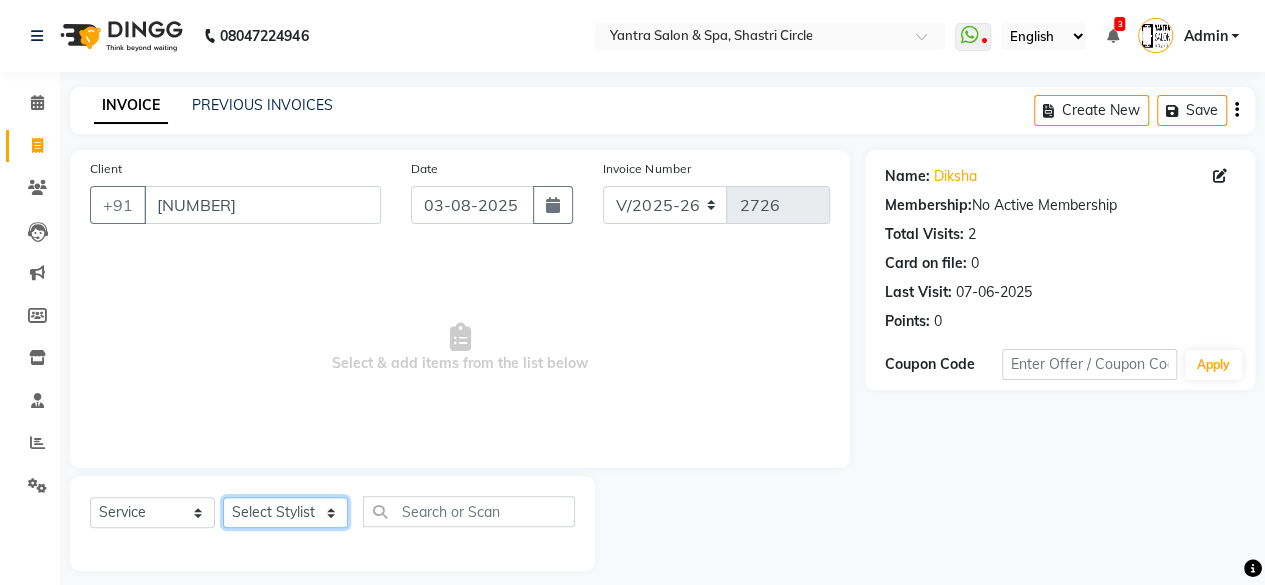 select on "8429" 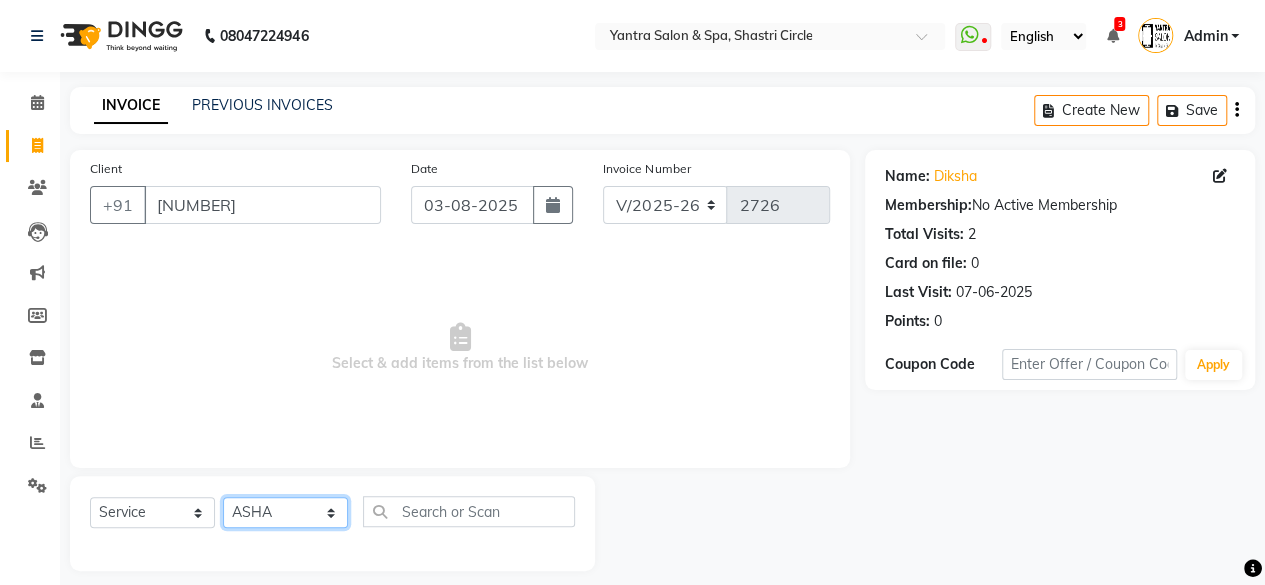 click on "Select Stylist Arvind ASHA bhawna goyal Dev Dimple Director Harsha Hemlata kajal Latika lucky Manager Manisha maam Neelu  Pallavi Pinky Priyanka Rahul Sekhar usha" 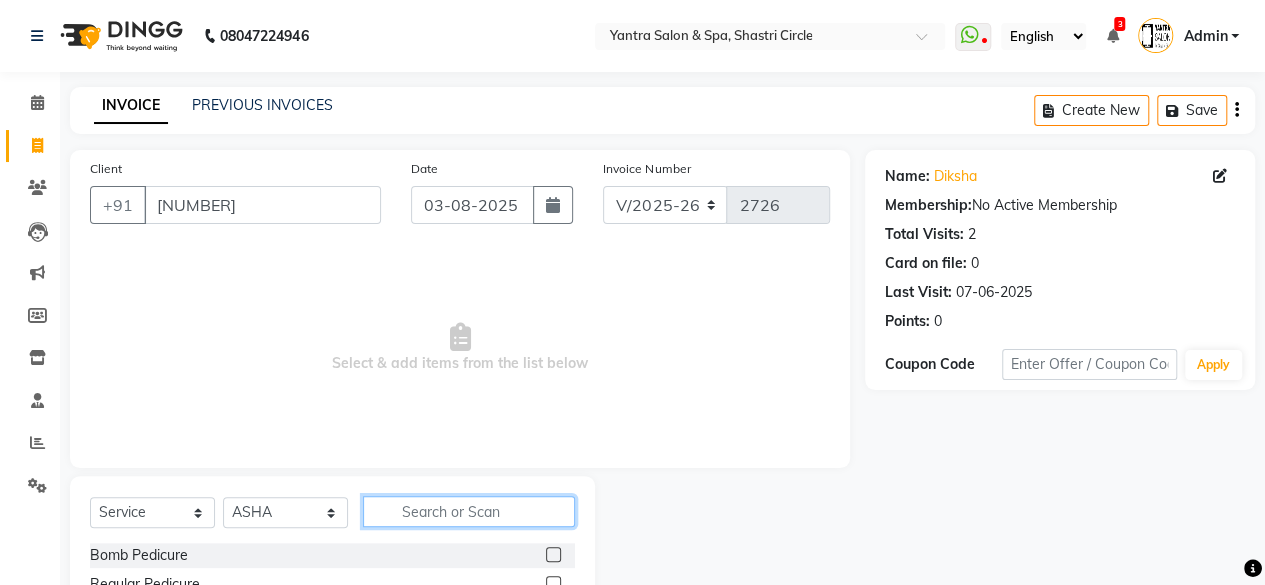 click 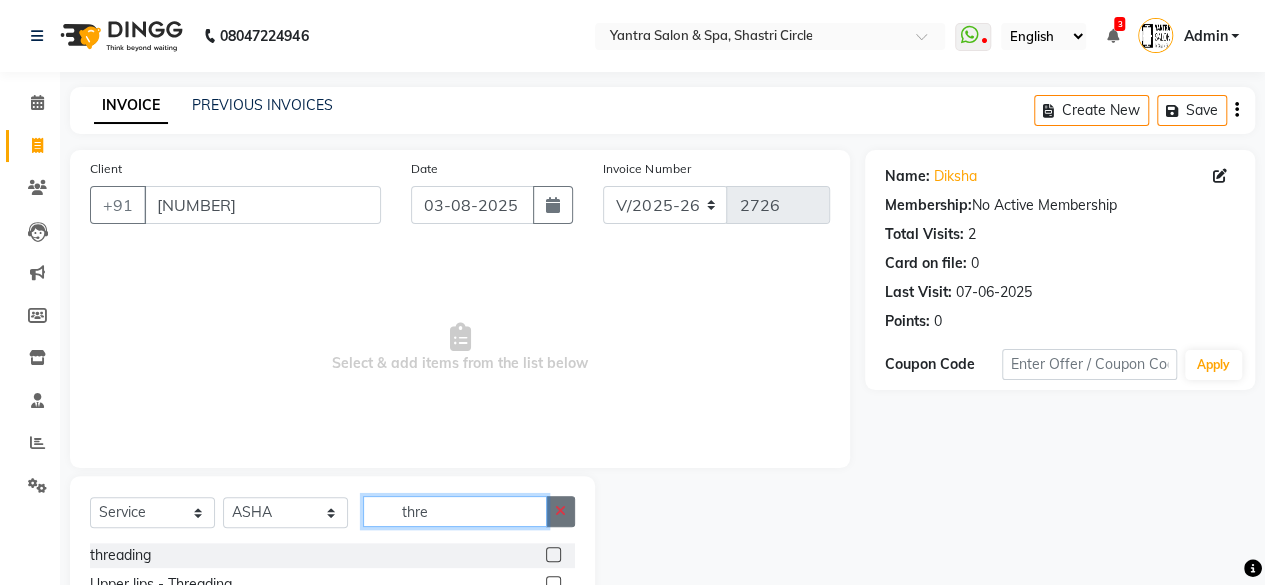type on "thre" 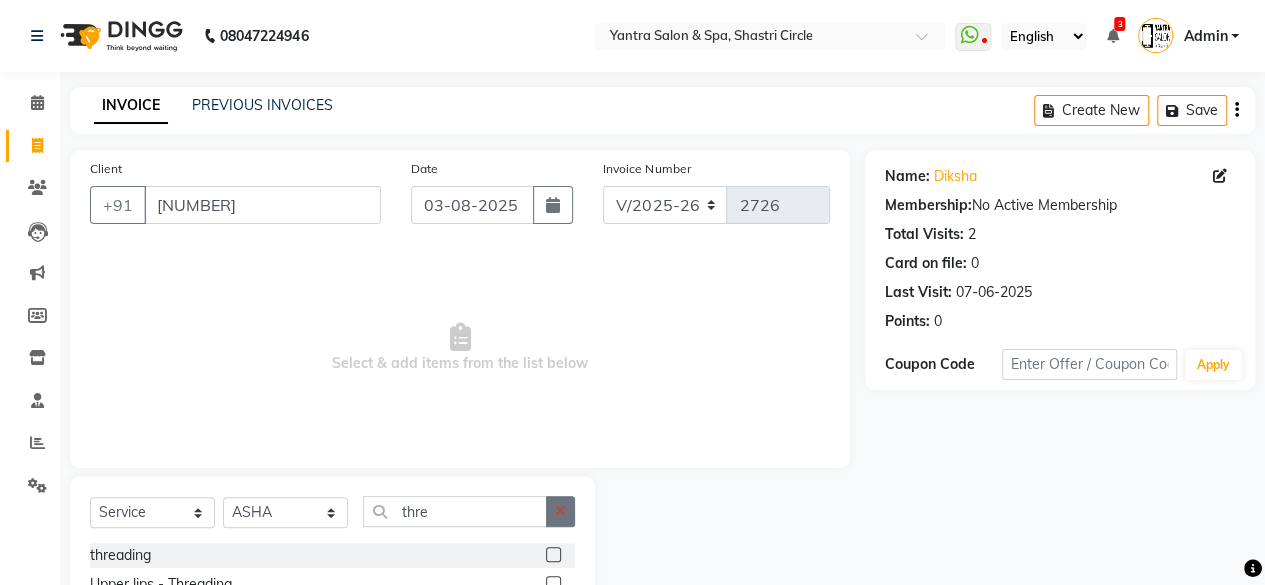 click 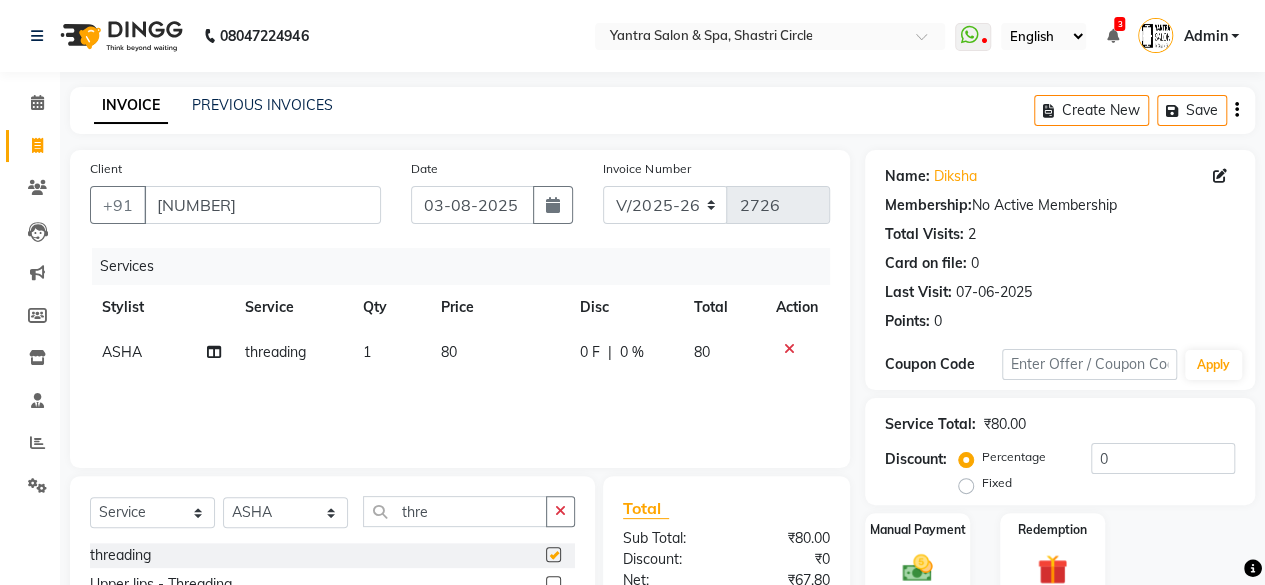 checkbox on "false" 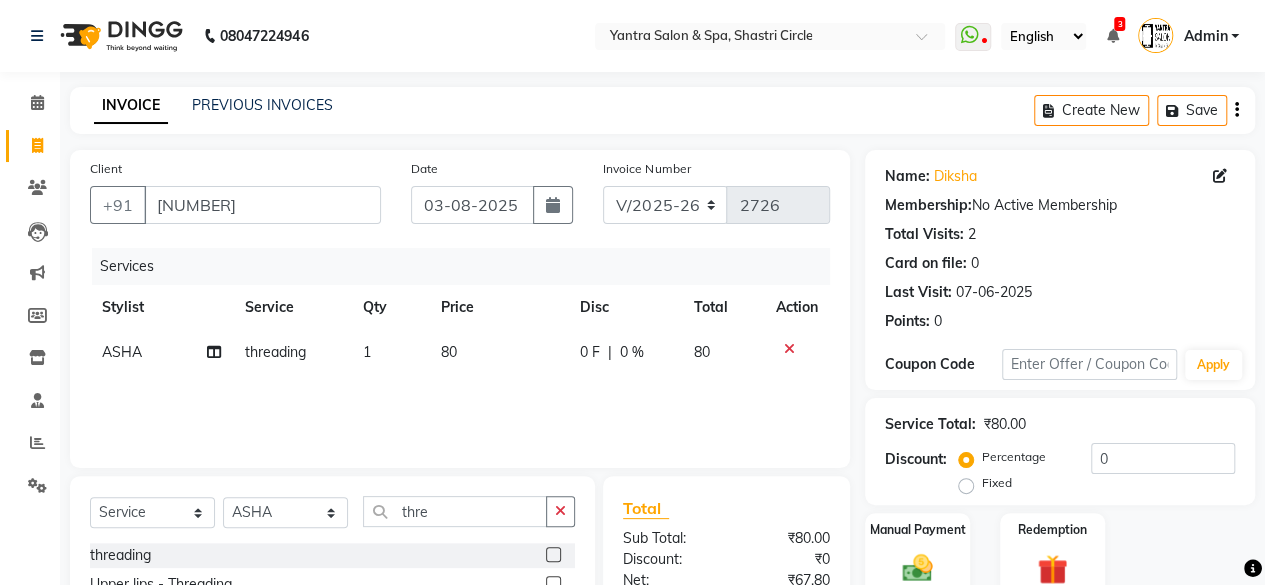 click on "80" 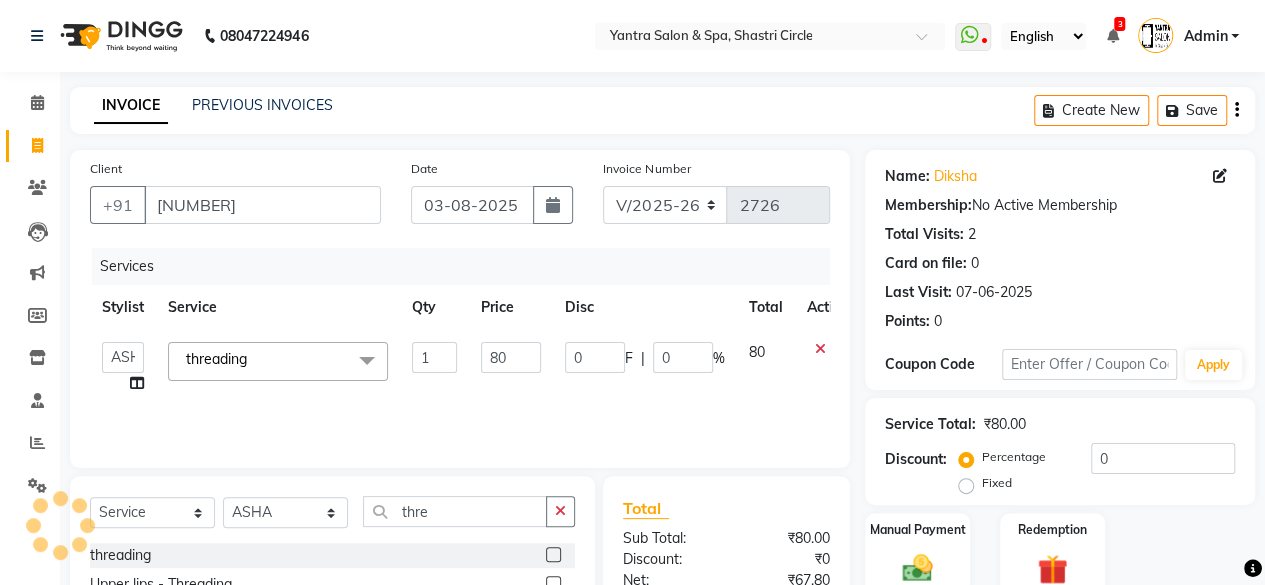 click on "80" 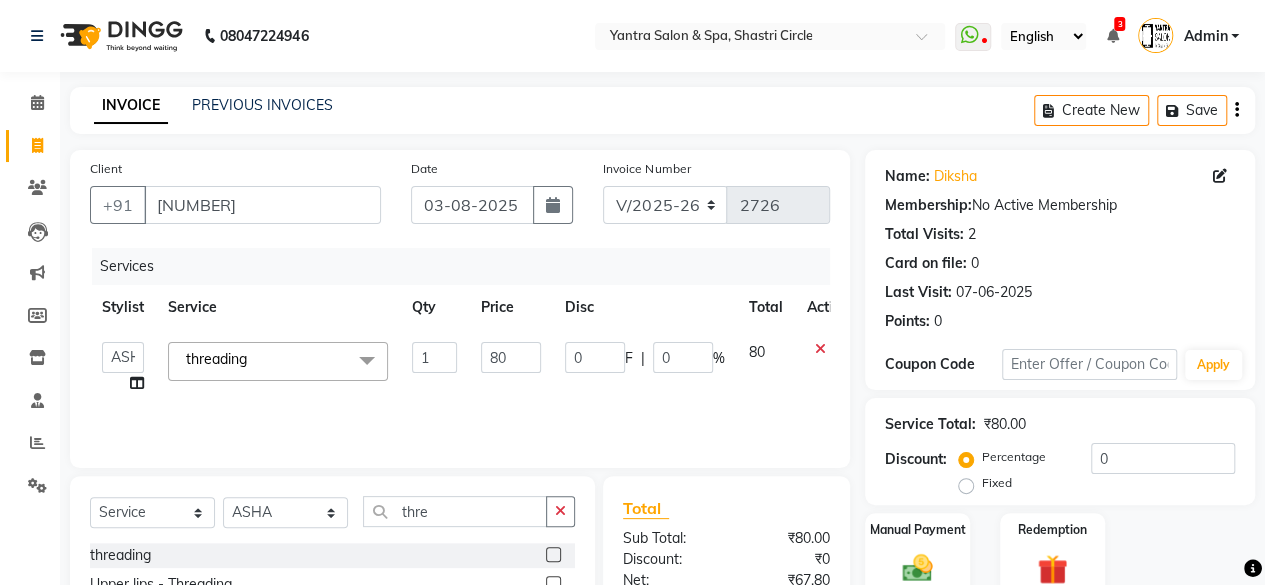 click on "80" 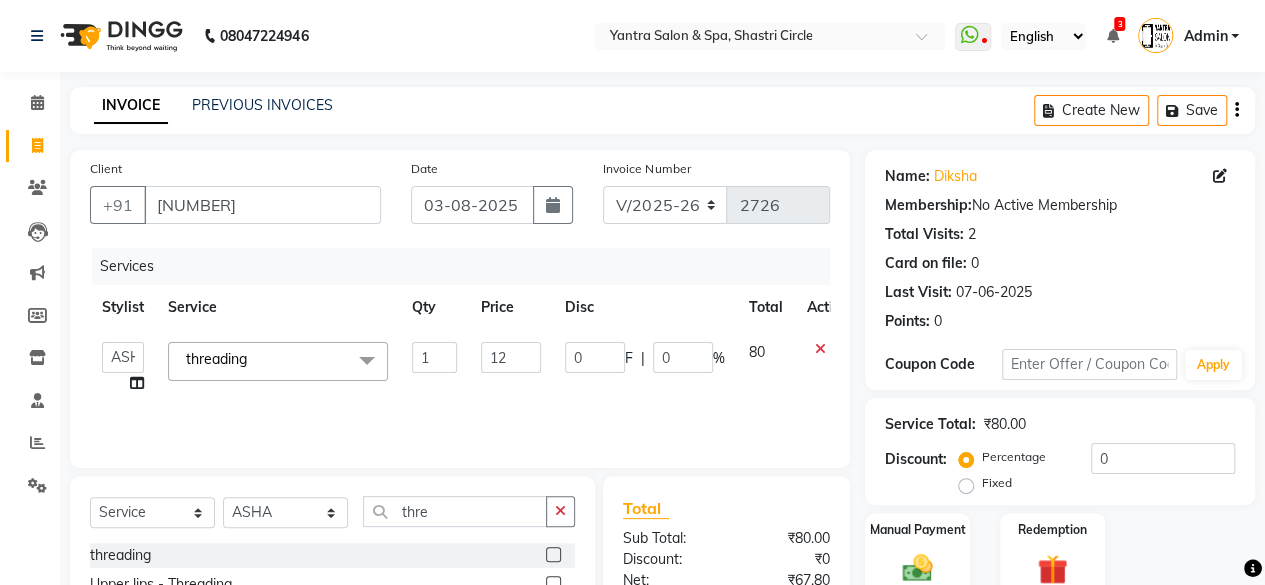 type on "120" 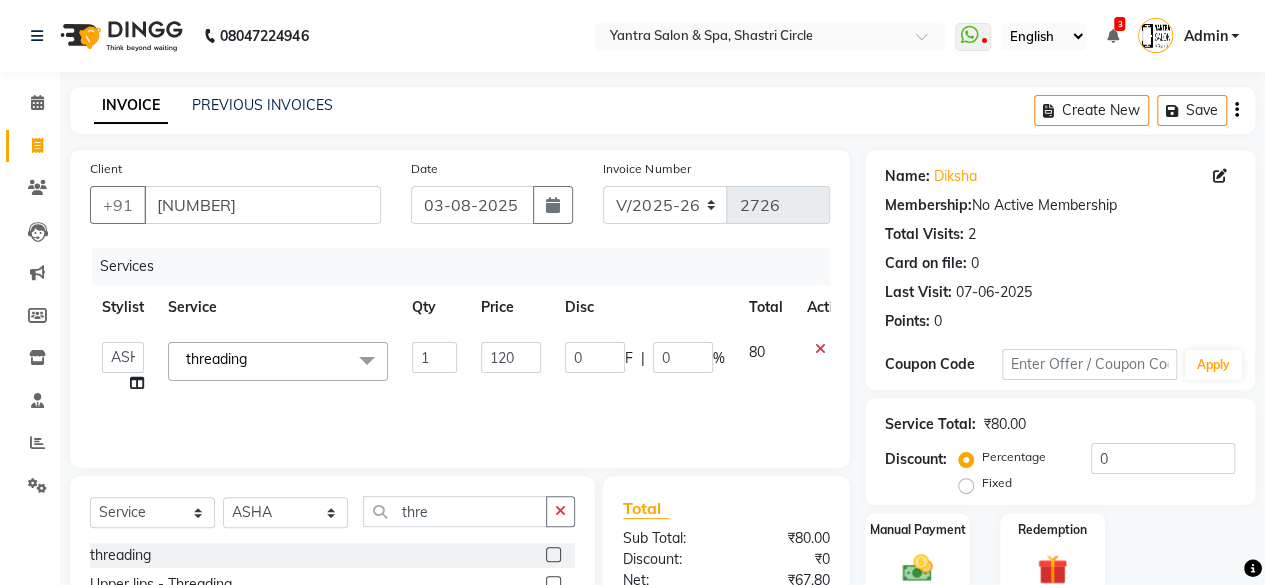 click on "Services Stylist Service Qty Price Disc Total Action  Arvind   ASHA   bhawna goyal   Dev   Dimple   Director   Harsha   Hemlata   kajal   Latika   lucky   Manager   Manisha maam   Neelu    Pallavi   Pinky   Priyanka   Rahul   Sekhar   usha  threading  x Bomb Pedicure Regular Pedicure Cracked Heal Treatment Alga Apothecary Pedicure Gel polish remover  Donut Pedicure candle Pedicure Avl Express Pedicure Avl Pedicruise pedicure Avl Pedipure pedicure Pedi Pai pedicure Under arms polish Kanpeki body spa Regular Manicure Bomb Manicure Alga Apothecary Manicure Nail Extensions Gel nail pent Pedi Pai manicure Donut manicure Avl express manicure Avl Pedicruise manicure Avl Pedipure manicure Candle manicure Back polish Foot Massage Head Massage Back Massage Hand & Shoulder Massage Body Spa Relaxing Body Massage Aromatherapy Associates - Renewing Rose Aromatherapy Associates - intense nourishment Aromatherapy Associates Body Massage Full Body Bleach Body Polishing body scrub  face bleach back scrub bleach Saree Draping" 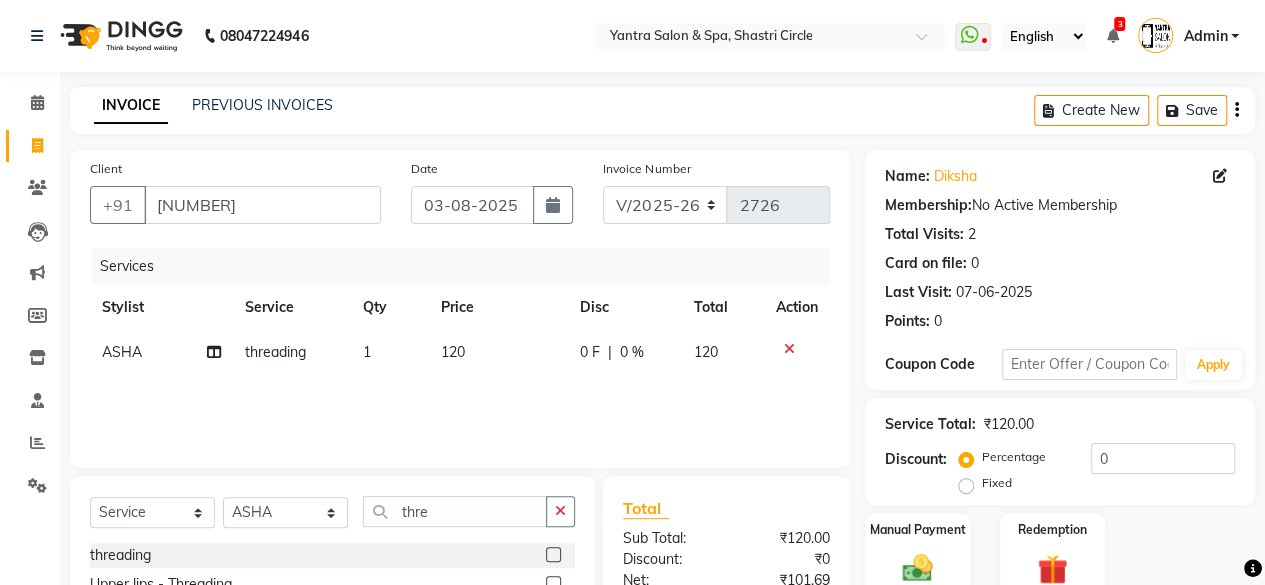 scroll, scrollTop: 213, scrollLeft: 0, axis: vertical 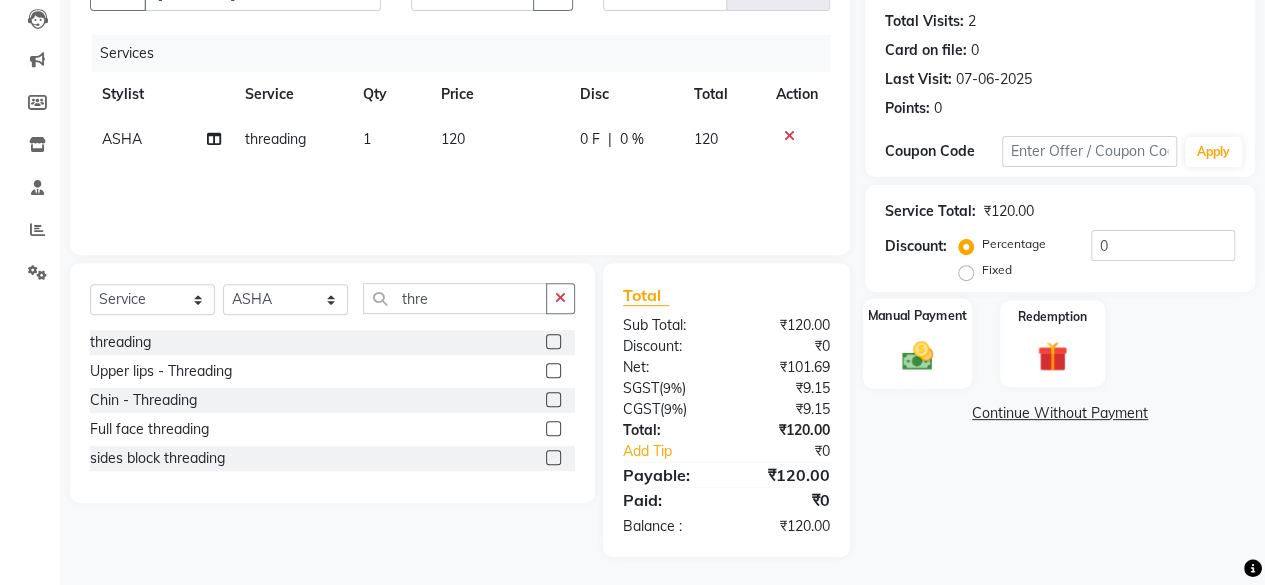 click on "Manual Payment" 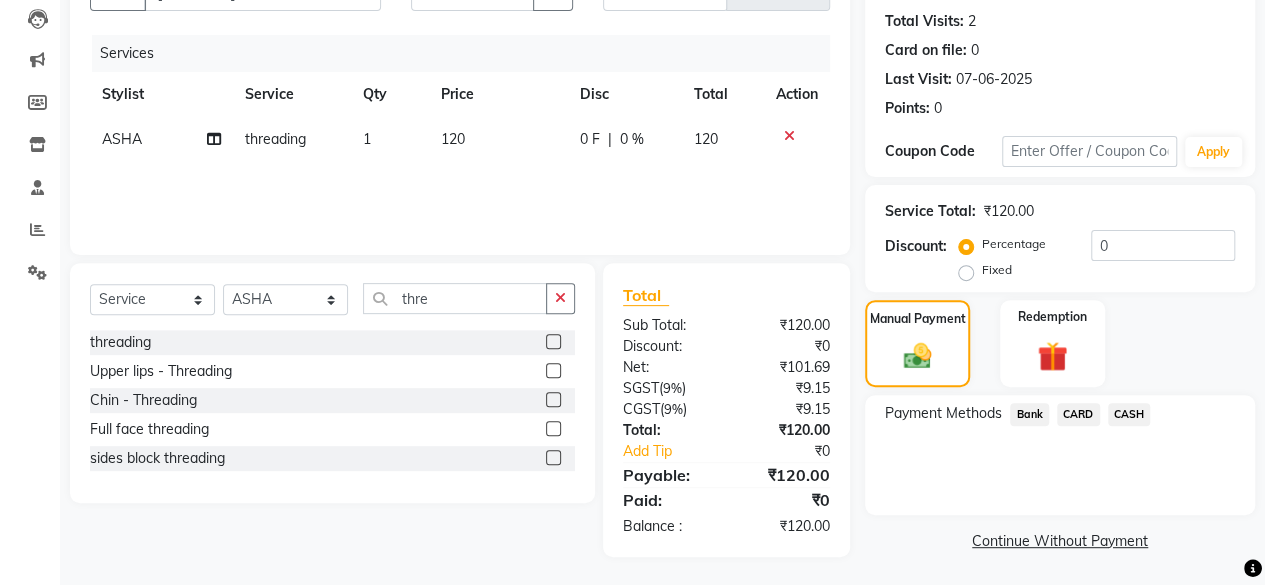 click on "Bank" 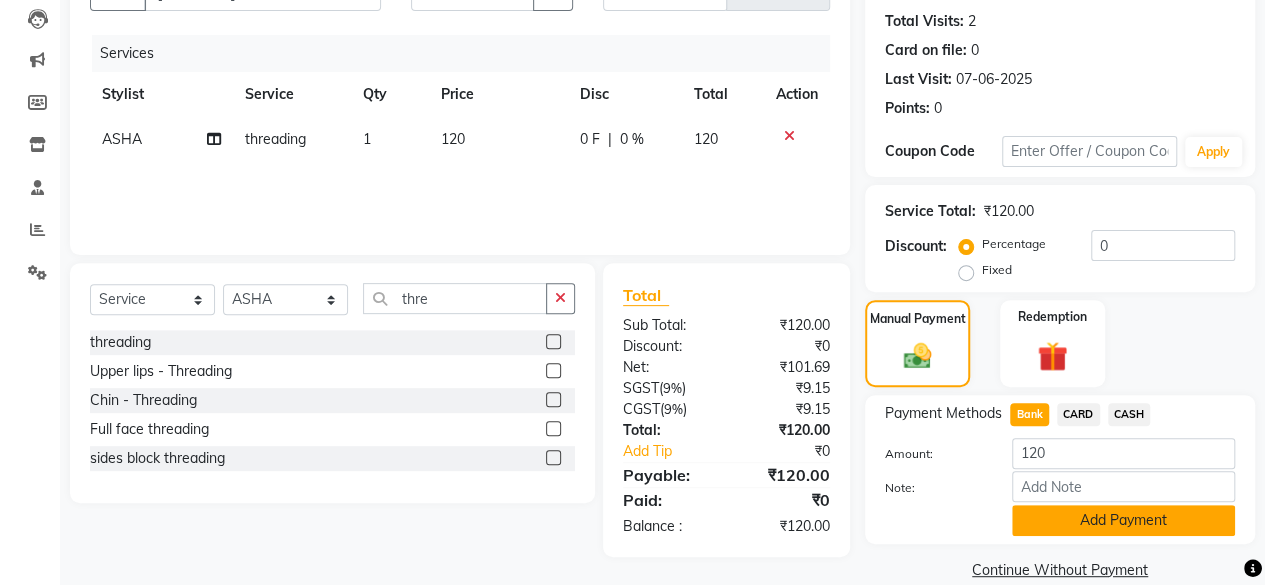 click on "Add Payment" 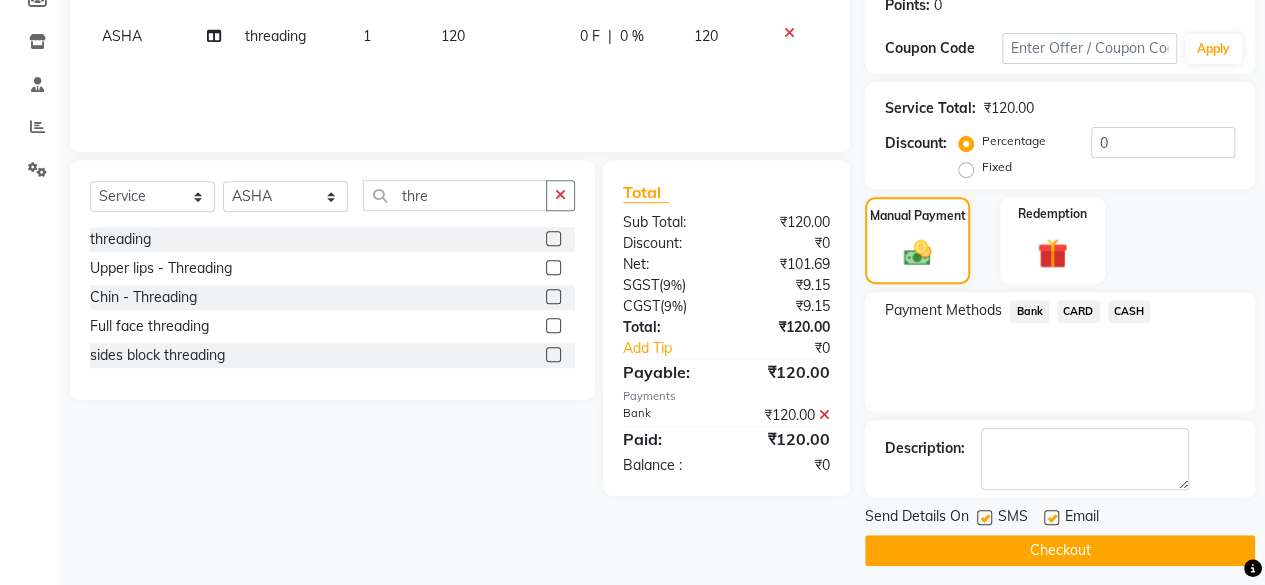 scroll, scrollTop: 324, scrollLeft: 0, axis: vertical 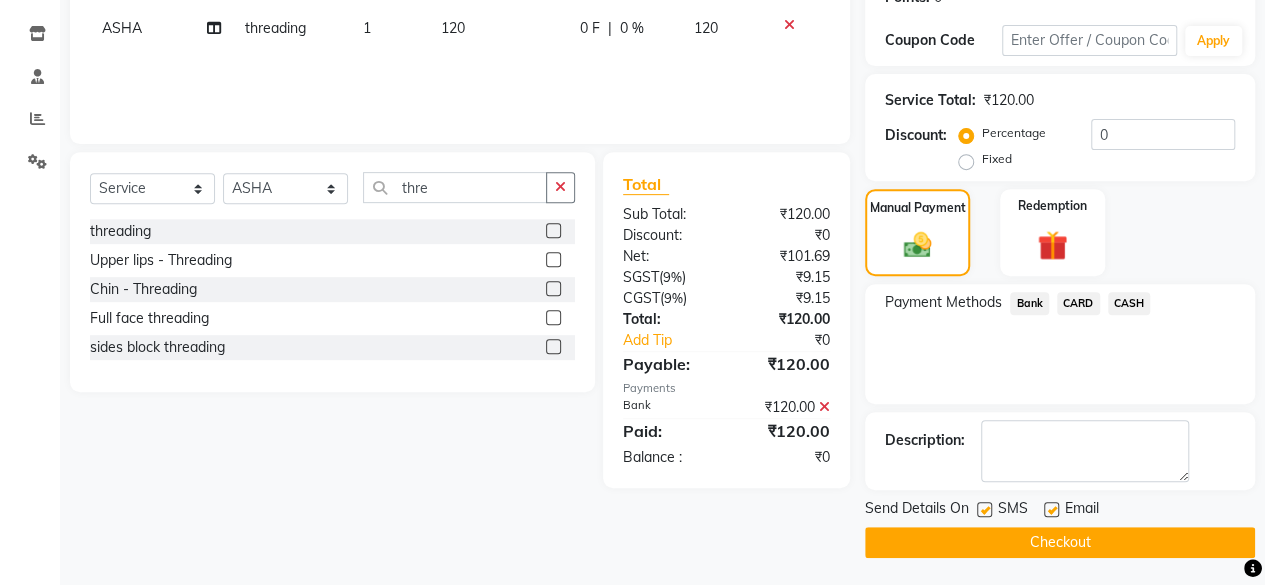 click on "Checkout" 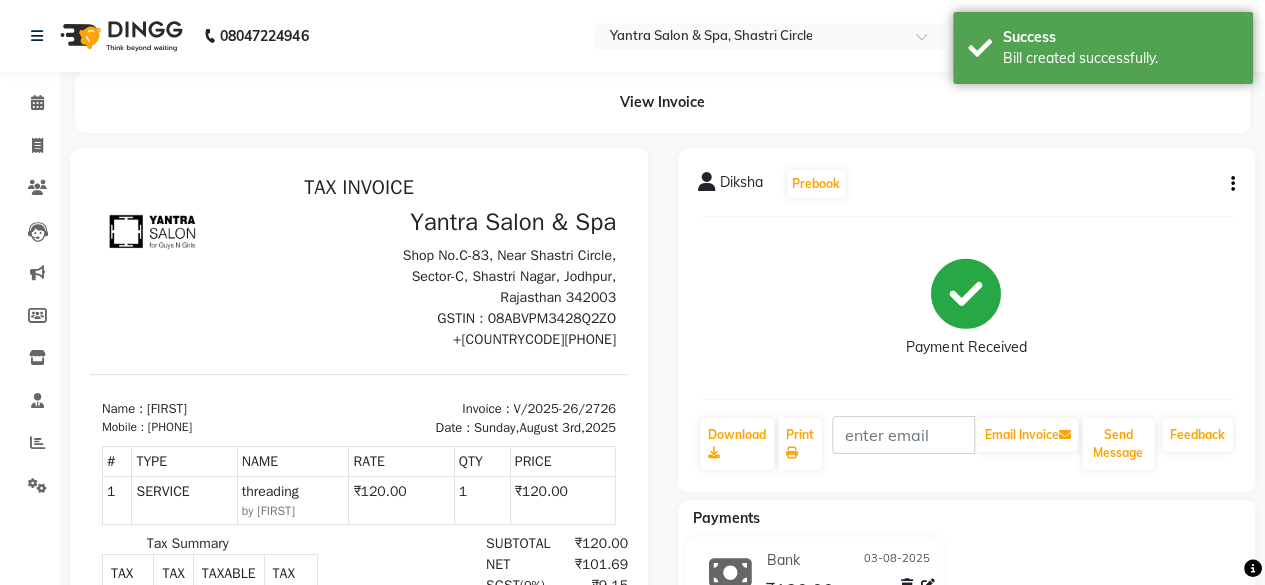 scroll, scrollTop: 0, scrollLeft: 0, axis: both 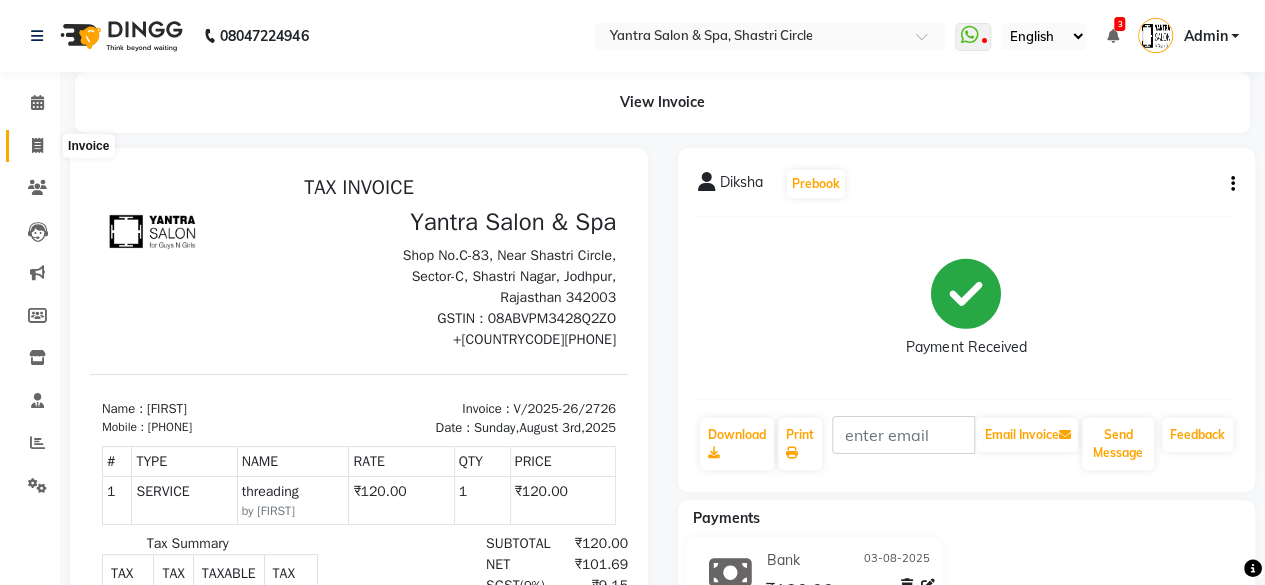 click 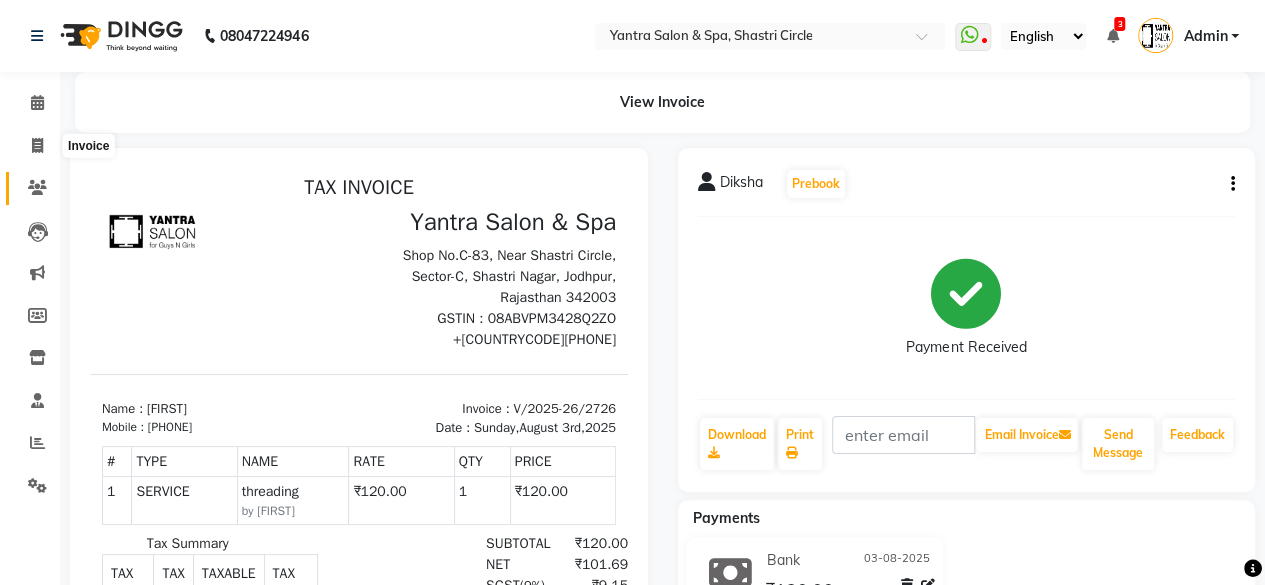 select on "service" 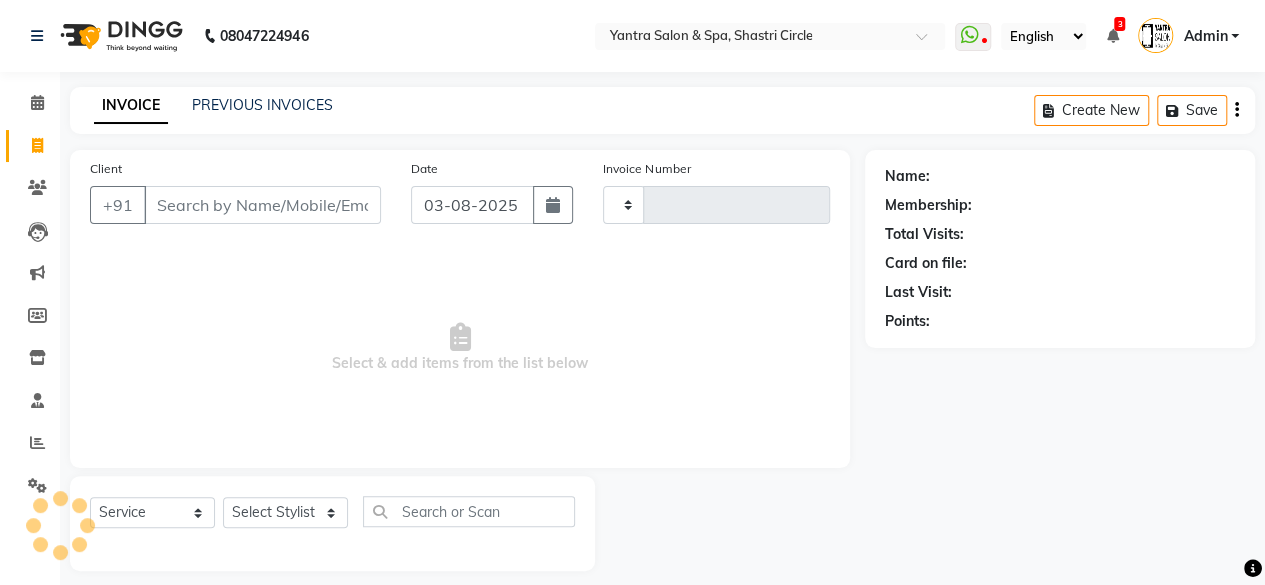 scroll, scrollTop: 15, scrollLeft: 0, axis: vertical 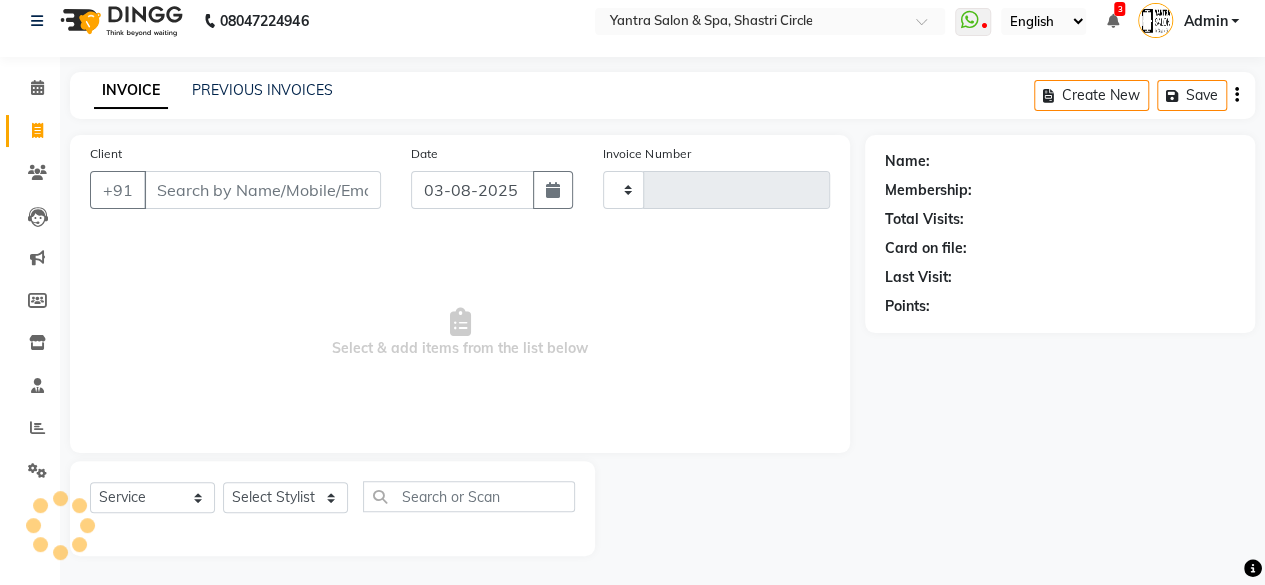type on "2727" 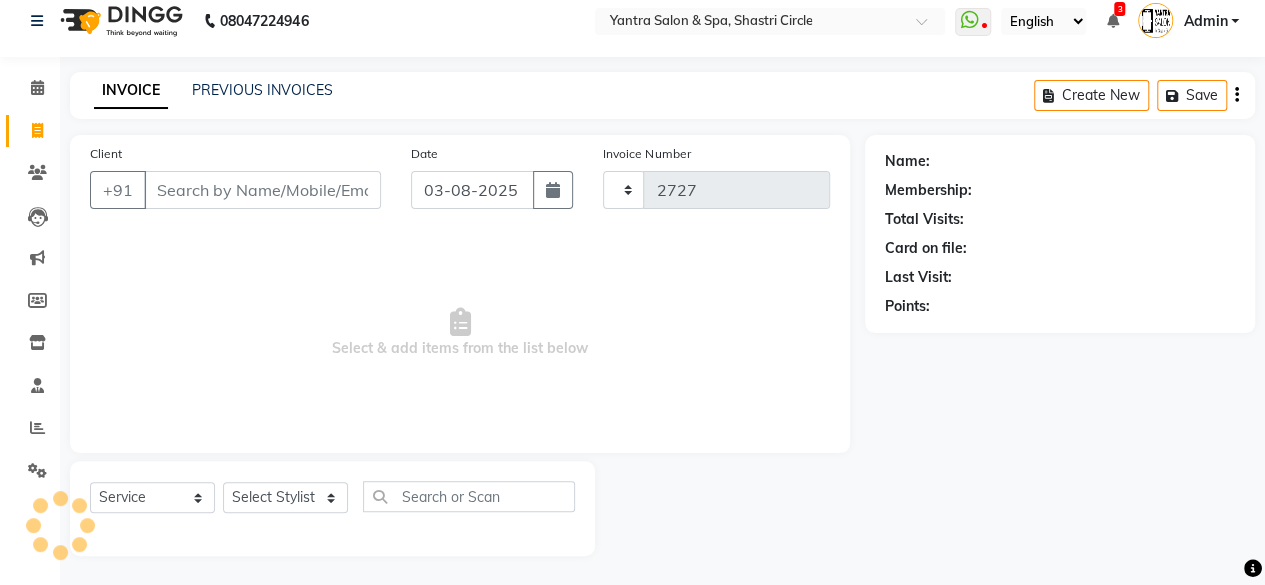 click on "Client" at bounding box center (262, 190) 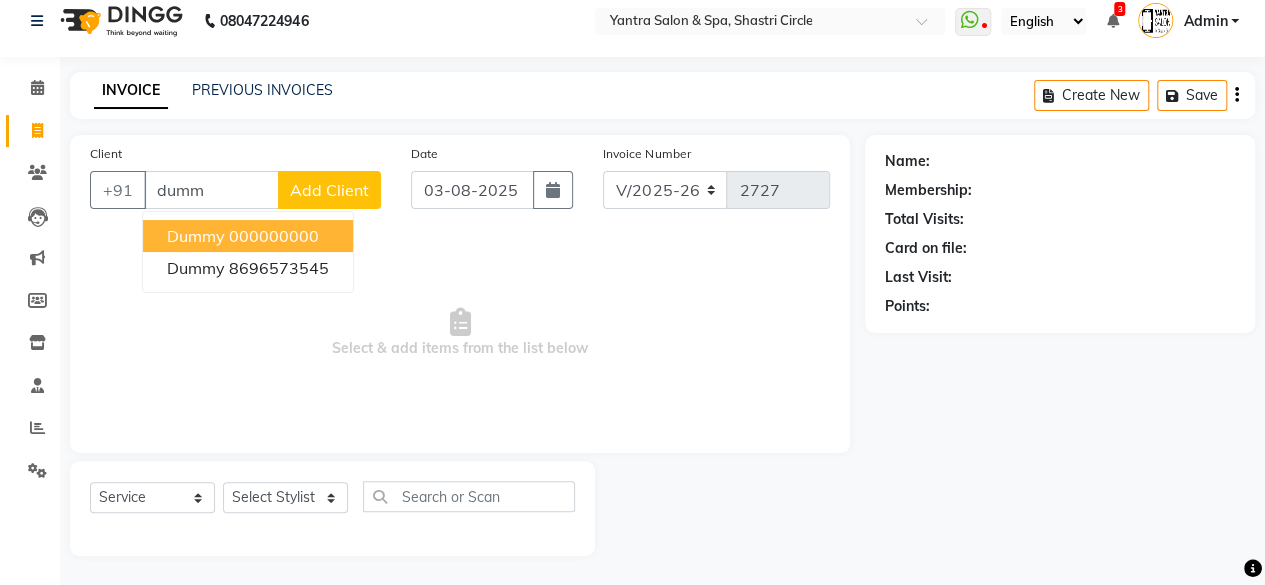 click on "Dummy  [NUMBER]" at bounding box center (248, 236) 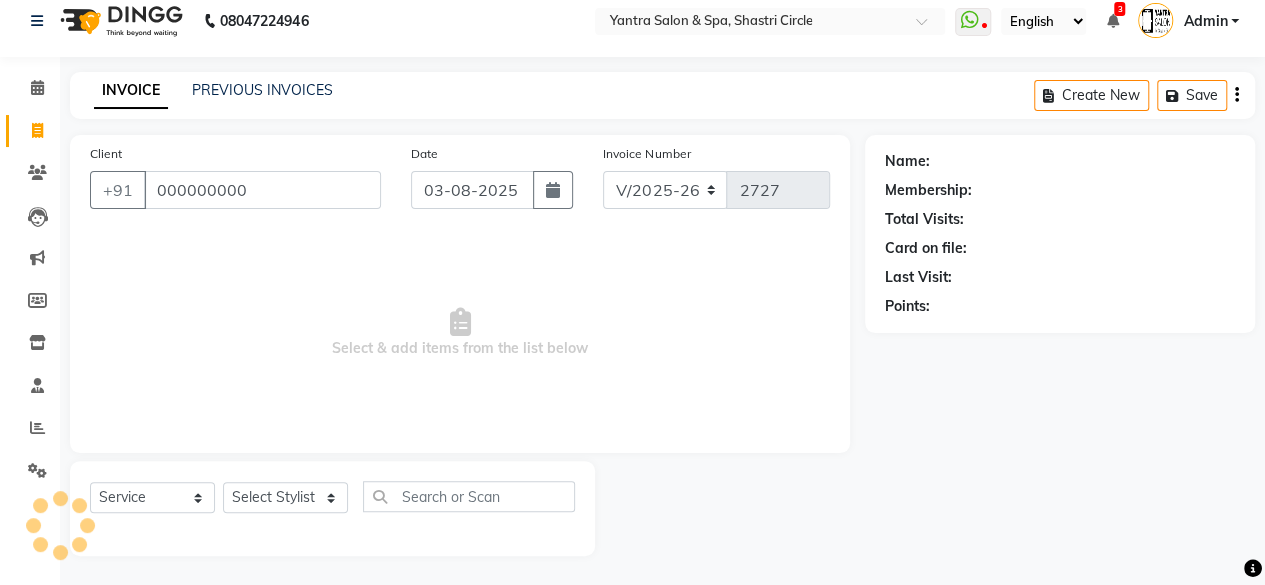 type on "000000000" 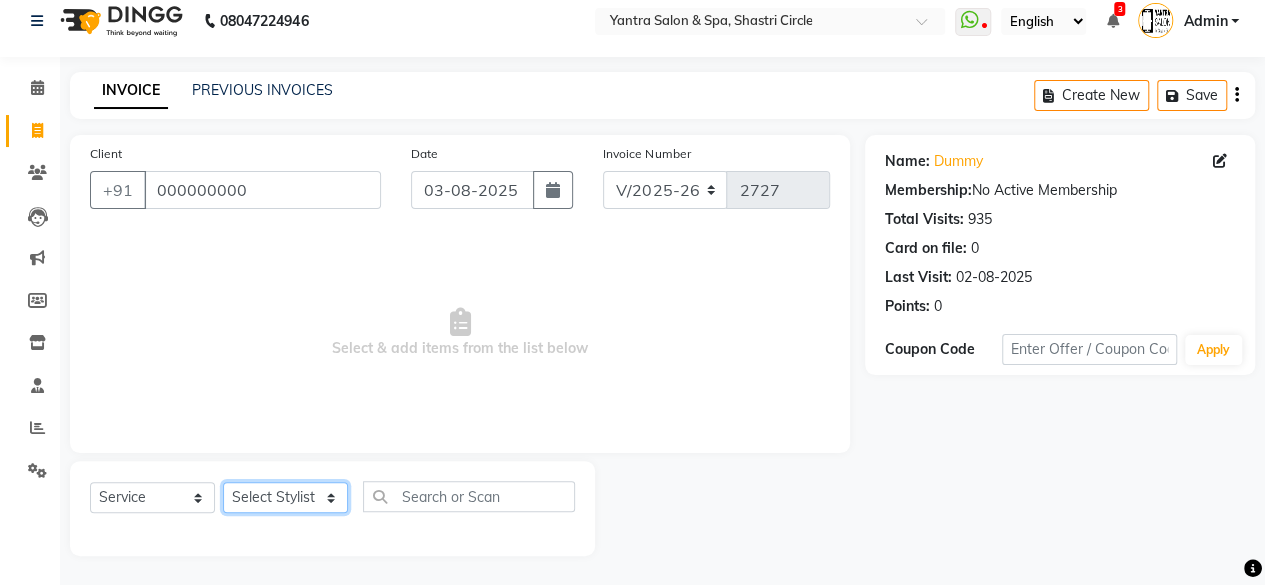 click on "Select Stylist Arvind ASHA bhawna goyal Dev Dimple Director Harsha Hemlata kajal Latika lucky Manager Manisha maam Neelu  Pallavi Pinky Priyanka Rahul Sekhar usha" 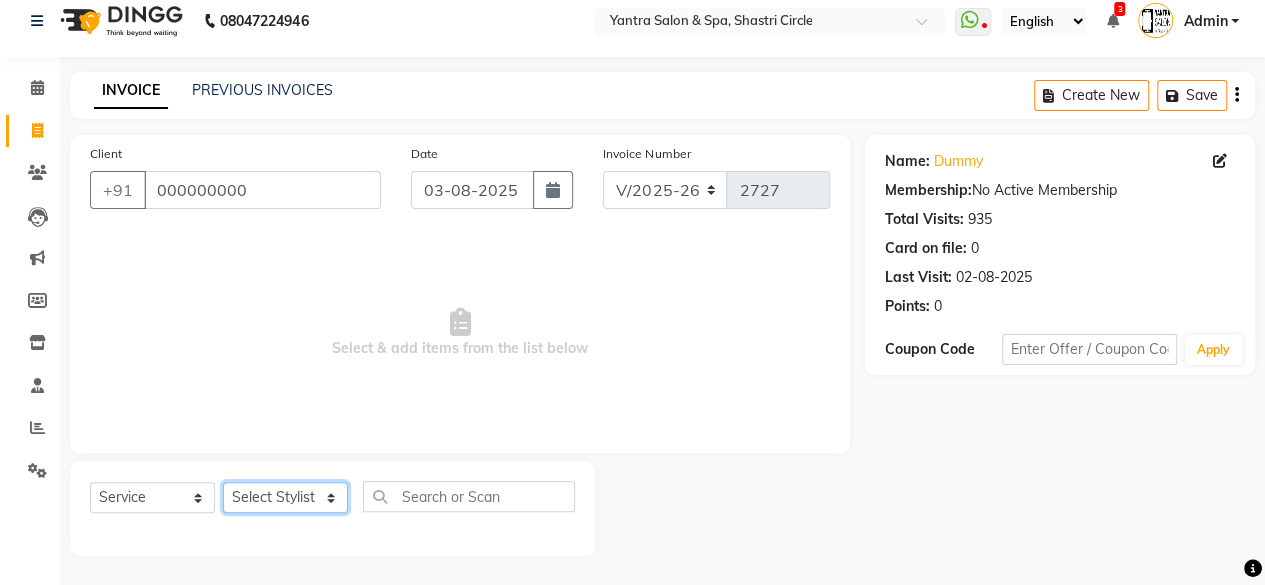 select on "[NUMBER]" 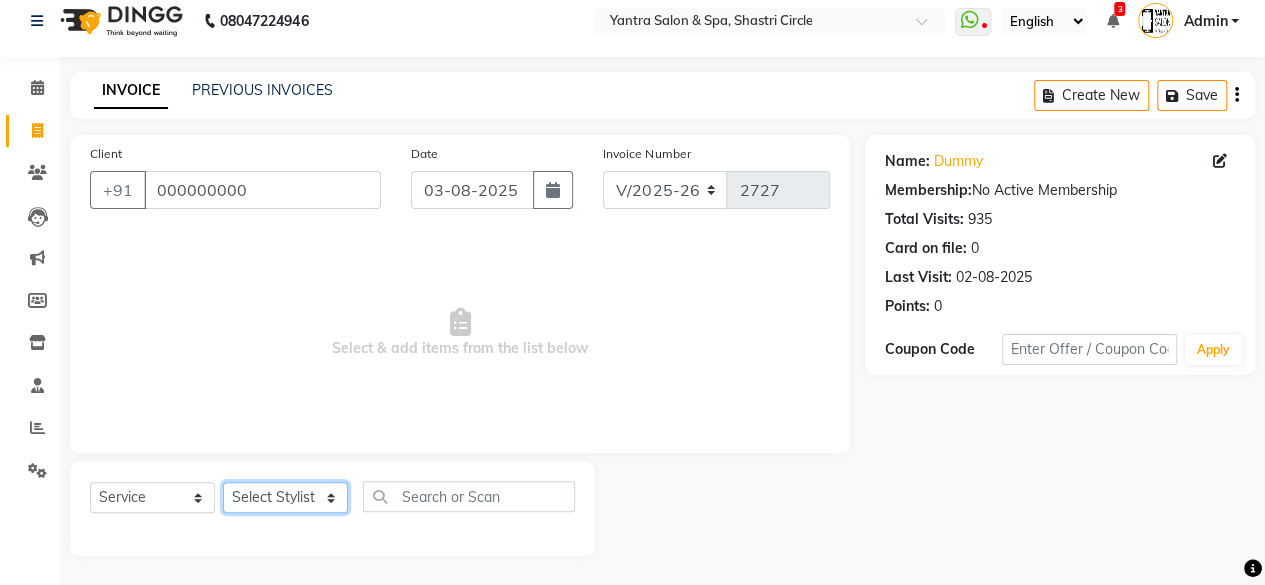 click on "Select Stylist Arvind ASHA bhawna goyal Dev Dimple Director Harsha Hemlata kajal Latika lucky Manager Manisha maam Neelu  Pallavi Pinky Priyanka Rahul Sekhar usha" 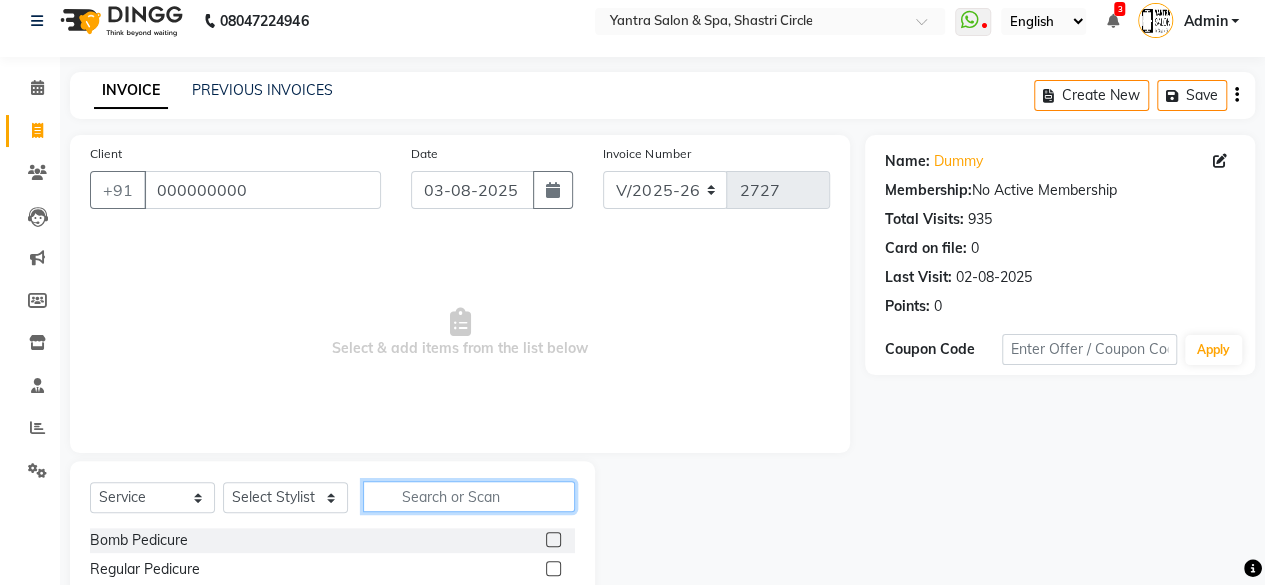 click 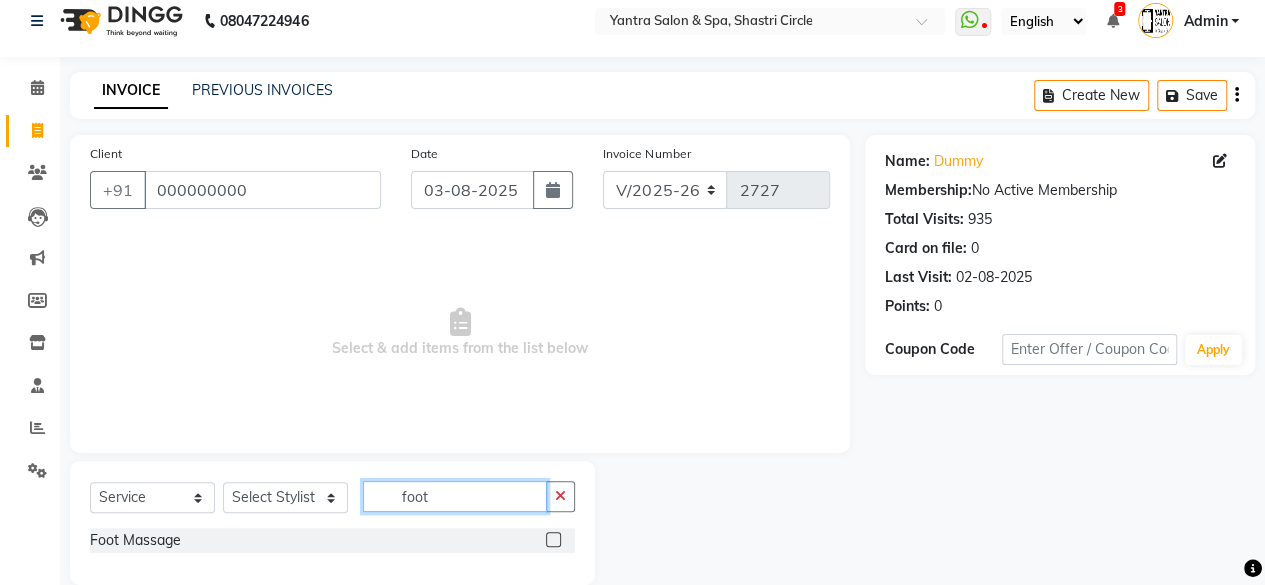 scroll, scrollTop: 44, scrollLeft: 0, axis: vertical 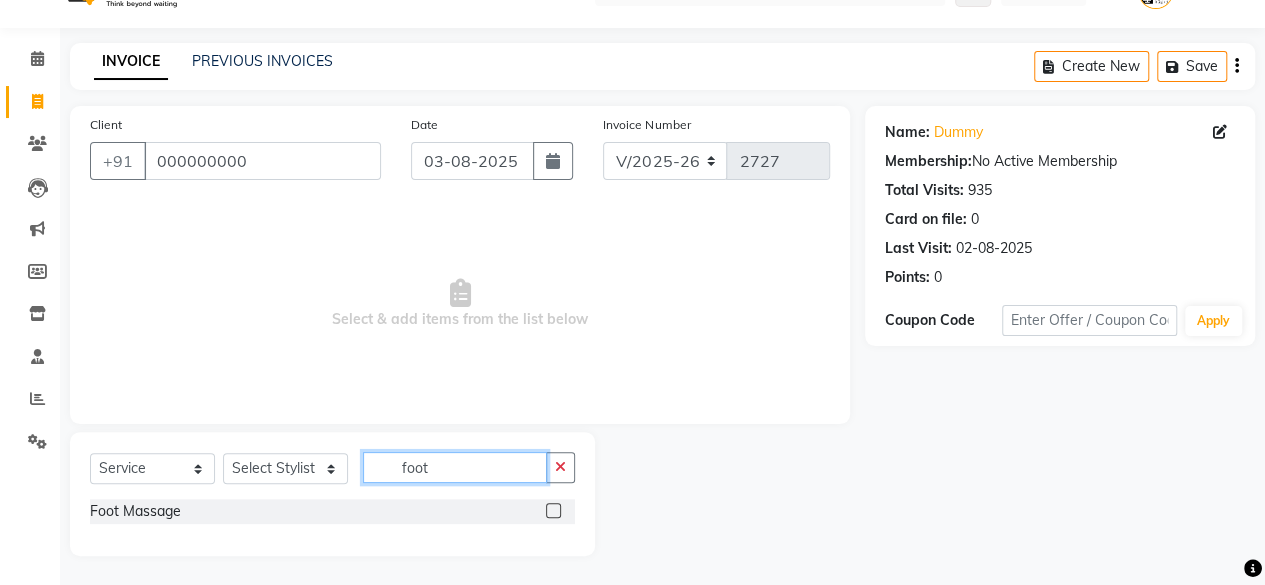 type on "foot" 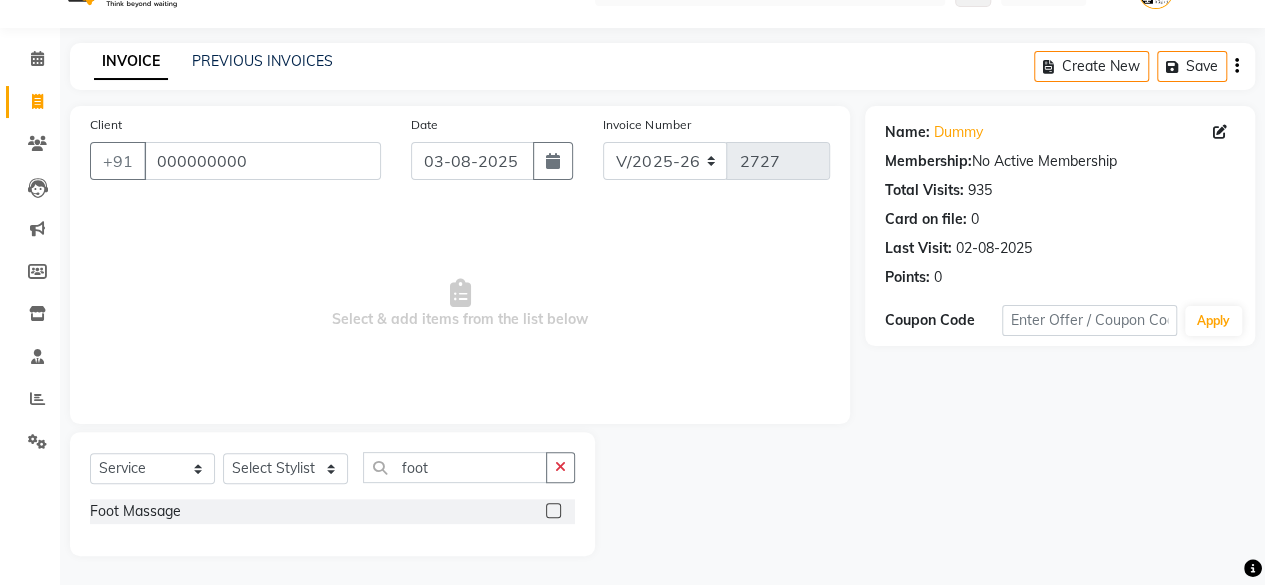 click 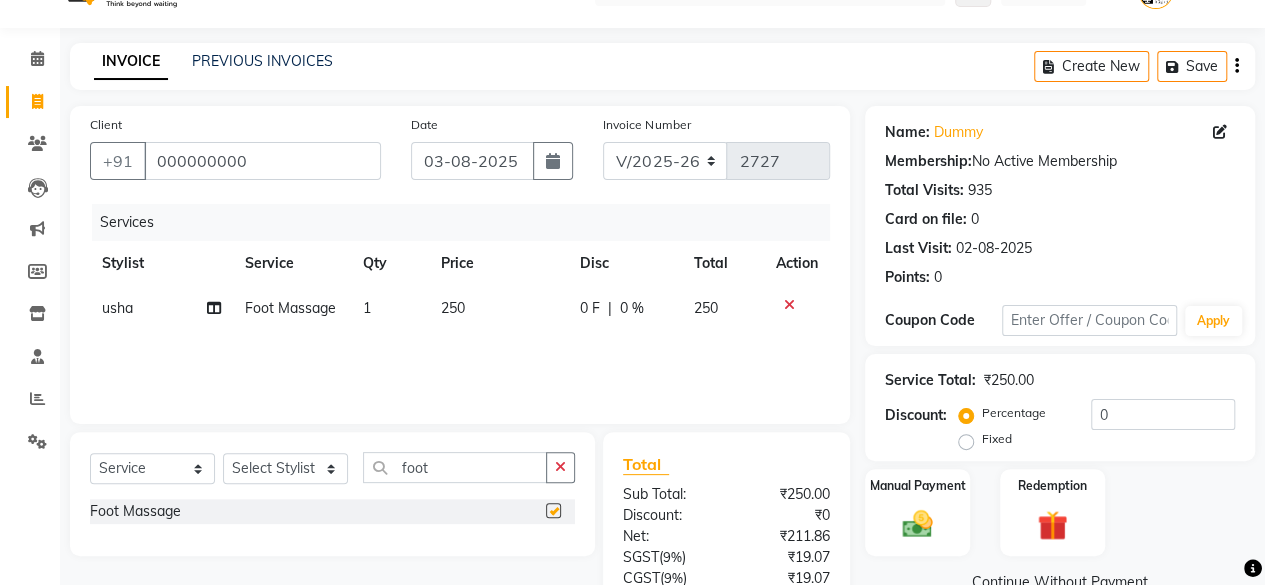 checkbox on "false" 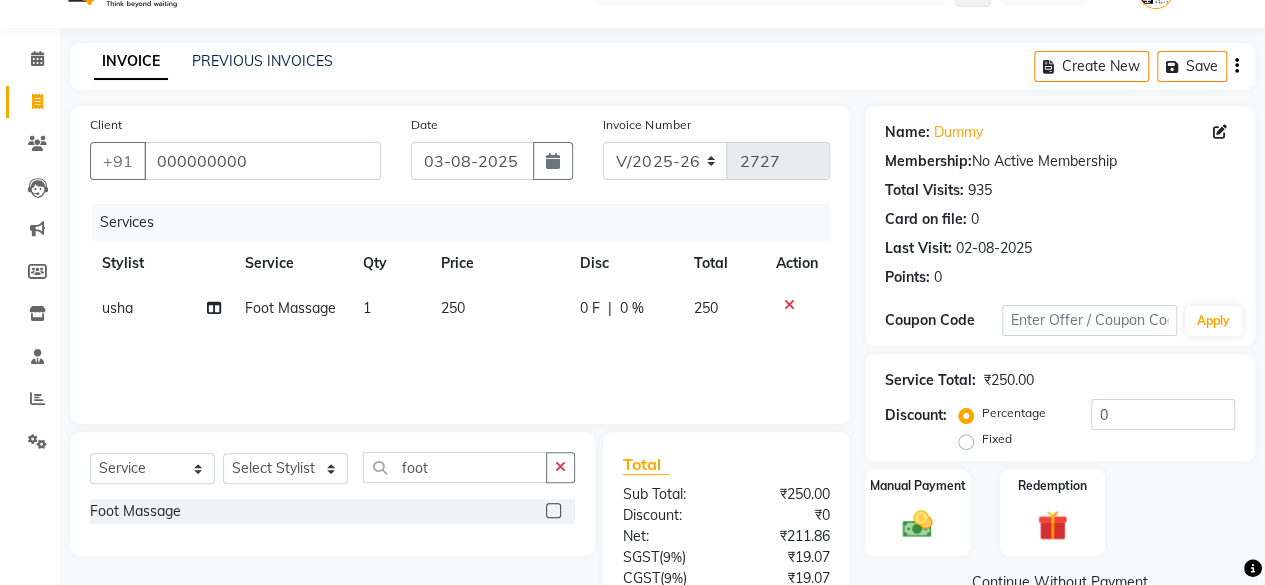 click on "250" 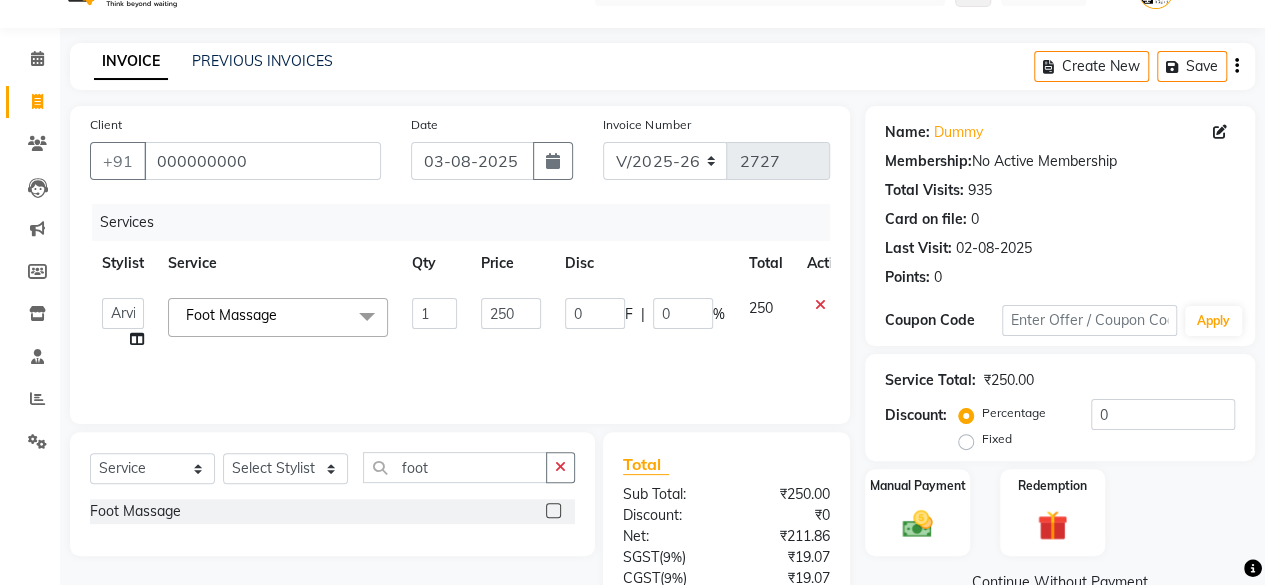 click on "250" 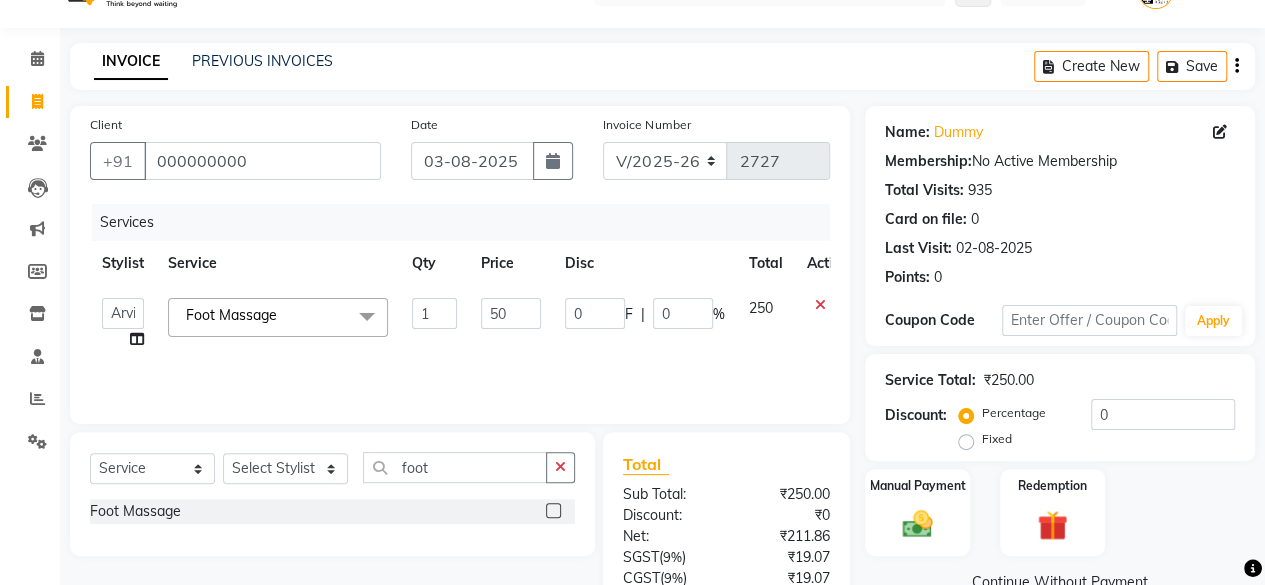 type on "500" 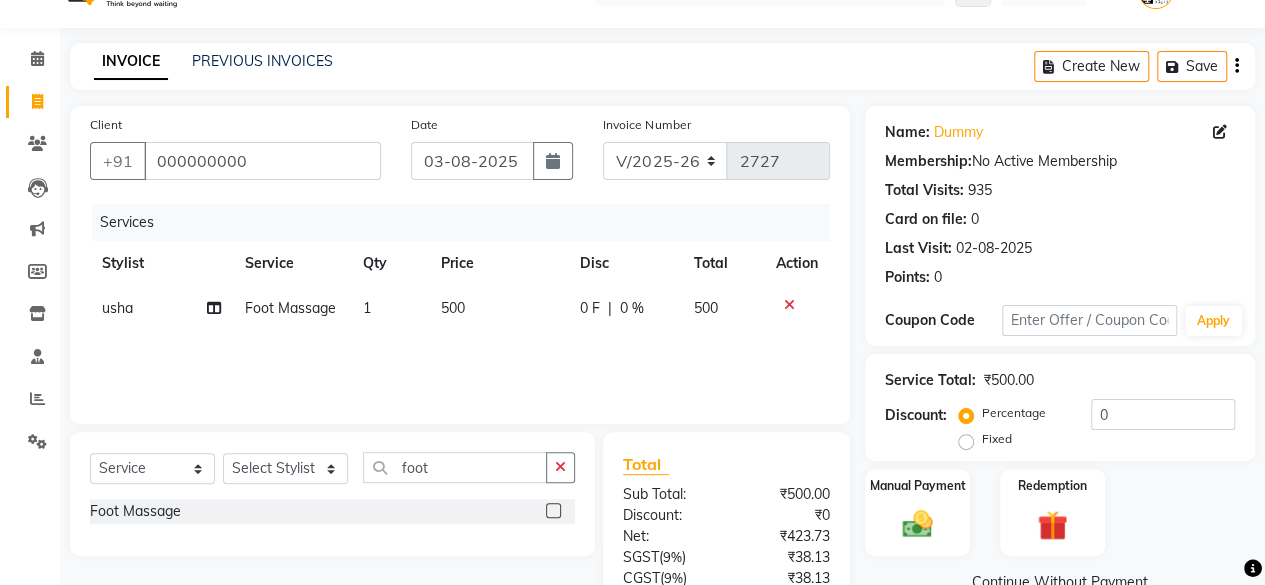 click on "Services Stylist Service Qty Price Disc Total Action usha Foot Massage 1 500 0 F | 0 % 500" 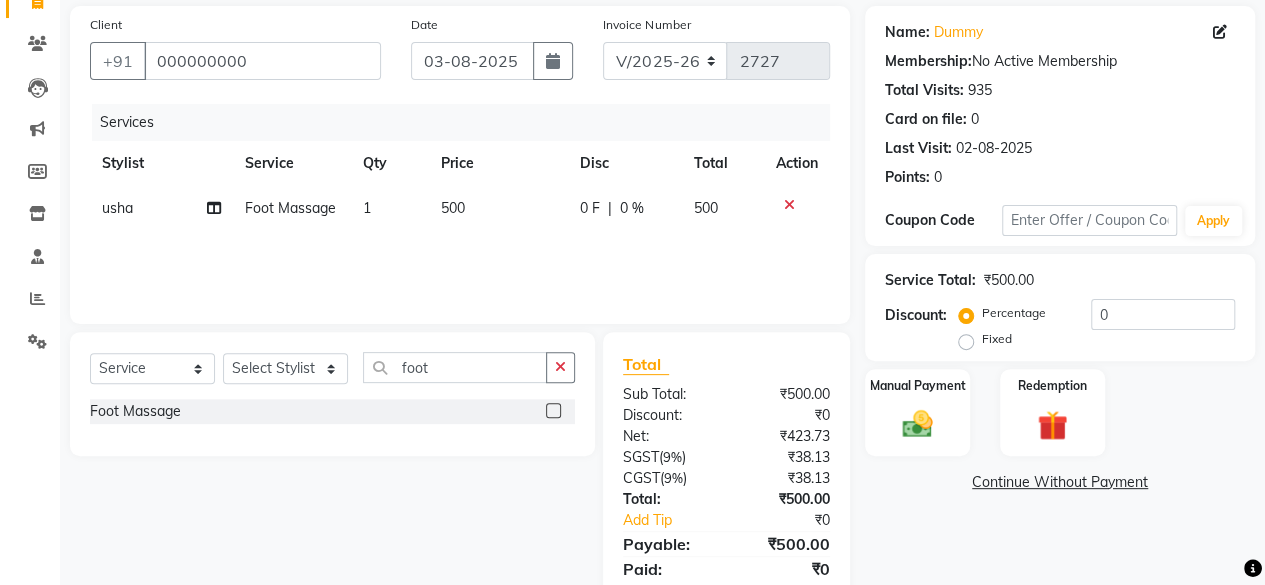 scroll, scrollTop: 213, scrollLeft: 0, axis: vertical 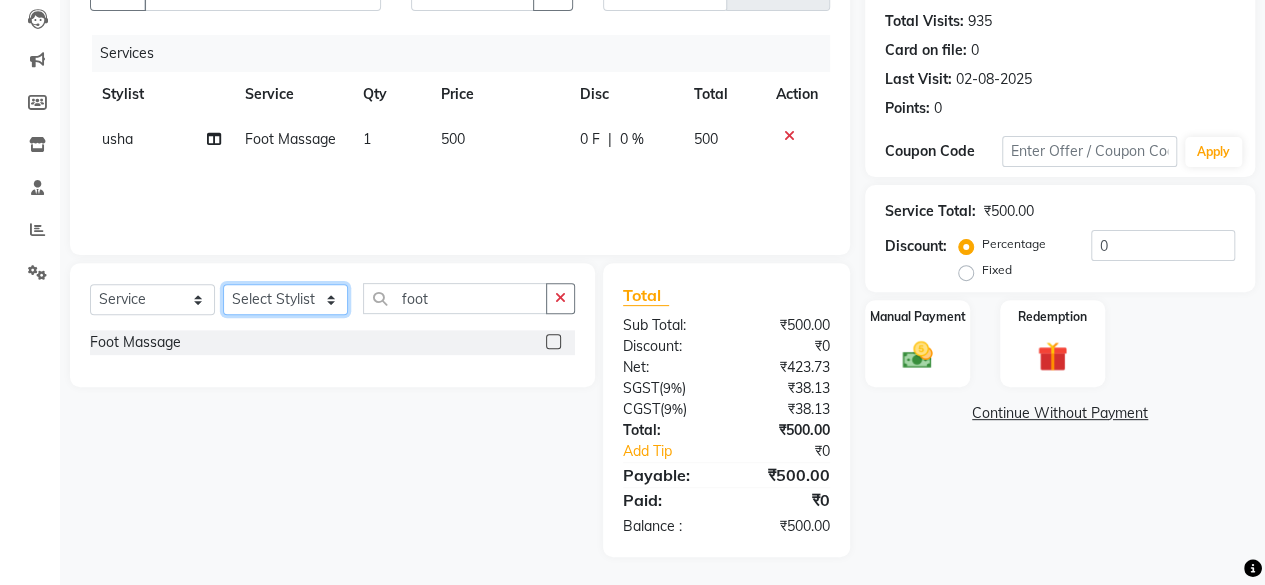click on "Select Stylist Arvind ASHA bhawna goyal Dev Dimple Director Harsha Hemlata kajal Latika lucky Manager Manisha maam Neelu  Pallavi Pinky Priyanka Rahul Sekhar usha" 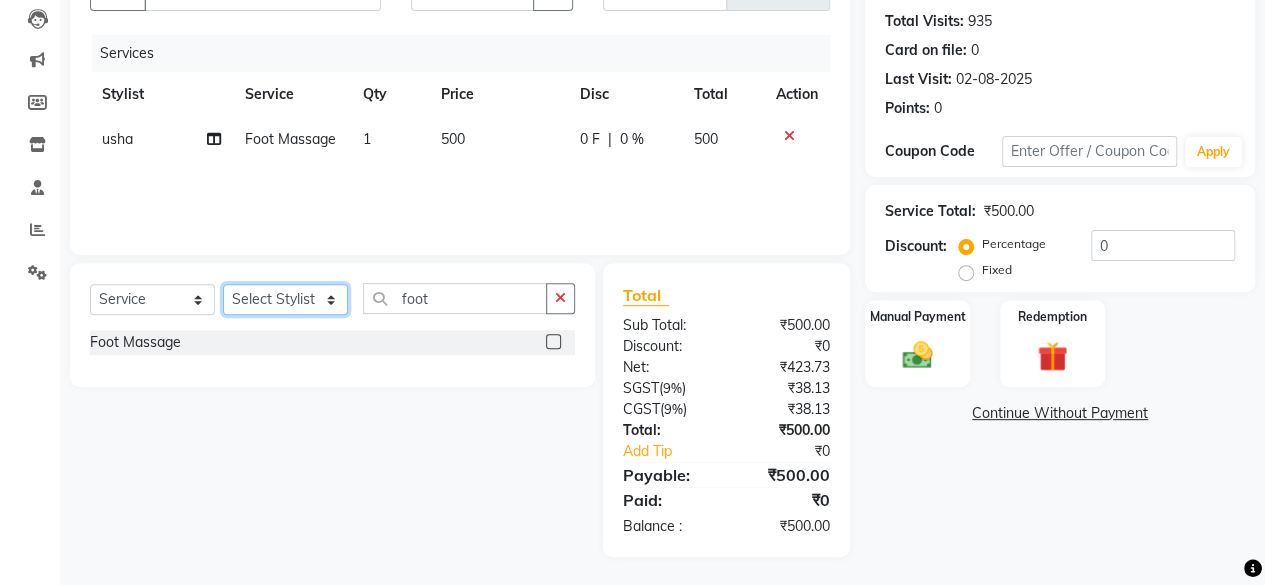 select on "7539" 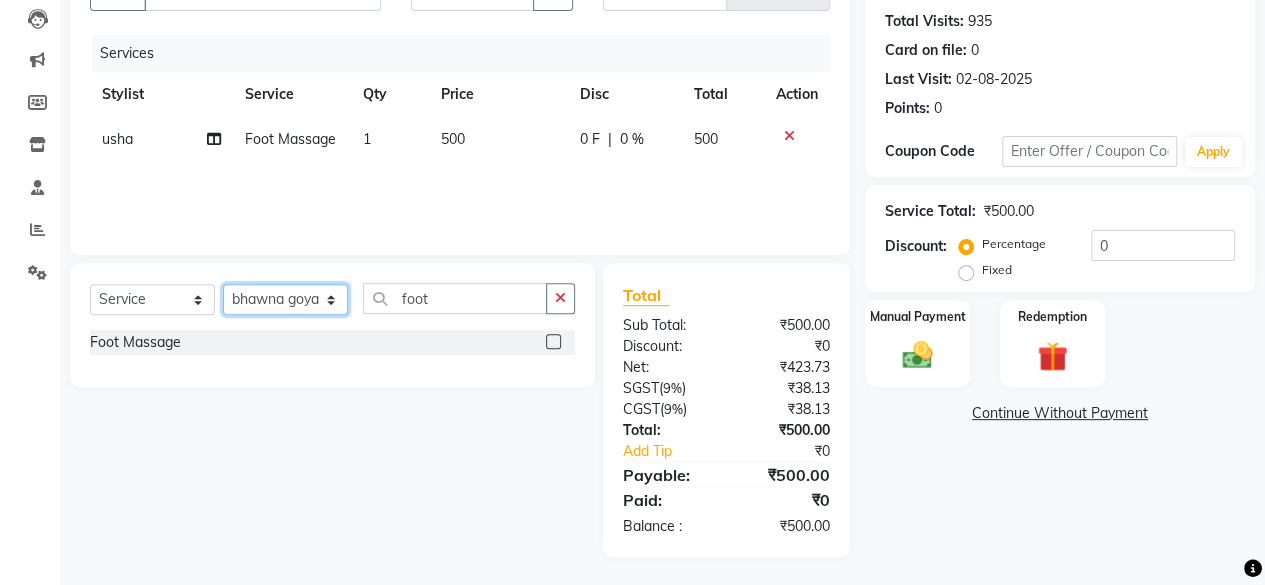 click on "Select Stylist Arvind ASHA bhawna goyal Dev Dimple Director Harsha Hemlata kajal Latika lucky Manager Manisha maam Neelu  Pallavi Pinky Priyanka Rahul Sekhar usha" 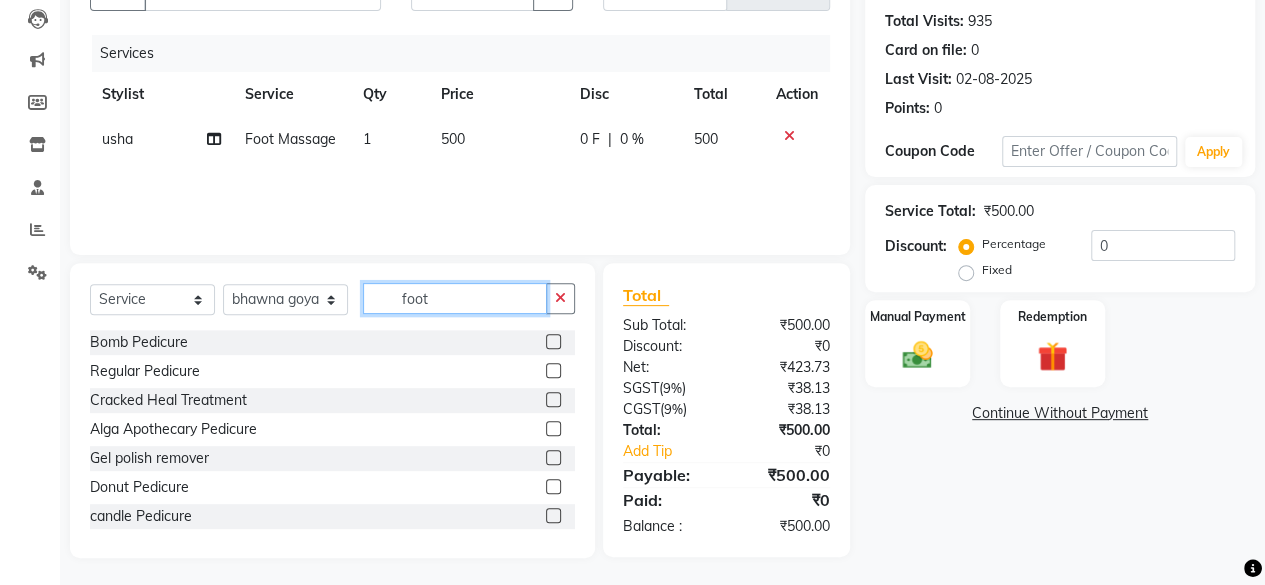 click on "foot" 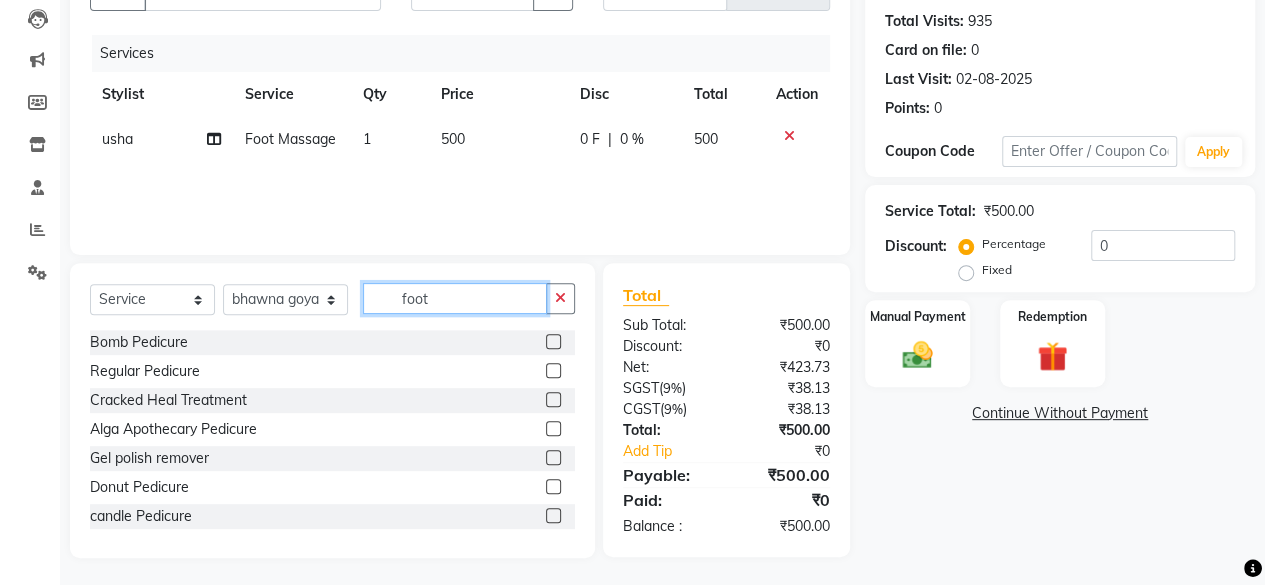 click on "foot" 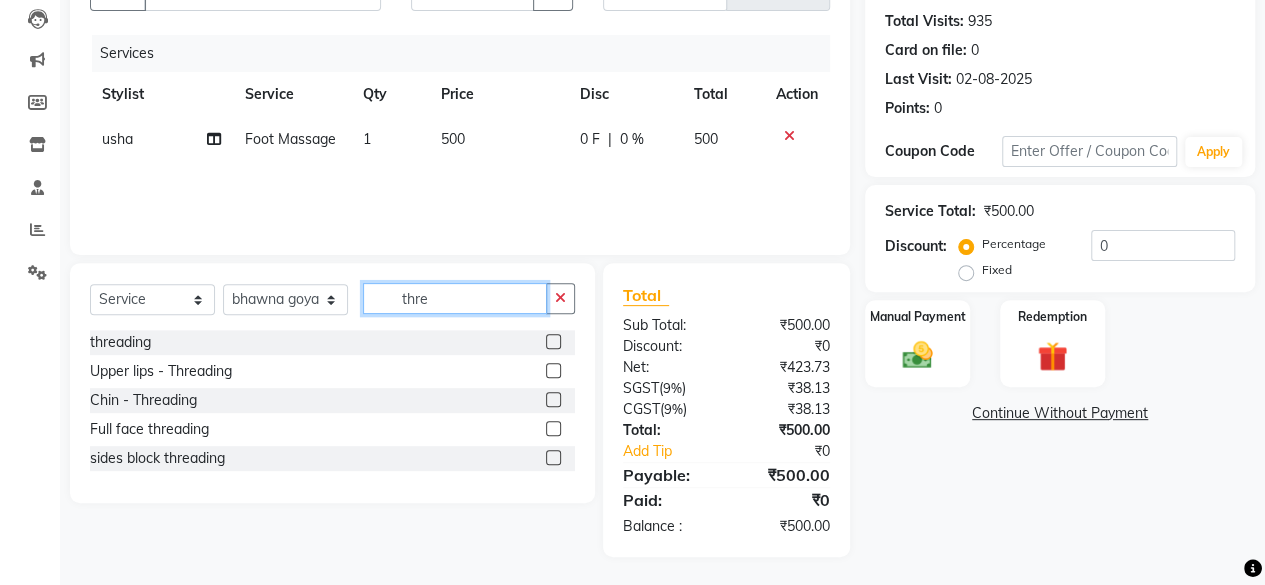type on "thre" 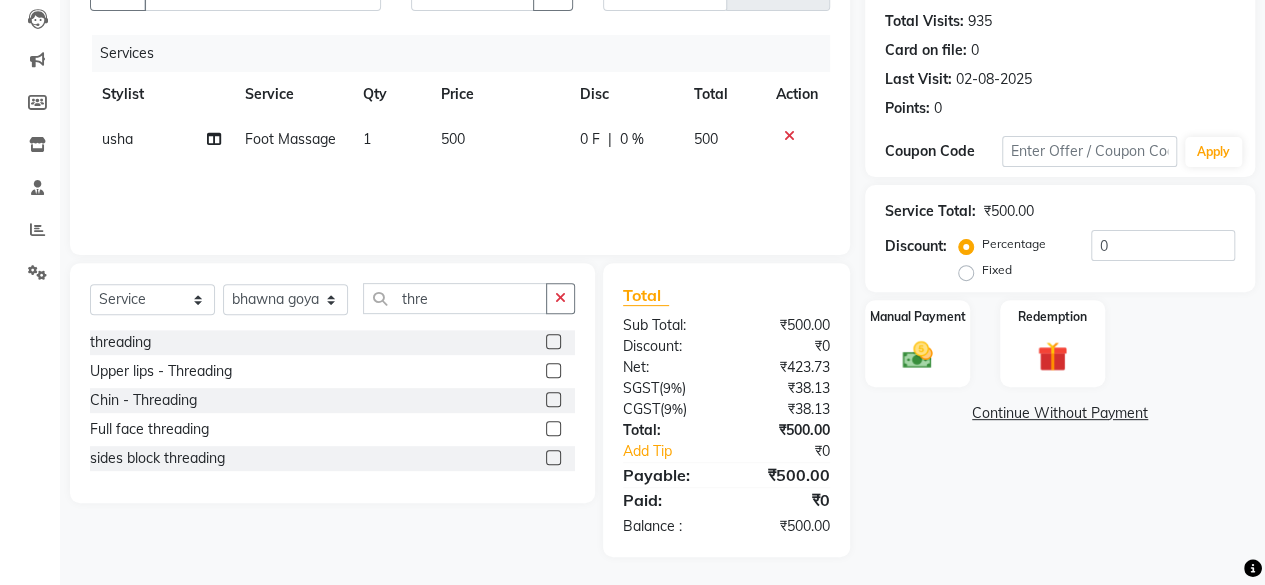 click 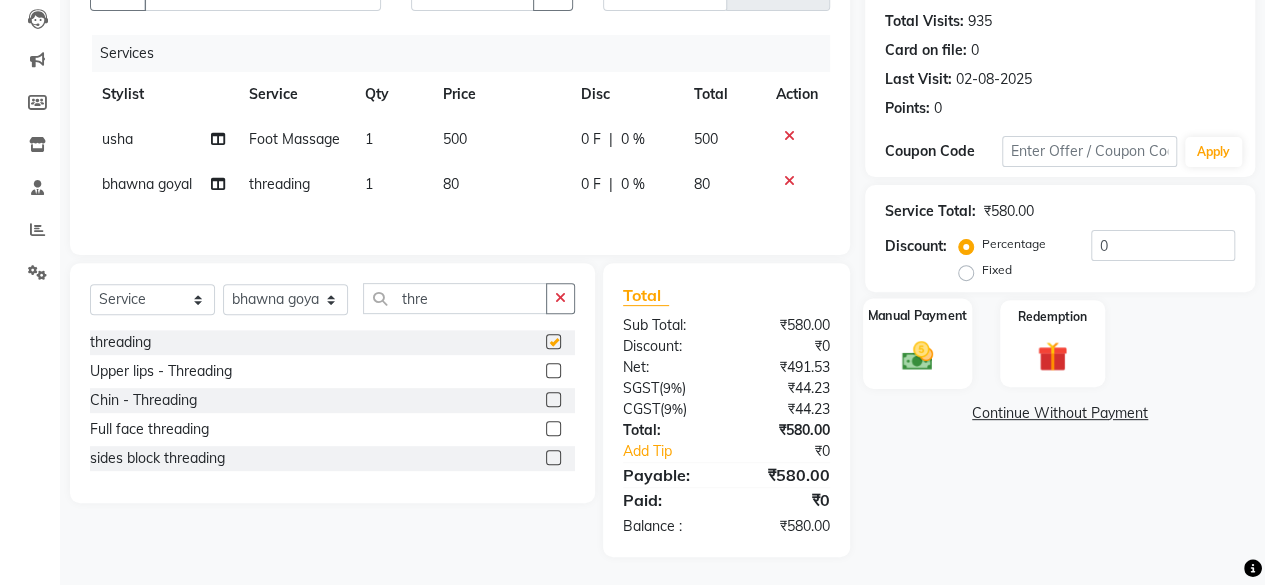 checkbox on "false" 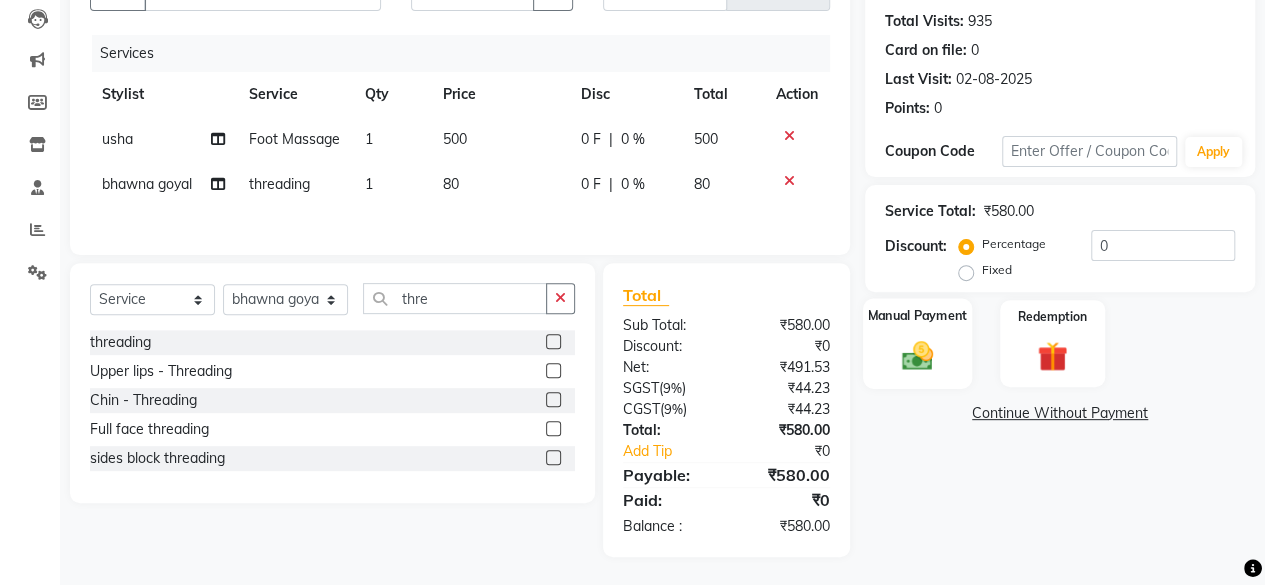 scroll, scrollTop: 216, scrollLeft: 0, axis: vertical 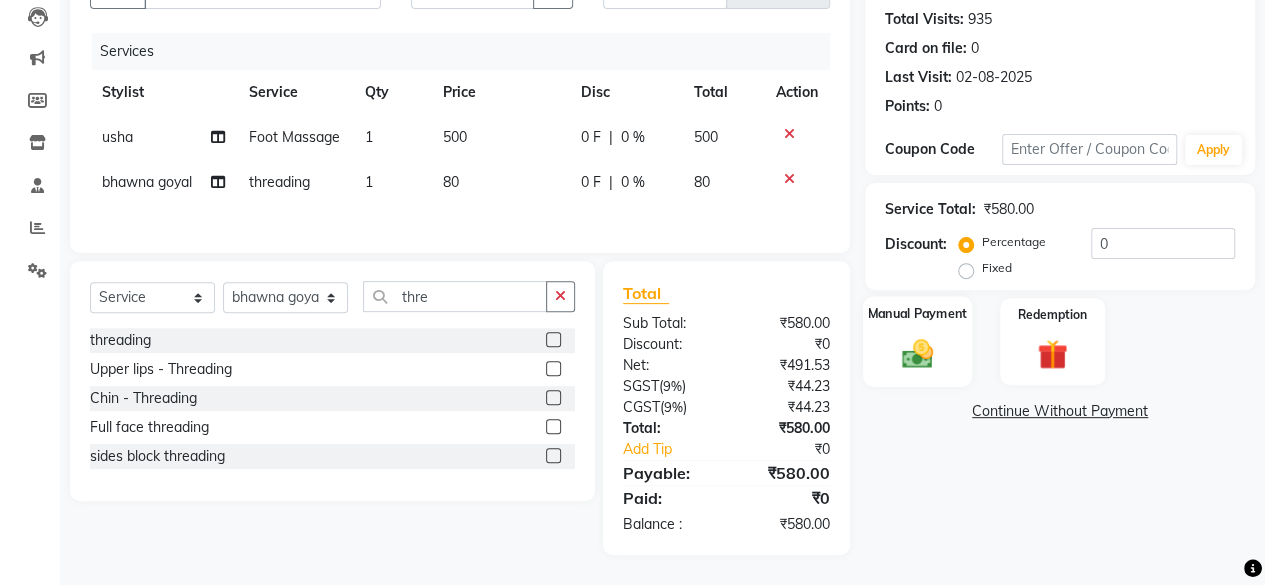 click on "Manual Payment" 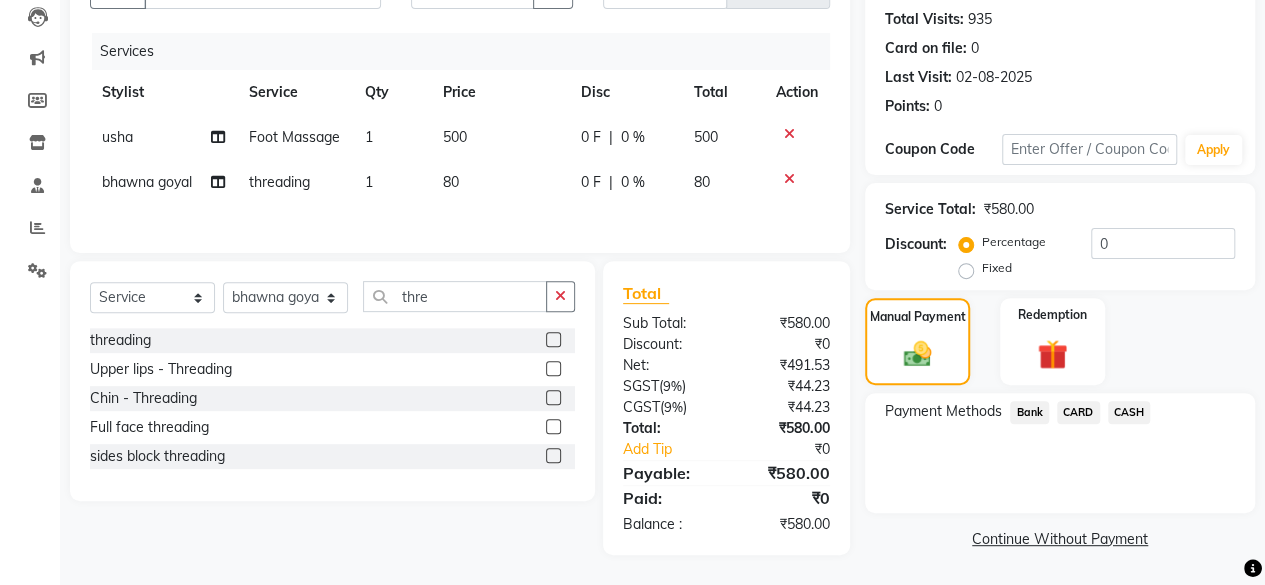 click on "CASH" 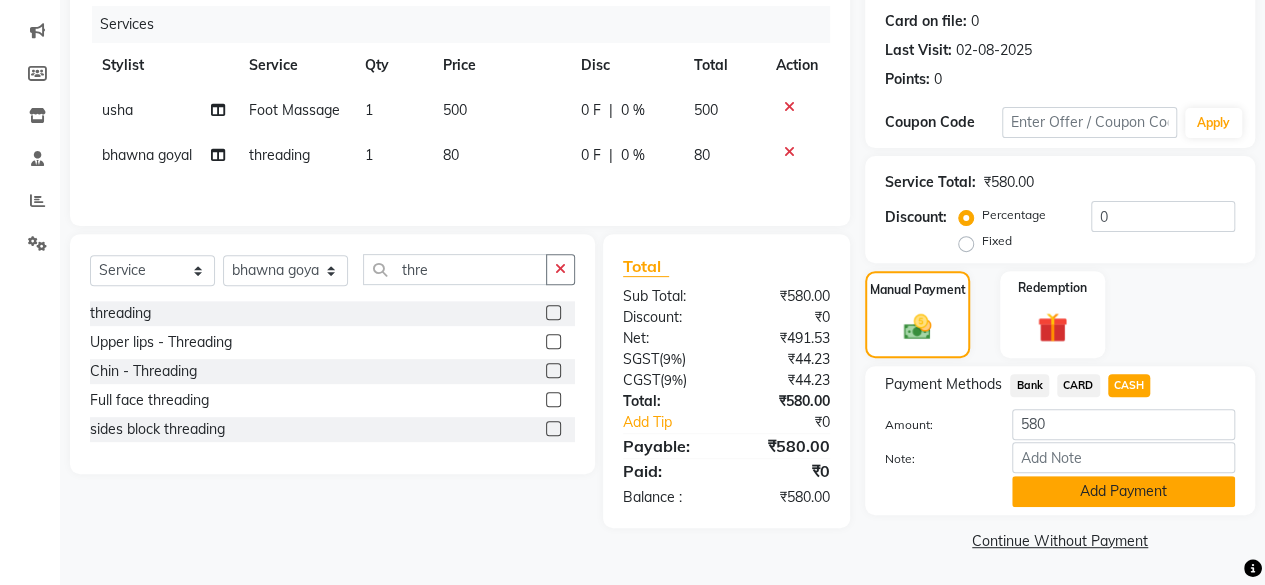 click on "Add Payment" 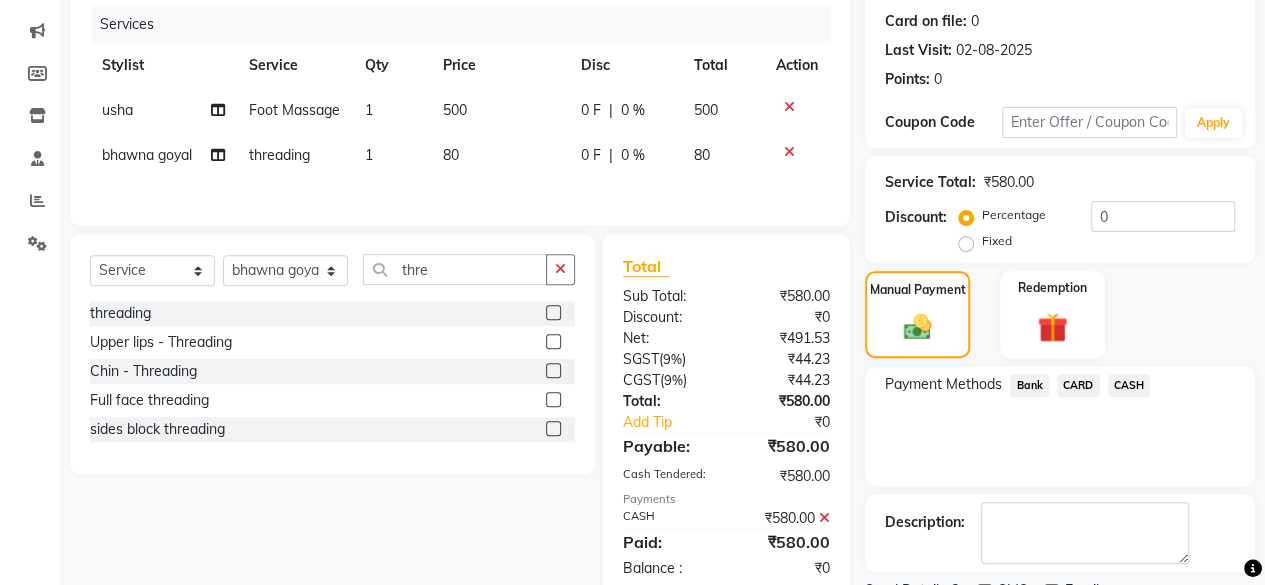 scroll, scrollTop: 324, scrollLeft: 0, axis: vertical 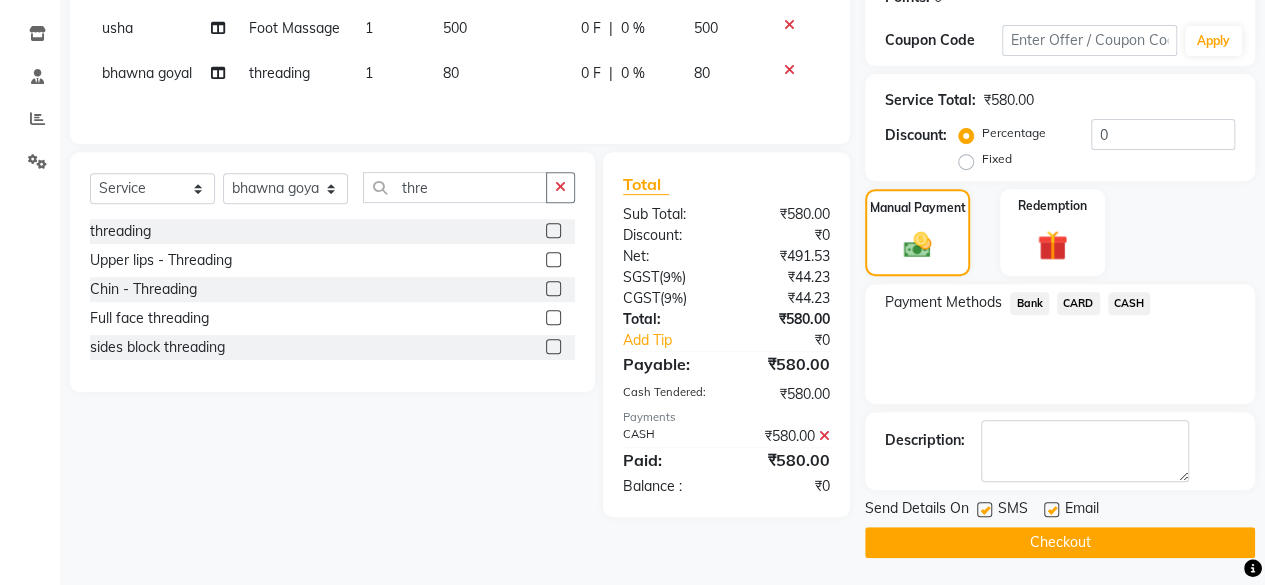 click on "Checkout" 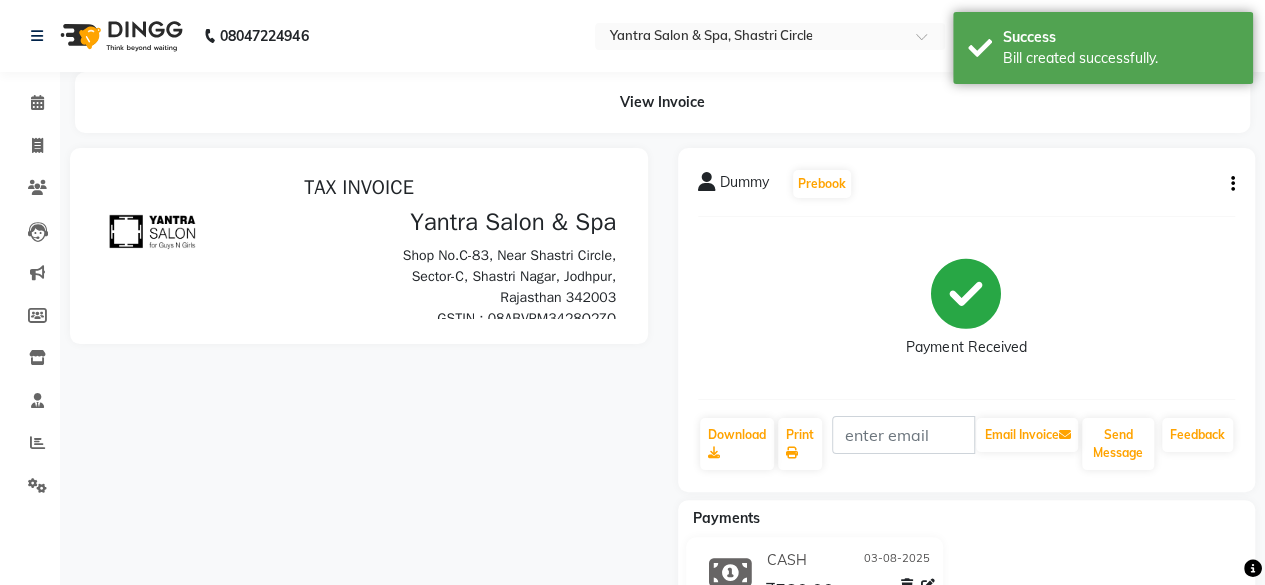 scroll, scrollTop: 0, scrollLeft: 0, axis: both 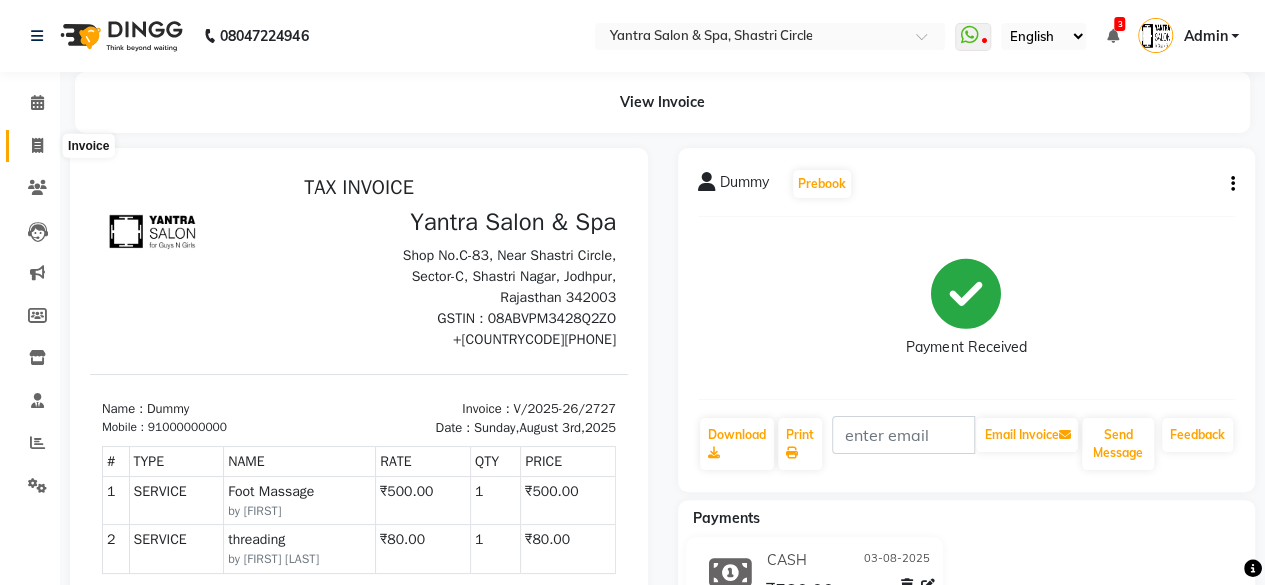 click 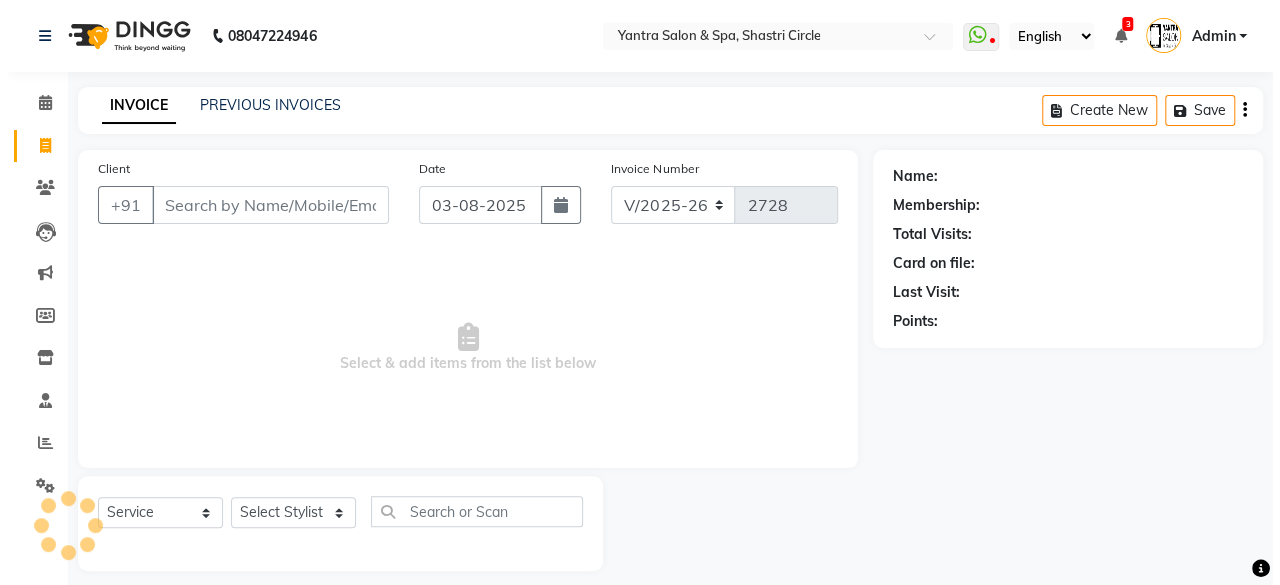 scroll, scrollTop: 15, scrollLeft: 0, axis: vertical 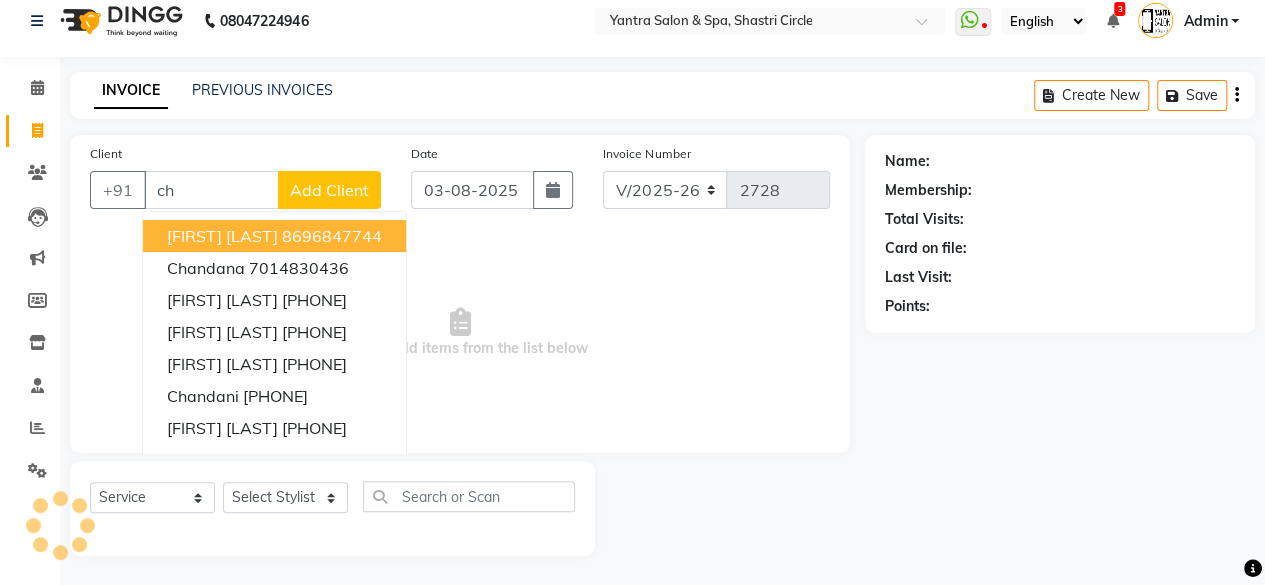 type on "c" 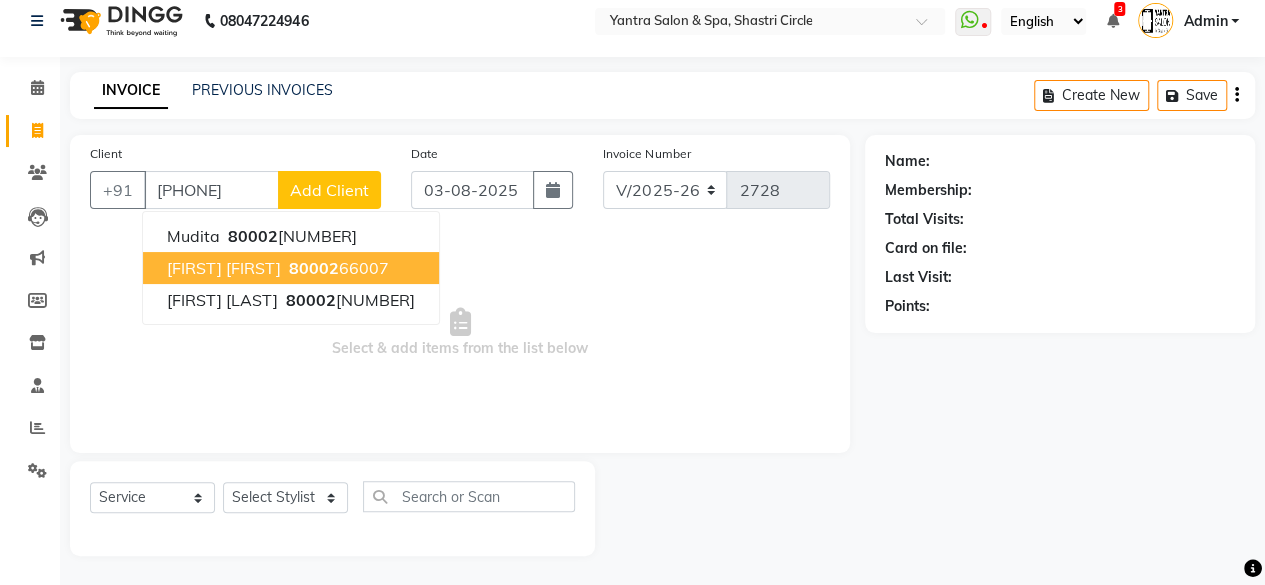 type on "[PHONE]" 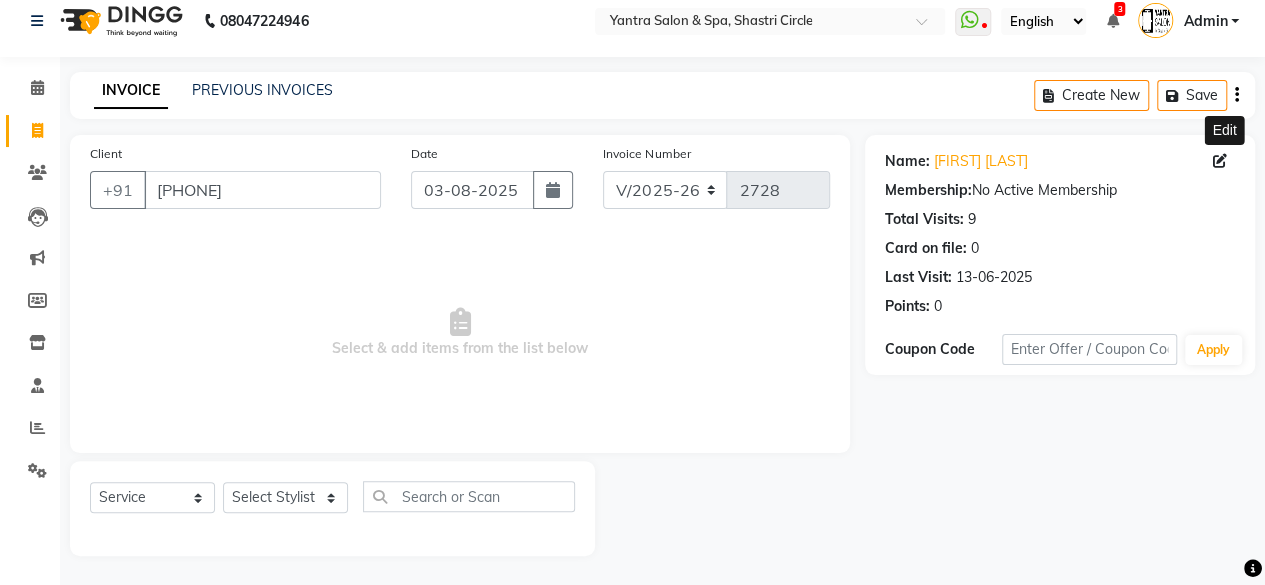 click 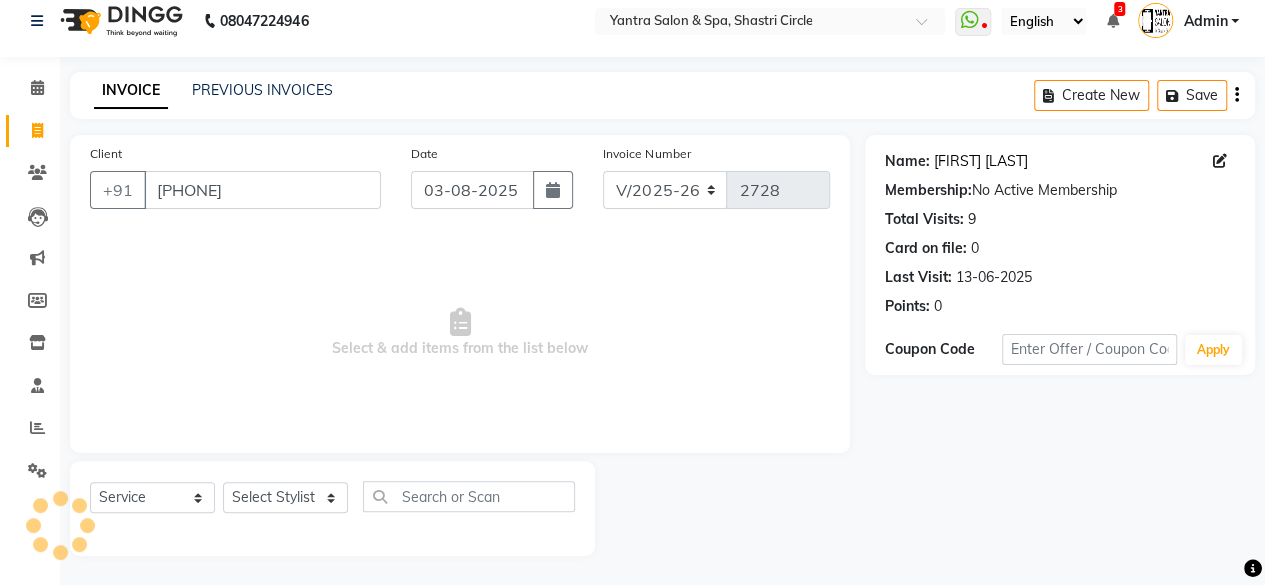 select on "33" 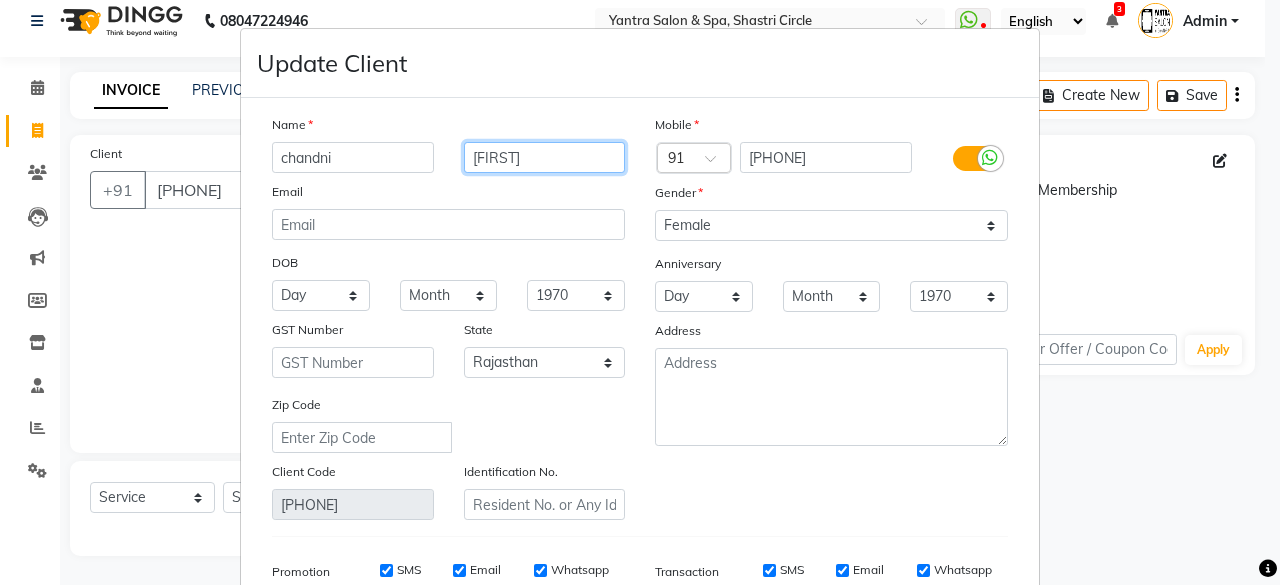 click on "[FIRST]" at bounding box center [545, 157] 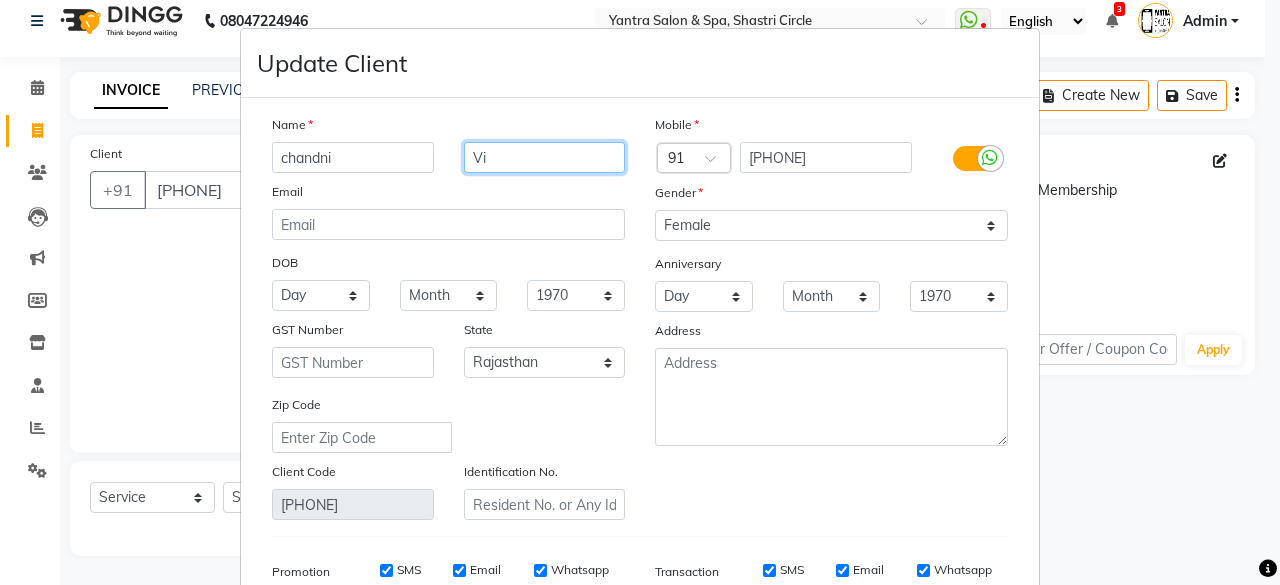 type on "V" 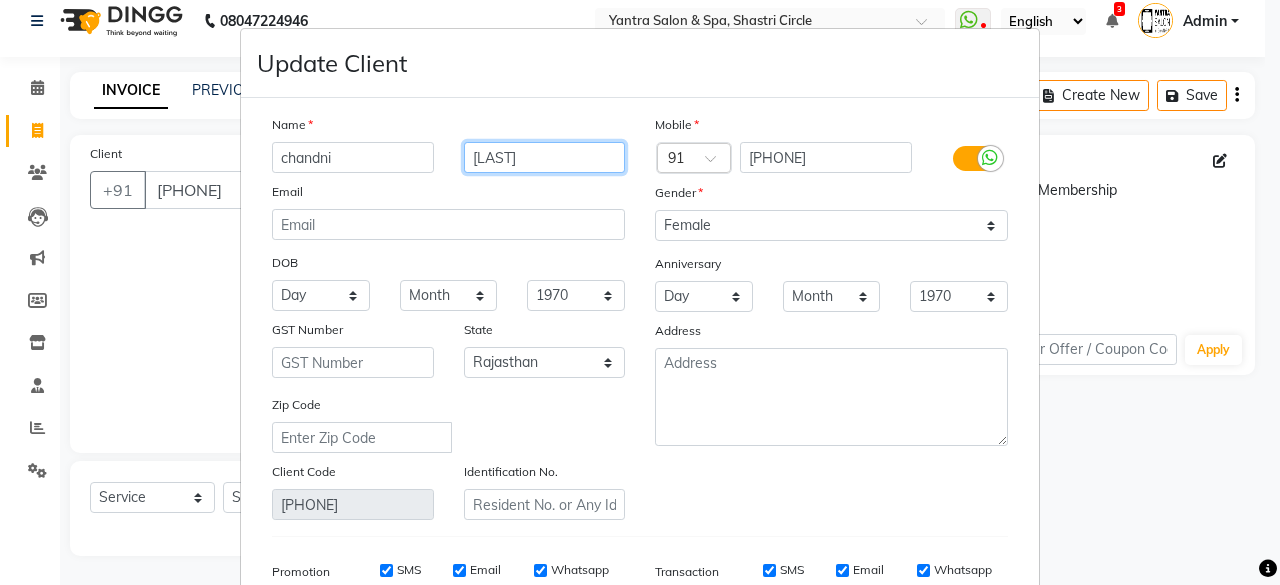 type on "[LAST]" 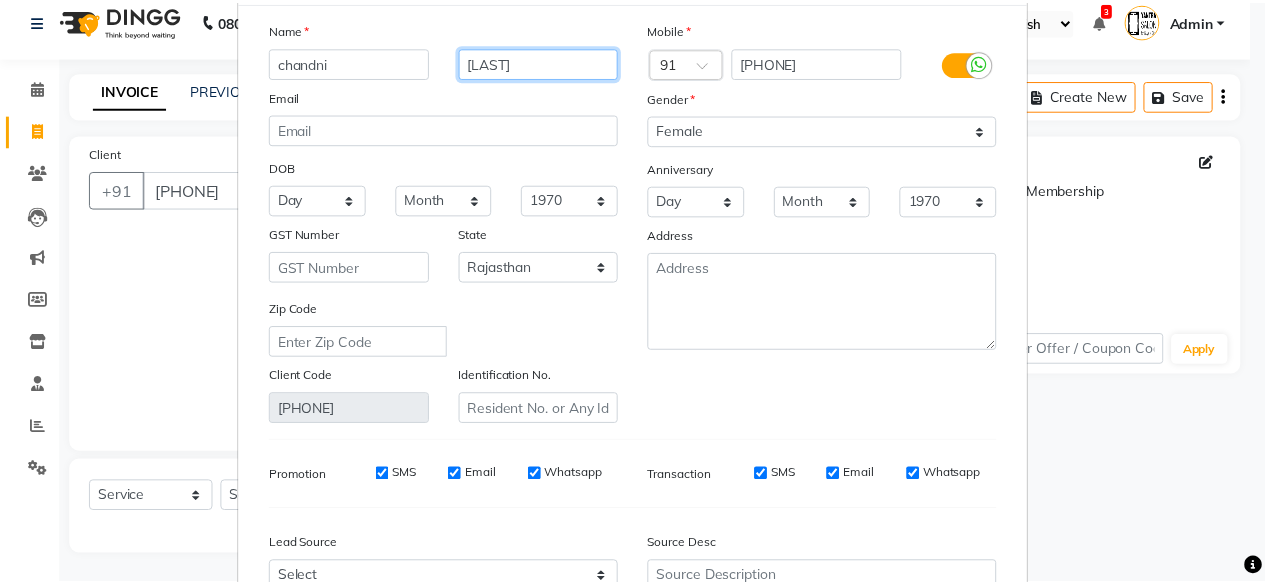 scroll, scrollTop: 299, scrollLeft: 0, axis: vertical 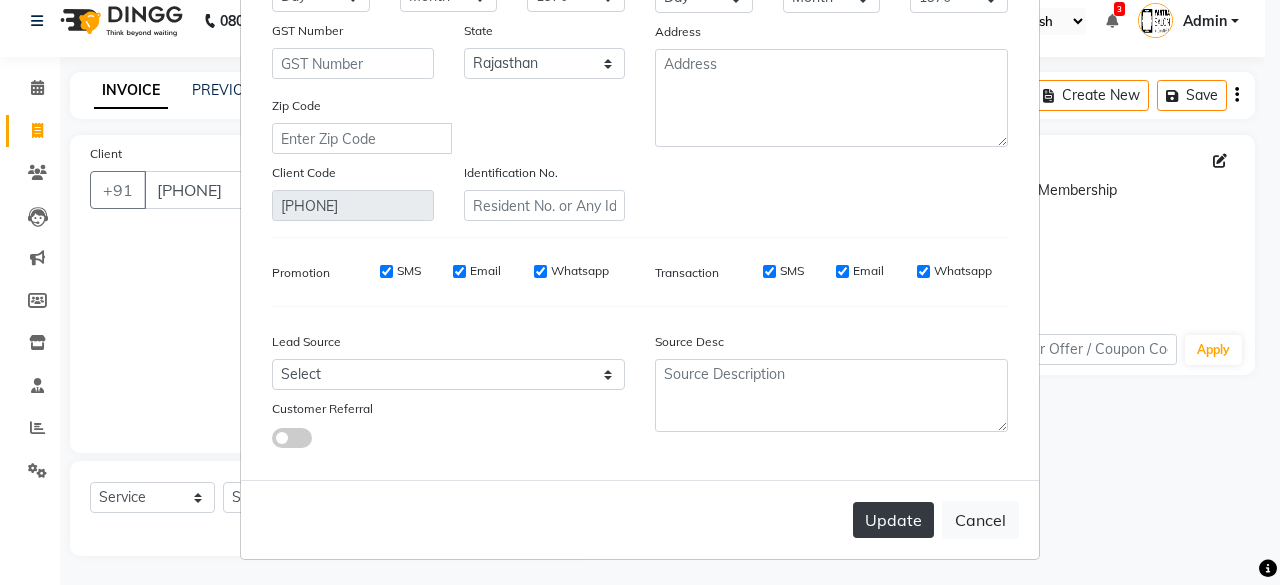 click on "Update" at bounding box center (893, 520) 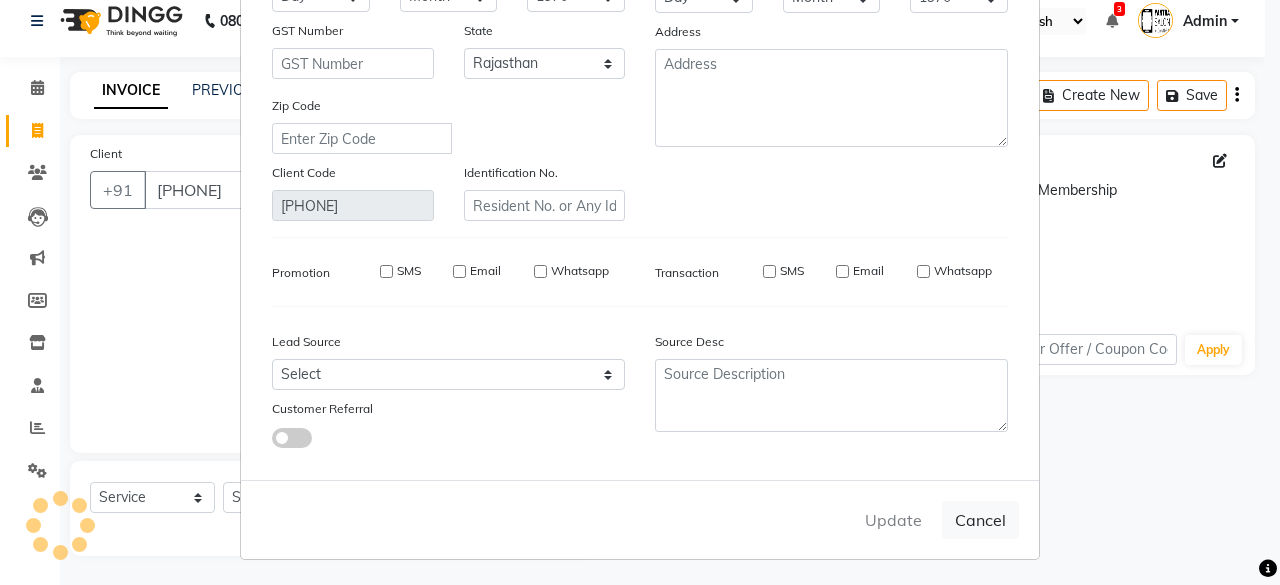 type 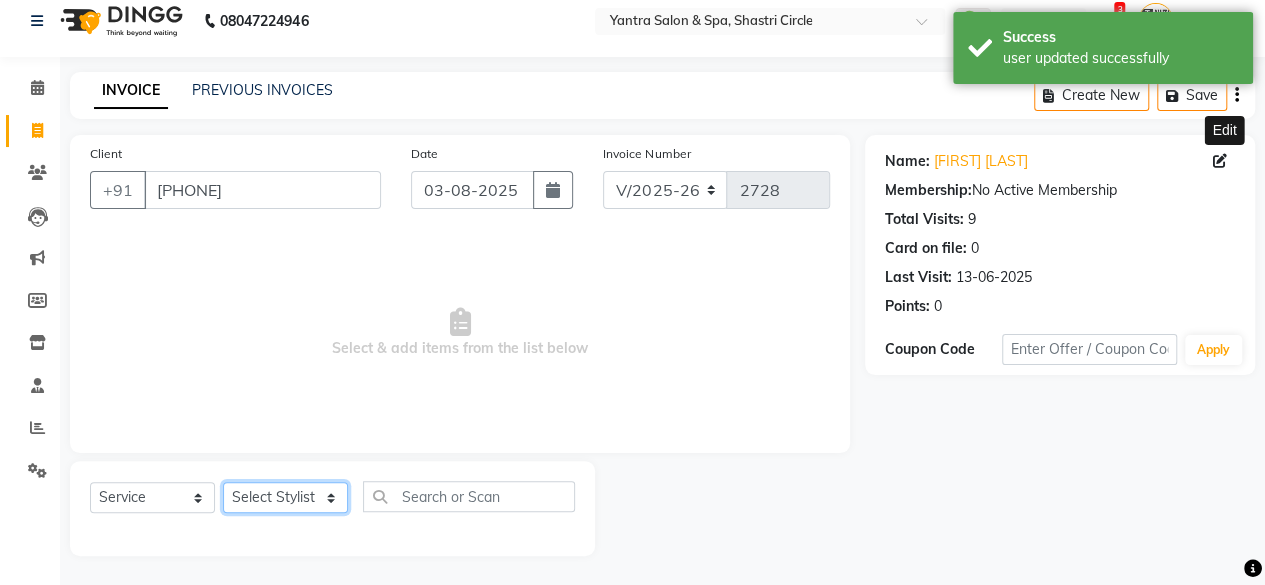 click on "Select Stylist Arvind ASHA bhawna goyal Dev Dimple Director Harsha Hemlata kajal Latika lucky Manager Manisha maam Neelu  Pallavi Pinky Priyanka Rahul Sekhar usha" 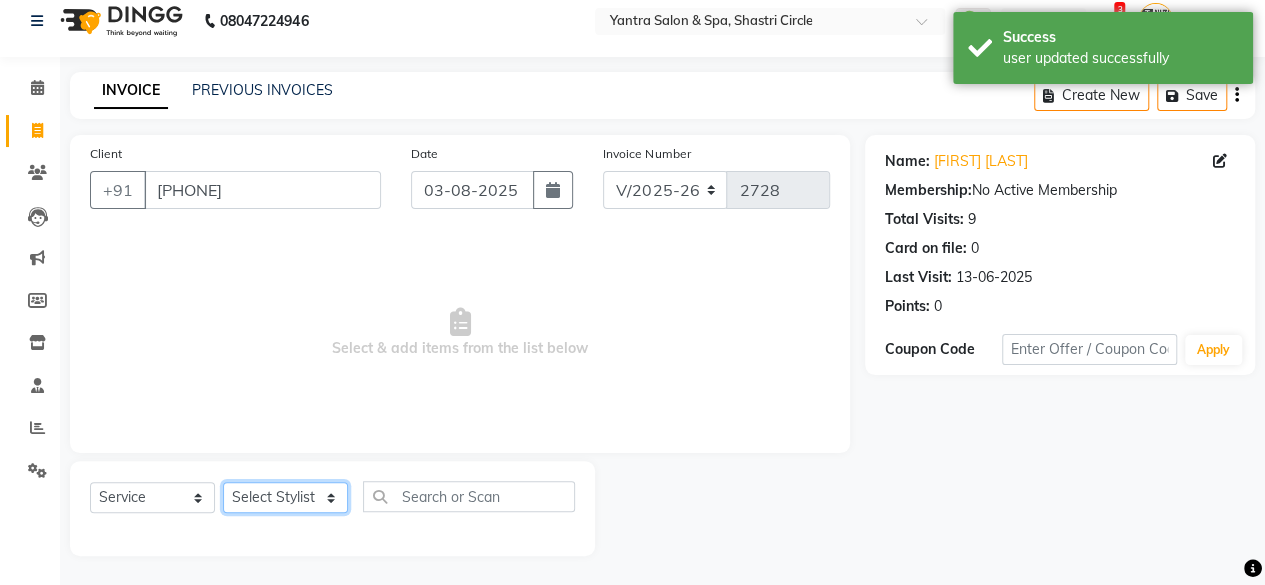 select on "44024" 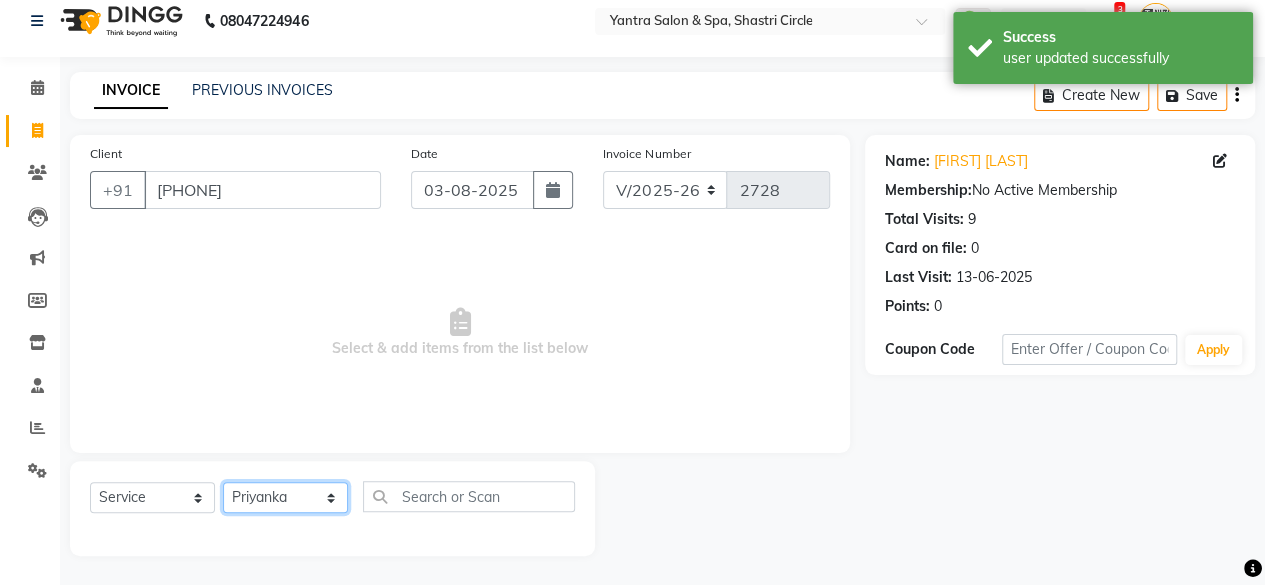 click on "Select Stylist Arvind ASHA bhawna goyal Dev Dimple Director Harsha Hemlata kajal Latika lucky Manager Manisha maam Neelu  Pallavi Pinky Priyanka Rahul Sekhar usha" 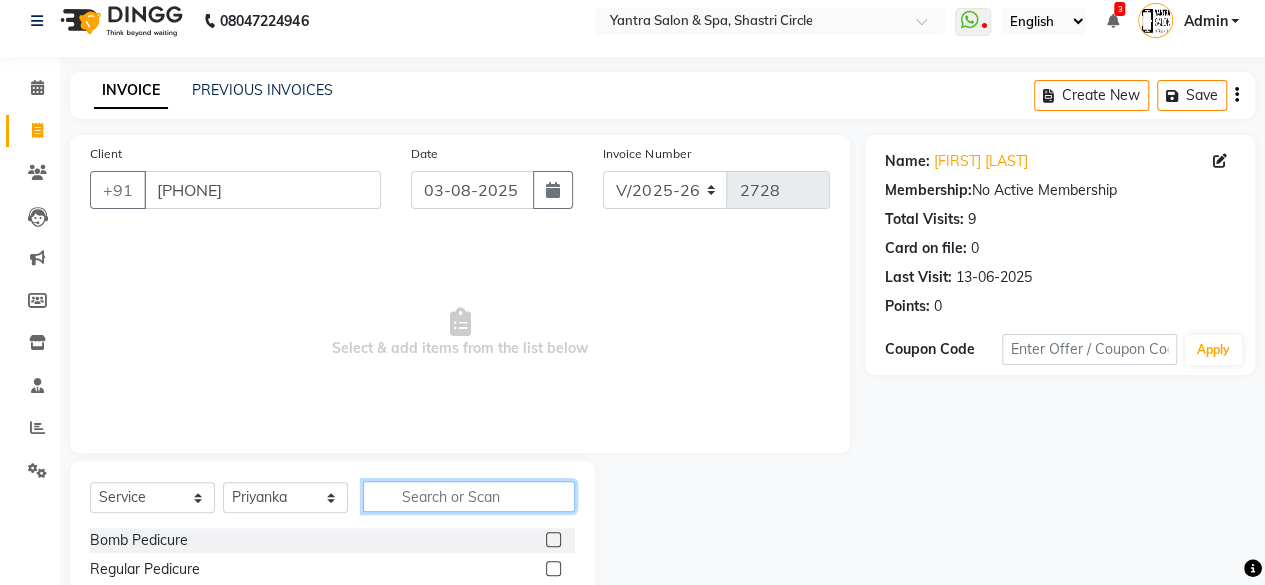 click 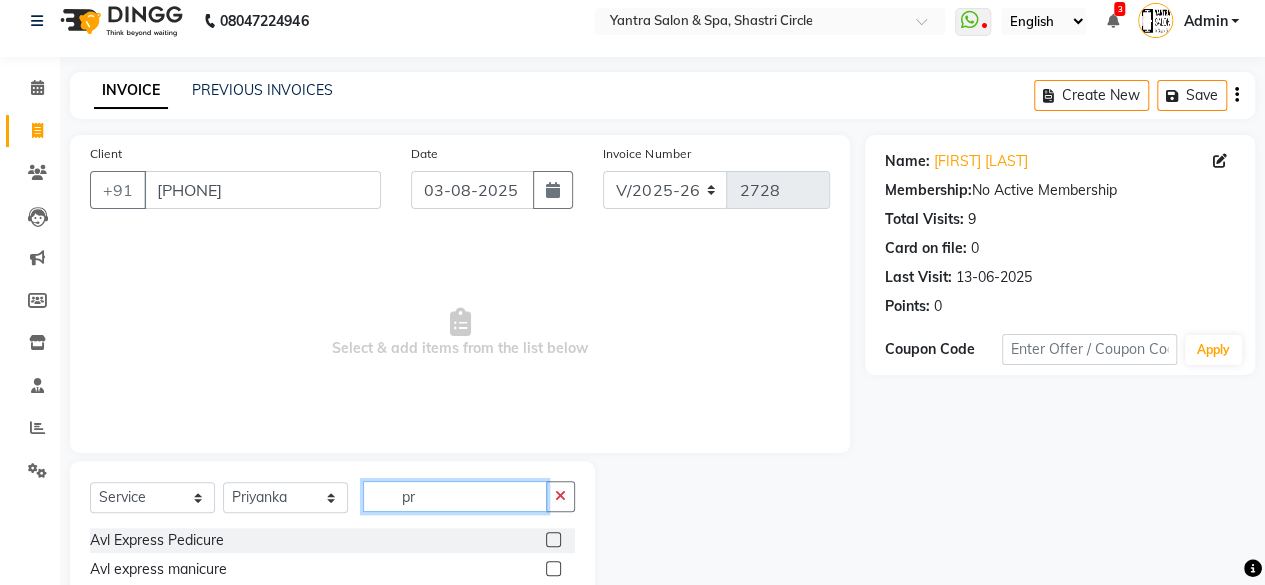 click on "pr" 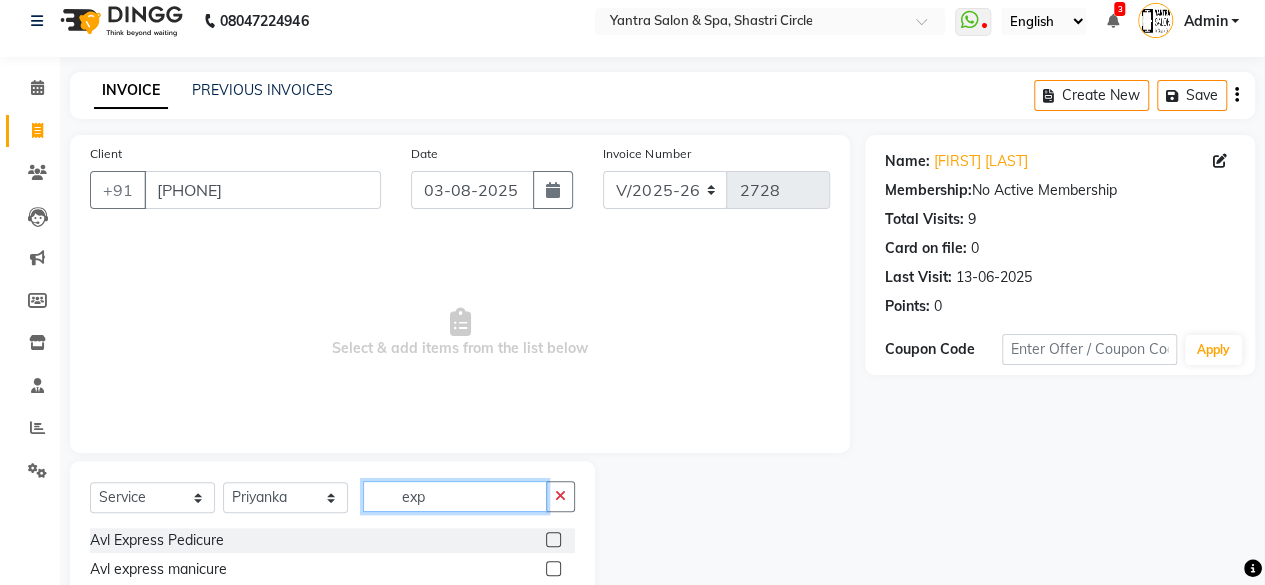 scroll, scrollTop: 102, scrollLeft: 0, axis: vertical 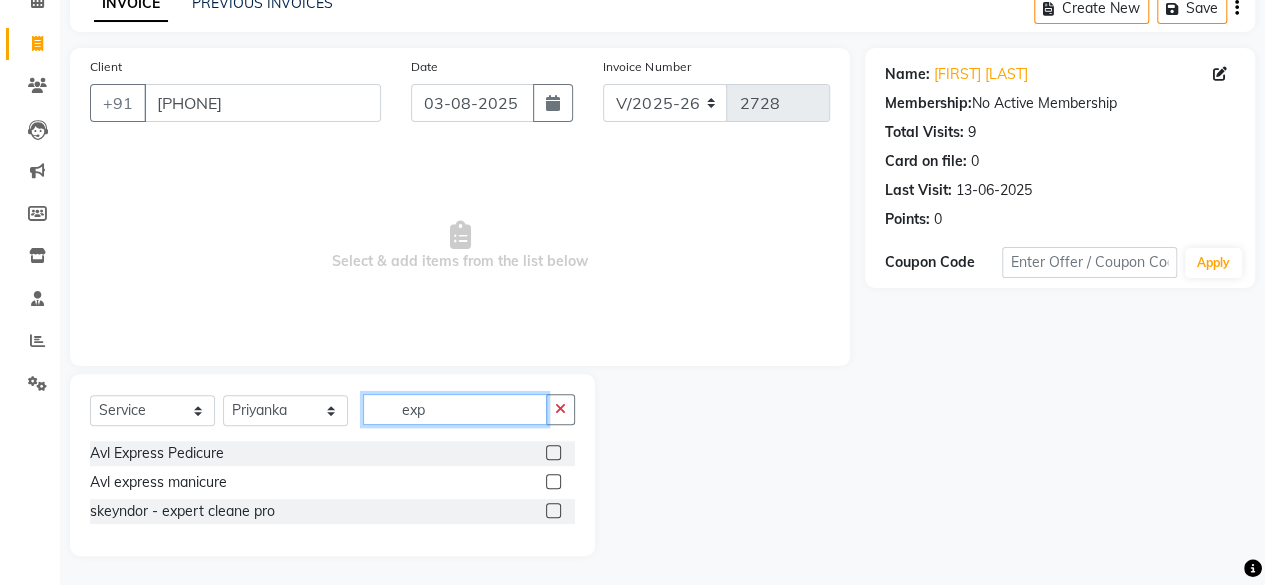 type on "exp" 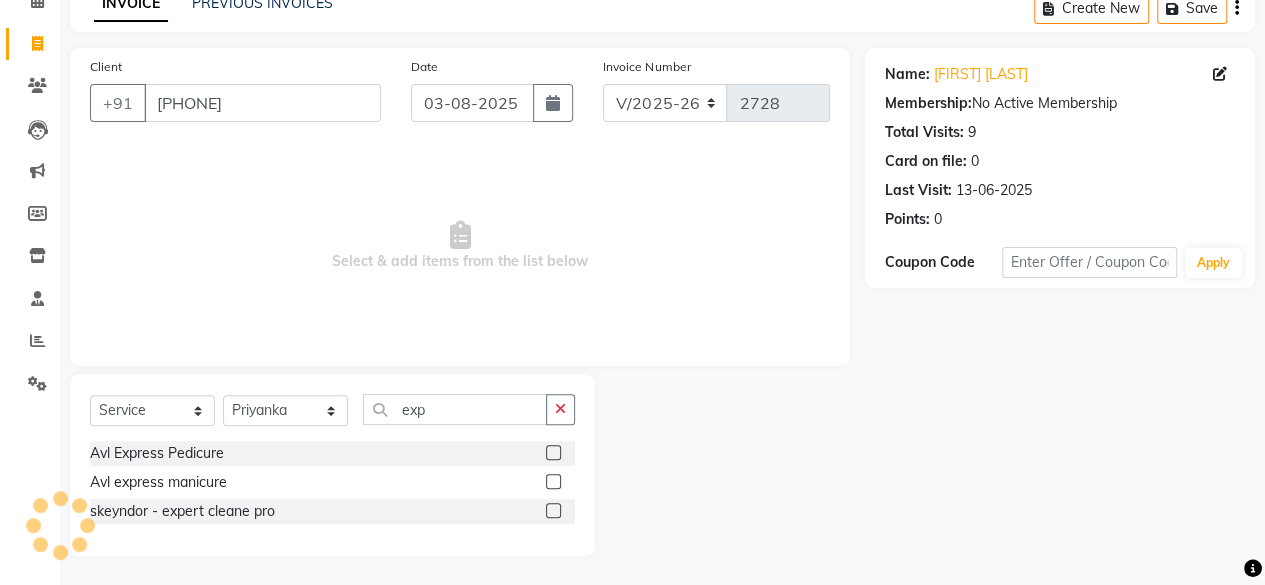 click 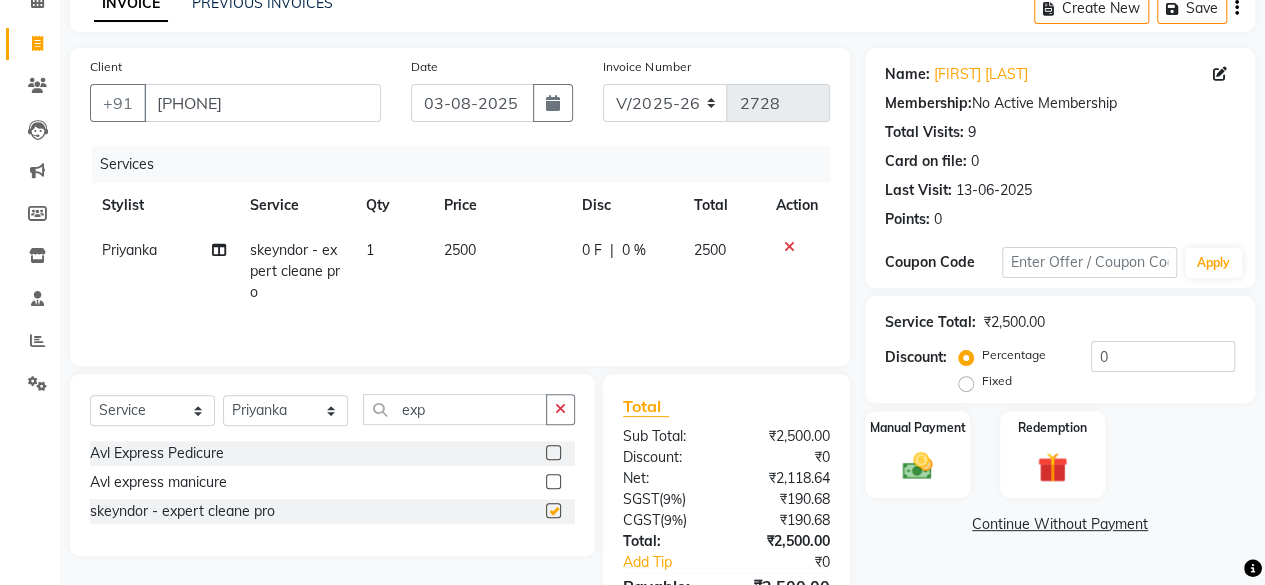 checkbox on "false" 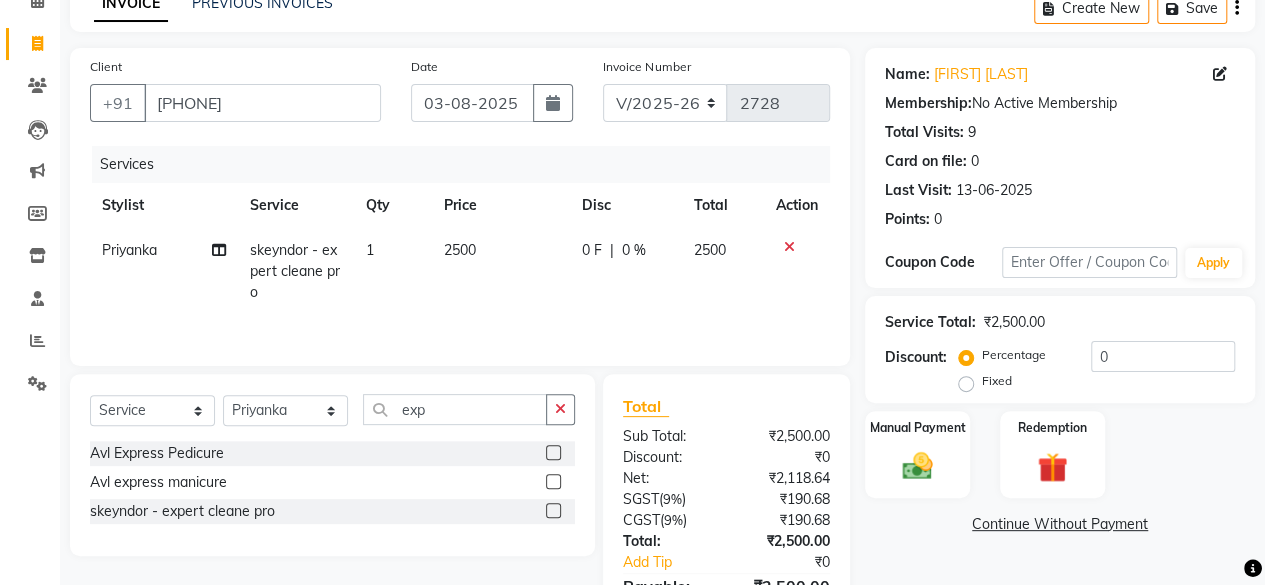 click on "2500" 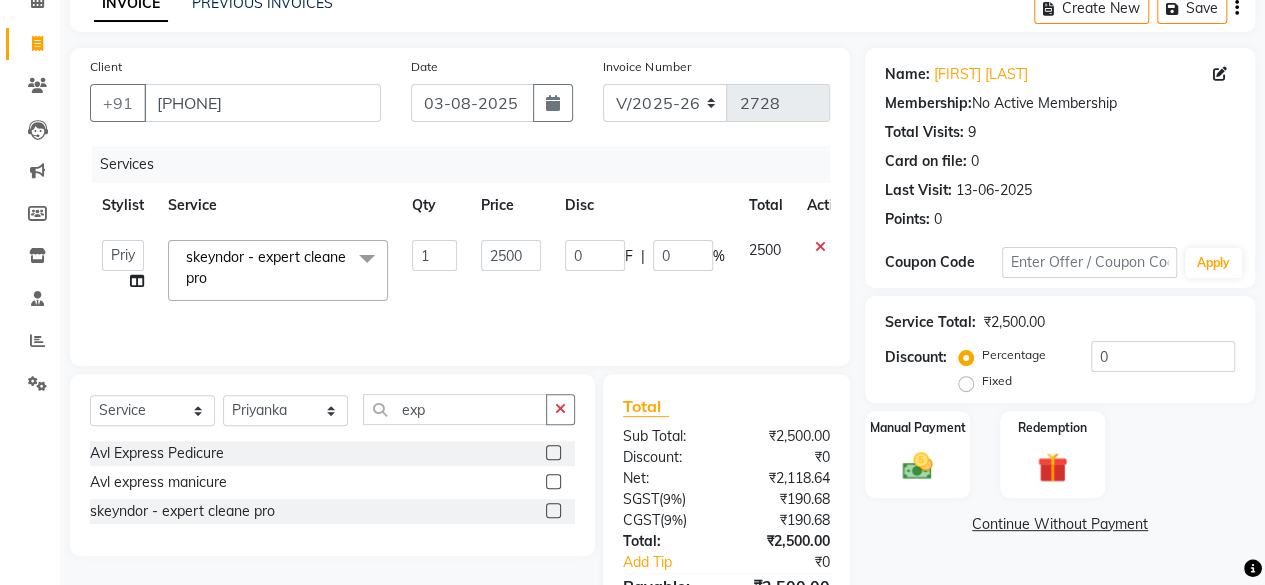 click on "2500" 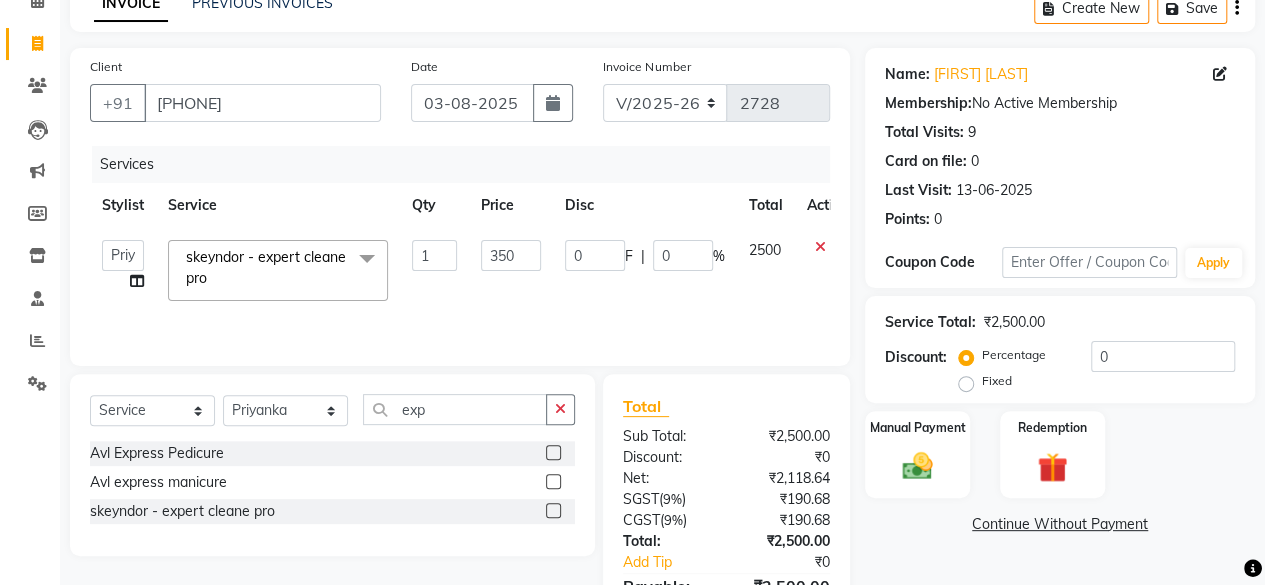 type on "3500" 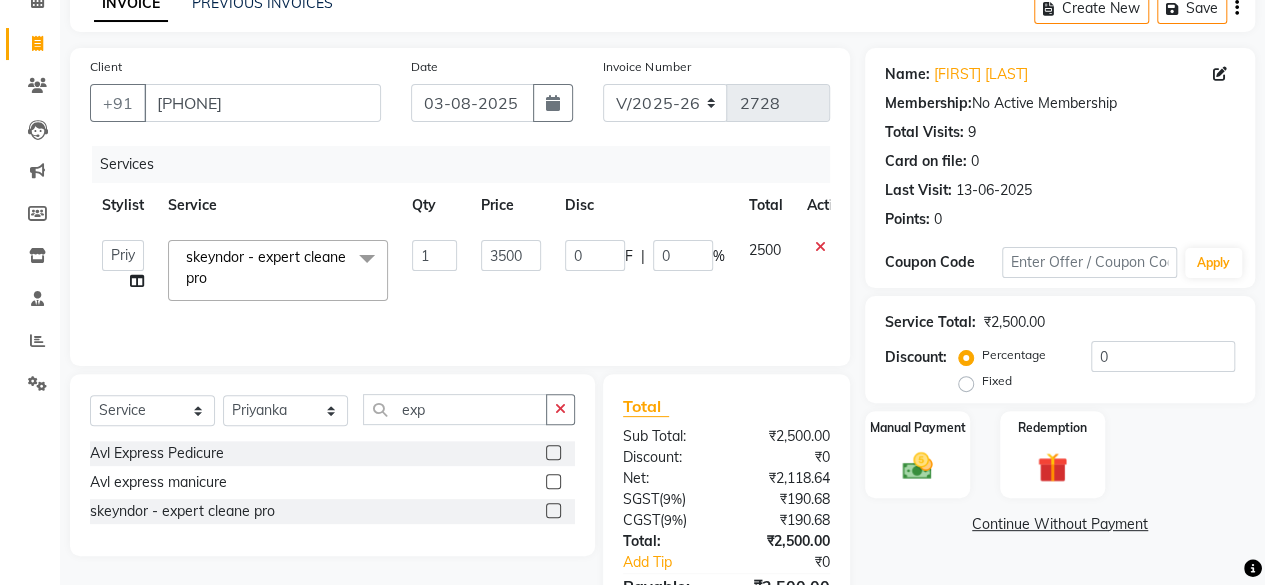 drag, startPoint x: 503, startPoint y: 300, endPoint x: 497, endPoint y: 310, distance: 11.661903 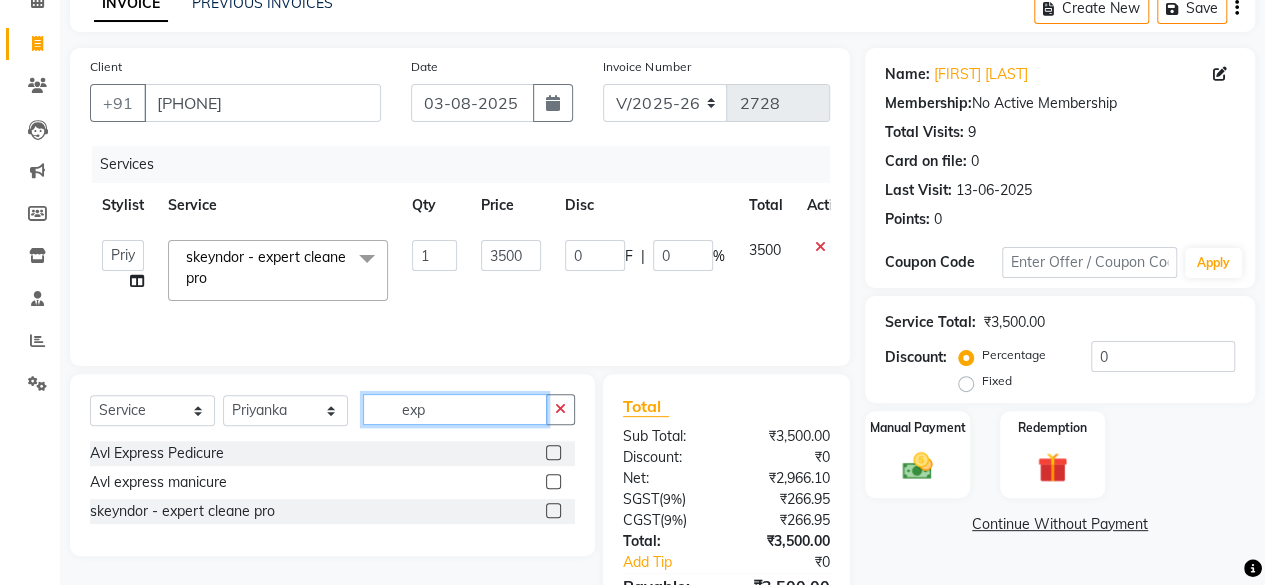 click on "exp" 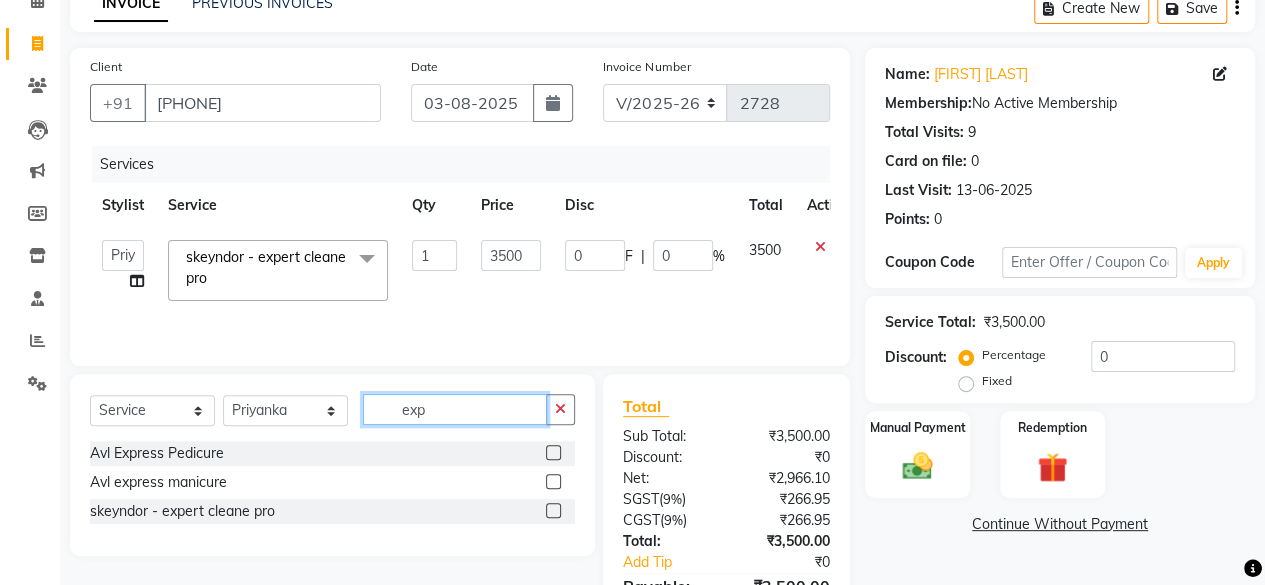 click on "exp" 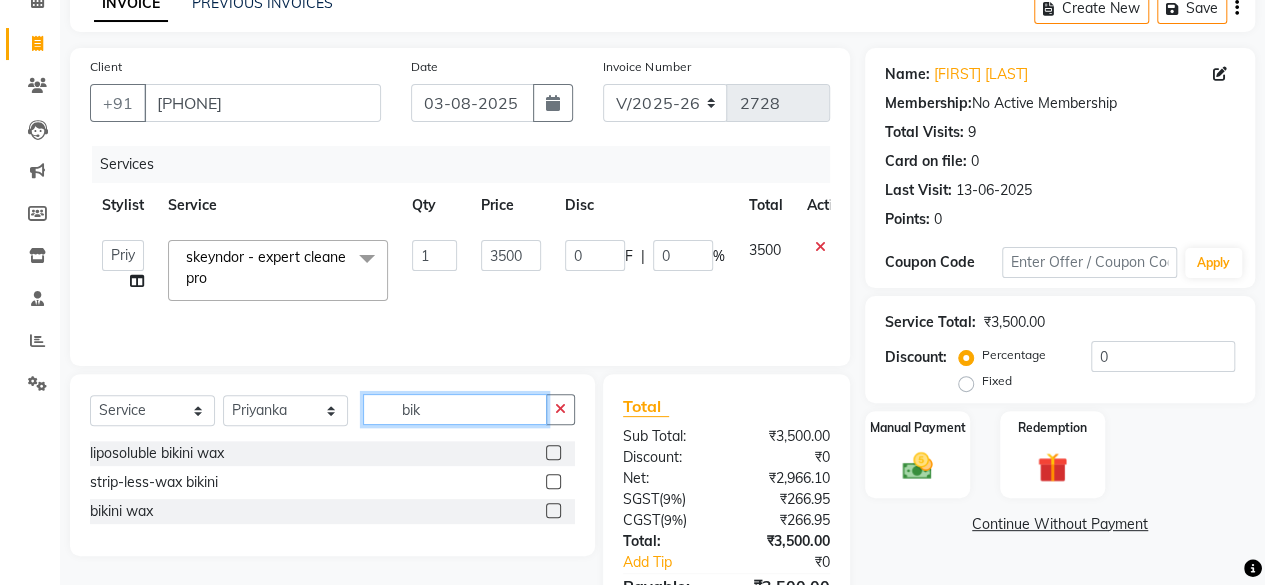type on "bik" 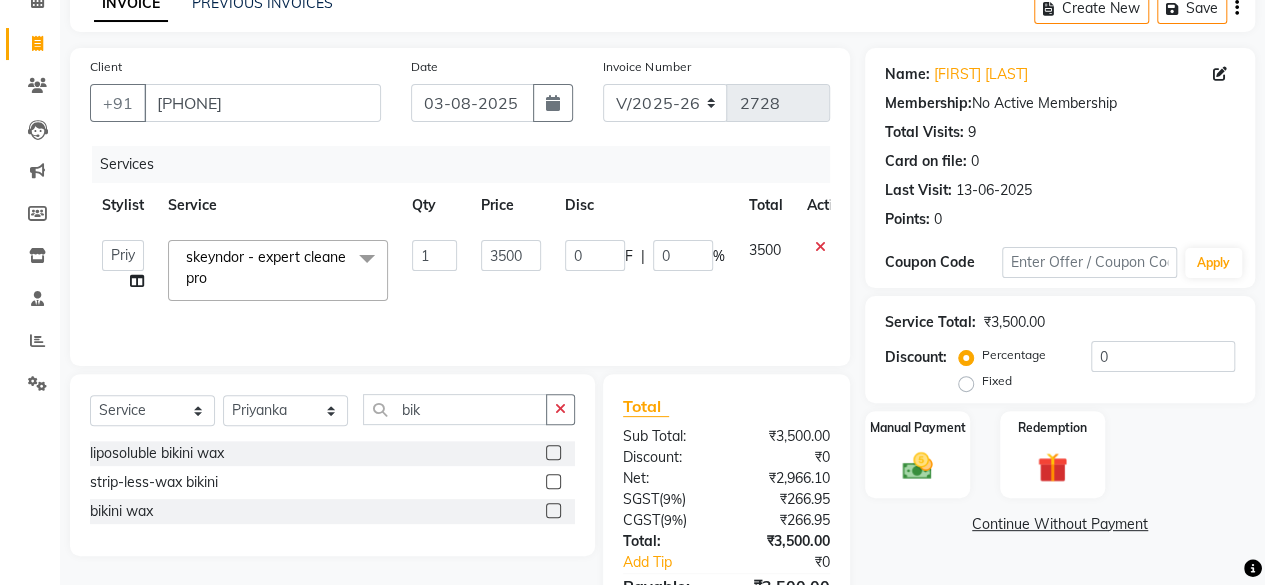 drag, startPoint x: 549, startPoint y: 511, endPoint x: 522, endPoint y: 485, distance: 37.48333 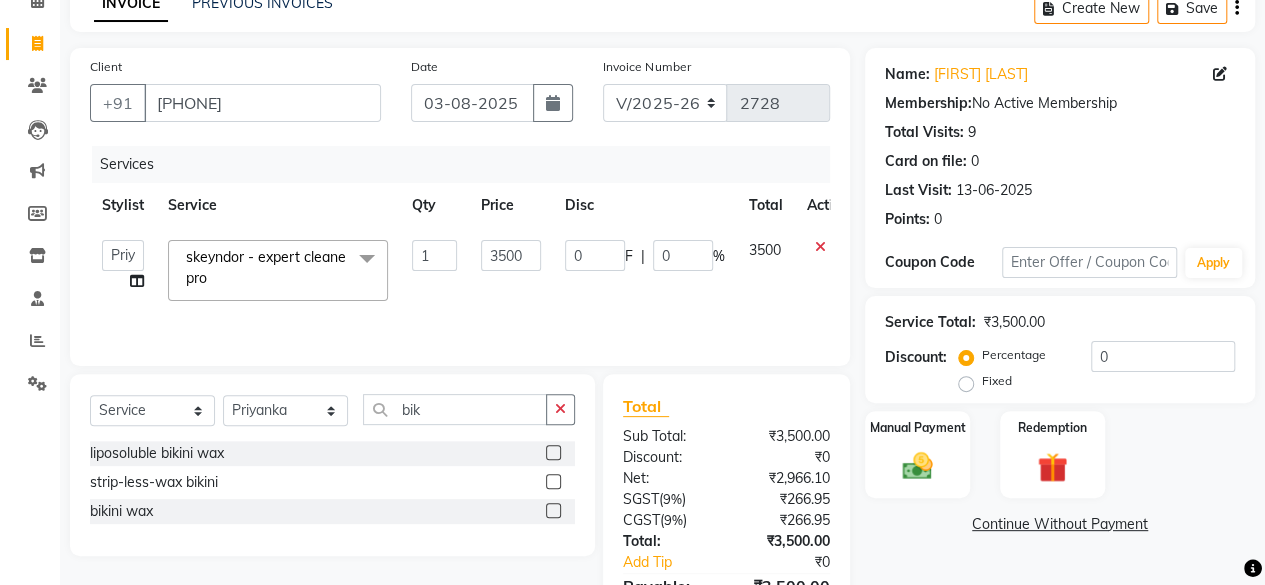 click at bounding box center (552, 511) 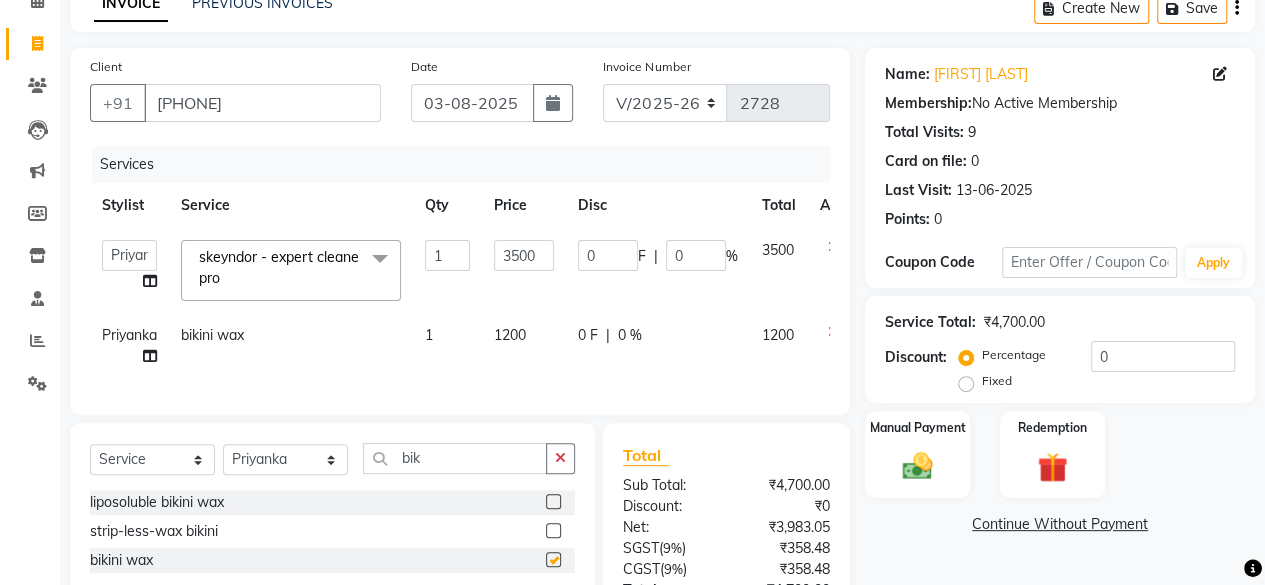 checkbox on "false" 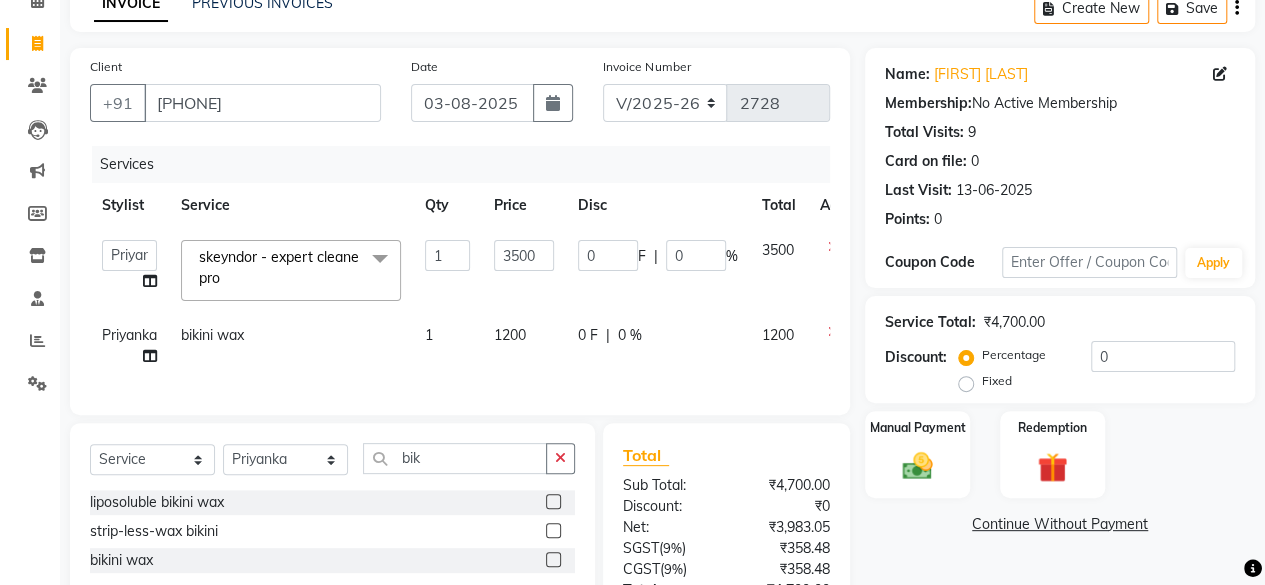 click on "Select  Service  Product  Membership  Package Voucher Prepaid Gift Card  Select Stylist [FIRST] [FIRST] [FIRST] [LAST] [FIRST] [FIRST] Director [FIRST] [FIRST] [FIRST] [FIRST] [FIRST] Manager [FIRST] maam [FIRST]  [FIRST] [FIRST] [FIRST] [FIRST] [FIRST] bik" 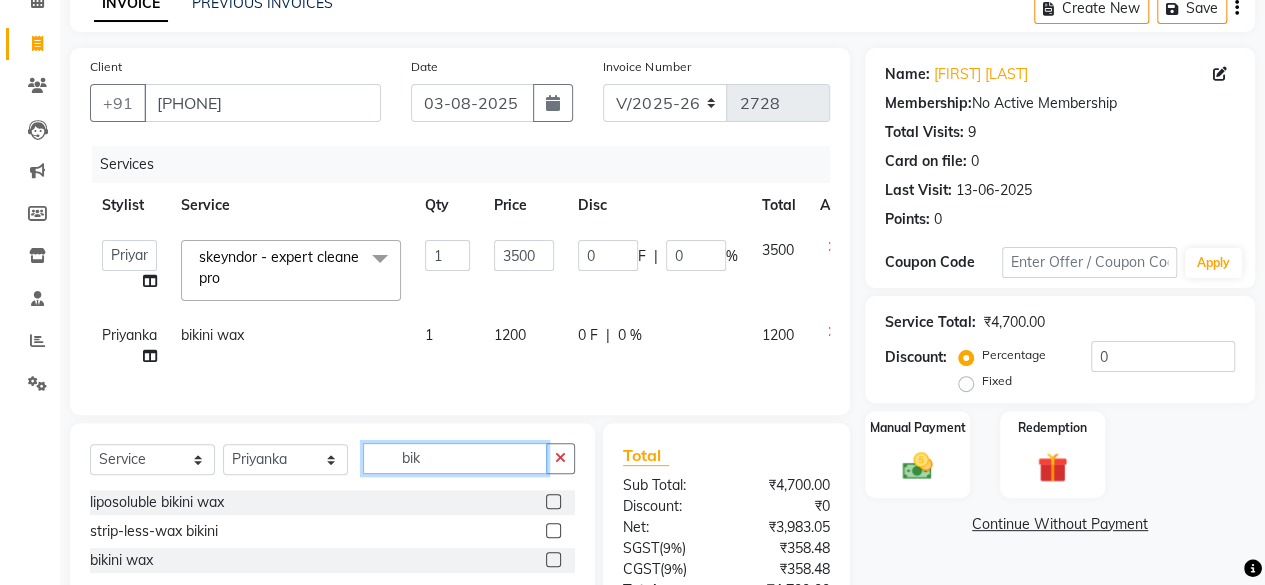 click on "bik" 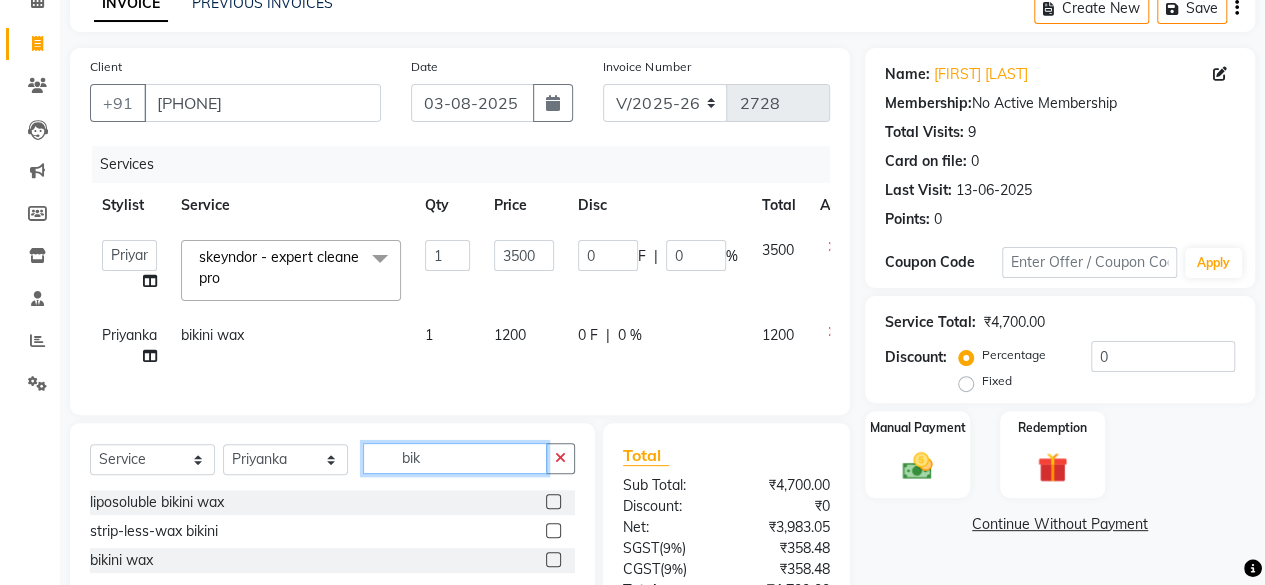 click on "bik" 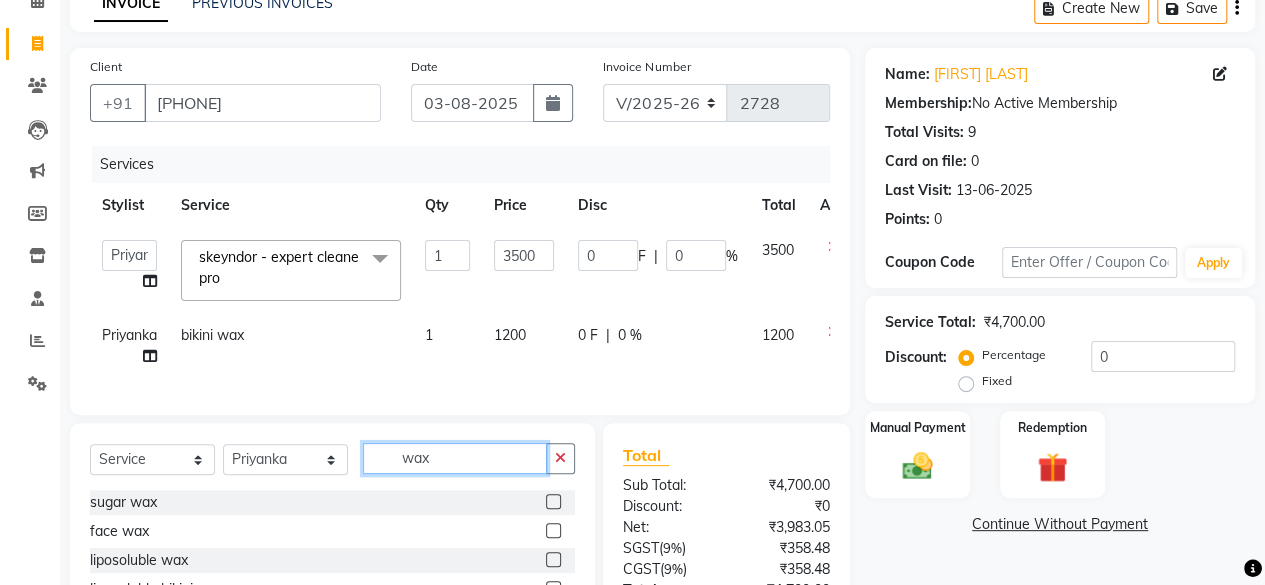 scroll, scrollTop: 278, scrollLeft: 0, axis: vertical 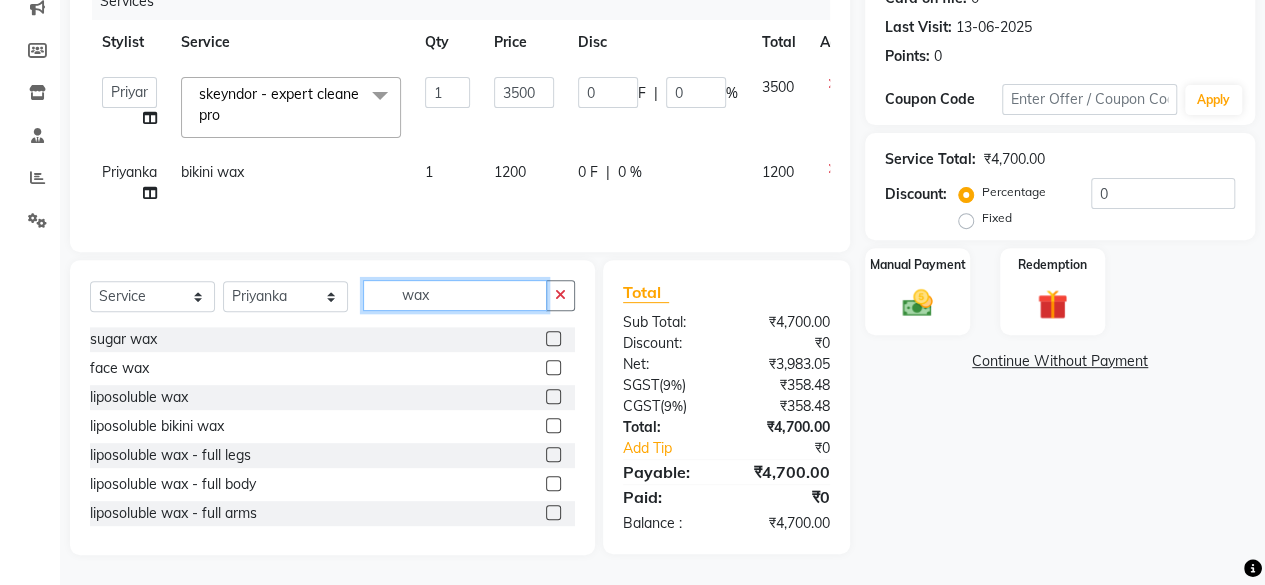 type on "wax" 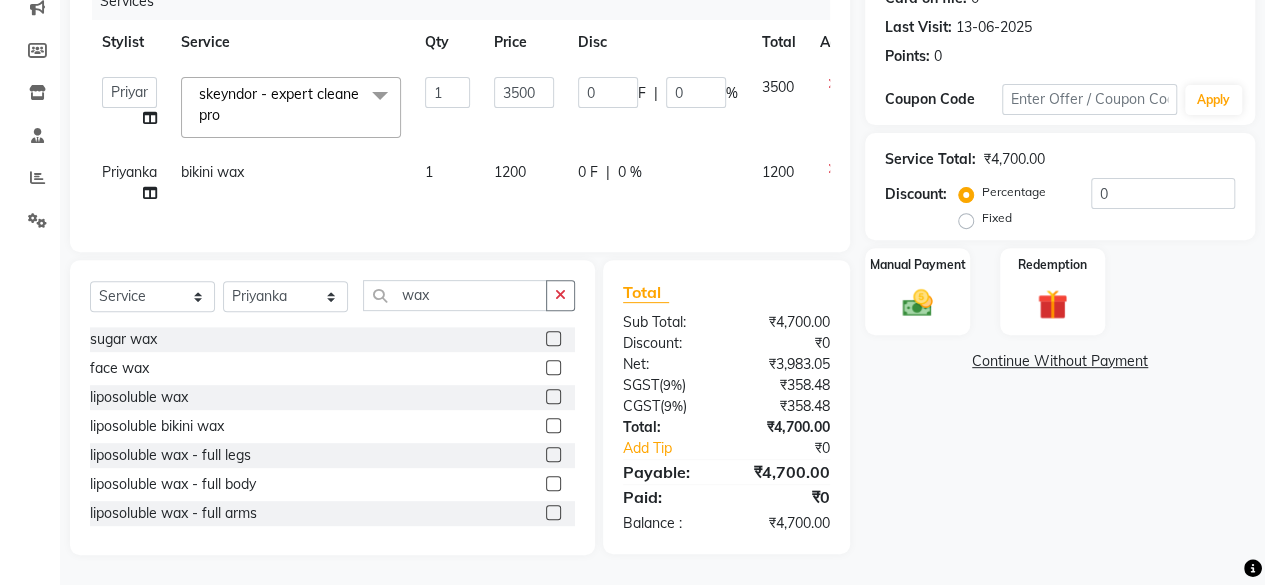 click 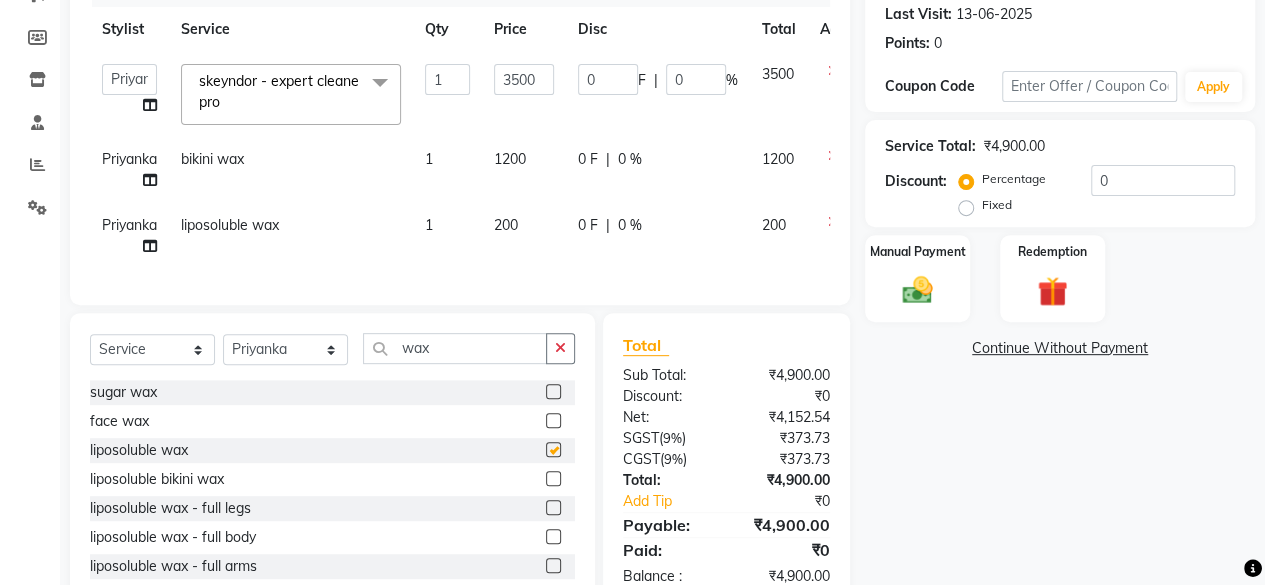 checkbox on "false" 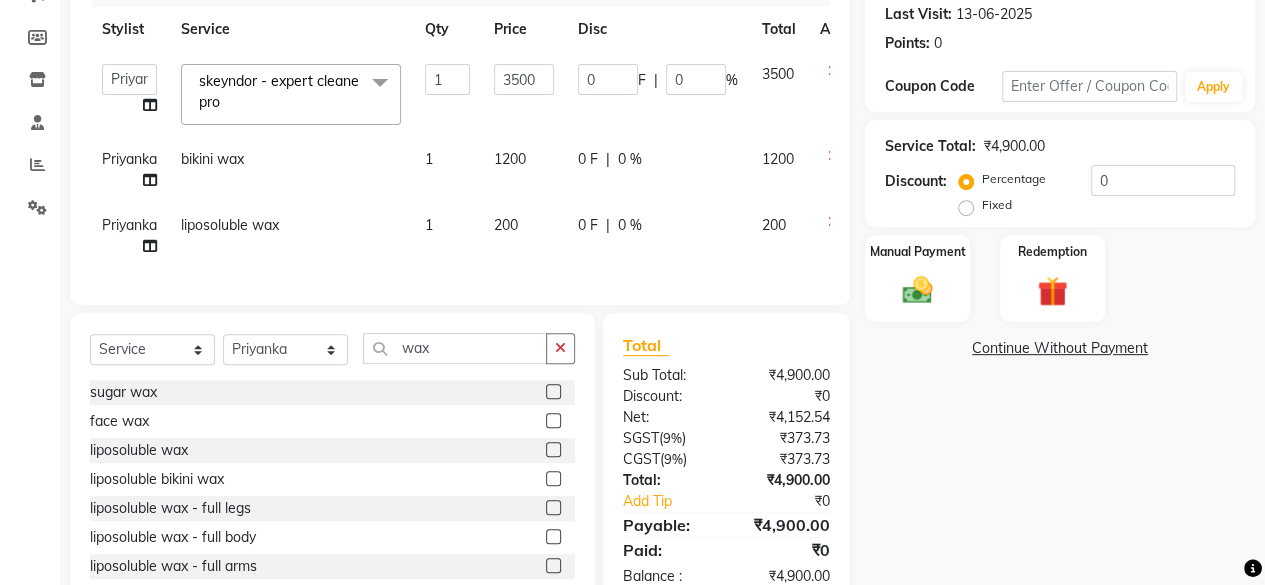 click on "200" 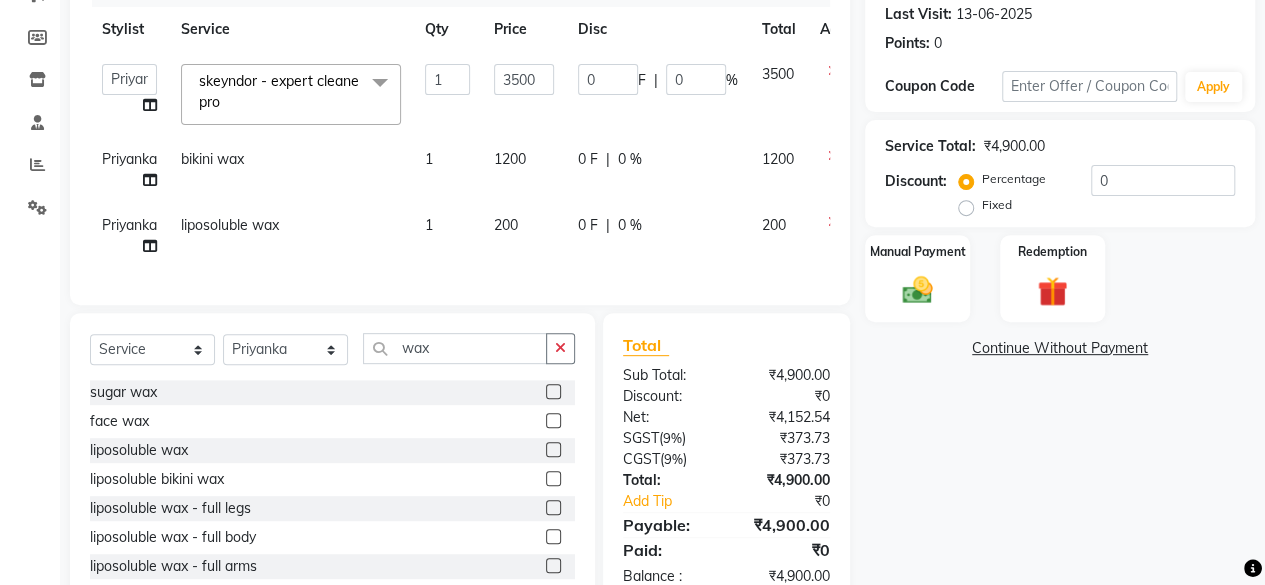 select on "44024" 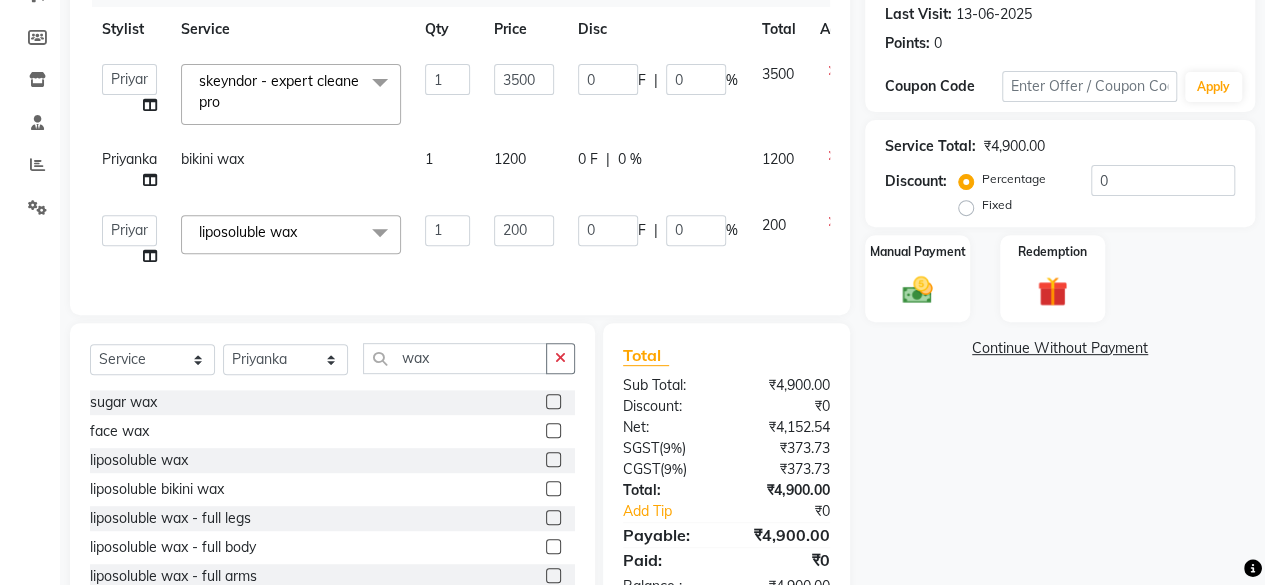 click on "200" 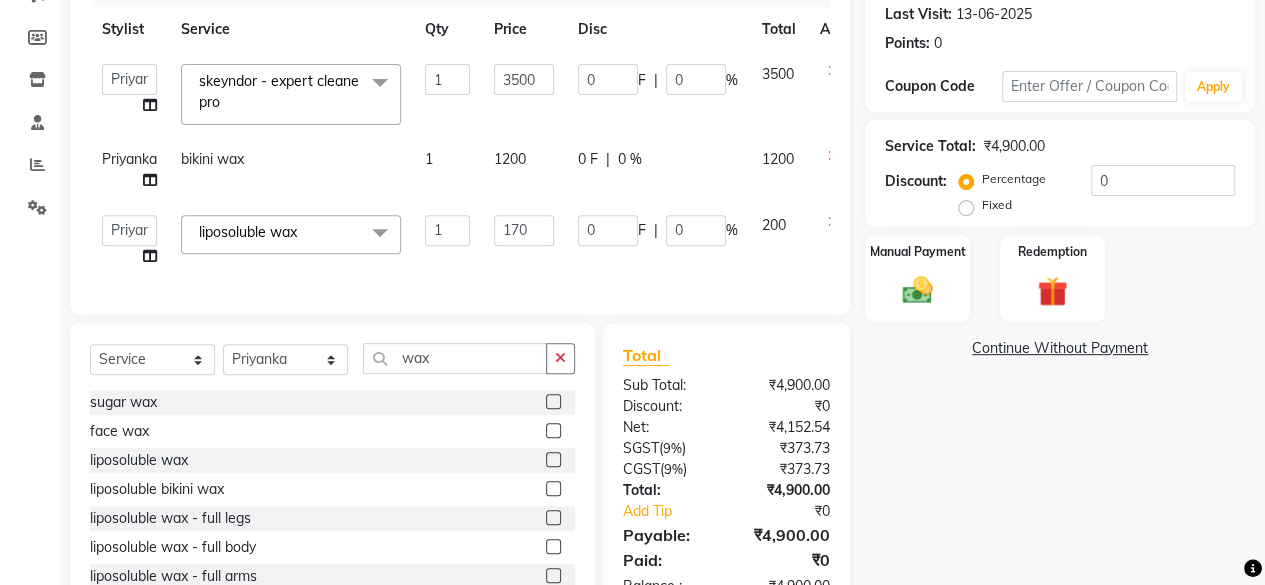 type on "1700" 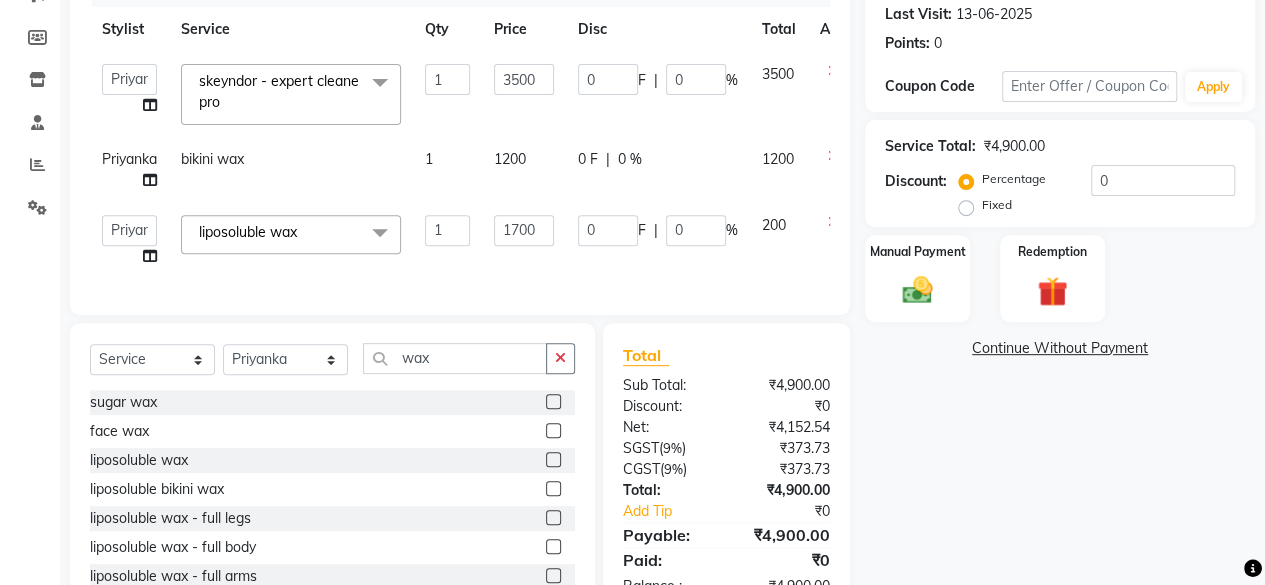 click on "Services Stylist Service Qty Price Disc Total Action  [FIRST]   [FIRST]   [FIRST] [LAST]   [FIRST]   [FIRST]   Director   [FIRST]   [FIRST]   [FIRST]   [FIRST]   [FIRST]   Manager   [FIRST] maam   [FIRST]    [FIRST]   [FIRST]   [FIRST]   [FIRST]   [FIRST]  skeyndor - expert cleane pro  x Bomb Pedicure Regular Pedicure Cracked Heal Treatment Alga Apothecary Pedicure Gel polish remover  Donut Pedicure candle Pedicure Avl Express Pedicure Avl Pedicruise pedicure Avl Pedipure pedicure Pedi Pai pedicure Under arms polish Kanpeki body spa Regular Manicure Bomb Manicure Alga Apothecary Manicure Nail Extensions Gel nail pent Pedi Pai manicure Donut manicure Avl express manicure Avl Pedicruise manicure Avl Pedipure manicure Candle manicure Back polish Foot Massage Head Massage Back Massage Hand & Shoulder Massage Body Spa Relaxing Body Massage Aromatherapy Associates - Renewing Rose Aromatherapy Associates - intense nourishment Aromatherapy Associates Body Massage Full Body Bleach Body Polishing body scrub  face bleach back scrub 1" 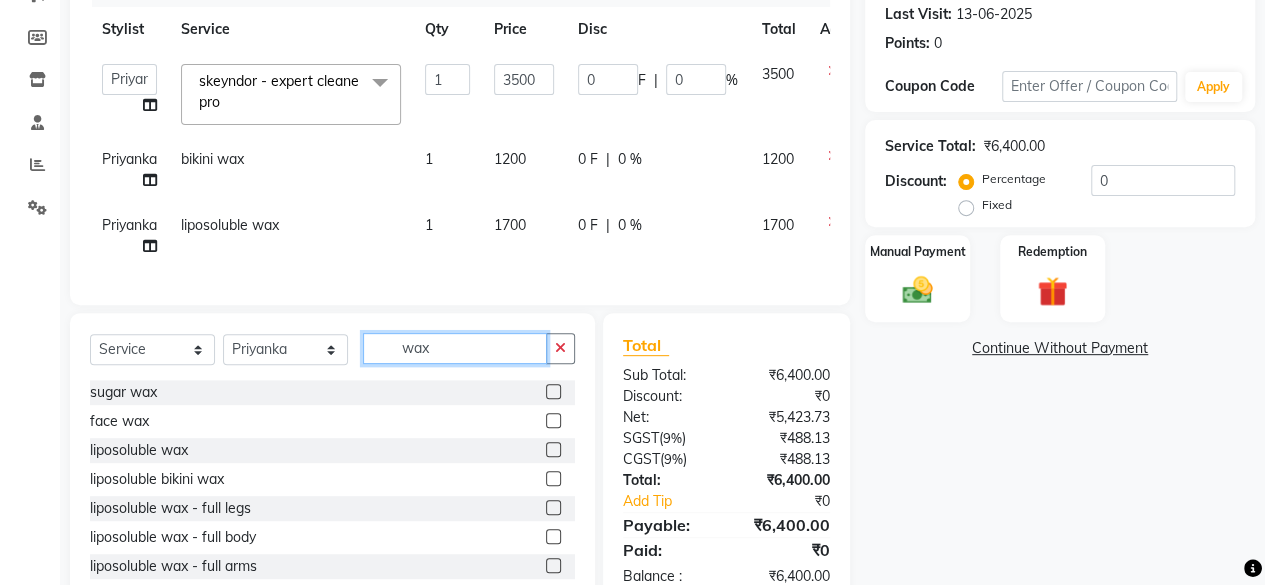click on "wax" 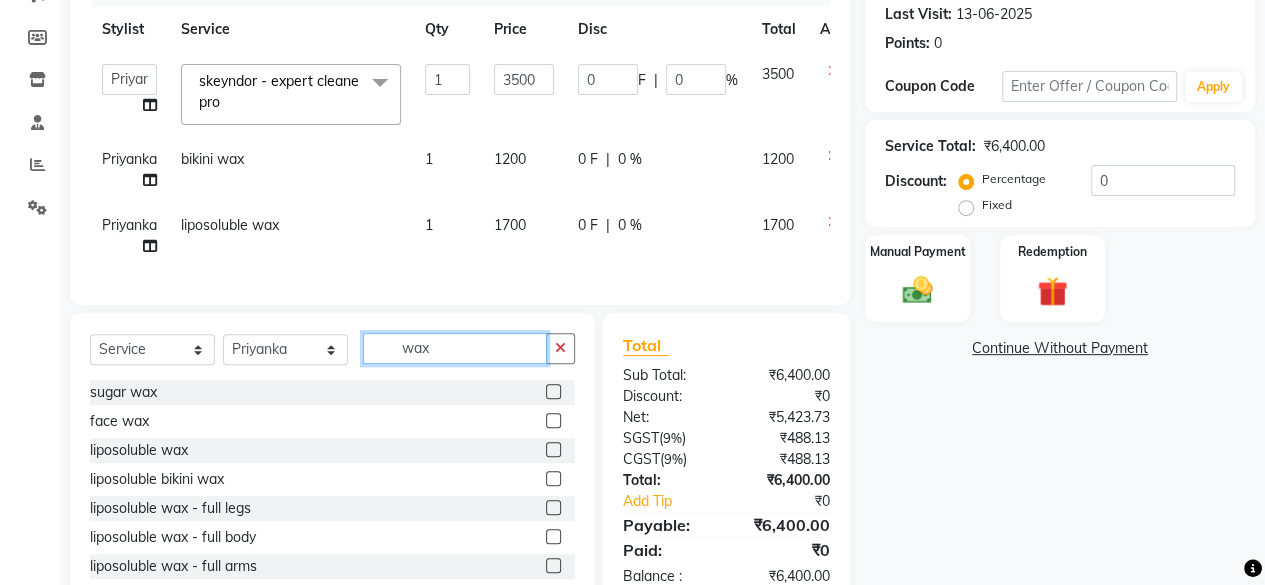 click on "wax" 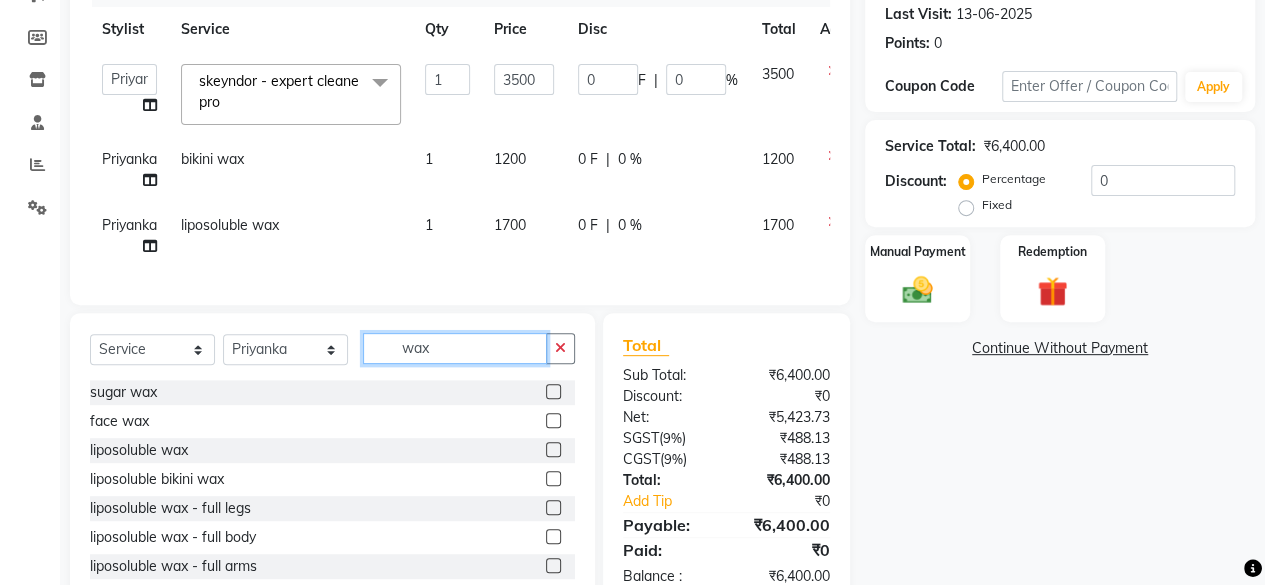 click on "wax" 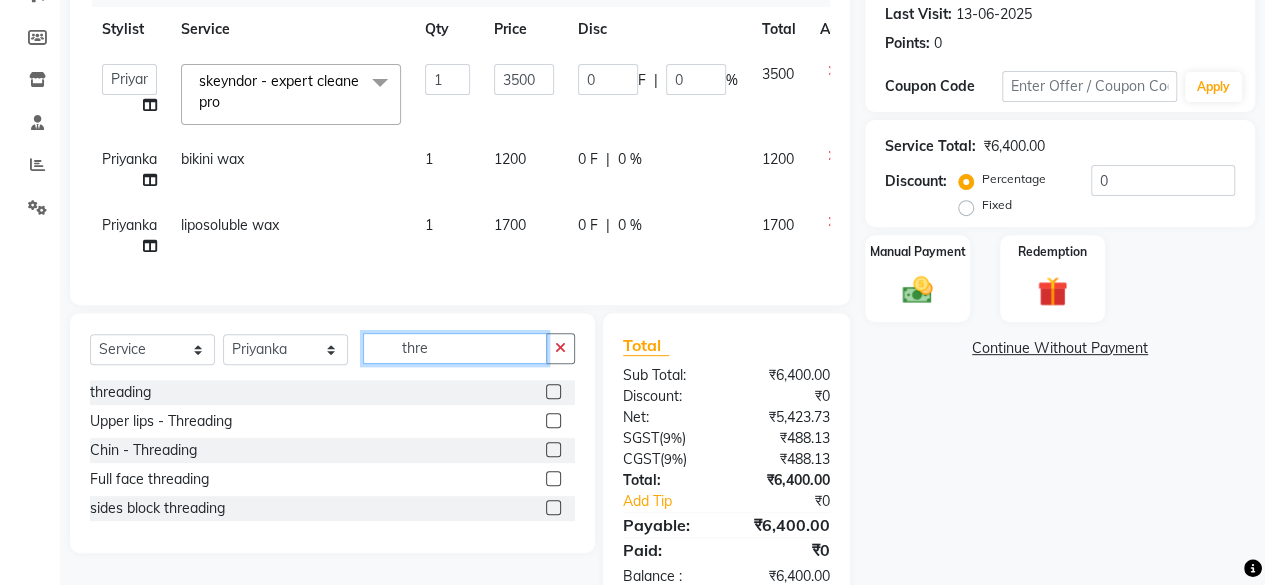 type on "thre" 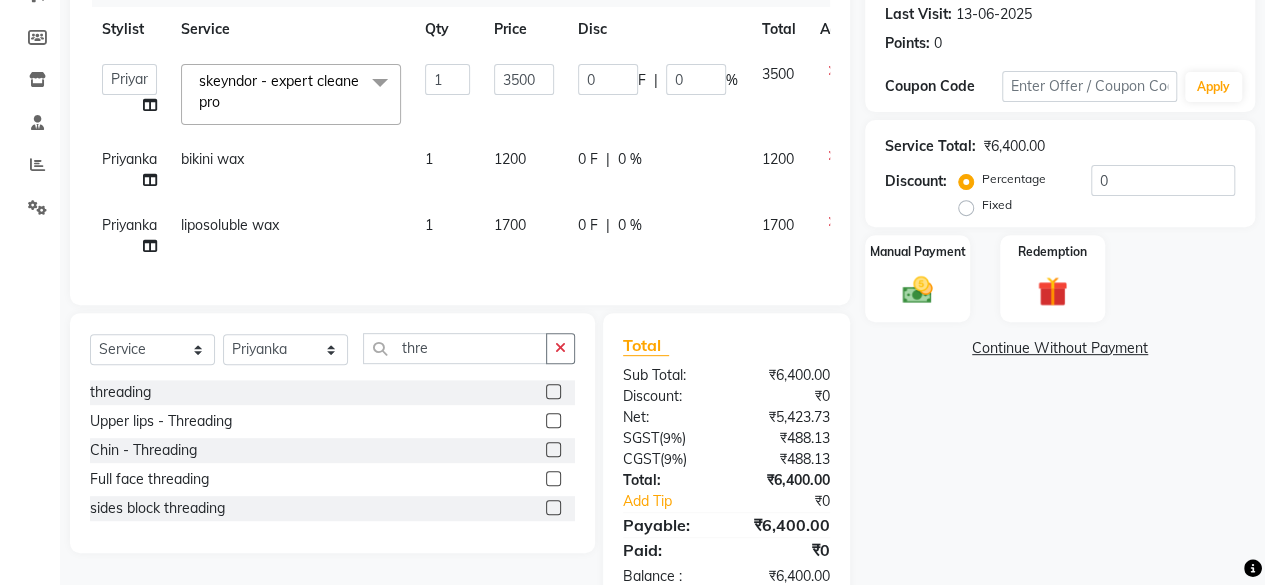 click 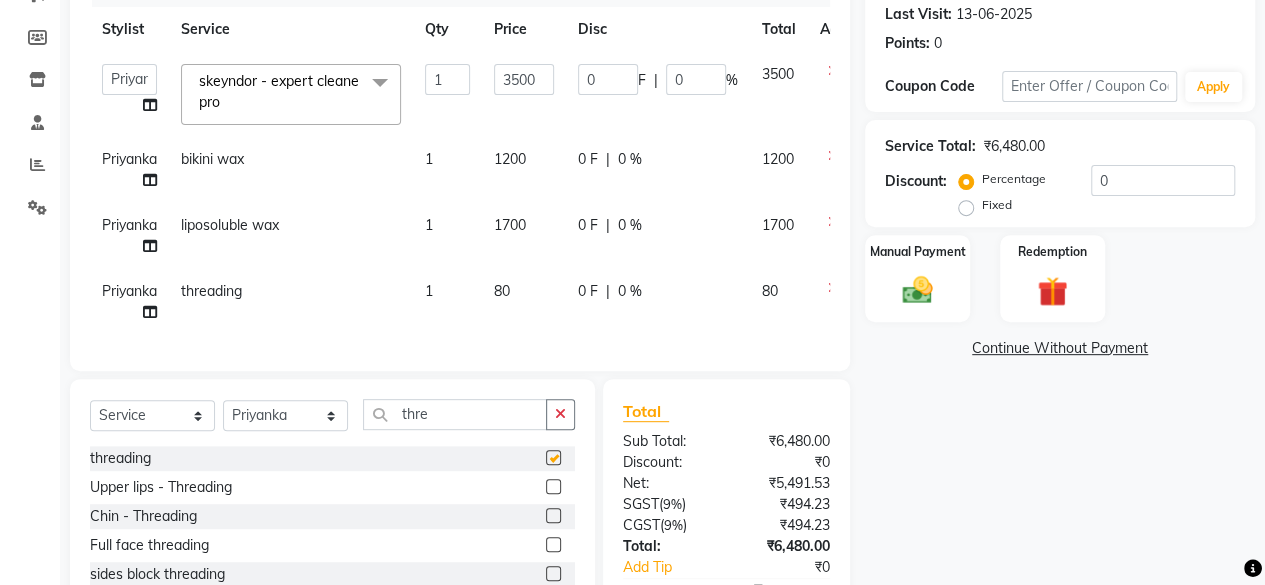 checkbox on "false" 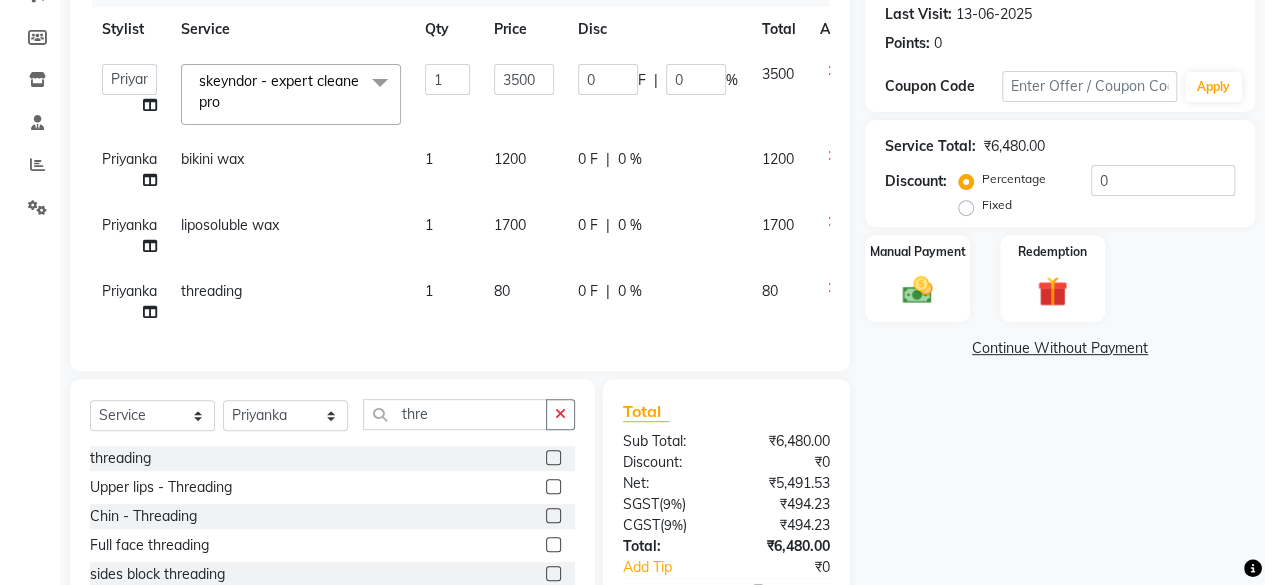 click on "80" 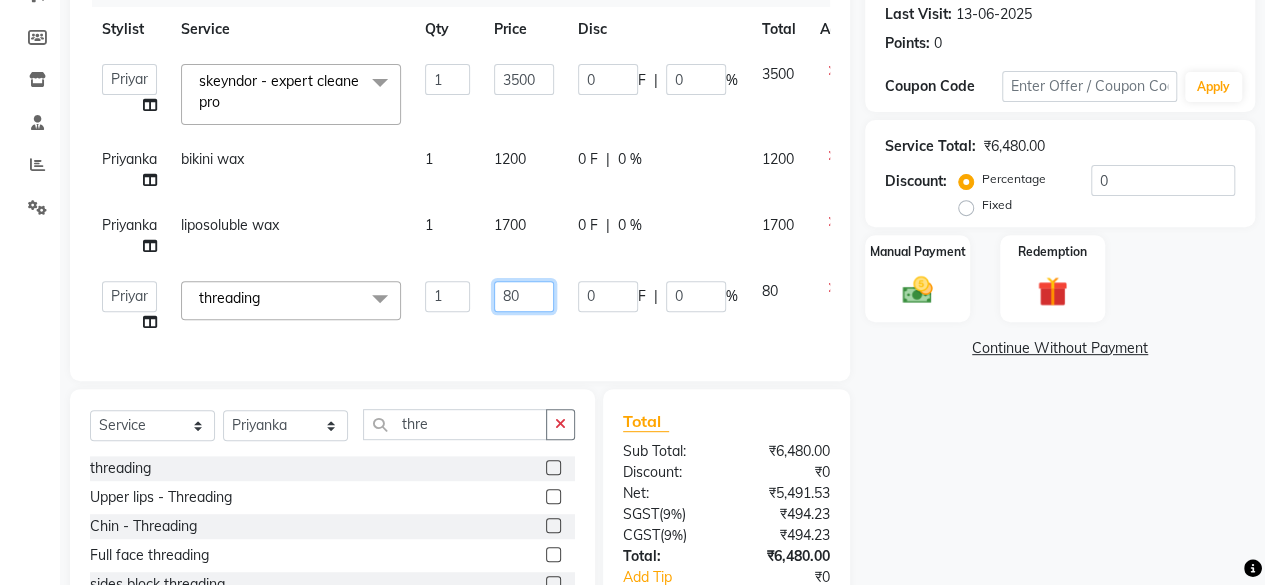 click on "80" 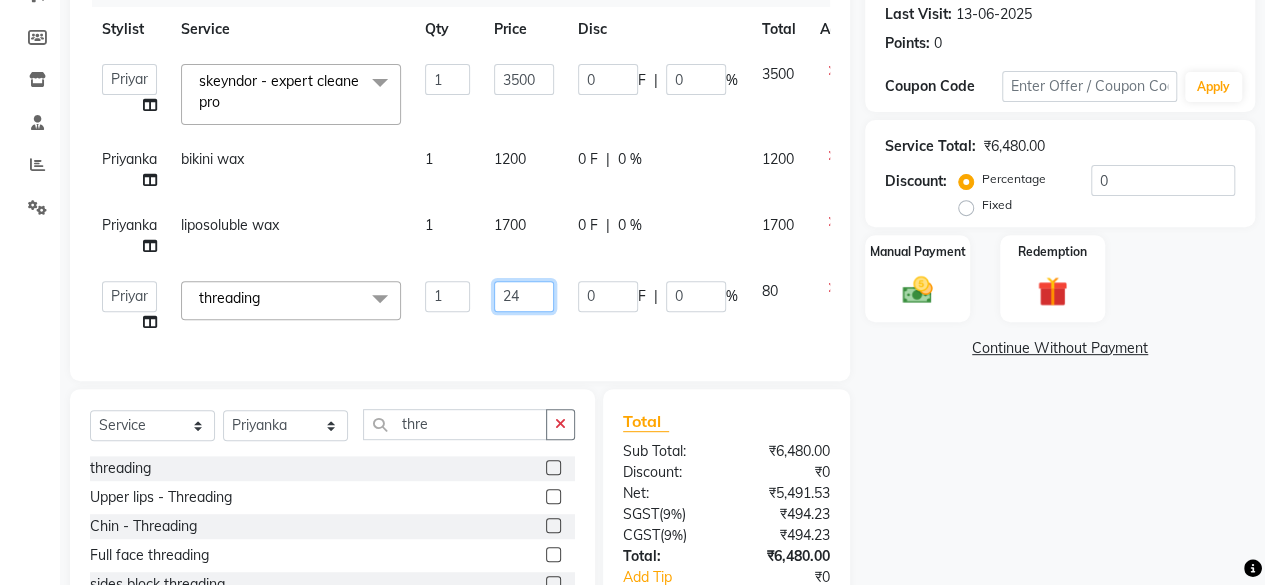 type on "240" 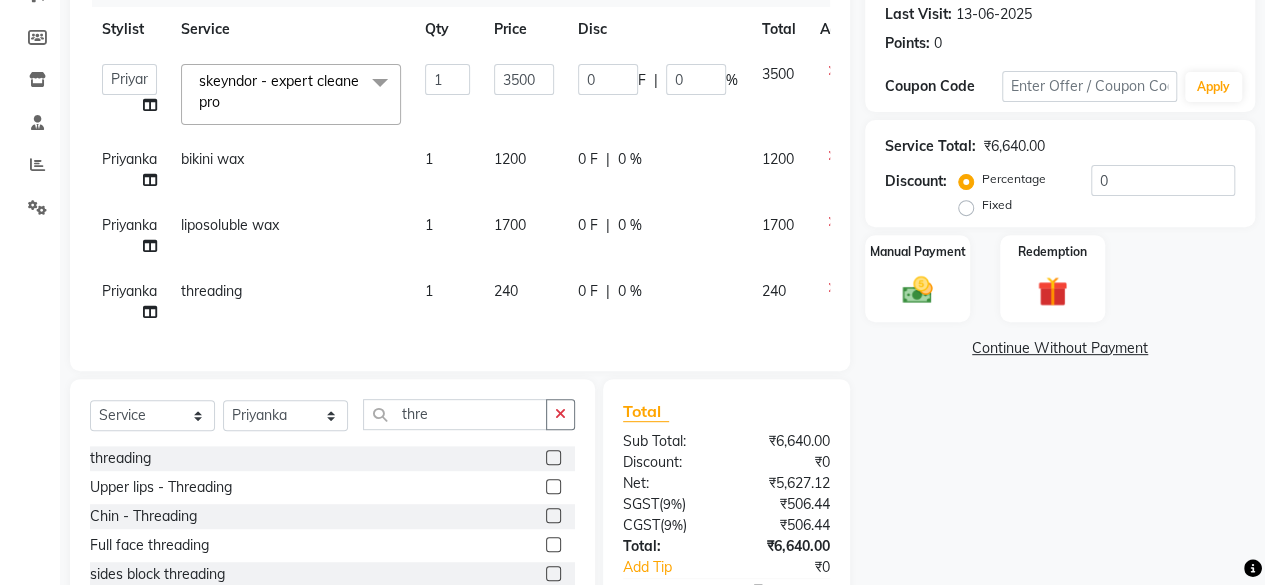 click on "Services Stylist Service Qty Price Disc Total Action  [FIRST]   [FIRST]   [FIRST] [LAST]   [FIRST]   [FIRST]   Director   [FIRST]   [FIRST]   [FIRST]   [FIRST]   [FIRST]   Manager   [FIRST] maam   [FIRST]    [FIRST]   [FIRST]   [FIRST]   [FIRST]   [FIRST]  skeyndor - expert cleane pro  x Bomb Pedicure Regular Pedicure Cracked Heal Treatment Alga Apothecary Pedicure Gel polish remover  Donut Pedicure candle Pedicure Avl Express Pedicure Avl Pedicruise pedicure Avl Pedipure pedicure Pedi Pai pedicure Under arms polish Kanpeki body spa Regular Manicure Bomb Manicure Alga Apothecary Manicure Nail Extensions Gel nail pent Pedi Pai manicure Donut manicure Avl express manicure Avl Pedicruise manicure Avl Pedipure manicure Candle manicure Back polish Foot Massage Head Massage Back Massage Hand & Shoulder Massage Body Spa Relaxing Body Massage Aromatherapy Associates - Renewing Rose Aromatherapy Associates - intense nourishment Aromatherapy Associates Body Massage Full Body Bleach Body Polishing body scrub  face bleach back scrub 1" 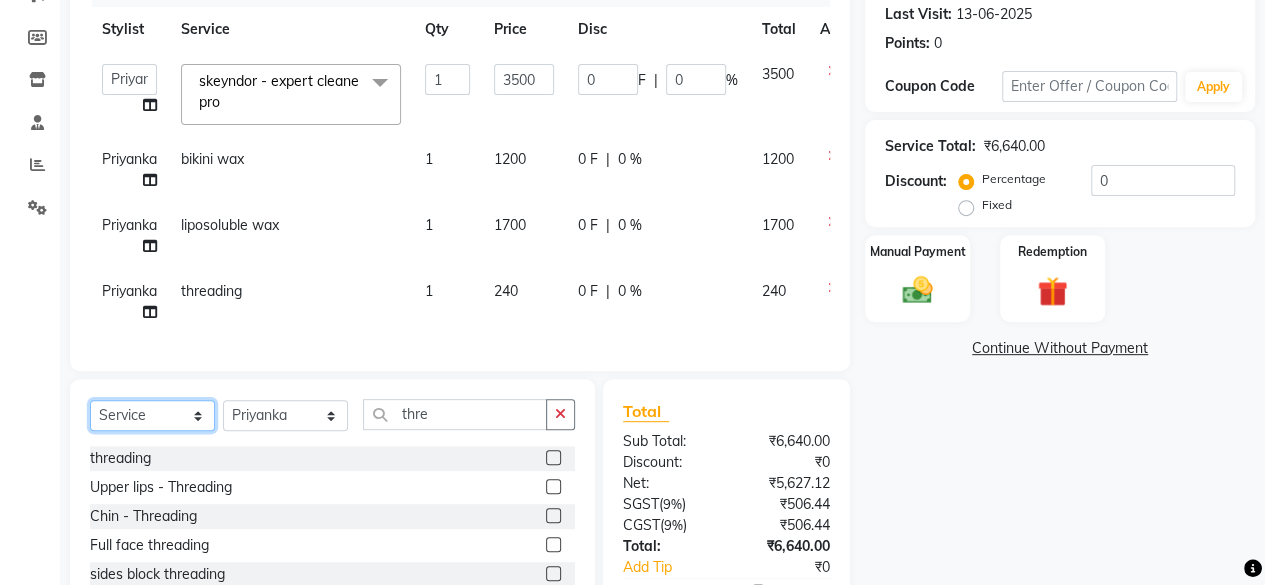 drag, startPoint x: 180, startPoint y: 425, endPoint x: 150, endPoint y: 455, distance: 42.426407 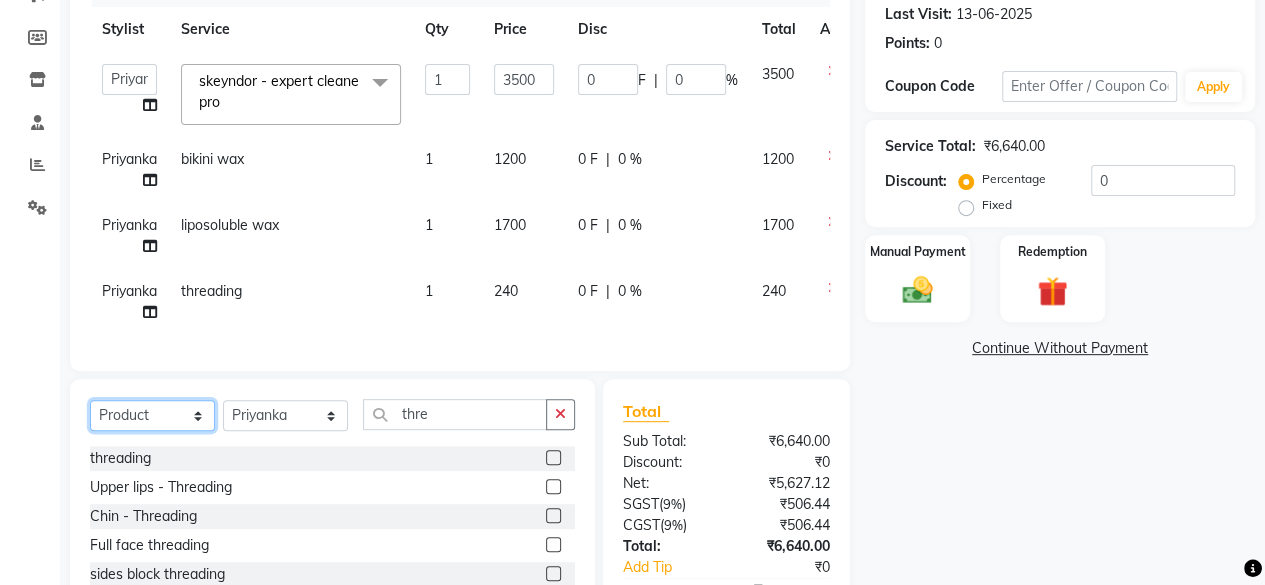 click on "Select  Service  Product  Membership  Package Voucher Prepaid Gift Card" 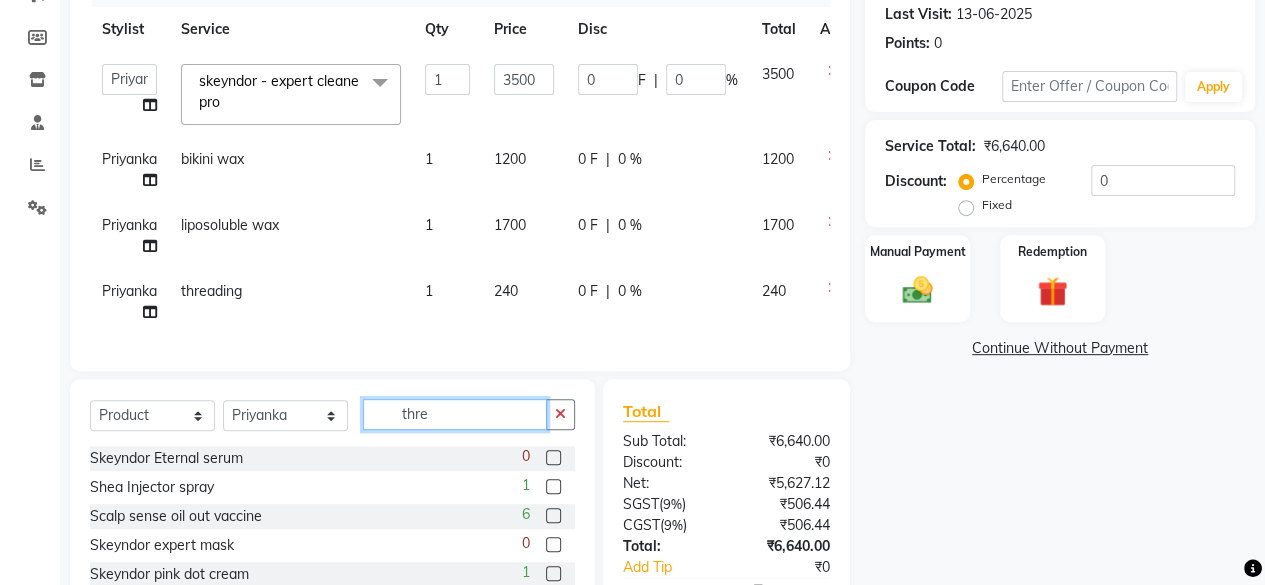 click on "thre" 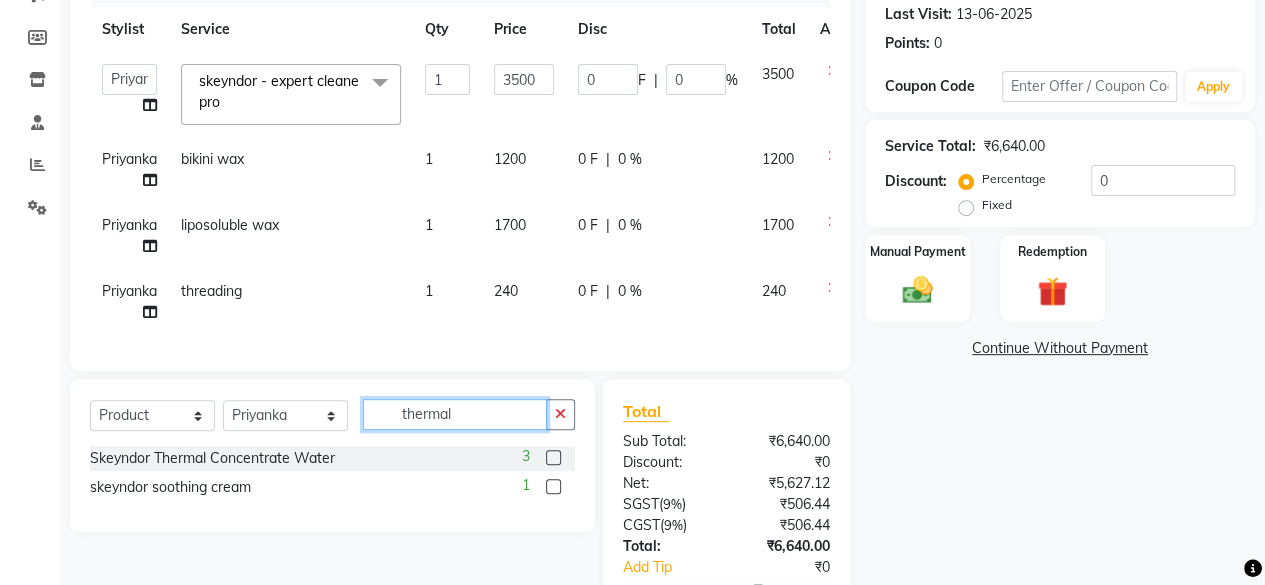 type on "thermal" 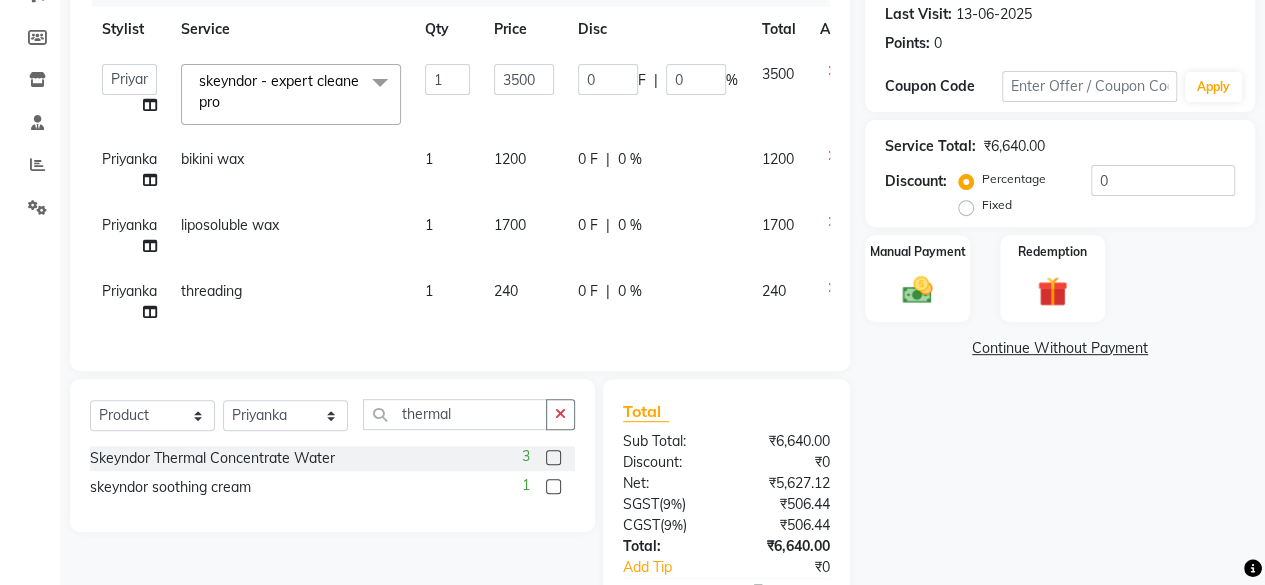 click 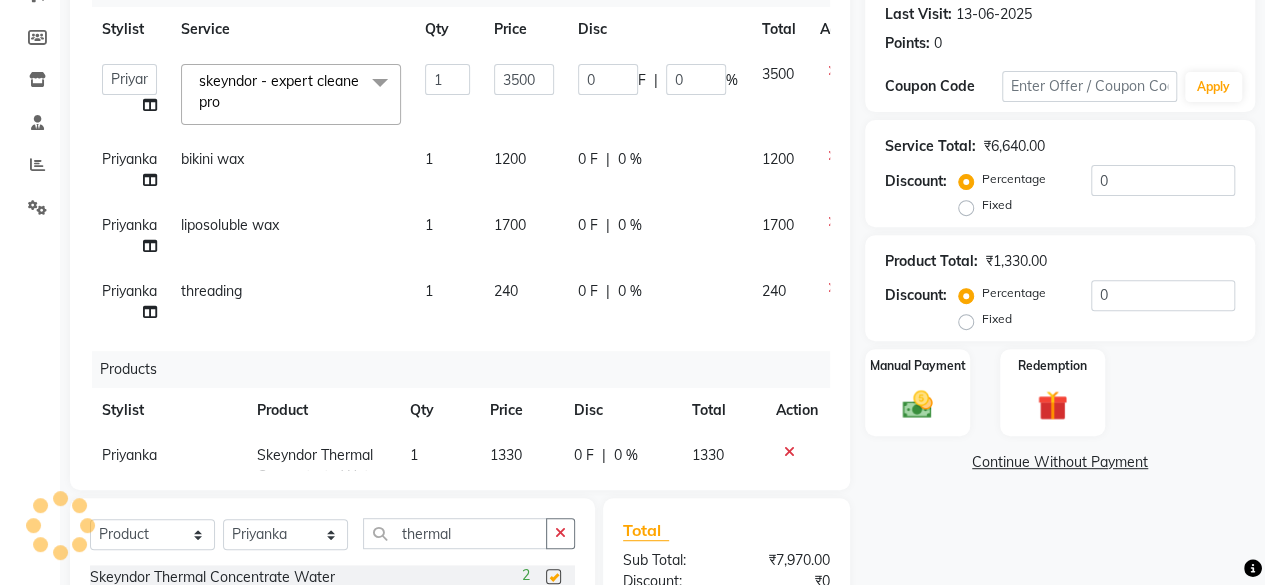checkbox on "false" 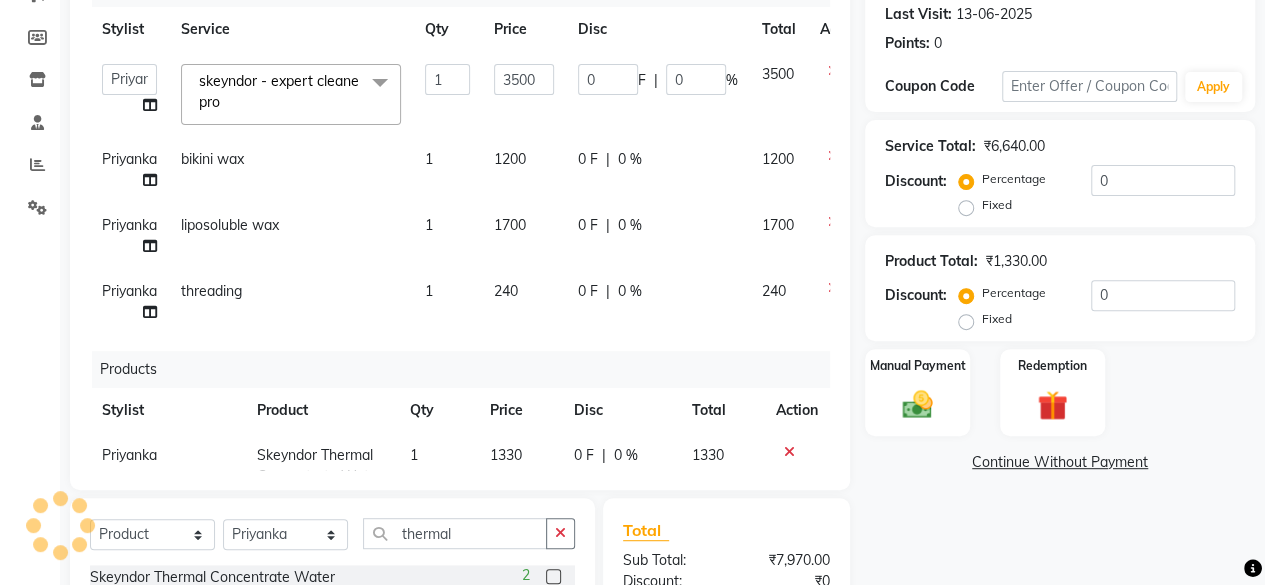 scroll, scrollTop: 59, scrollLeft: 0, axis: vertical 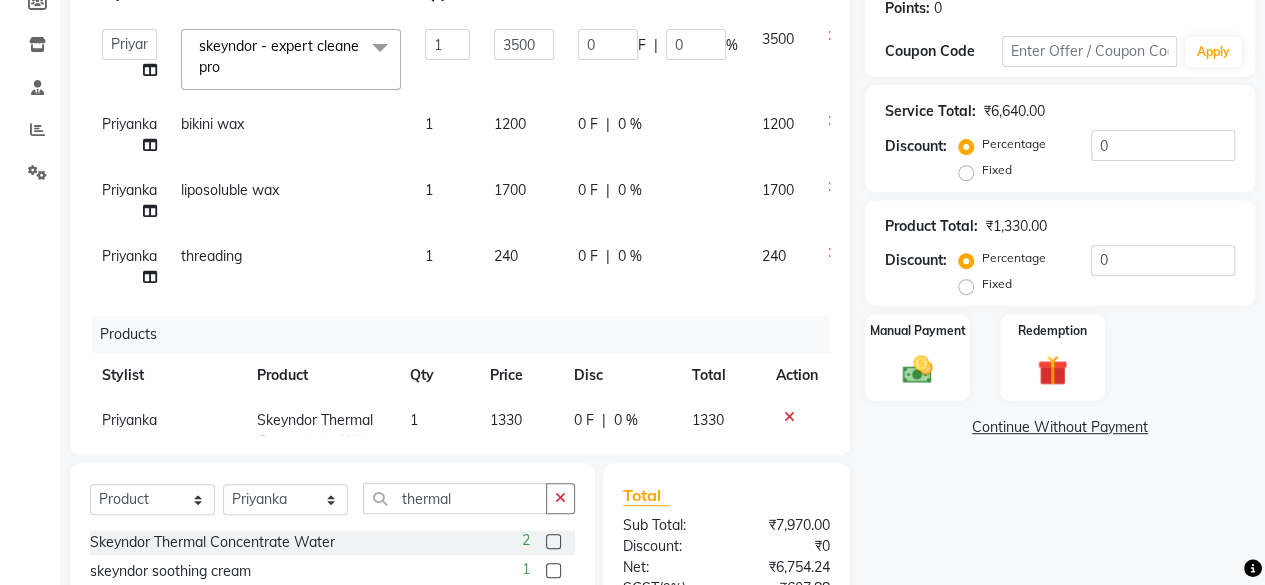 click on "1200" 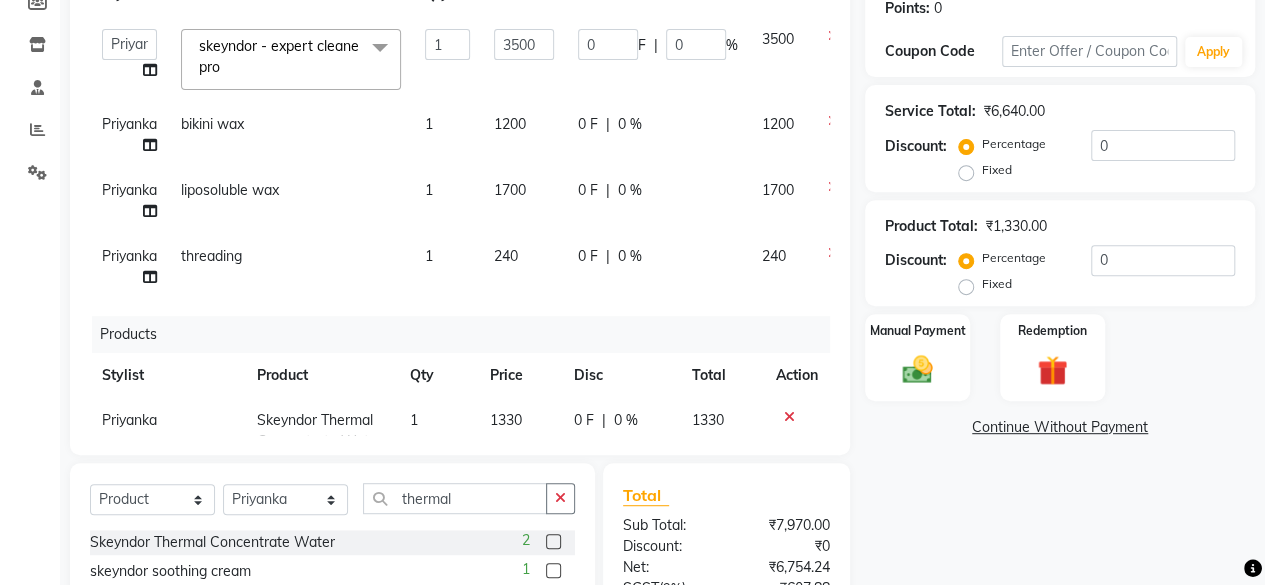 select on "44024" 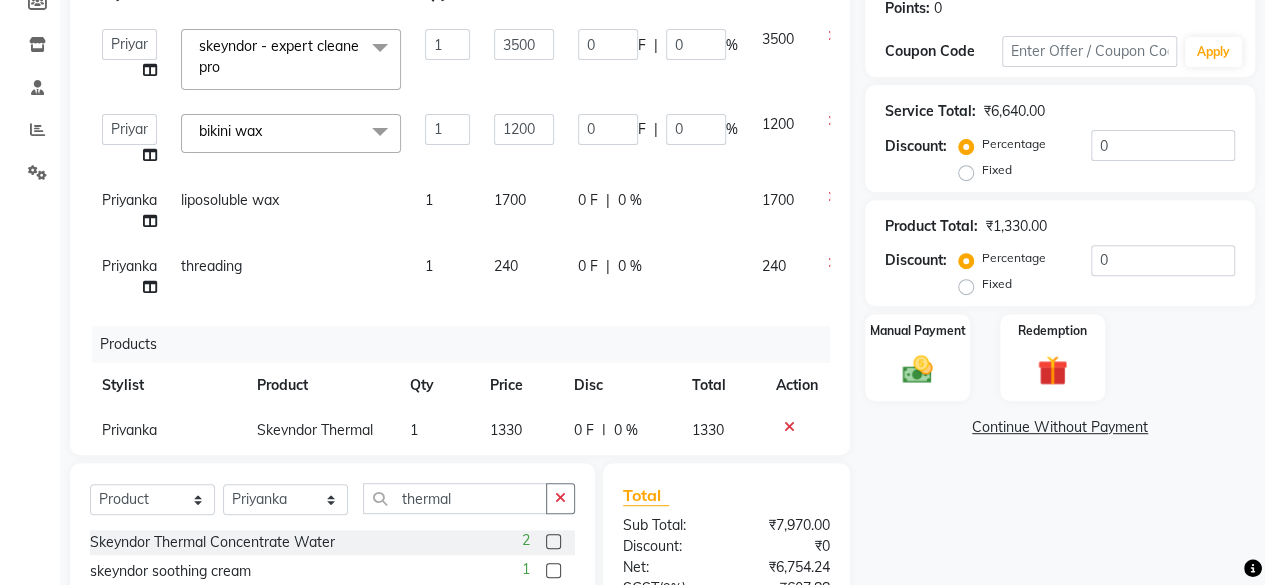 click on "1200" 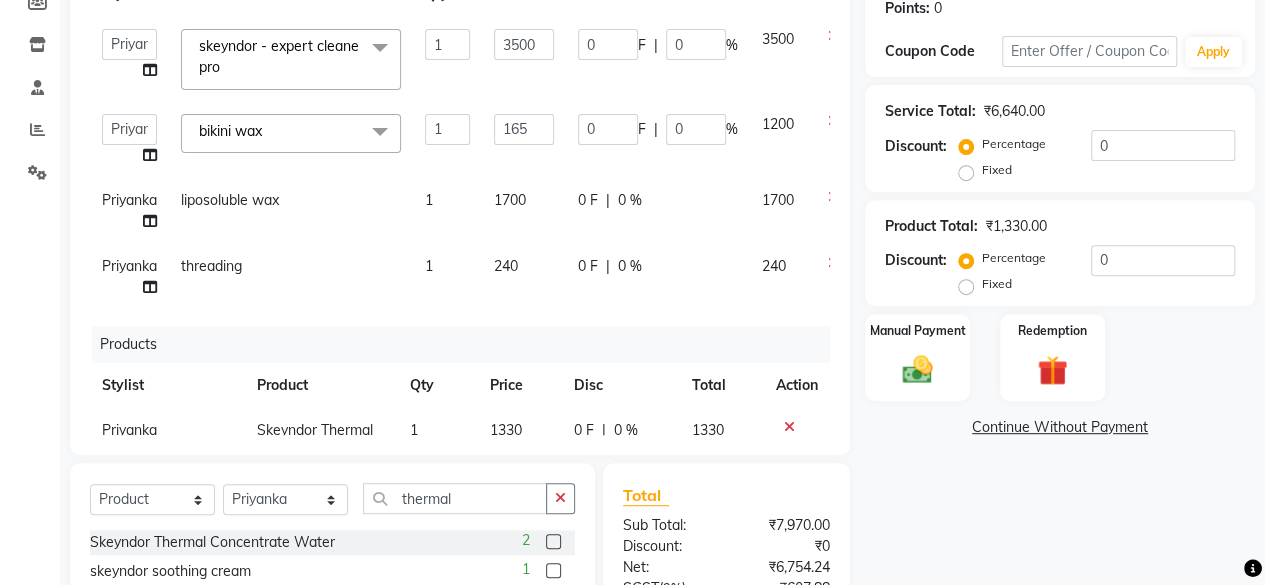 type on "1650" 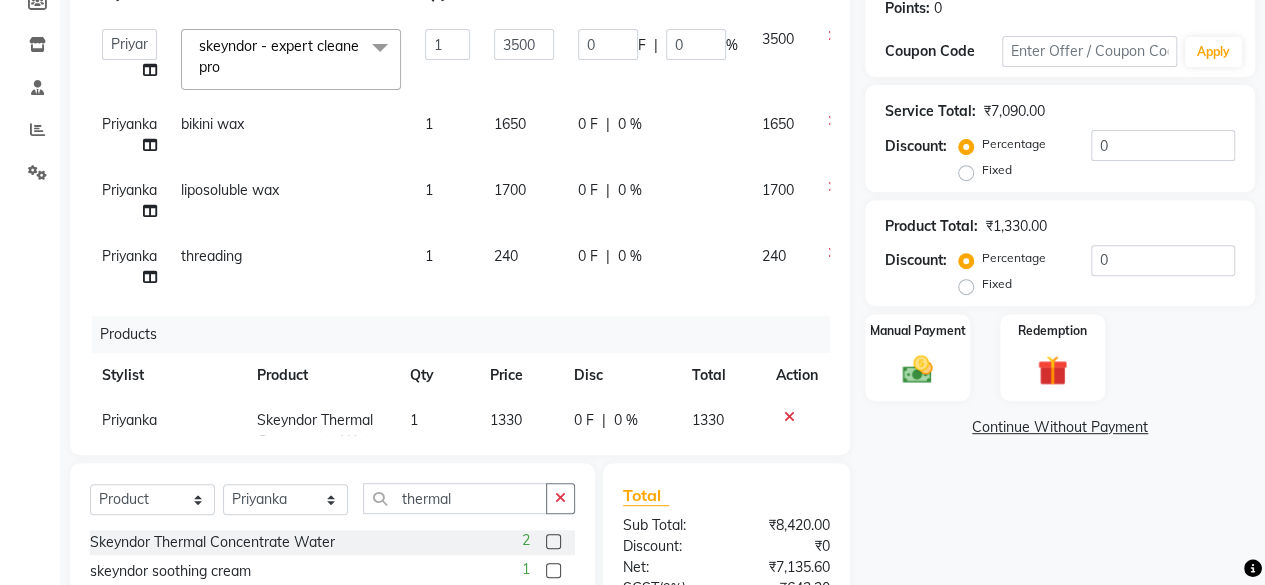 click on "1650" 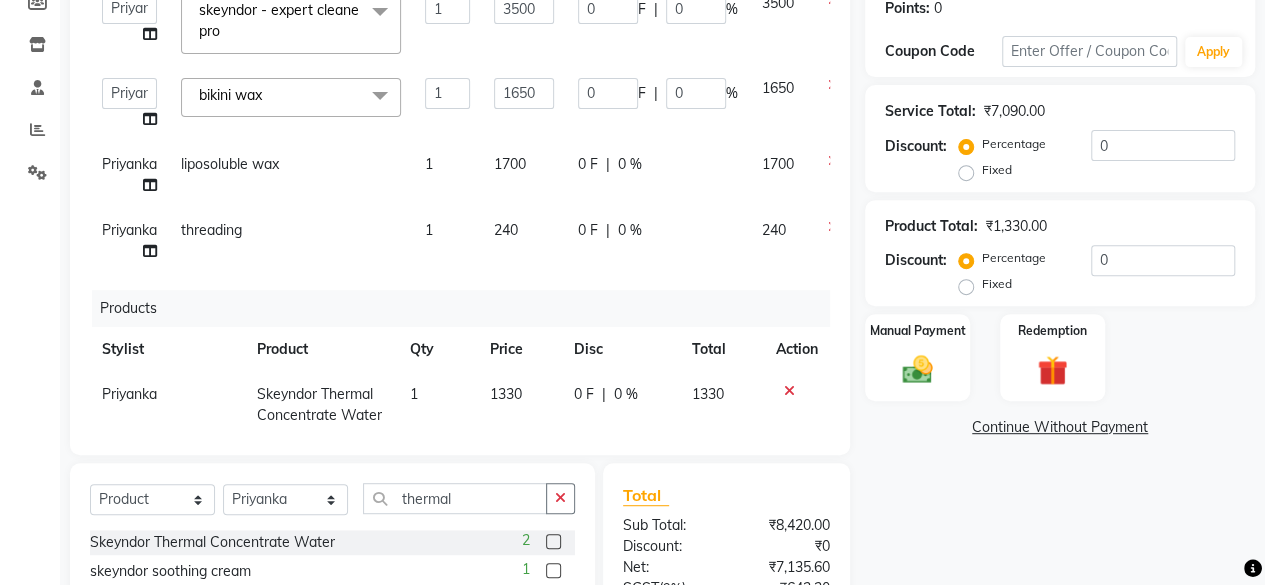 scroll, scrollTop: 69, scrollLeft: 0, axis: vertical 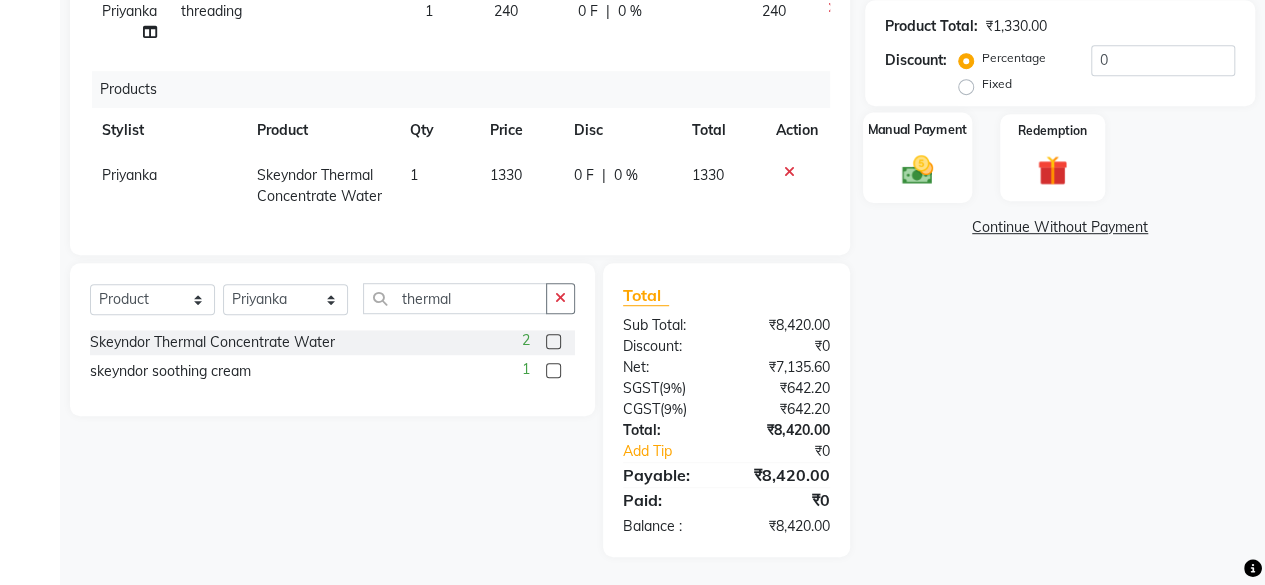 click 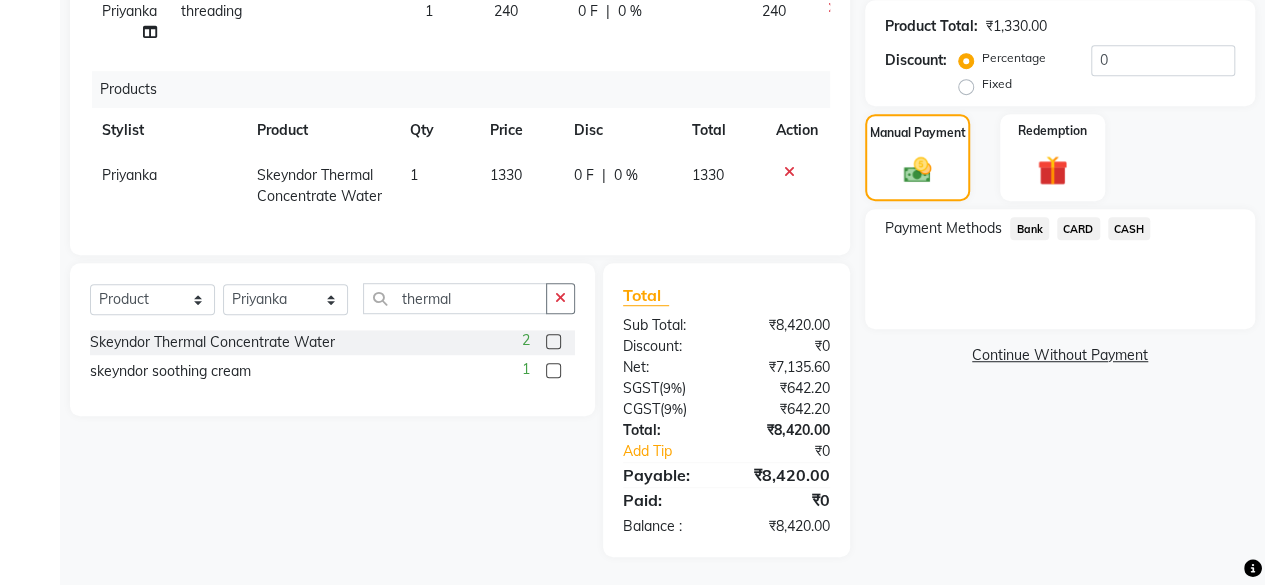 click on "Bank" 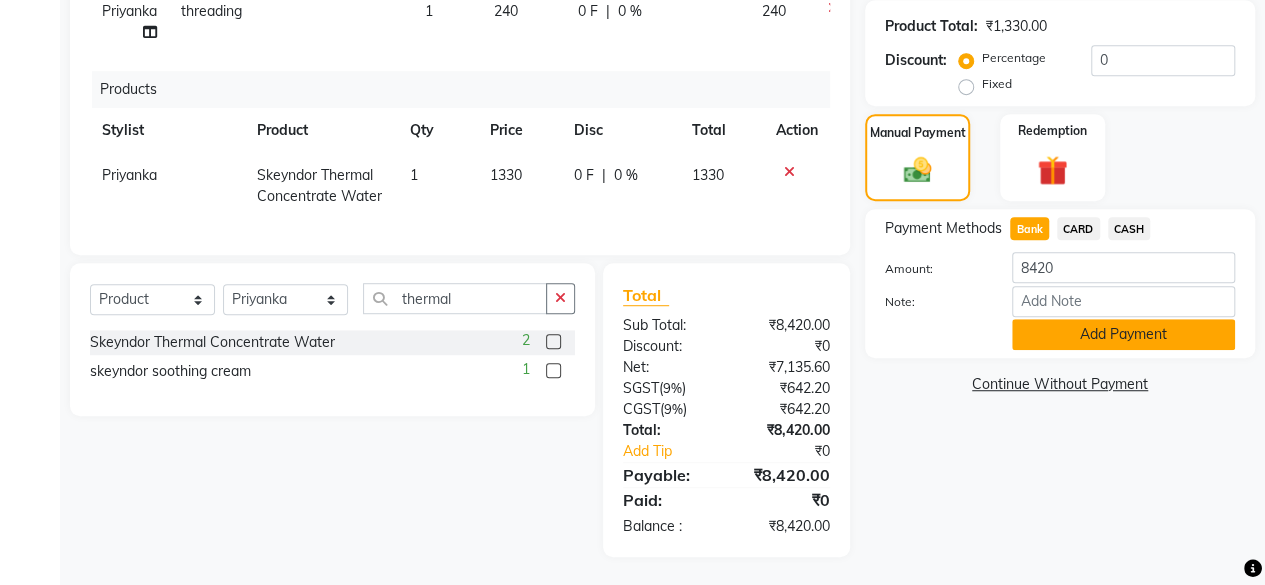 click on "Add Payment" 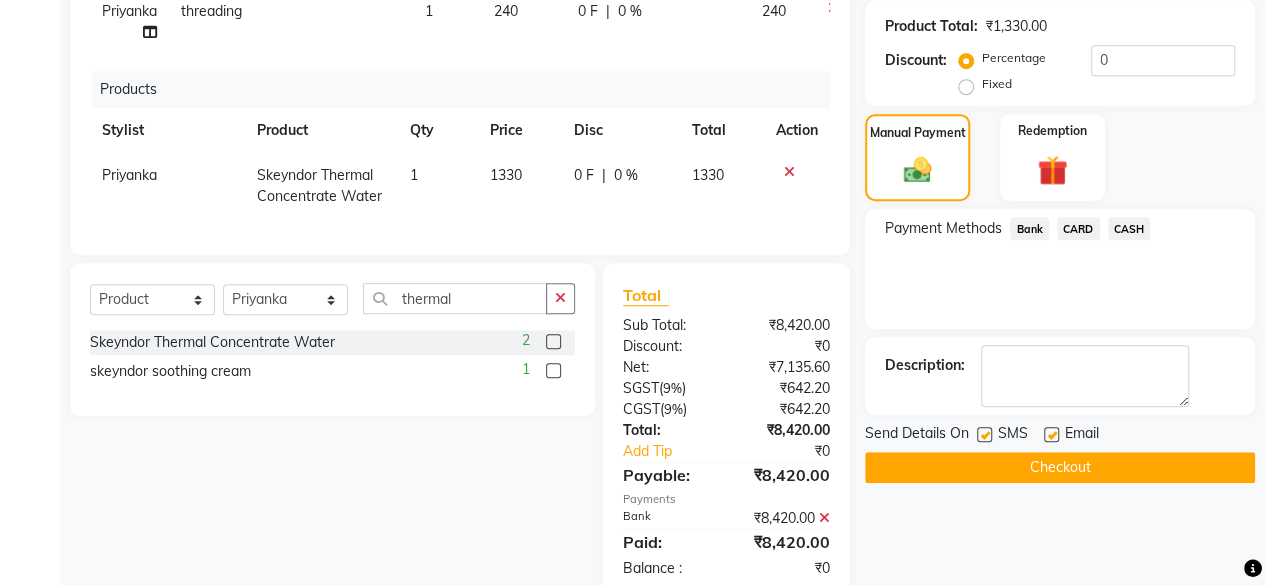 scroll, scrollTop: 555, scrollLeft: 0, axis: vertical 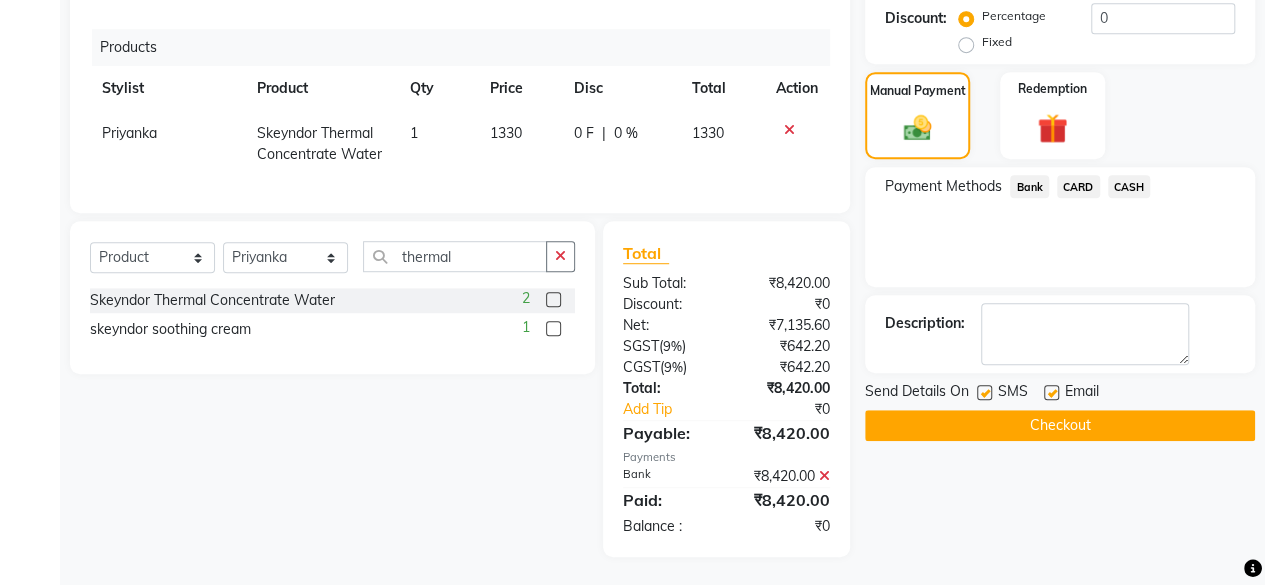 click on "Checkout" 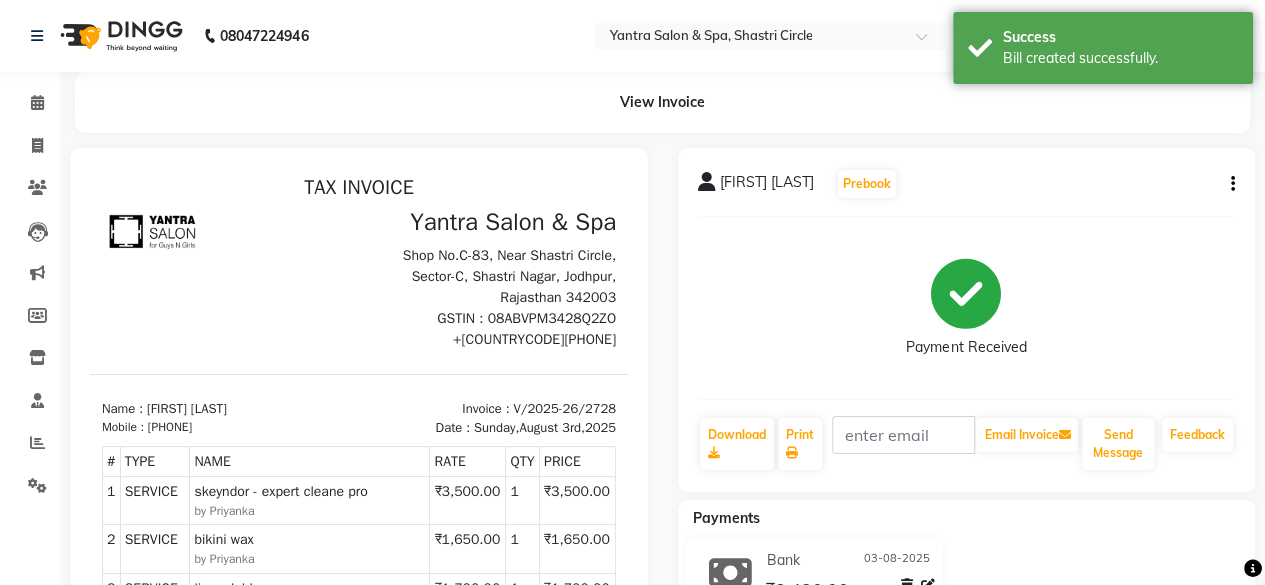 scroll, scrollTop: 0, scrollLeft: 0, axis: both 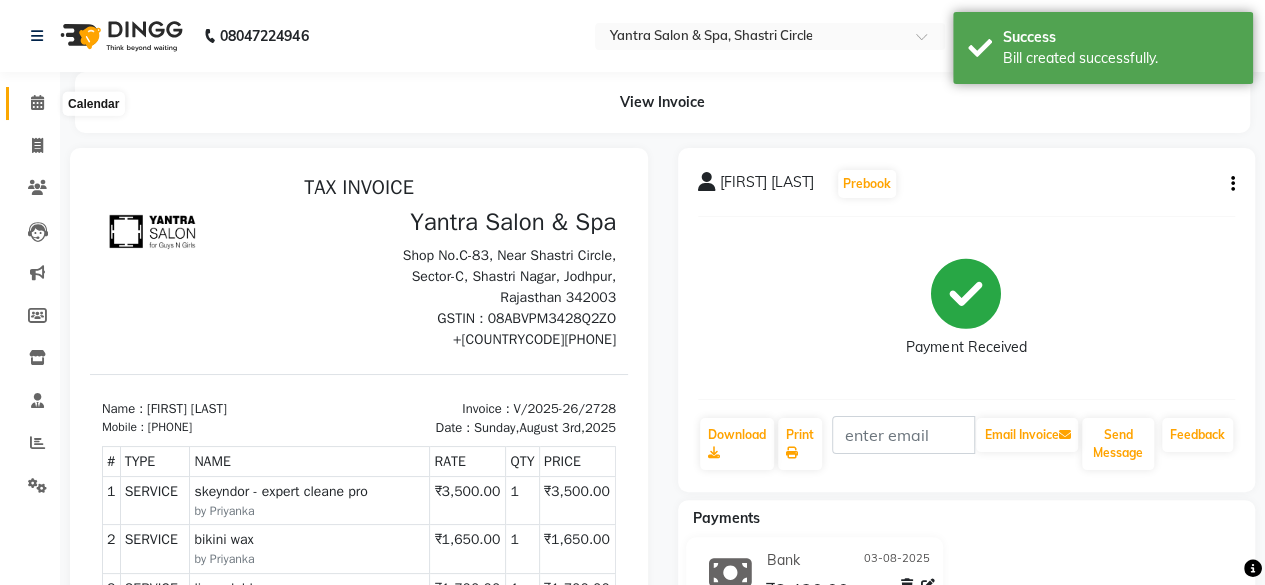 click 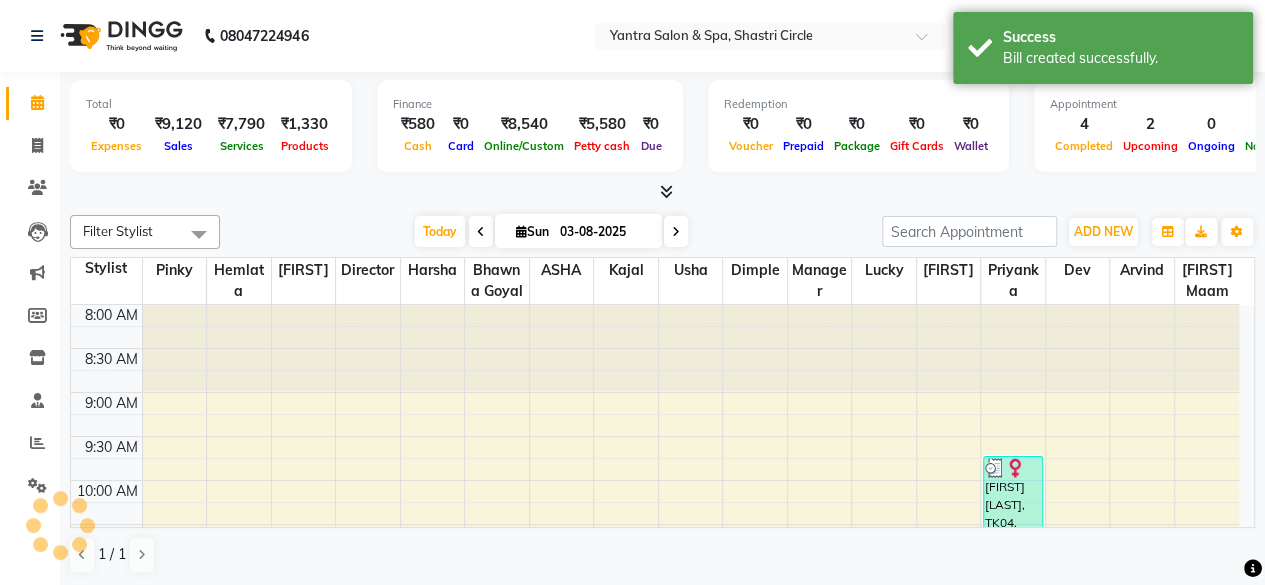 scroll, scrollTop: 348, scrollLeft: 0, axis: vertical 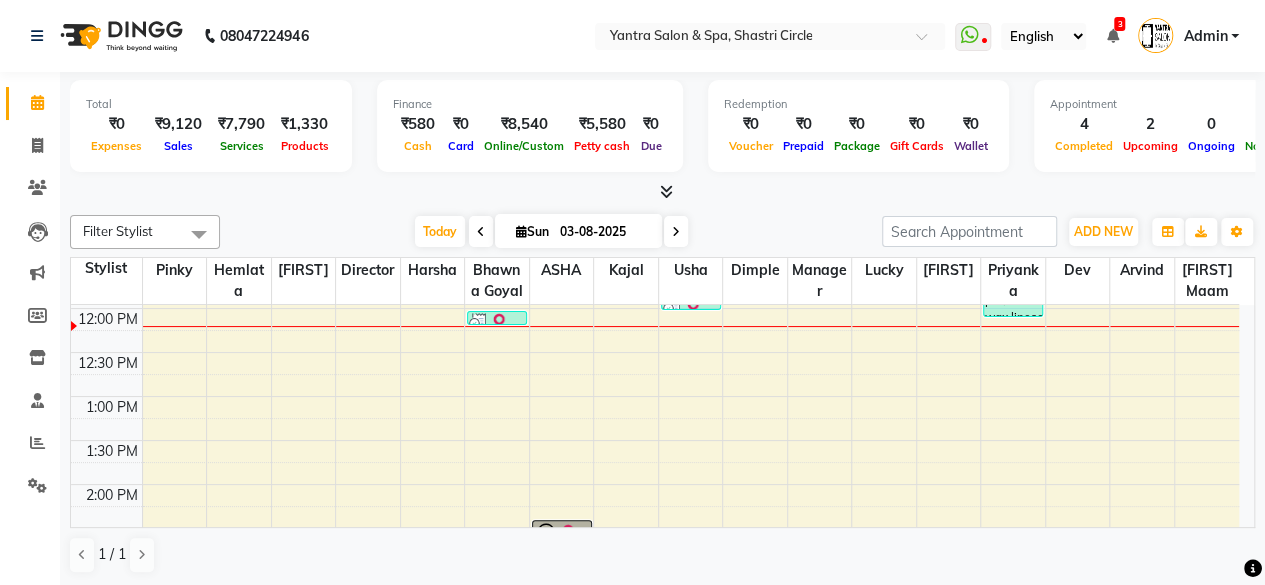 click on "8:00 AM 8:30 AM 9:00 AM 9:30 AM 10:00 AM 10:30 AM 11:00 AM 11:30 AM 12:00 PM 12:30 PM 1:00 PM 1:30 PM 2:00 PM 2:30 PM 3:00 PM 3:30 PM 4:00 PM 4:30 PM 5:00 PM 5:30 PM 6:00 PM 6:30 PM 7:00 PM 7:30 PM     Dummy, TK03, 12:05 PM-12:15 PM, threading     [FIRST], TK02, 11:50 AM-12:00 PM, threading             [FIRST], TK01, 02:30 PM-03:00 PM, hair cut - female             [FIRST], TK01, 03:00 PM-03:45 PM, Wella Enrich hair spa     Dummy, TK03, 11:55 AM-12:05 PM, Foot Massage     [FIRST] [LAST], TK04, 09:45 AM-12:10 PM, skeyndor - expert cleane pro,bikini wax,liposoluble wax,threading" at bounding box center (655, 484) 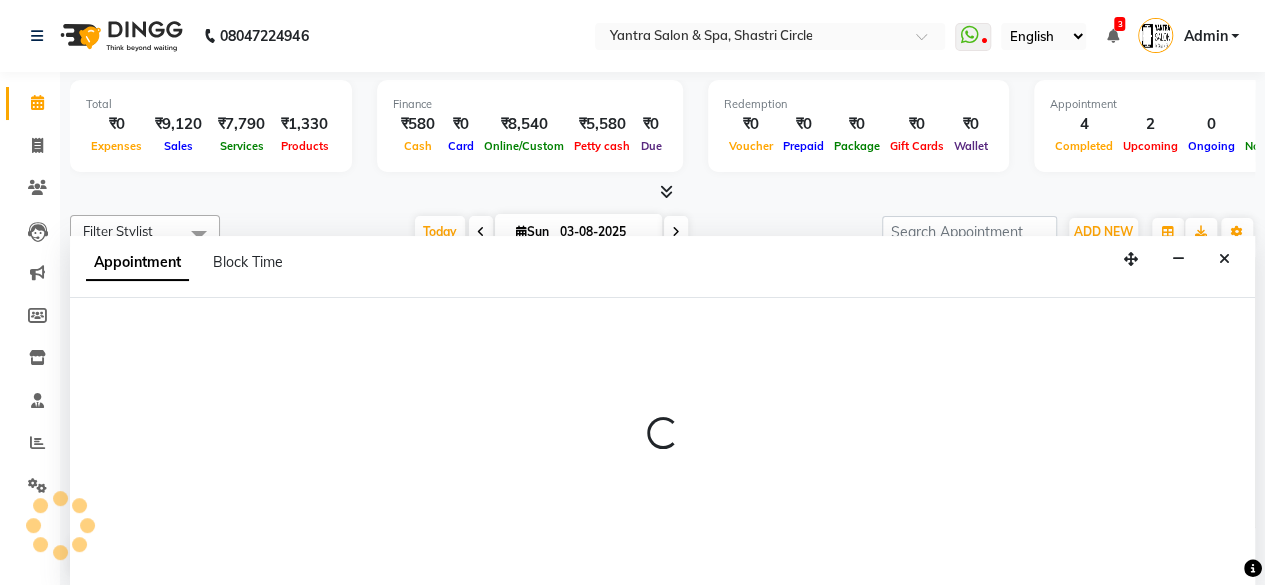 select on "8429" 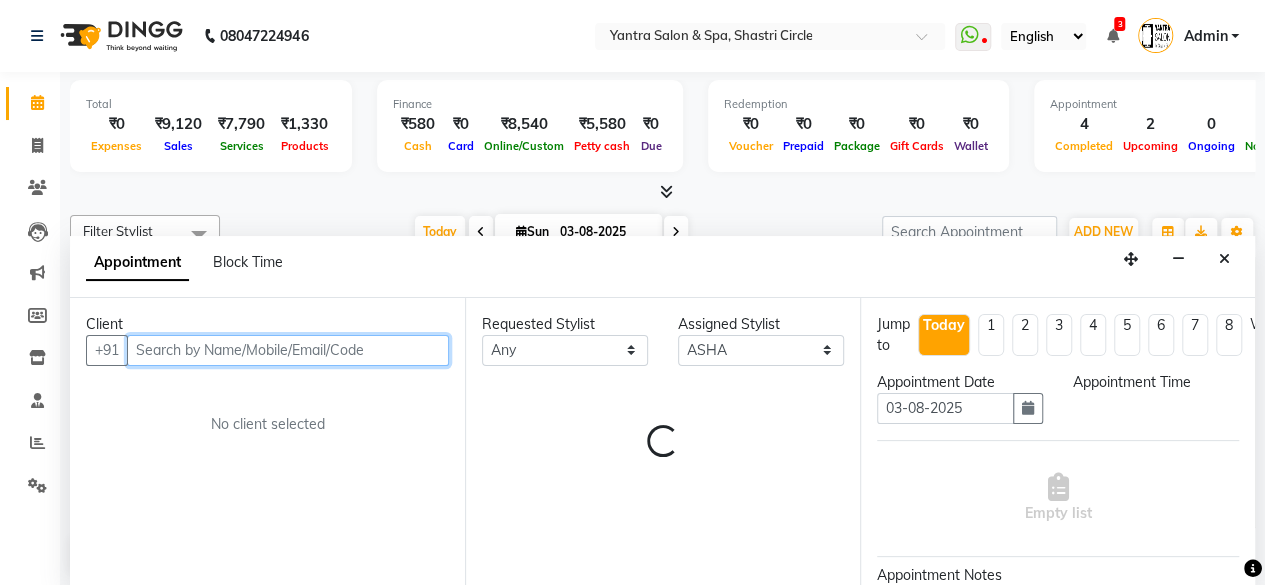 select on "780" 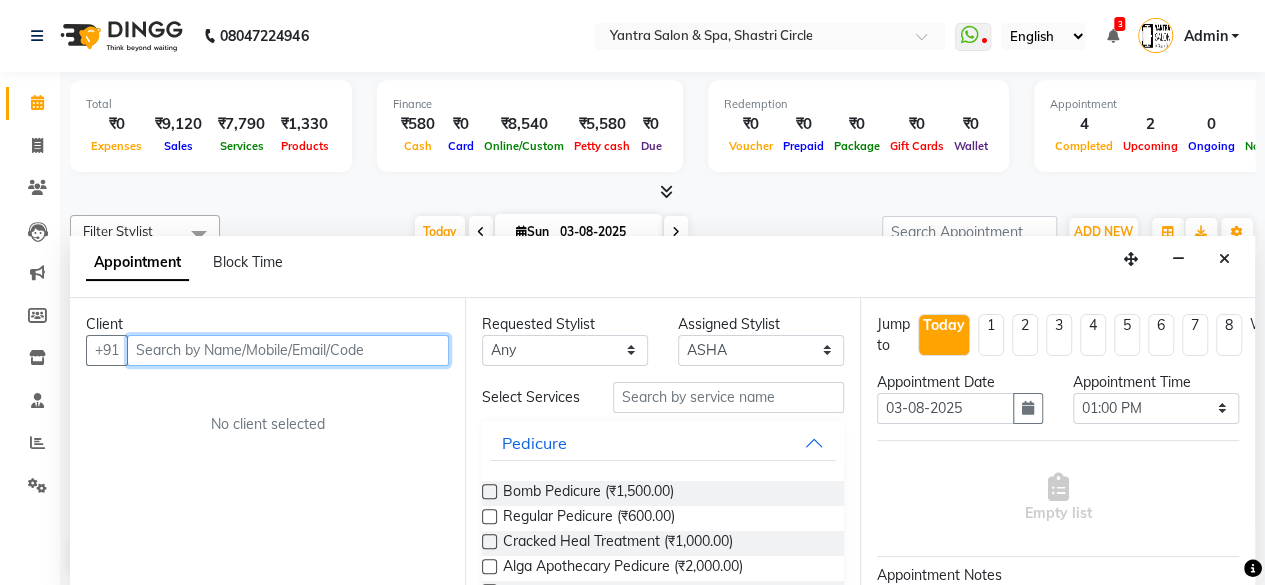 click at bounding box center (288, 350) 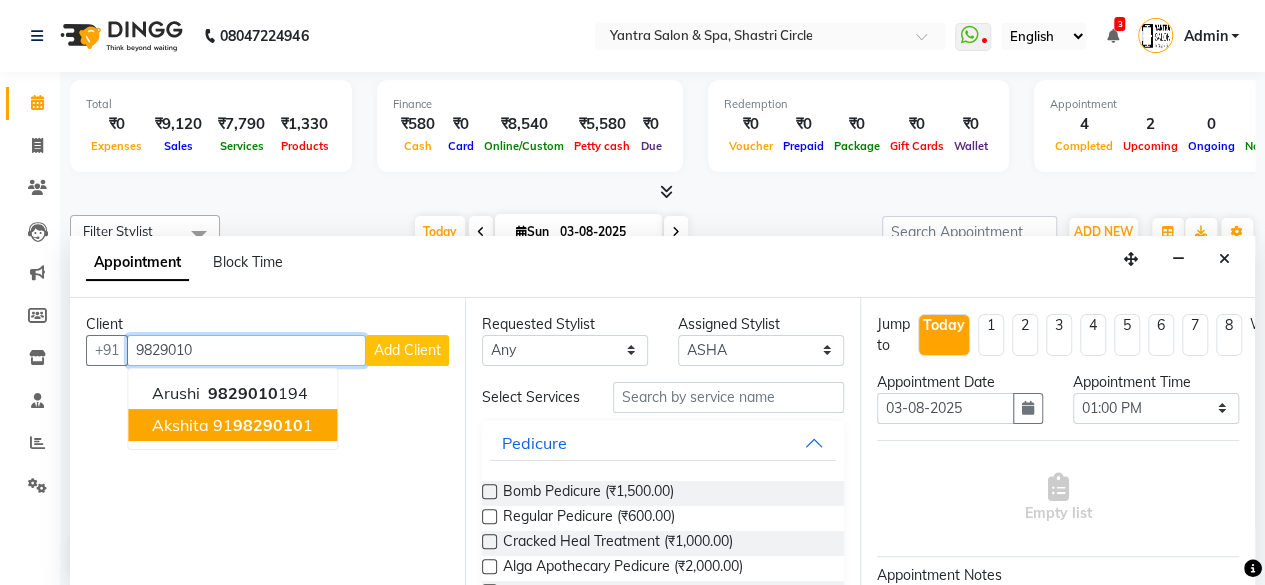 click on "9829010" at bounding box center [268, 425] 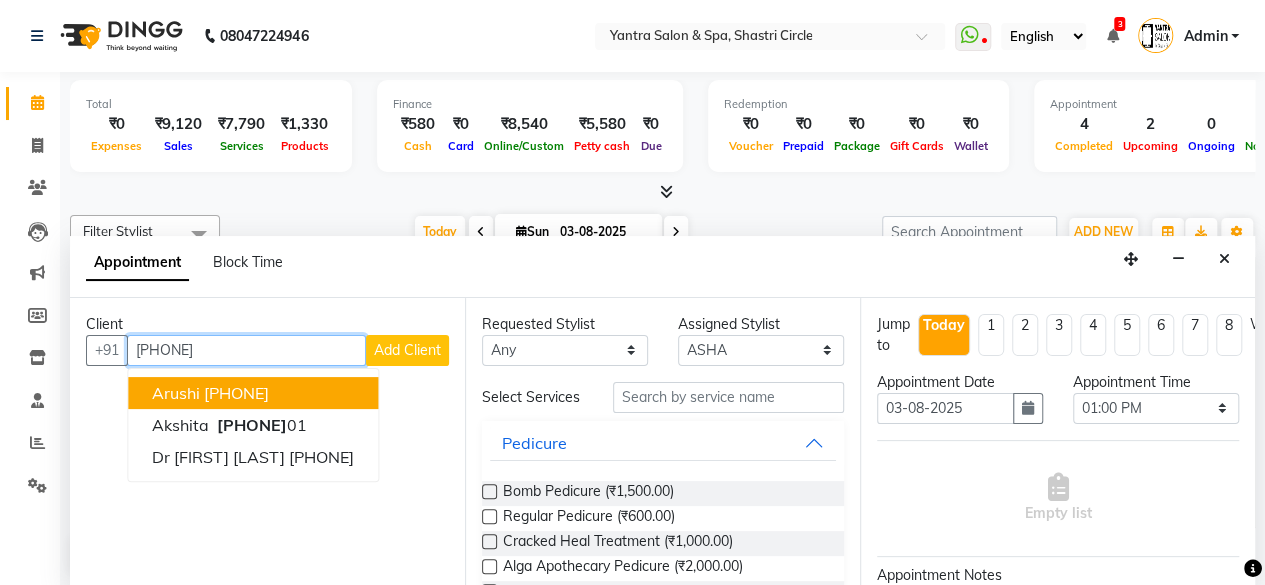 click on "[PHONE]" at bounding box center [236, 393] 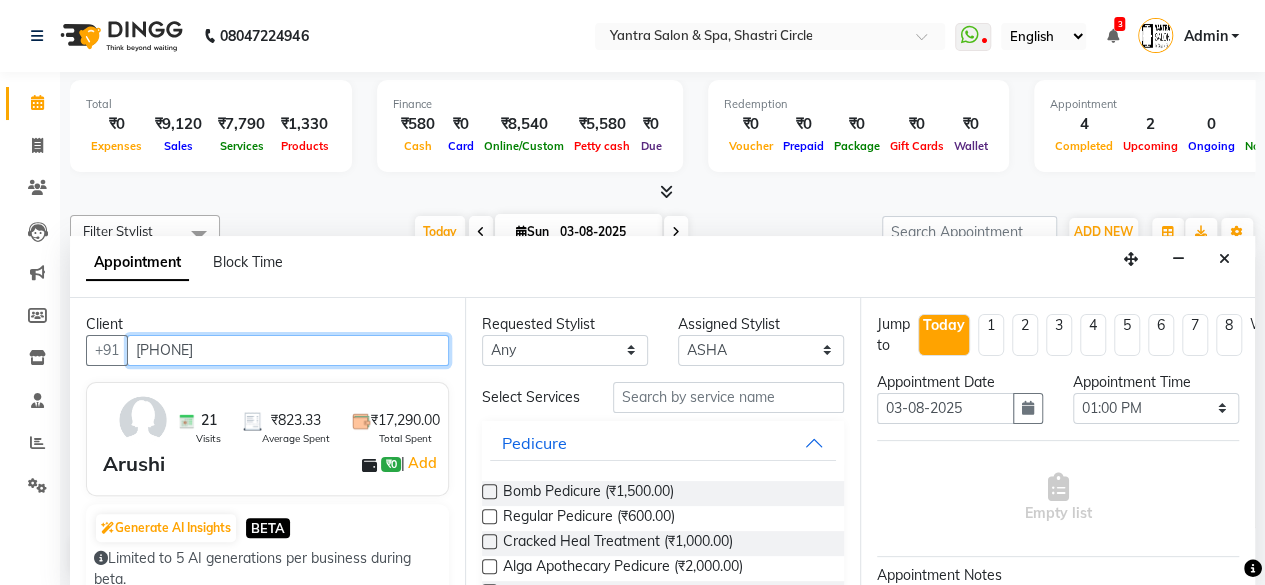 type on "[PHONE]" 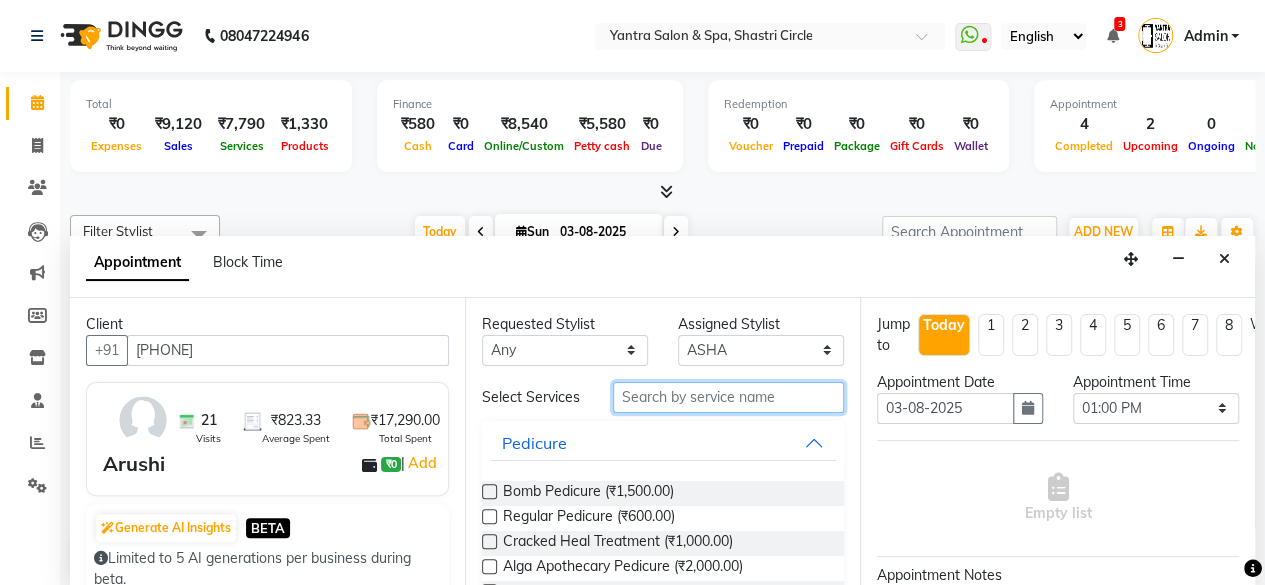 click at bounding box center (728, 397) 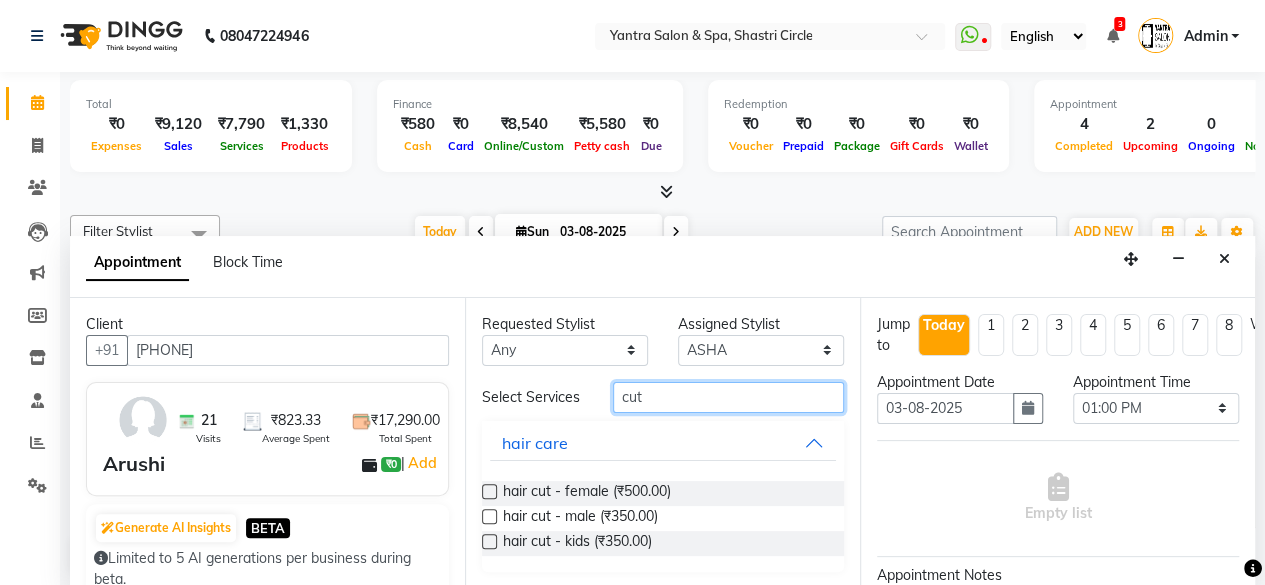 type on "cut" 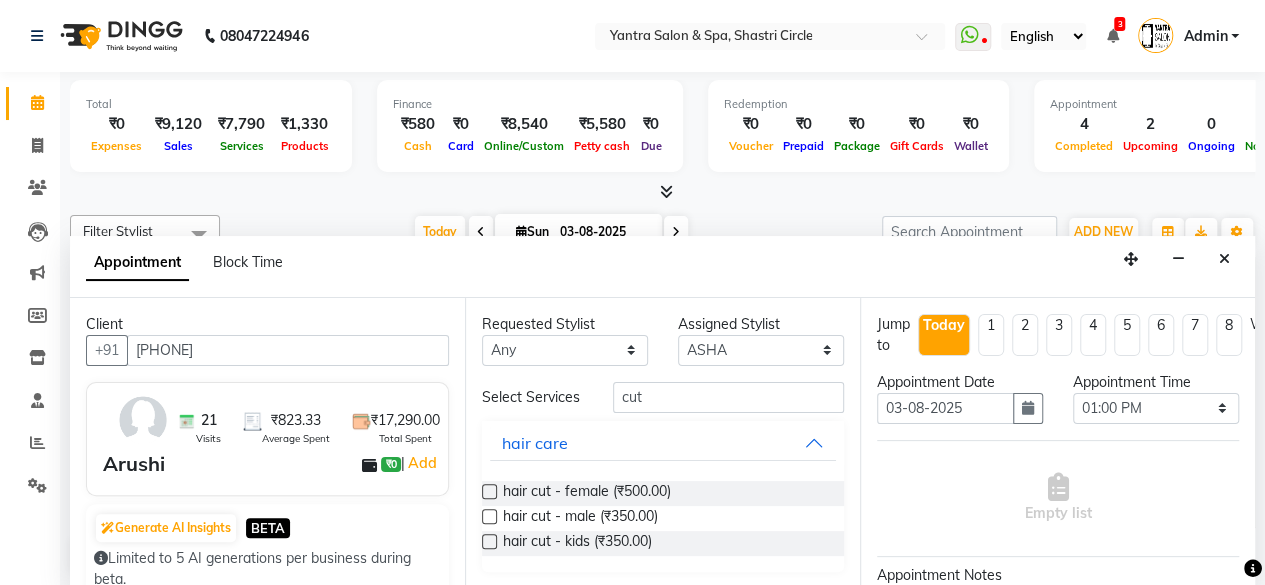 click at bounding box center (489, 491) 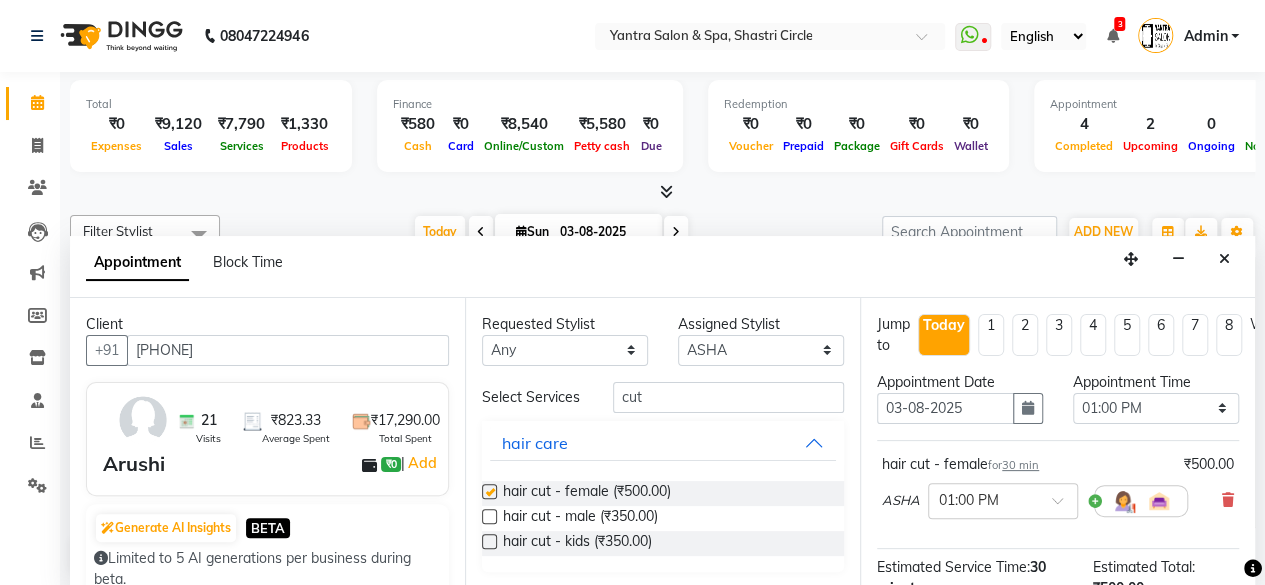 checkbox on "false" 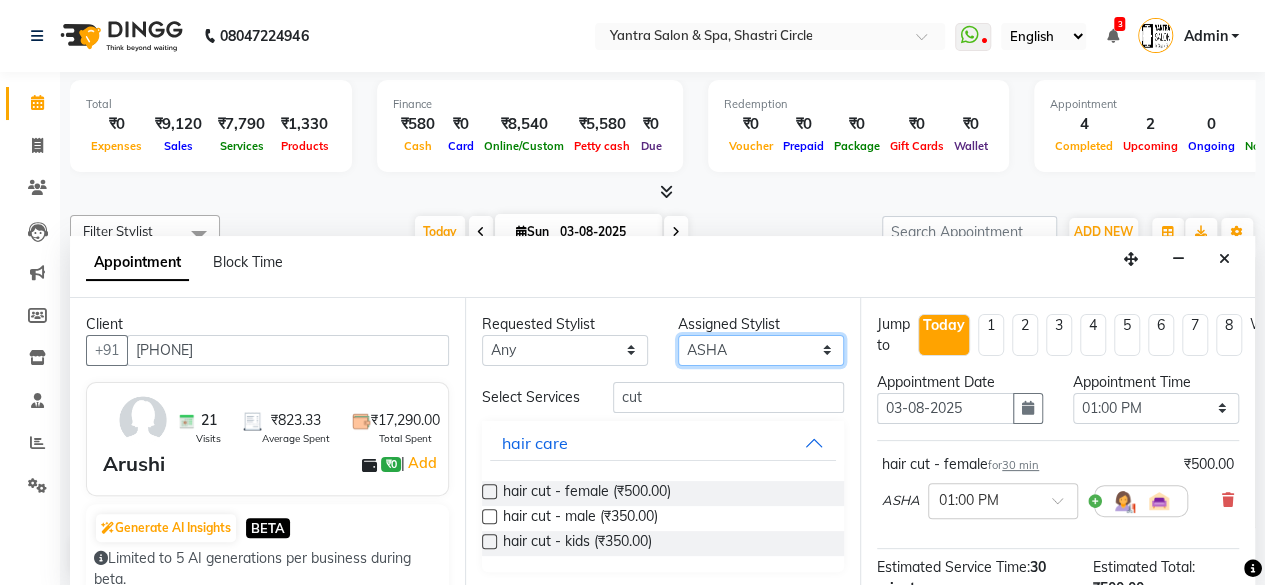 click on "Select [FIRST] [FIRST] [FIRST] [LAST] [FIRST] [FIRST] Director [FIRST] [FIRST] [FIRST] [FIRST] [FIRST] Manager [FIRST] maam [FIRST]    No Preference [FIRST] [FIRST] [FIRST] [FIRST] [FIRST]" at bounding box center [761, 350] 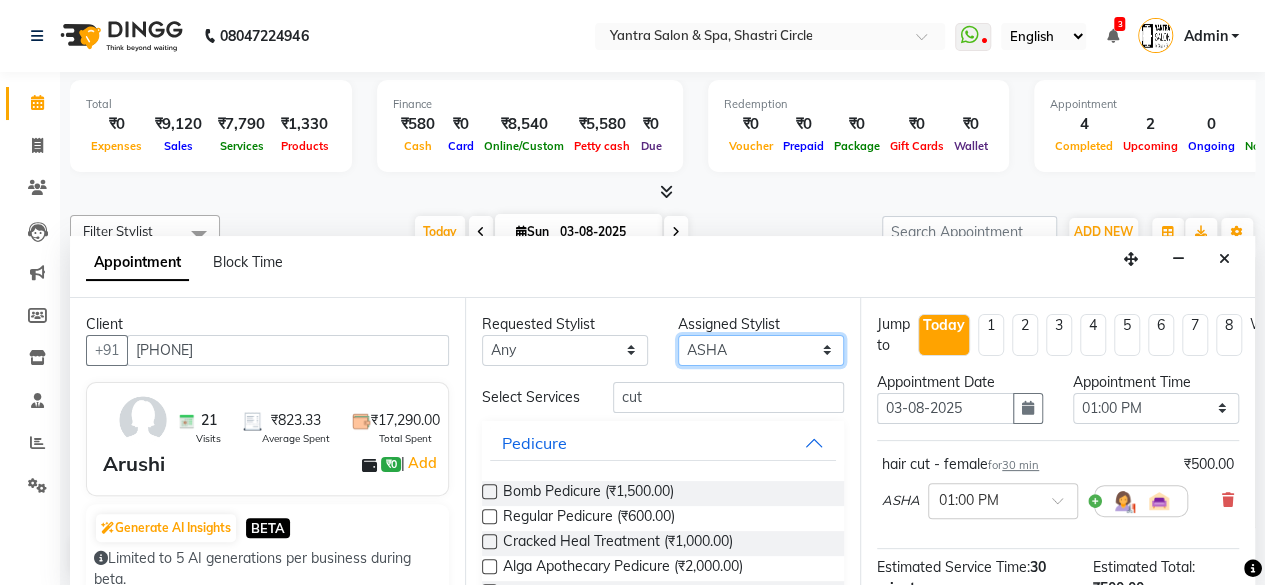 scroll, scrollTop: 0, scrollLeft: 0, axis: both 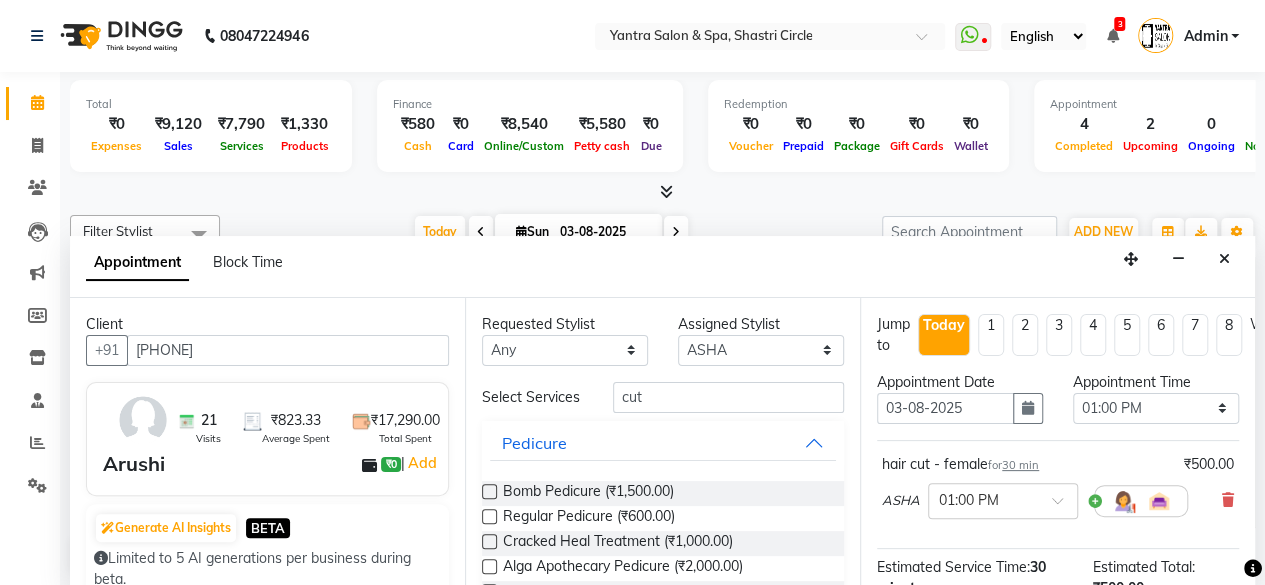 click on "Select Services cut" at bounding box center [663, 397] 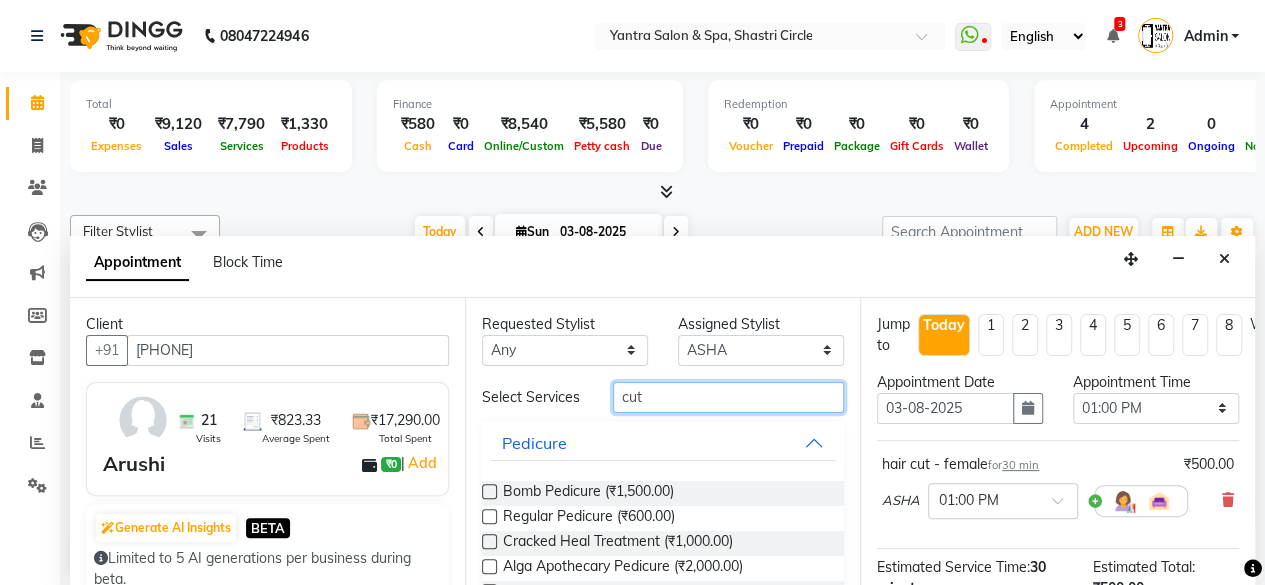 click on "cut" at bounding box center [728, 397] 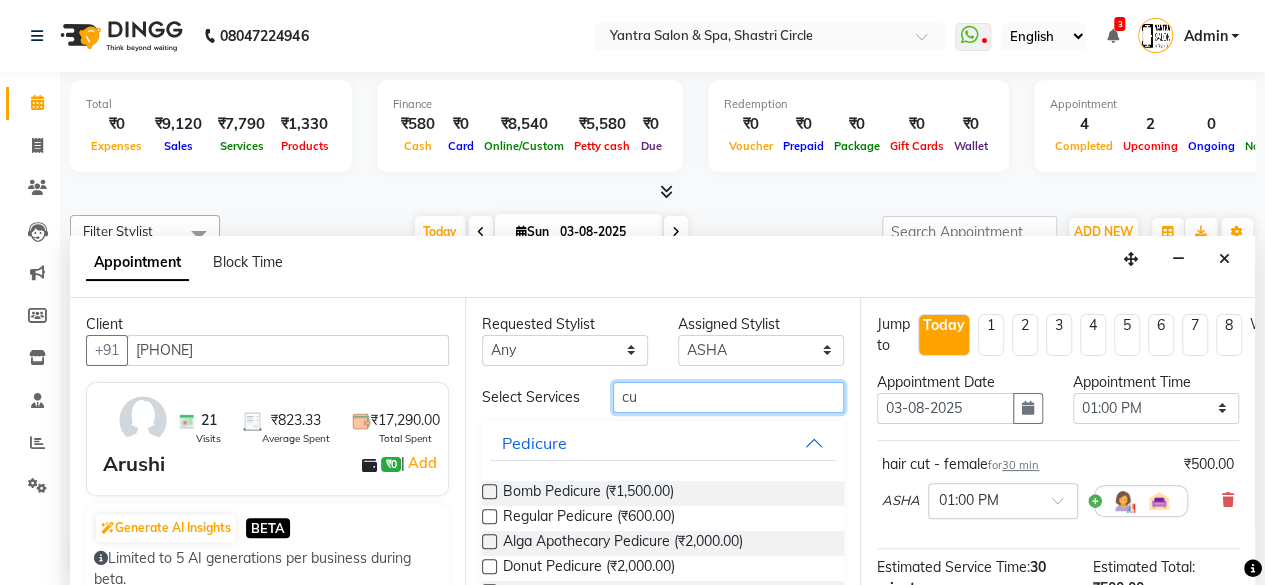 type on "cut" 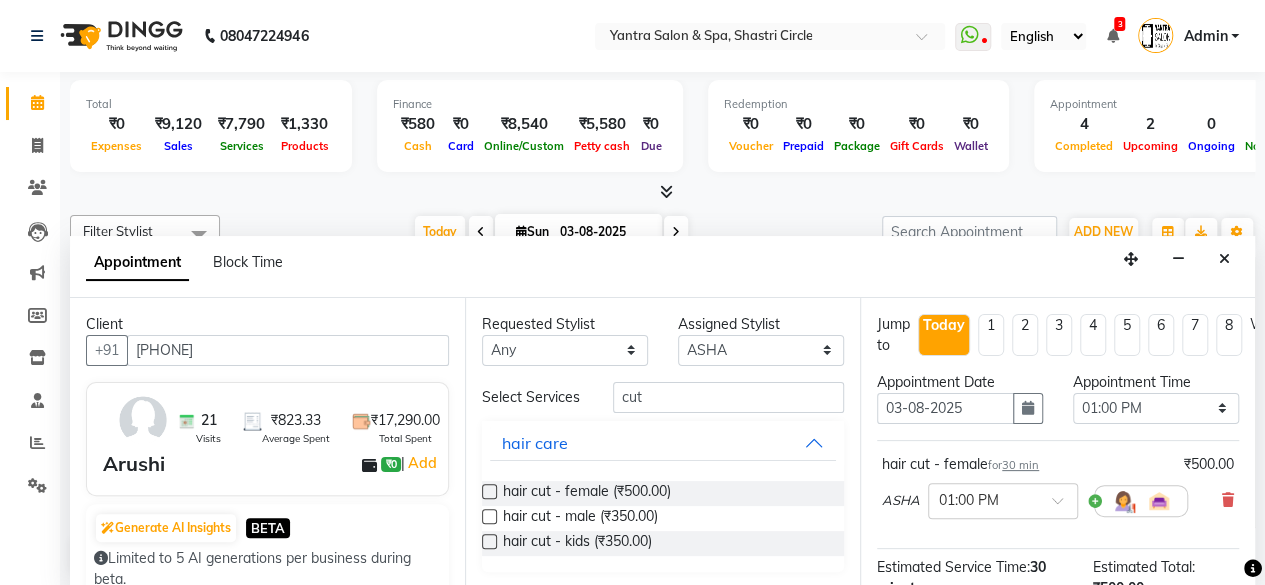 click at bounding box center [489, 516] 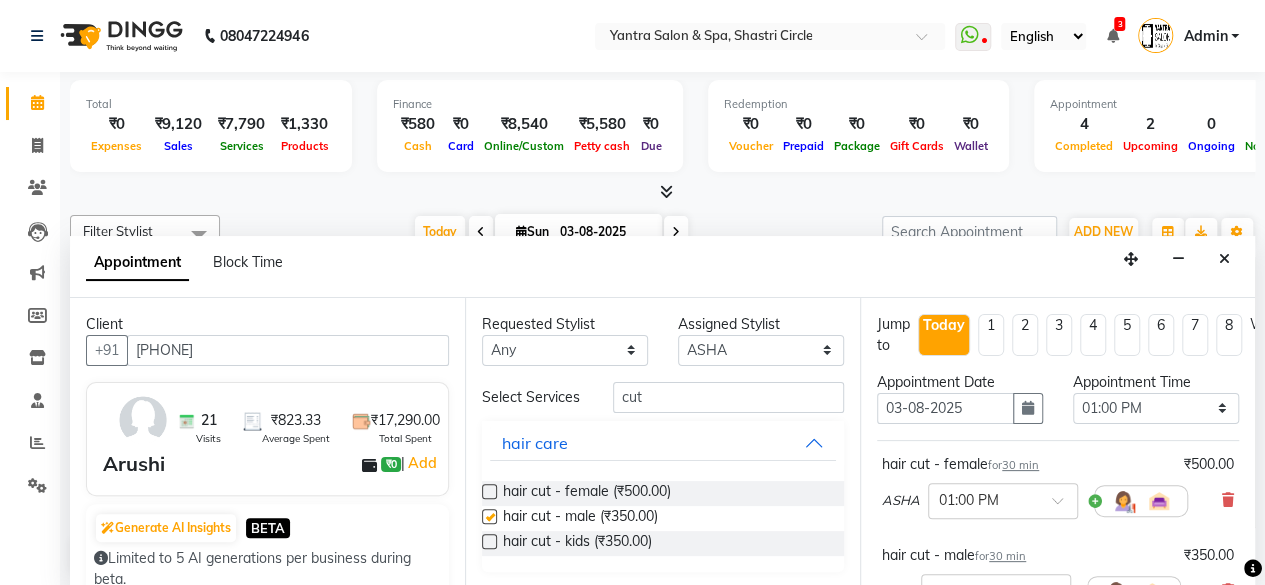 checkbox on "false" 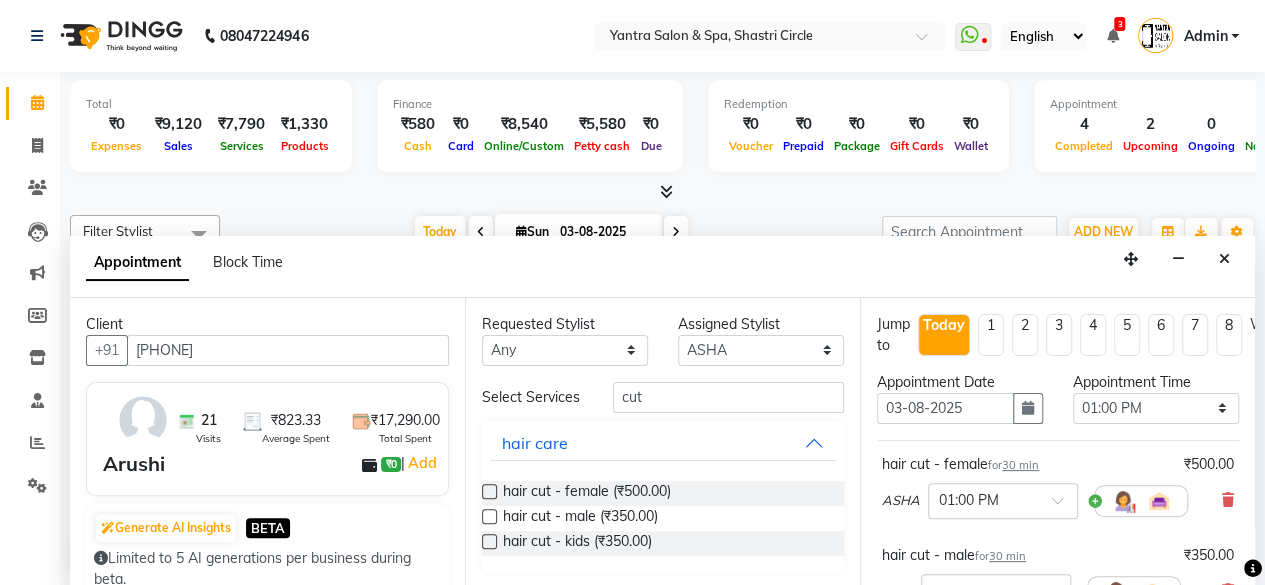 scroll, scrollTop: 11, scrollLeft: 0, axis: vertical 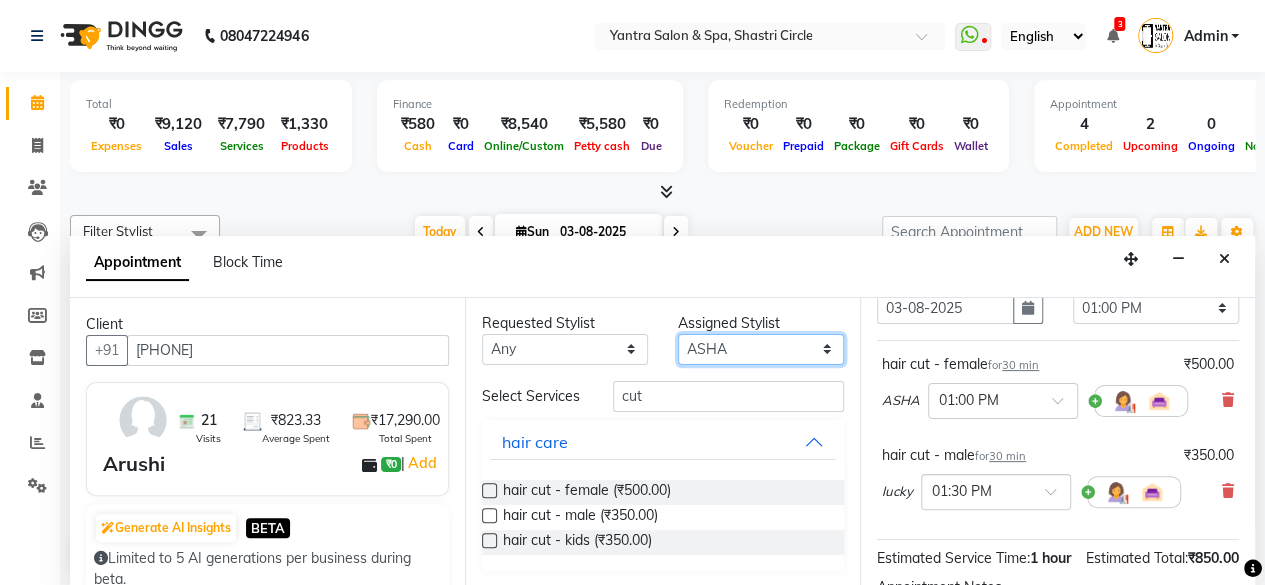 click on "Select [FIRST] [FIRST] [FIRST] [LAST] [FIRST] [FIRST] Director [FIRST] [FIRST] [FIRST] [FIRST] [FIRST] Manager [FIRST] maam [FIRST]    No Preference [FIRST] [FIRST] [FIRST] [FIRST] [FIRST]" at bounding box center [761, 349] 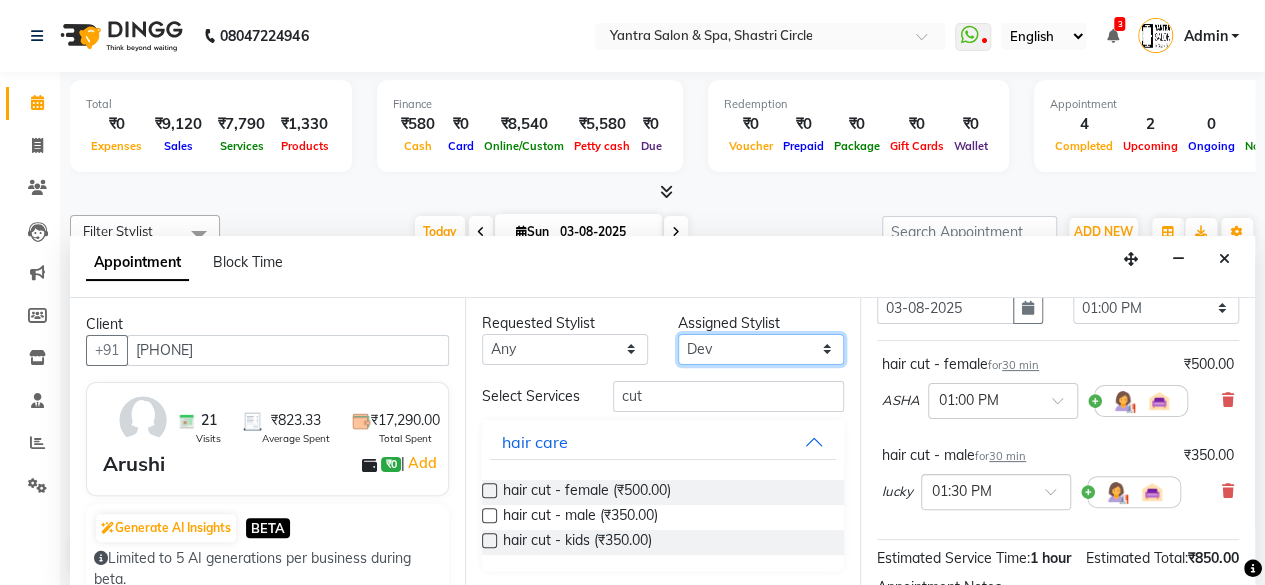 click on "Select [FIRST] [FIRST] [FIRST] [LAST] [FIRST] [FIRST] Director [FIRST] [FIRST] [FIRST] [FIRST] [FIRST] Manager [FIRST] maam [FIRST]    No Preference [FIRST] [FIRST] [FIRST] [FIRST] [FIRST]" at bounding box center (761, 349) 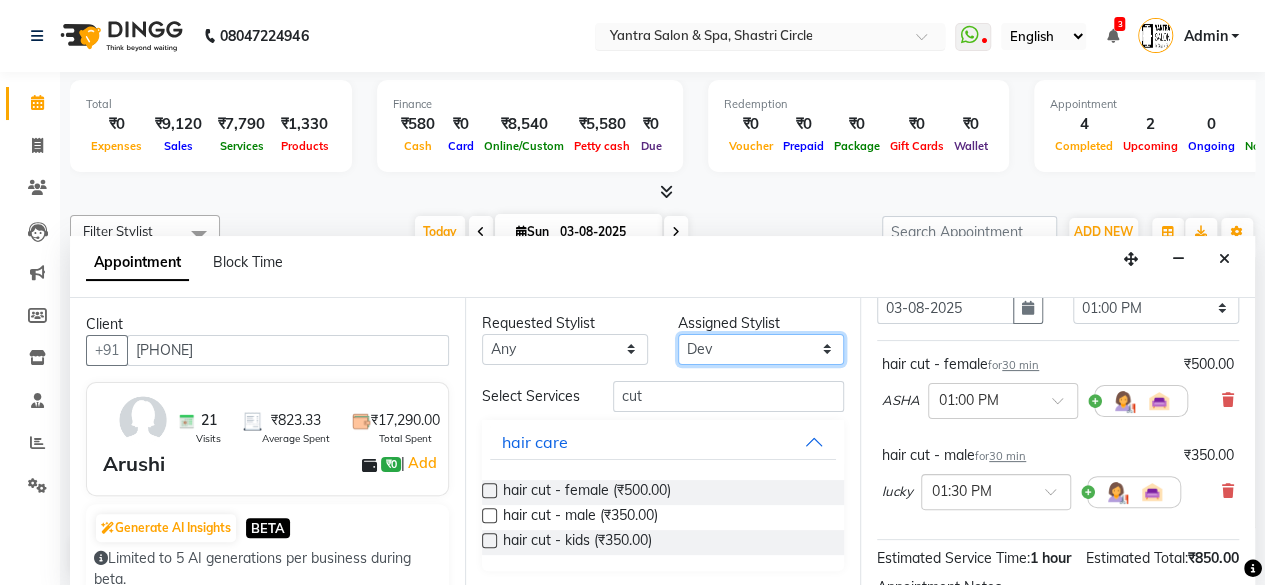 scroll, scrollTop: 0, scrollLeft: 0, axis: both 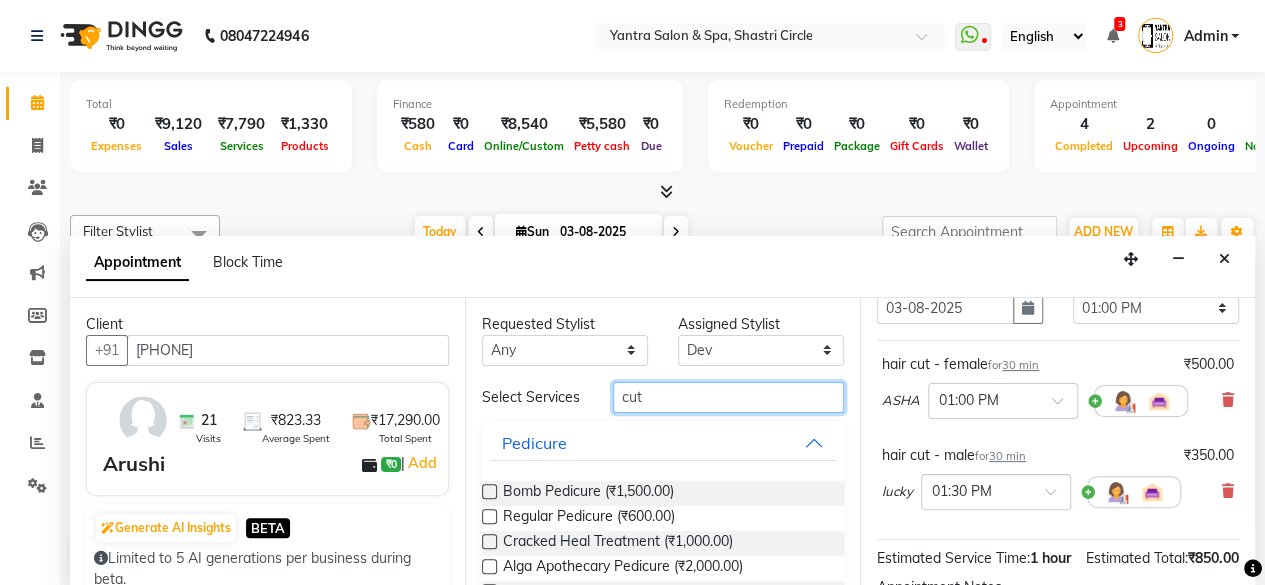 click on "cut" at bounding box center (728, 397) 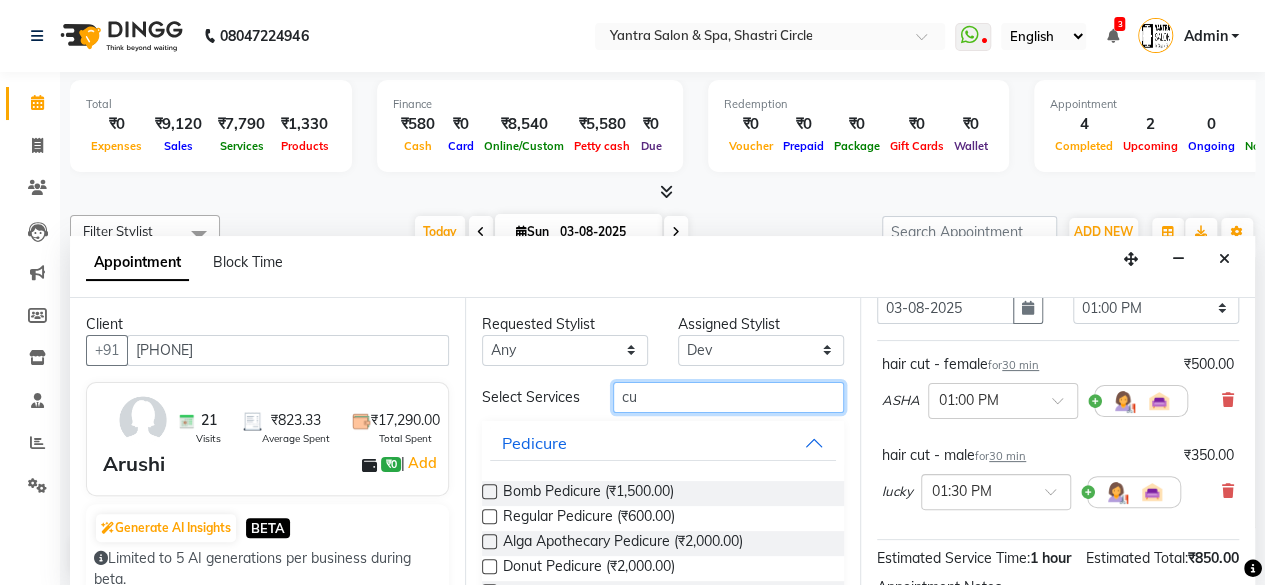 type on "cut" 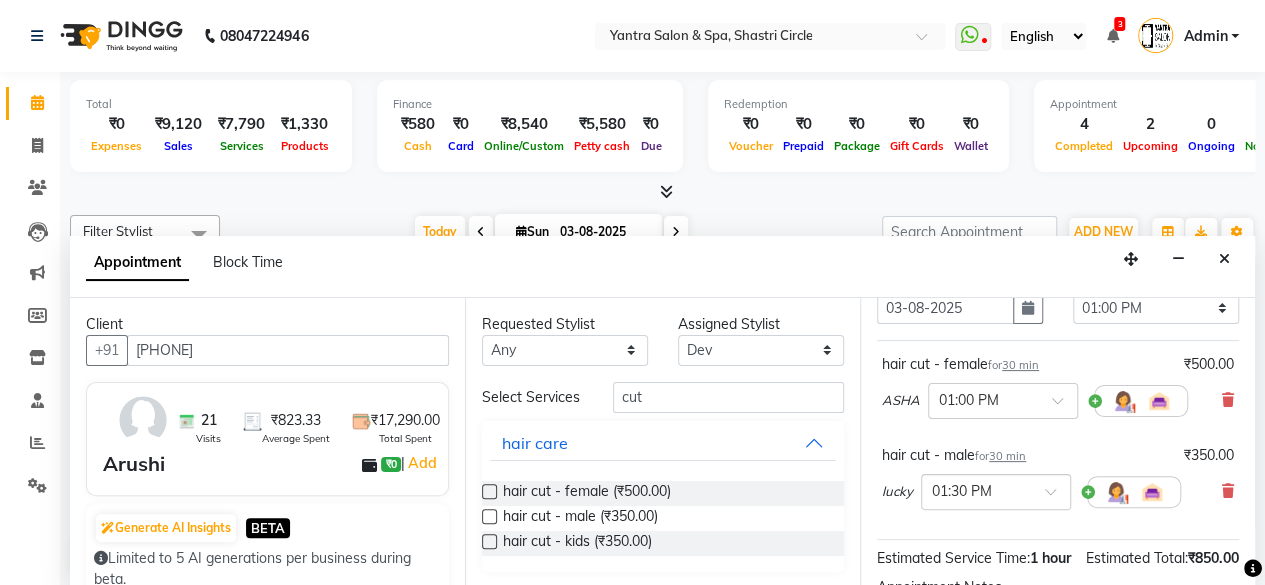 click at bounding box center (489, 491) 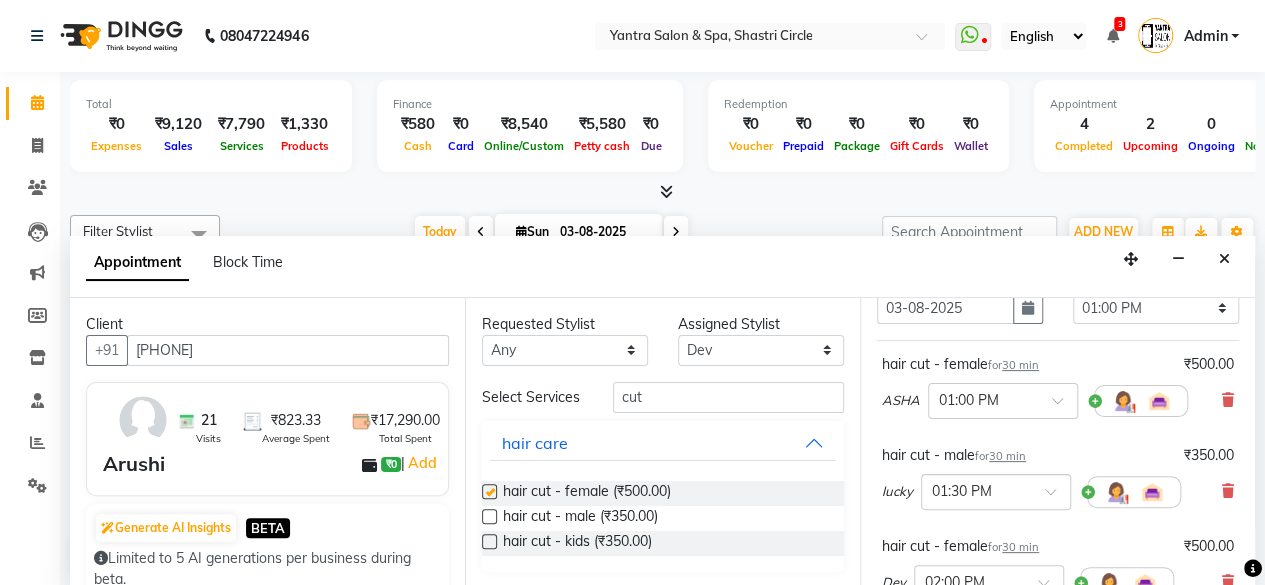 scroll, scrollTop: 454, scrollLeft: 0, axis: vertical 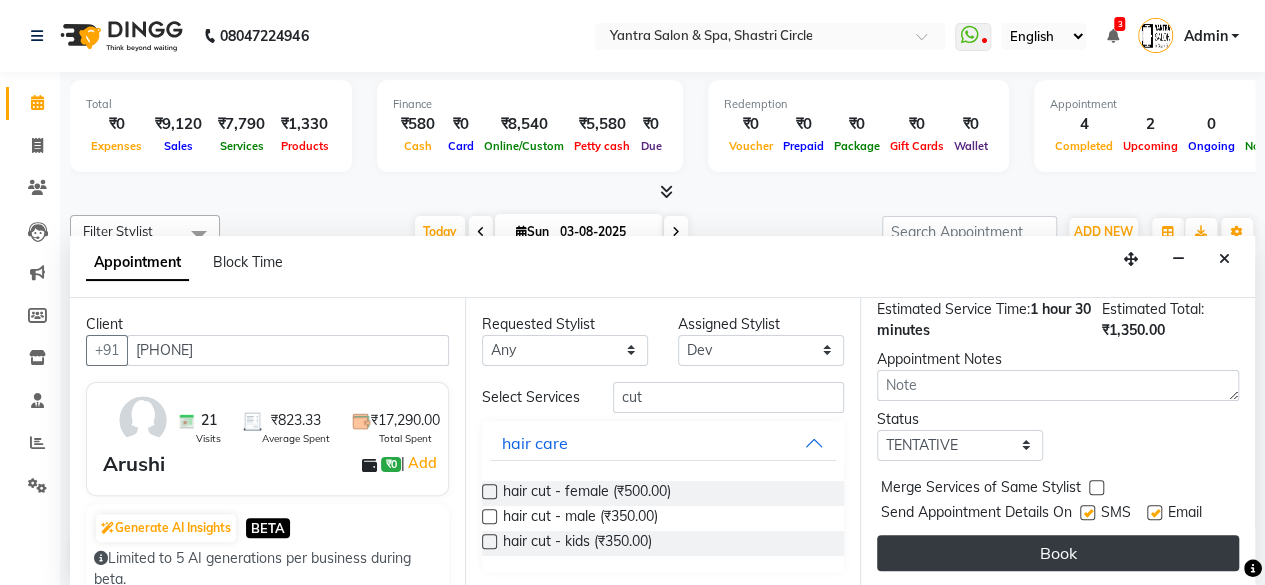 checkbox on "false" 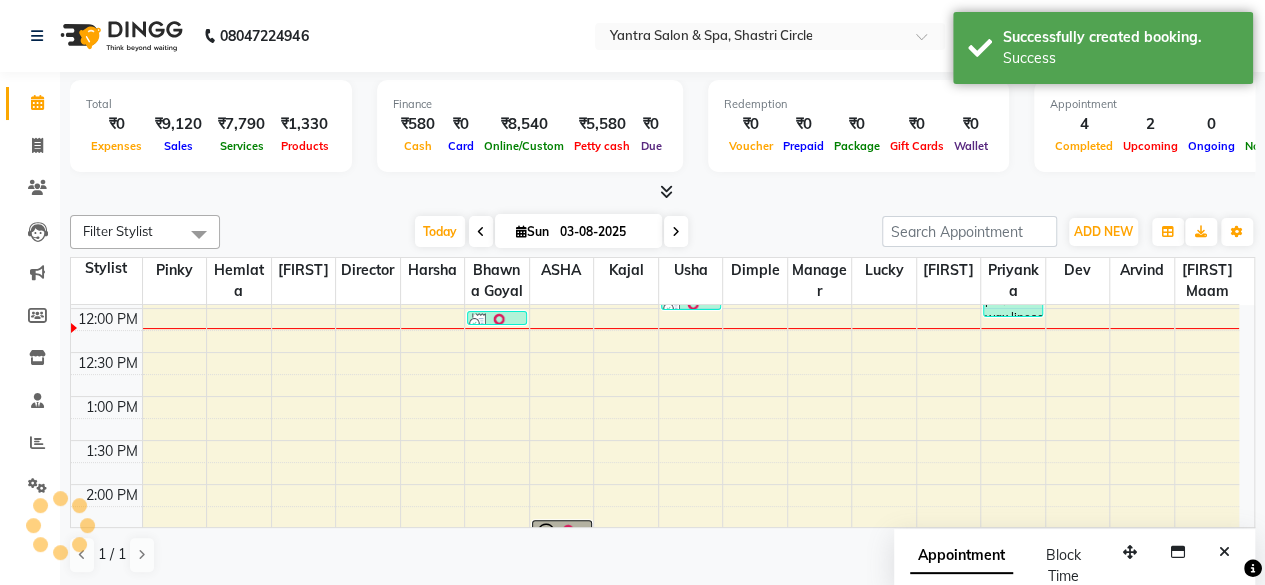 scroll, scrollTop: 0, scrollLeft: 0, axis: both 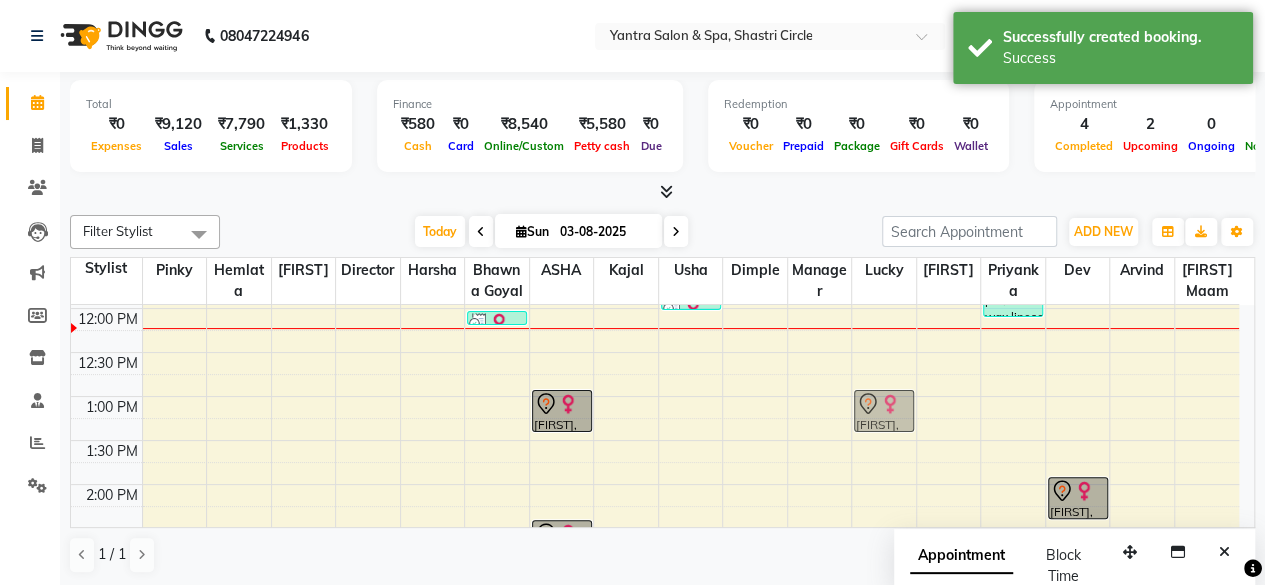 drag, startPoint x: 882, startPoint y: 451, endPoint x: 888, endPoint y: 409, distance: 42.426407 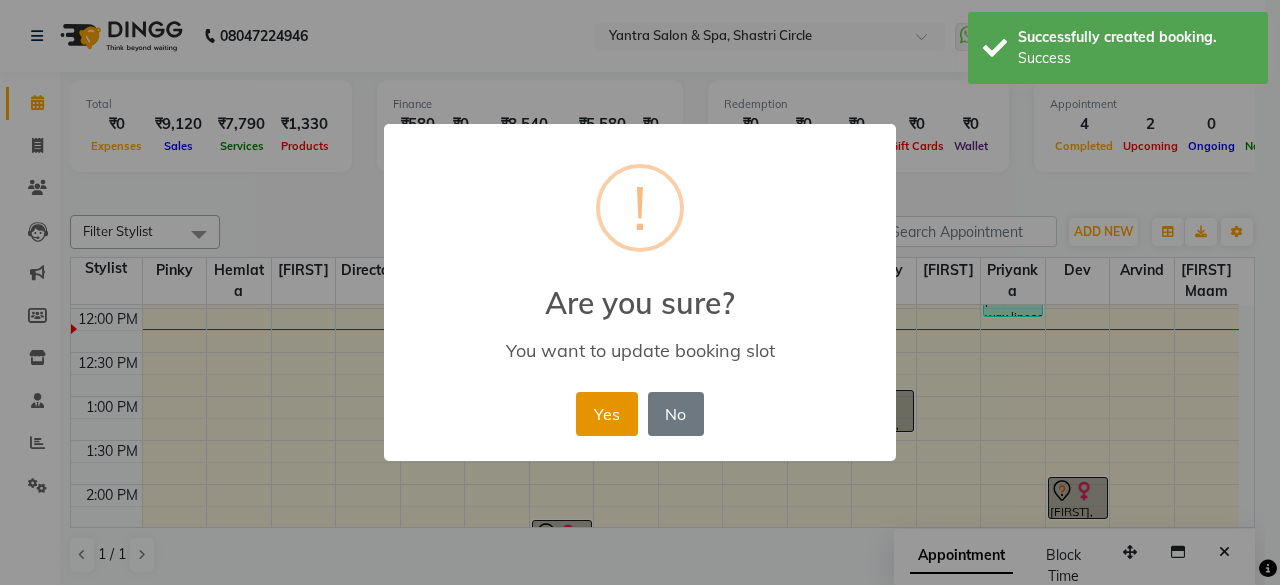 click on "Yes" at bounding box center [606, 414] 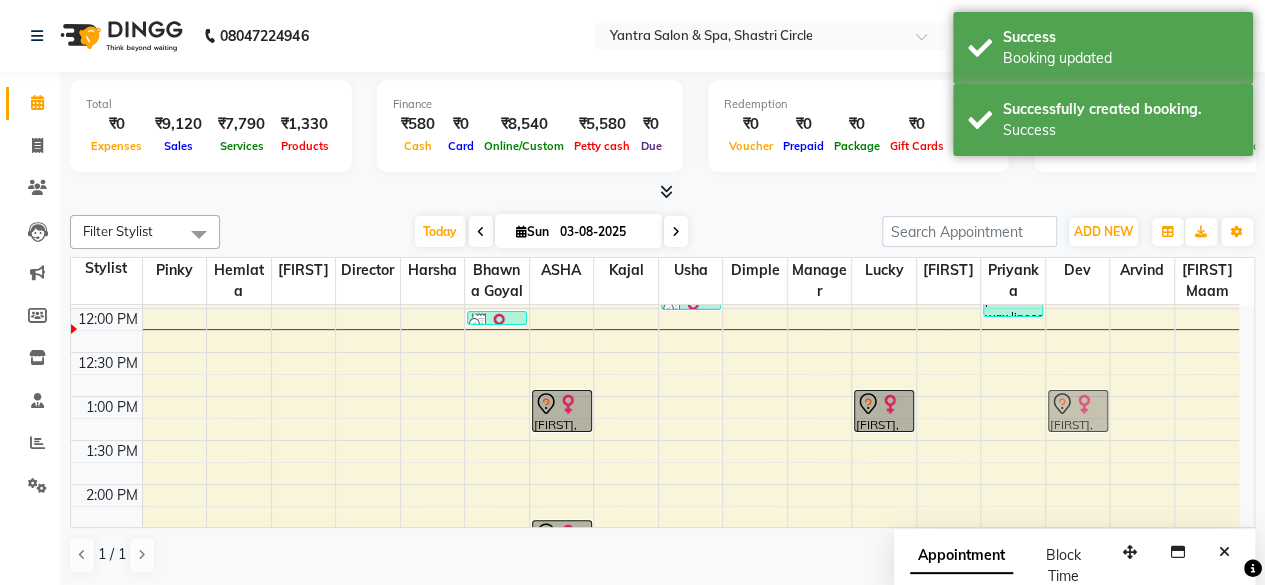 drag, startPoint x: 1062, startPoint y: 495, endPoint x: 1070, endPoint y: 409, distance: 86.37129 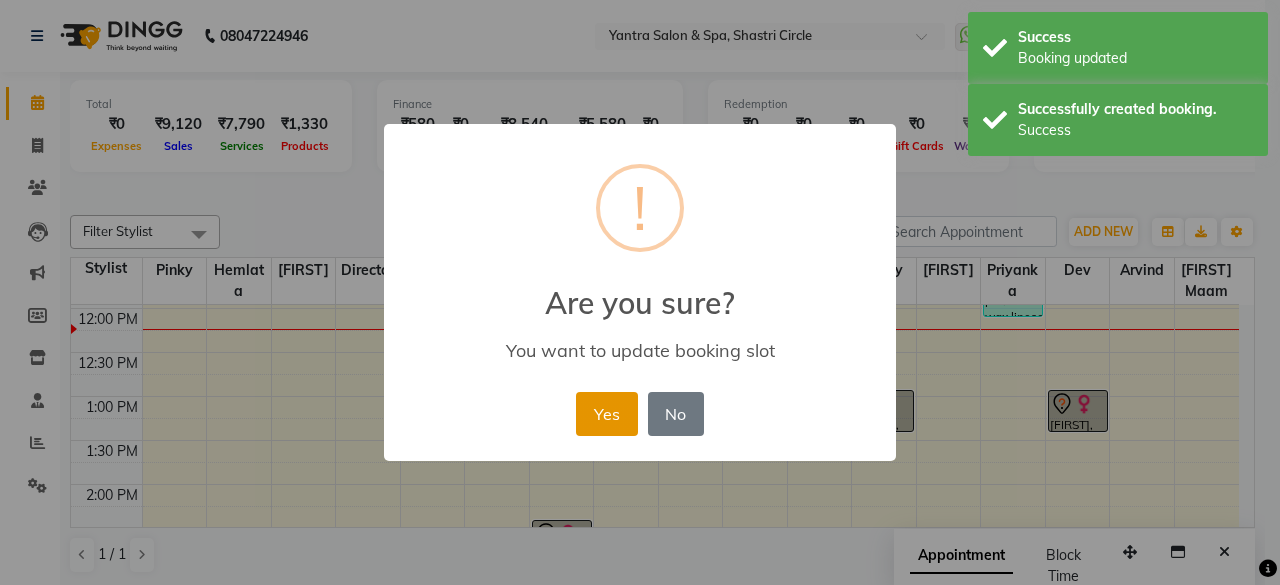 click on "Yes" at bounding box center (606, 414) 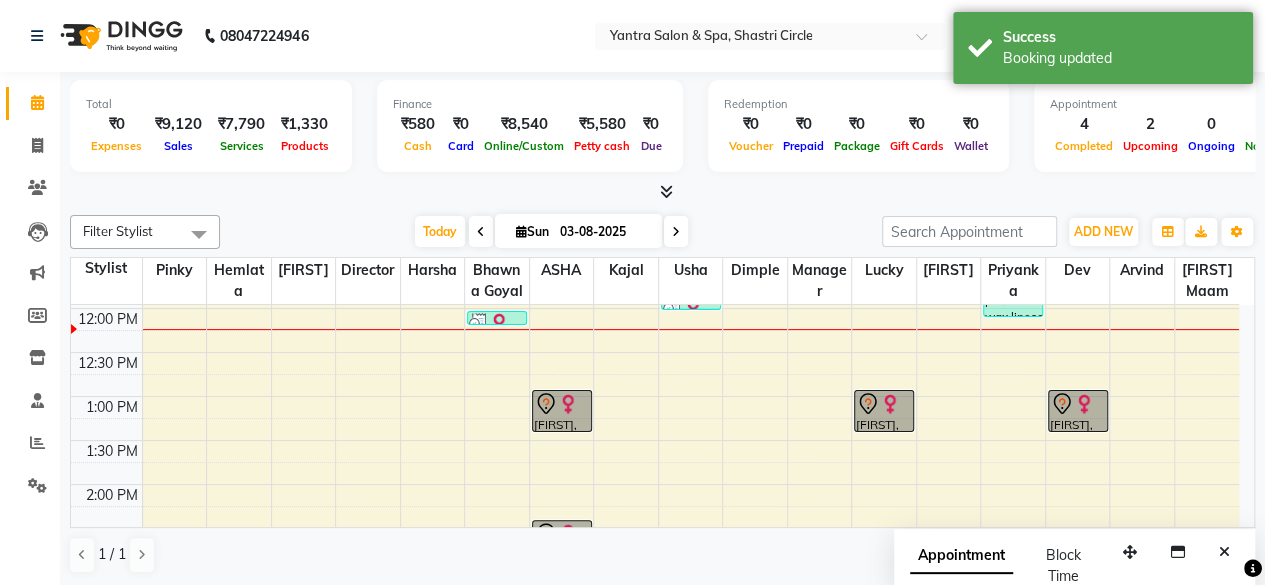 scroll, scrollTop: 448, scrollLeft: 0, axis: vertical 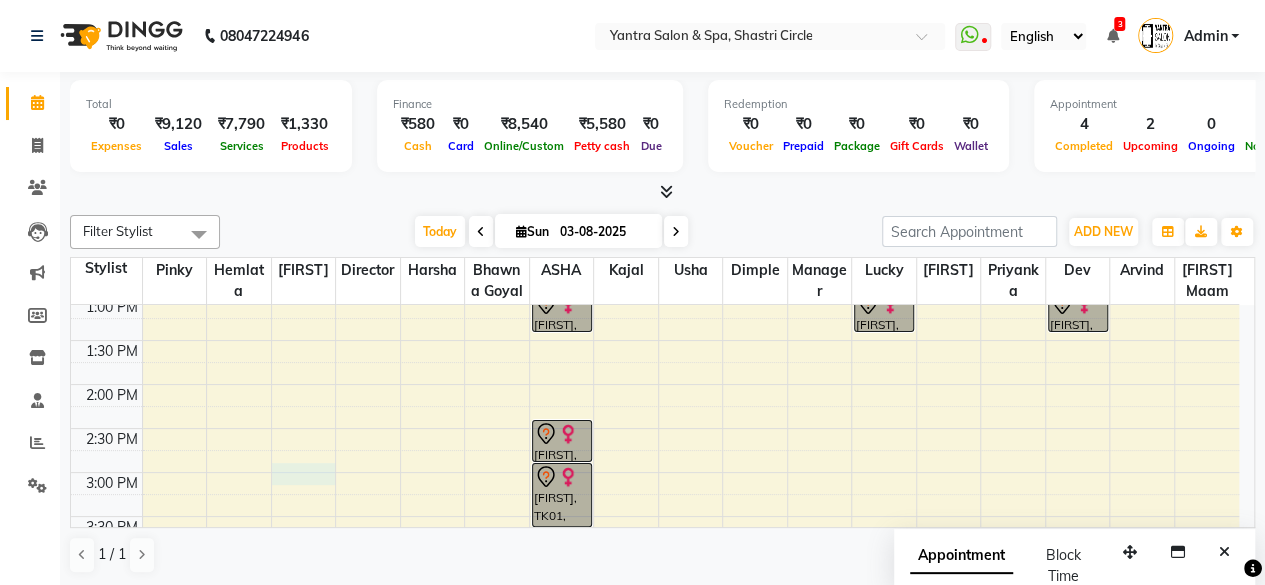click on "8:00 AM 8:30 AM 9:00 AM 9:30 AM 10:00 AM 10:30 AM 11:00 AM 11:30 AM 12:00 PM 12:30 PM 1:00 PM 1:30 PM 2:00 PM 2:30 PM 3:00 PM 3:30 PM 4:00 PM 4:30 PM 5:00 PM 5:30 PM 6:00 PM 6:30 PM 7:00 PM 7:30 PM     Dummy, TK03, 12:05 PM-12:15 PM, threading     [FIRST], TK02, 11:50 AM-12:00 PM, threading             [FIRST], TK05, 01:00 PM-01:30 PM, hair cut - female             [FIRST], TK01, 02:30 PM-03:00 PM, hair cut - female             [FIRST], TK01, 03:00 PM-03:45 PM, Wella Enrich hair spa     Dummy, TK03, 11:55 AM-12:05 PM, Foot Massage             [FIRST], TK05, 01:00 PM-01:30 PM, hair cut - male     [FIRST] [LAST], TK04, 09:45 AM-12:10 PM, skeyndor - expert cleane pro,bikini wax,liposoluble wax,threading             [FIRST], TK05, 01:00 PM-01:30 PM, hair cut - female" at bounding box center [655, 384] 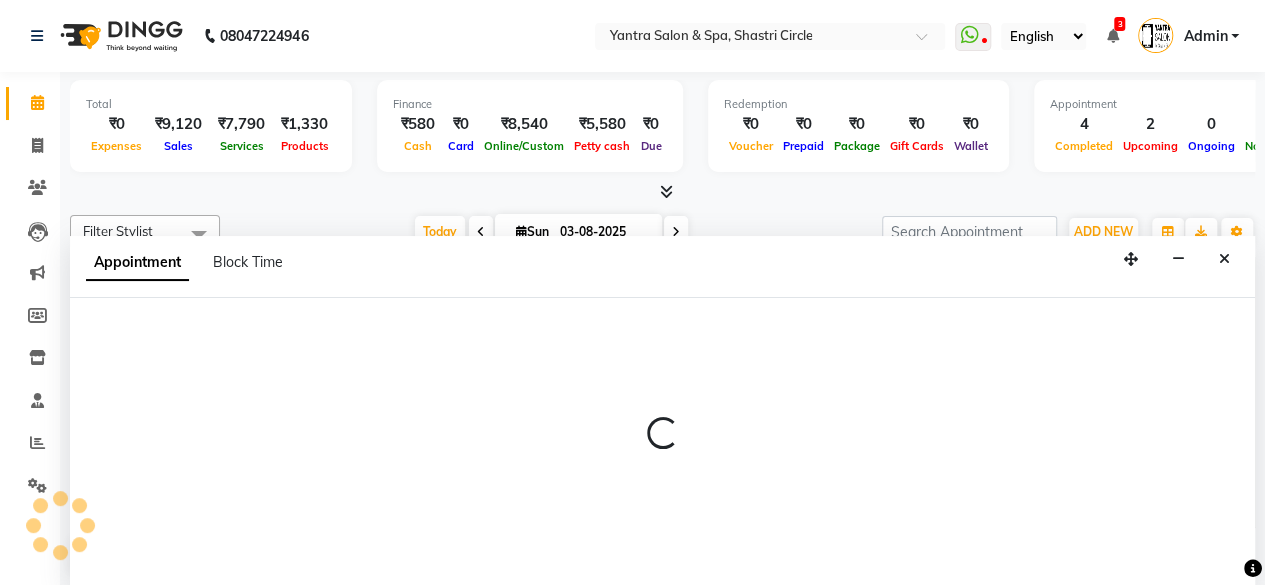 scroll, scrollTop: 0, scrollLeft: 0, axis: both 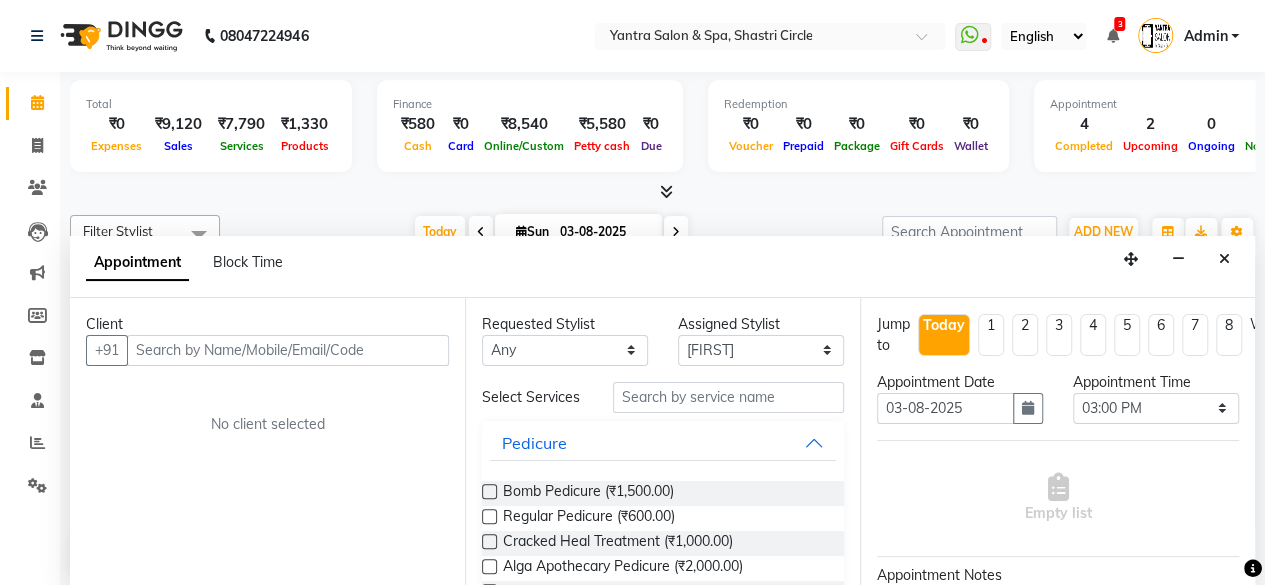 click at bounding box center (288, 350) 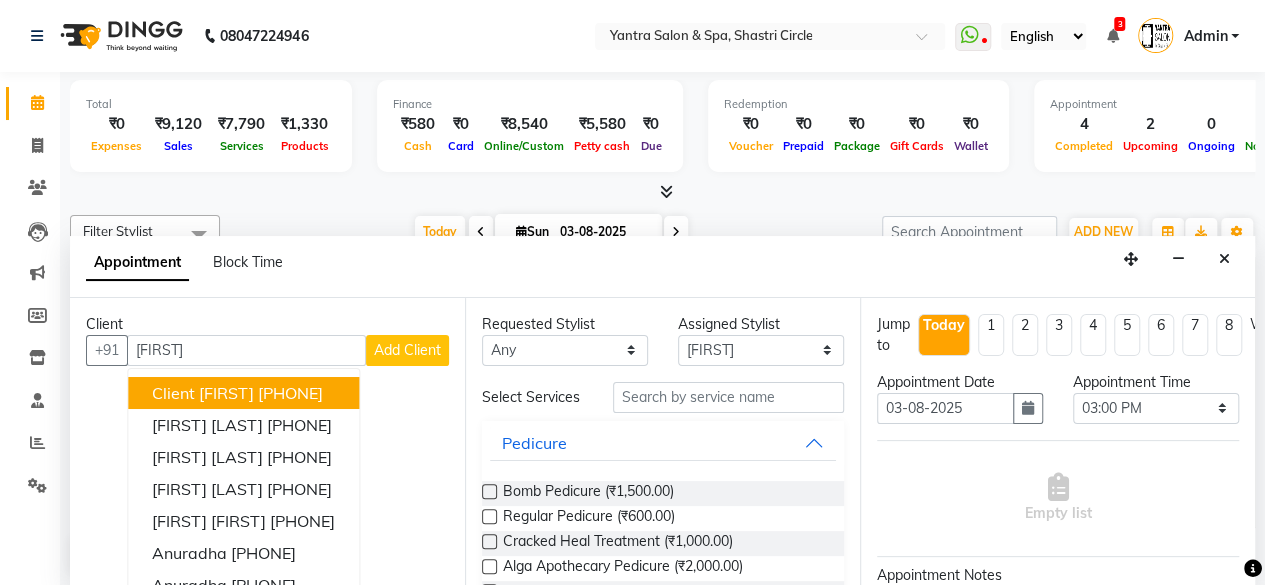 type on "anuradha" 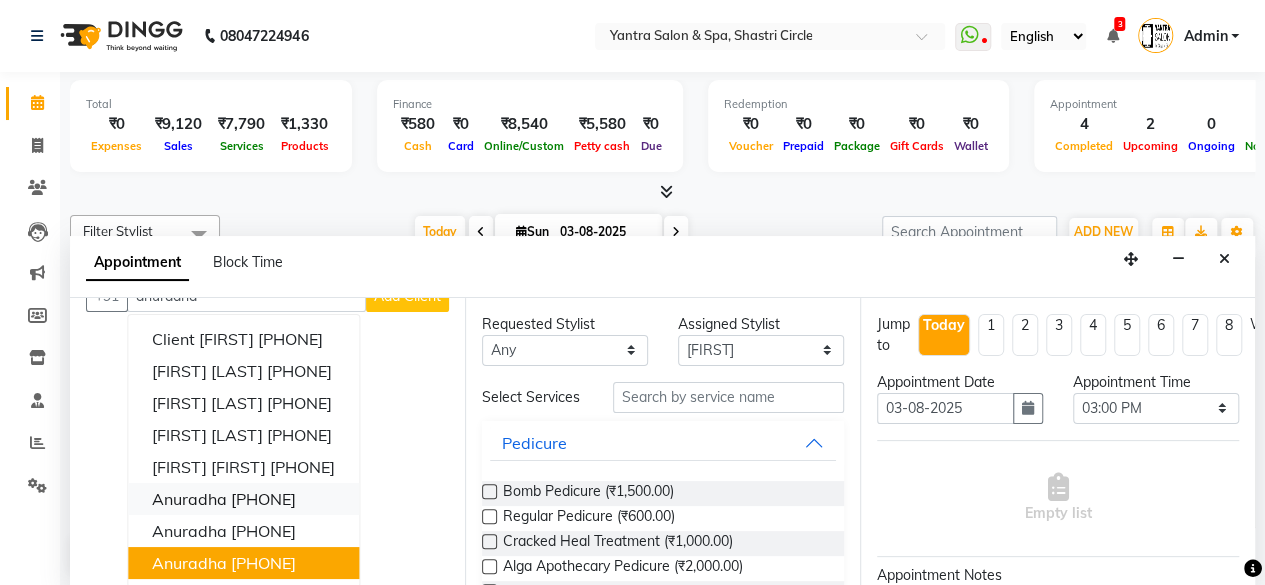 scroll, scrollTop: 0, scrollLeft: 0, axis: both 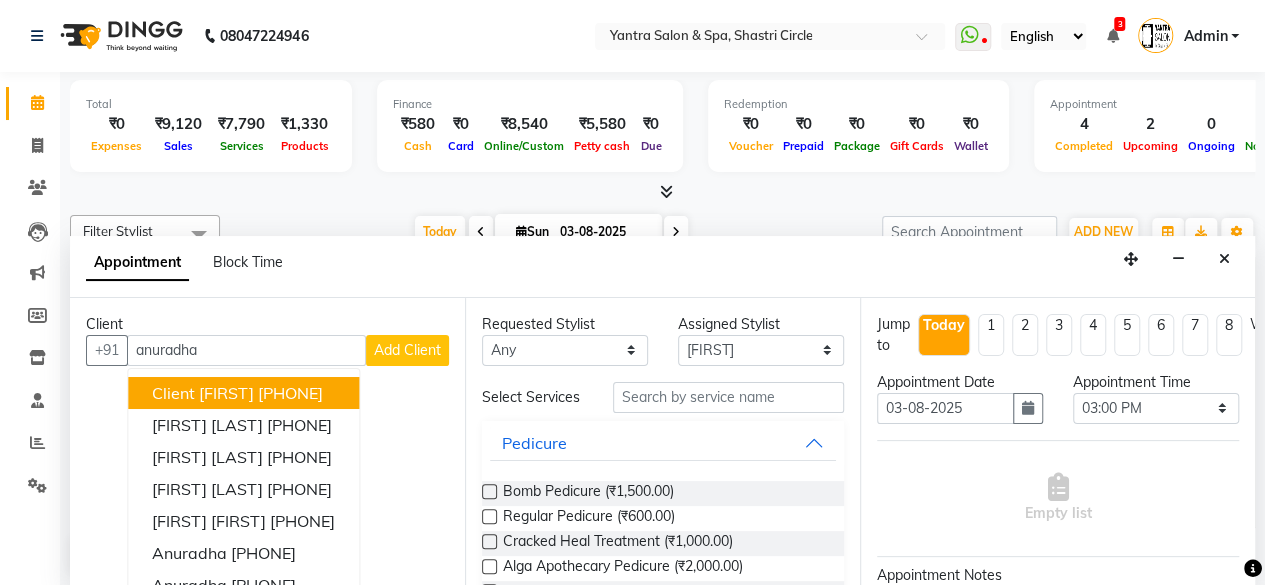 click on "anuradha" at bounding box center (246, 350) 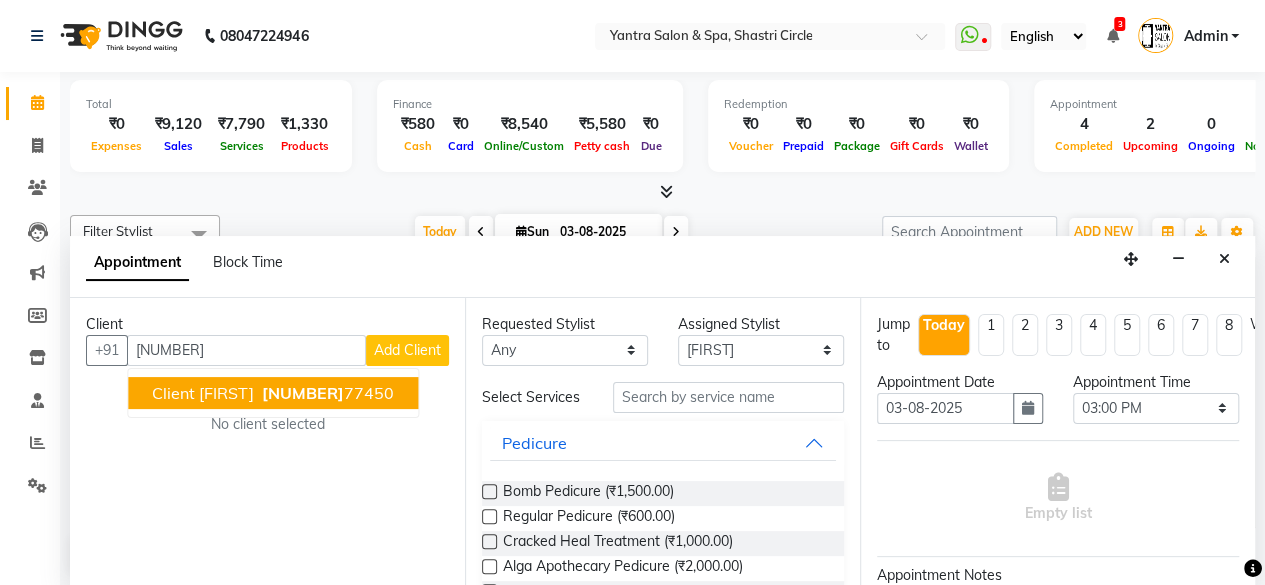 click on "[NUMBER]" at bounding box center (303, 393) 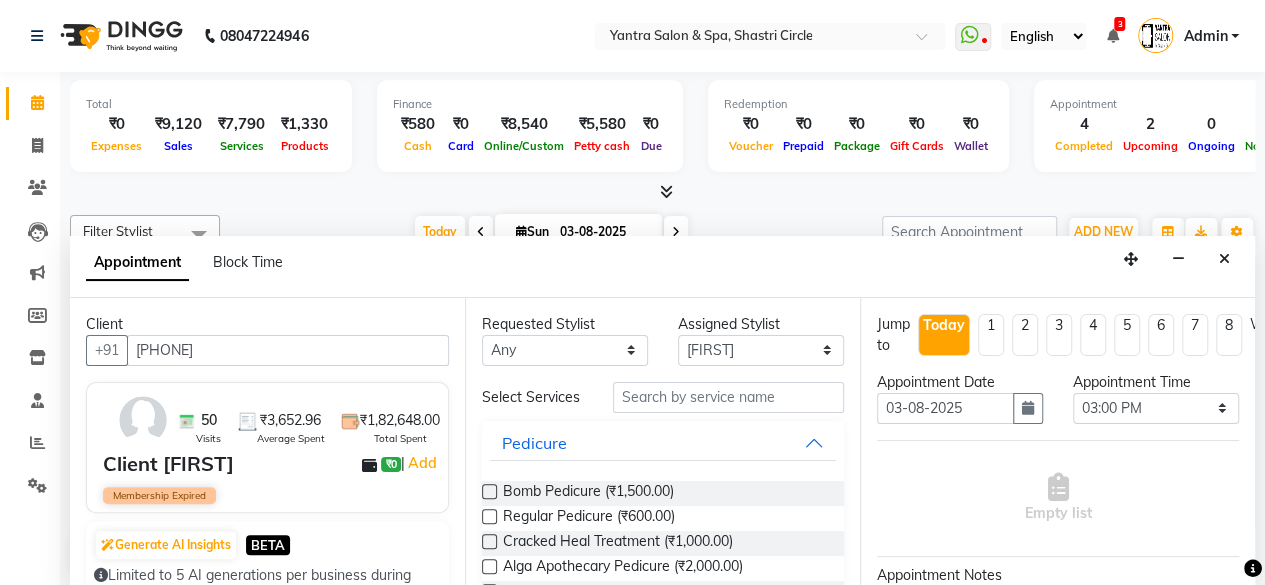 type on "[PHONE]" 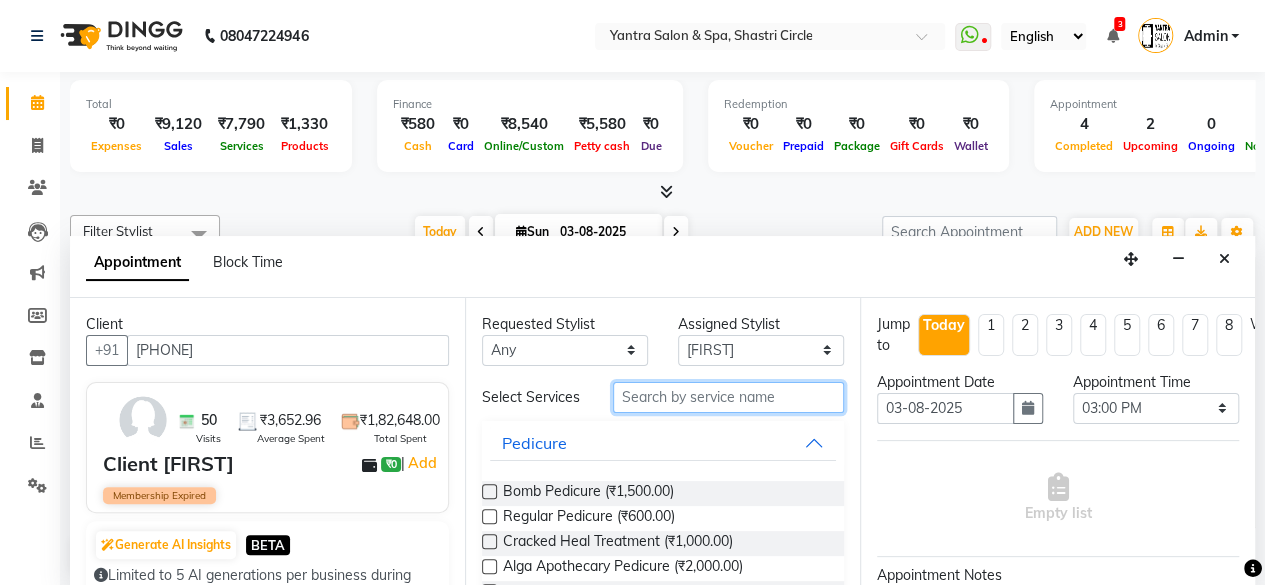 click at bounding box center (728, 397) 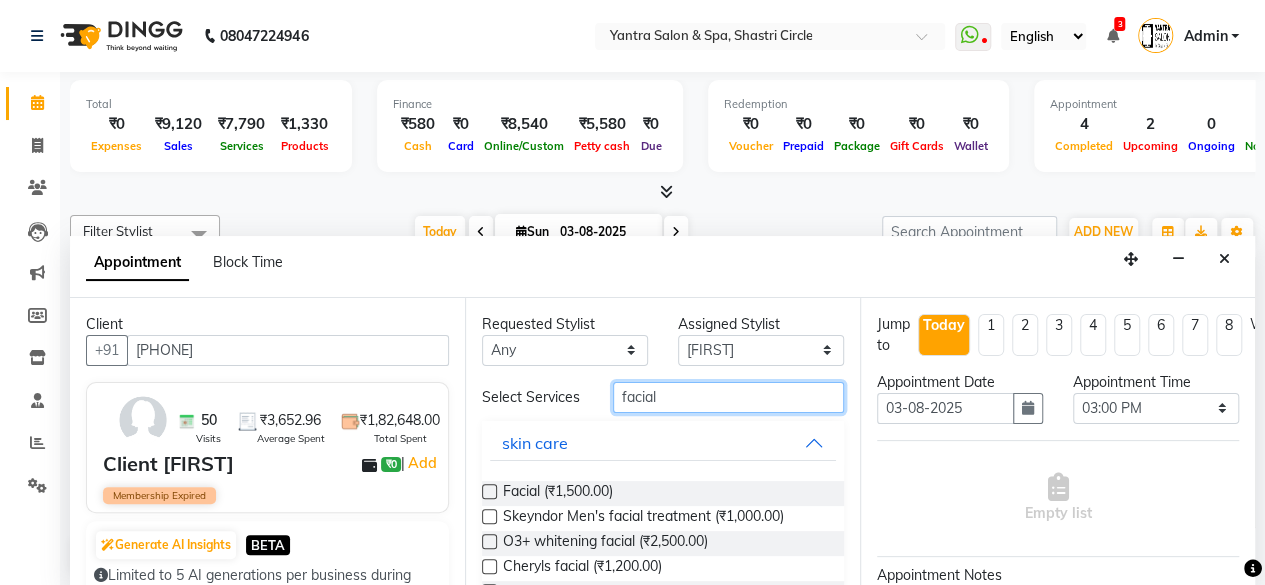 type on "facial" 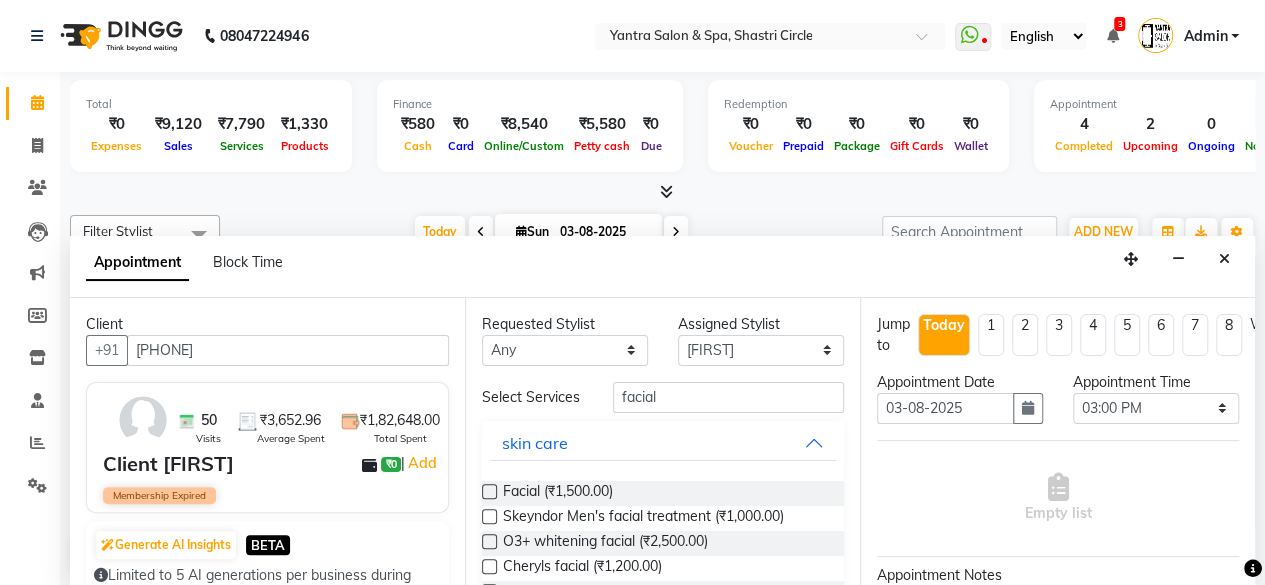 click at bounding box center (489, 491) 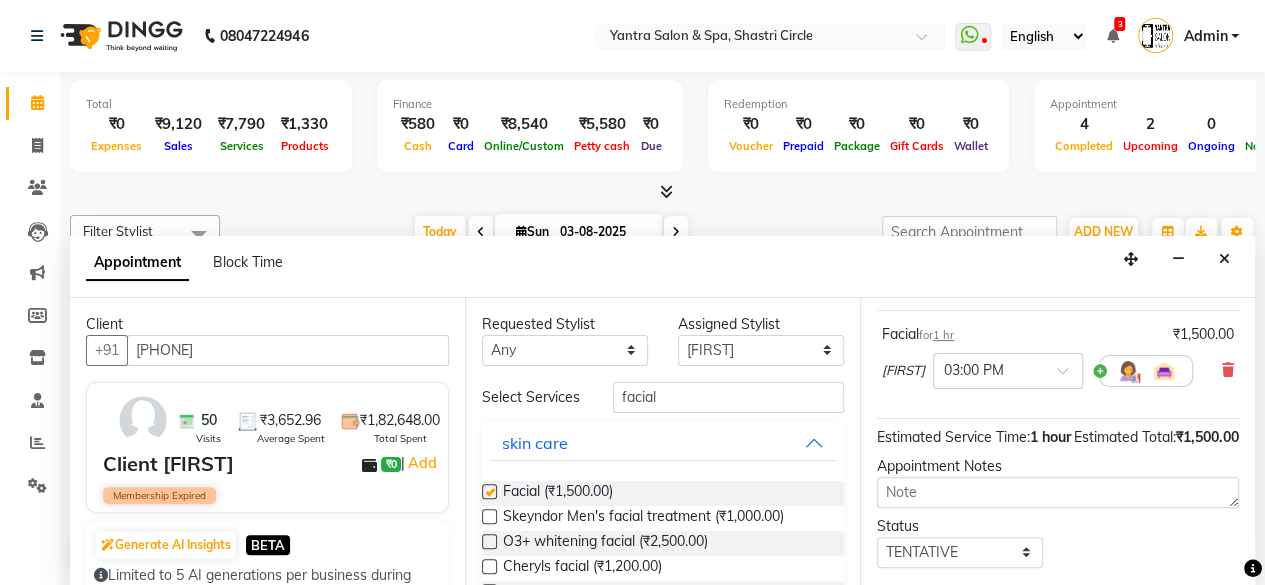 checkbox on "false" 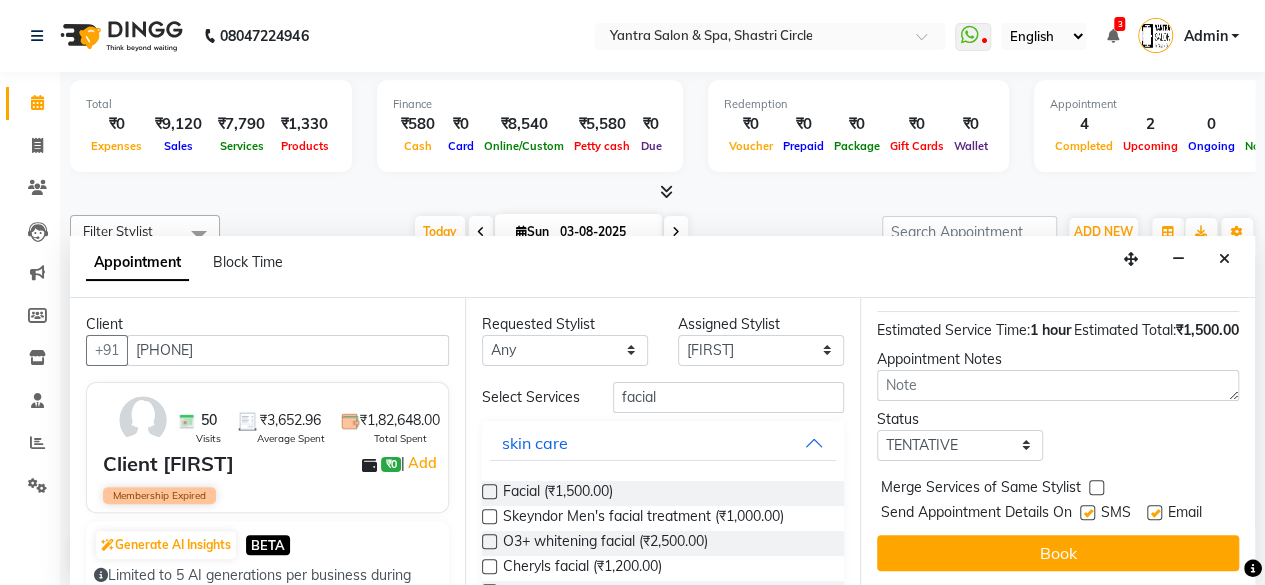 scroll, scrollTop: 272, scrollLeft: 0, axis: vertical 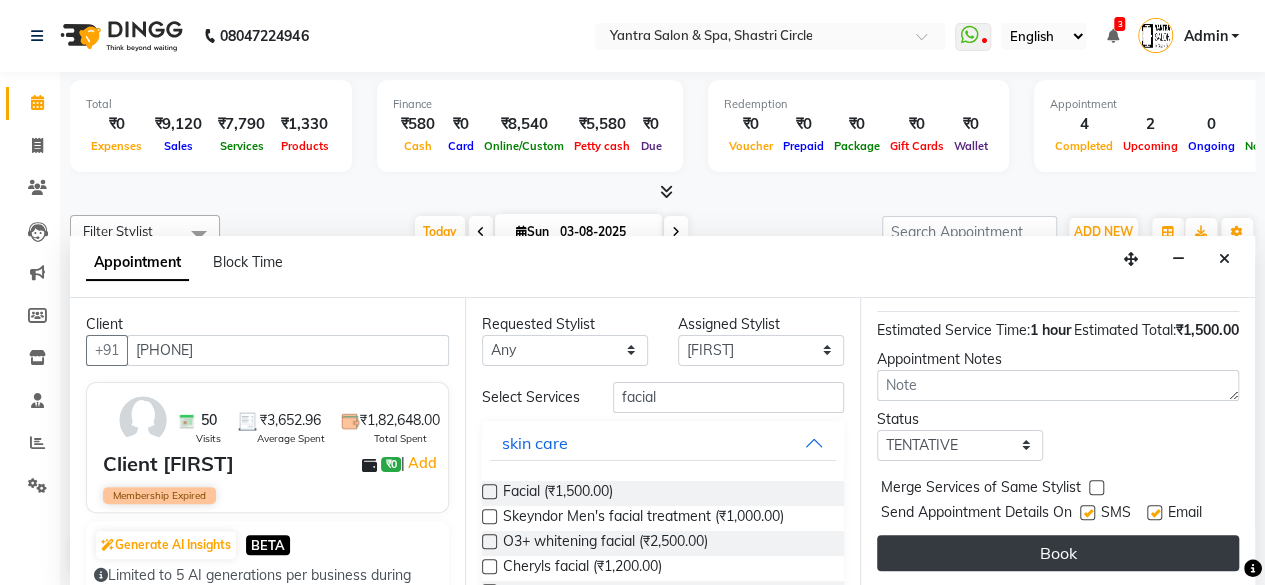 click on "Book" at bounding box center [1058, 553] 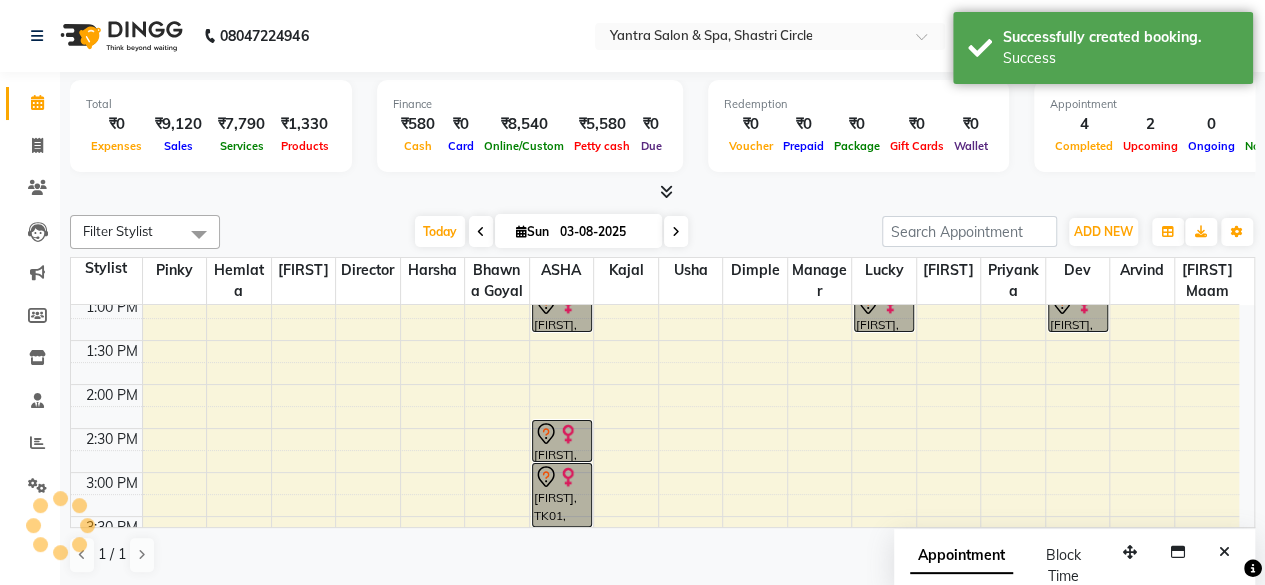 scroll, scrollTop: 0, scrollLeft: 0, axis: both 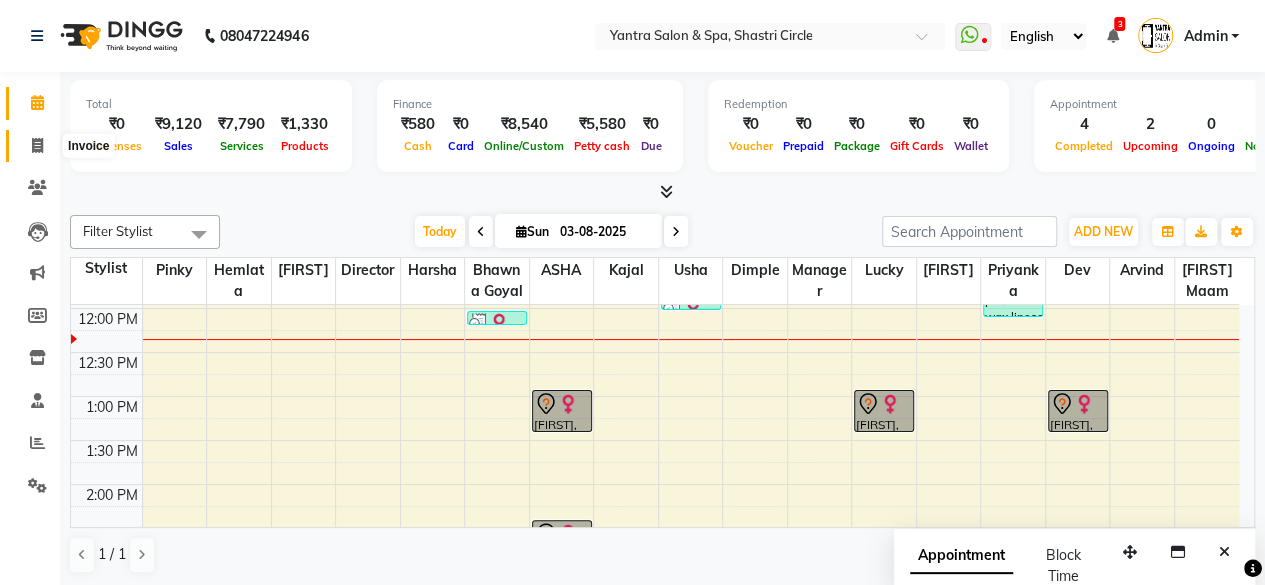 click 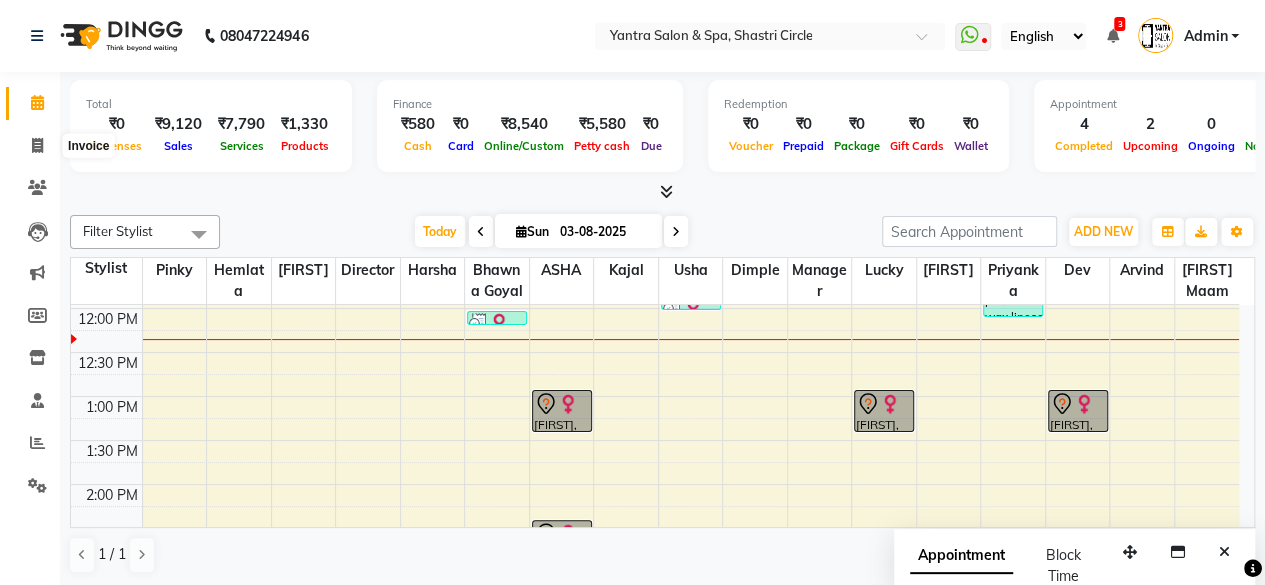 select on "service" 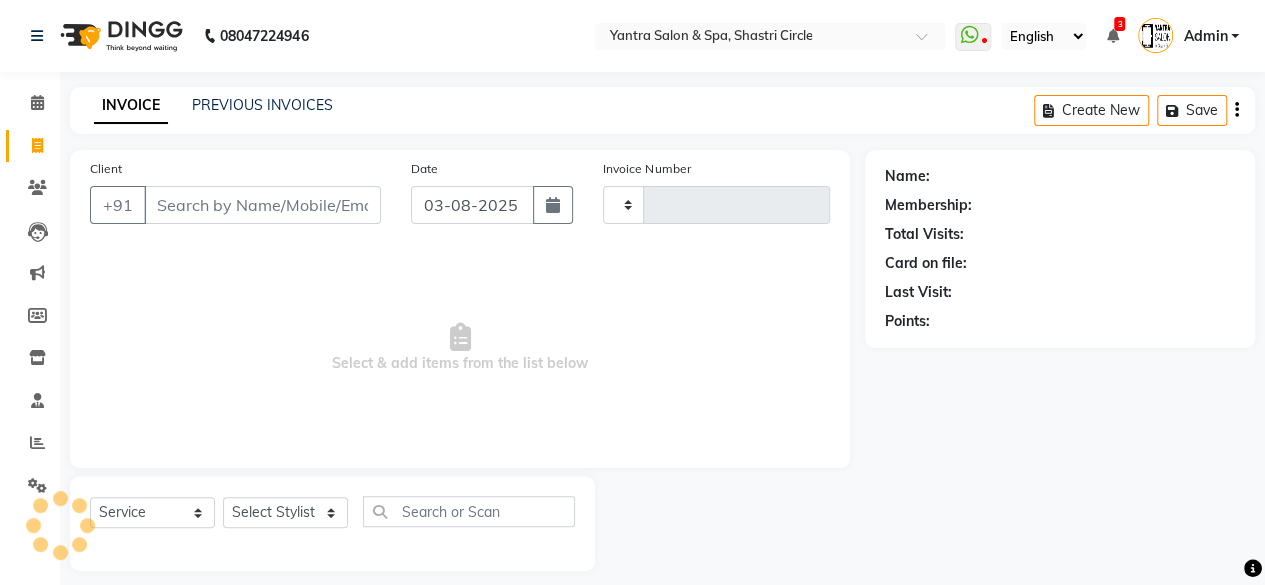 type on "2729" 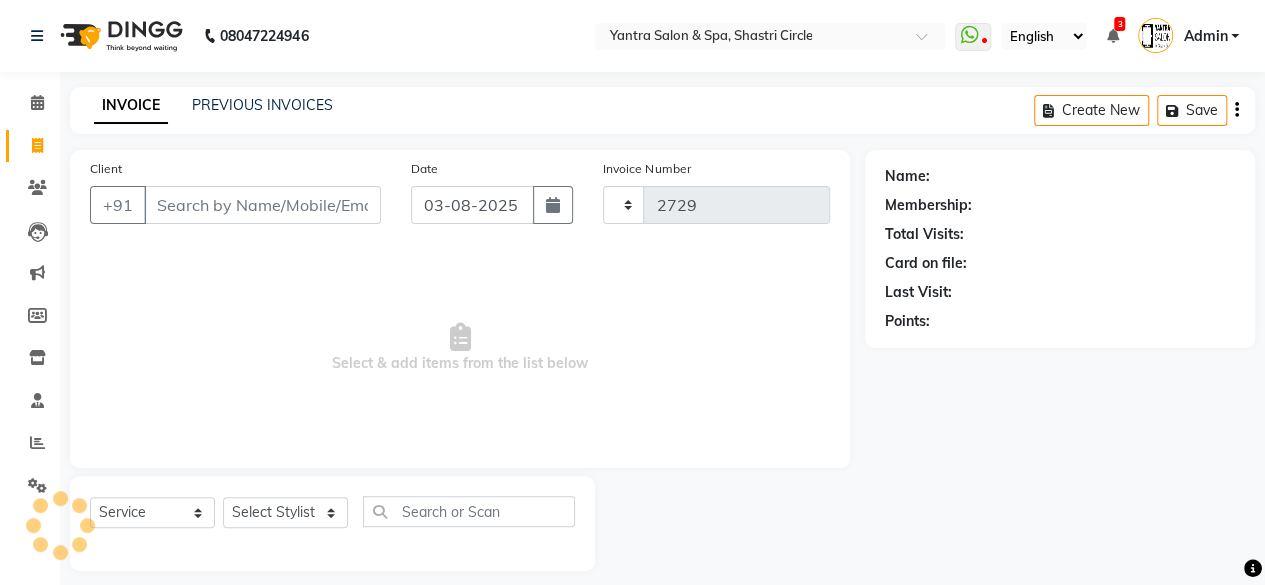 select on "154" 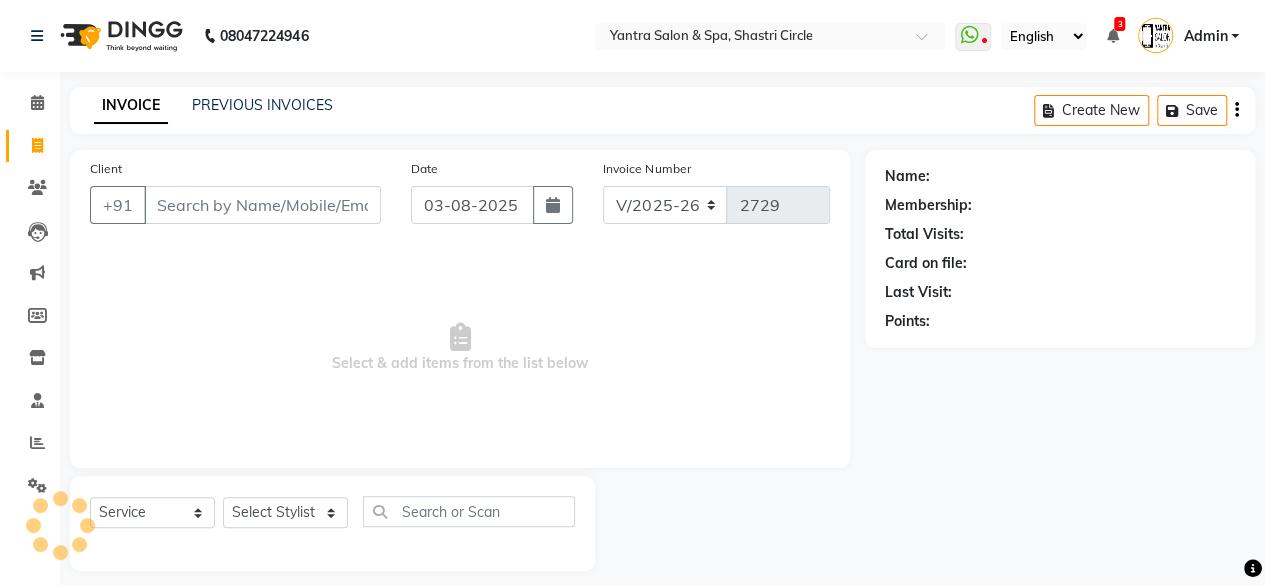 click on "Client" at bounding box center (262, 205) 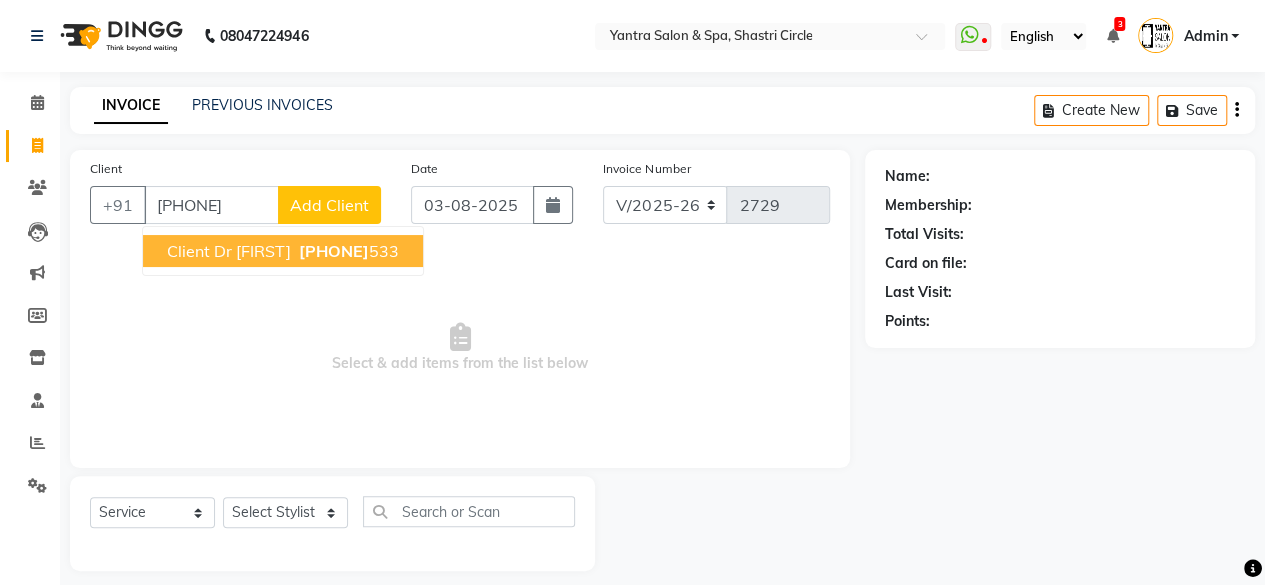 click on "[PHONE]" at bounding box center (334, 251) 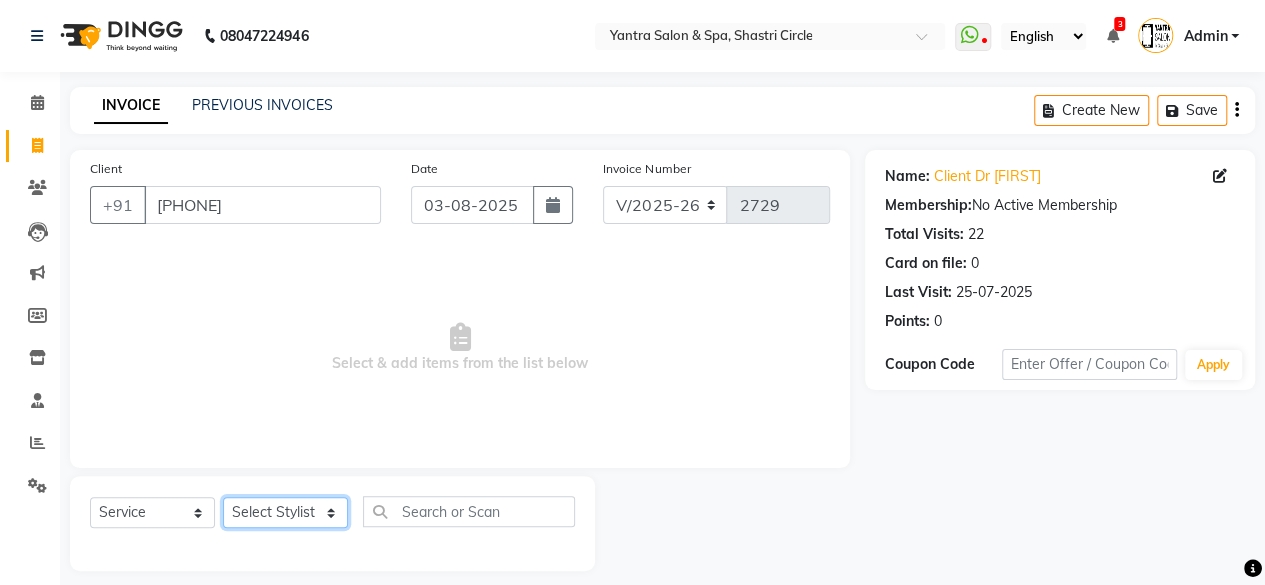 click on "Select Stylist Arvind ASHA bhawna goyal Dev Dimple Director Harsha Hemlata kajal Latika lucky Manager Manisha maam Neelu  Pallavi Pinky Priyanka Rahul Sekhar usha" 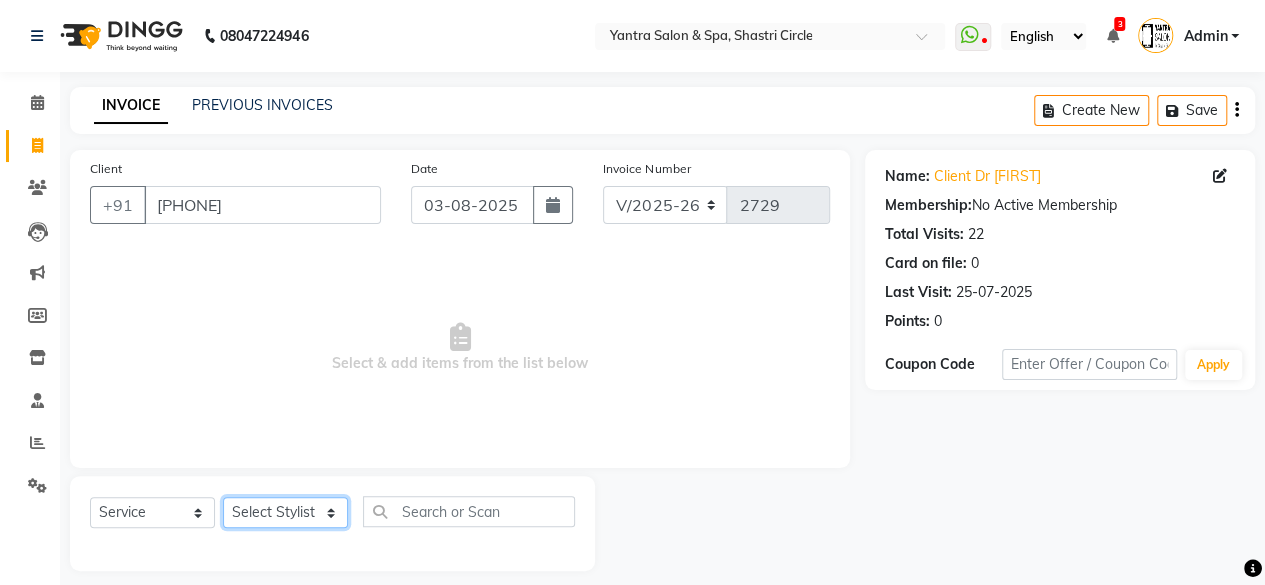 select on "[NUMBER]" 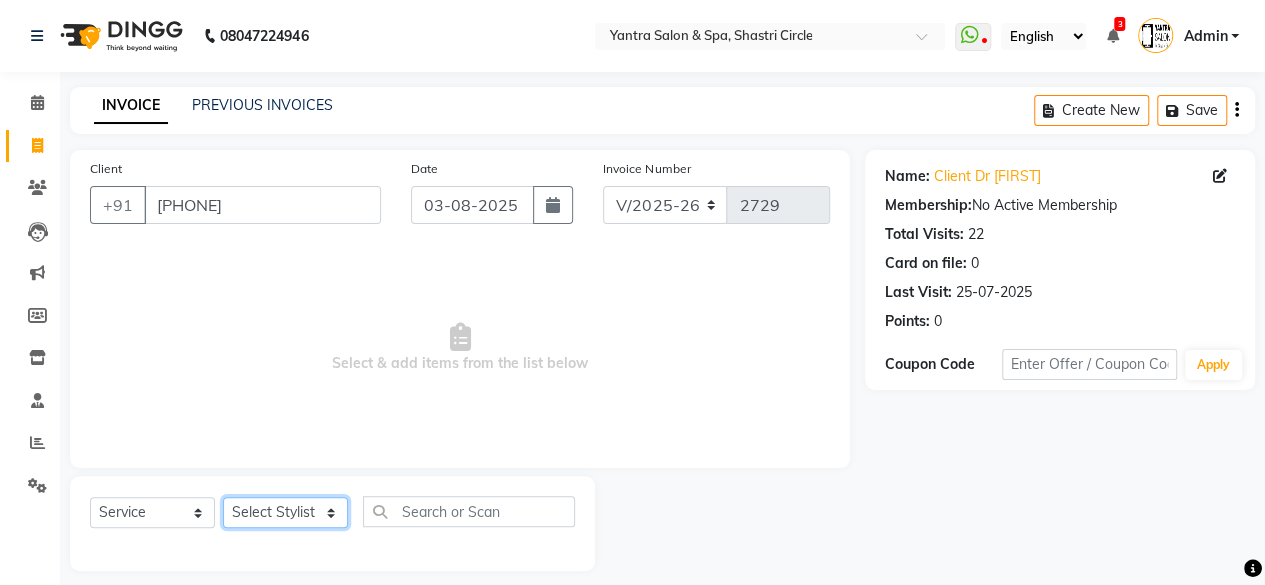 click on "Select Stylist Arvind ASHA bhawna goyal Dev Dimple Director Harsha Hemlata kajal Latika lucky Manager Manisha maam Neelu  Pallavi Pinky Priyanka Rahul Sekhar usha" 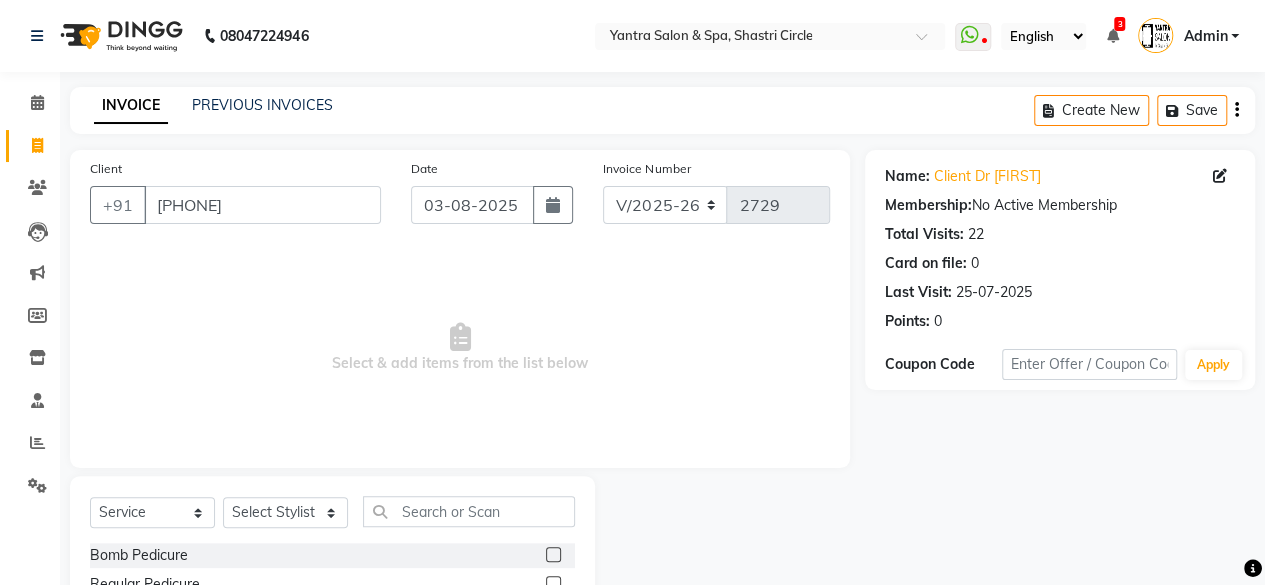 click on "Select  Service  Product  Membership  Package Voucher Prepaid Gift Card  Select Stylist Arvind ASHA bhawna goyal Dev Dimple Director Harsha Hemlata kajal Latika lucky Manager Manisha maam Neelu  Pallavi Pinky Priyanka Rahul Sekhar usha Bomb Pedicure  Regular Pedicure  Cracked Heal Treatment  Alga Apothecary Pedicure  Gel polish remover   Donut Pedicure  candle Pedicure  Avl Express Pedicure  Avl Pedicruise pedicure  Avl Pedipure pedicure  Pedi Pai pedicure  Under arms polish  Kanpeki body spa  Regular Manicure  Bomb Manicure  Alga Apothecary Manicure  Nail Extensions  Gel nail pent  Pedi Pai manicure  Donut manicure  Avl express manicure  Avl Pedicruise manicure  Avl Pedipure manicure  Candle manicure  Back polish  Foot Massage  Head Massage  Back Massage  Hand & Shoulder Massage  Body Spa  Relaxing Body Massage  Aromatherapy Associates - Renewing Rose  Aromatherapy Associates - intense nourishment  Aromatherapy Associates Body Massage  Full Body Bleach  Body Polishing  body scrub   face bleach  back scrub" 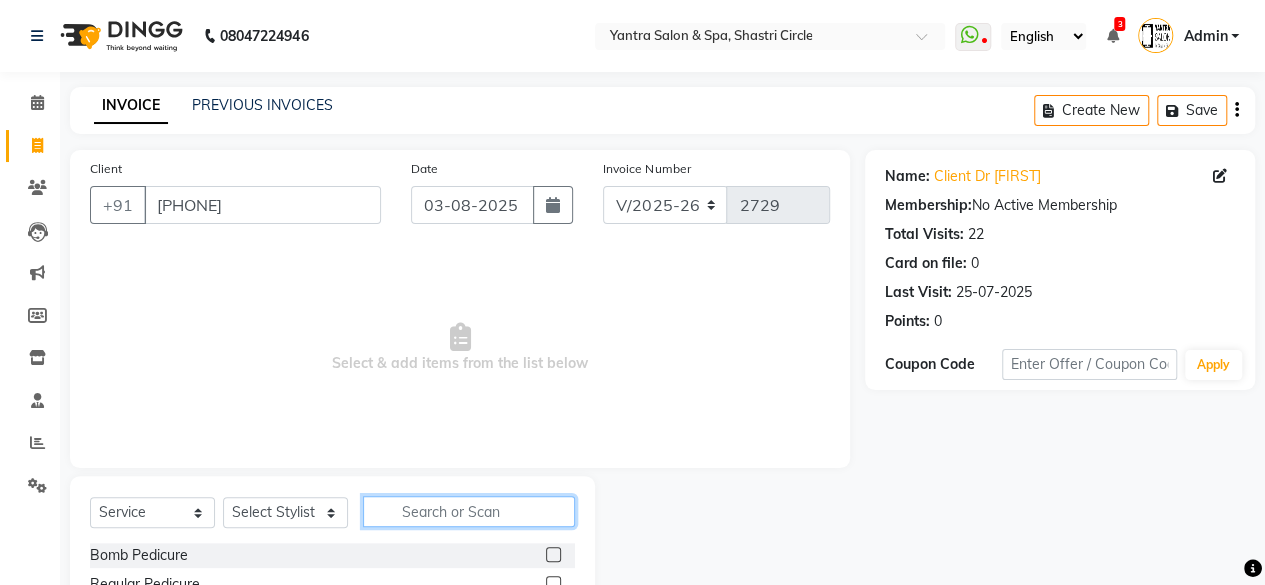 click 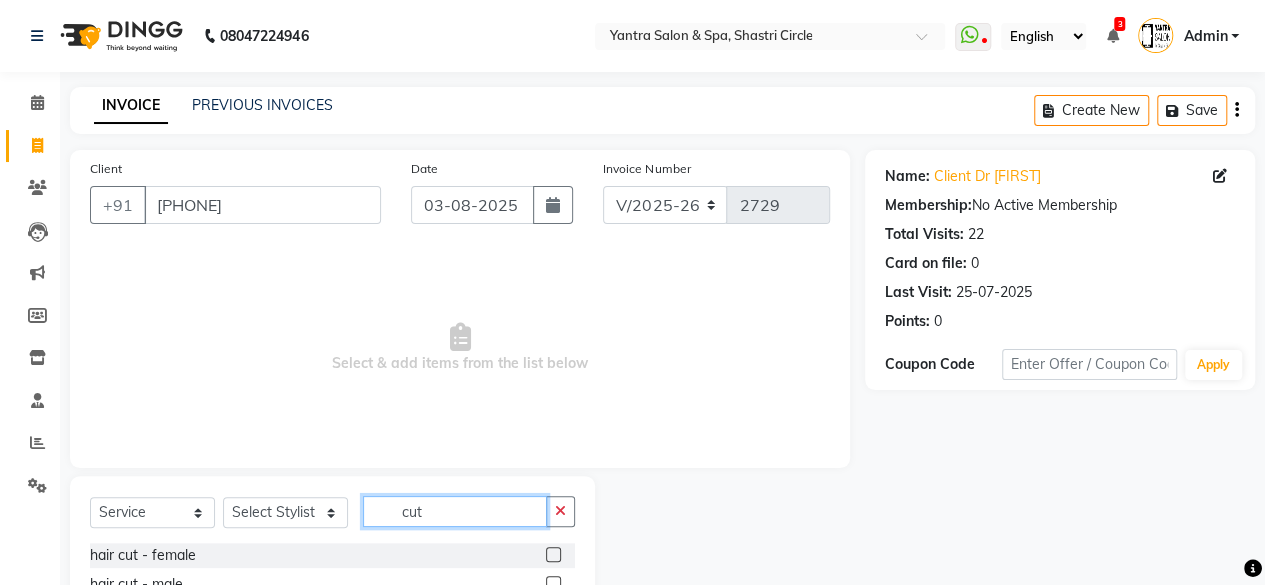 scroll, scrollTop: 102, scrollLeft: 0, axis: vertical 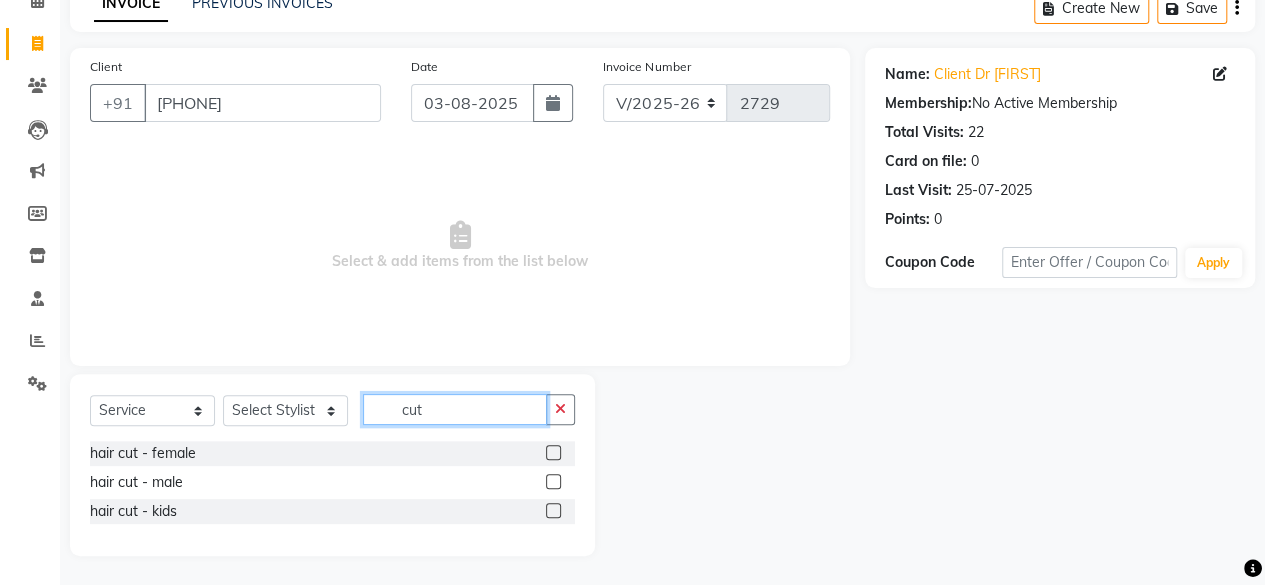 type on "cut" 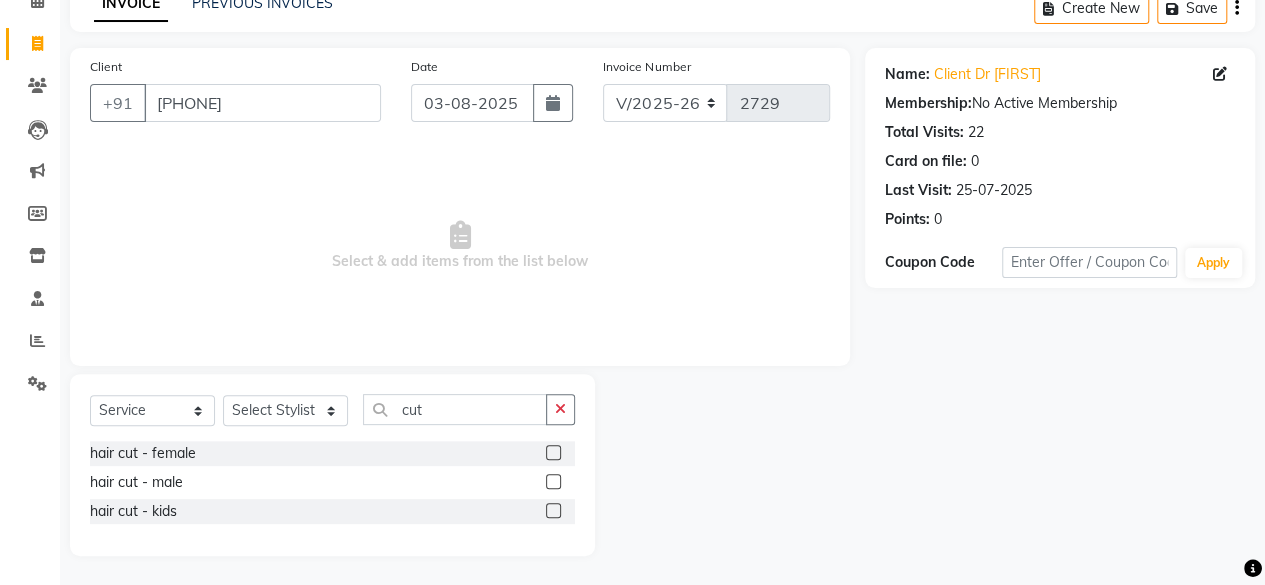 drag, startPoint x: 552, startPoint y: 504, endPoint x: 570, endPoint y: 457, distance: 50.32892 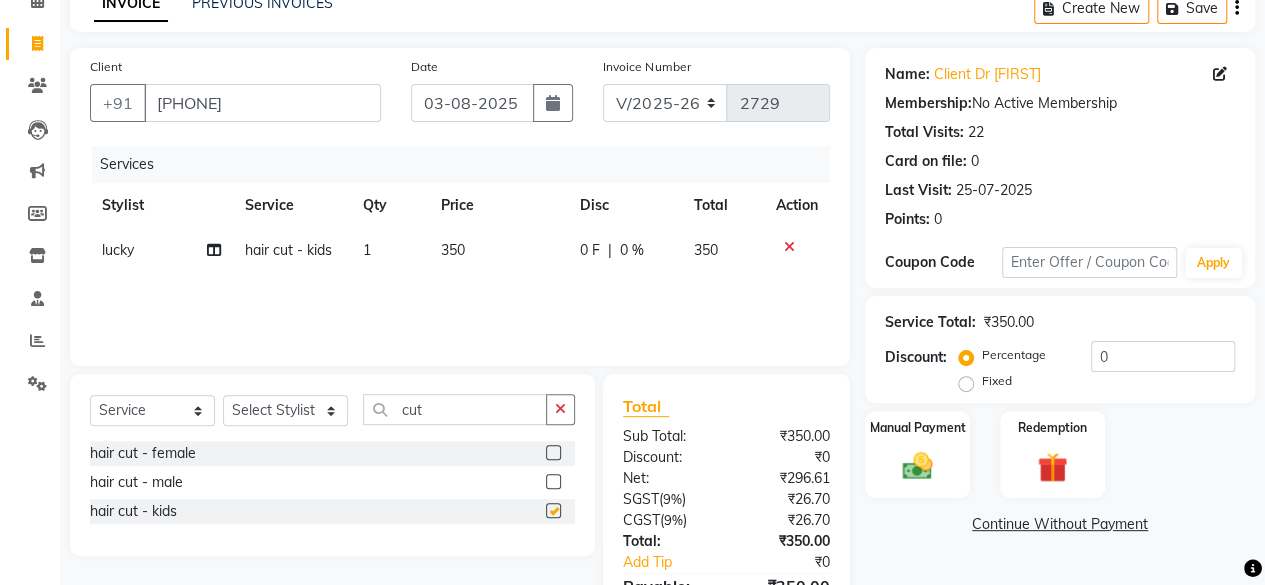 checkbox on "false" 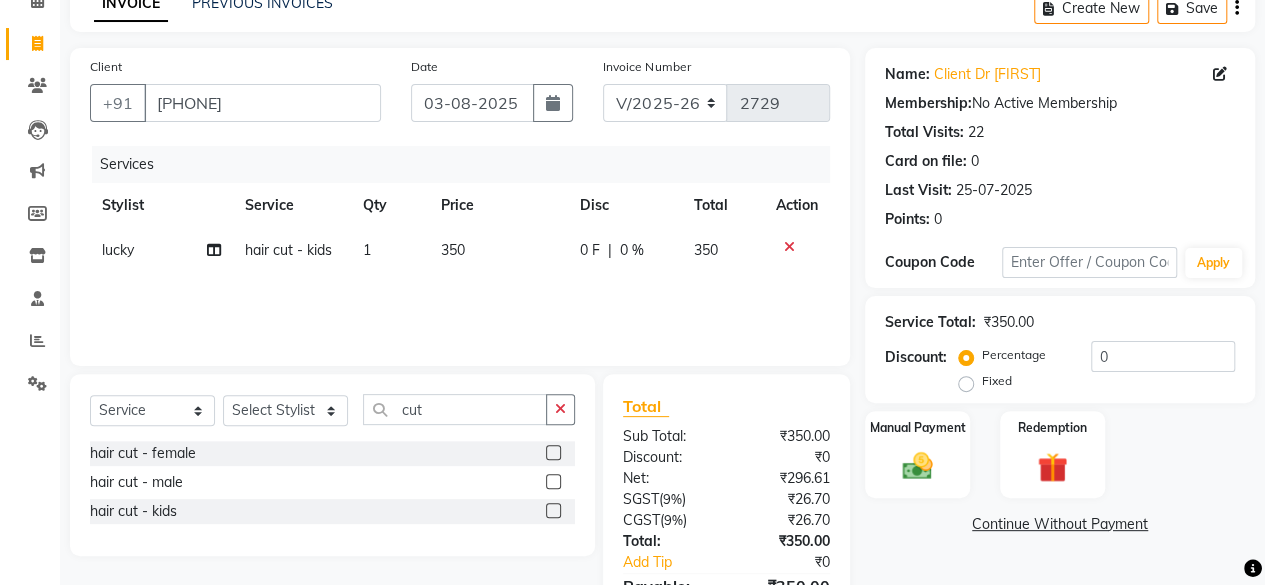 scroll, scrollTop: 213, scrollLeft: 0, axis: vertical 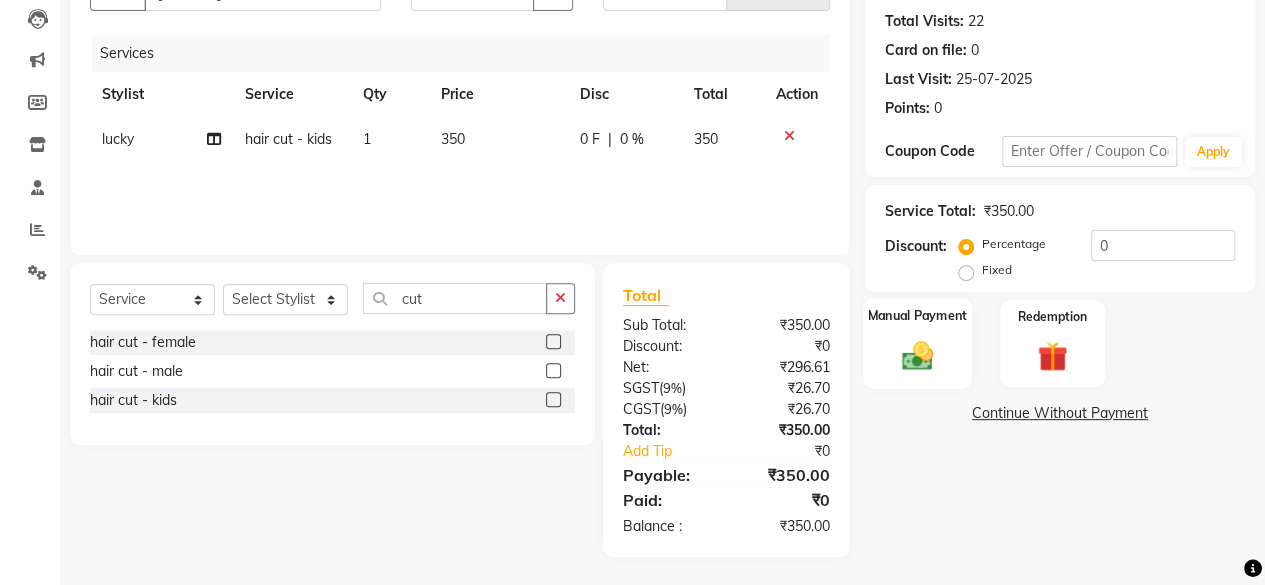 click on "Manual Payment" 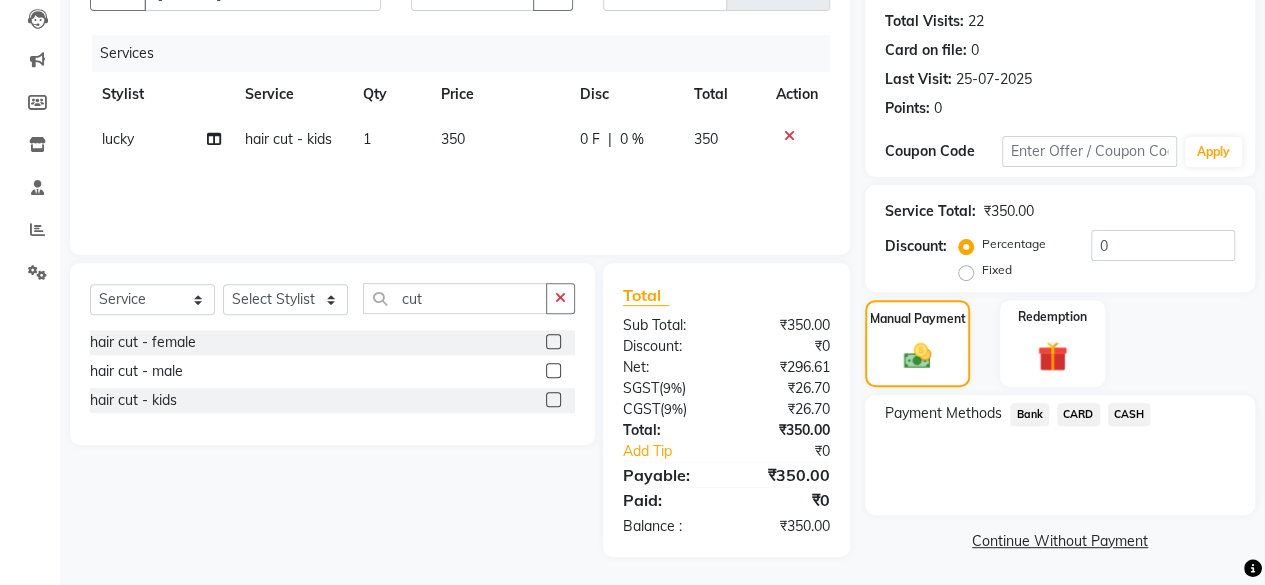 click on "Bank" 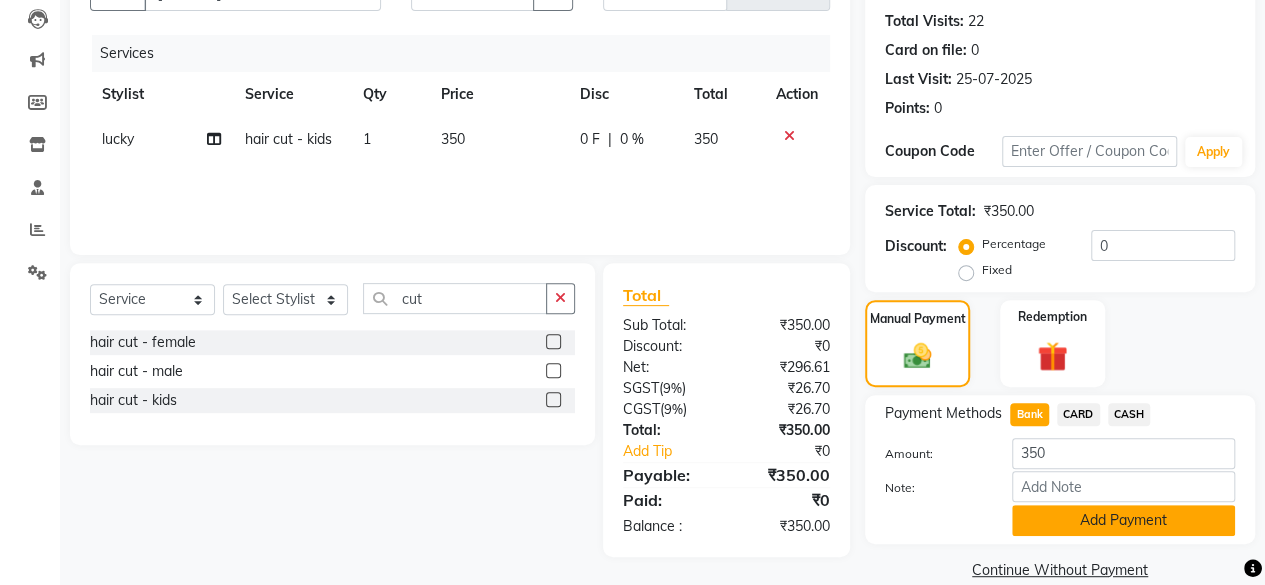 click on "Add Payment" 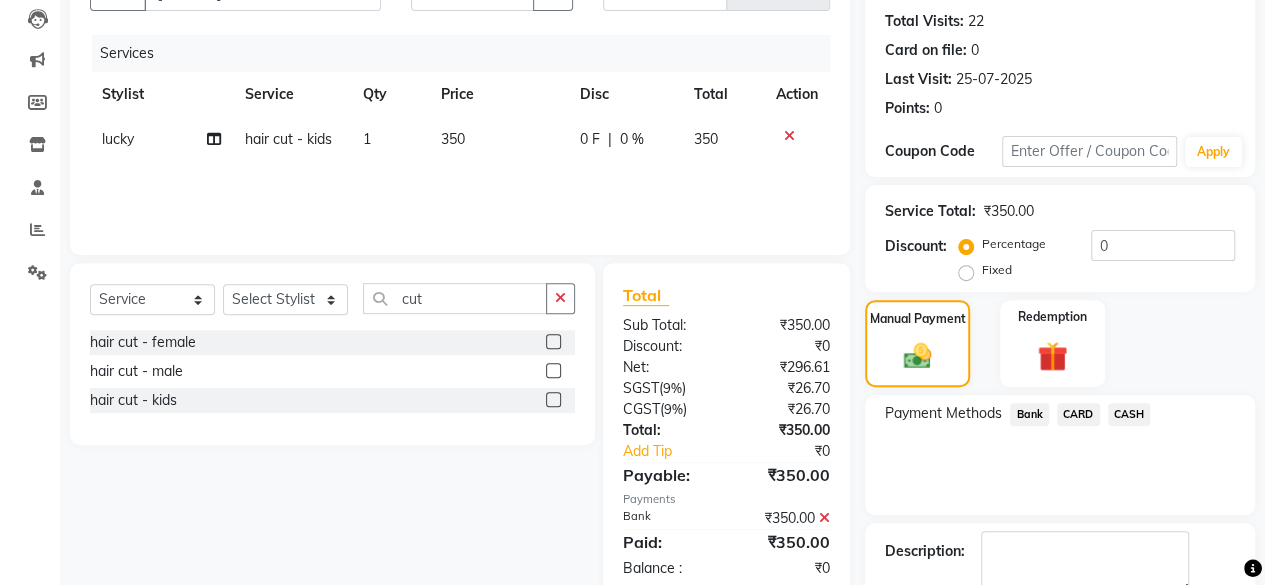 scroll, scrollTop: 324, scrollLeft: 0, axis: vertical 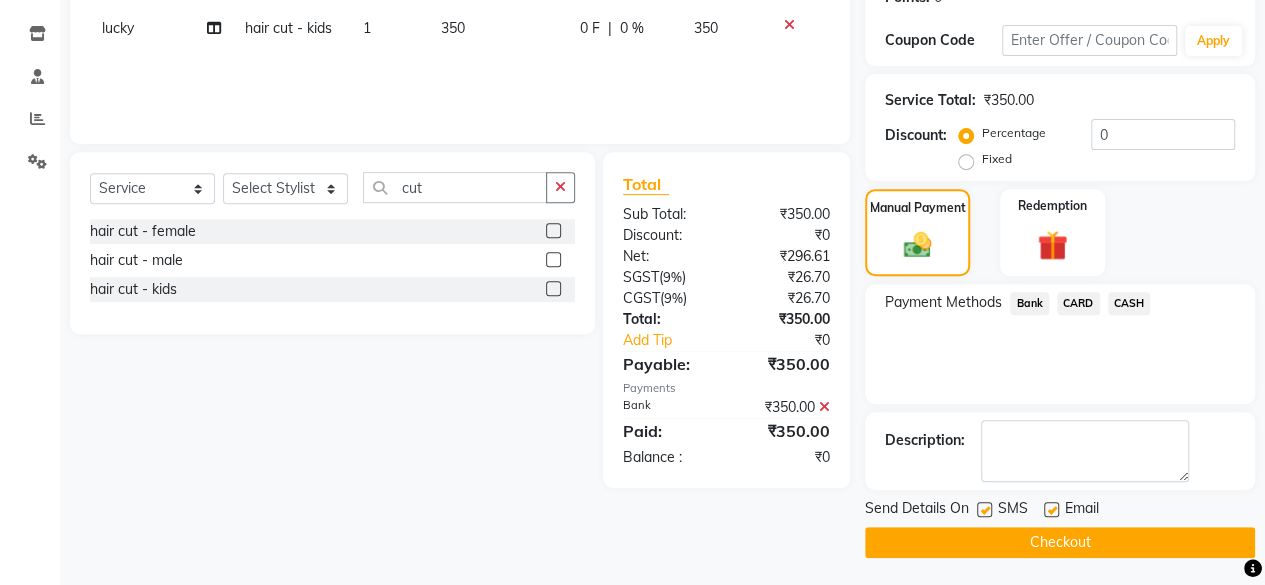 click on "Checkout" 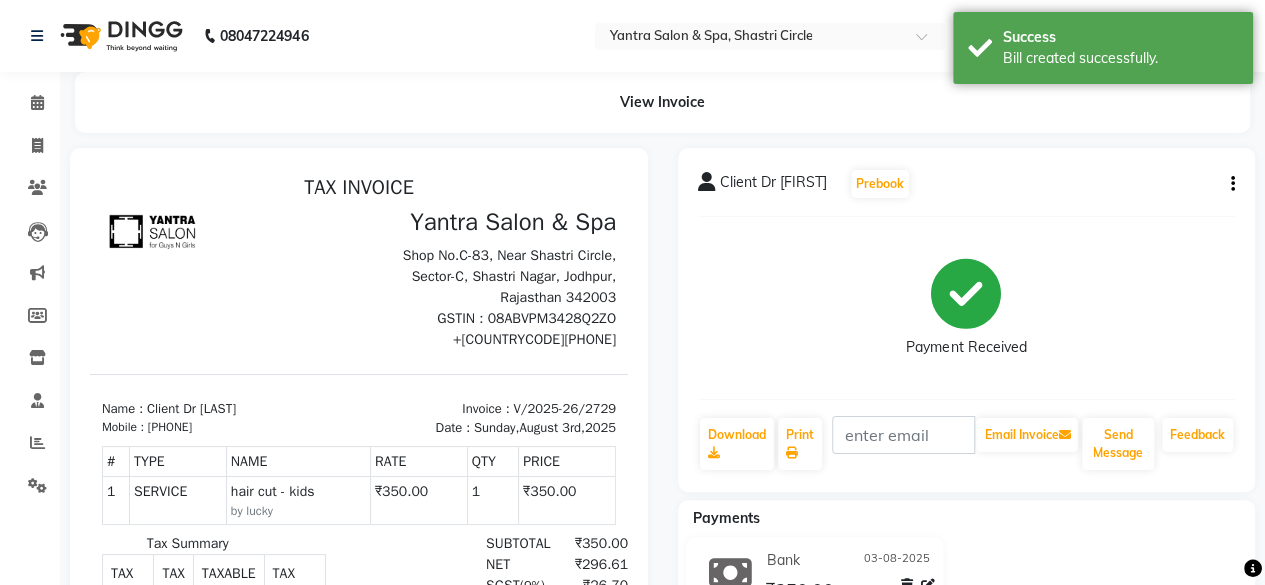 scroll, scrollTop: 0, scrollLeft: 0, axis: both 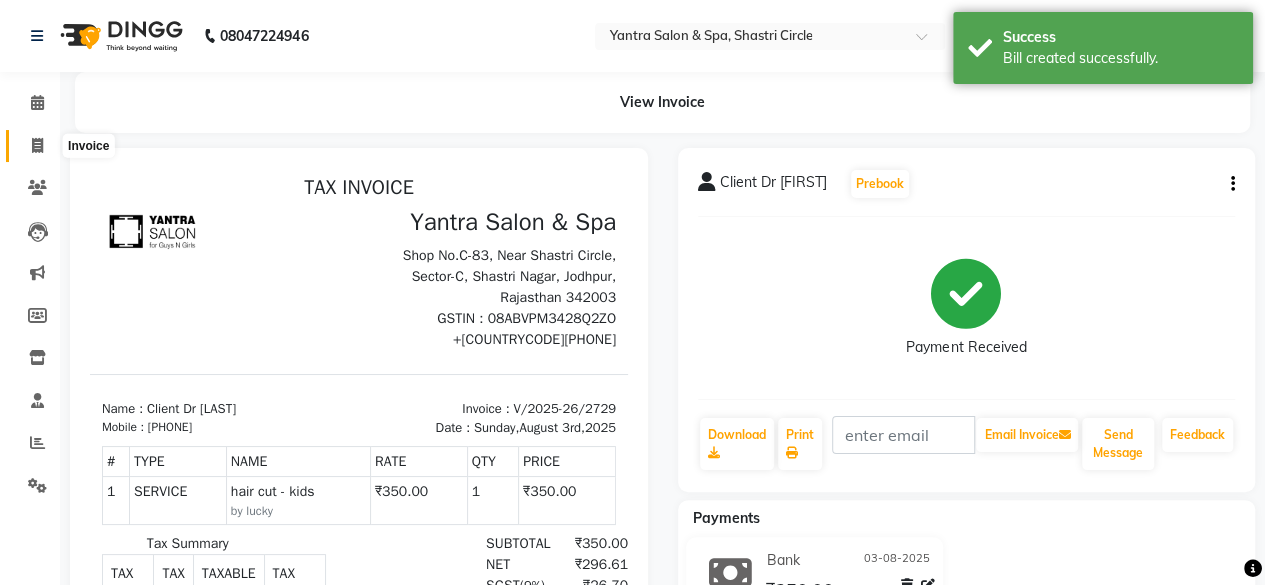 click 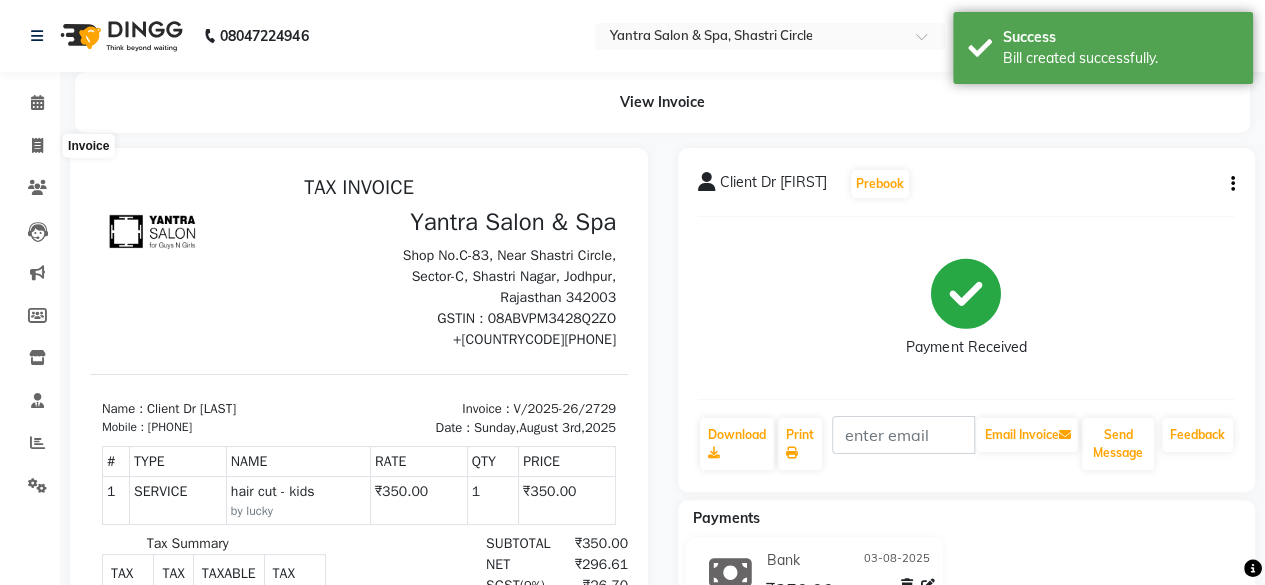 select on "service" 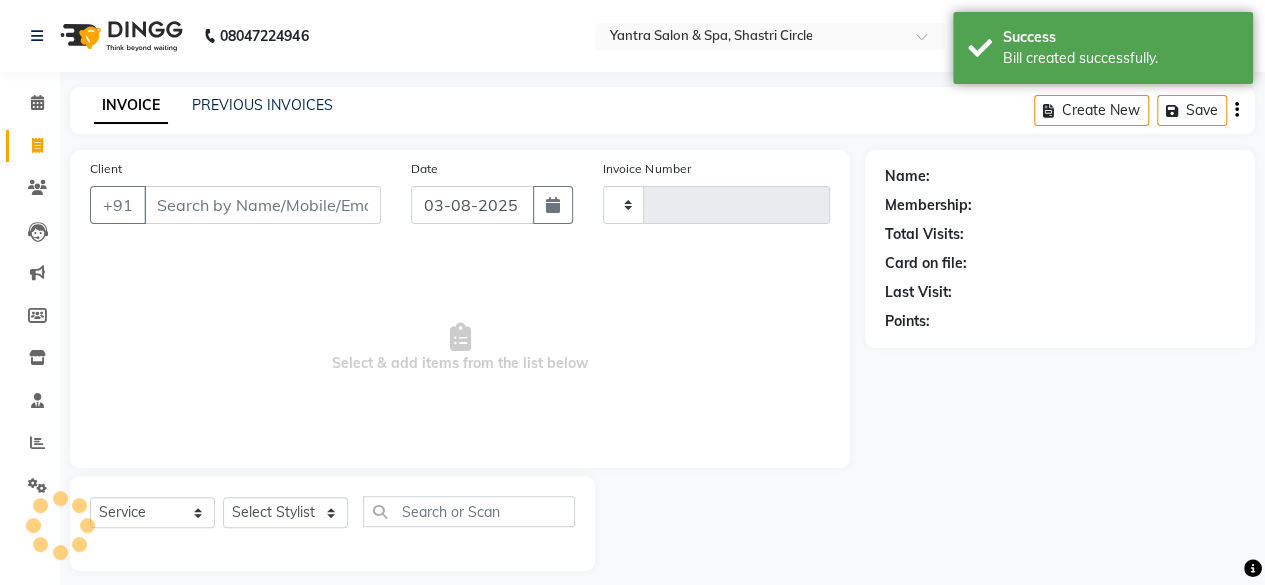 scroll, scrollTop: 15, scrollLeft: 0, axis: vertical 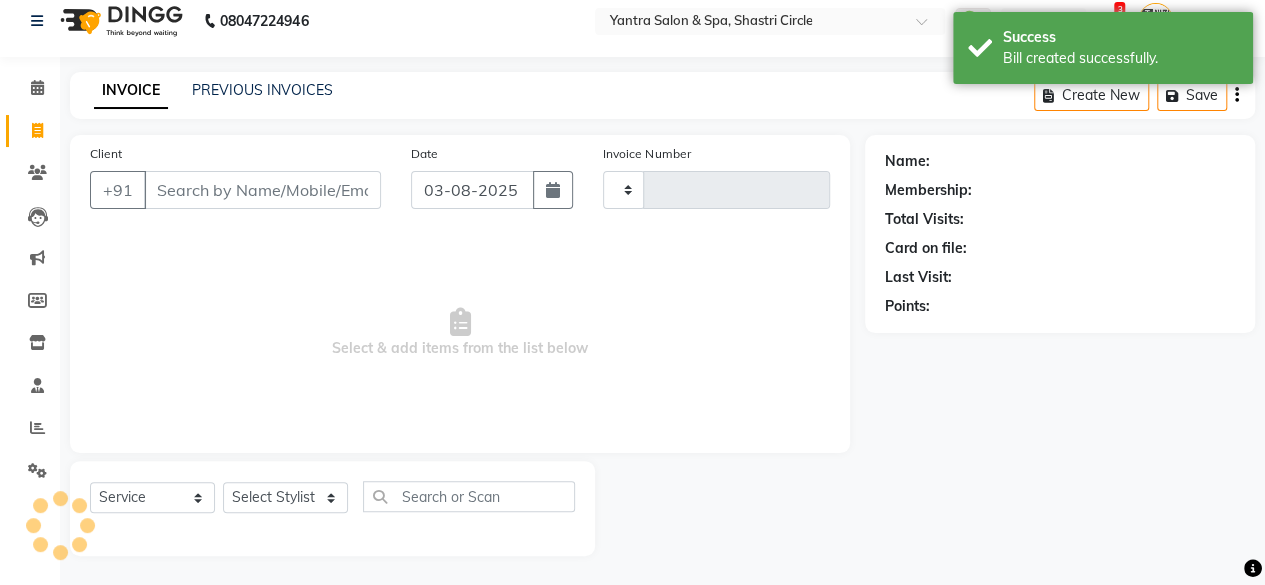 type on "2730" 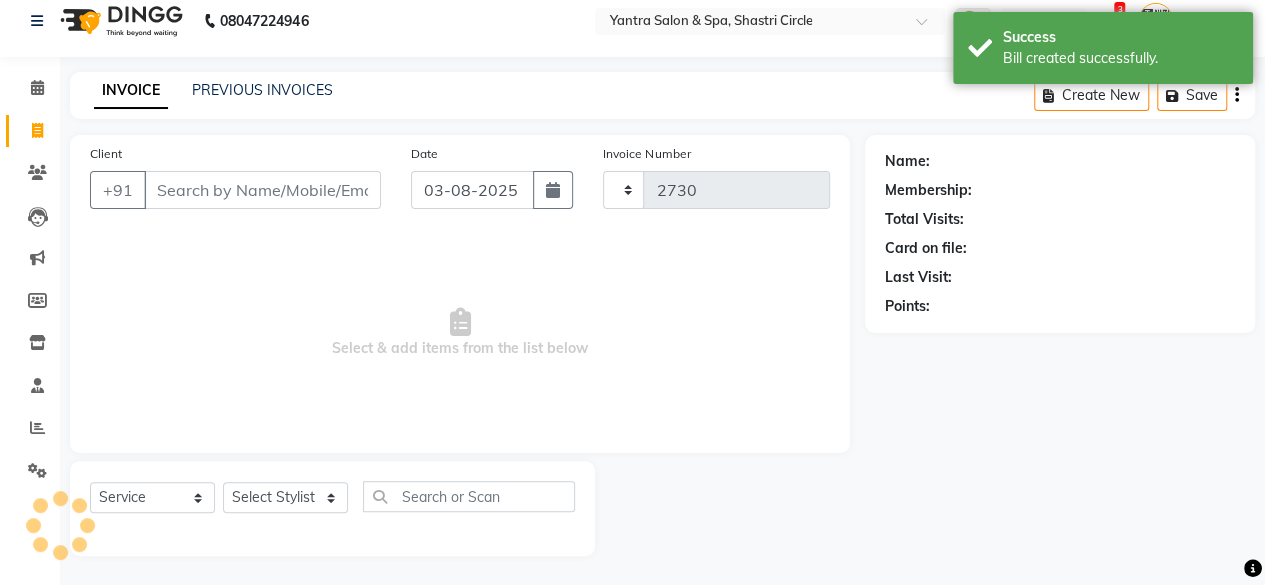 select on "154" 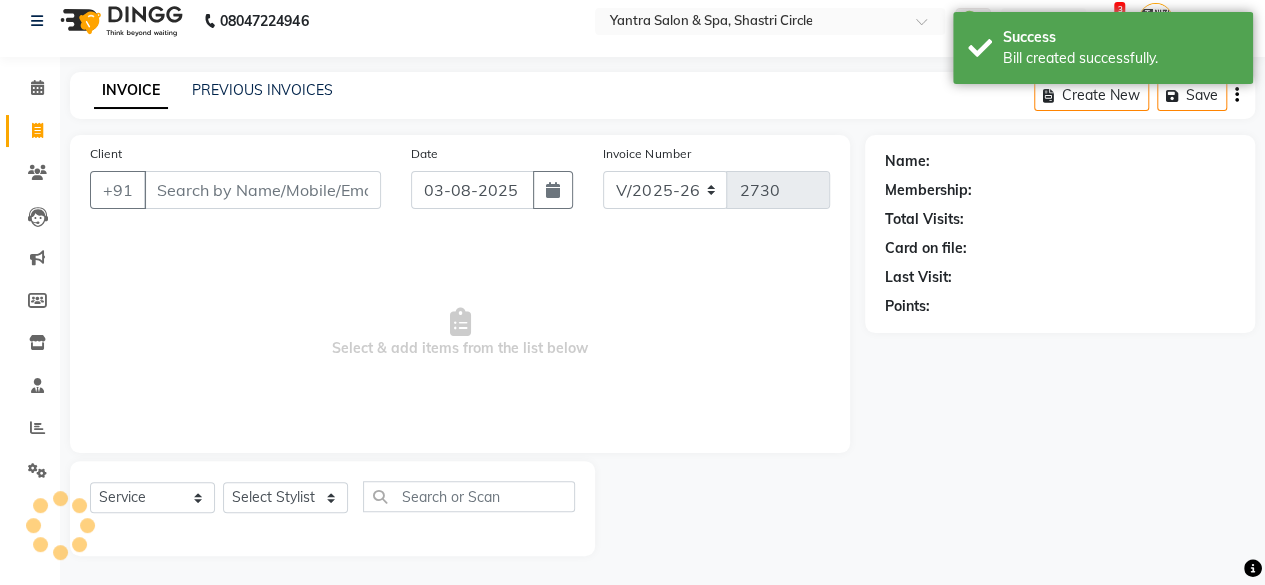 click on "Client" at bounding box center (262, 190) 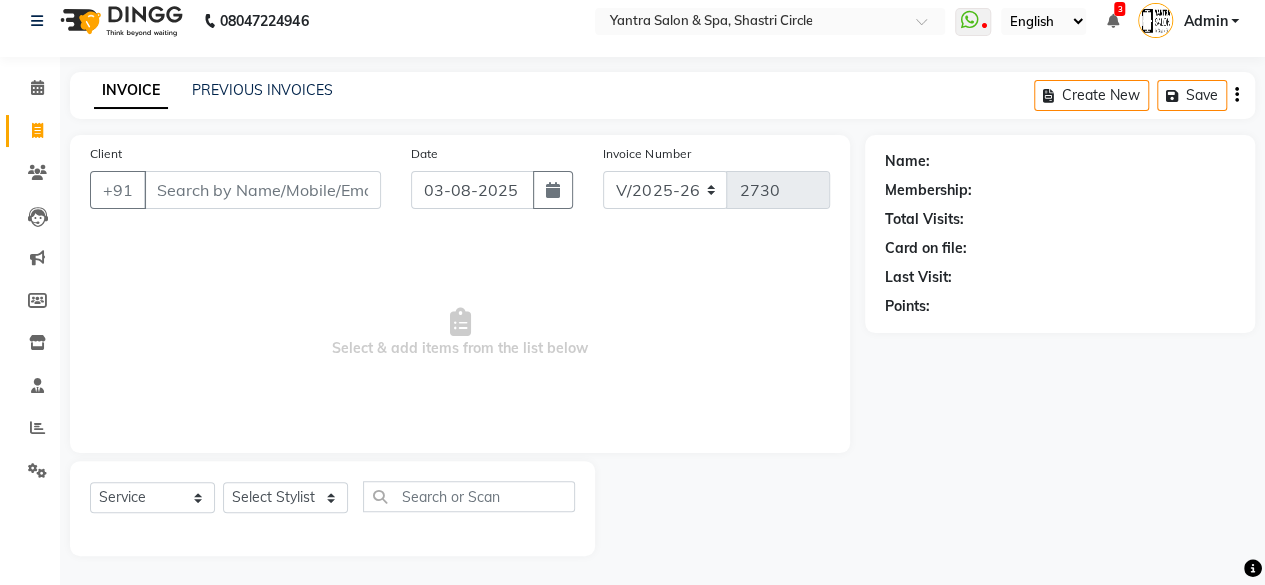click on "Client" at bounding box center [262, 190] 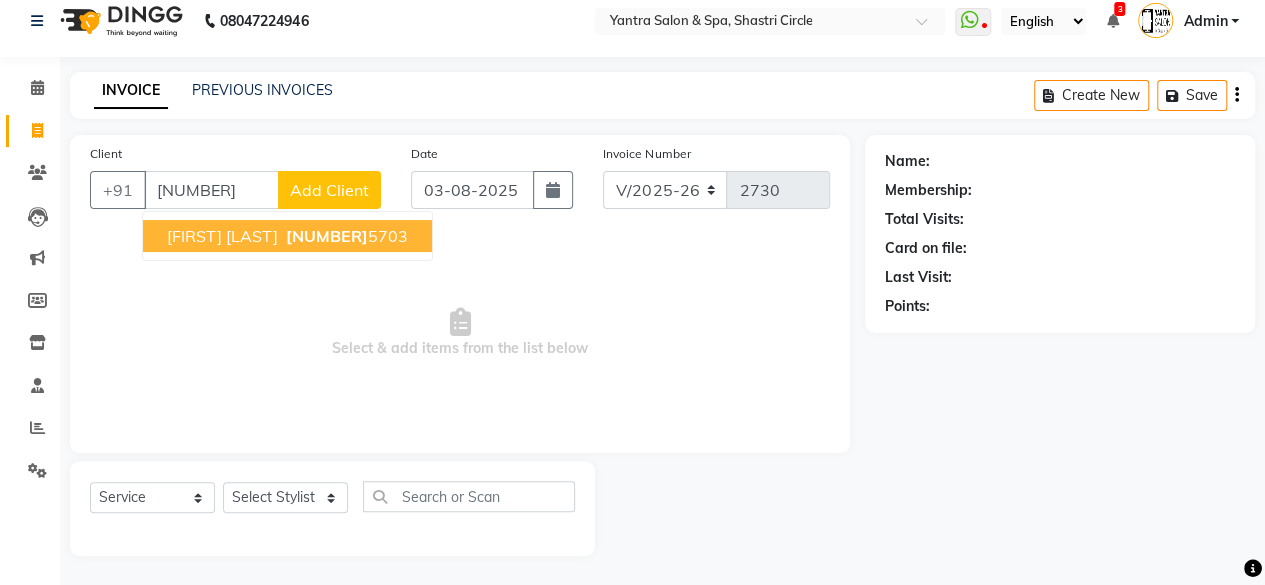 scroll, scrollTop: 0, scrollLeft: 0, axis: both 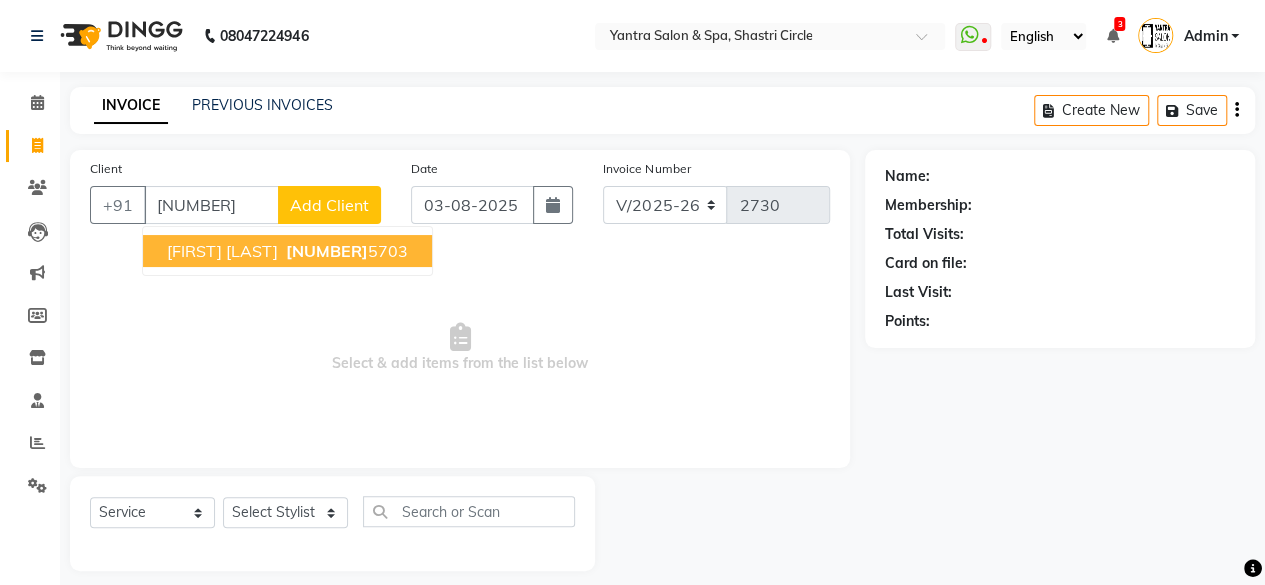 click on "[FIRST] [LAST] [NUMBER] [NUMBER]" at bounding box center (287, 251) 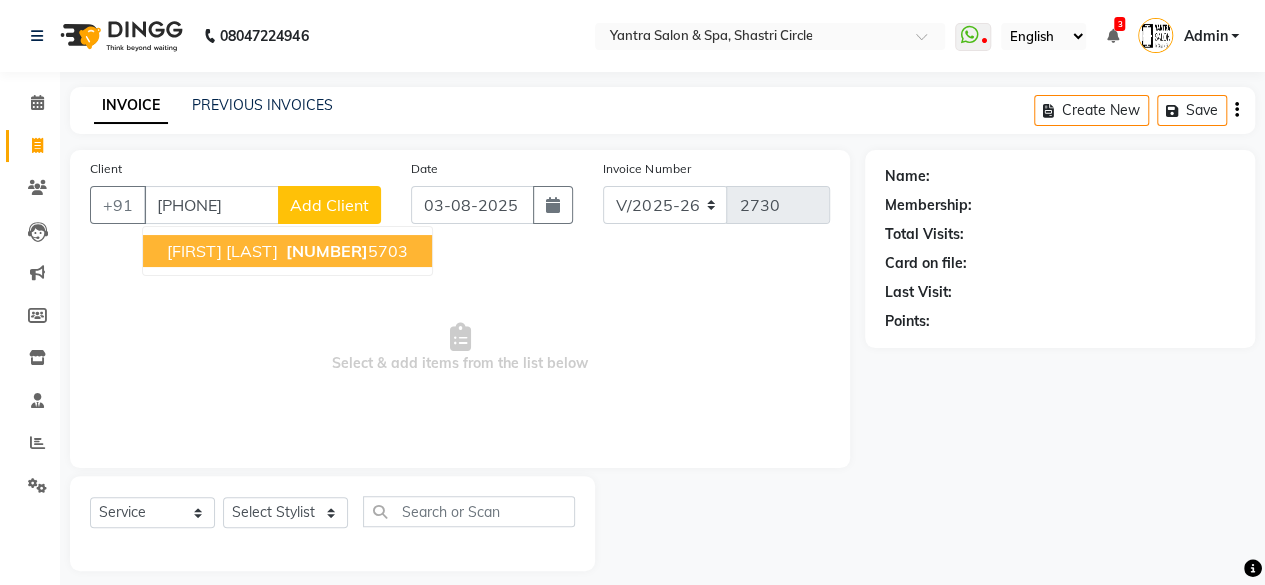 type on "[PHONE]" 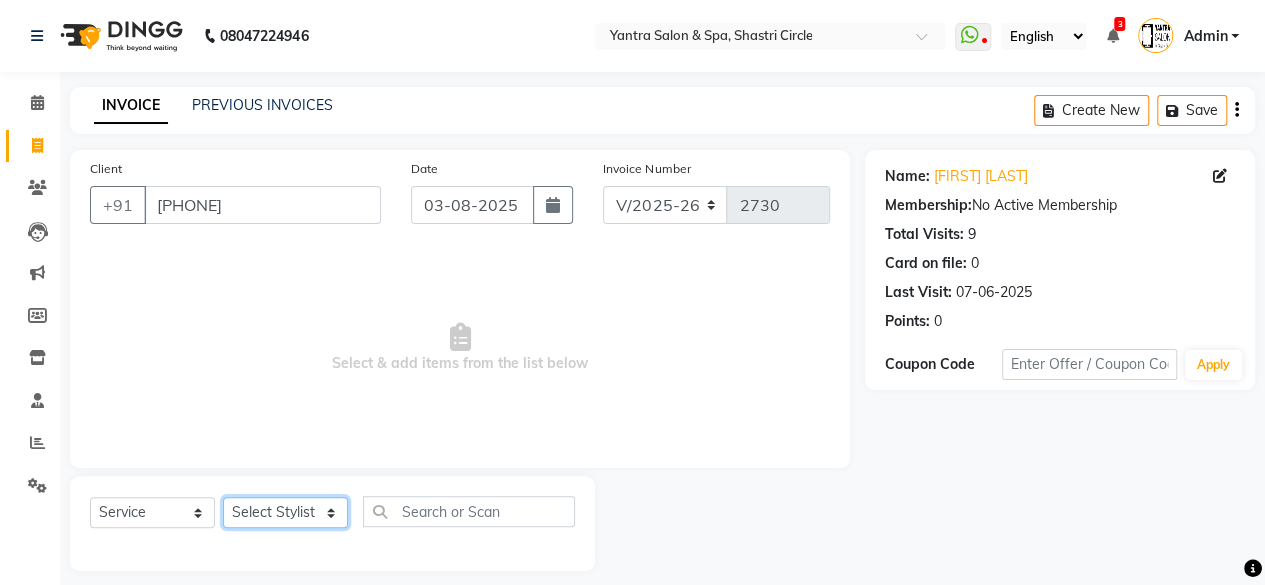 drag, startPoint x: 304, startPoint y: 516, endPoint x: 284, endPoint y: 511, distance: 20.615528 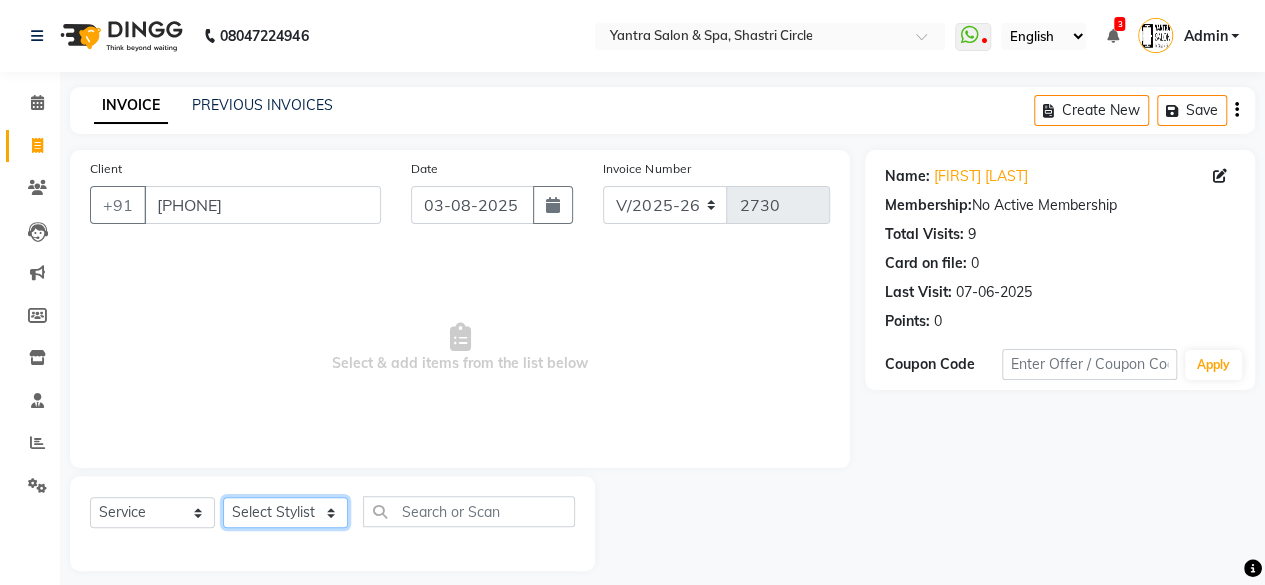 select on "7539" 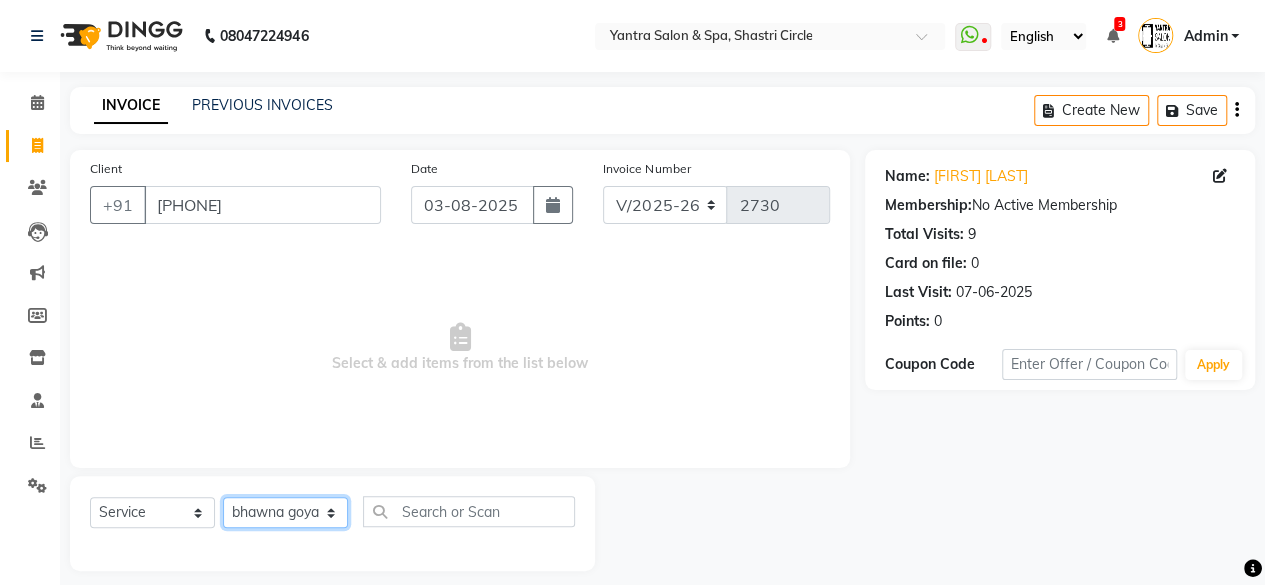 click on "Select Stylist Arvind ASHA bhawna goyal Dev Dimple Director Harsha Hemlata kajal Latika lucky Manager Manisha maam Neelu  Pallavi Pinky Priyanka Rahul Sekhar usha" 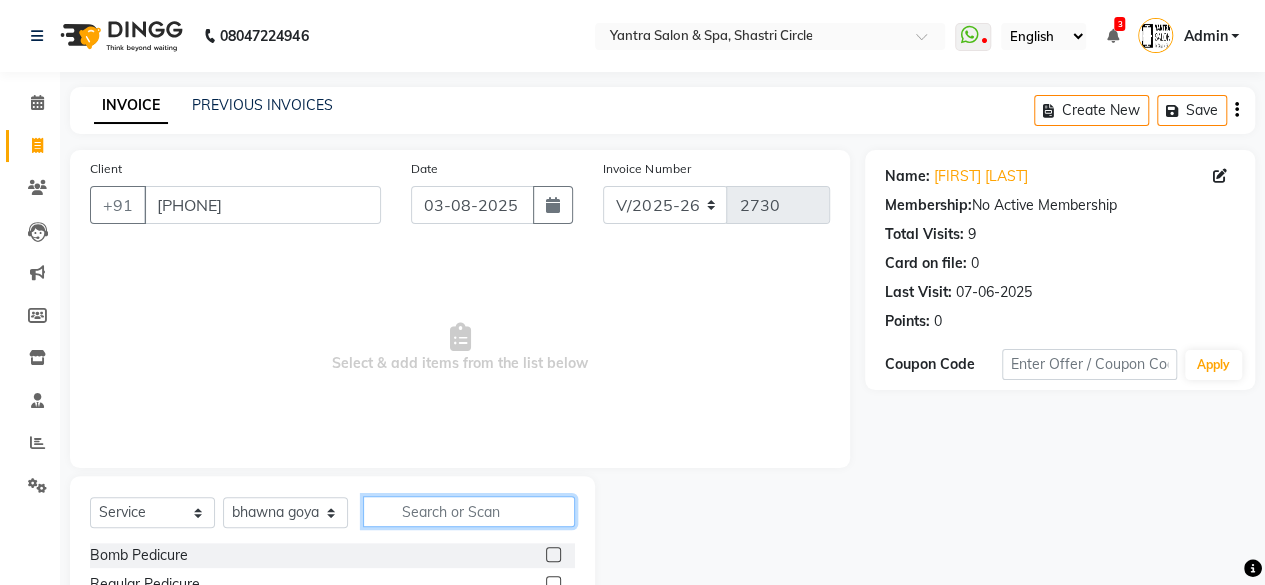 click 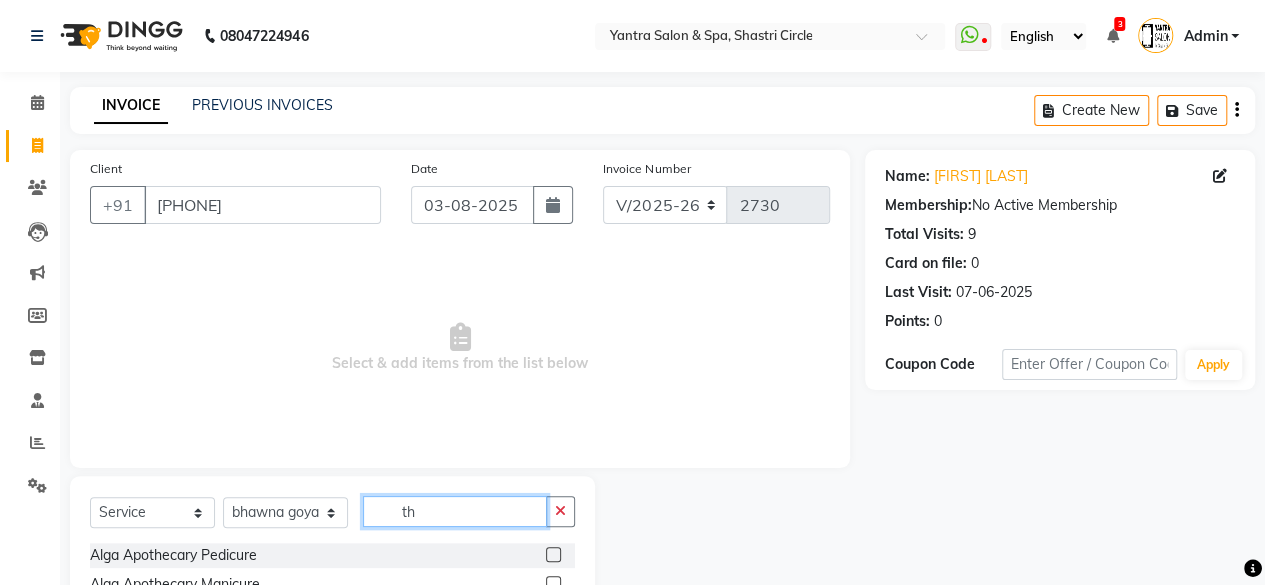click on "th" 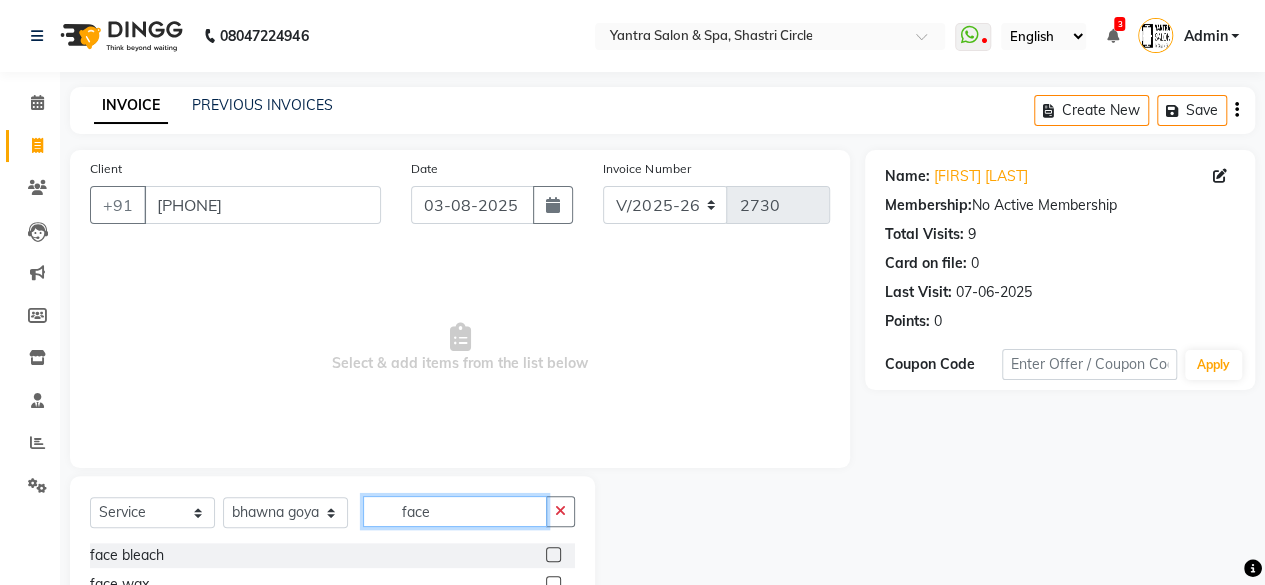 scroll, scrollTop: 100, scrollLeft: 0, axis: vertical 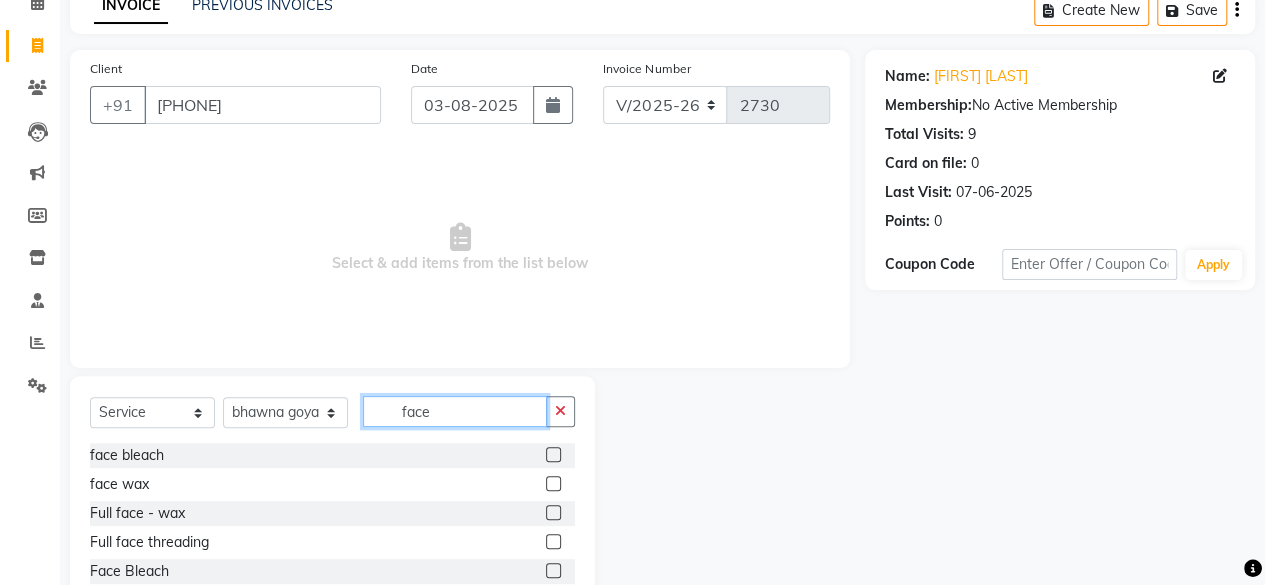 type on "face" 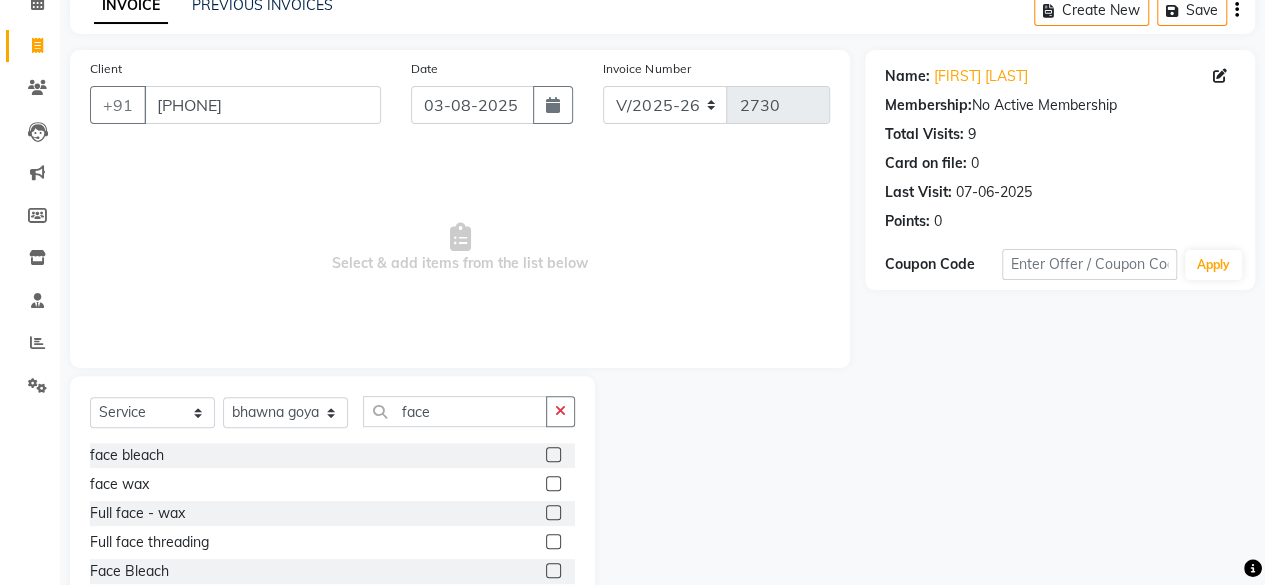 click 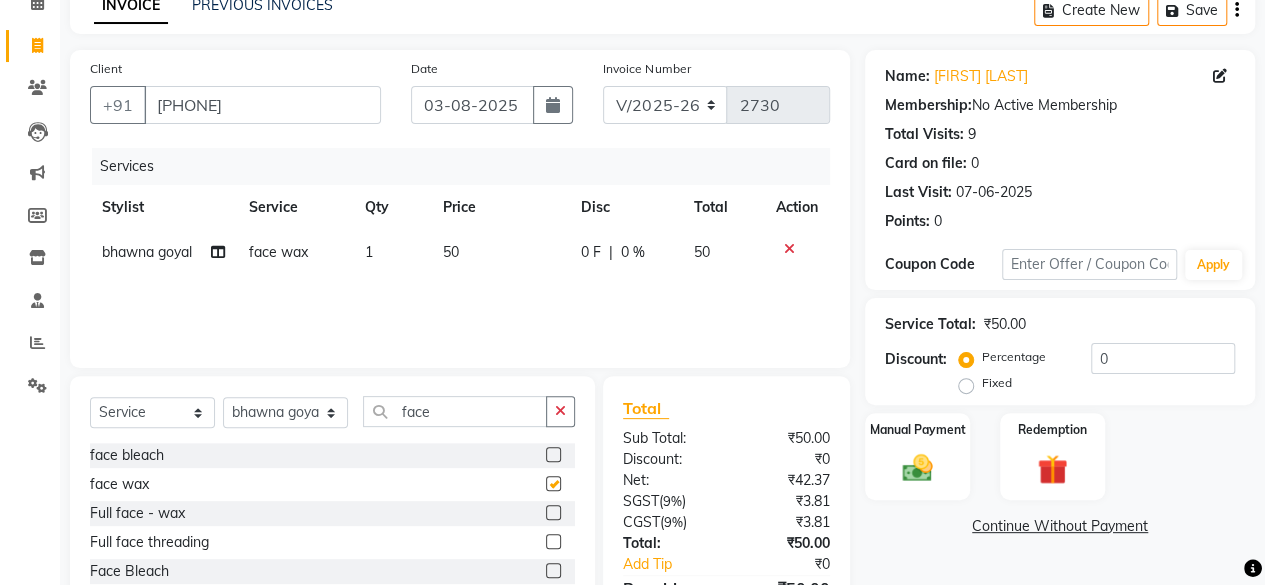 checkbox on "false" 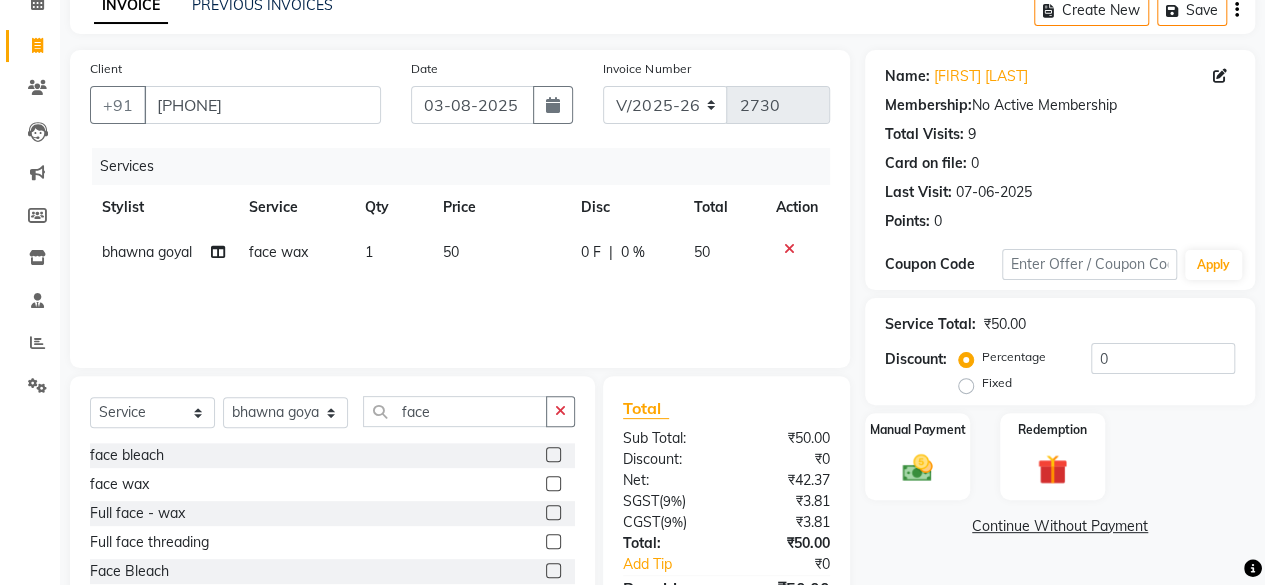 click on "50" 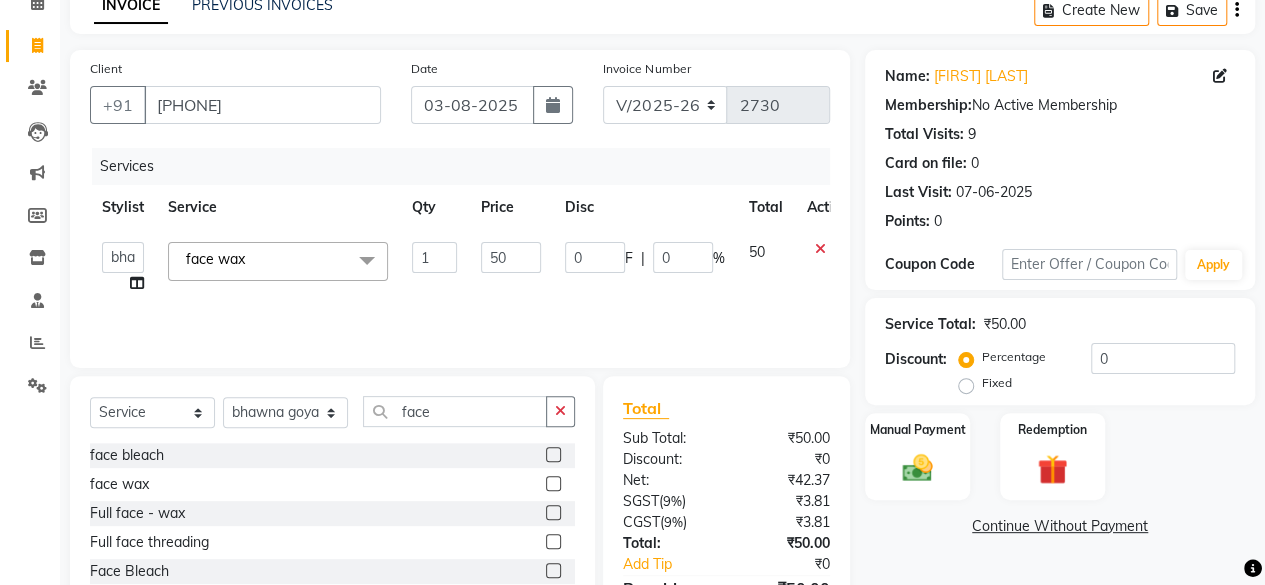 click on "50" 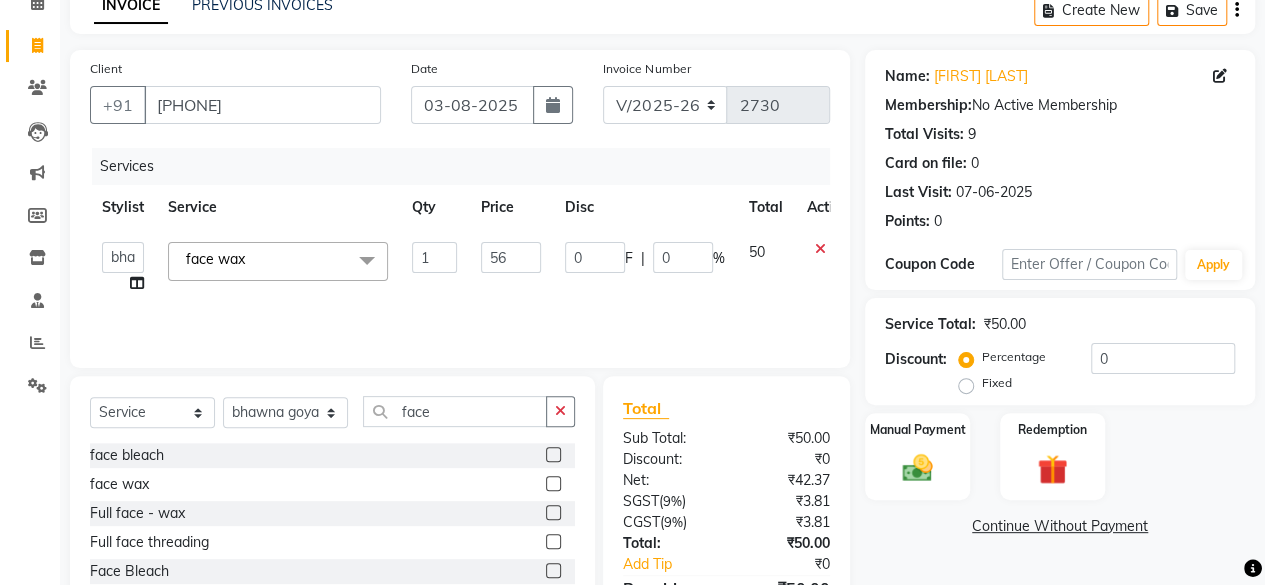 type on "560" 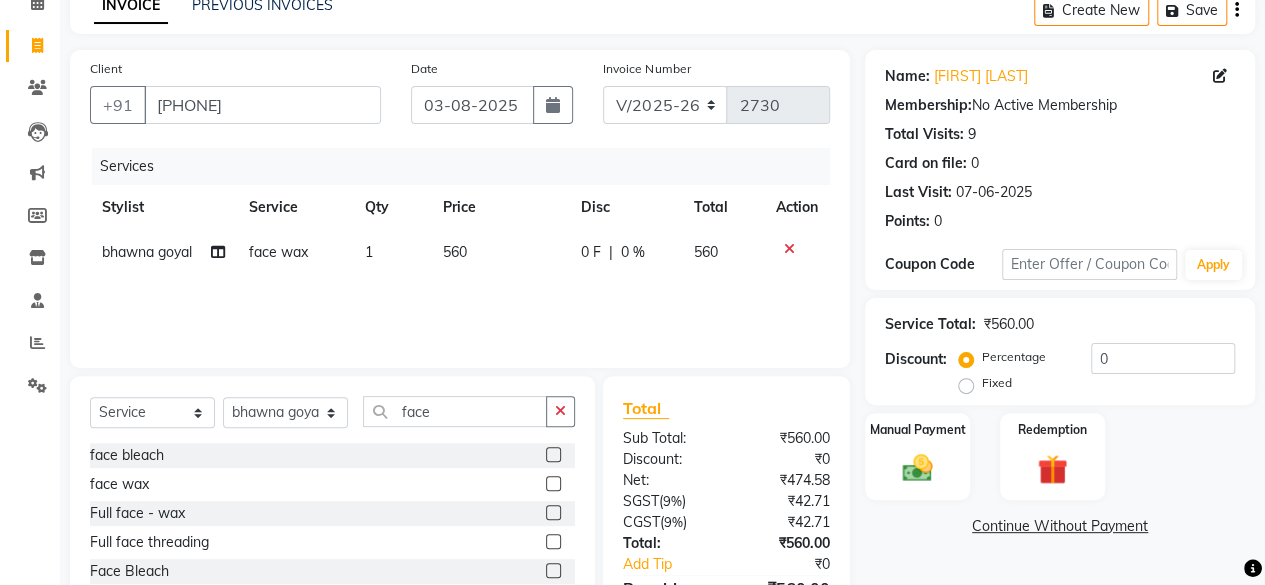 click on "Services Stylist Service Qty Price Disc Total Action [FIRST] [LAST] face wax 1 560 0 F | 0 % 560" 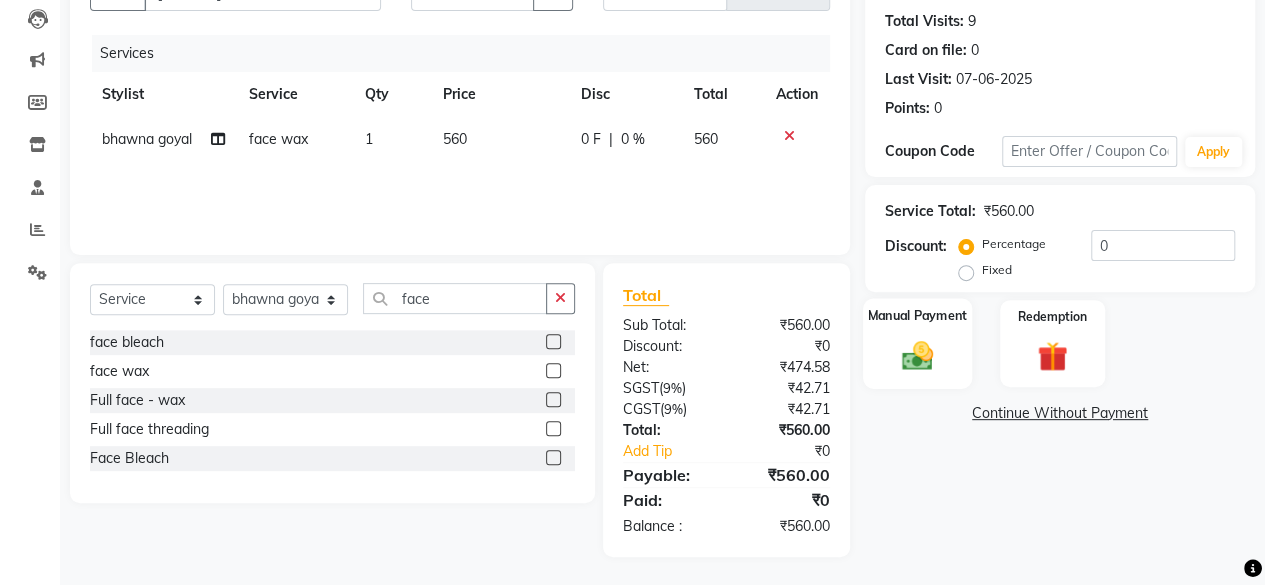 click on "Manual Payment" 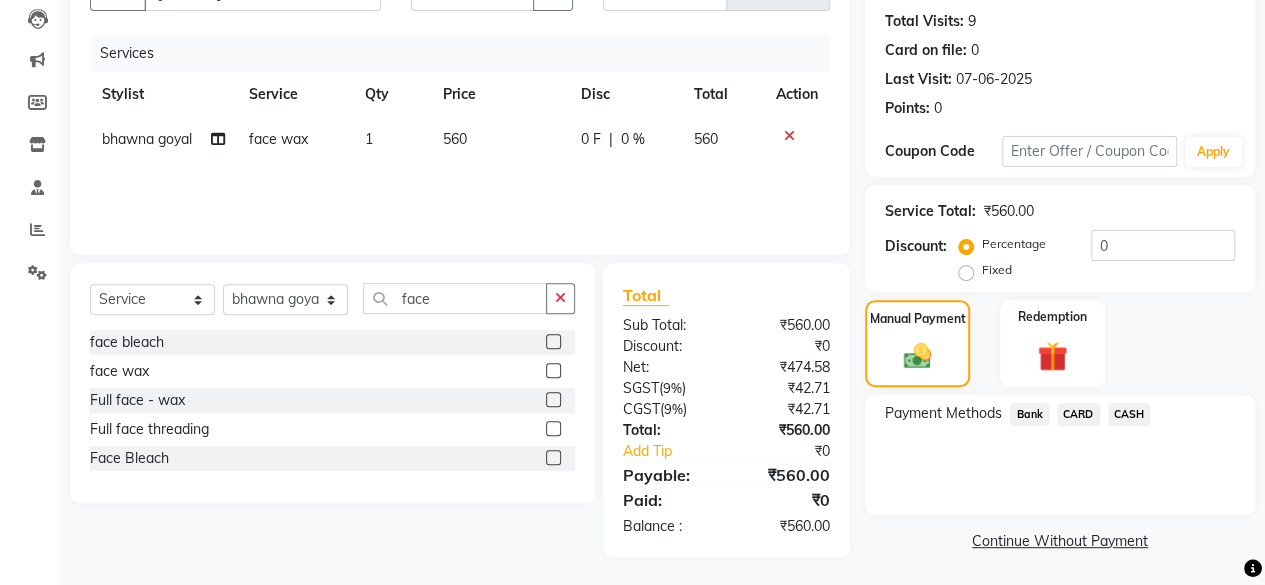 click on "CASH" 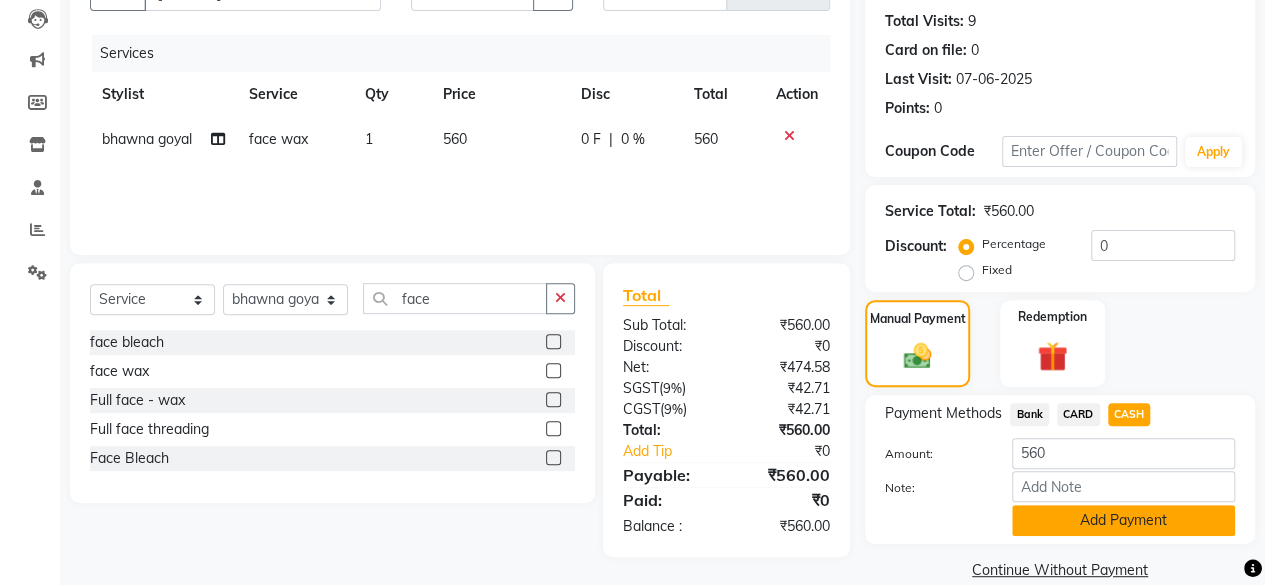 click on "Add Payment" 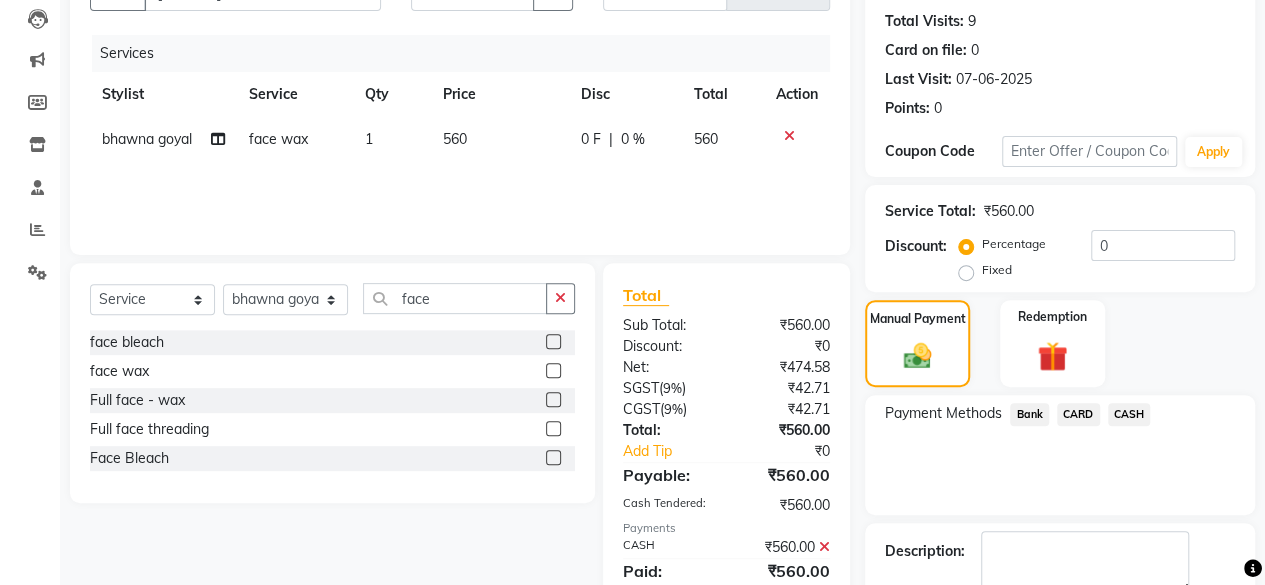 scroll, scrollTop: 324, scrollLeft: 0, axis: vertical 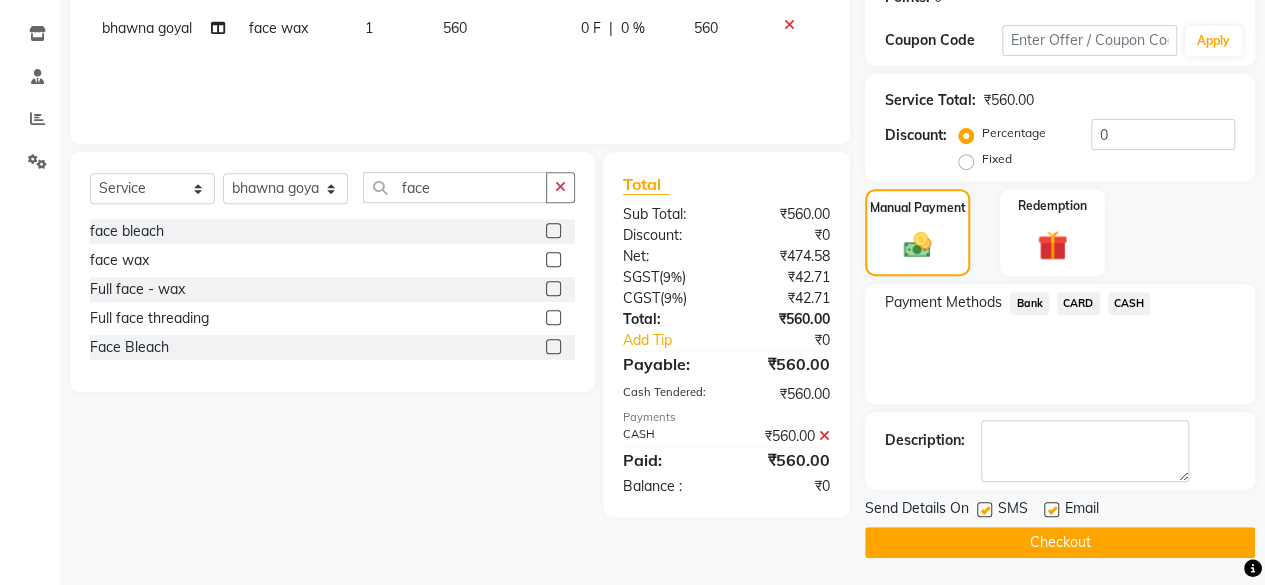 click on "Checkout" 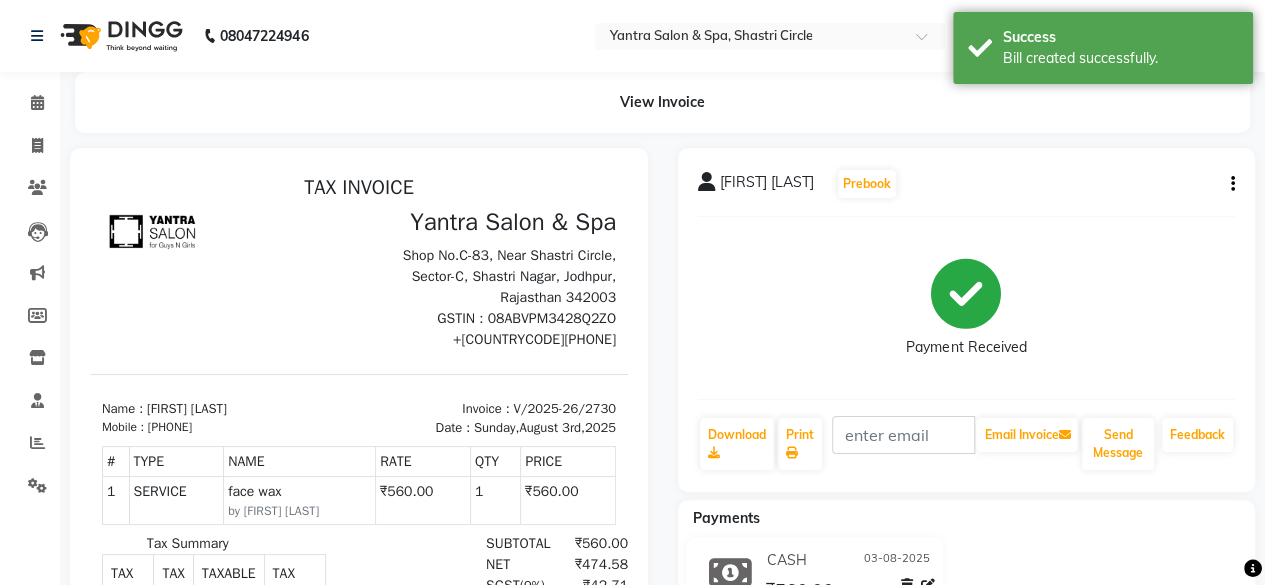 scroll, scrollTop: 0, scrollLeft: 0, axis: both 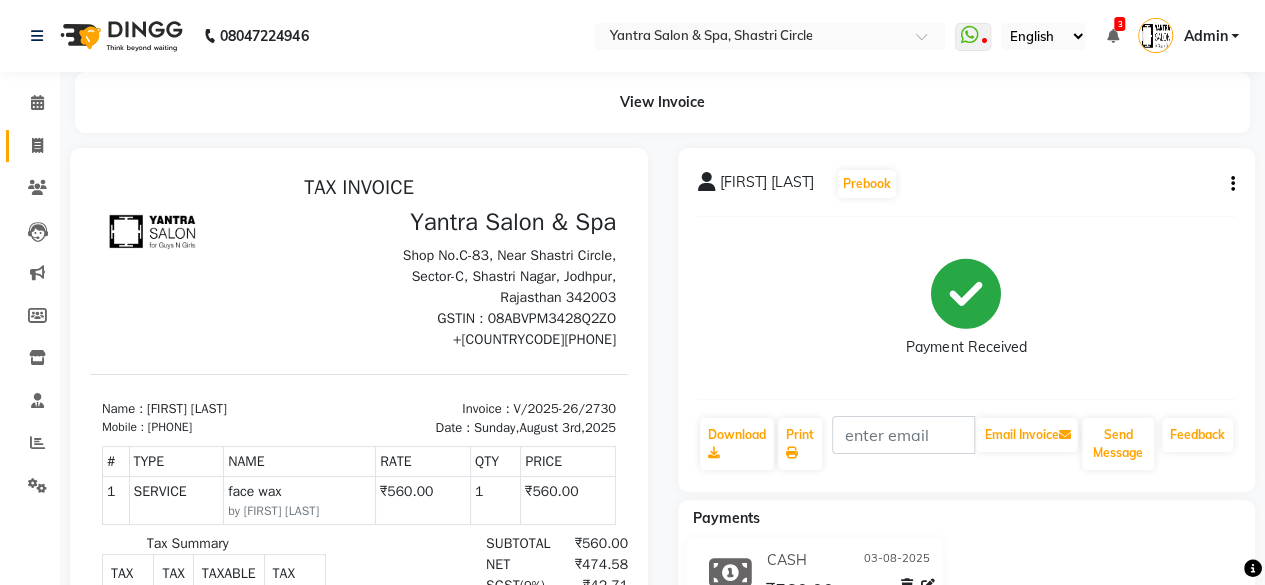 click 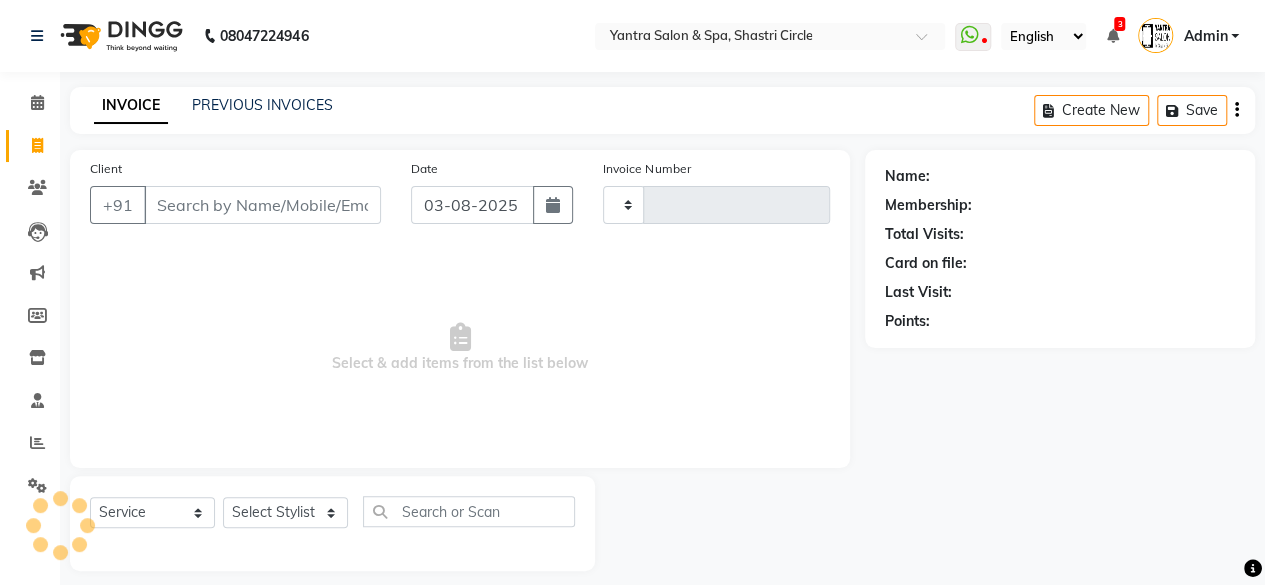 scroll, scrollTop: 15, scrollLeft: 0, axis: vertical 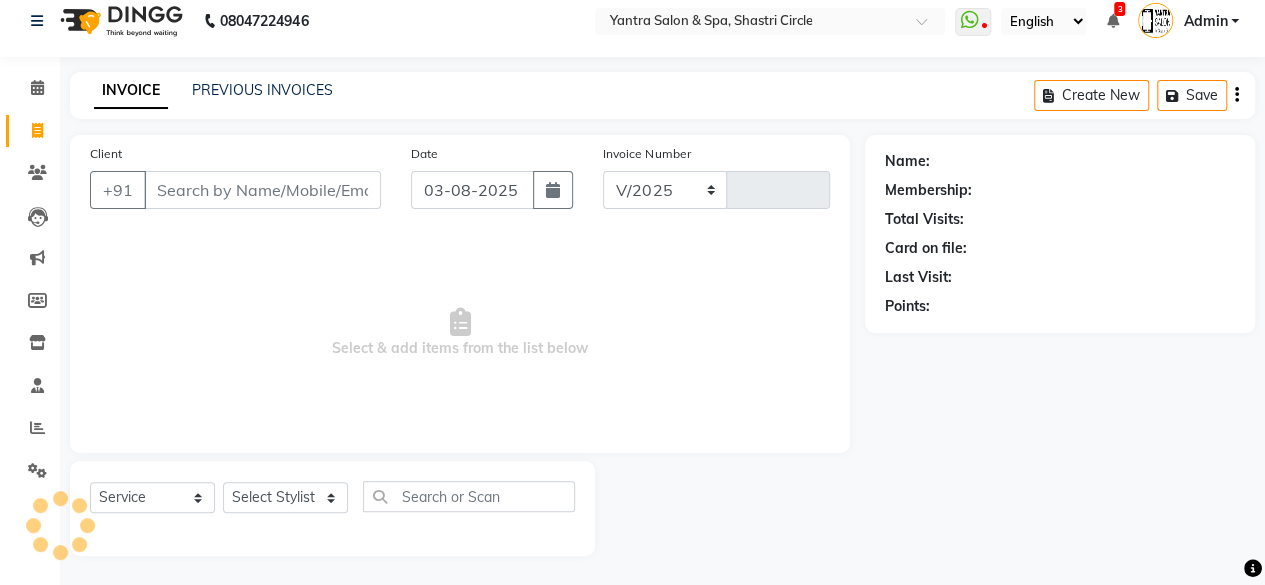 select on "154" 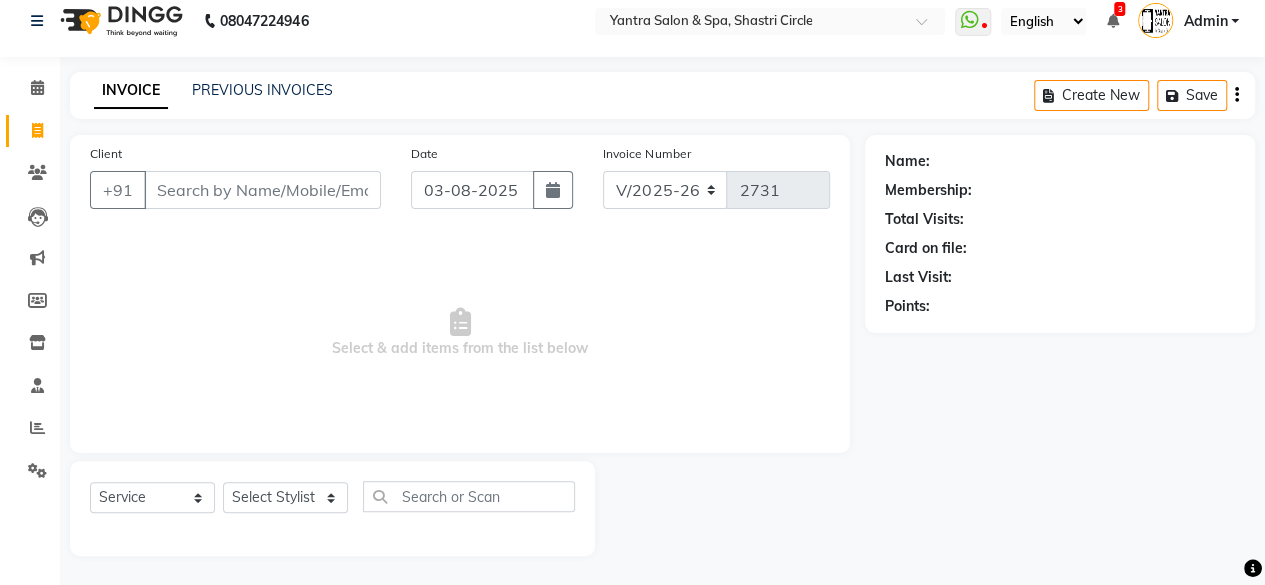 click on "Client" at bounding box center (262, 190) 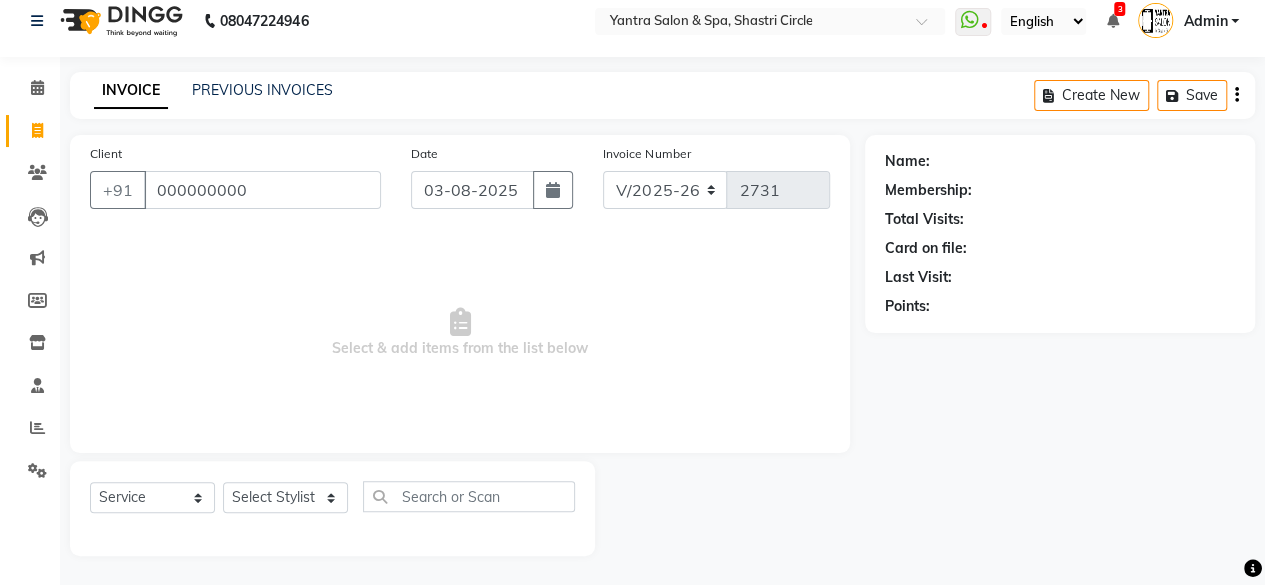 type on "000000000" 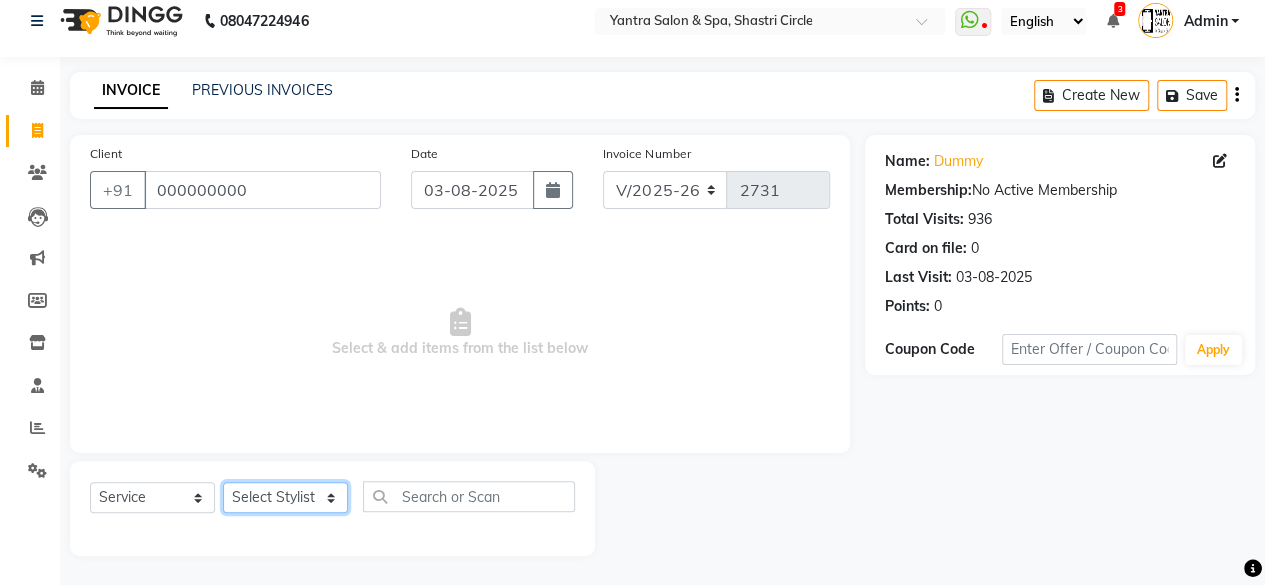 click on "Select Stylist Arvind ASHA bhawna goyal Dev Dimple Director Harsha Hemlata kajal Latika lucky Manager Manisha maam Neelu  Pallavi Pinky Priyanka Rahul Sekhar usha" 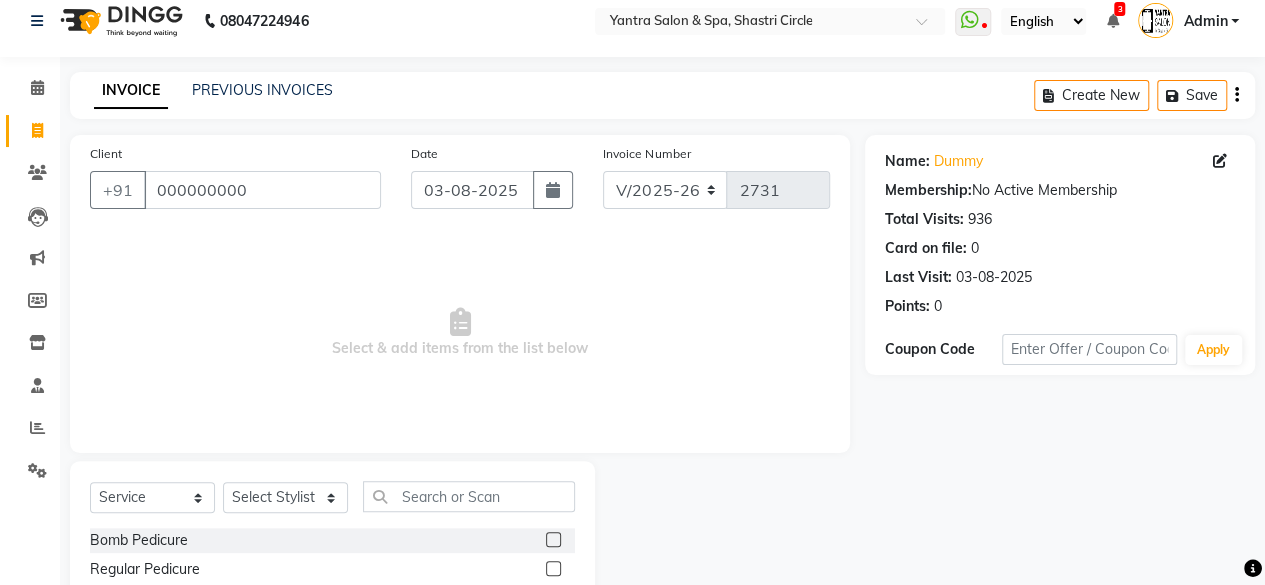 click on "Select  Service  Product  Membership  Package Voucher Prepaid Gift Card  Select Stylist Arvind ASHA bhawna goyal Dev Dimple Director Harsha Hemlata kajal Latika lucky Manager Manisha maam Neelu  Pallavi Pinky Priyanka Rahul Sekhar usha Bomb Pedicure  Regular Pedicure  Cracked Heal Treatment  Alga Apothecary Pedicure  Under arms polish  Kanpeki body spa  Regular Manicure  Bomb Manicure  Alga Apothecary Manicure  Nail Extensions  Gel nail pent  Back polish  Foot Massage  Head Massage  Back Massage  Hand & Shoulder Massage  Body Spa  Relaxing Body Massage  Aromatherapy Associates - Renewing Rose  Aromatherapy Associates - intense nourishment  Aromatherapy Associates Body Massage  Full Body Bleach  Body Polishing  body scrub   face bleach  back scrub  bleach  Party Make-Up -  Creative  Party Make-Up - Hd  Bridal Make-Up - Hd By Senior Artist  Bridal Make-Up - Airbrush By Senior Artist  Bridal Make-Up - Airbrush By Director  Bridal Make-Up - Hd By Director  Saree Draping  Hair Styling  Nail Polish  Groom Makeup" 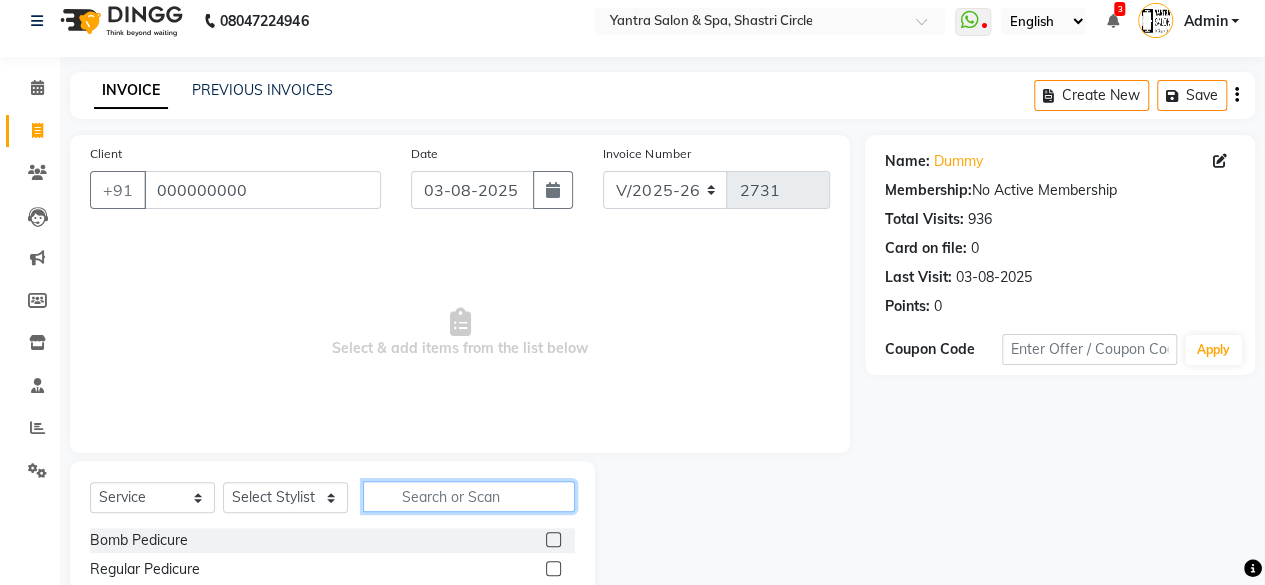 click 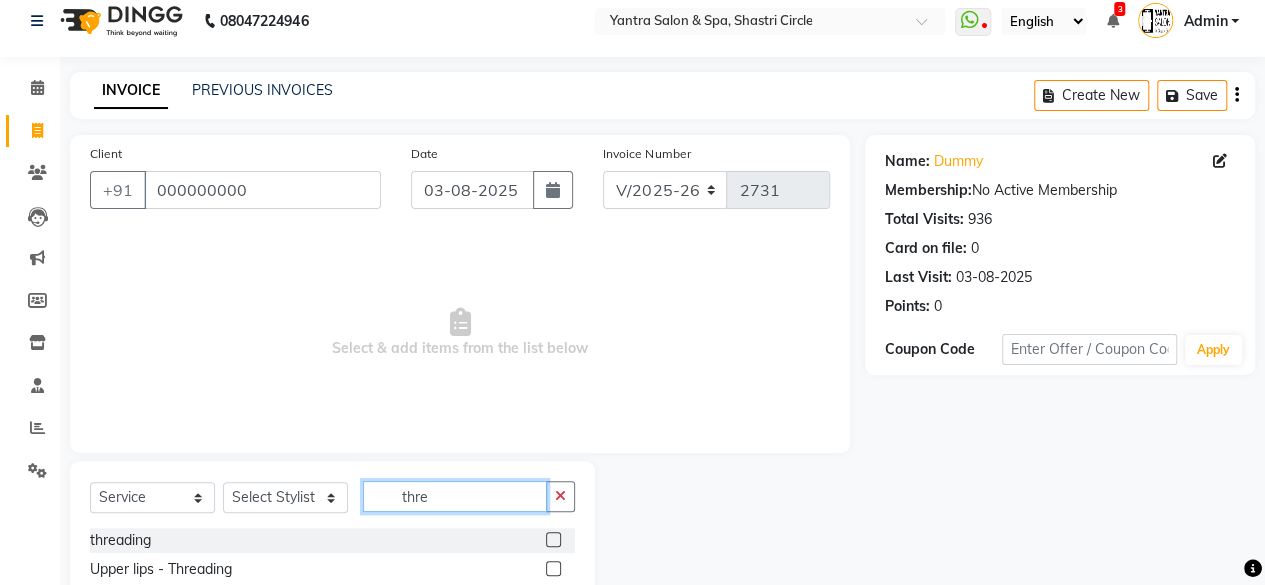 type on "thre" 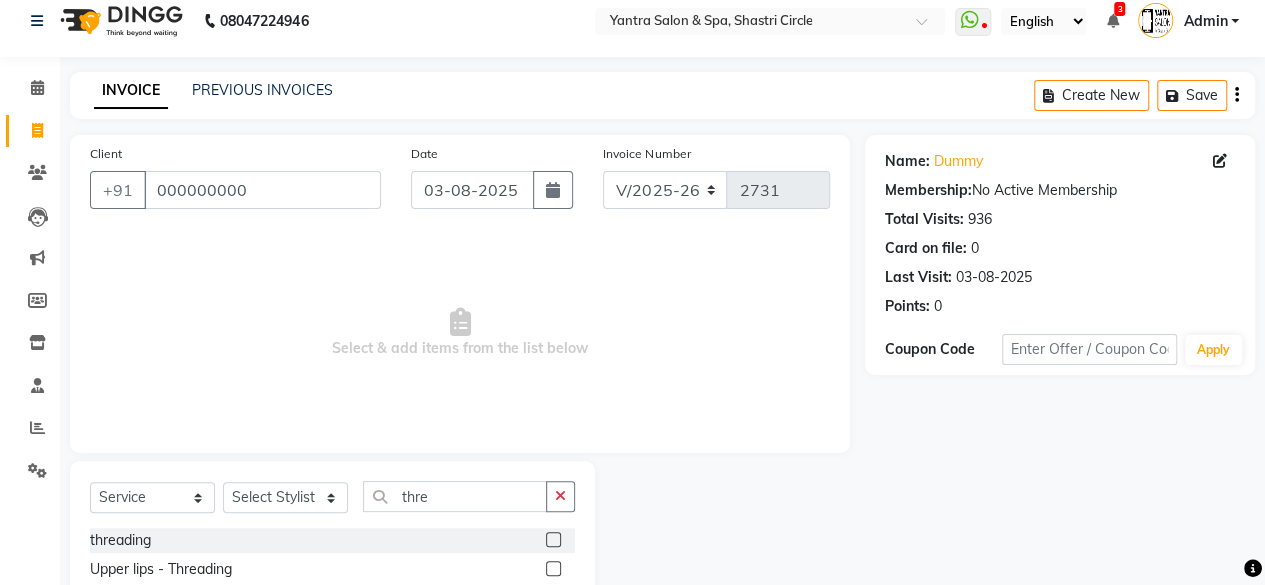 click 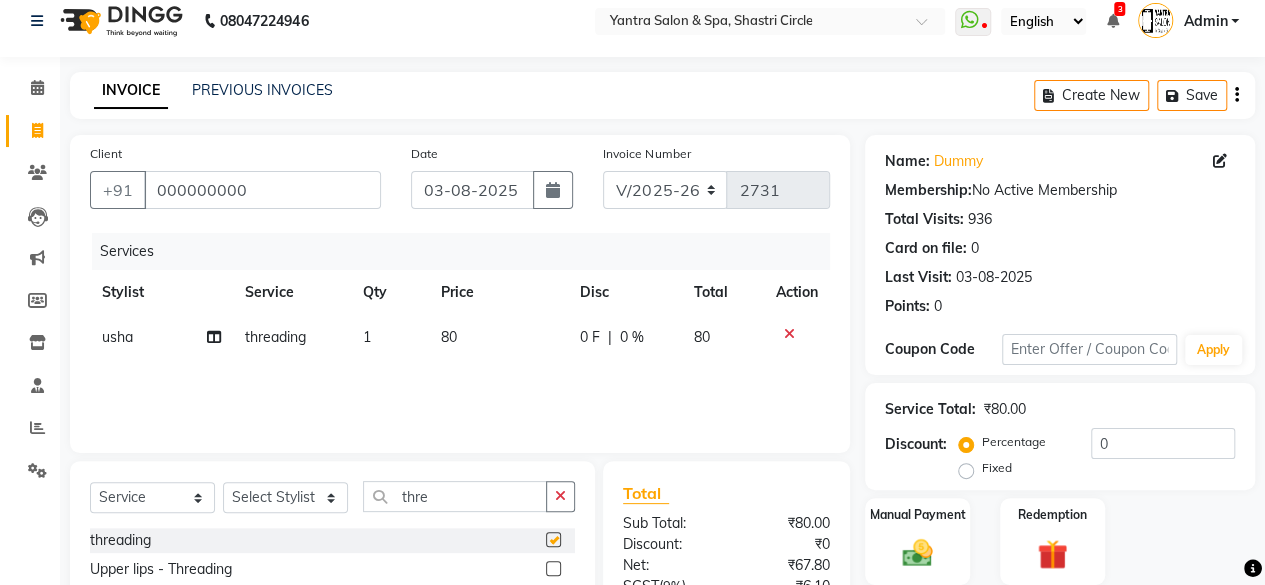 checkbox on "false" 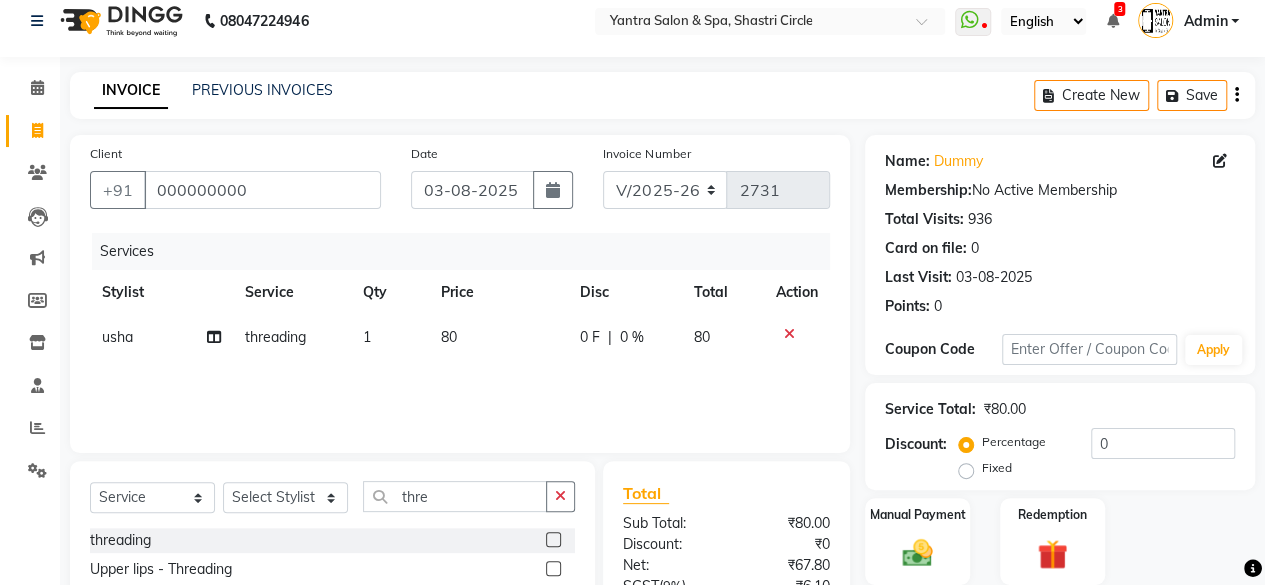 click on "80" 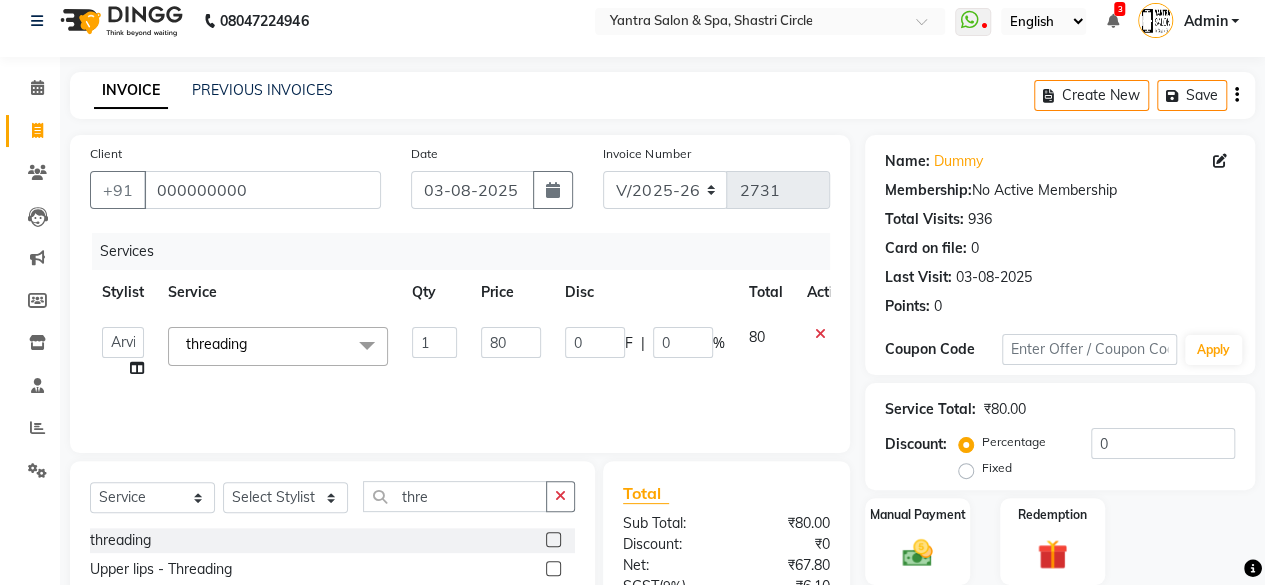 click on "80" 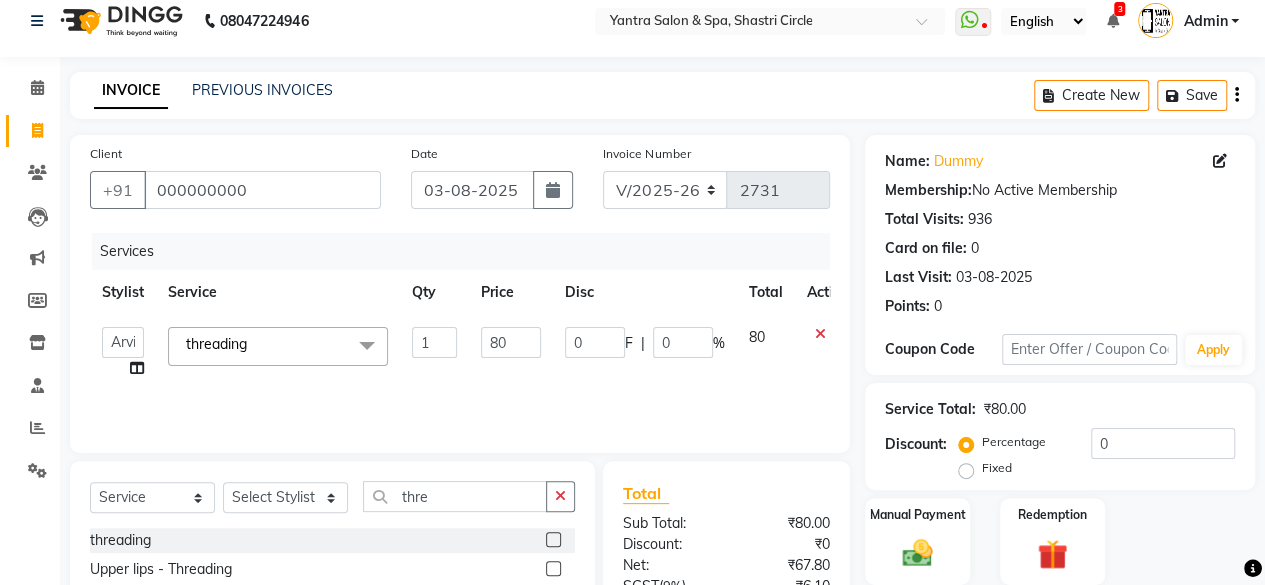 click on "80" 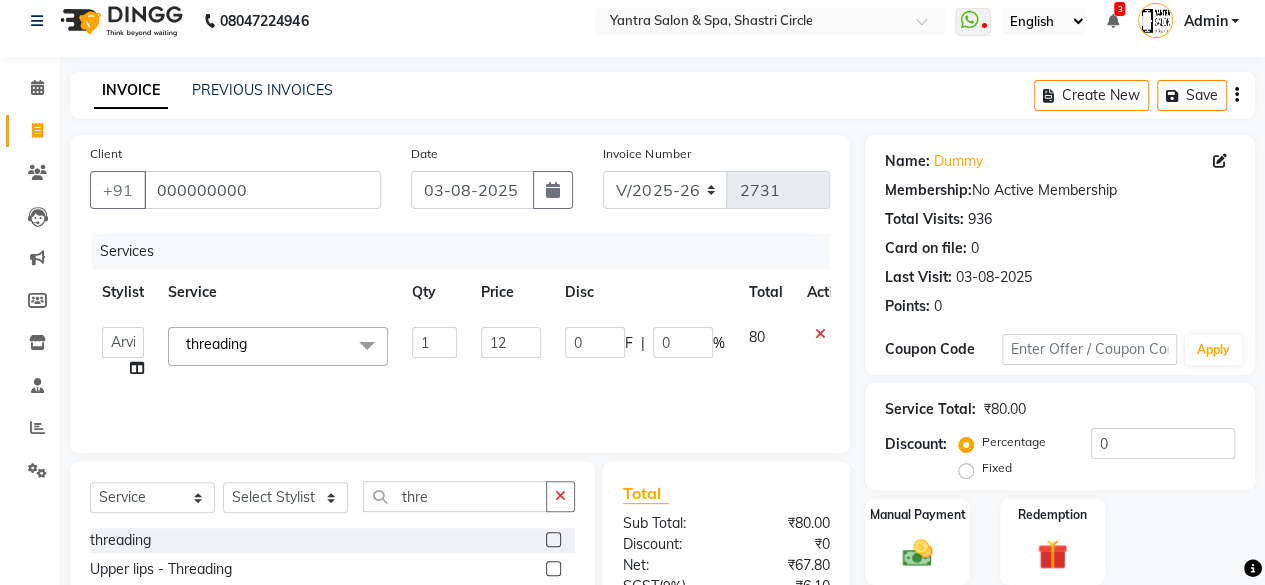 type on "120" 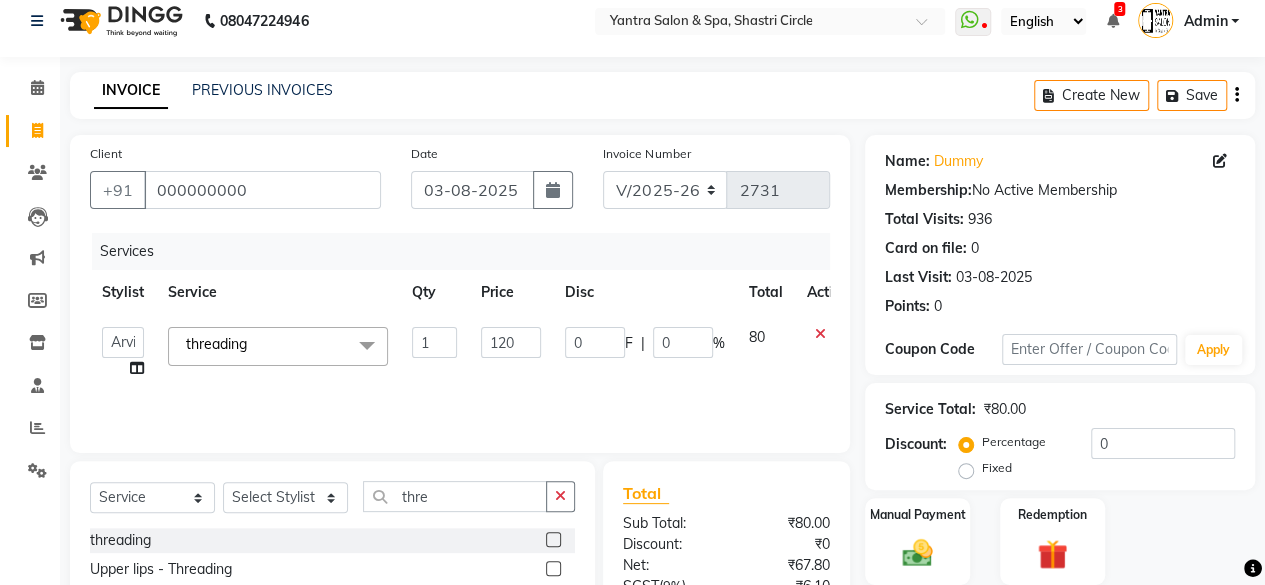 click on "Services Stylist Service Qty Price Disc Total Action  [FIRST]   [FIRST]   [FIRST] [LAST]   [FIRST]   [FIRST]   Director   [FIRST]   [FIRST]   [FIRST]   [FIRST]   [FIRST]   Manager   [FIRST] [LAST]   [FIRST]    [FIRST]   [FIRST]   [FIRST]   [FIRST]   [FIRST]   [FIRST]   [FIRST]  threading  x Bomb Pedicure Regular Pedicure Cracked Heal Treatment Alga Apothecary Pedicure Under arms polish Kanpeki body spa Regular Manicure Bomb Manicure Alga Apothecary Manicure Nail Extensions Gel nail pent Back polish Foot Massage Head Massage Back Massage Hand & Shoulder Massage Body Spa Relaxing Body Massage Aromatherapy Associates - Renewing Rose Aromatherapy Associates - intense nourishment Body Polishing" 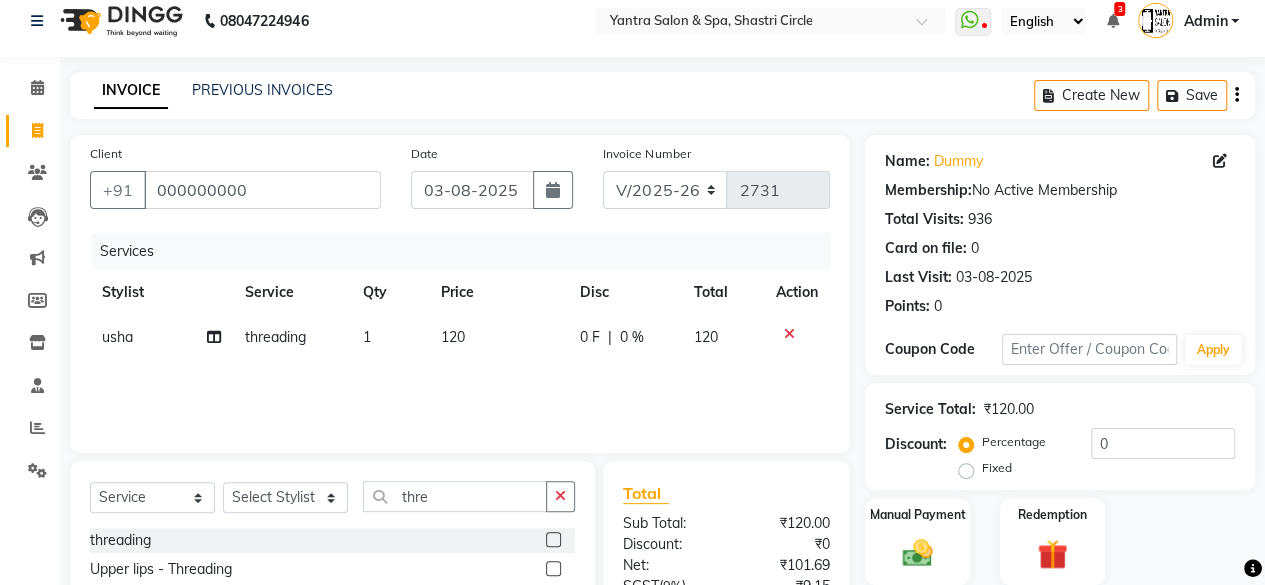 scroll, scrollTop: 213, scrollLeft: 0, axis: vertical 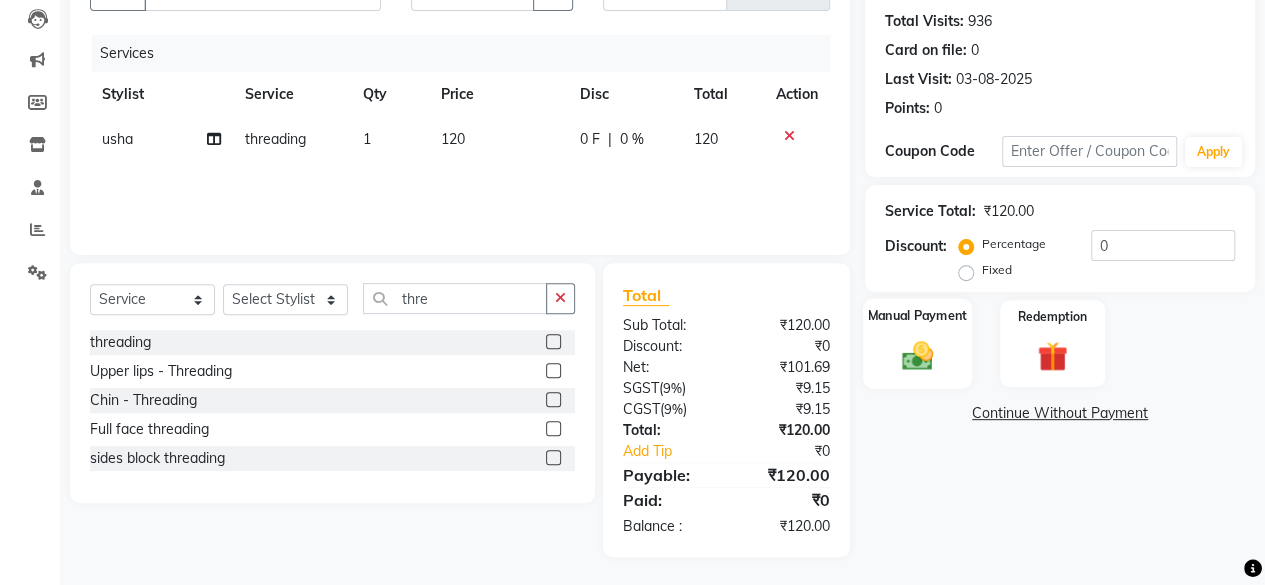 click 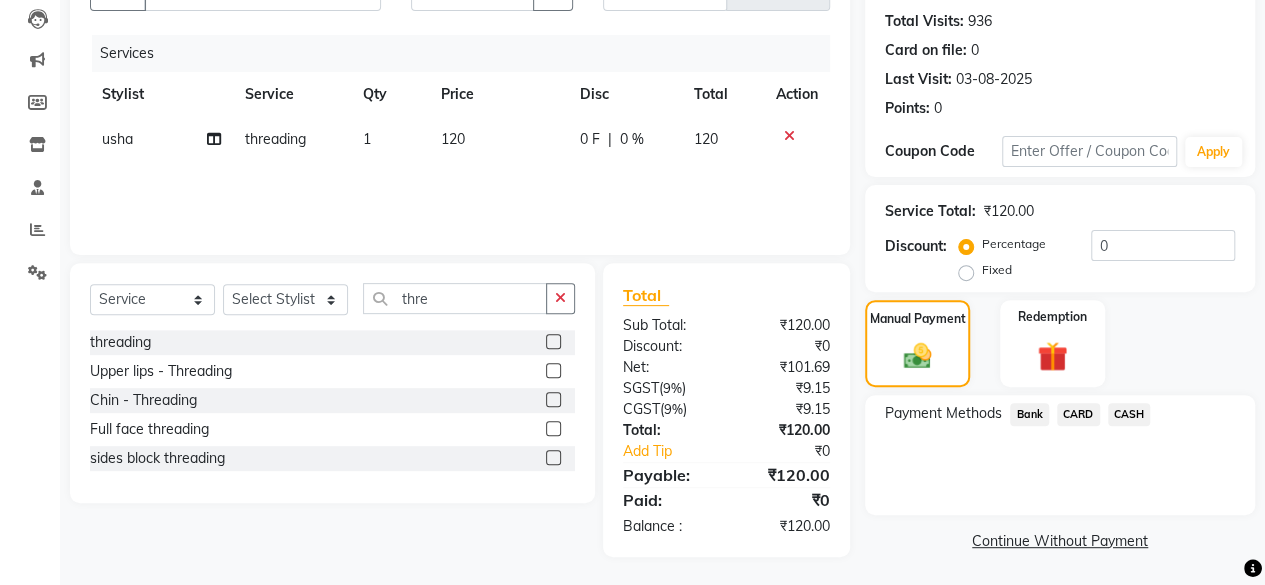 click on "CASH" 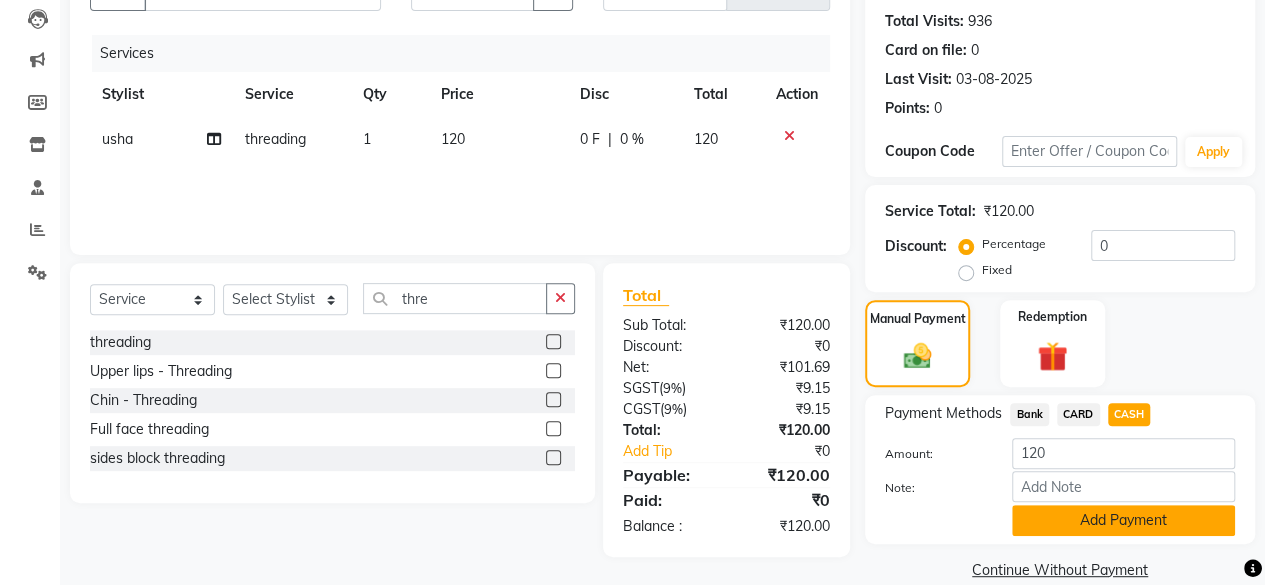 click on "Add Payment" 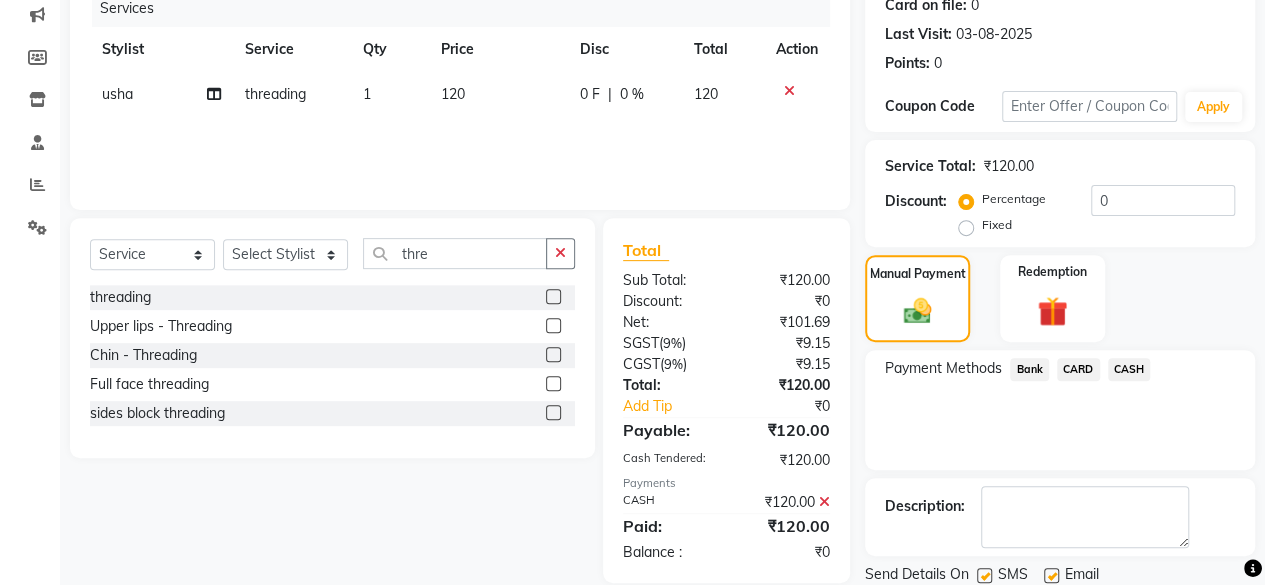 scroll, scrollTop: 324, scrollLeft: 0, axis: vertical 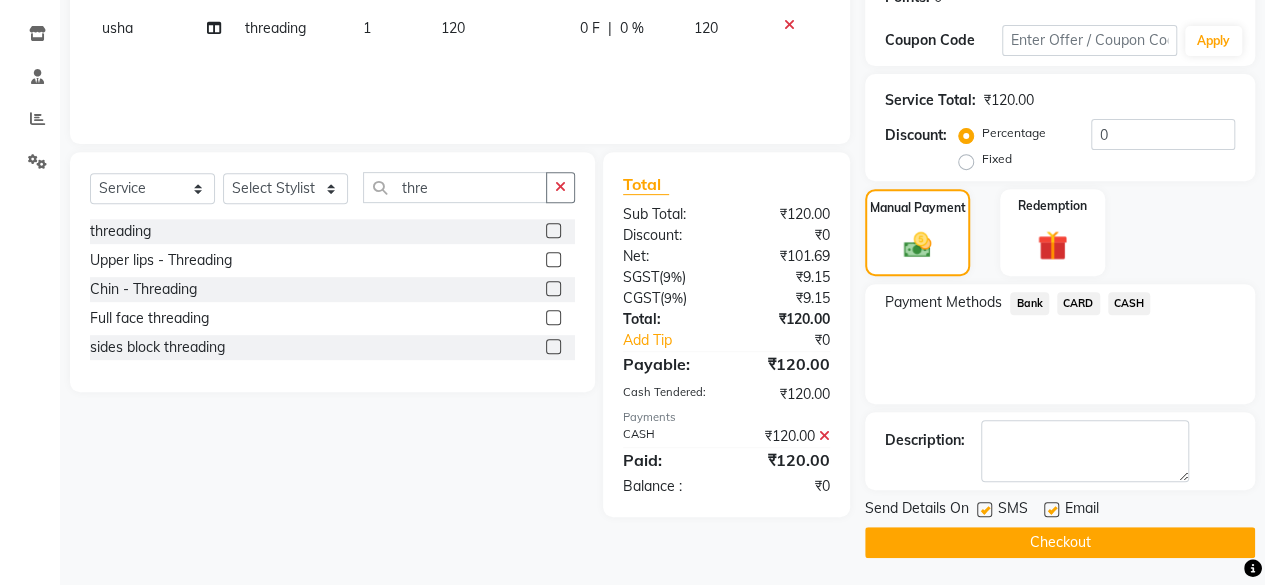 click on "Checkout" 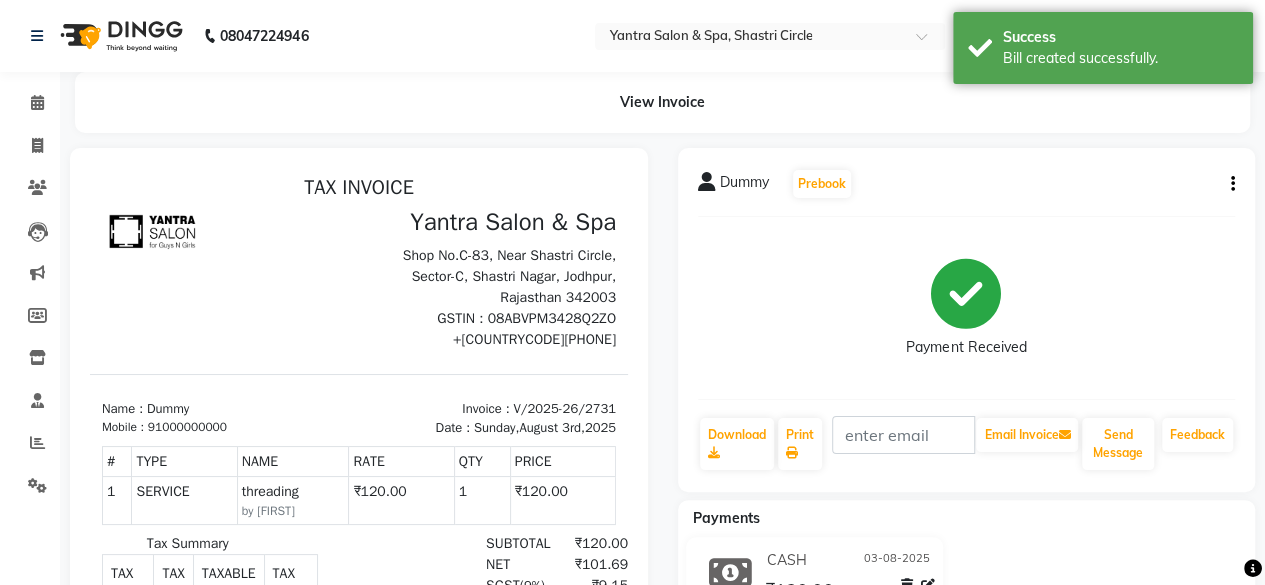 scroll, scrollTop: 0, scrollLeft: 0, axis: both 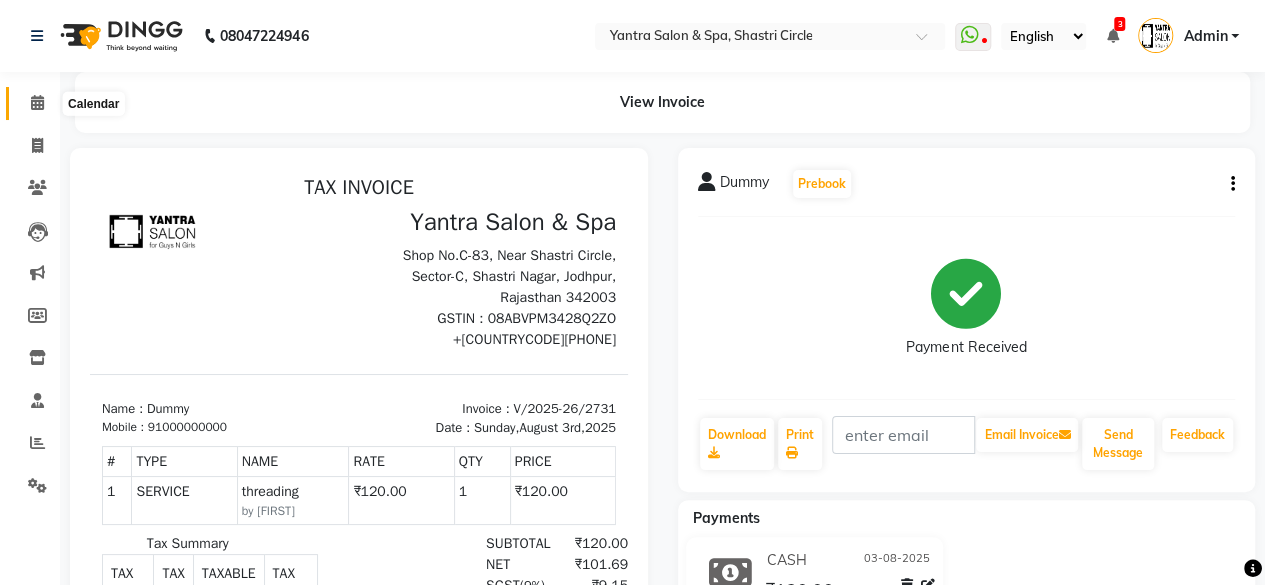 click 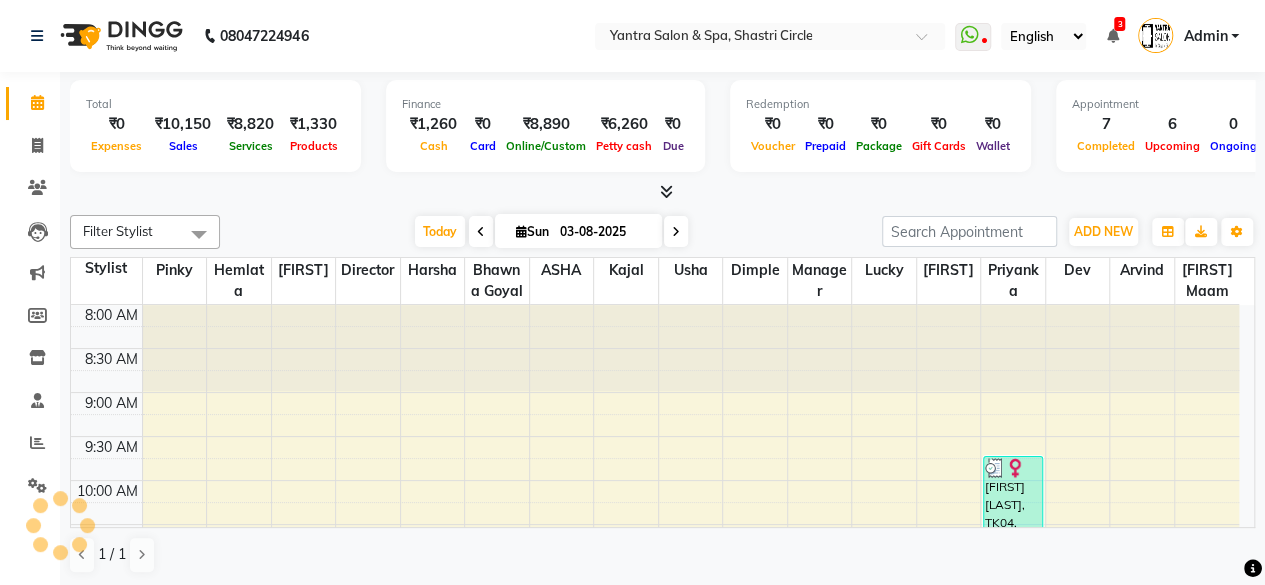 scroll, scrollTop: 348, scrollLeft: 0, axis: vertical 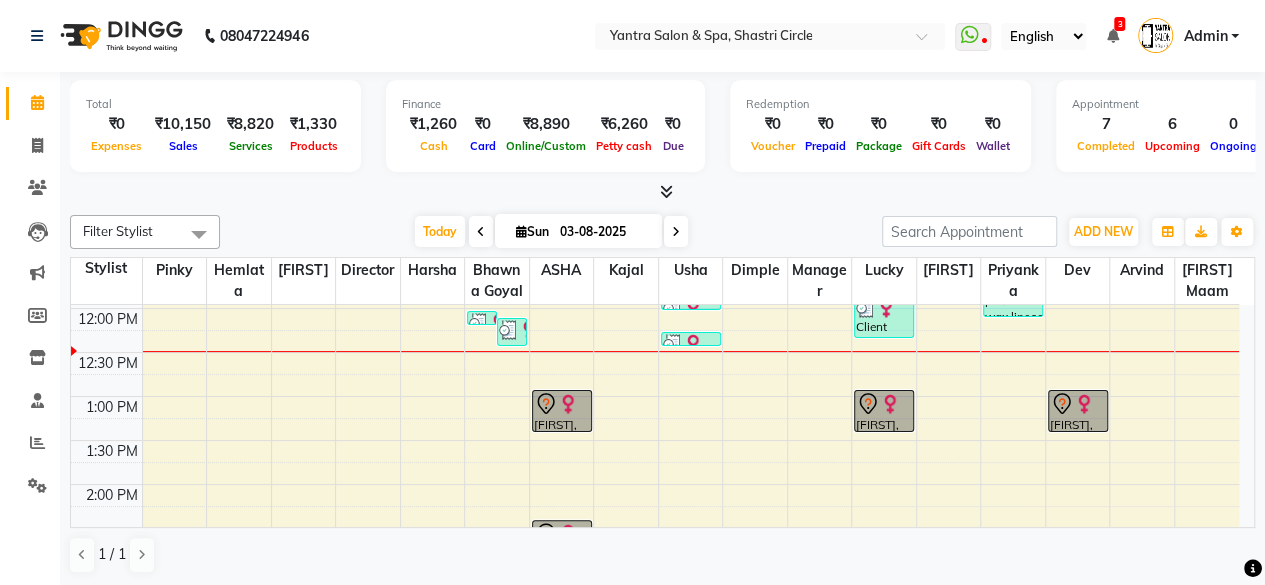 click on "8:00 AM 8:30 AM 9:00 AM 9:30 AM 10:00 AM 10:30 AM 11:00 AM 11:30 AM 12:00 PM 12:30 PM 1:00 PM 1:30 PM 2:00 PM 2:30 PM 3:00 PM 3:30 PM 4:00 PM 4:30 PM 5:00 PM 5:30 PM 6:00 PM 6:30 PM 7:00 PM 7:30 PM             Client [FIRST], TK06, 03:00 PM-04:00 PM, Facial     Dummy, TK03, 12:05 PM-12:15 PM, threading     [FIRST] [LAST], TK08, 12:10 PM-12:30 PM, face wax     [FIRST], TK02, 11:50 AM-12:00 PM, threading             [FIRST], TK05, 01:00 PM-01:30 PM, hair cut - female             [FIRST], TK01, 02:30 PM-03:00 PM, hair cut - female             [FIRST], TK01, 03:00 PM-03:45 PM, Wella Enrich hair spa     Dummy, TK03, 11:55 AM-12:05 PM, Foot Massage     Dummy, TK09, 12:20 PM-12:30 PM, threading     Client Dr [FIRST], TK07, 11:55 AM-12:25 PM, hair cut - kids             [FIRST], TK05, 01:00 PM-01:30 PM, hair cut - male     [FIRST] [LAST], TK04, 09:45 AM-12:10 PM, skeyndor - expert cleane pro,bikini wax,liposoluble wax,threading             [FIRST], TK05, 01:00 PM-01:30 PM, hair cut - female" at bounding box center (655, 484) 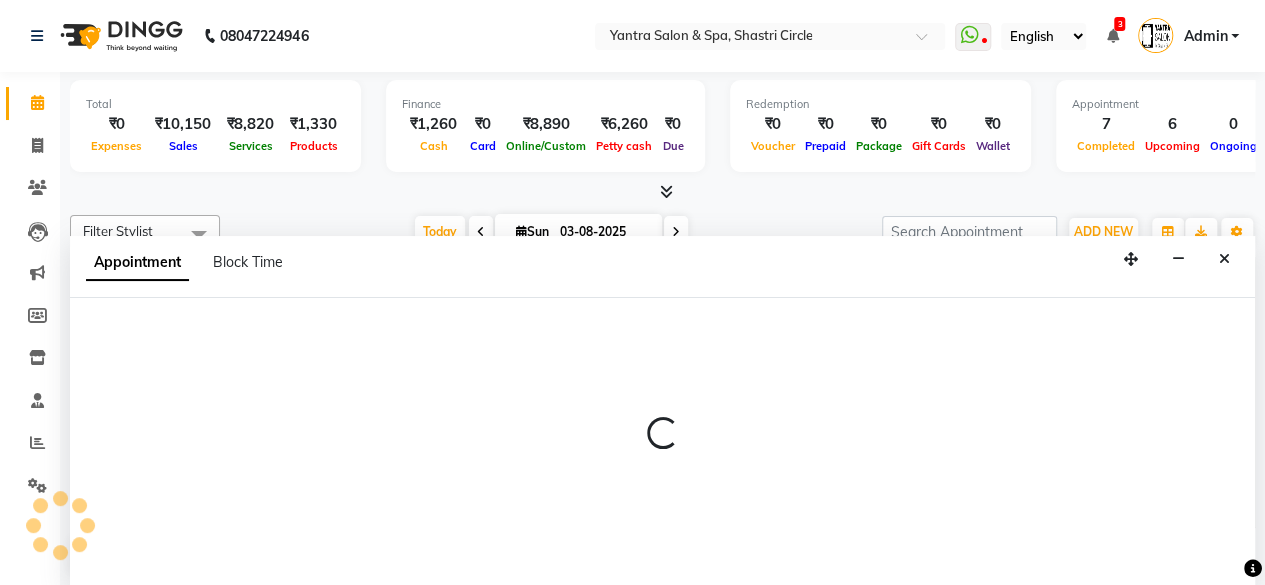 scroll, scrollTop: 0, scrollLeft: 0, axis: both 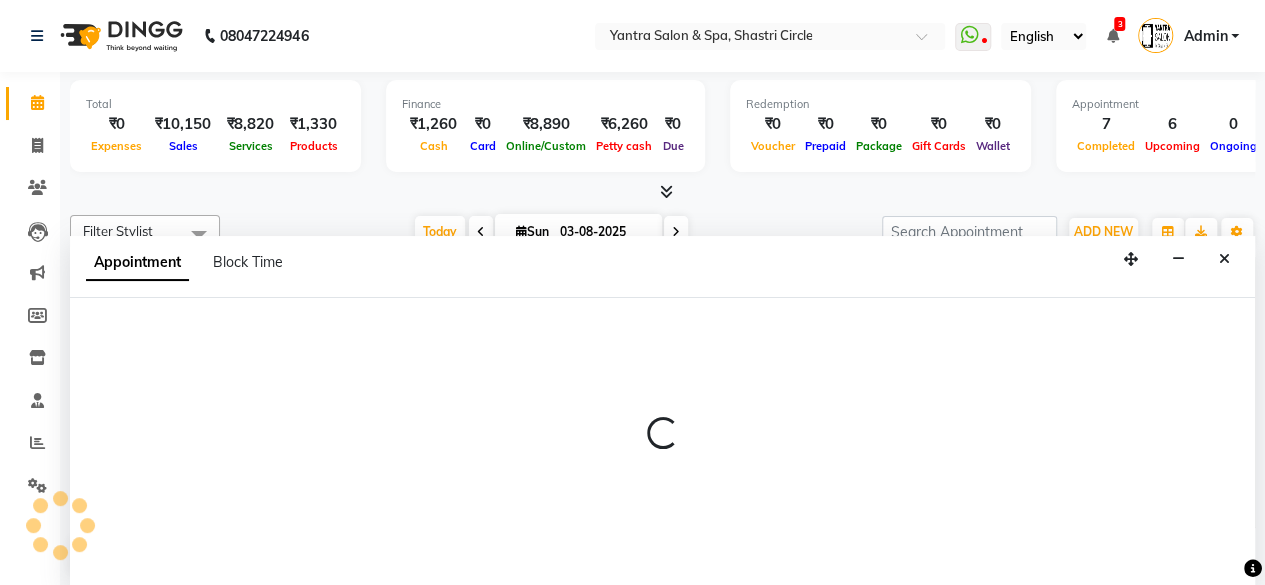 select on "4416" 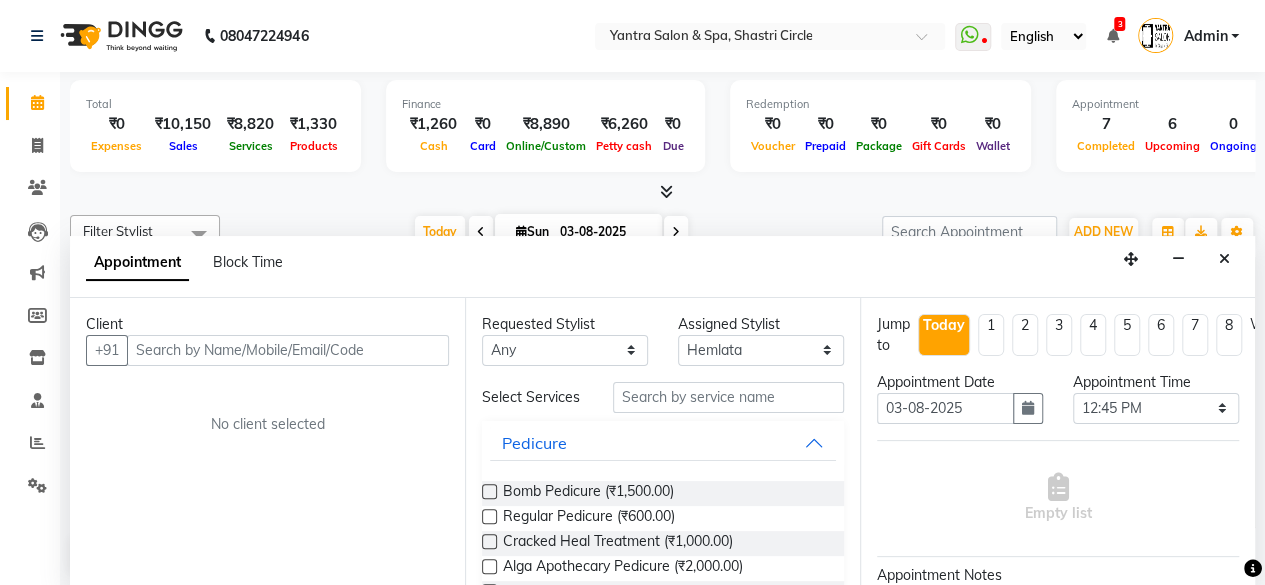 click at bounding box center [288, 350] 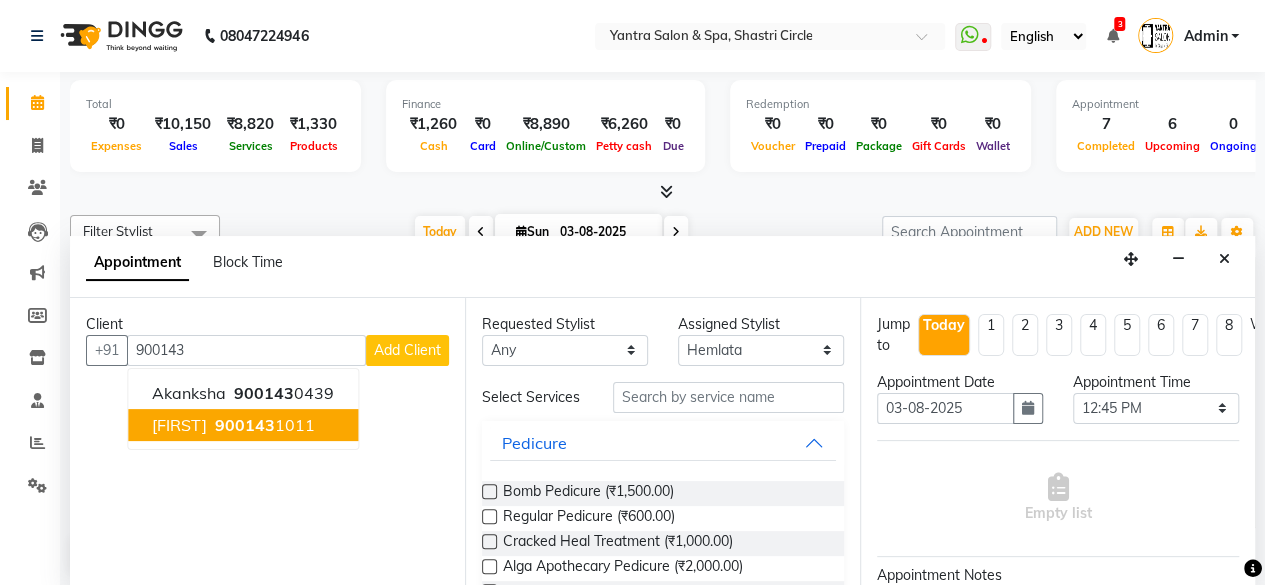 click on "[FIRST]" at bounding box center [179, 425] 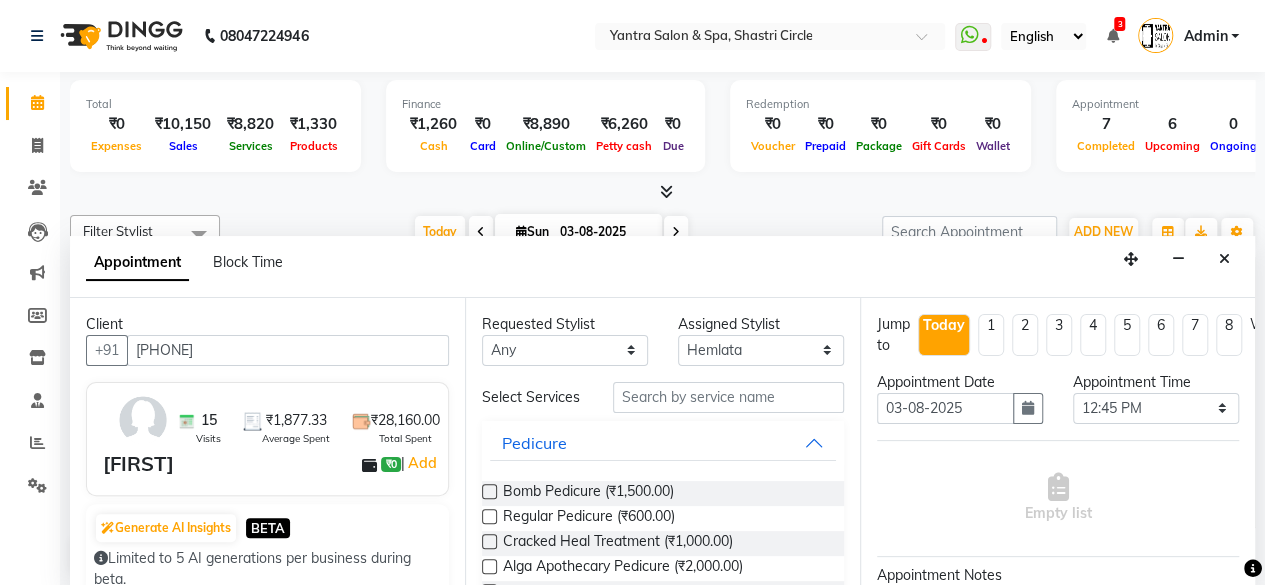 type on "[PHONE]" 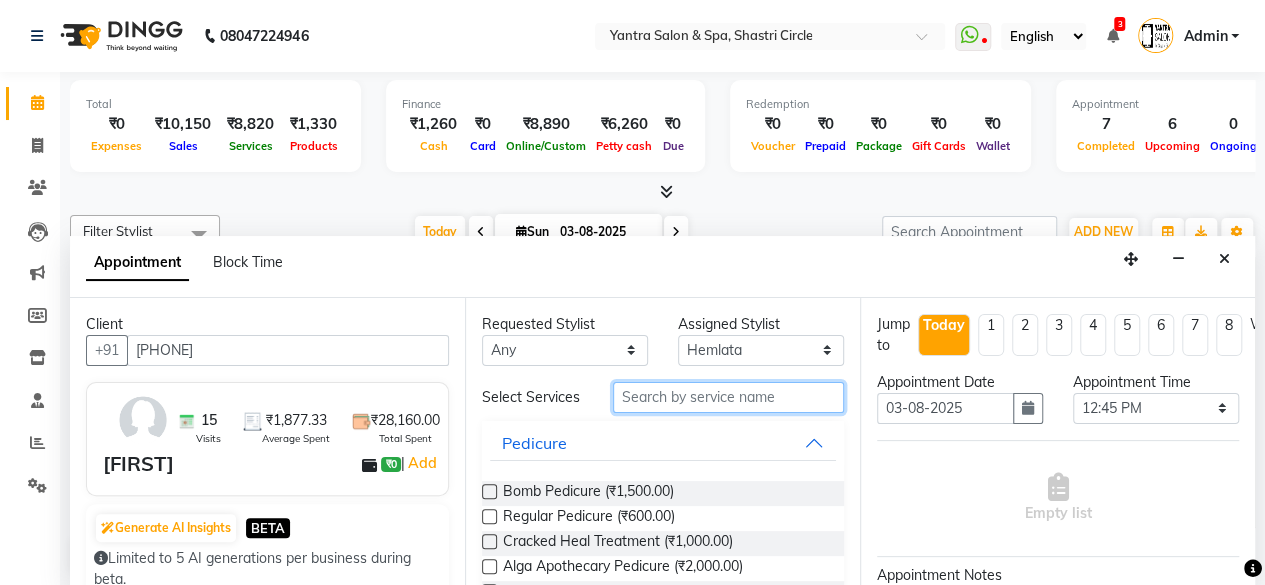 click at bounding box center [728, 397] 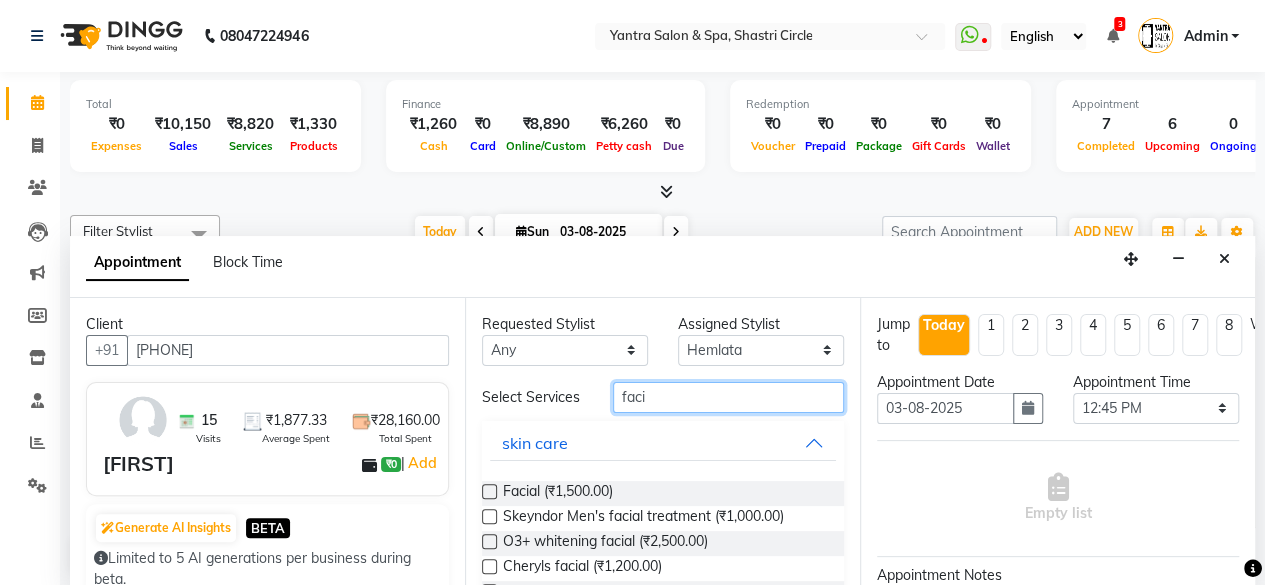 type on "faci" 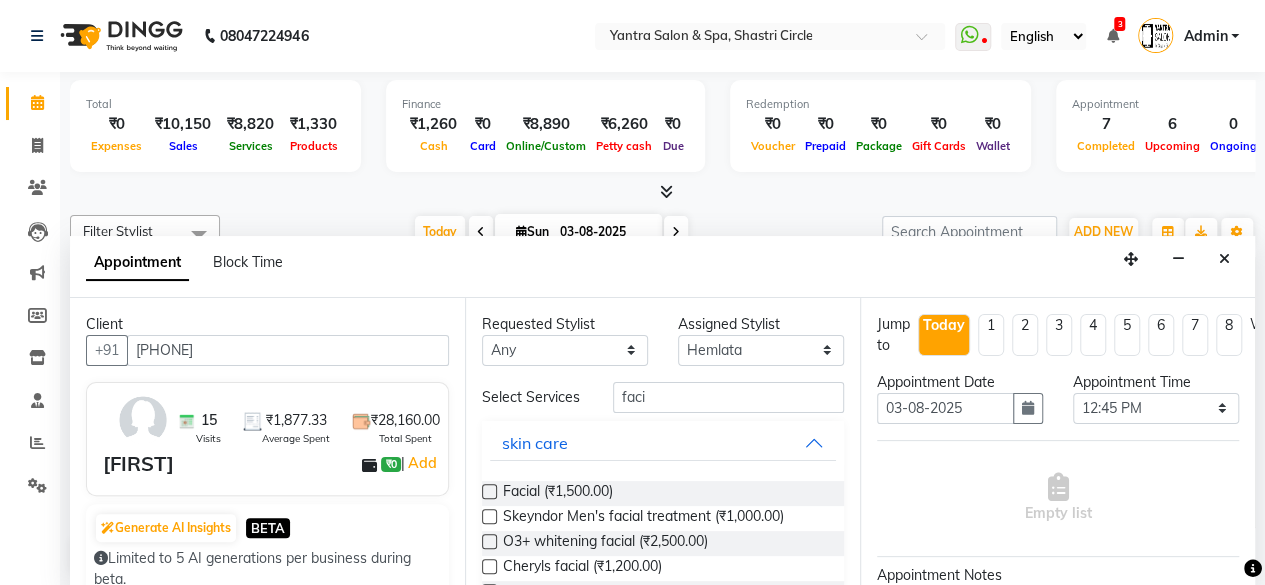 click at bounding box center [489, 491] 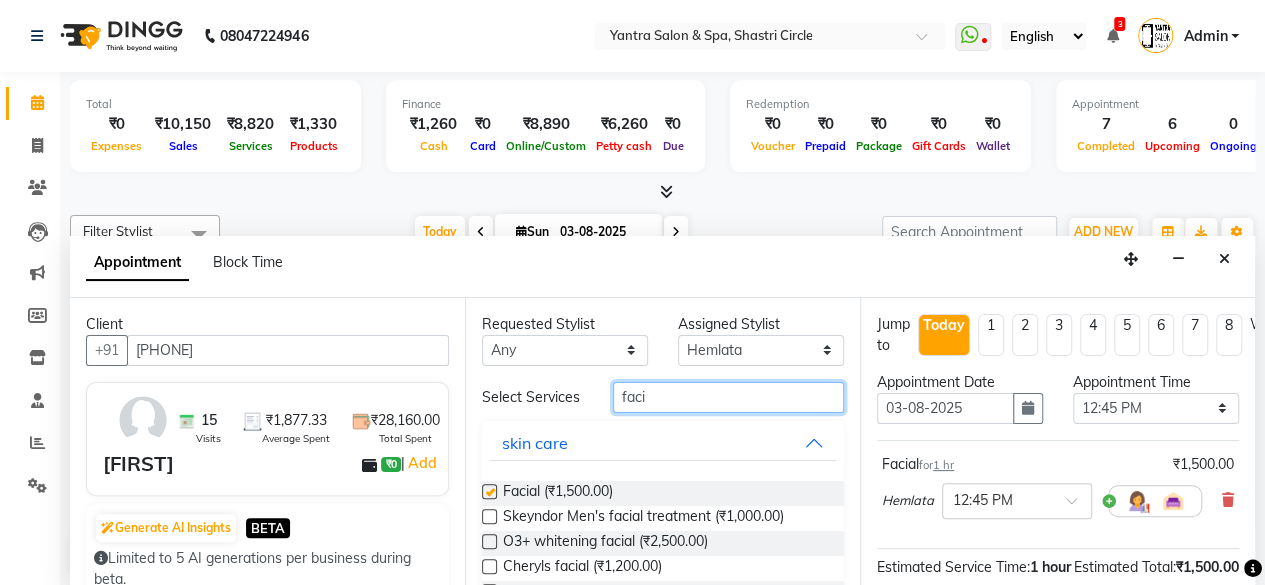 click on "faci" at bounding box center [728, 397] 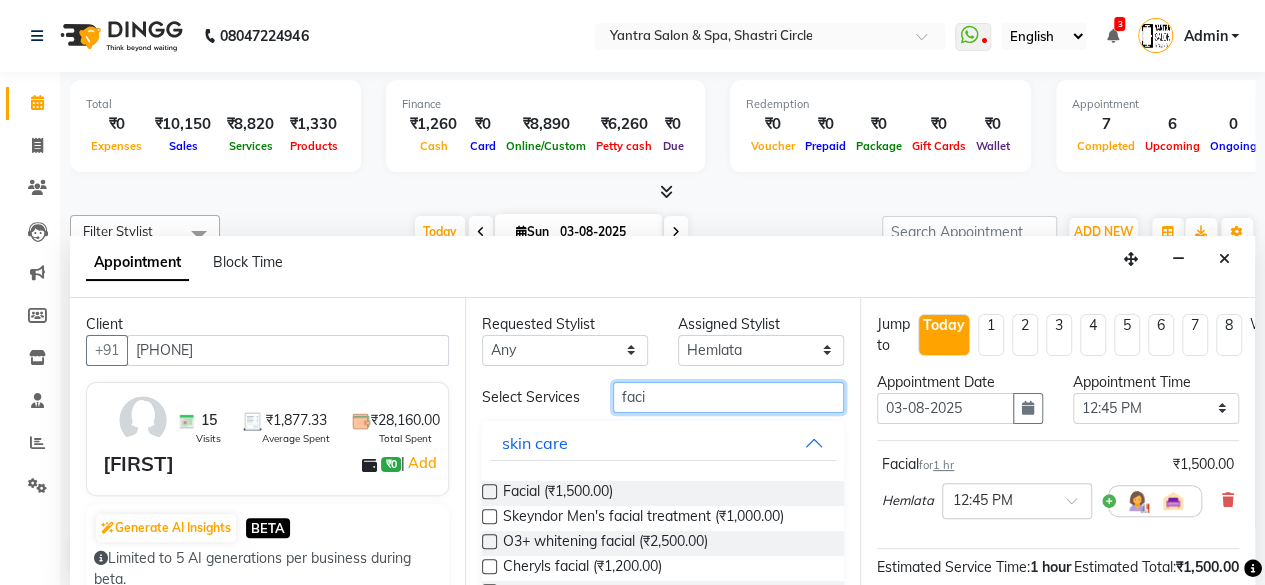 checkbox on "false" 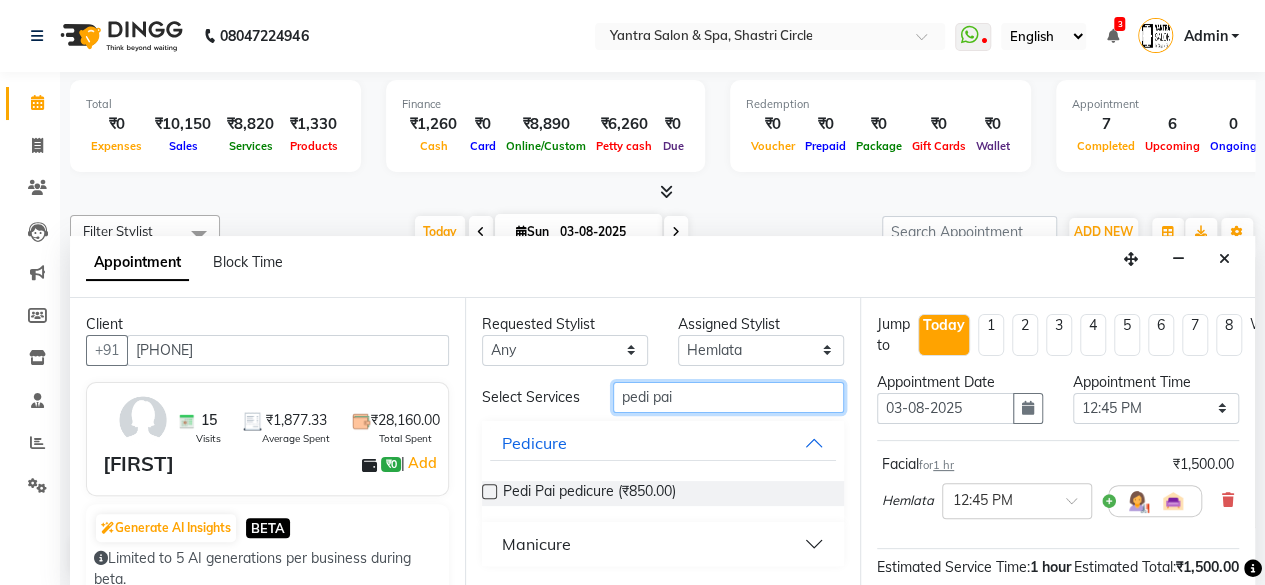 type on "pedi pai" 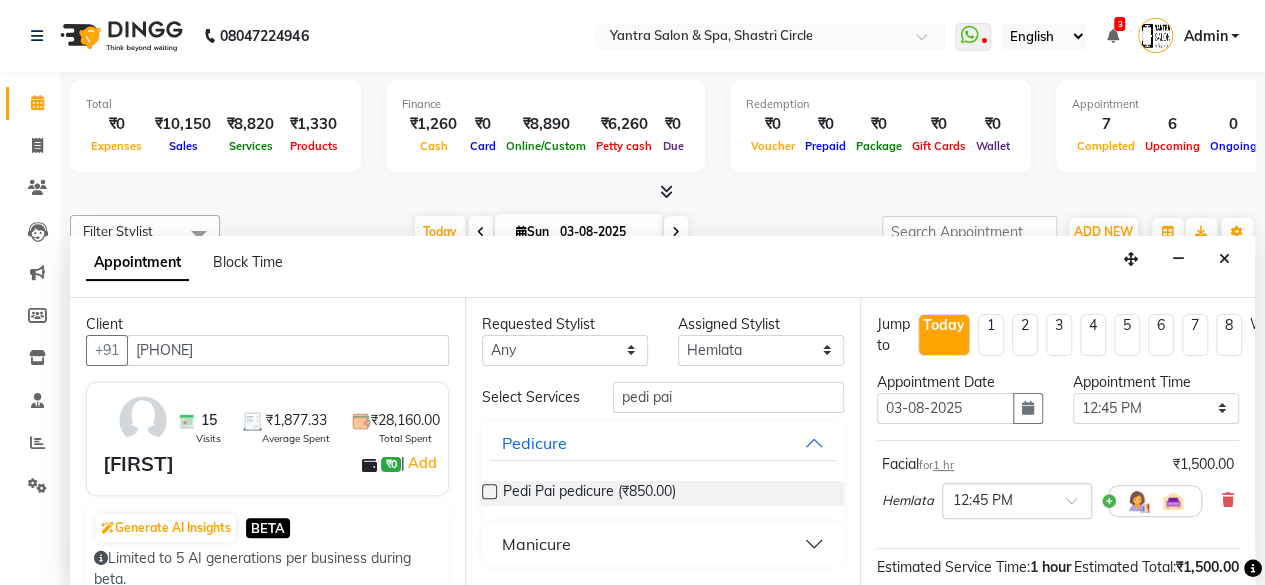click at bounding box center [489, 491] 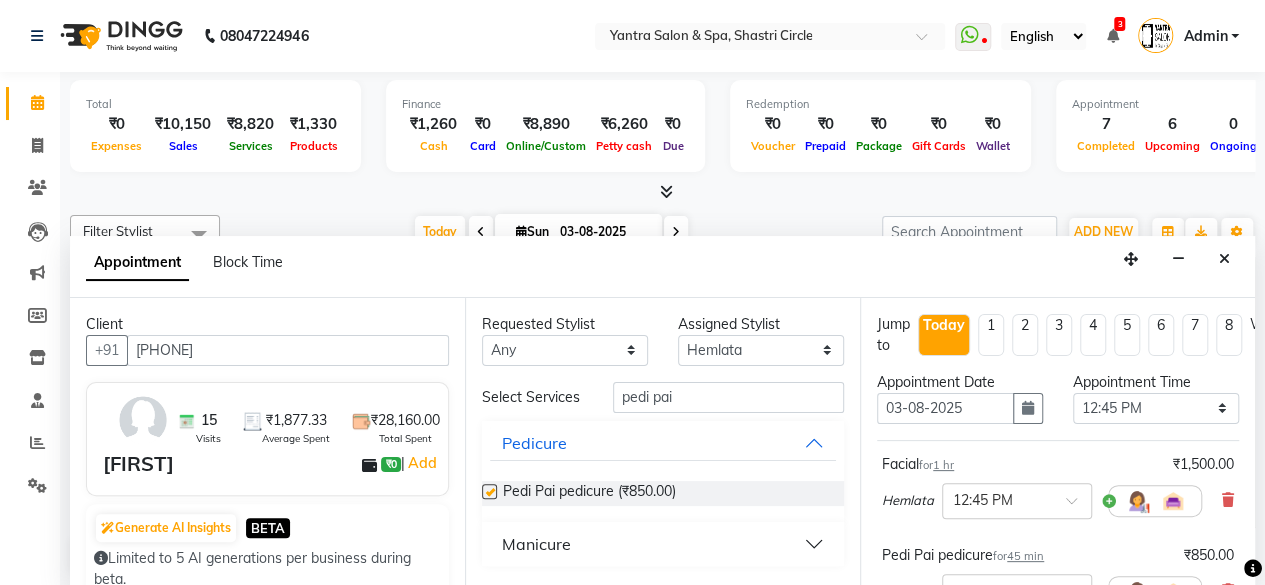 checkbox on "false" 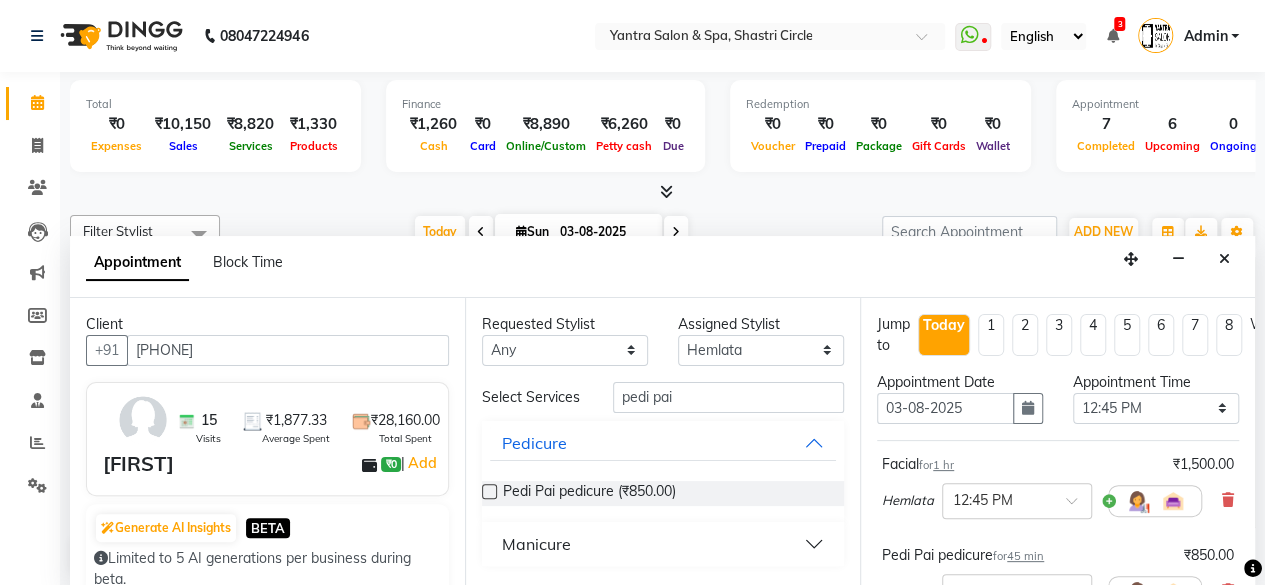 scroll, scrollTop: 363, scrollLeft: 0, axis: vertical 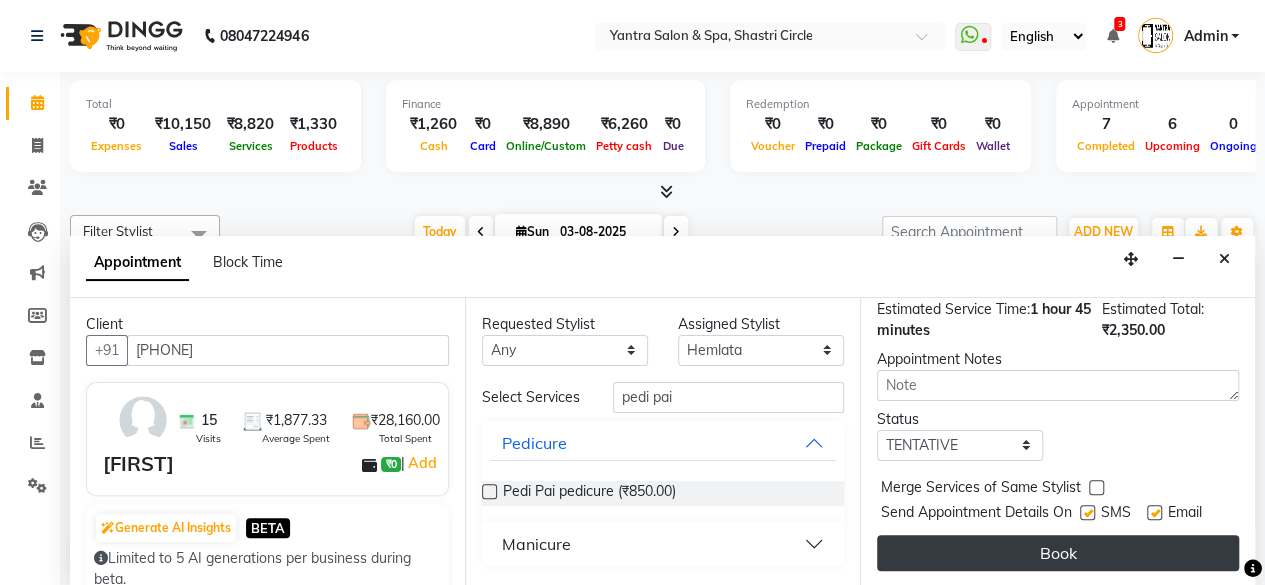 click on "Book" at bounding box center [1058, 553] 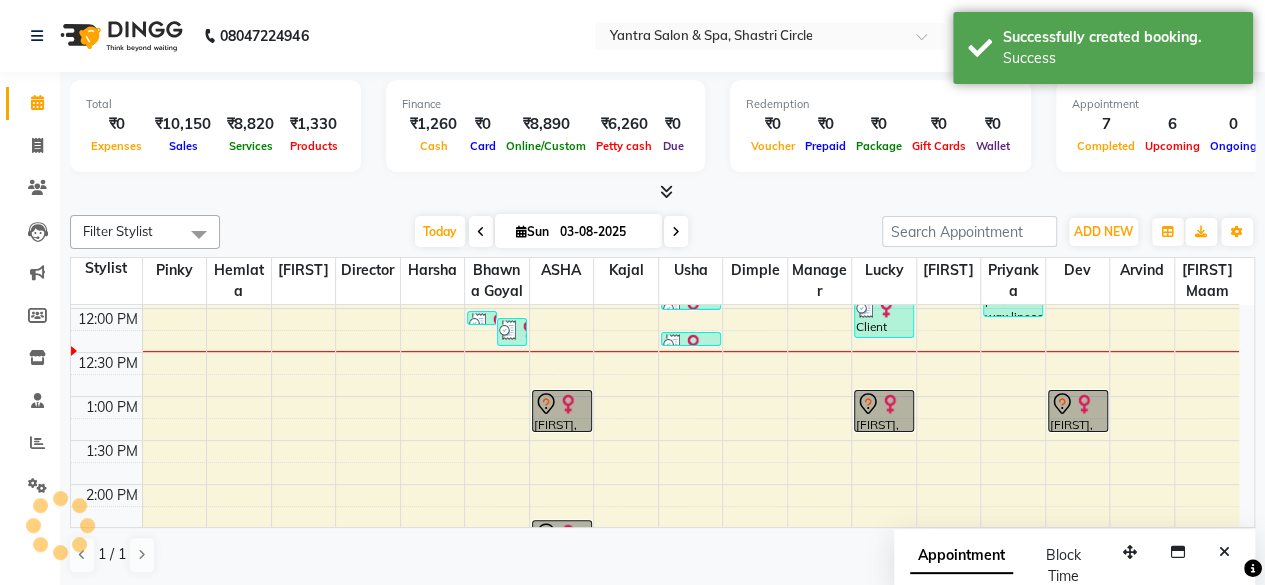 scroll, scrollTop: 0, scrollLeft: 0, axis: both 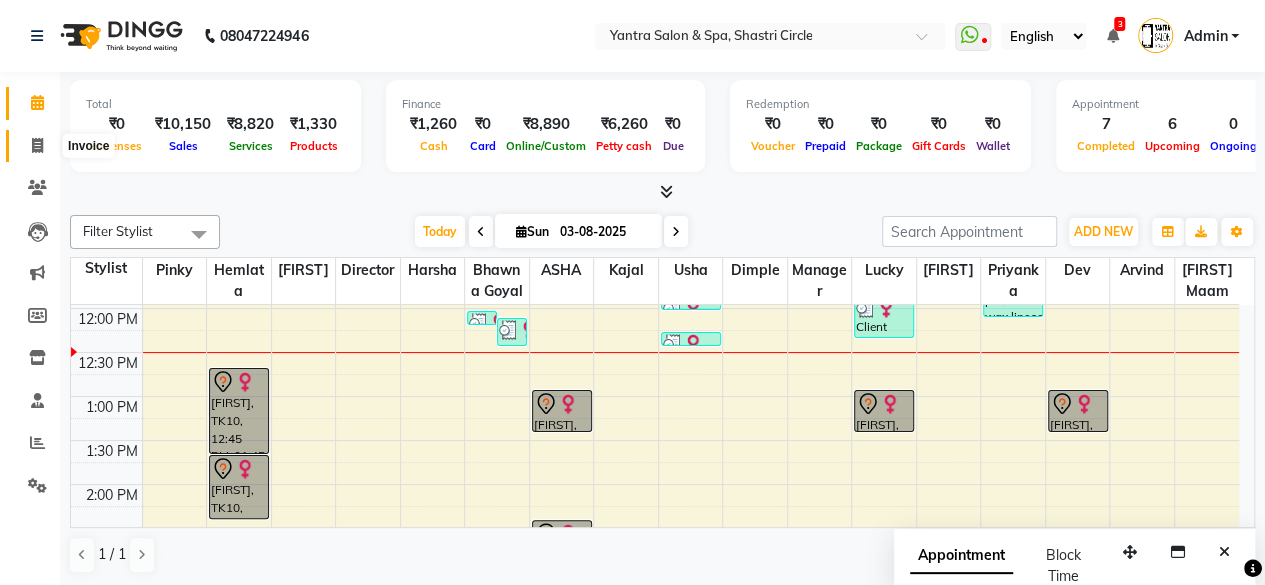click 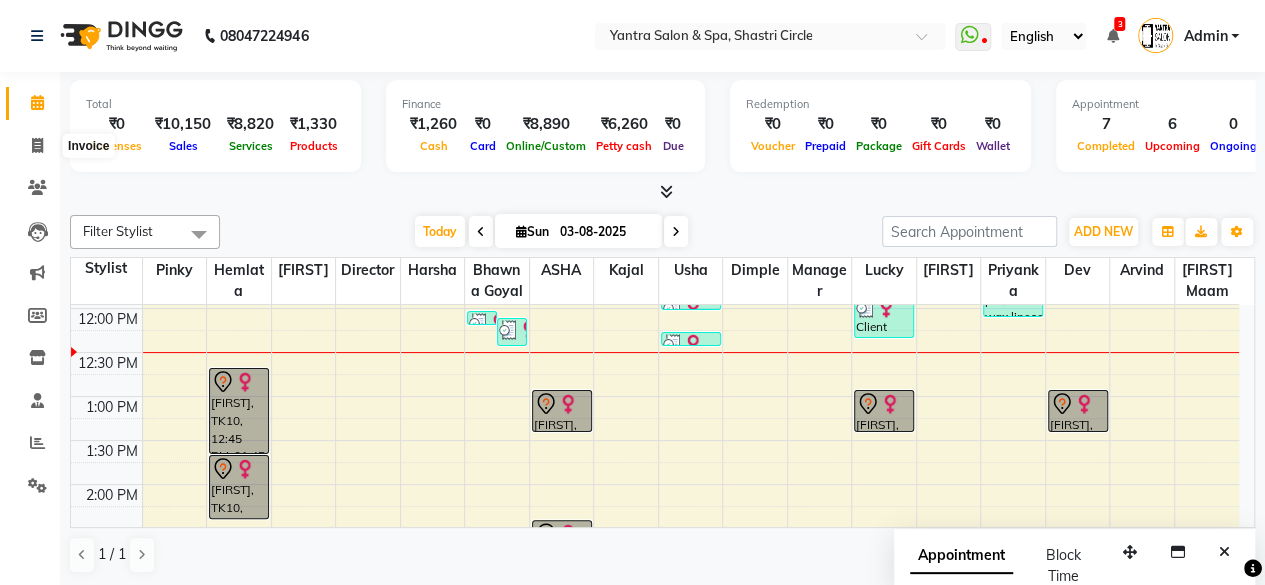 select on "service" 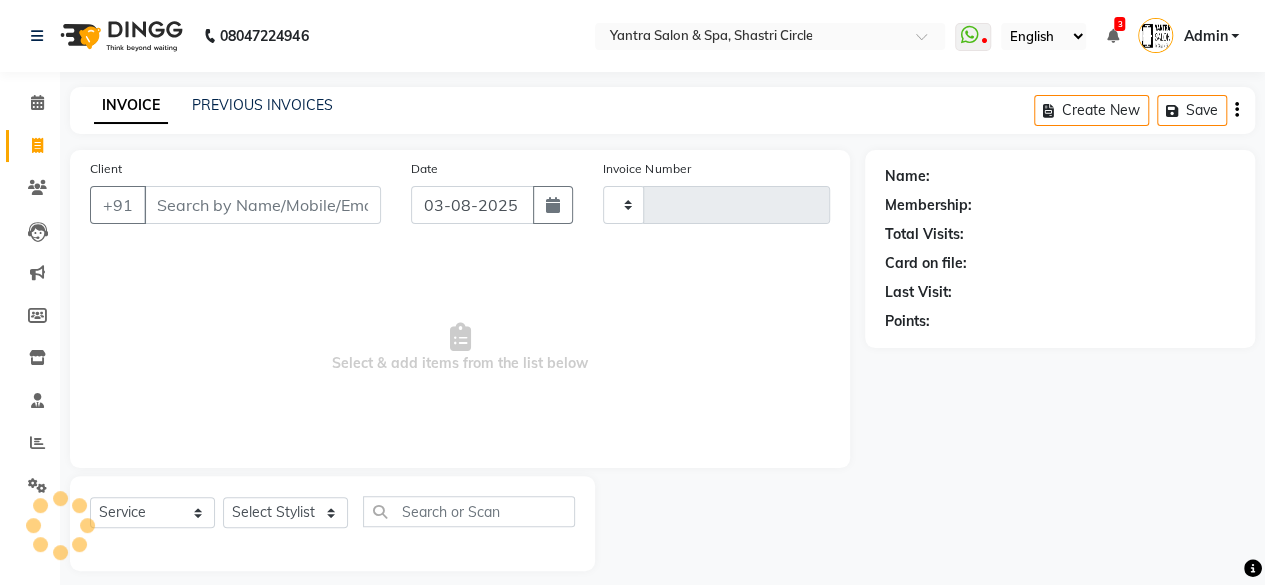 type on "2732" 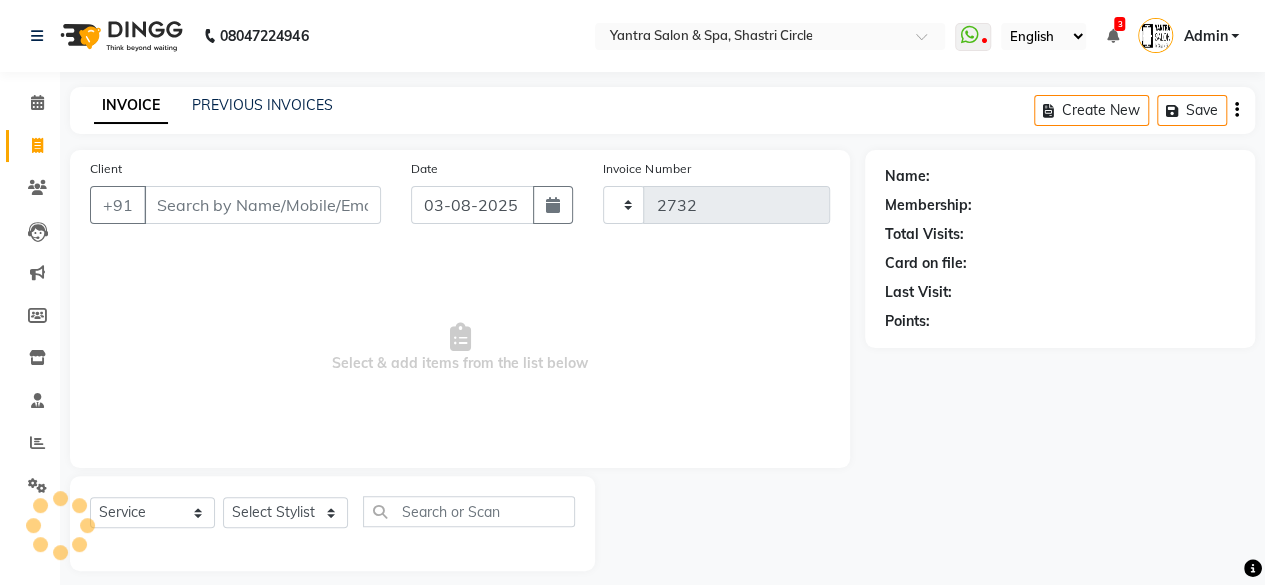 select on "154" 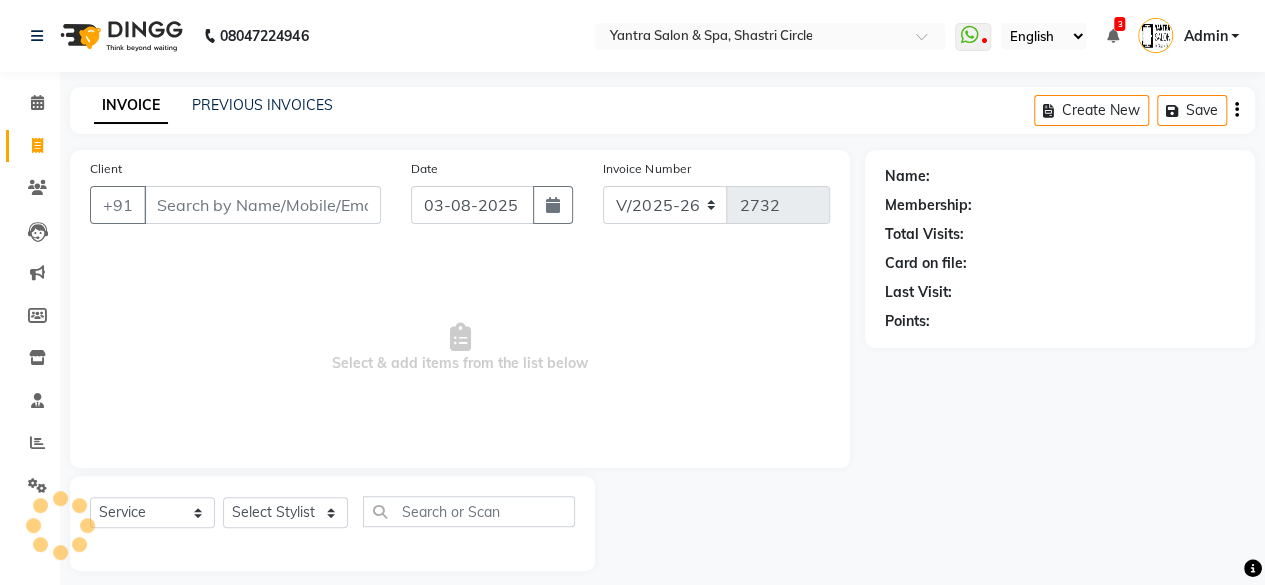 click on "Client" at bounding box center (262, 205) 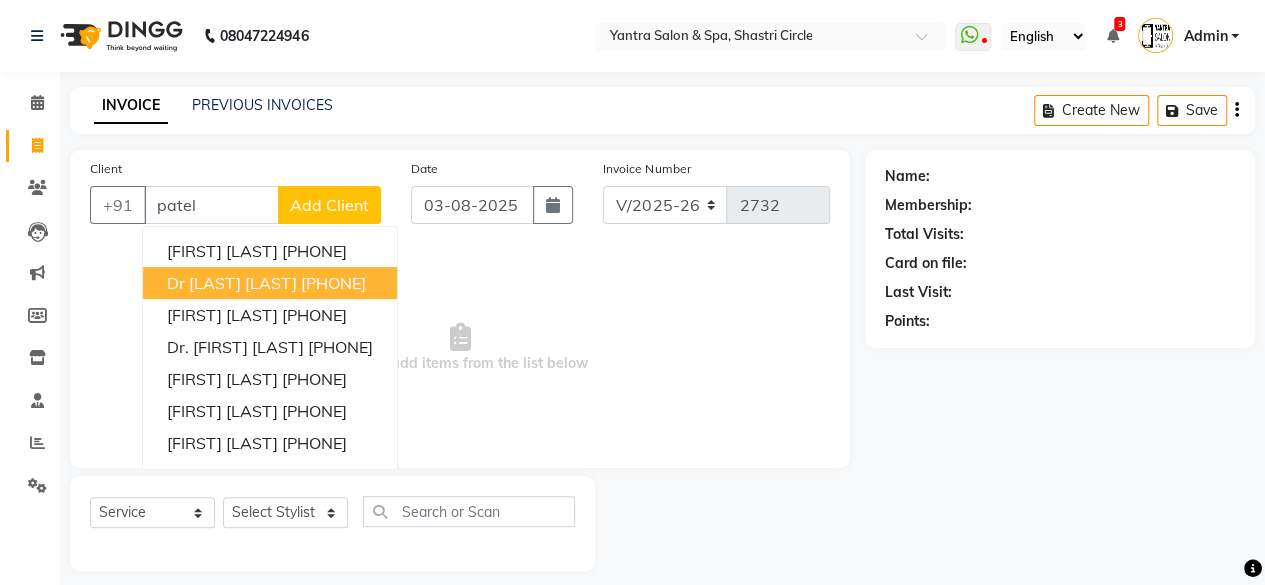 click on "dr [LAST] [LAST]" at bounding box center (232, 283) 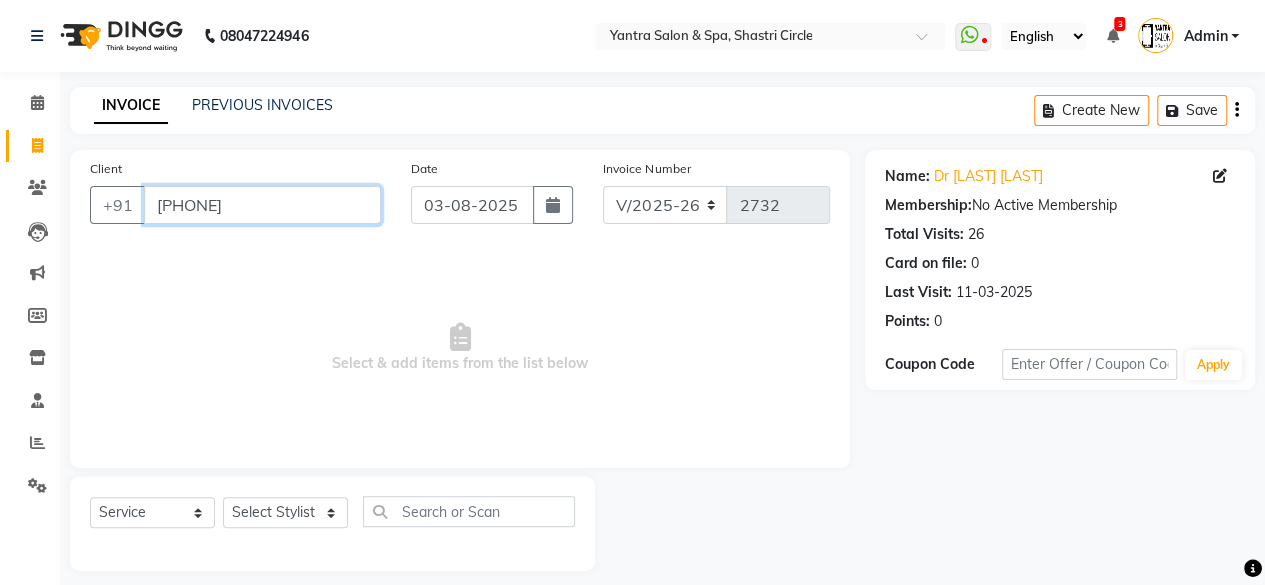 click on "[PHONE]" at bounding box center (262, 205) 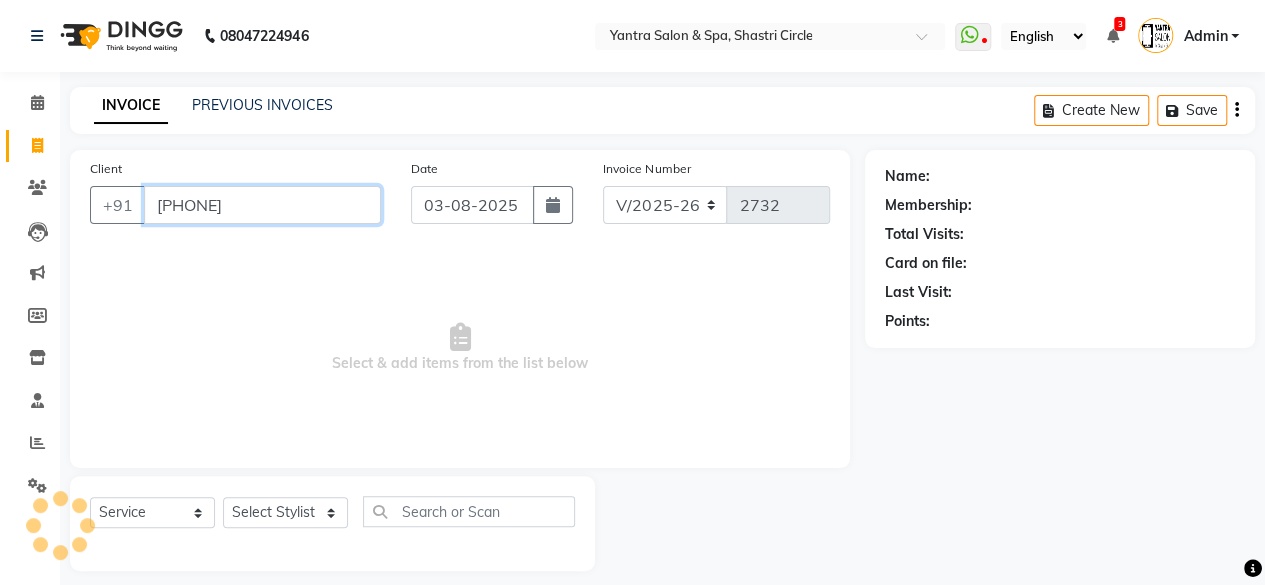 type on "[PHONE]" 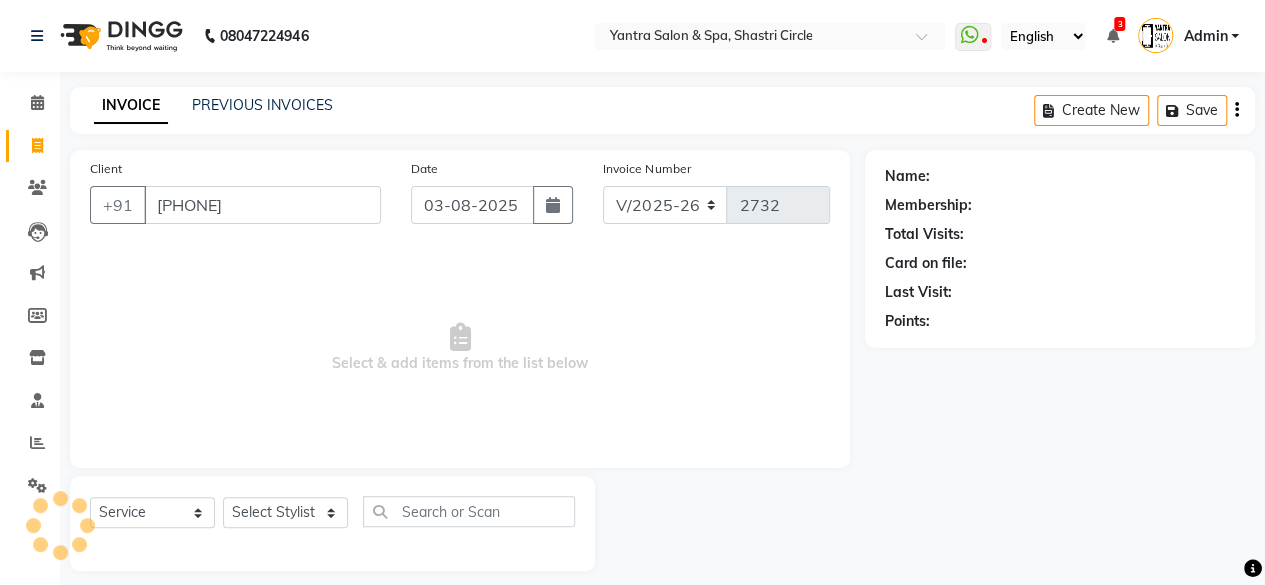 select on "1: Object" 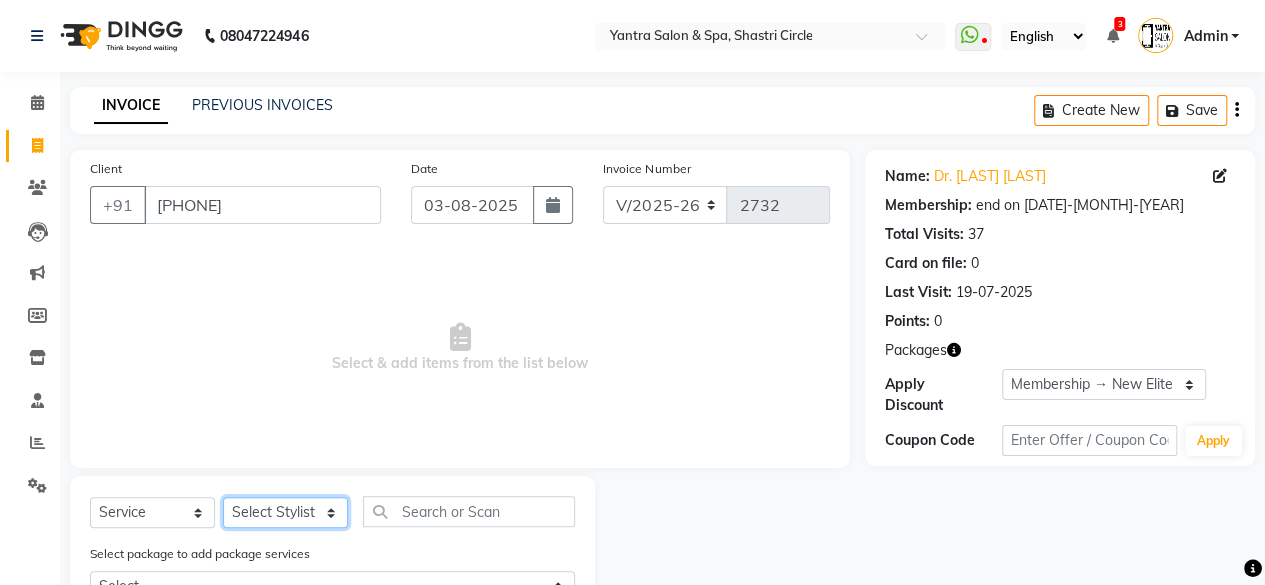 click on "Select Stylist Arvind ASHA bhawna goyal Dev Dimple Director Harsha Hemlata kajal Latika lucky Manager Manisha maam Neelu  Pallavi Pinky Priyanka Rahul Sekhar usha" 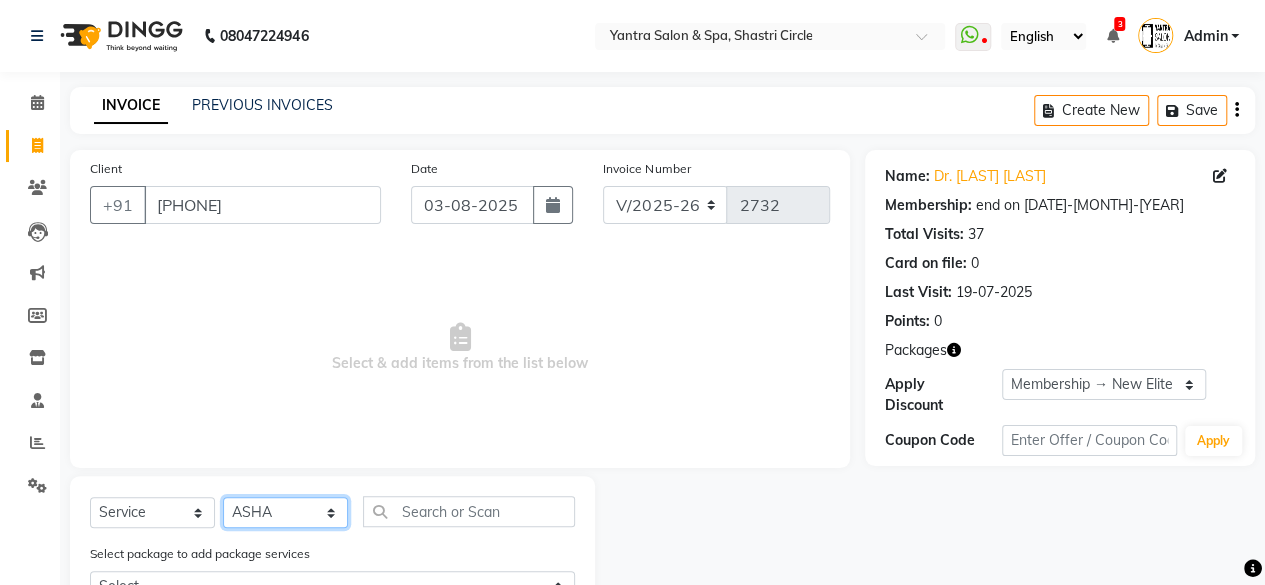 click on "Select Stylist Arvind ASHA bhawna goyal Dev Dimple Director Harsha Hemlata kajal Latika lucky Manager Manisha maam Neelu  Pallavi Pinky Priyanka Rahul Sekhar usha" 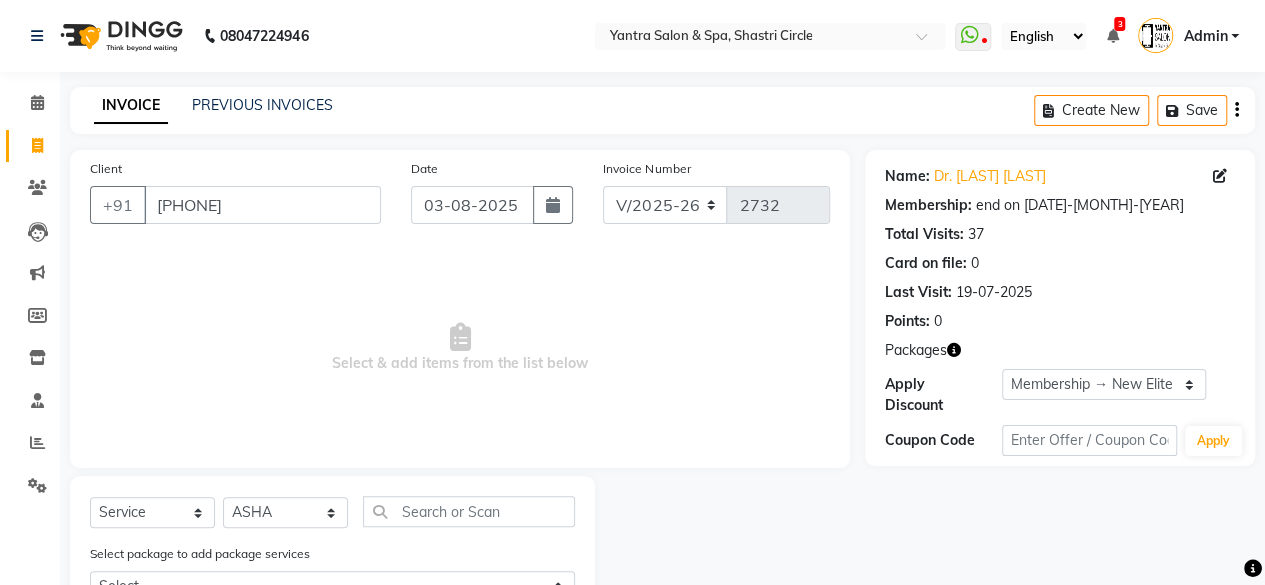 click on "Select  Service  Product  Membership  Package Voucher Prepaid Gift Card  Select Stylist [FIRST] [FIRST] [FIRST] [LAST] [FIRST] [FIRST] Director [FIRST] [FIRST] [FIRST] [FIRST] [FIRST] Manager [FIRST] maam [FIRST]  [FIRST] [FIRST] [FIRST] [FIRST] [FIRST] Select package to add package services Select New Elite - Free Massage Single Person Bomb Pedicure  Regular Pedicure  Cracked Heal Treatment  Alga Apothecary Pedicure  Gel polish remover   Donut Pedicure  candle Pedicure  Avl Express Pedicure  Avl Pedicruise pedicure  Avl Pedipure pedicure  Pedi Pai pedicure  Under arms polish  Kanpeki body spa  Regular Manicure  Bomb Manicure  Alga Apothecary Manicure  Nail Extensions  Gel nail pent  Pedi Pai manicure  Donut manicure  Avl express manicure  Avl Pedicruise manicure  Avl Pedipure manicure  Candle manicure  Back polish  Foot Massage  Head Massage  Back Massage  Hand & Shoulder Massage  Body Spa  Relaxing Body Massage  Aromatherapy Associates - Renewing Rose  Aromatherapy Associates - intense nourishment  Full Body Bleach  bleach" 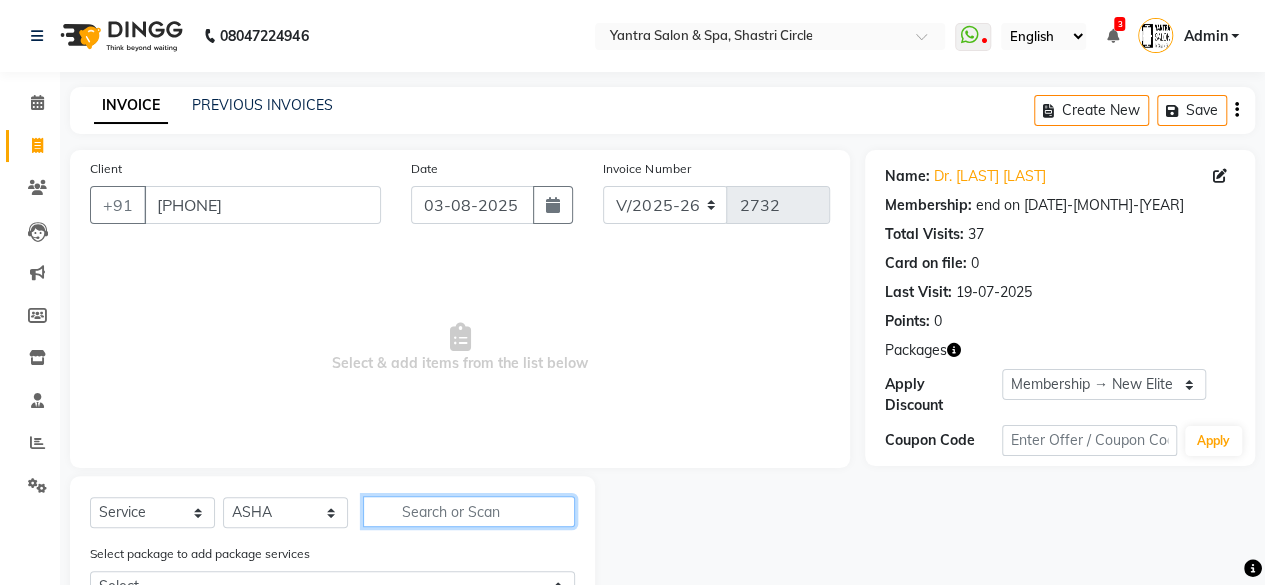 click 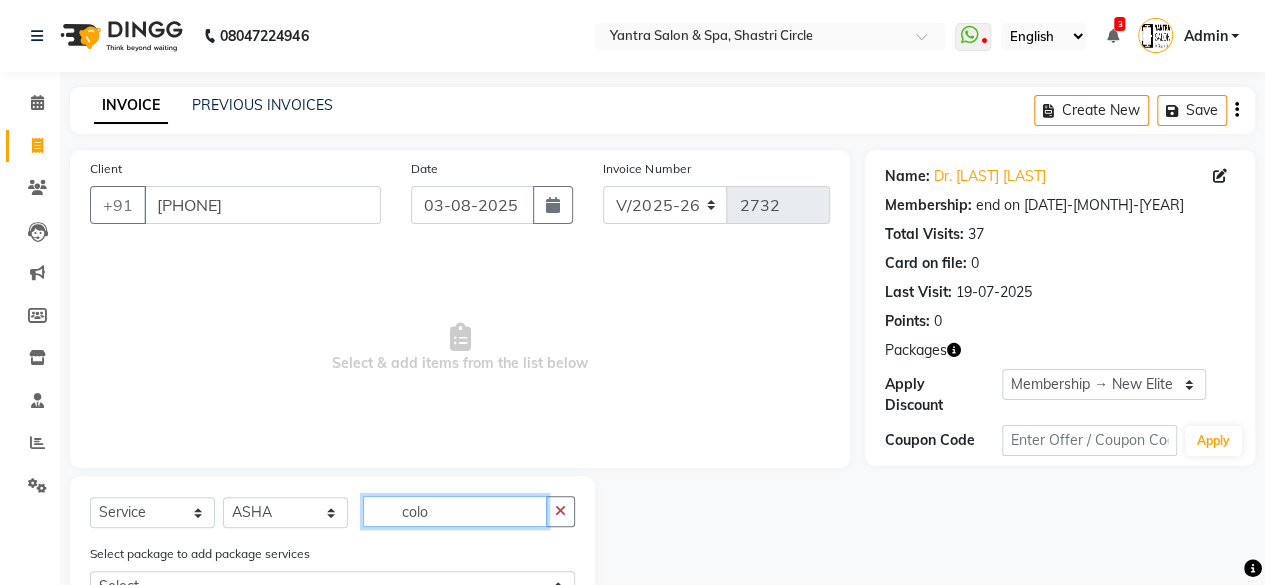 scroll, scrollTop: 198, scrollLeft: 0, axis: vertical 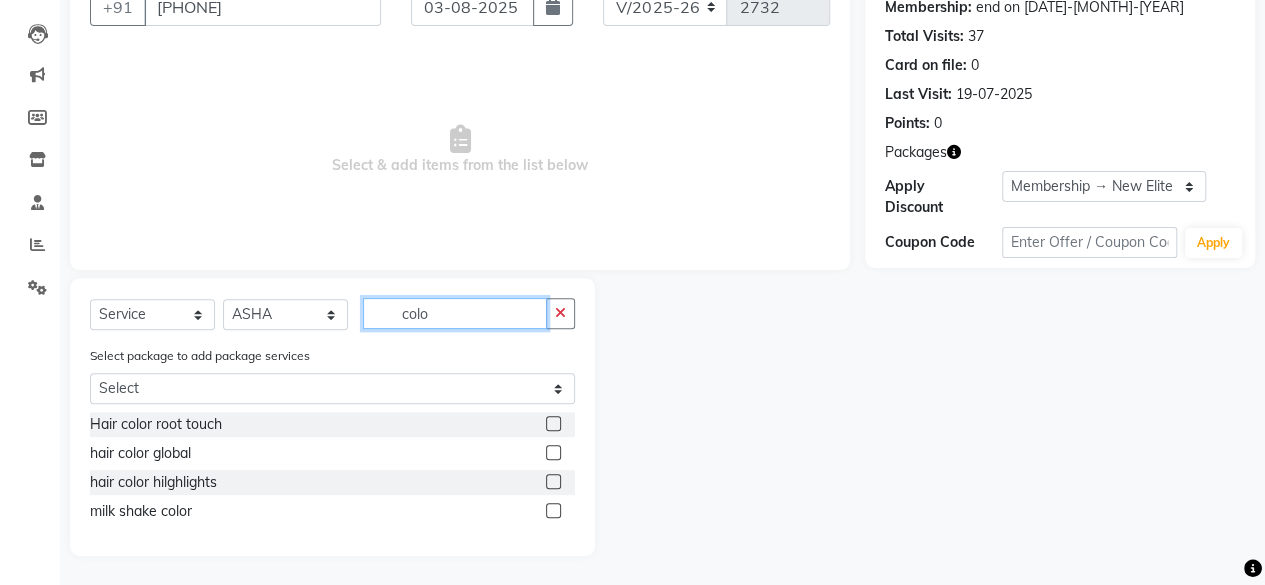 type on "colo" 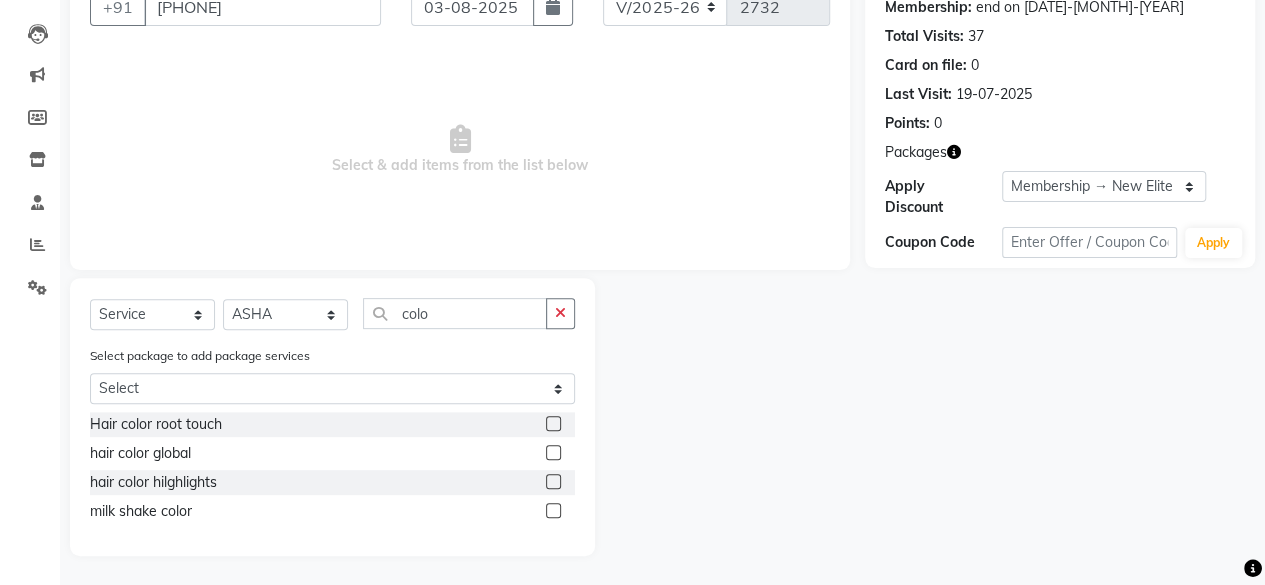 click 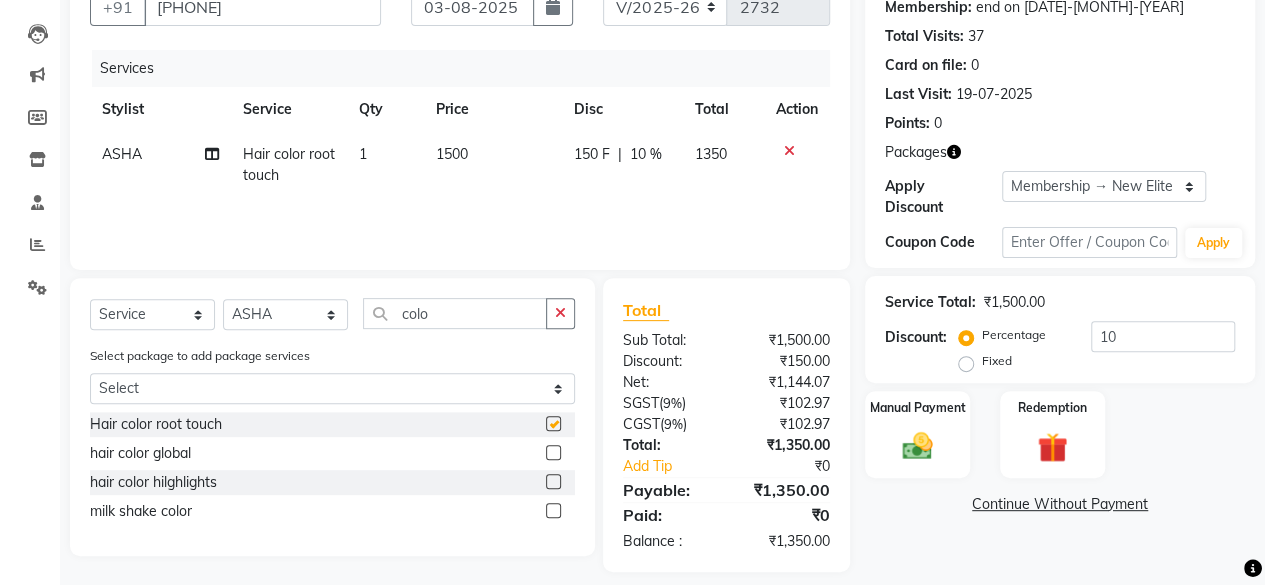 checkbox on "false" 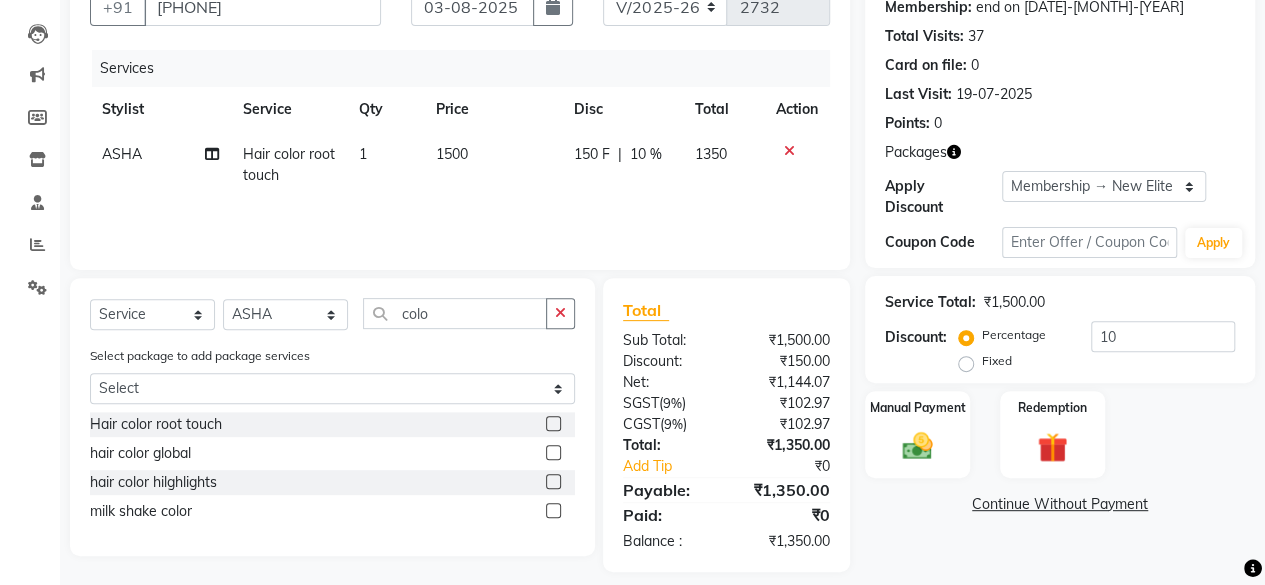 click on "1500" 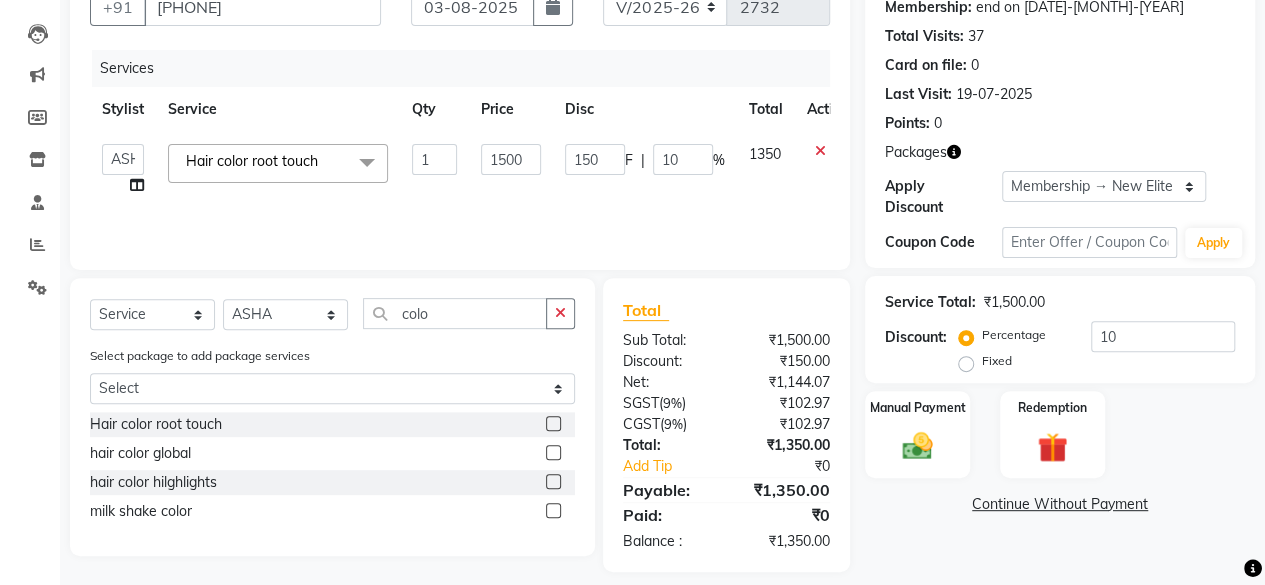 click on "1500" 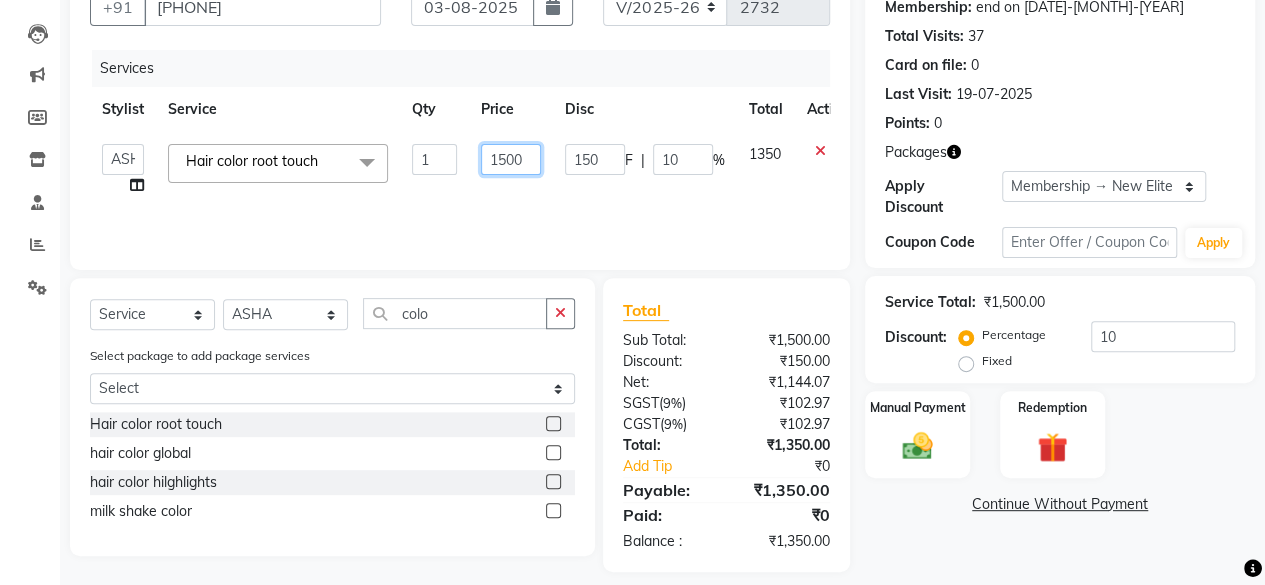 click on "1500" 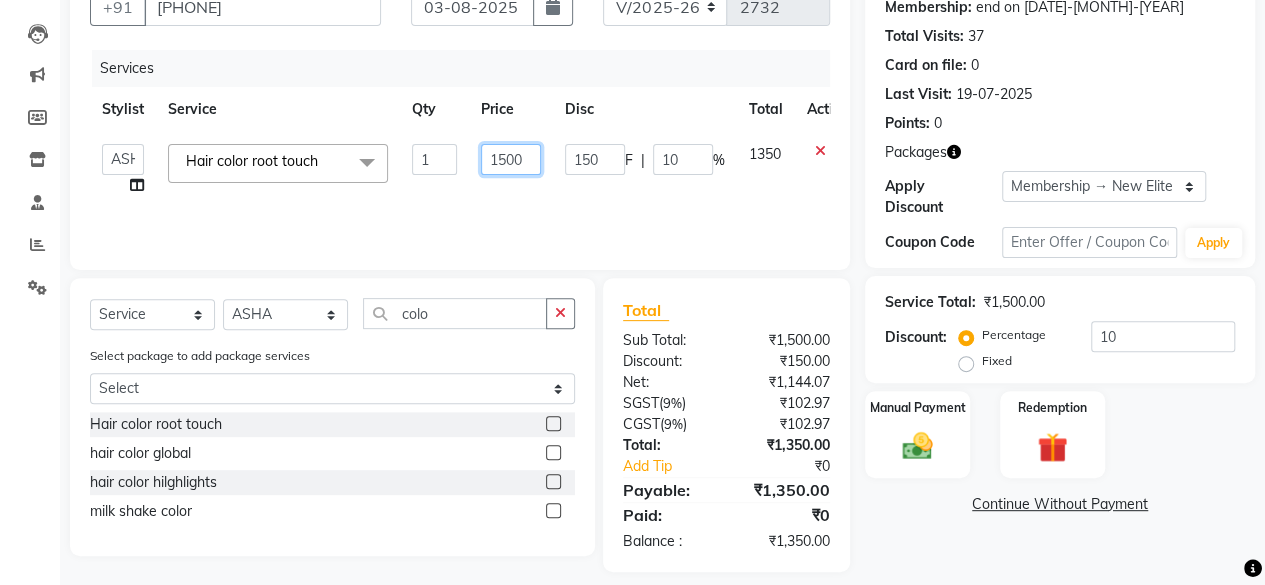 click on "1500" 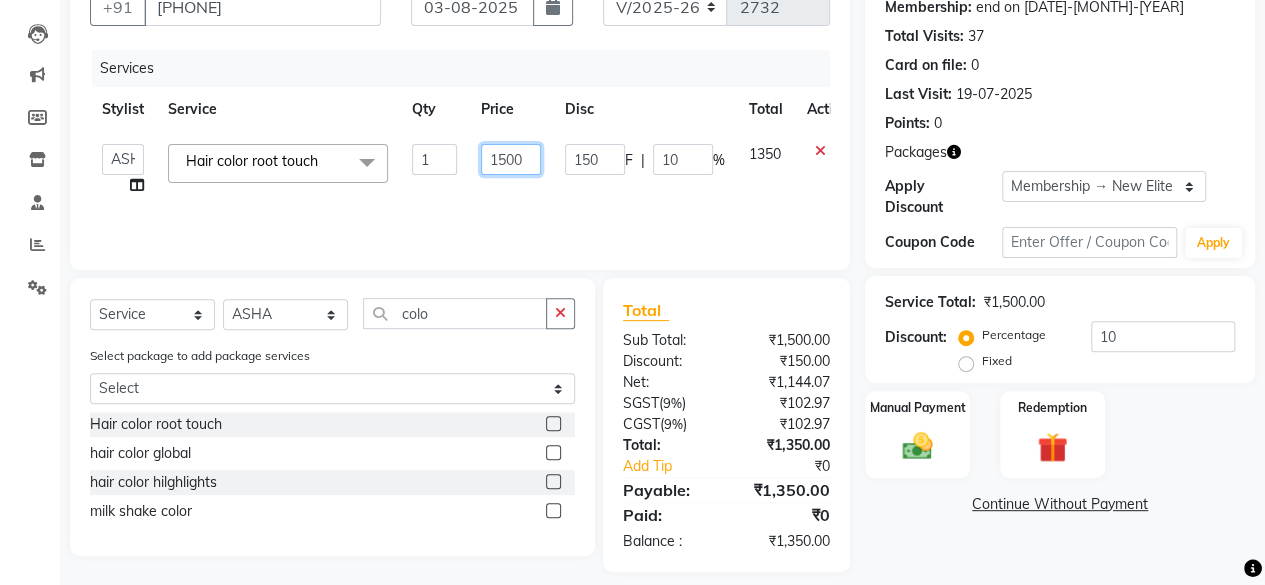 click on "1500" 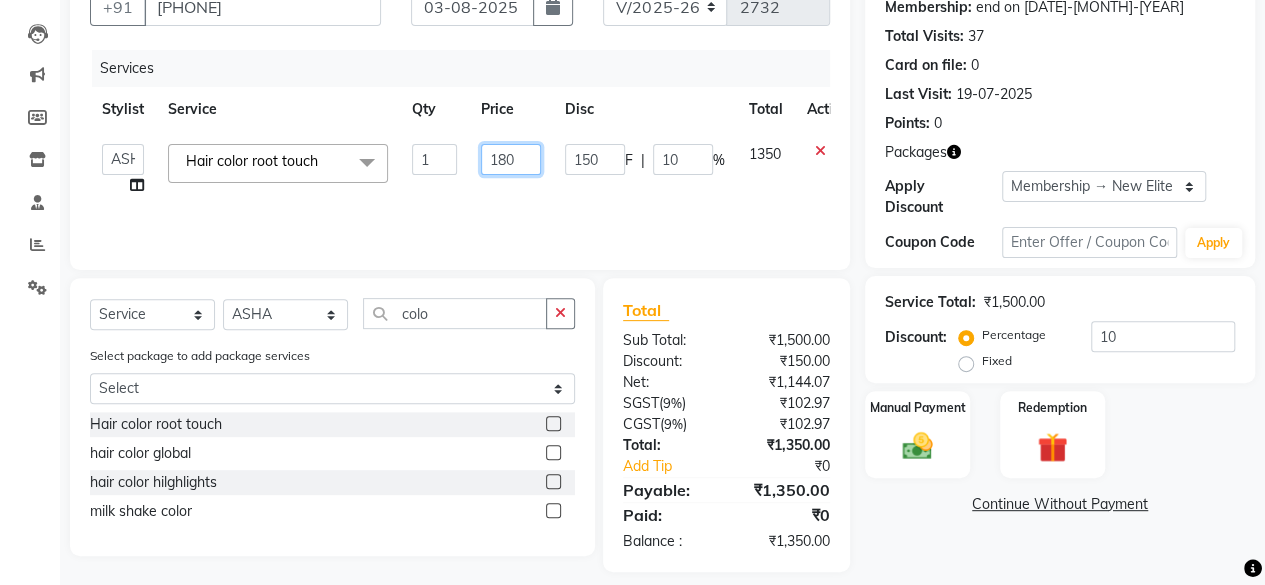 type on "1800" 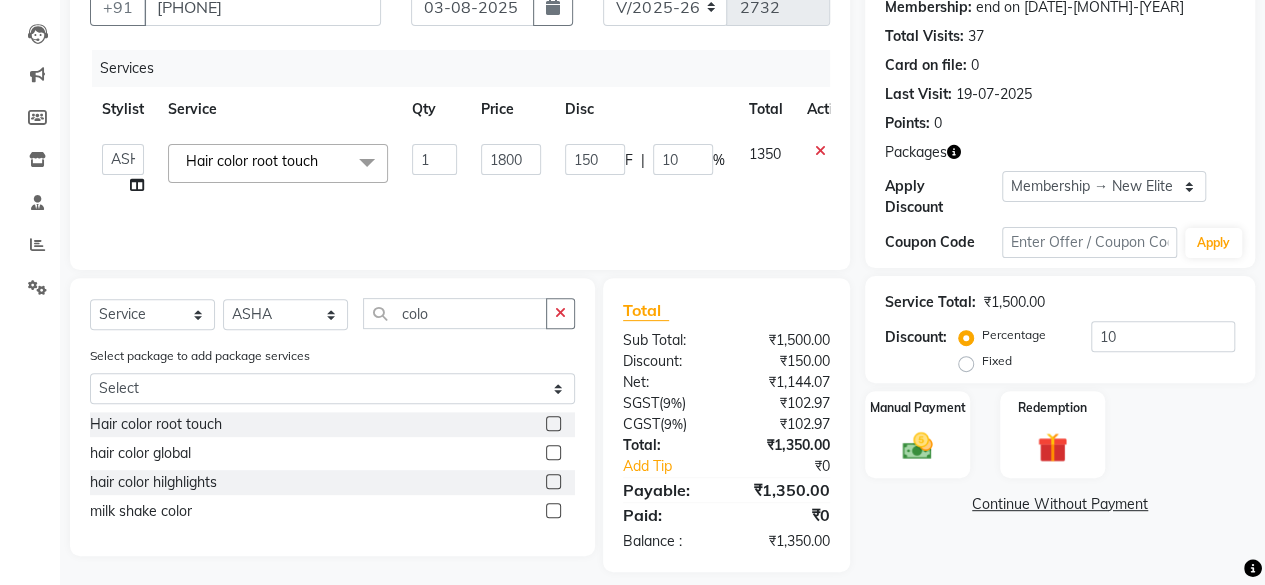 click on "1800" 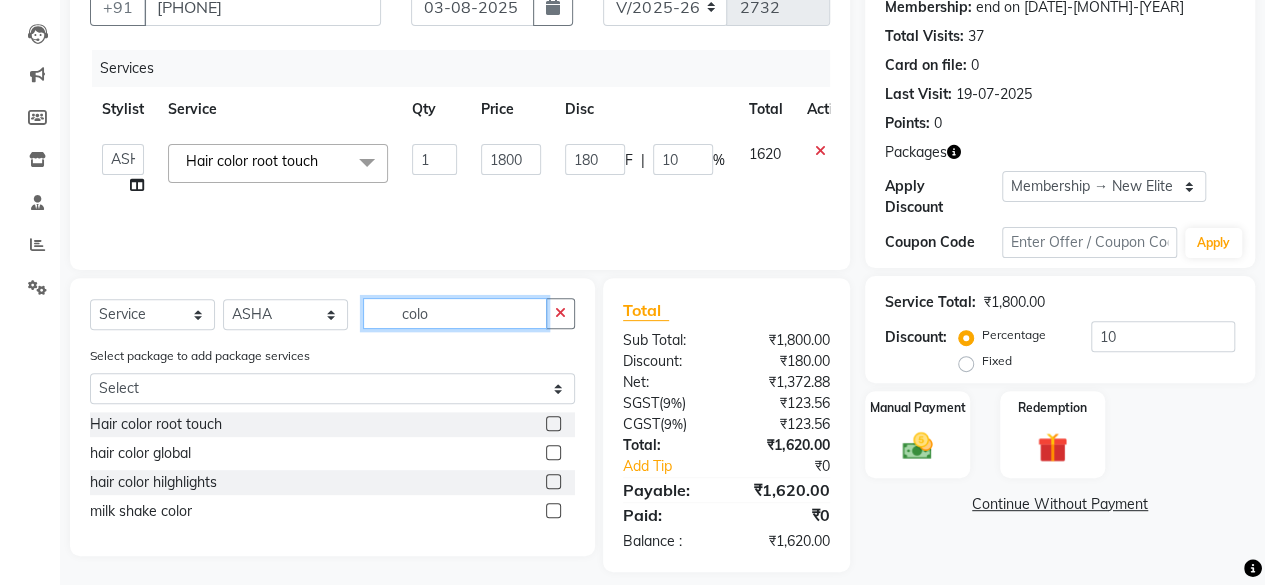click on "colo" 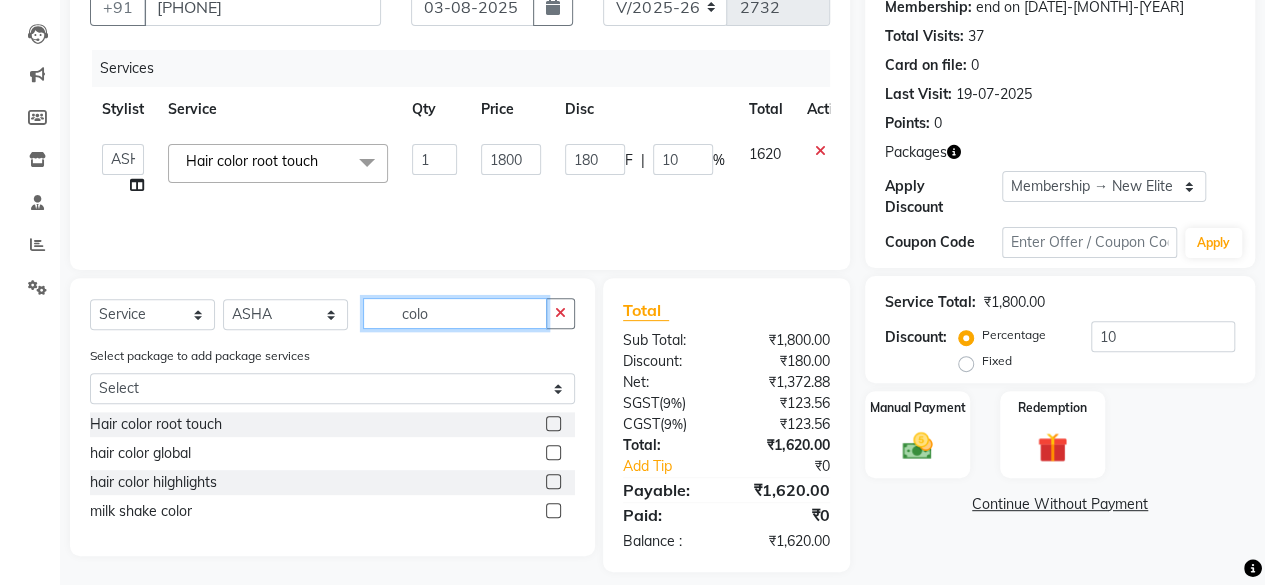 click on "colo" 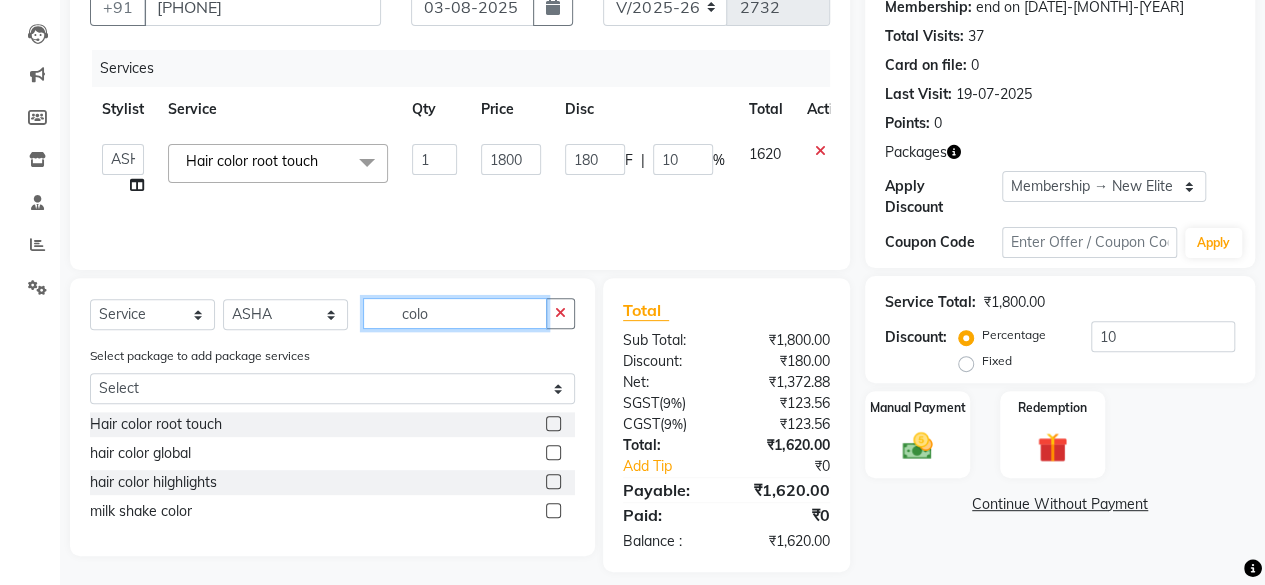 click on "colo" 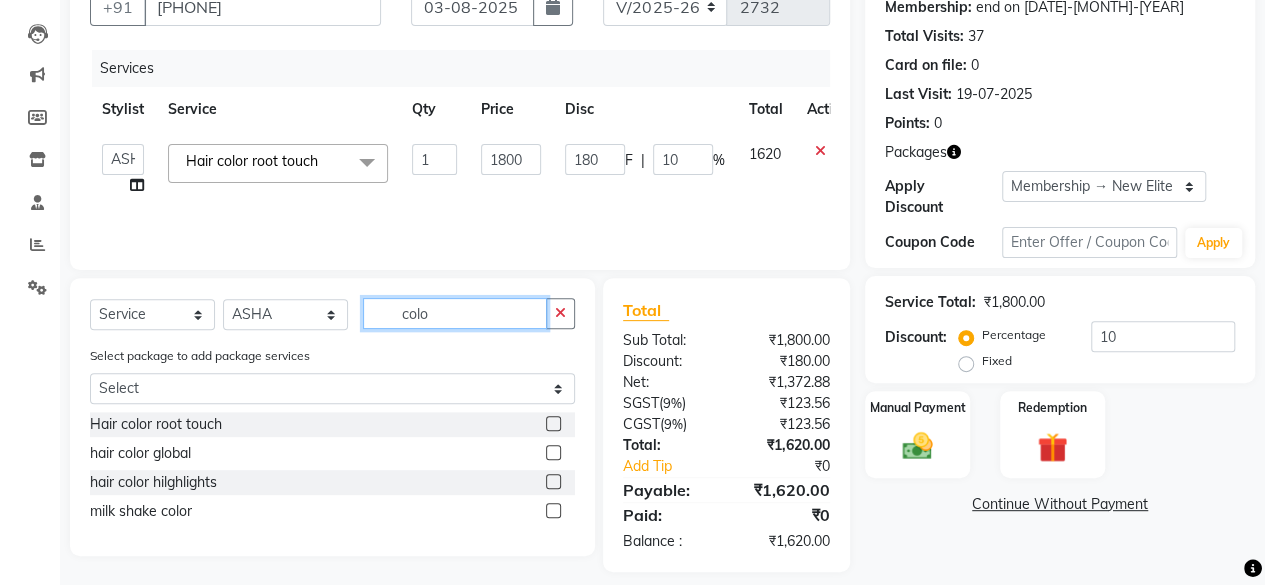 scroll, scrollTop: 98, scrollLeft: 0, axis: vertical 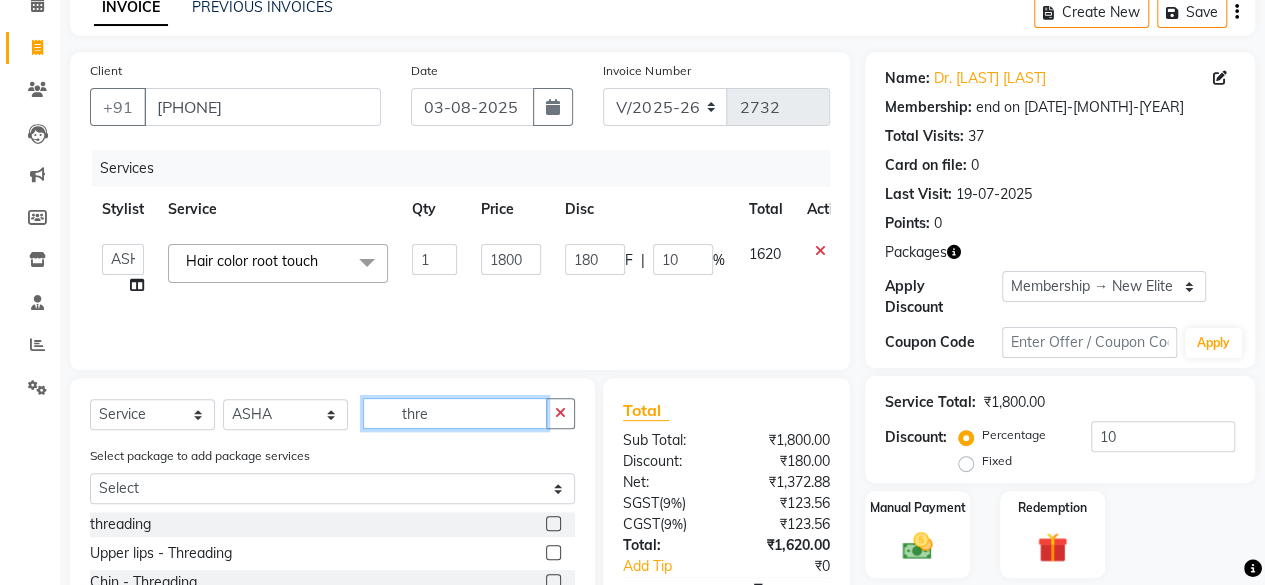 type on "thre" 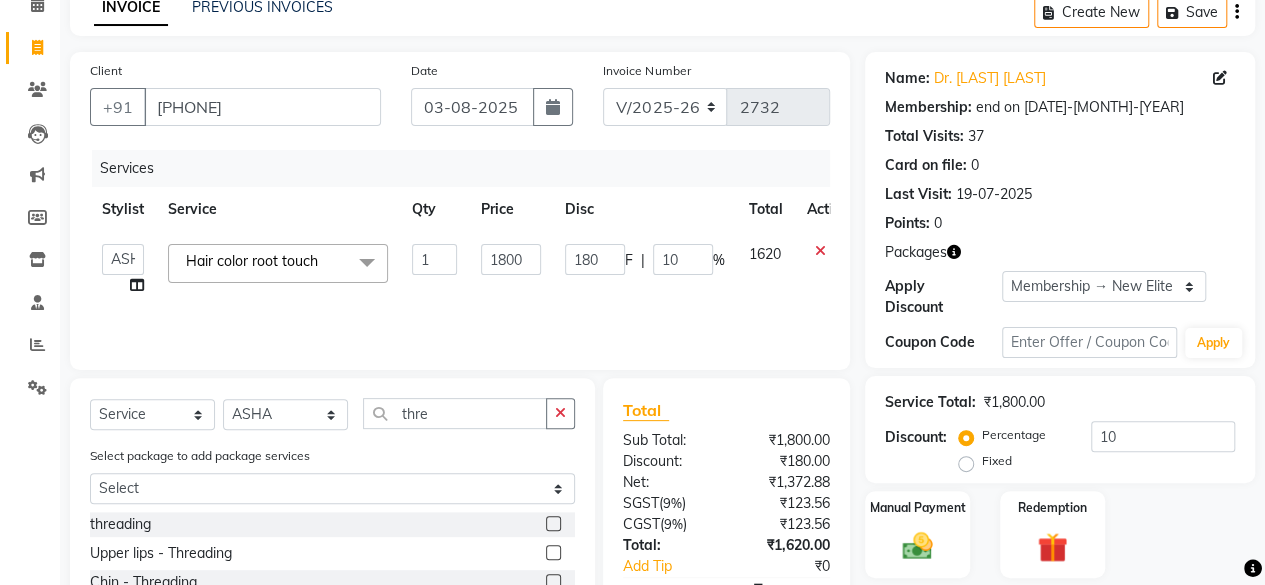 click 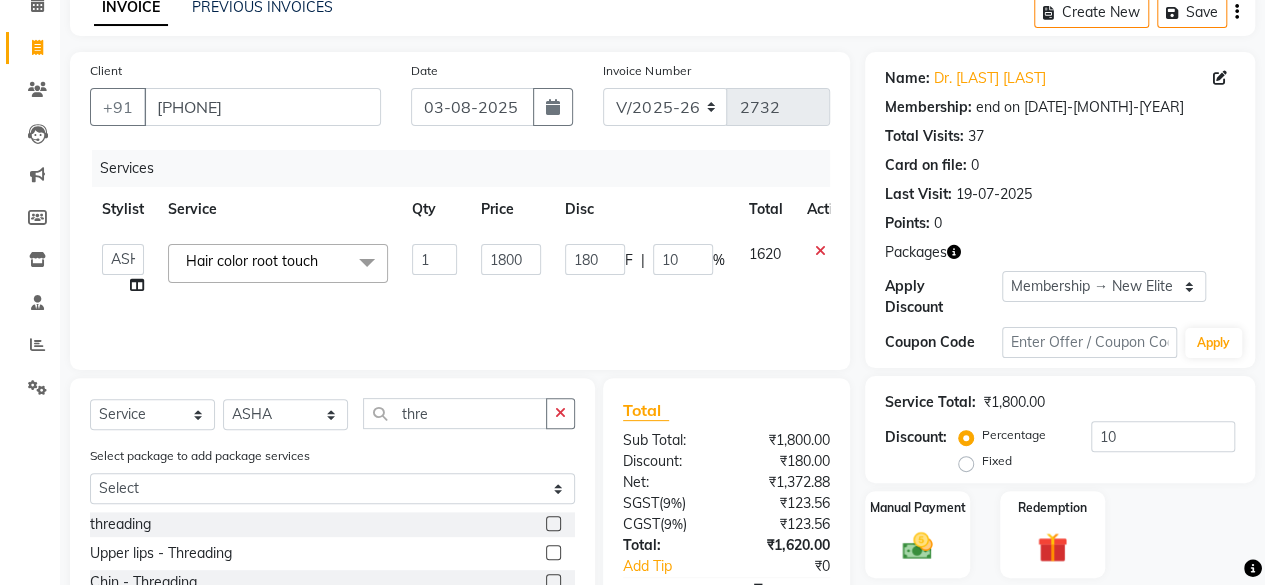 drag, startPoint x: 554, startPoint y: 524, endPoint x: 512, endPoint y: 430, distance: 102.9563 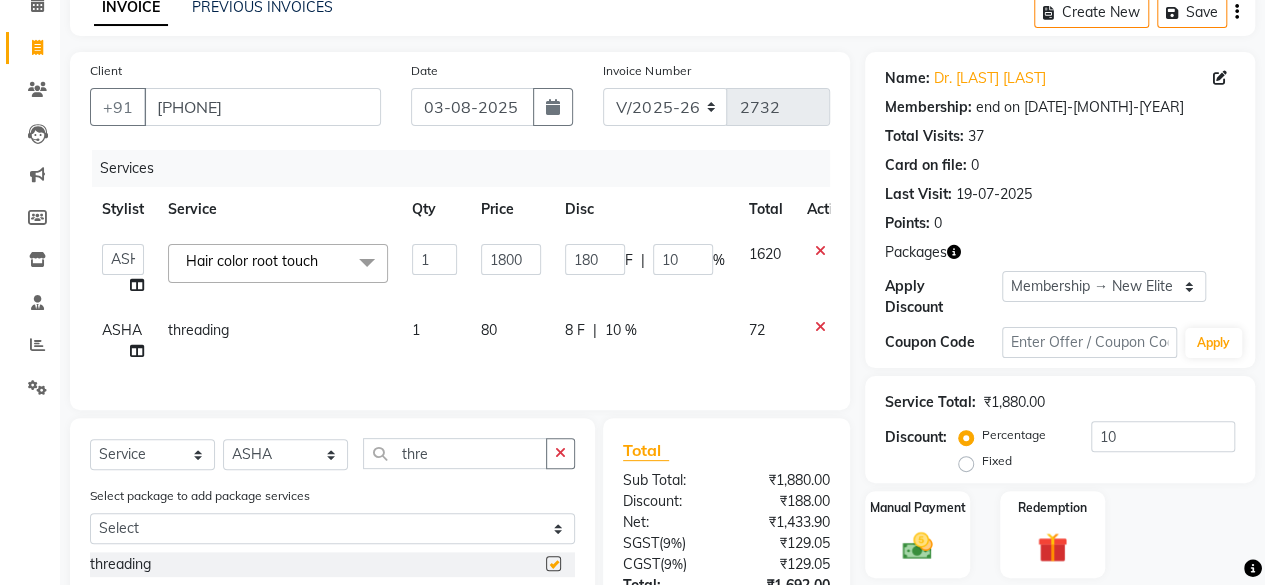 checkbox on "false" 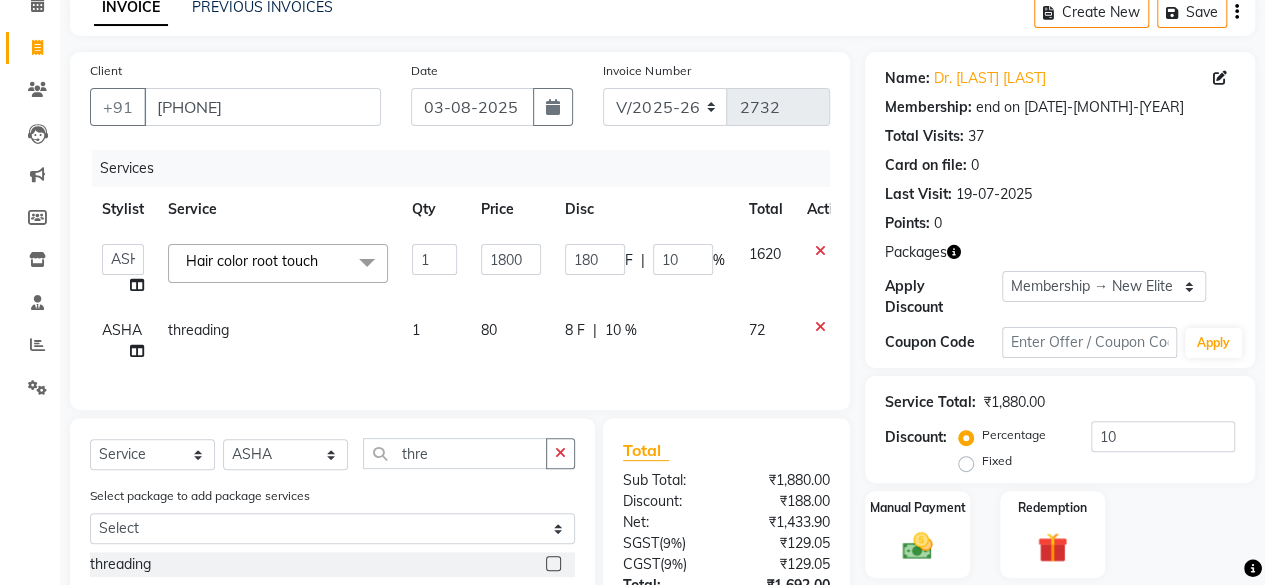 click on "80" 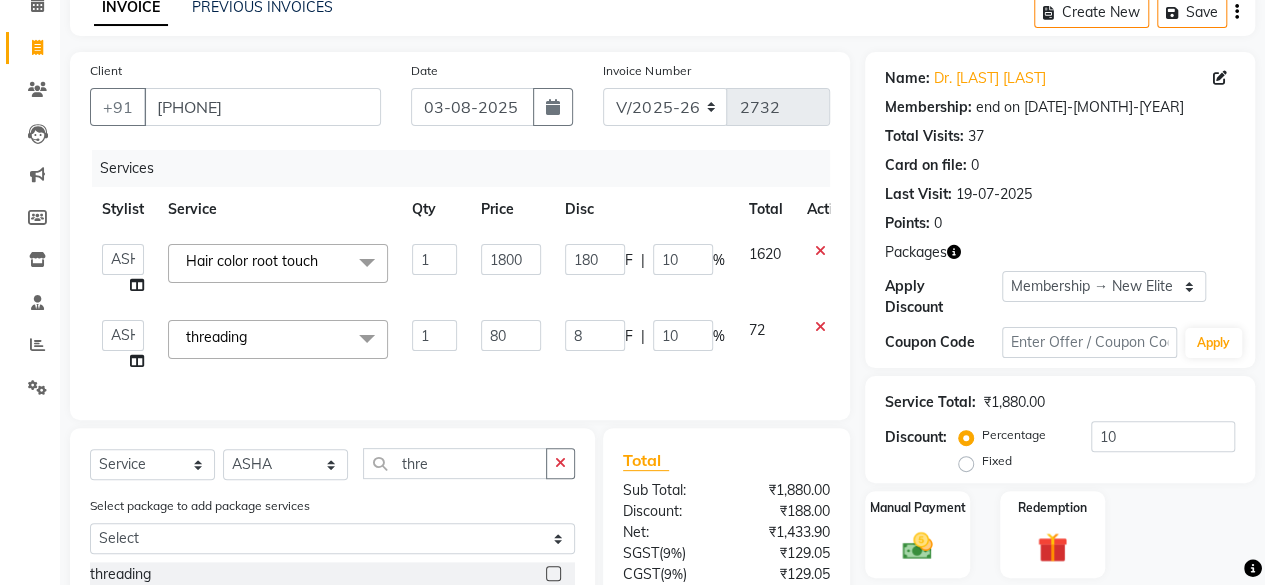 click on "80" 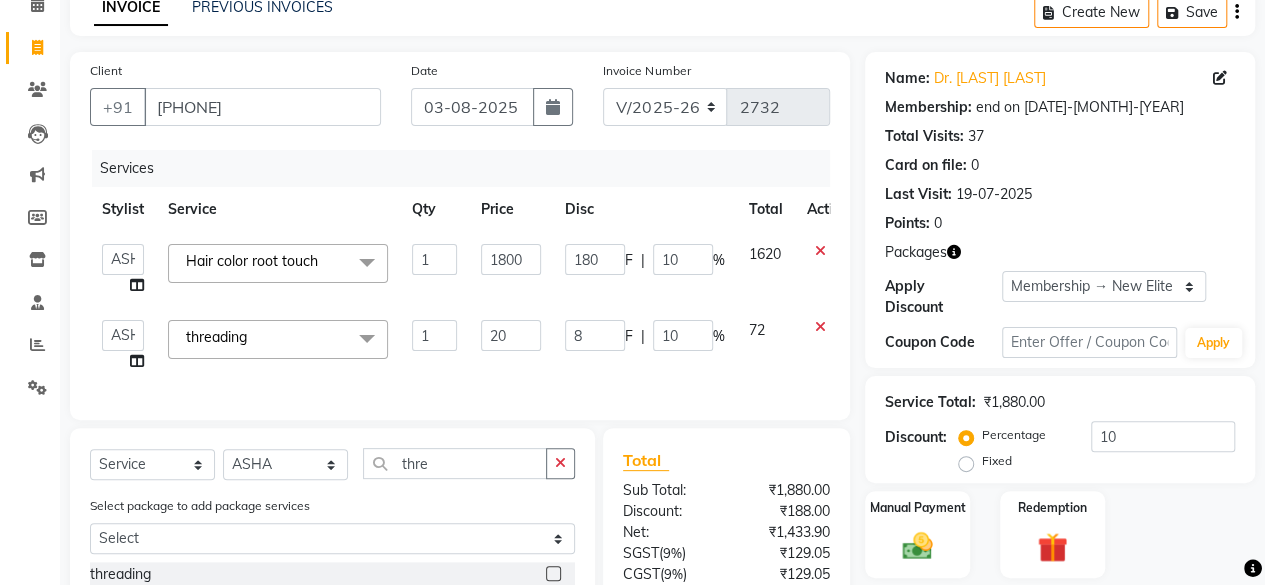 type on "200" 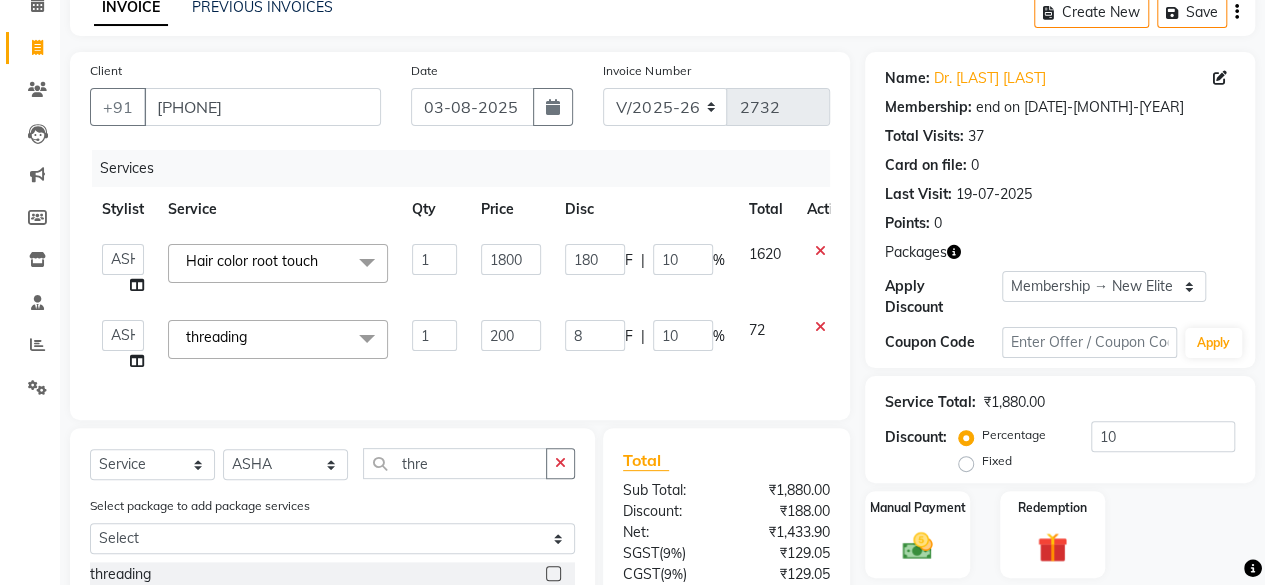 click on "200" 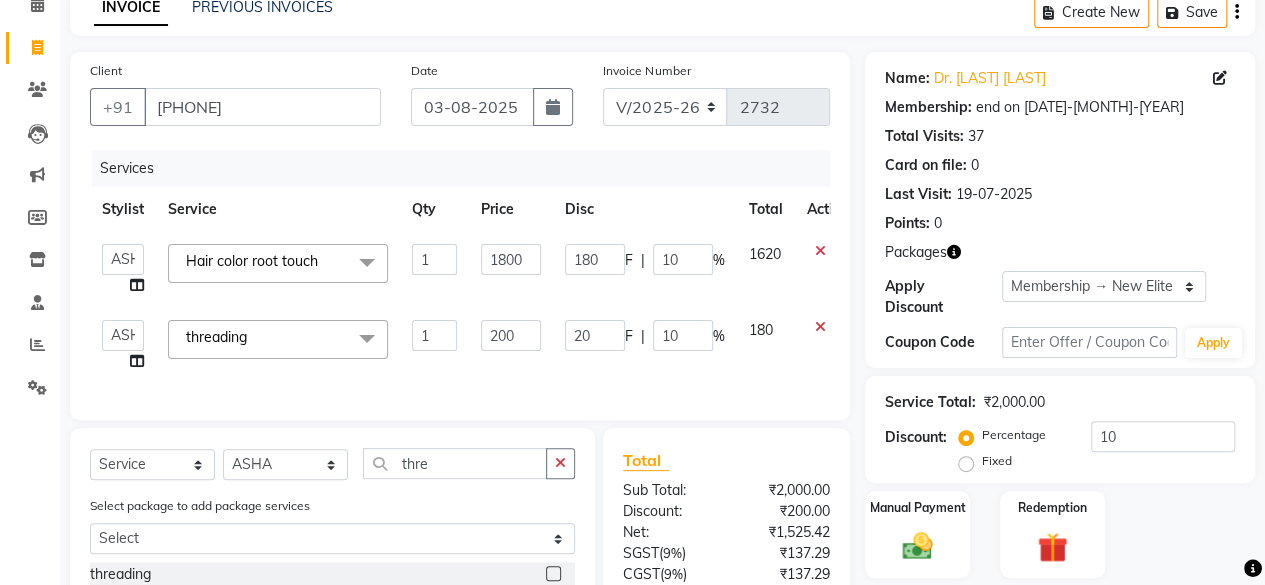 scroll, scrollTop: 292, scrollLeft: 0, axis: vertical 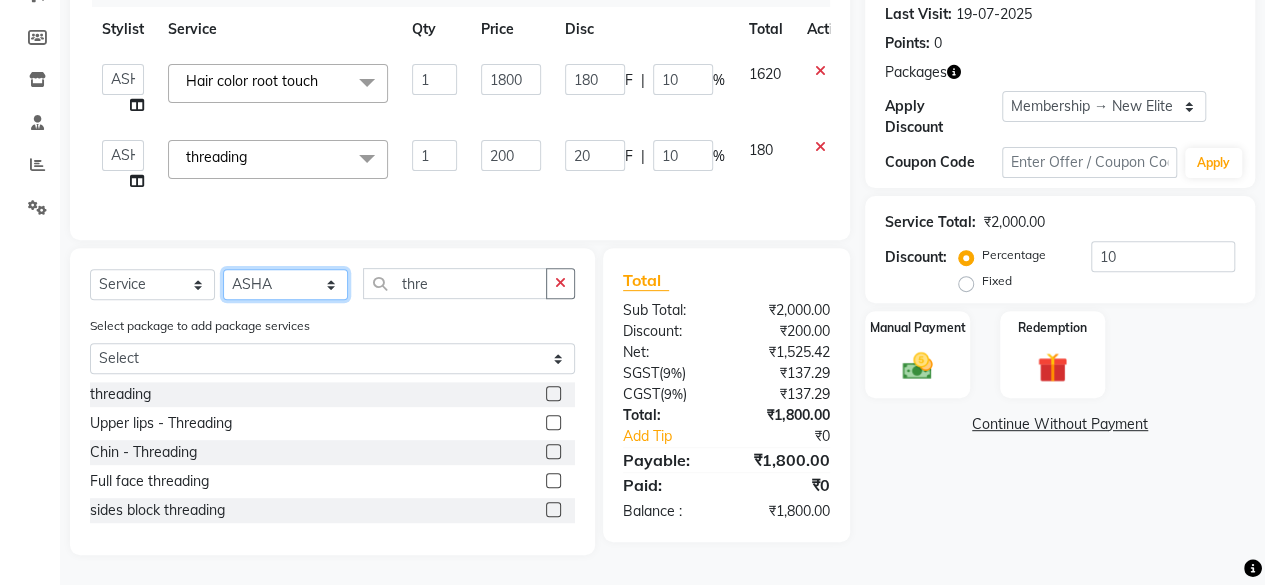 click on "Select Stylist Arvind ASHA bhawna goyal Dev Dimple Director Harsha Hemlata kajal Latika lucky Manager Manisha maam Neelu  Pallavi Pinky Priyanka Rahul Sekhar usha" 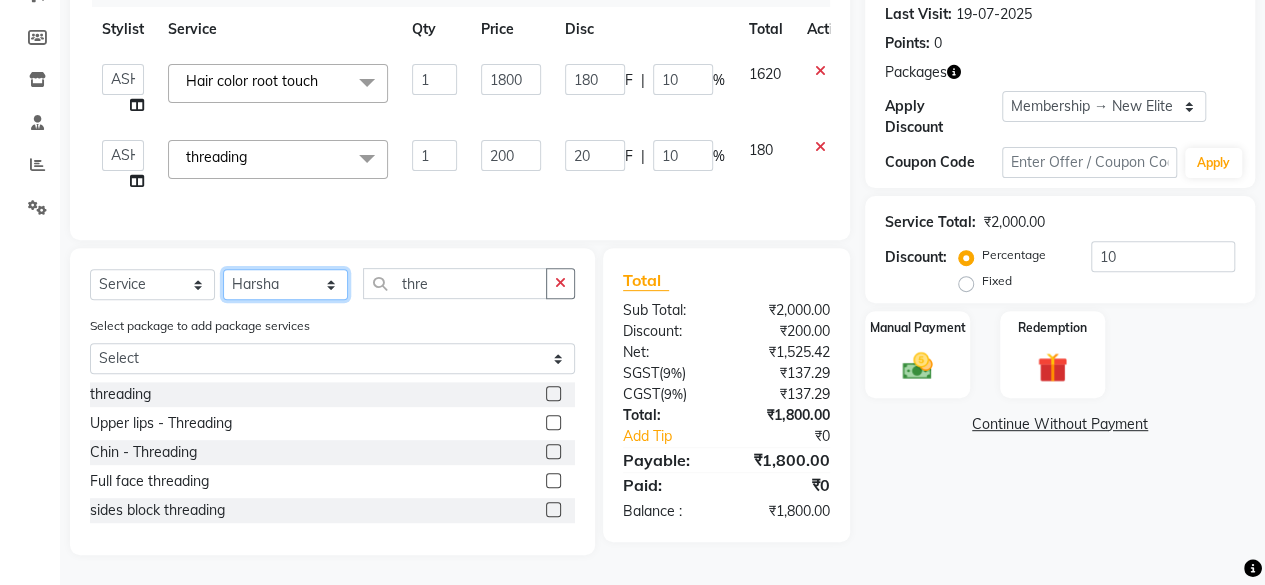 click on "Select Stylist Arvind ASHA bhawna goyal Dev Dimple Director Harsha Hemlata kajal Latika lucky Manager Manisha maam Neelu  Pallavi Pinky Priyanka Rahul Sekhar usha" 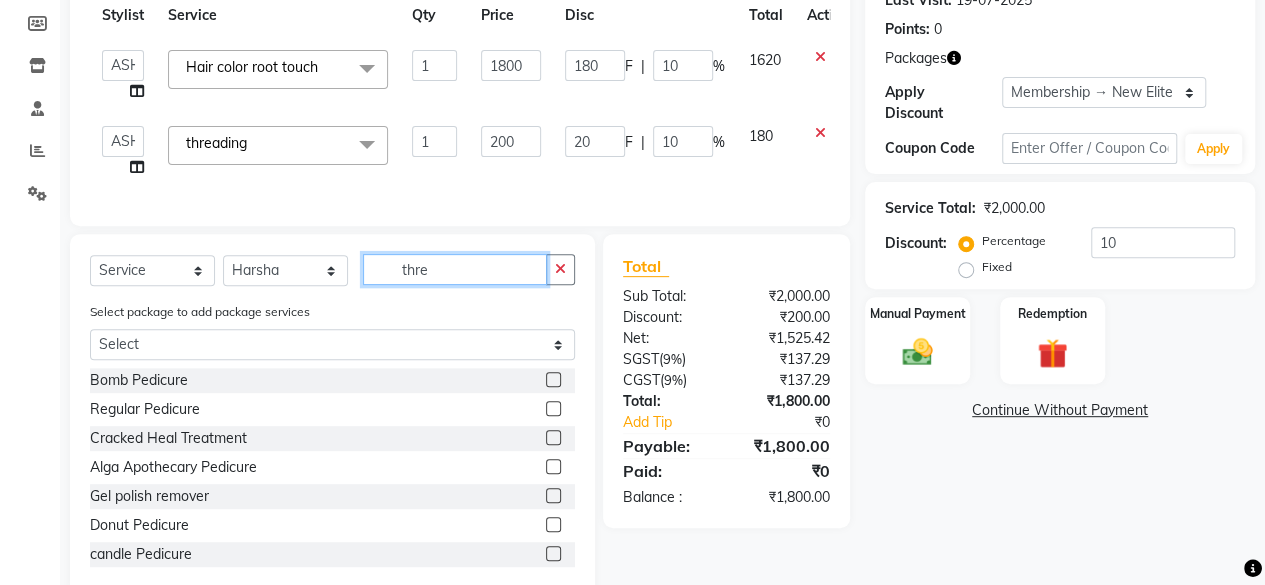click on "thre" 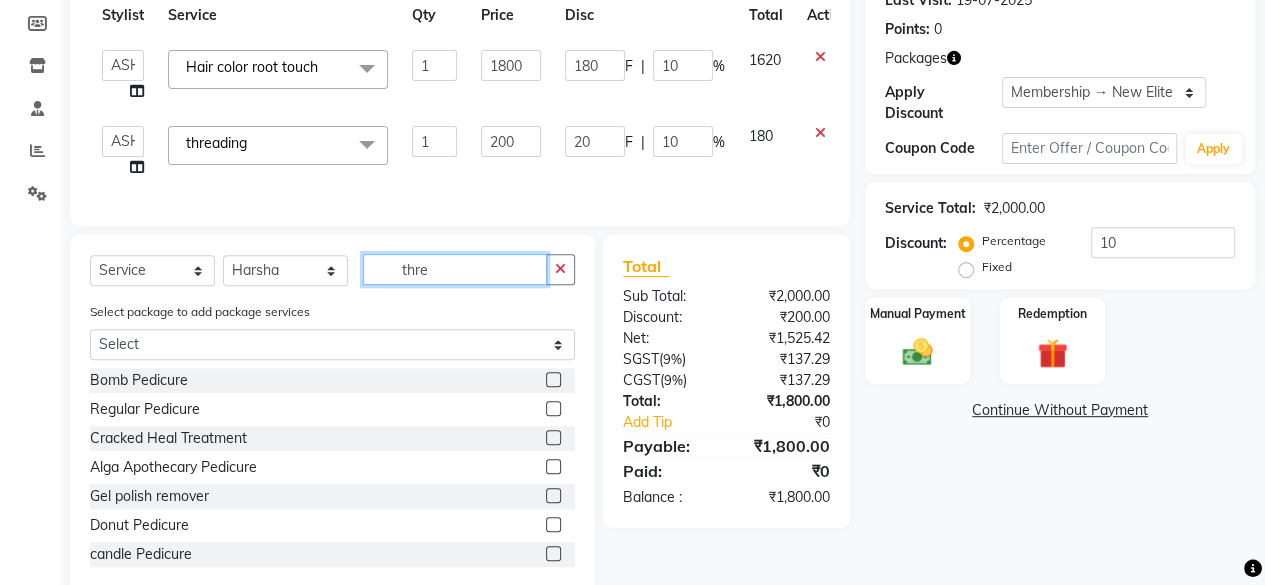 click on "thre" 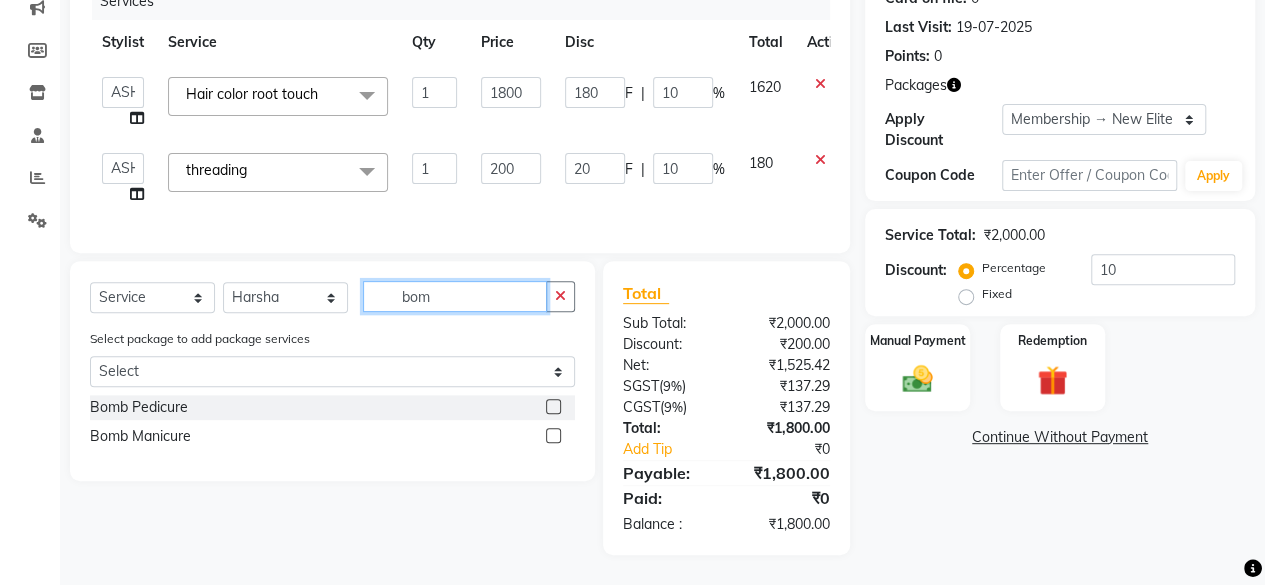 scroll, scrollTop: 278, scrollLeft: 0, axis: vertical 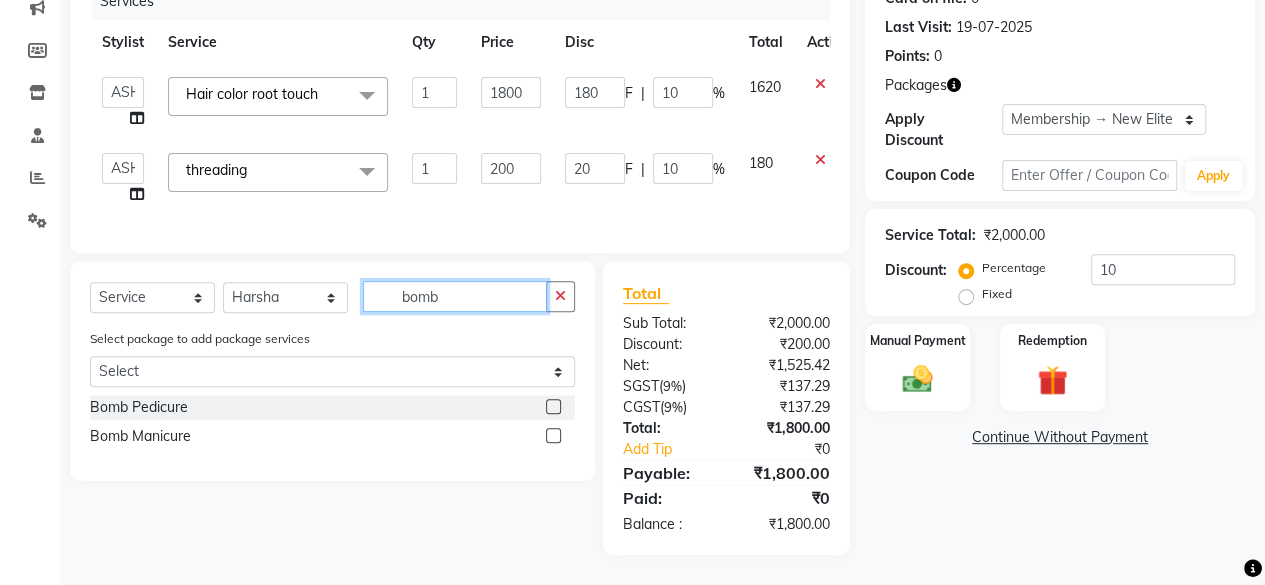 type on "bomb" 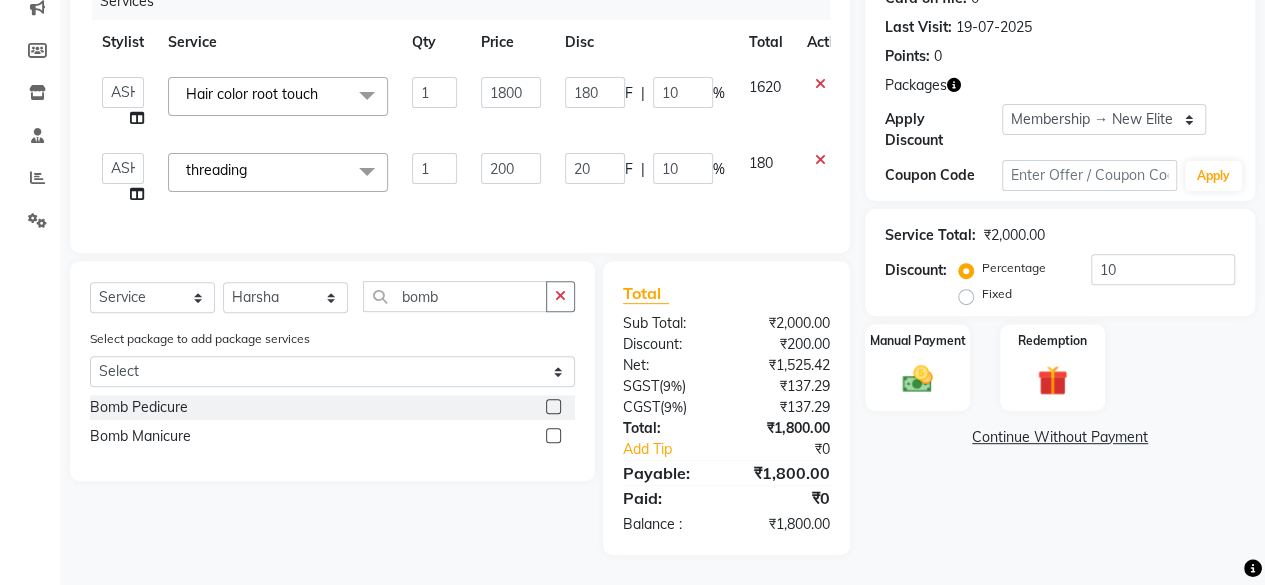 click 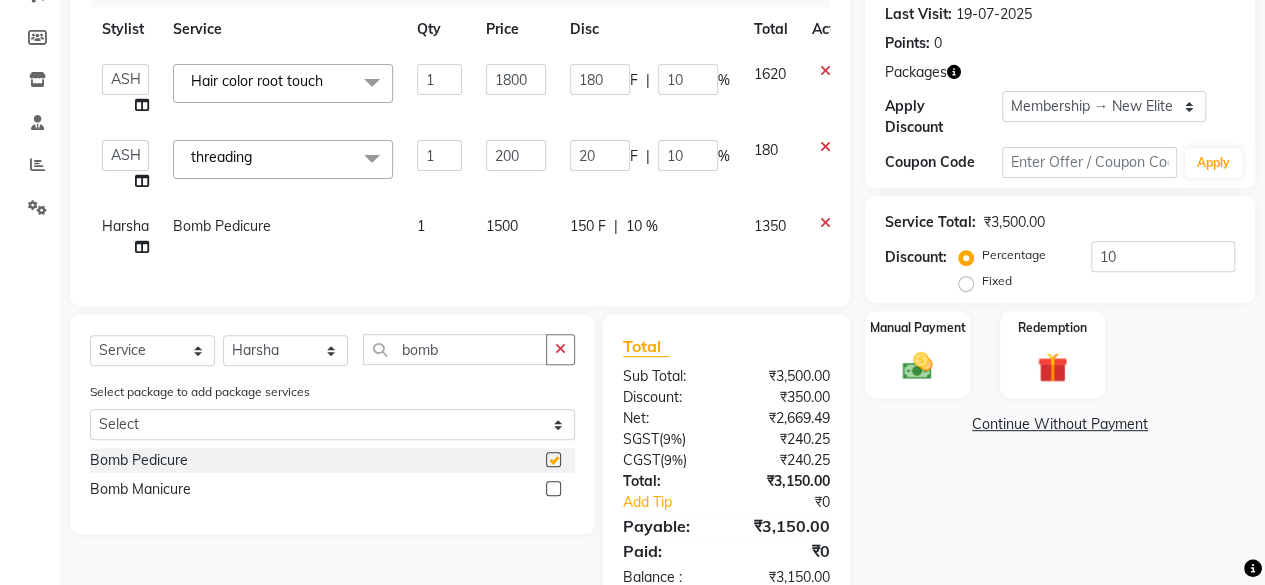 checkbox on "false" 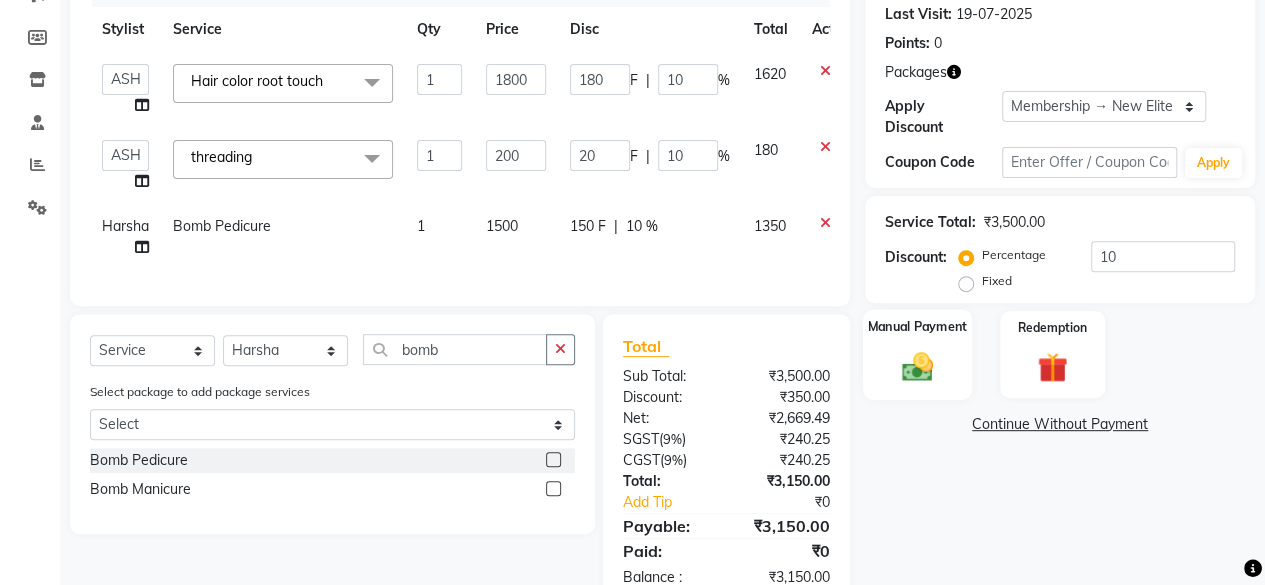 scroll, scrollTop: 344, scrollLeft: 0, axis: vertical 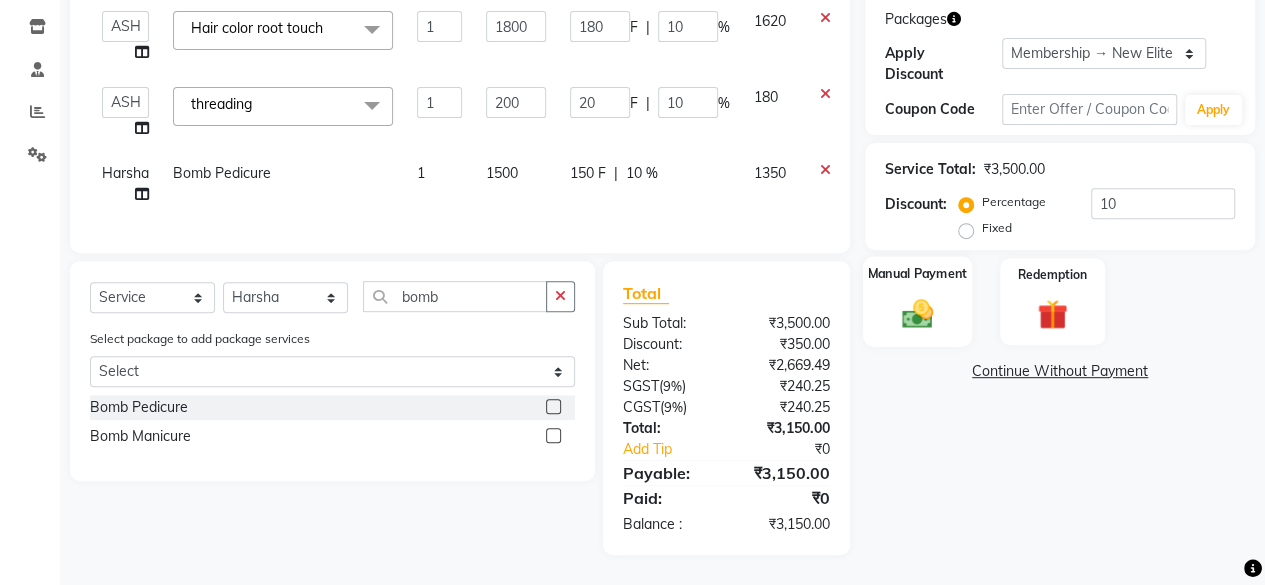 click 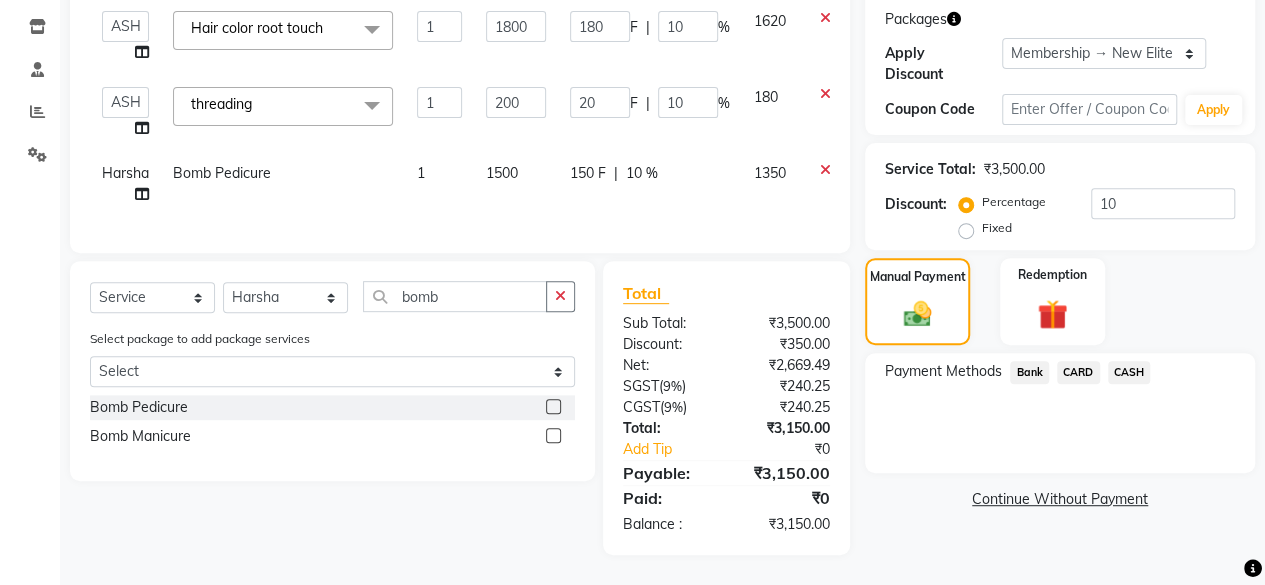 click on "CASH" 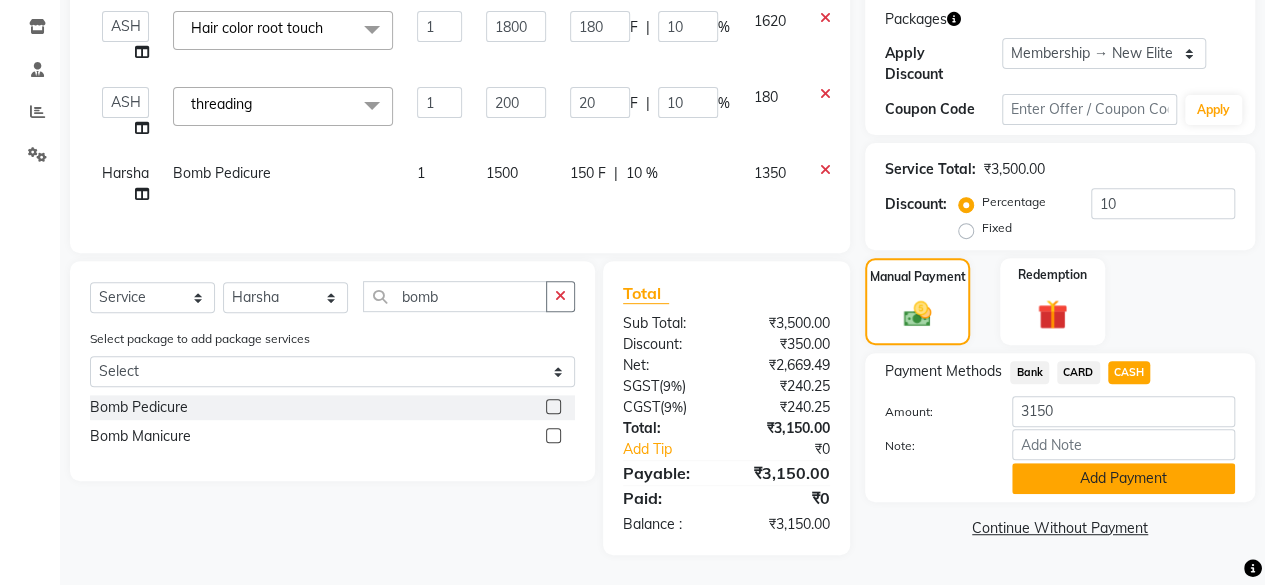 click on "Add Payment" 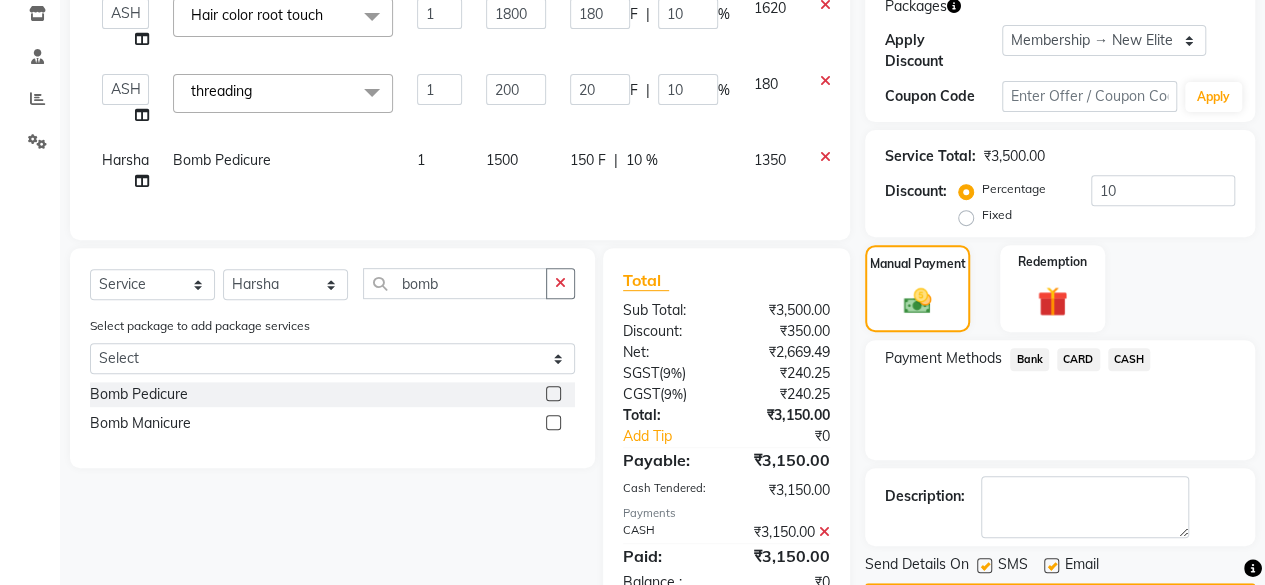 scroll, scrollTop: 415, scrollLeft: 0, axis: vertical 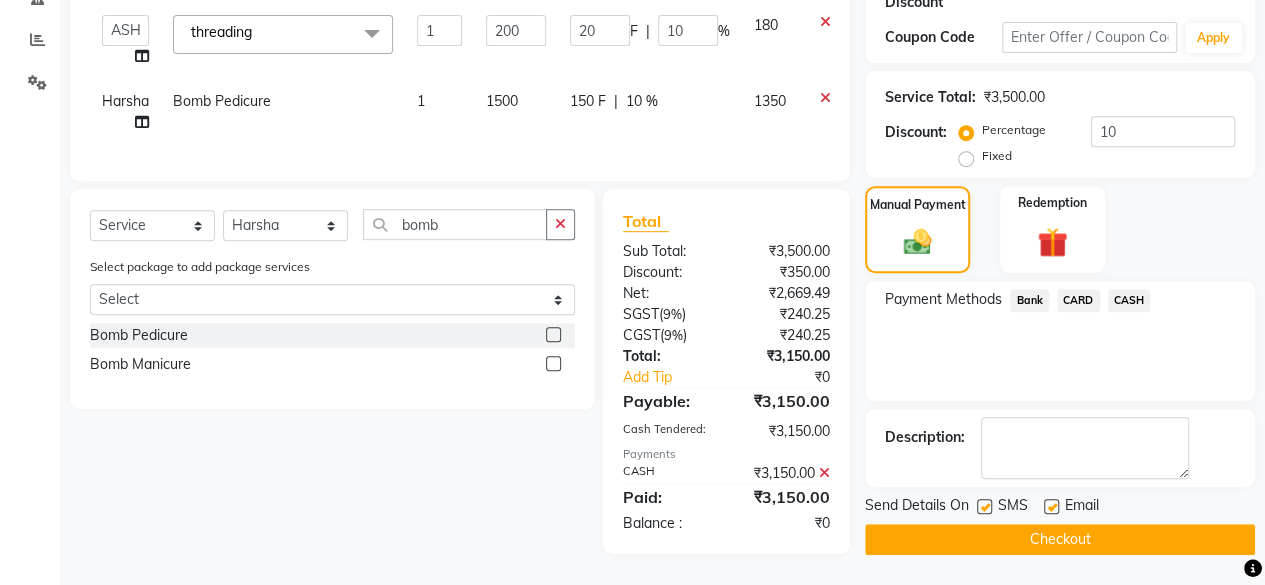click on "Checkout" 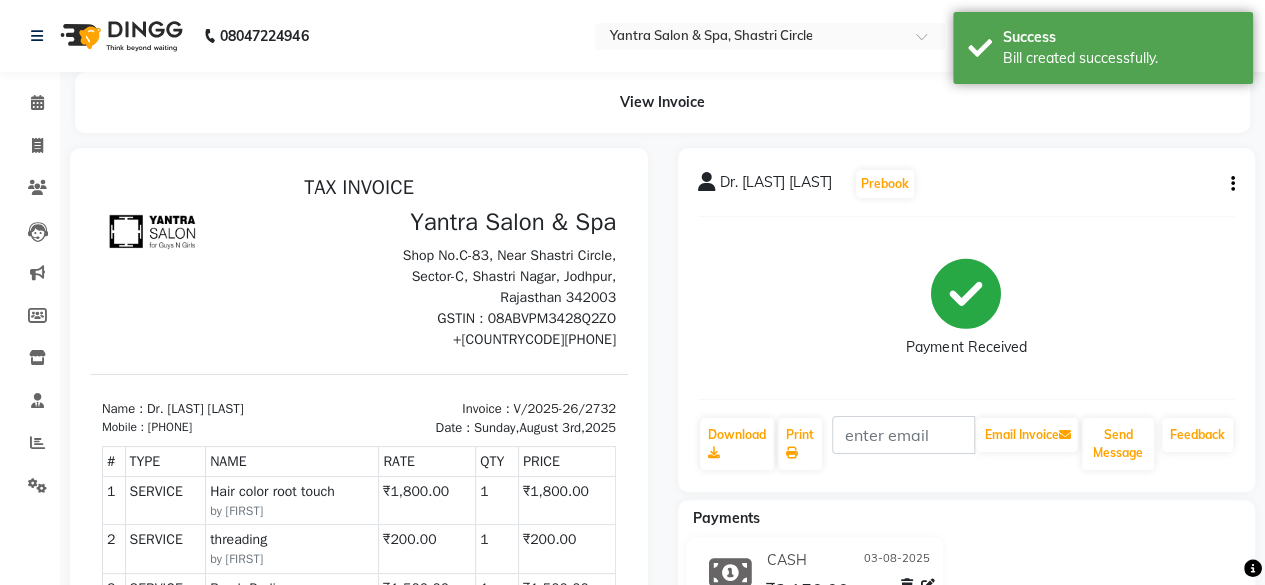 scroll, scrollTop: 0, scrollLeft: 0, axis: both 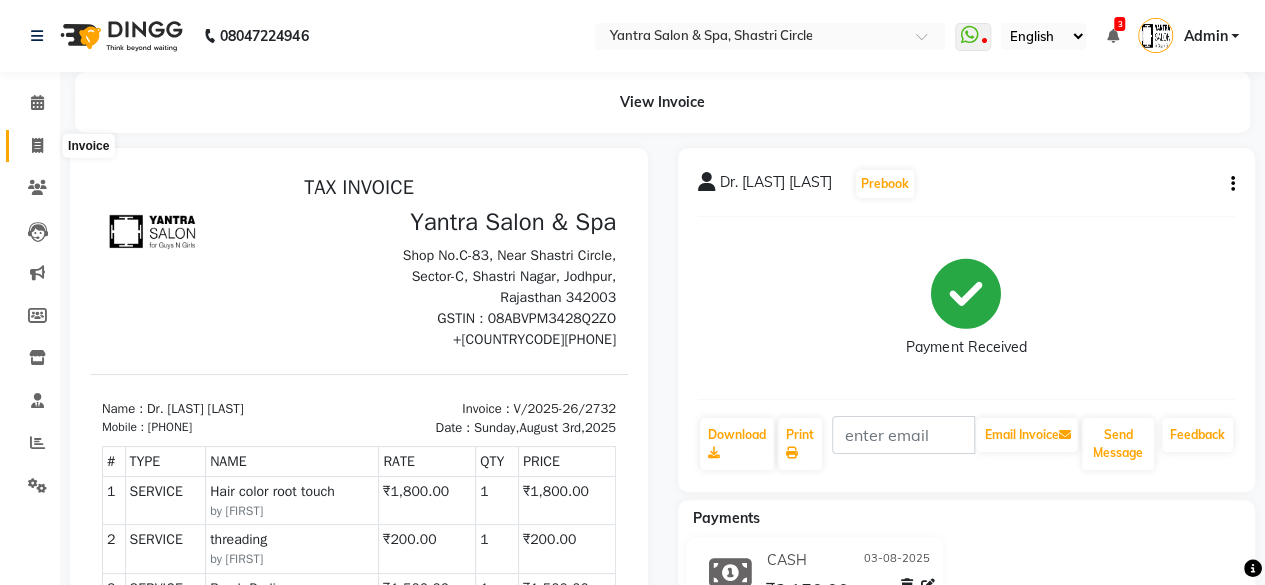 click 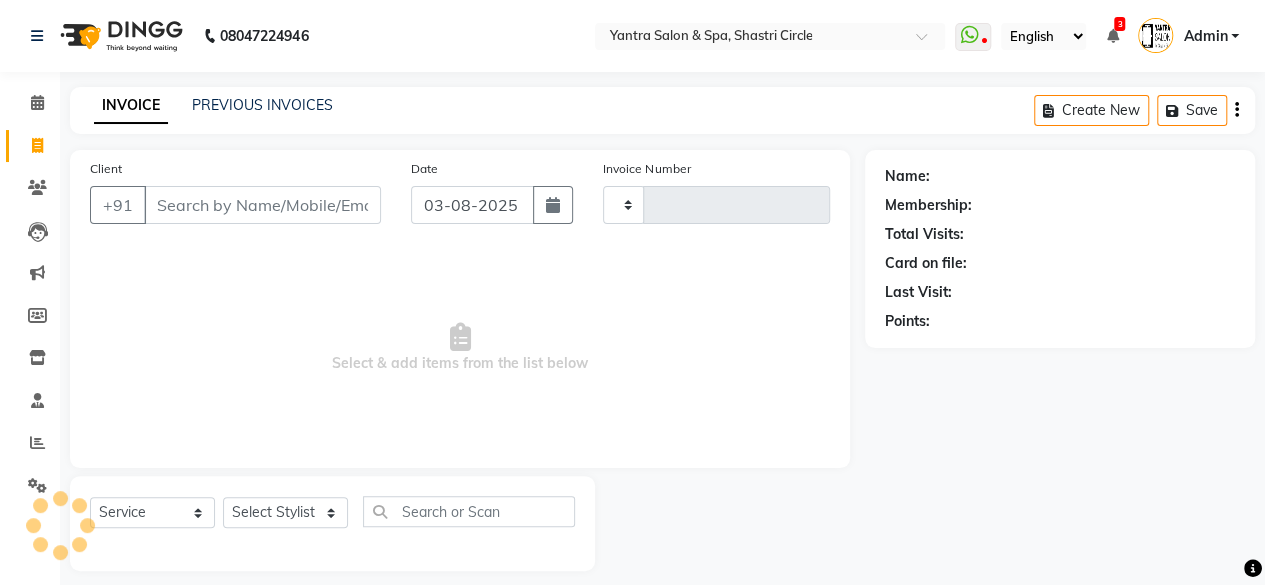 type on "2733" 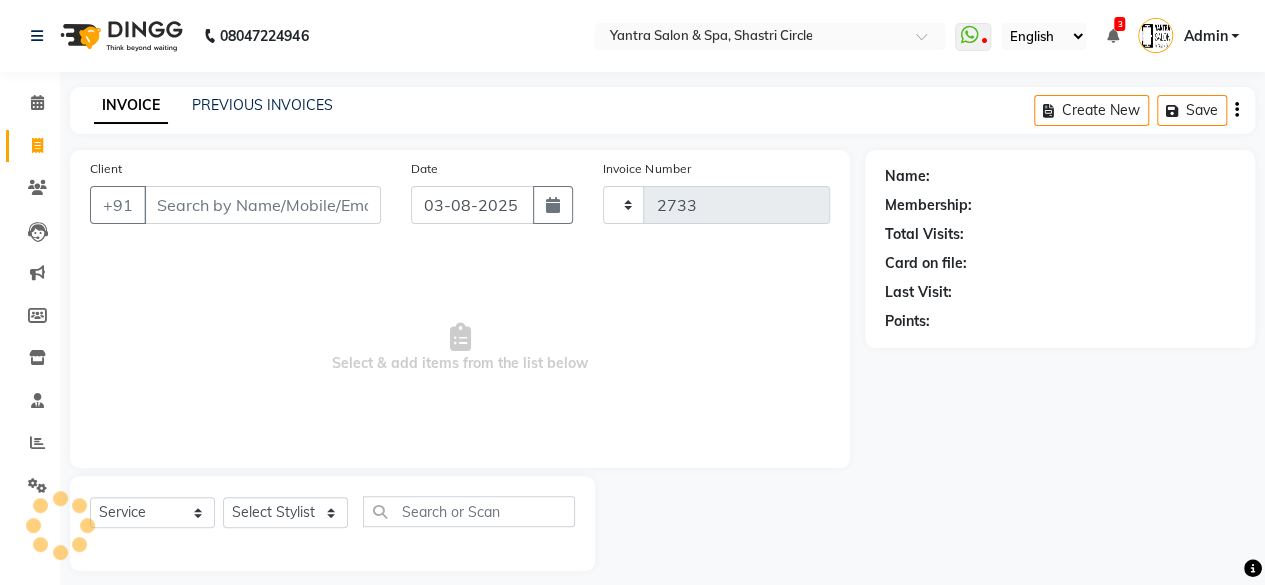 scroll, scrollTop: 15, scrollLeft: 0, axis: vertical 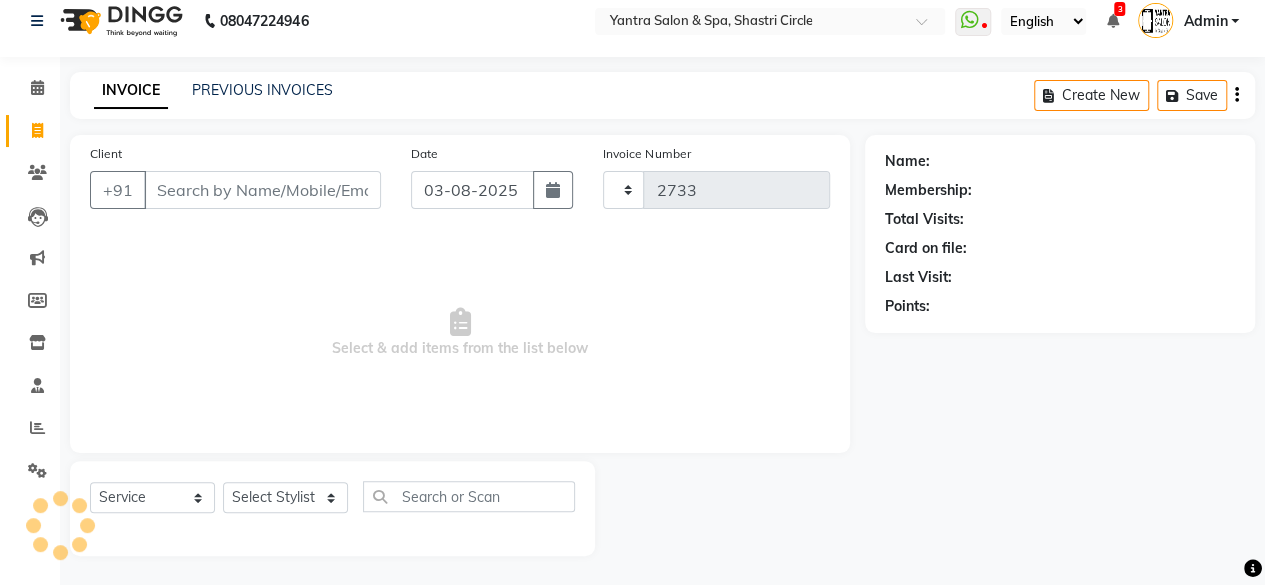 select on "154" 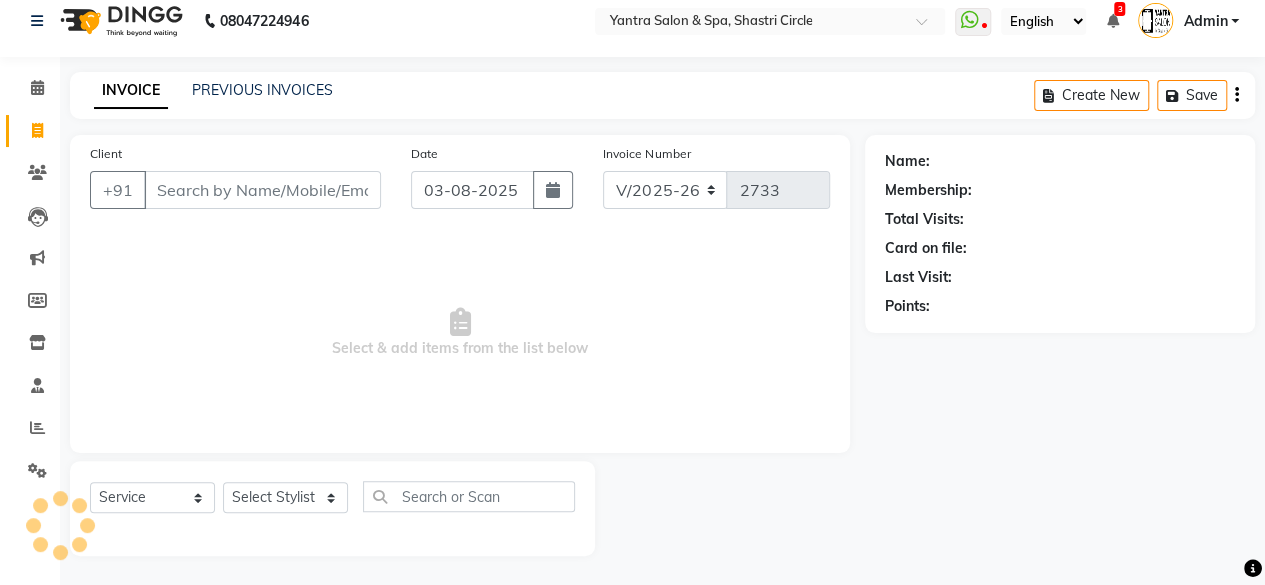 click on "Client" at bounding box center (262, 190) 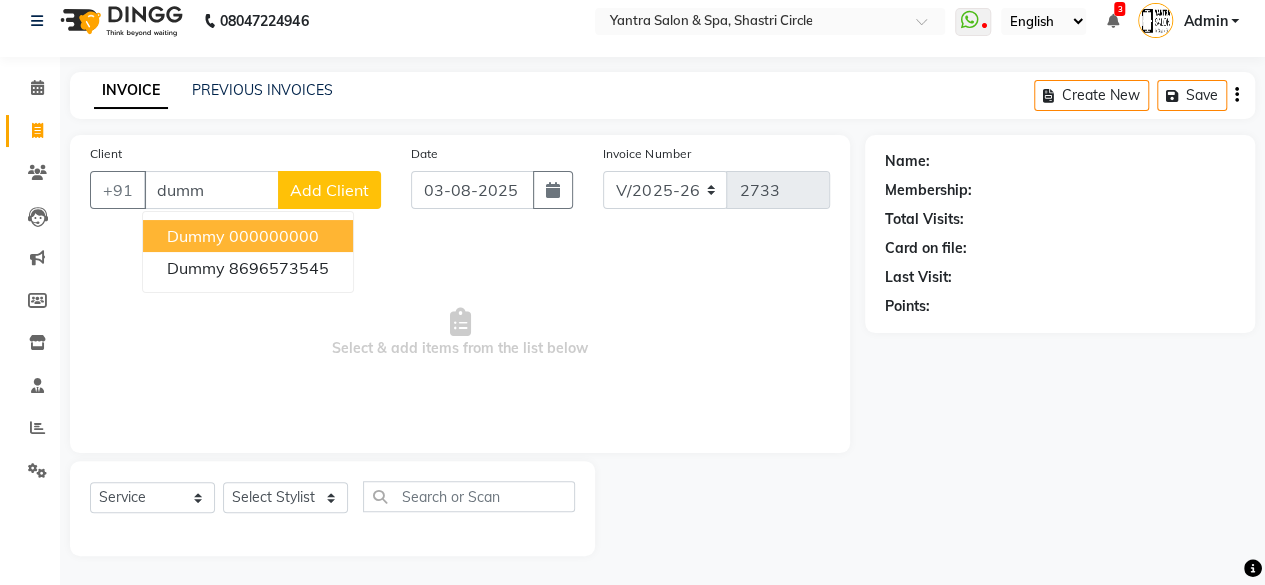 click on "000000000" at bounding box center [274, 236] 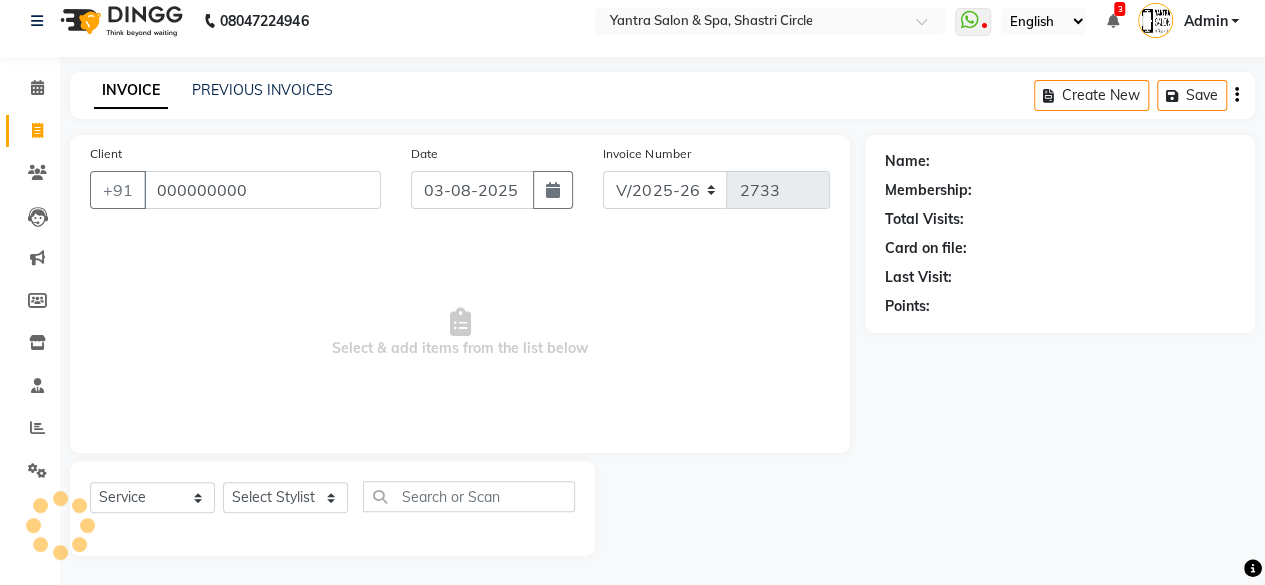 type on "000000000" 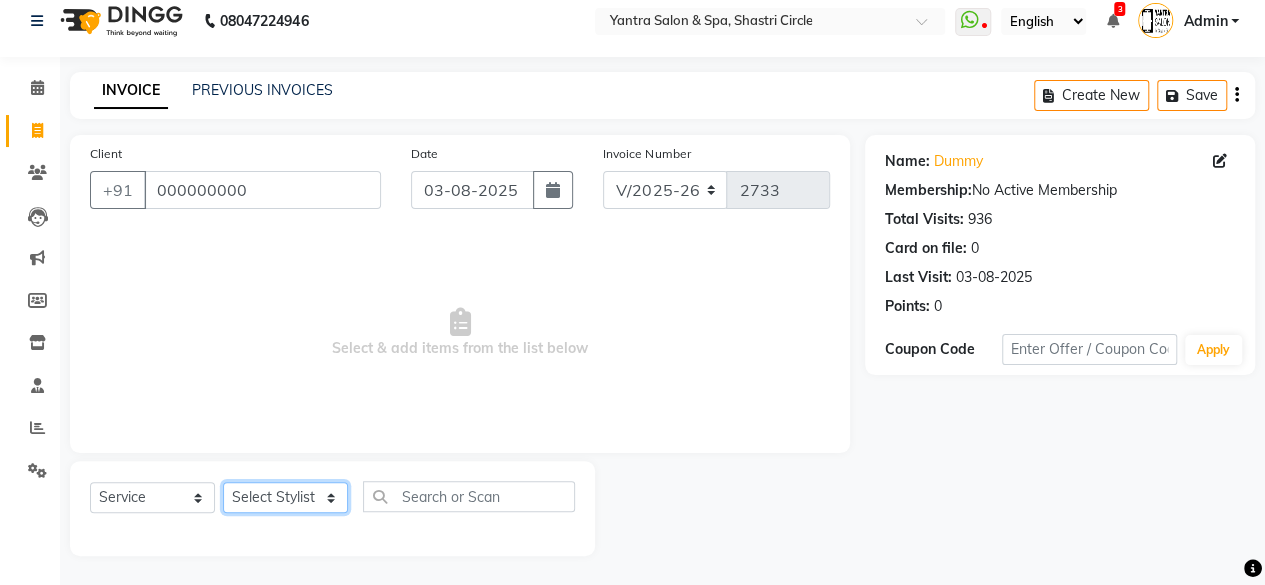 click on "Select Stylist Arvind ASHA bhawna goyal Dev Dimple Director Harsha Hemlata kajal Latika lucky Manager Manisha maam Neelu  Pallavi Pinky Priyanka Rahul Sekhar usha" 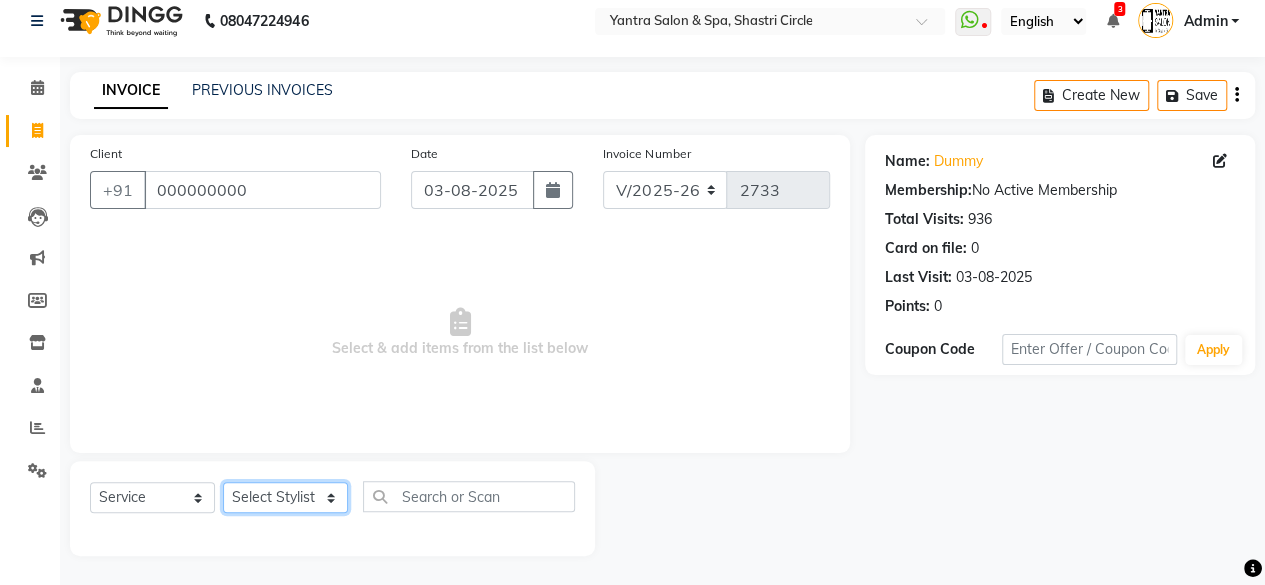 select on "18135" 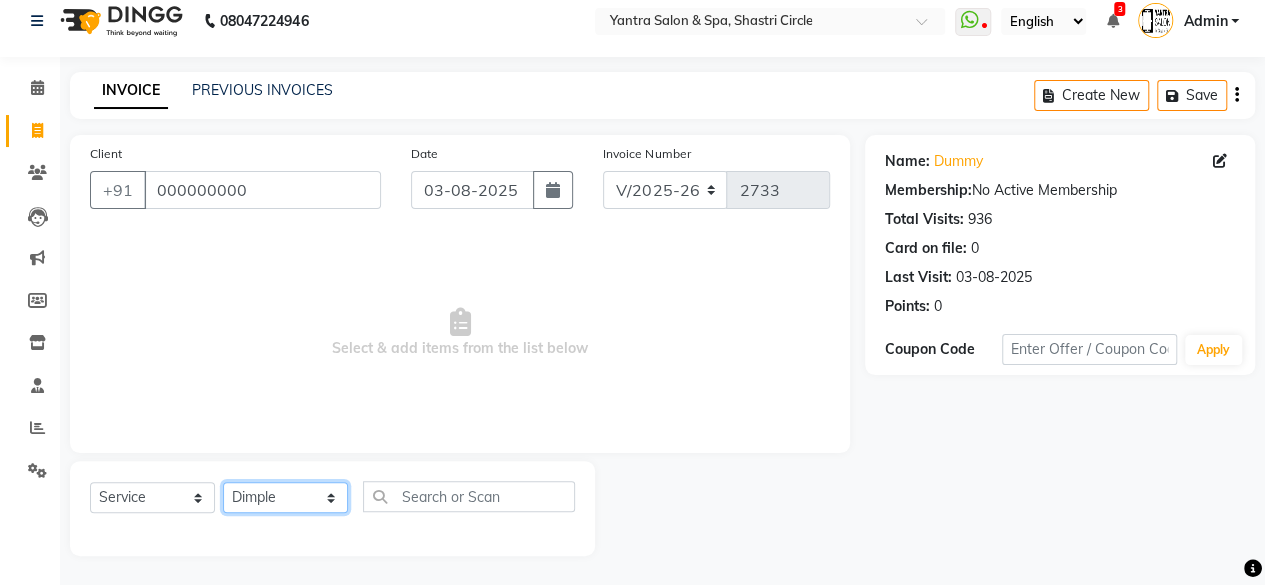 click on "Select Stylist Arvind ASHA bhawna goyal Dev Dimple Director Harsha Hemlata kajal Latika lucky Manager Manisha maam Neelu  Pallavi Pinky Priyanka Rahul Sekhar usha" 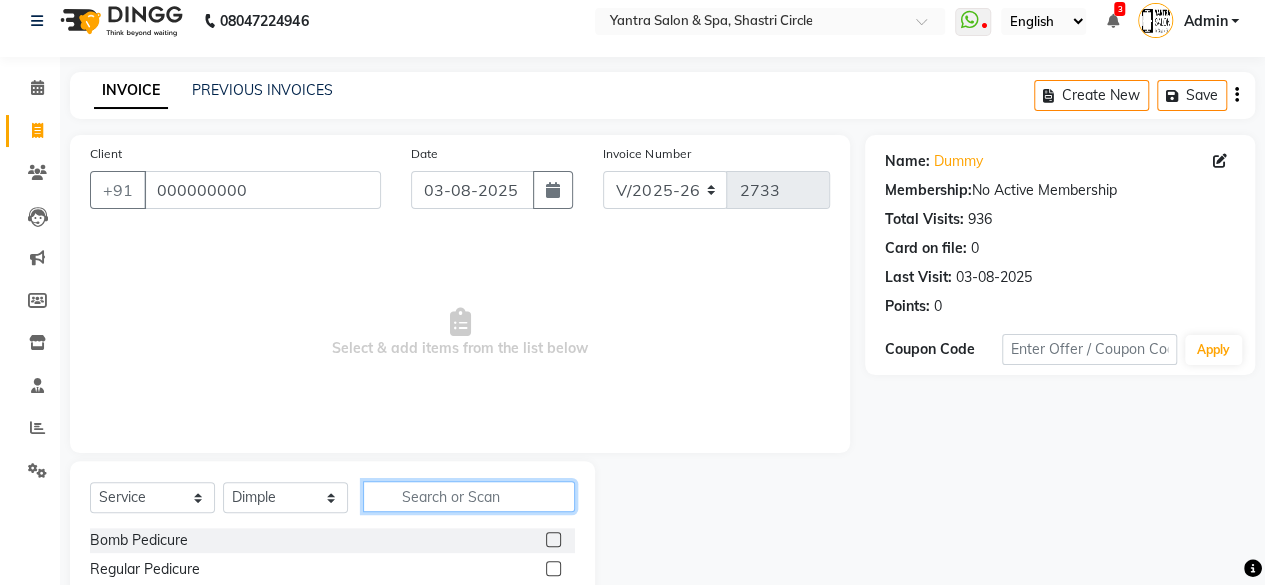 click 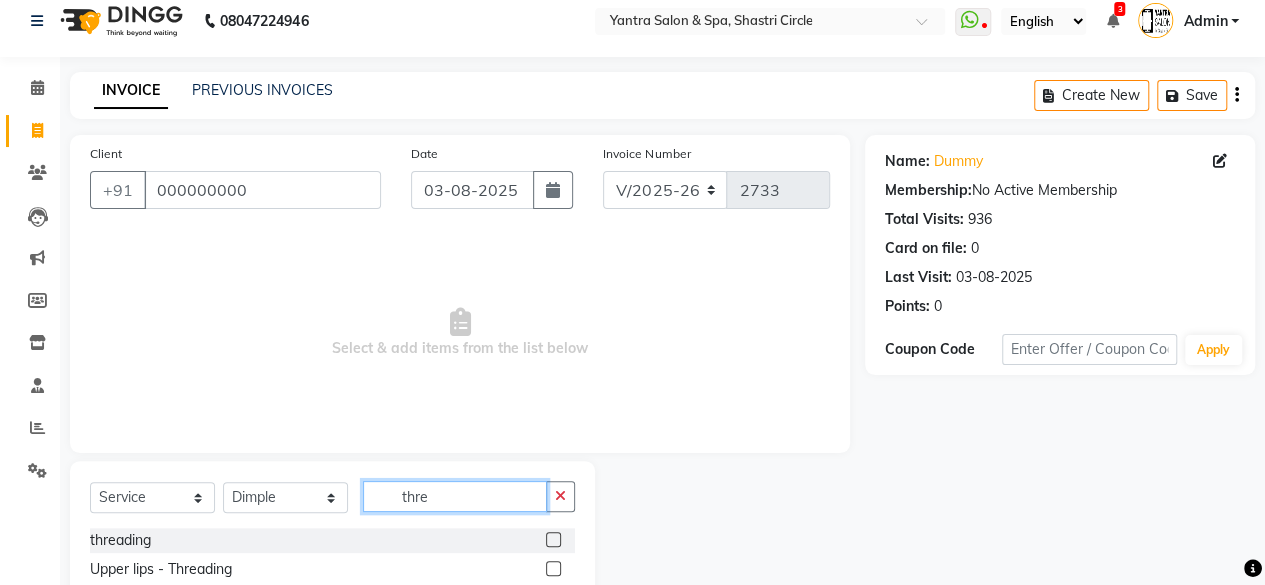type on "thre" 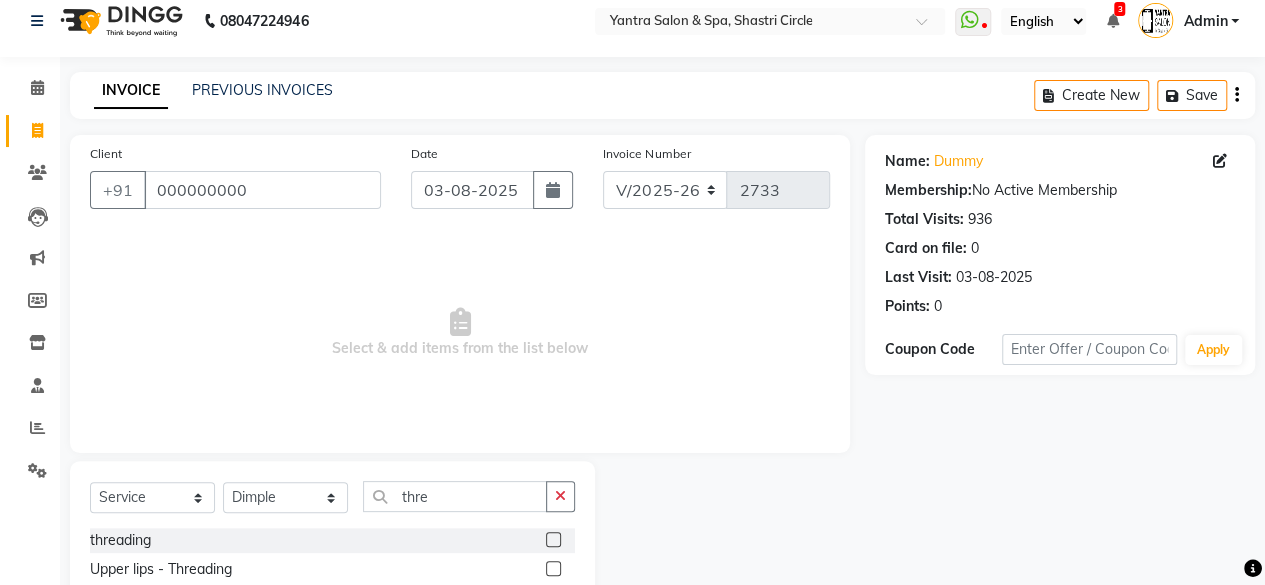 click 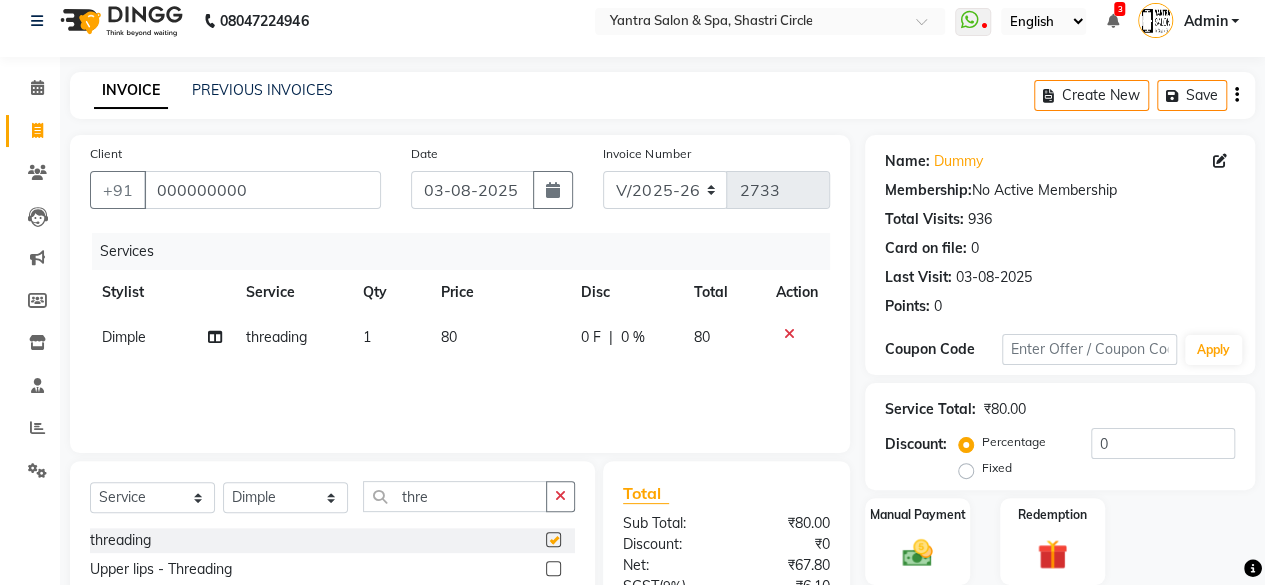 checkbox on "false" 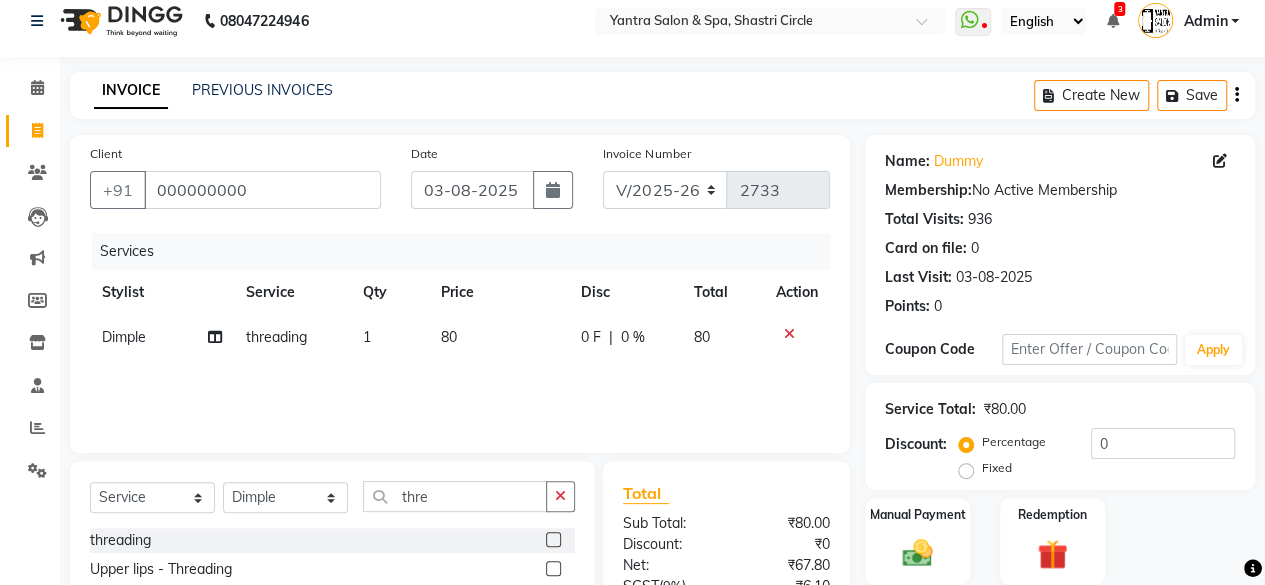 click on "80" 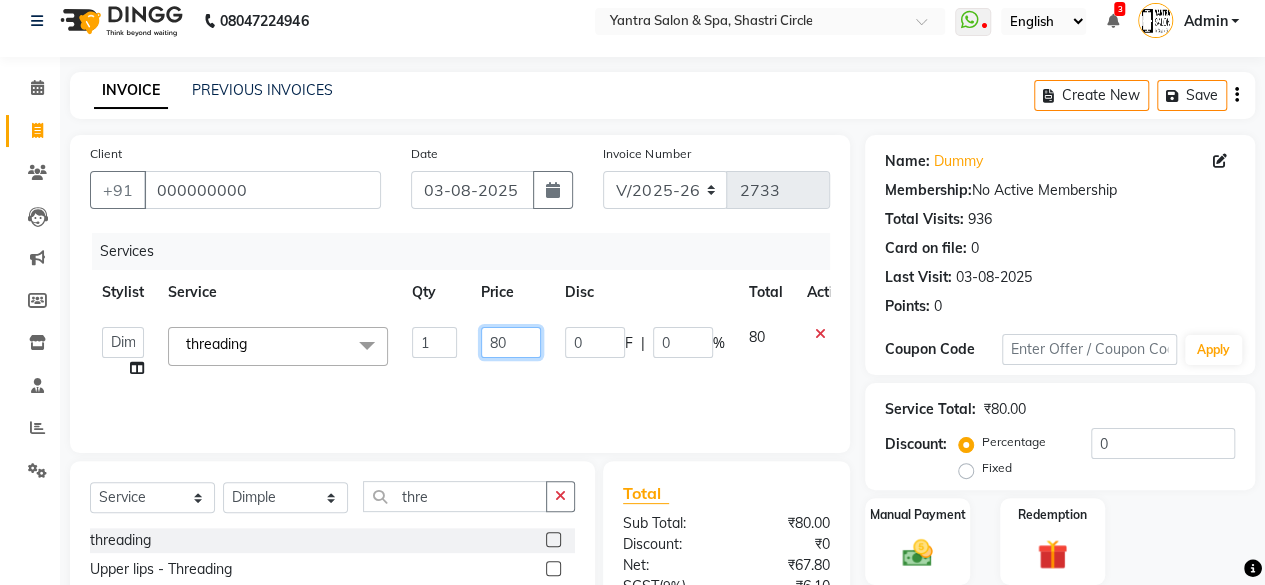 click on "80" 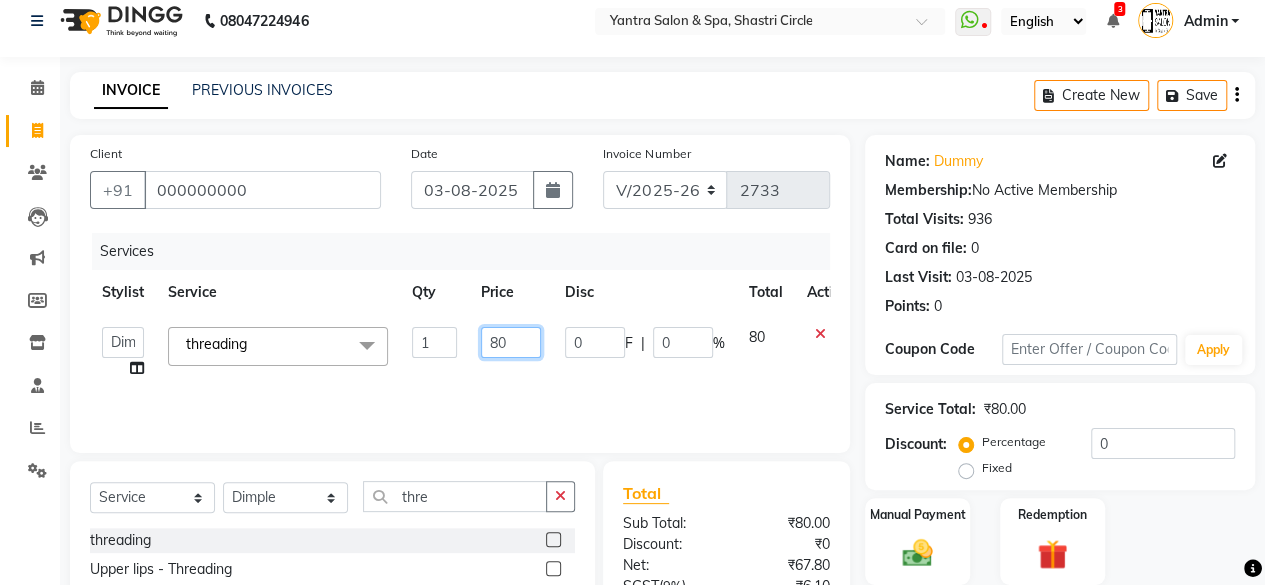 click on "80" 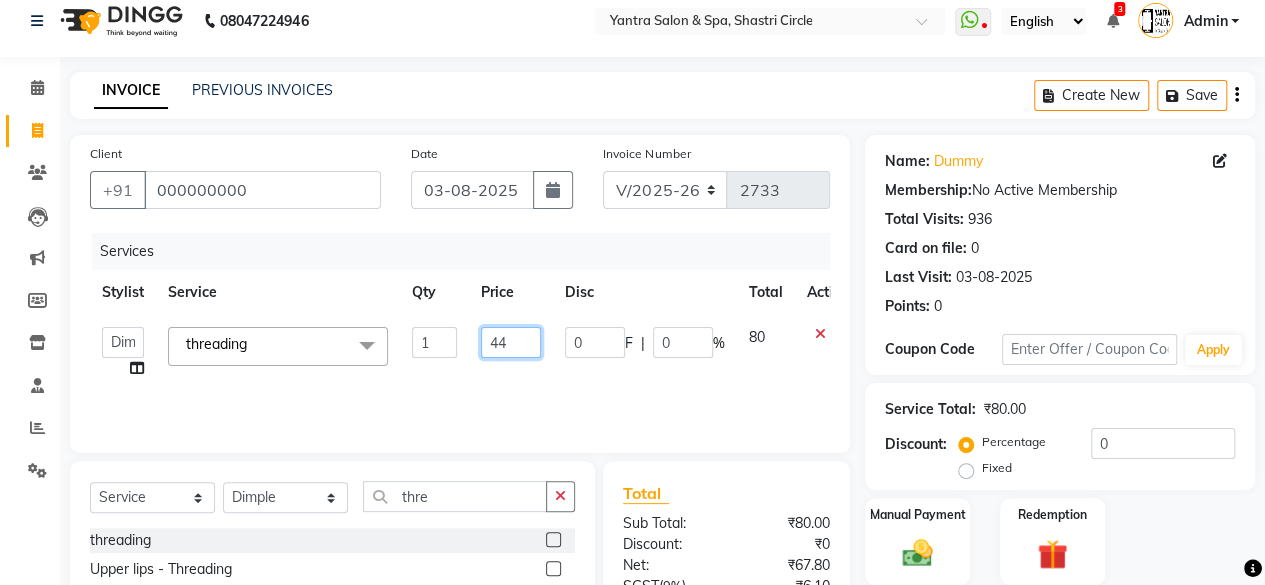 type on "440" 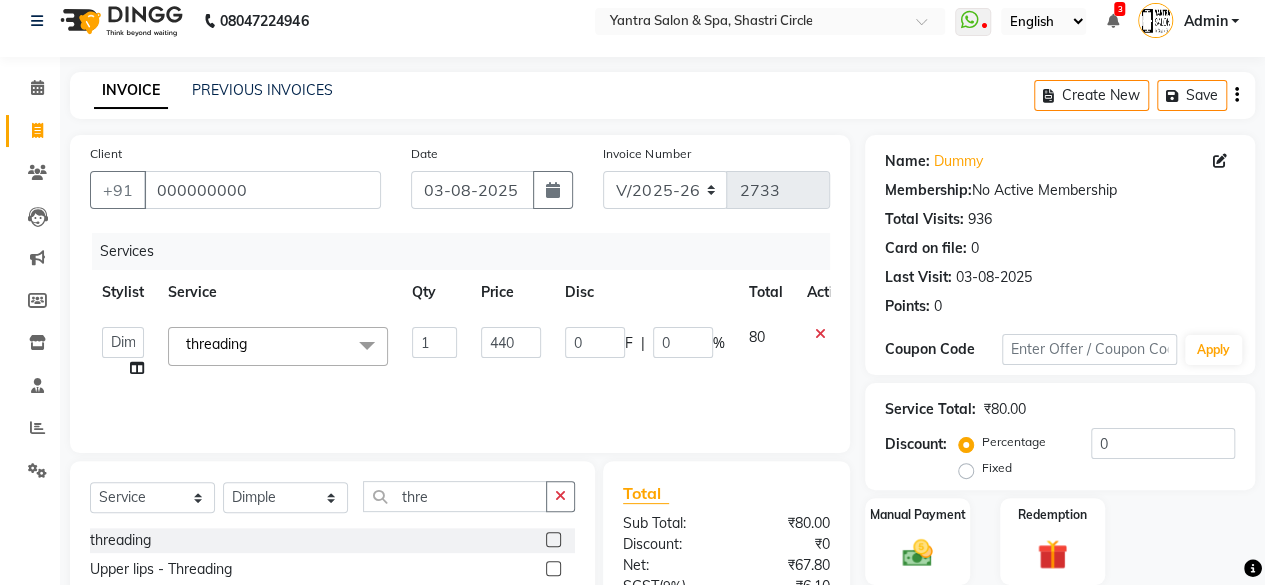 click on "Services Stylist Service Qty Price Disc Total Action  Arvind   ASHA   bhawna goyal   Dev   Dimple   Director   Harsha   Hemlata   kajal   Latika   lucky   Manager   Manisha maam   Neelu    Pallavi   Pinky   Priyanka   Rahul   Sekhar   usha  threading  x Bomb Pedicure Regular Pedicure Cracked Heal Treatment Alga Apothecary Pedicure Gel polish remover  Donut Pedicure candle Pedicure Avl Express Pedicure Avl Pedicruise pedicure Avl Pedipure pedicure Pedi Pai pedicure Under arms polish Kanpeki body spa Regular Manicure Bomb Manicure Alga Apothecary Manicure Nail Extensions Gel nail pent Pedi Pai manicure Donut manicure Avl express manicure Avl Pedicruise manicure Avl Pedipure manicure Candle manicure Back polish Foot Massage Head Massage Back Massage Hand & Shoulder Massage Body Spa Relaxing Body Massage Aromatherapy Associates - Renewing Rose Aromatherapy Associates - intense nourishment Aromatherapy Associates Body Massage Full Body Bleach Body Polishing body scrub  face bleach back scrub bleach Saree Draping" 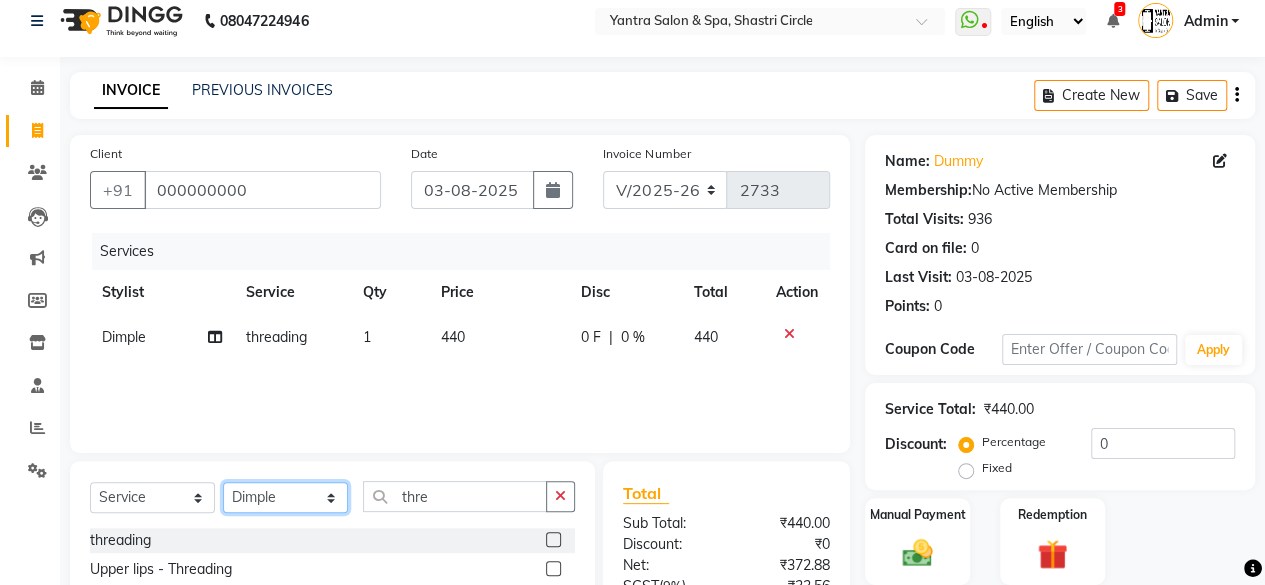 click on "Select Stylist Arvind ASHA bhawna goyal Dev Dimple Director Harsha Hemlata kajal Latika lucky Manager Manisha maam Neelu  Pallavi Pinky Priyanka Rahul Sekhar usha" 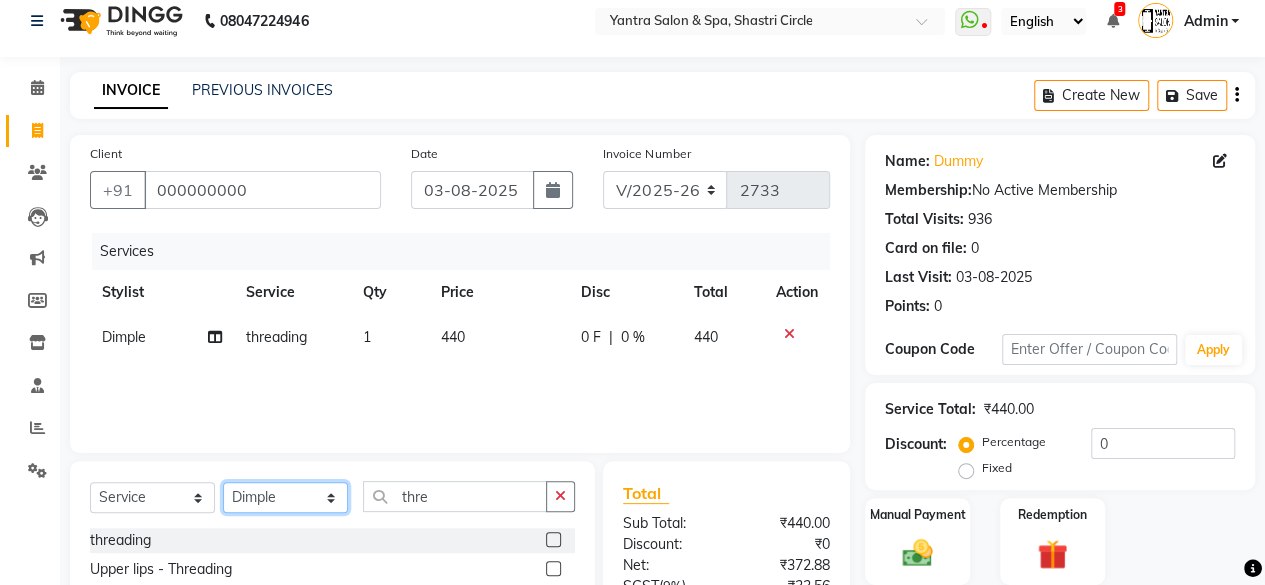 select on "58050" 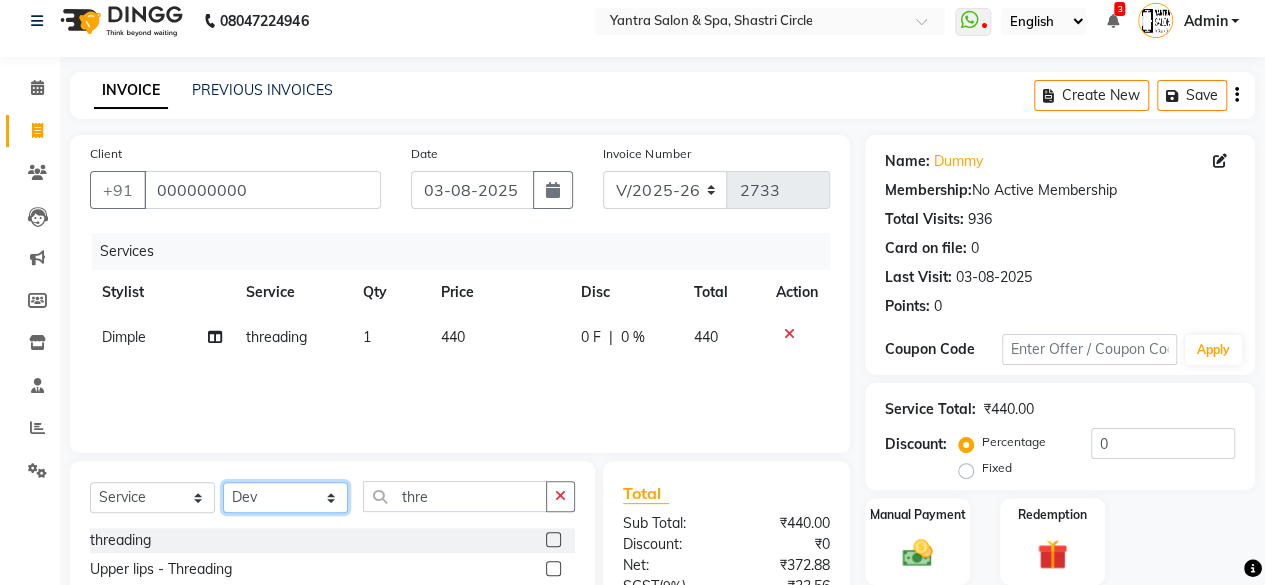 click on "Select Stylist Arvind ASHA bhawna goyal Dev Dimple Director Harsha Hemlata kajal Latika lucky Manager Manisha maam Neelu  Pallavi Pinky Priyanka Rahul Sekhar usha" 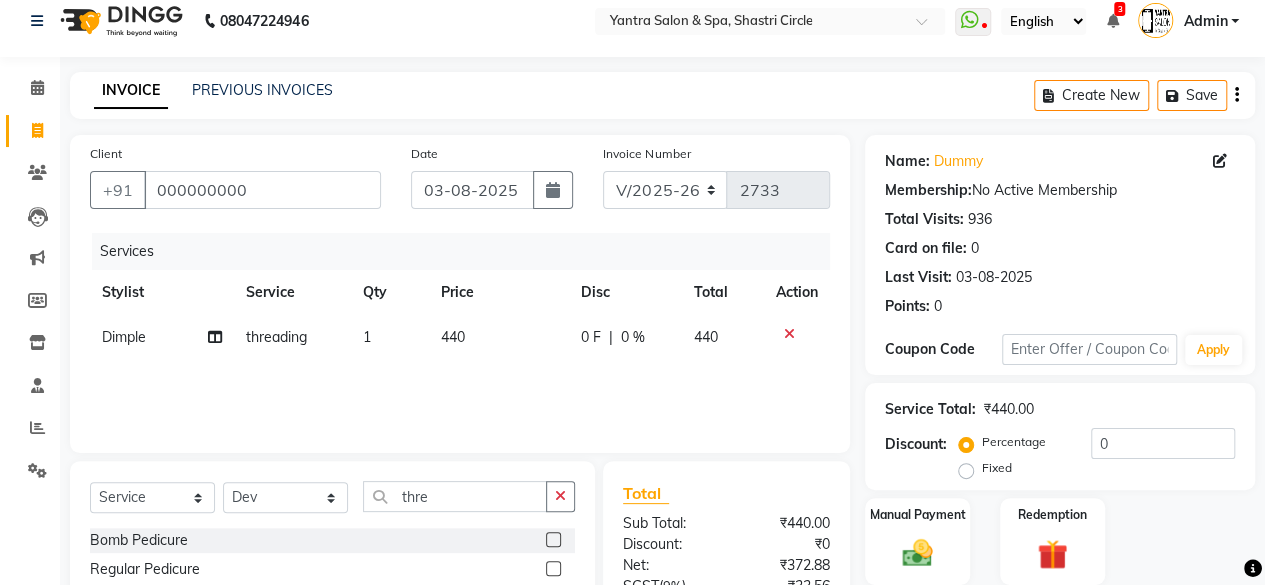 click on "Select  Service  Product  Membership  Package Voucher Prepaid Gift Card  Select Stylist Arvind ASHA bhawna goyal Dev Dimple Director Harsha Hemlata kajal Latika lucky Manager Manisha maam Neelu  Pallavi Pinky Priyanka Rahul Sekhar usha thre" 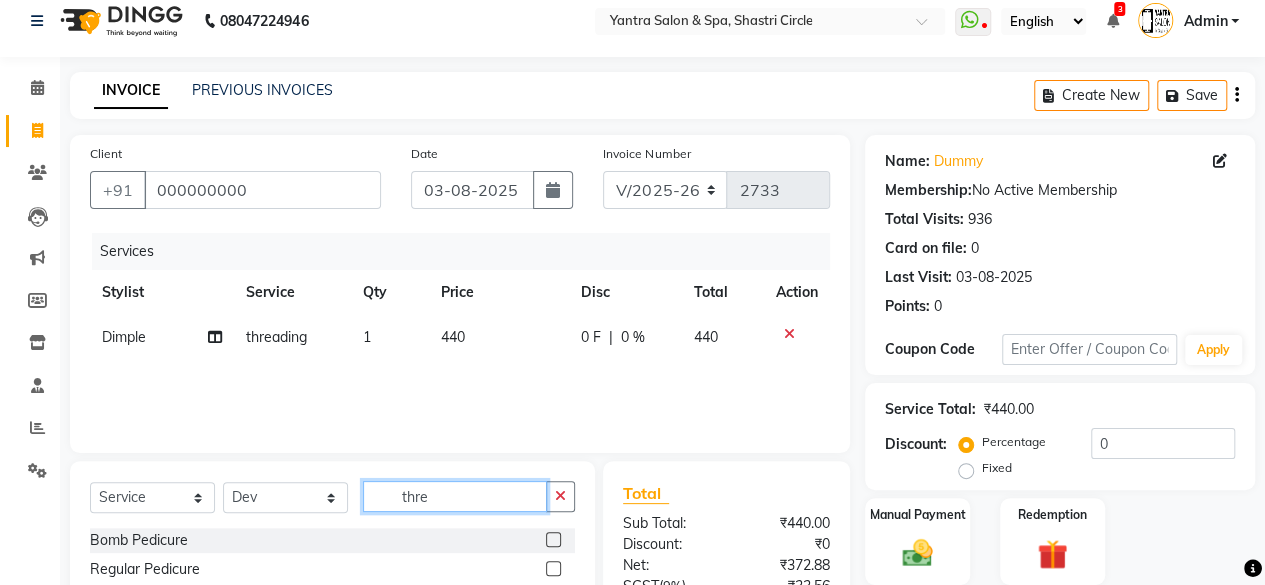 click on "thre" 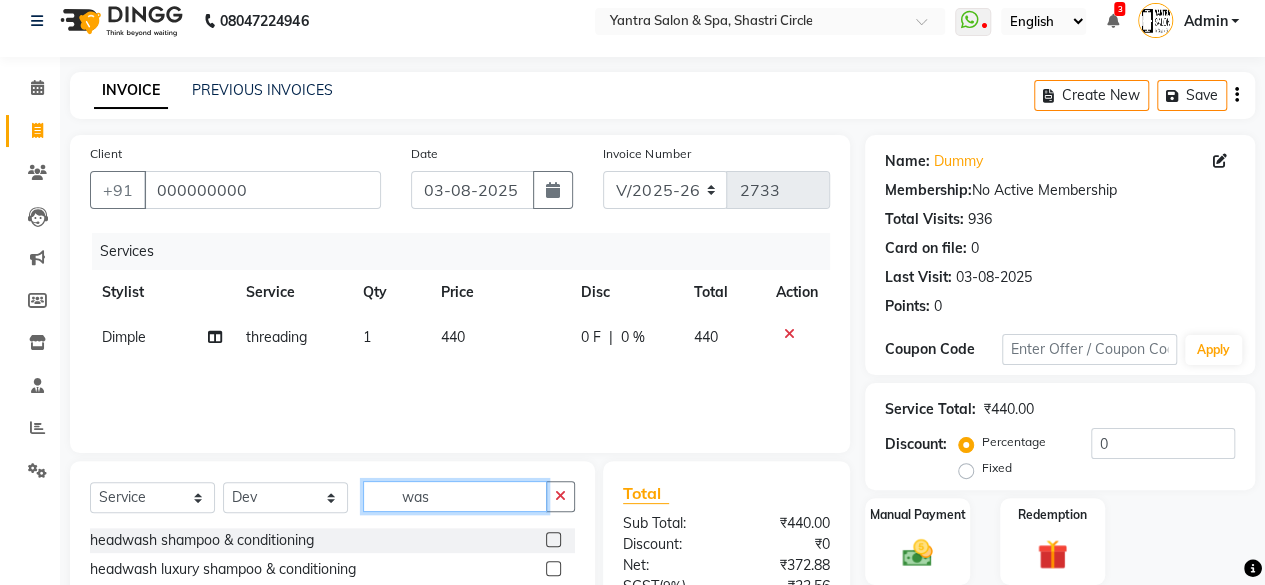 scroll, scrollTop: 213, scrollLeft: 0, axis: vertical 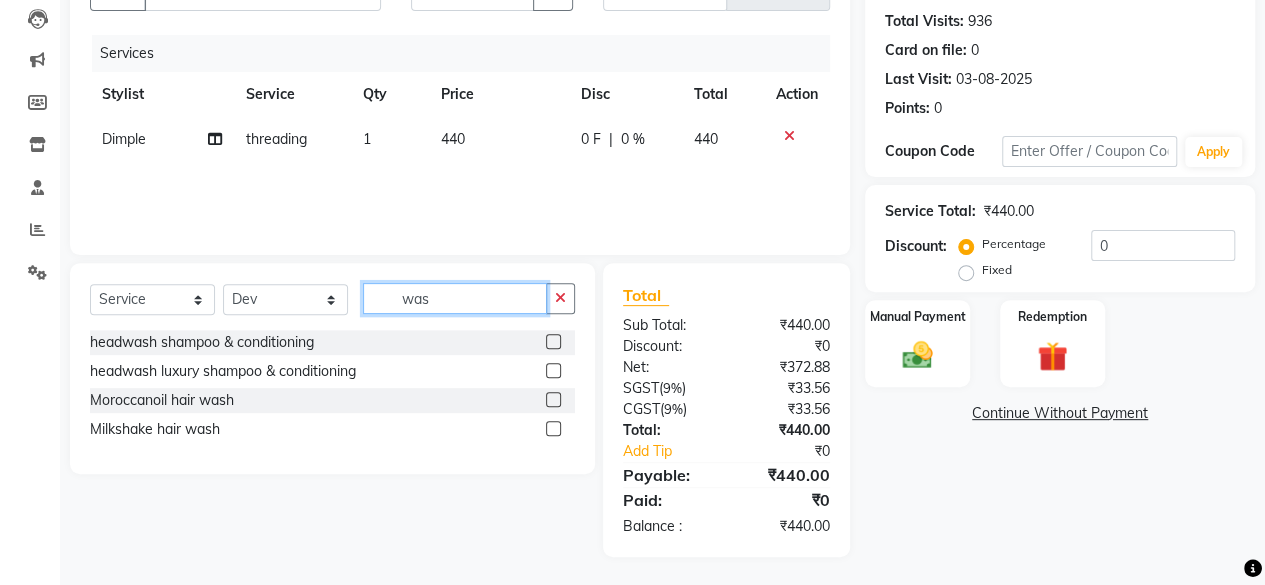 type on "was" 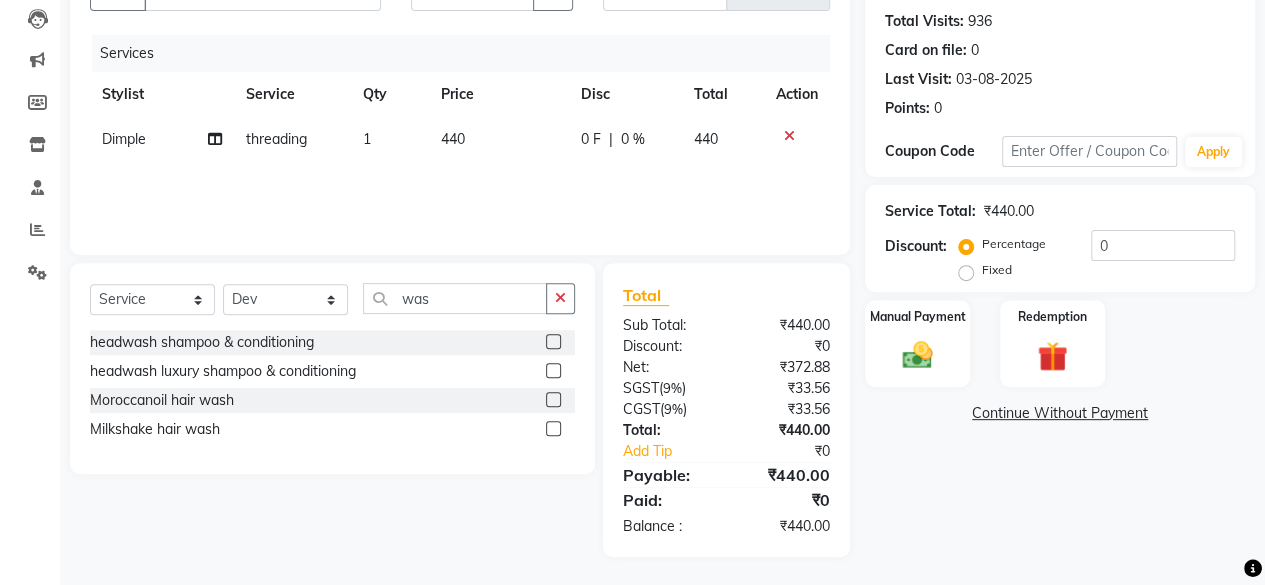 click 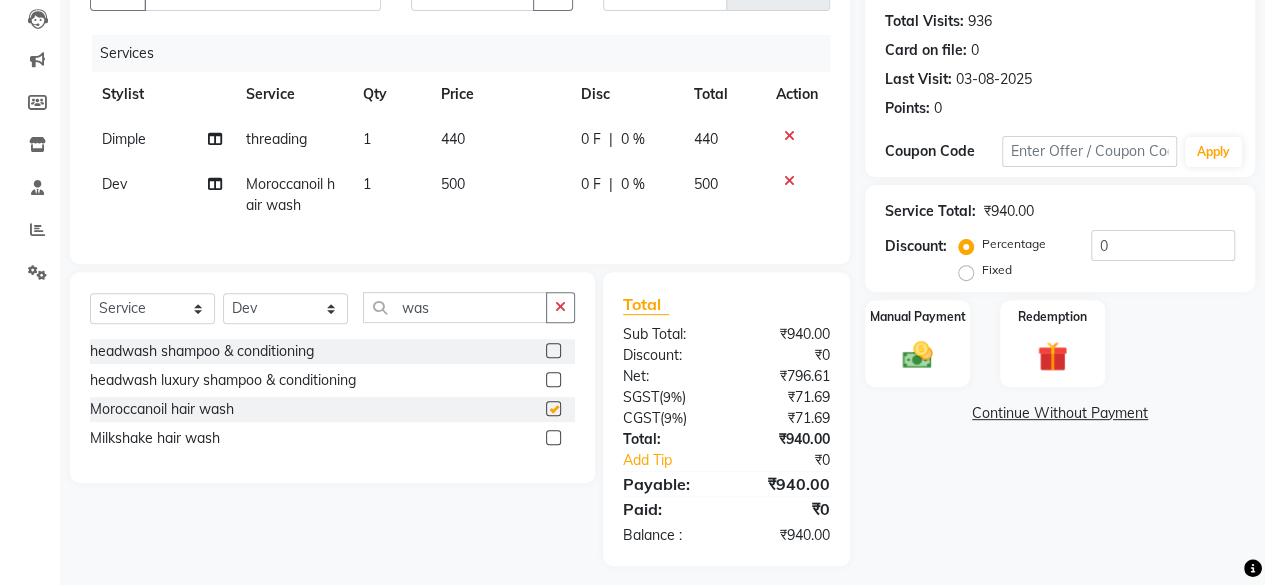 checkbox on "false" 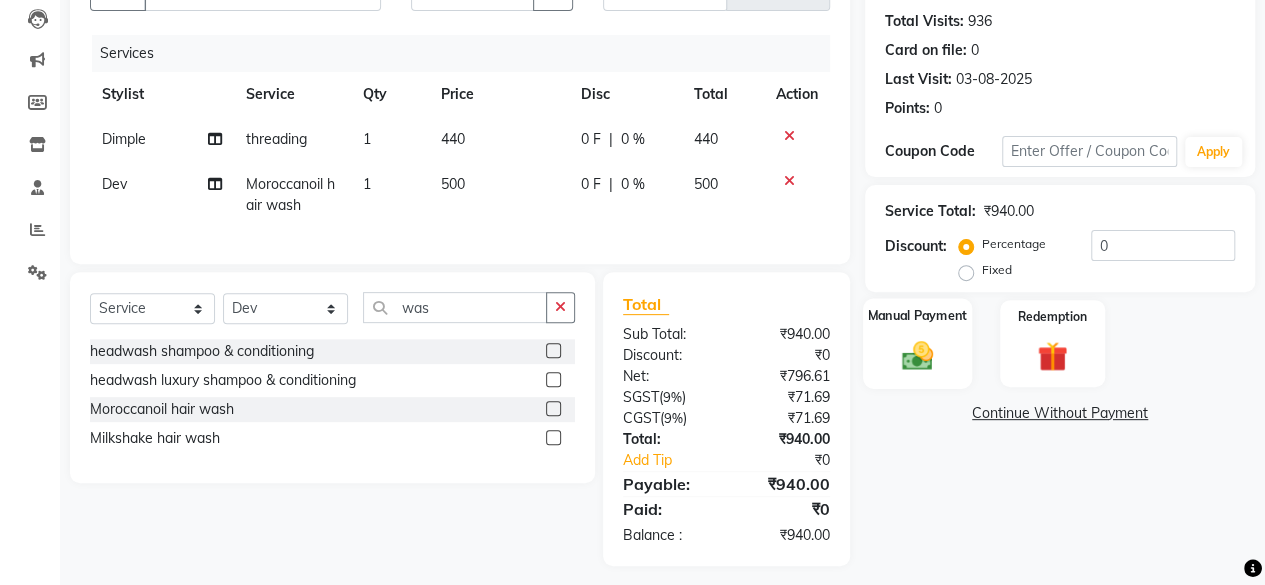 click 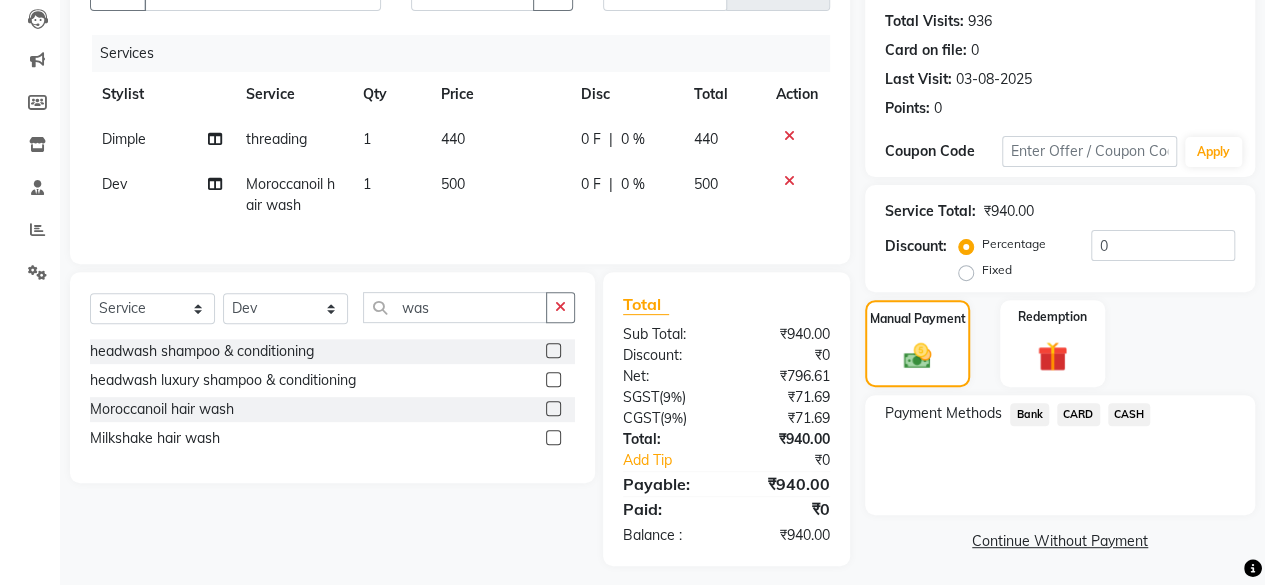 scroll, scrollTop: 238, scrollLeft: 0, axis: vertical 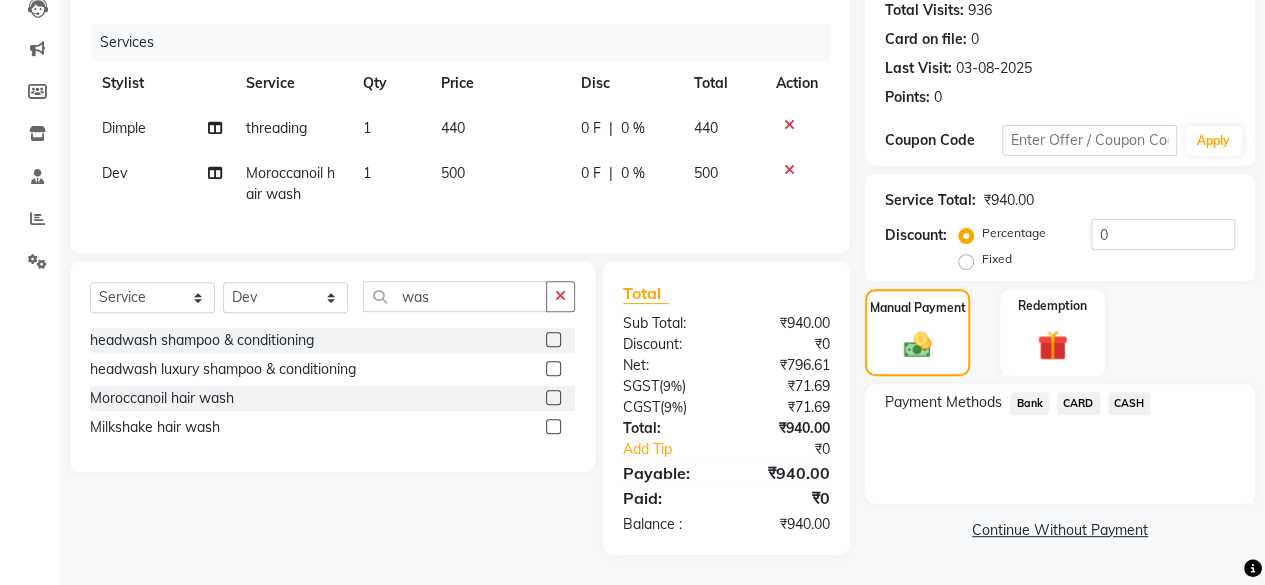 click on "Bank" 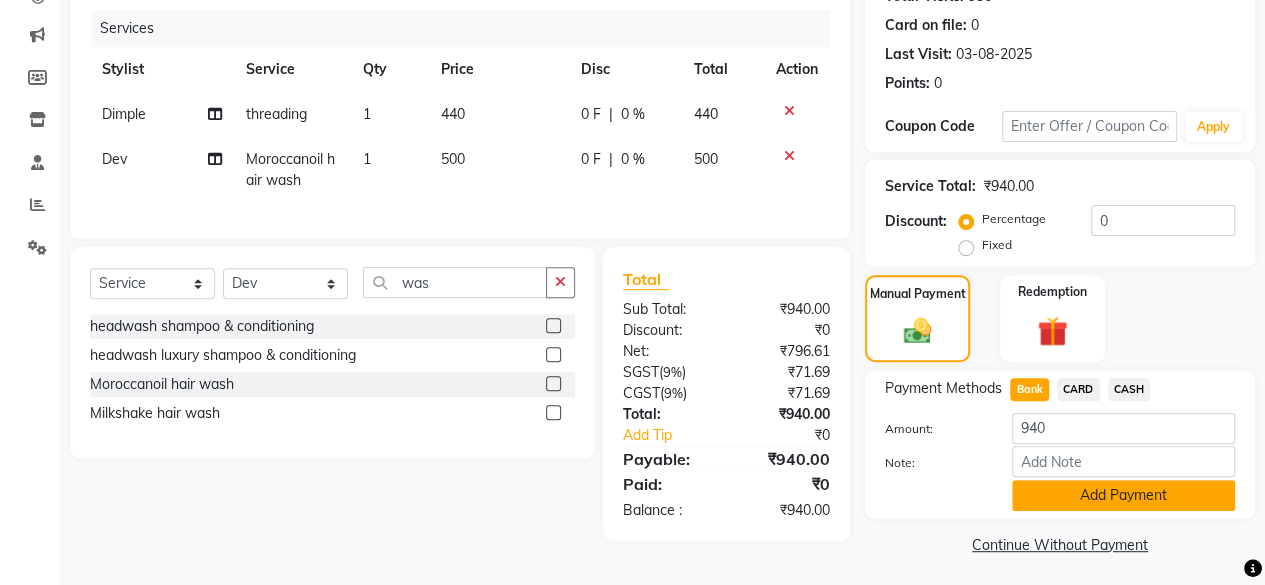 click on "Add Payment" 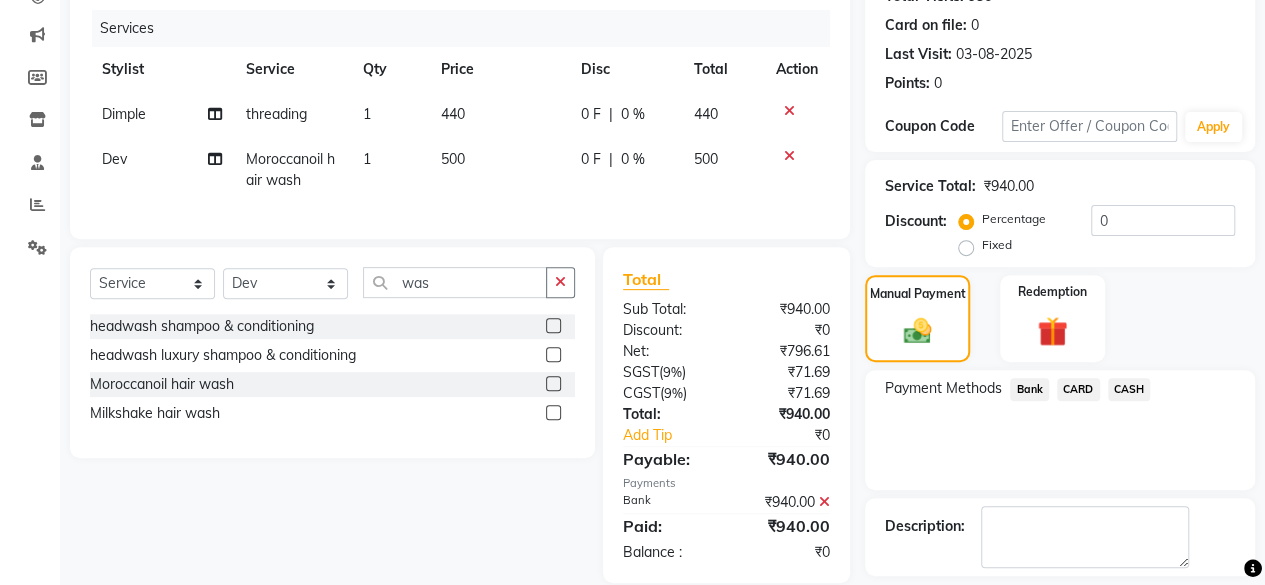 scroll, scrollTop: 324, scrollLeft: 0, axis: vertical 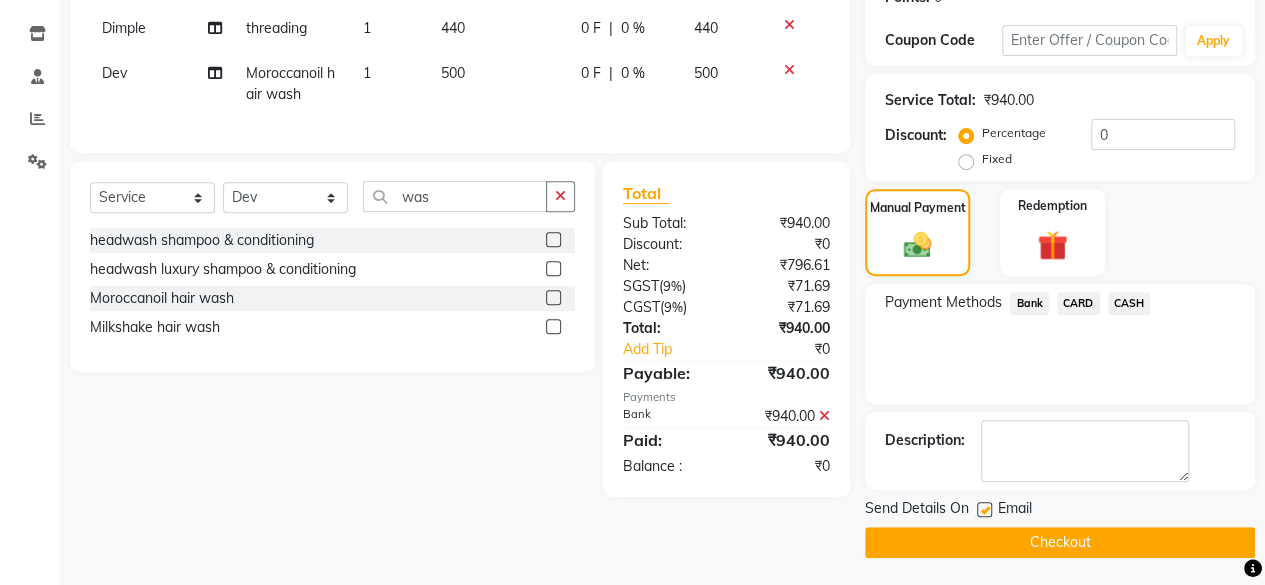 click on "Checkout" 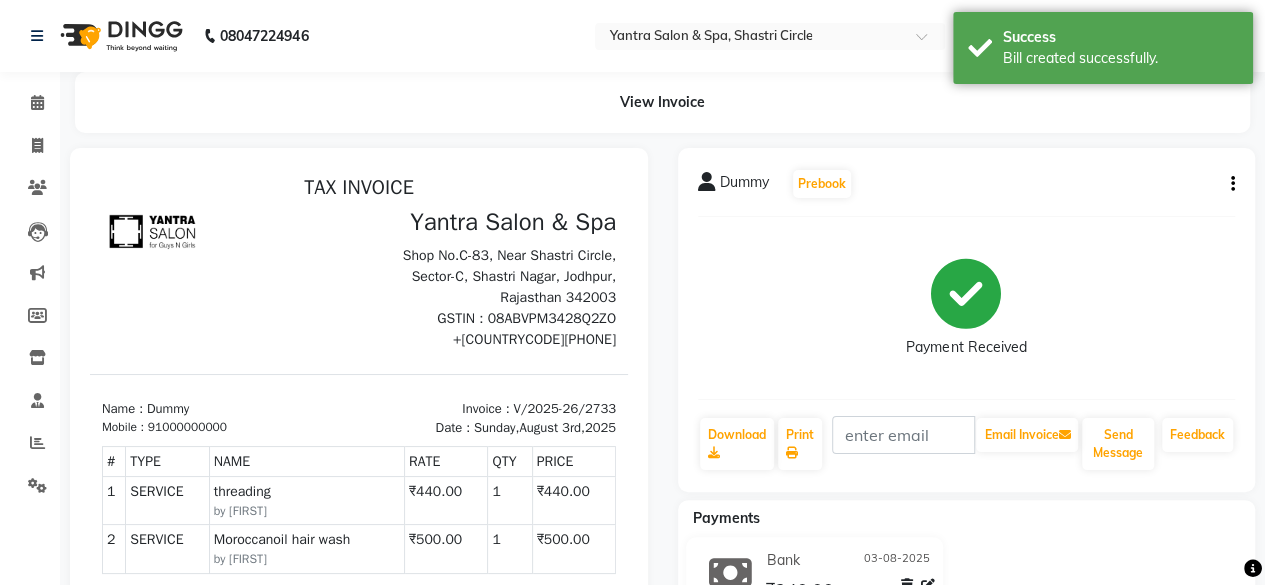 scroll, scrollTop: 0, scrollLeft: 0, axis: both 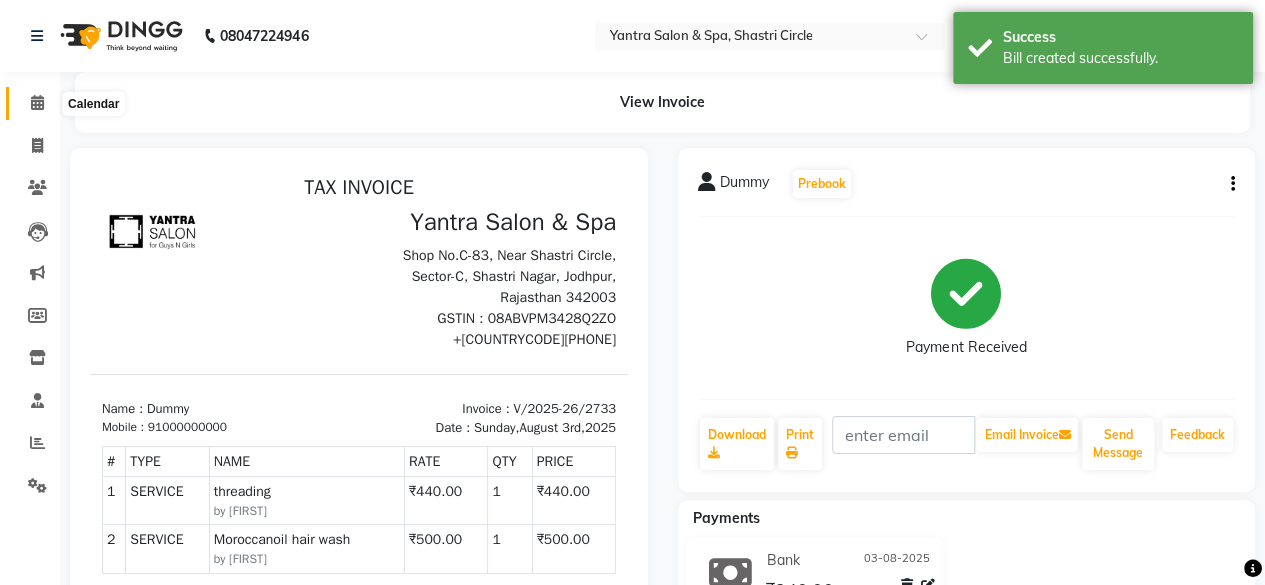 click 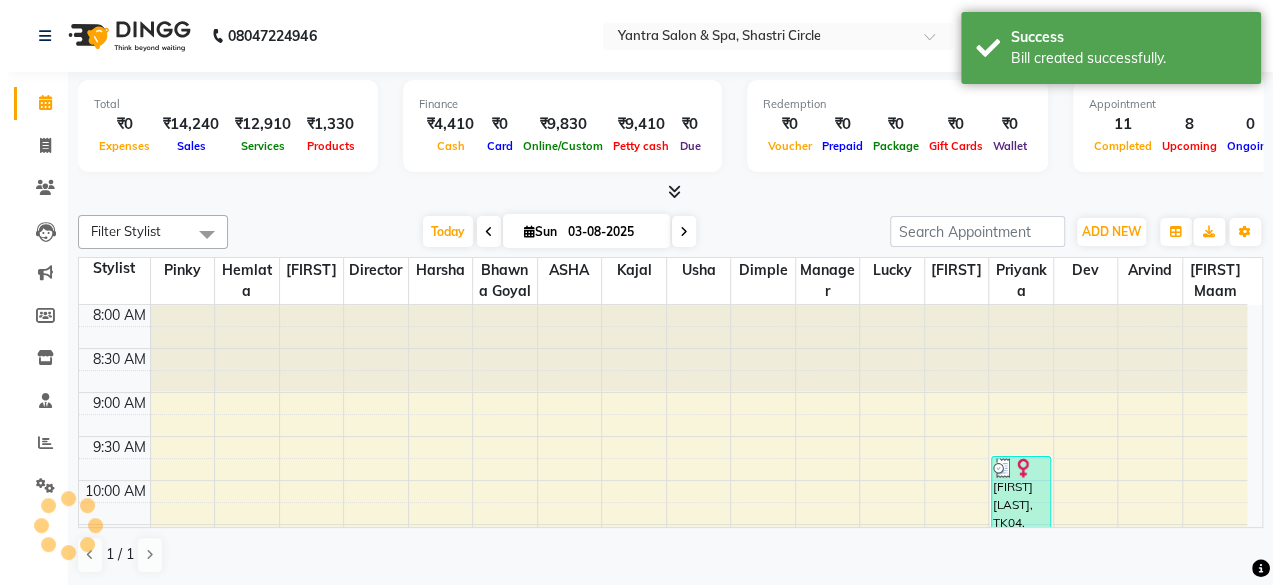 scroll, scrollTop: 0, scrollLeft: 0, axis: both 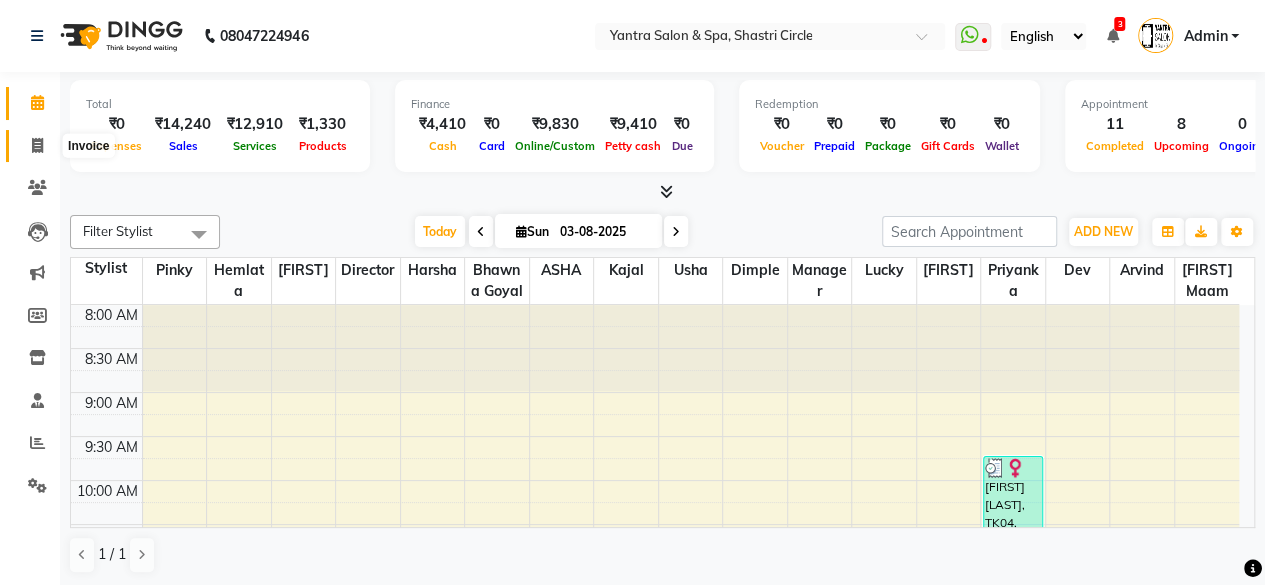 click 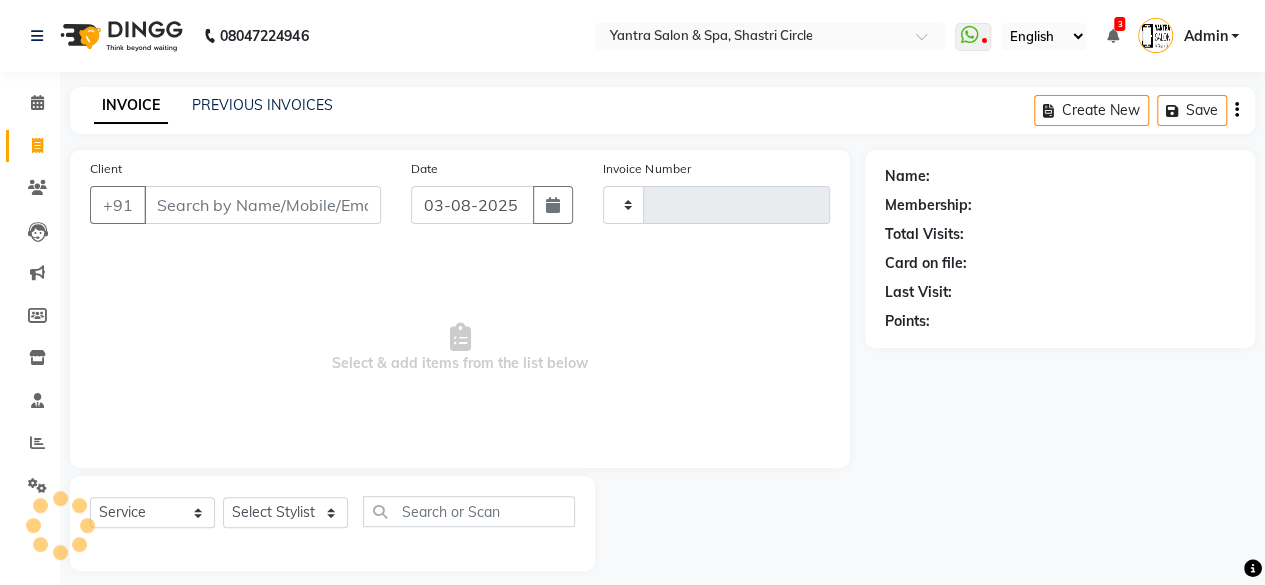 type on "2734" 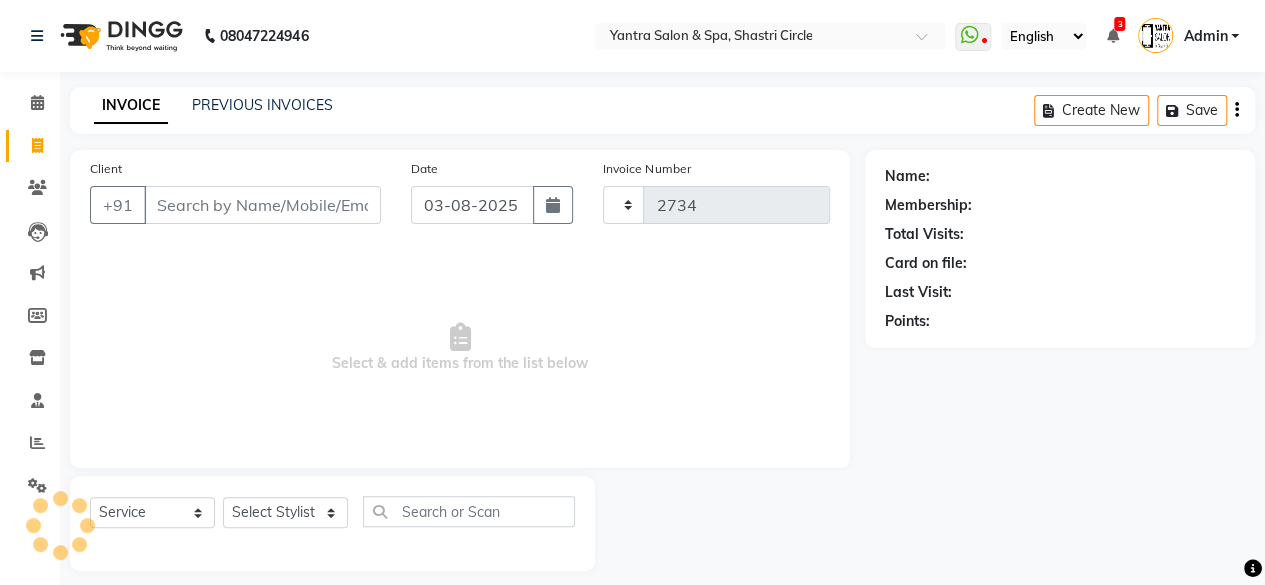 select on "154" 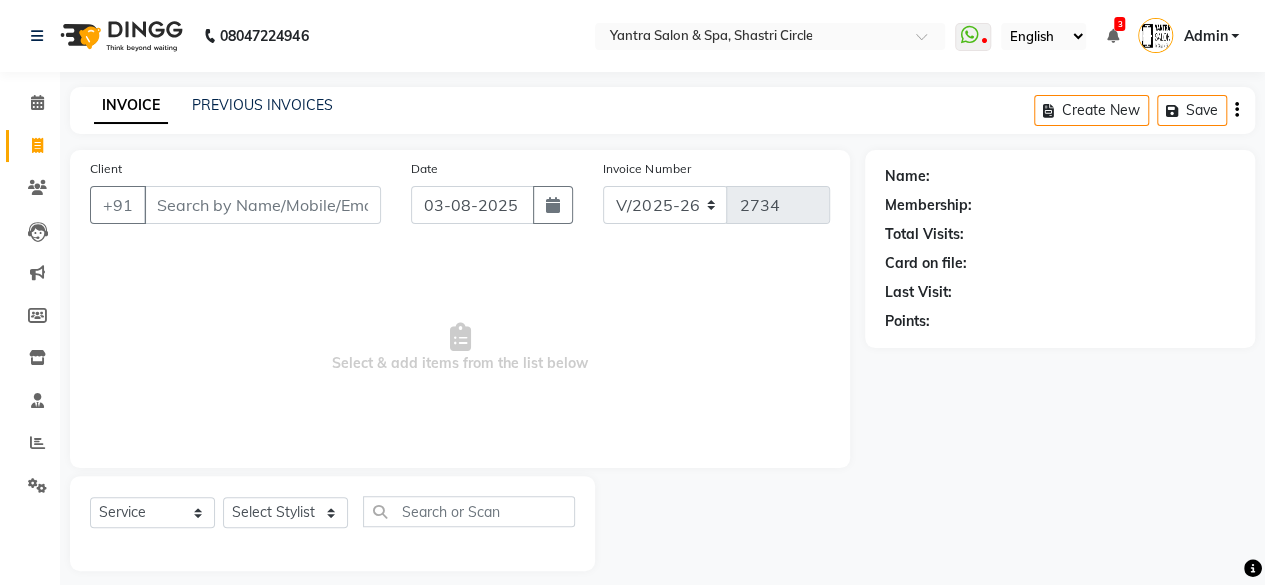 click on "Client" at bounding box center [262, 205] 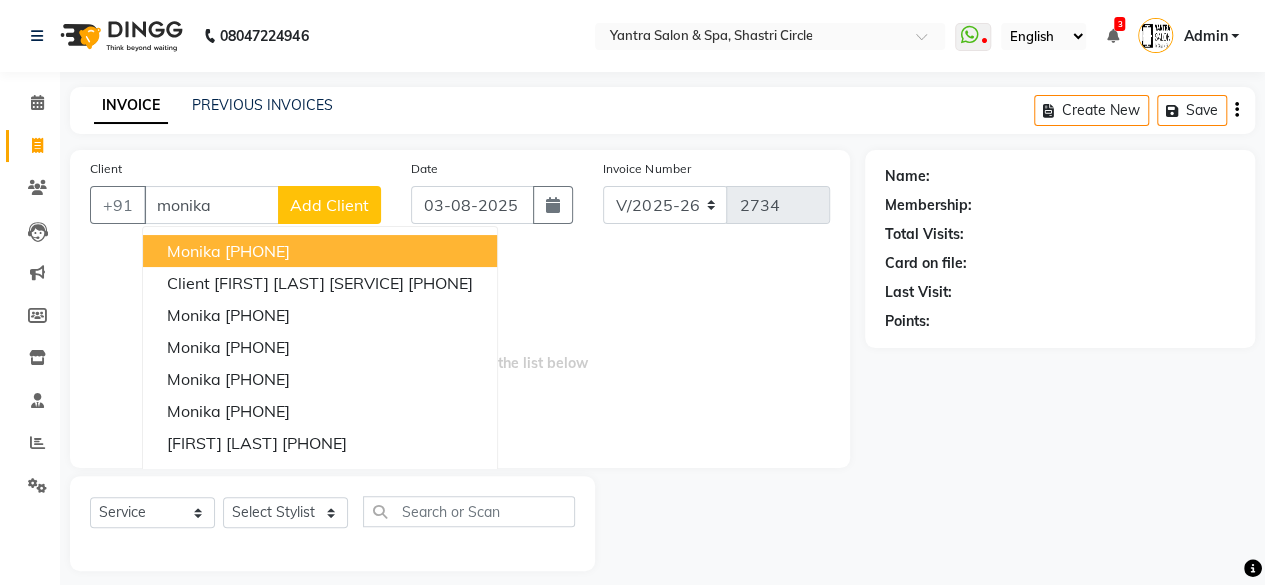 click on "monika" at bounding box center (211, 205) 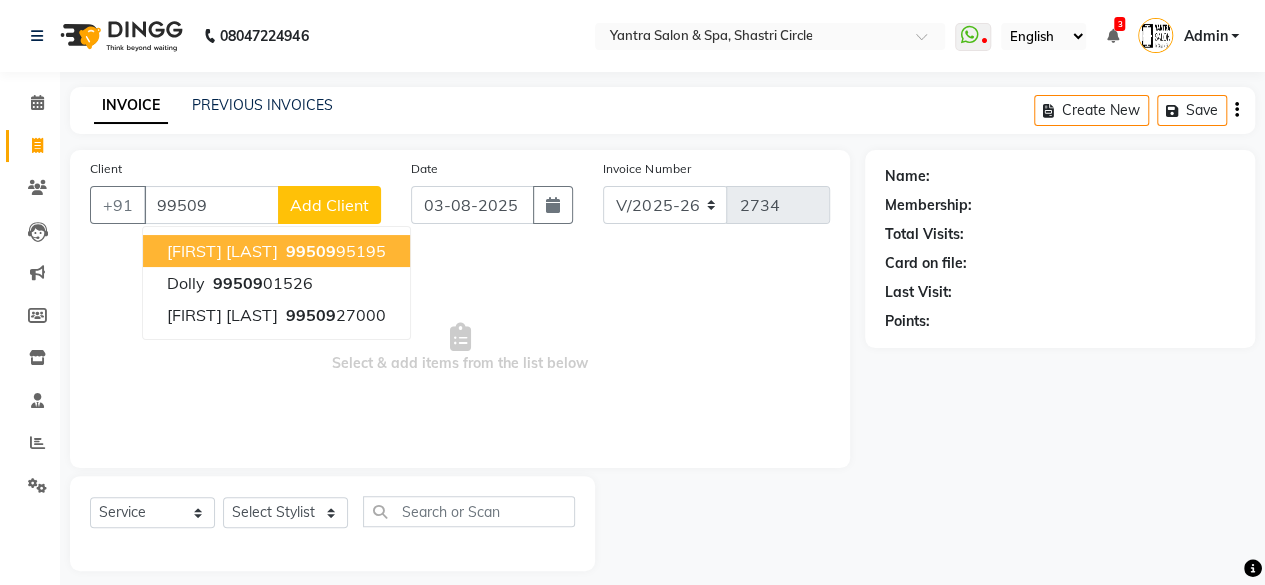 click on "[FIRST] [LAST]" at bounding box center (222, 251) 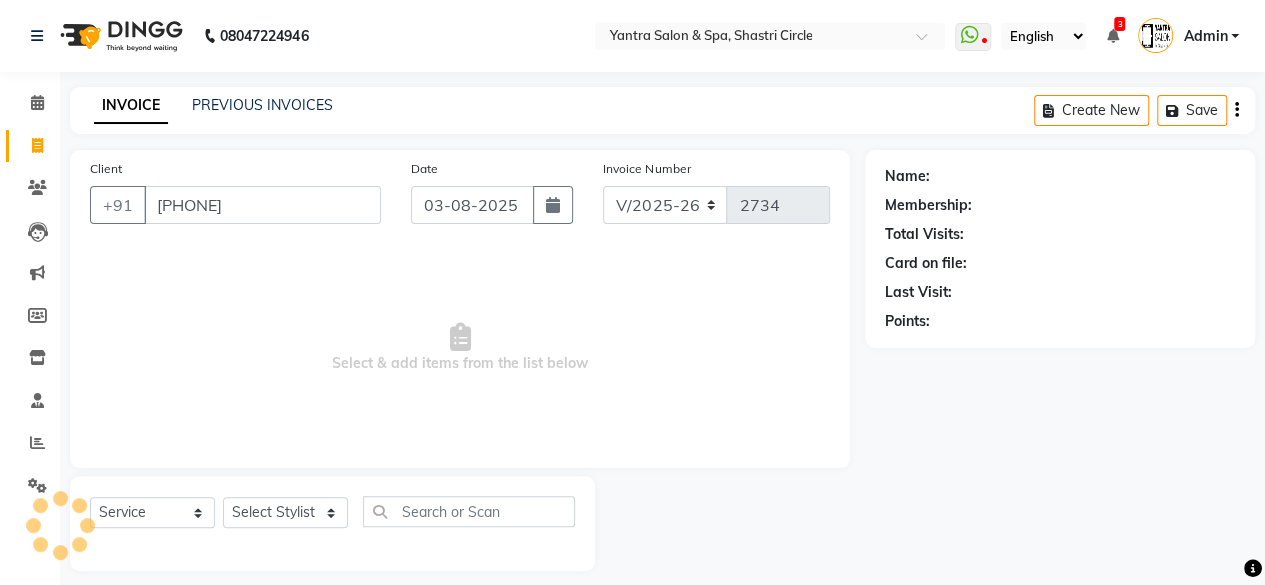 type on "[PHONE]" 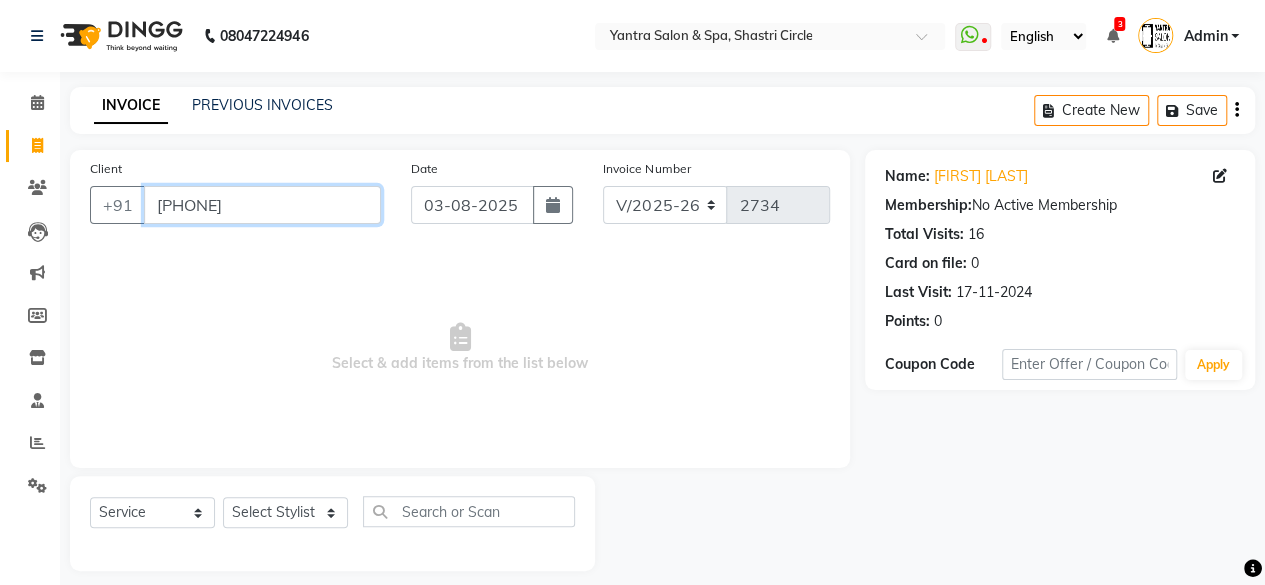 click on "[PHONE]" at bounding box center (262, 205) 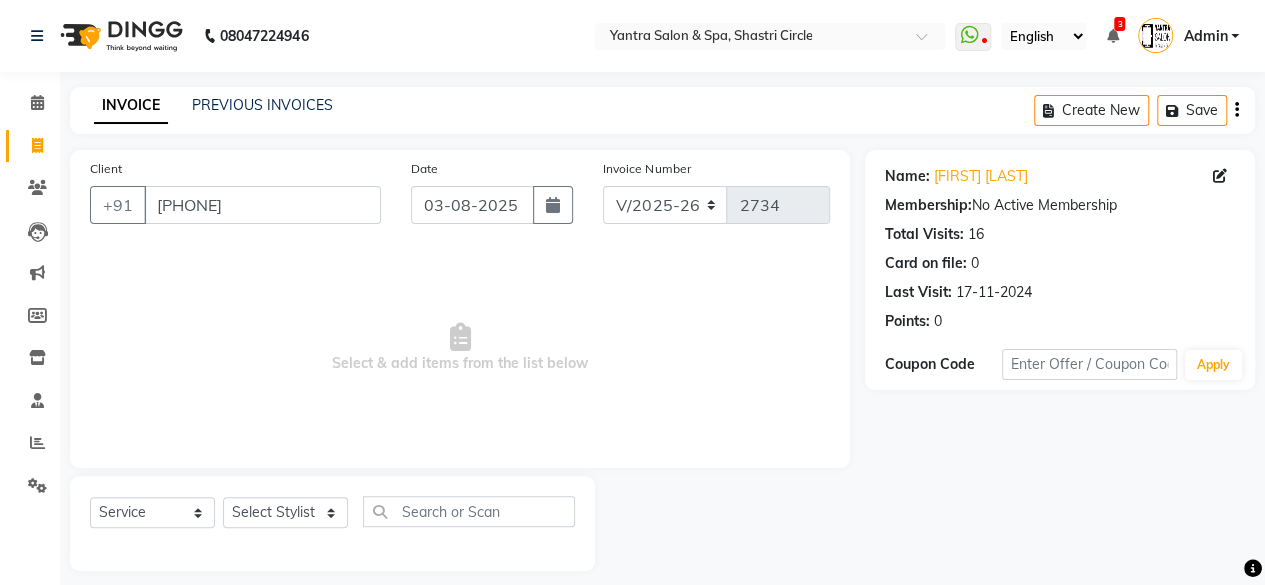 click on "Name: [FIRST] [LAST]" 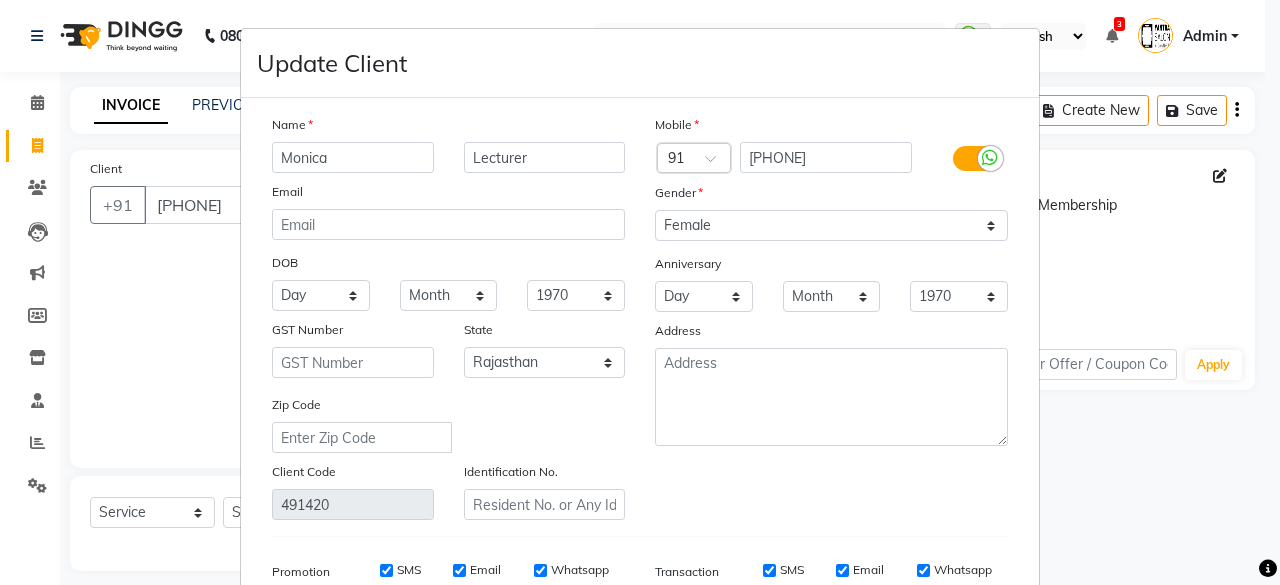 click on "Name [FIRST] Email DOB Day 01 02 03 04 05 06 07 08 09 10 11 12 13 14 15 16 17 18 19 20 21 22 23 24 25 26 27 28 29 30 31 Month January February March April May June July August September October November December 1940 1941 1942 1943 1944 1945 1946 1947 1948 1949 1950 1951 1952 1953 1954 1955 1956 1957 1958 1959 1960 1961 1962 1963 1964 1965 1966 1967 1968 1969 1970 1971 1972 1973 1974 1975 1976 1977 1978 1979 1980 1981 1982 1983 1984 1985 1986 1987 1988 1989 1990 1991 1992 1993 1994 1995 1996 1997 1998 1999 2000 2001 2002 2003 2004 2005 2006 2007 2008 2009 2010 2011 2012 2013 2014 2015 2016 2017 2018 2019 2020 2021 2022 2023 2024 GST Number State Select Andaman and Nicobar Islands Andhra Pradesh Arunachal Pradesh Assam Bihar Chandigarh Chhattisgarh Dadra and Nagar Haveli Daman and Diu Delhi Goa Gujarat Haryana Himachal Pradesh Jammu and Kashmir Jharkhand Karnataka Kerala Lakshadweep Madhya Pradesh Maharashtra Manipur Meghalaya Mizoram Nagaland Odisha Pondicherry Punjab Rajasthan Sikkim Tamil Nadu" at bounding box center (448, 317) 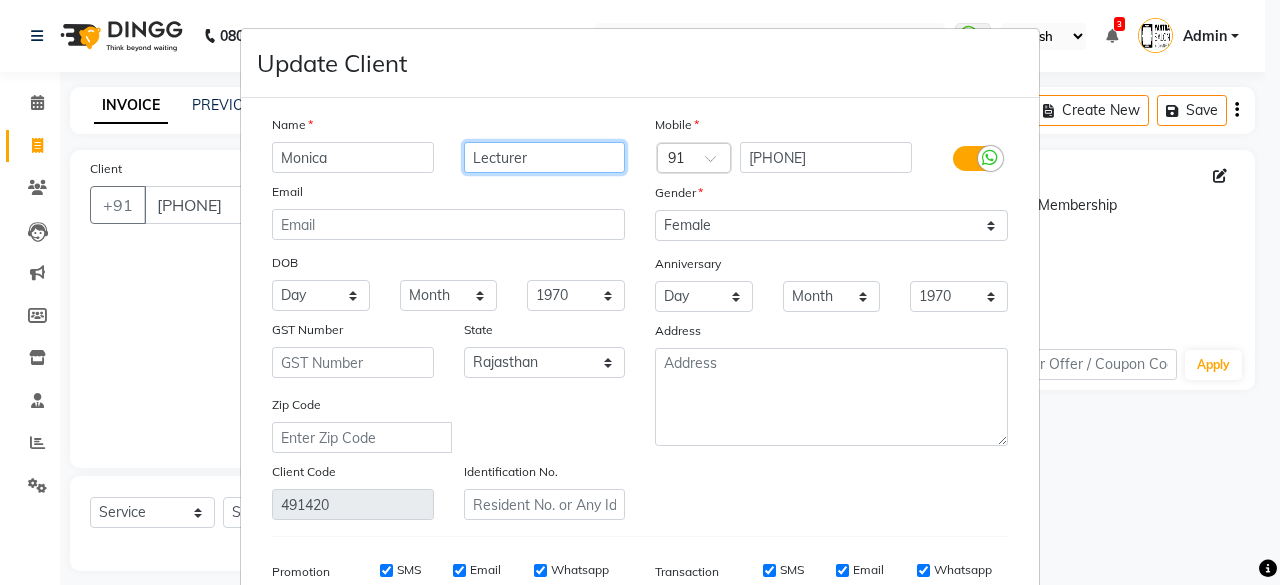 click on "Lecturer" at bounding box center [545, 157] 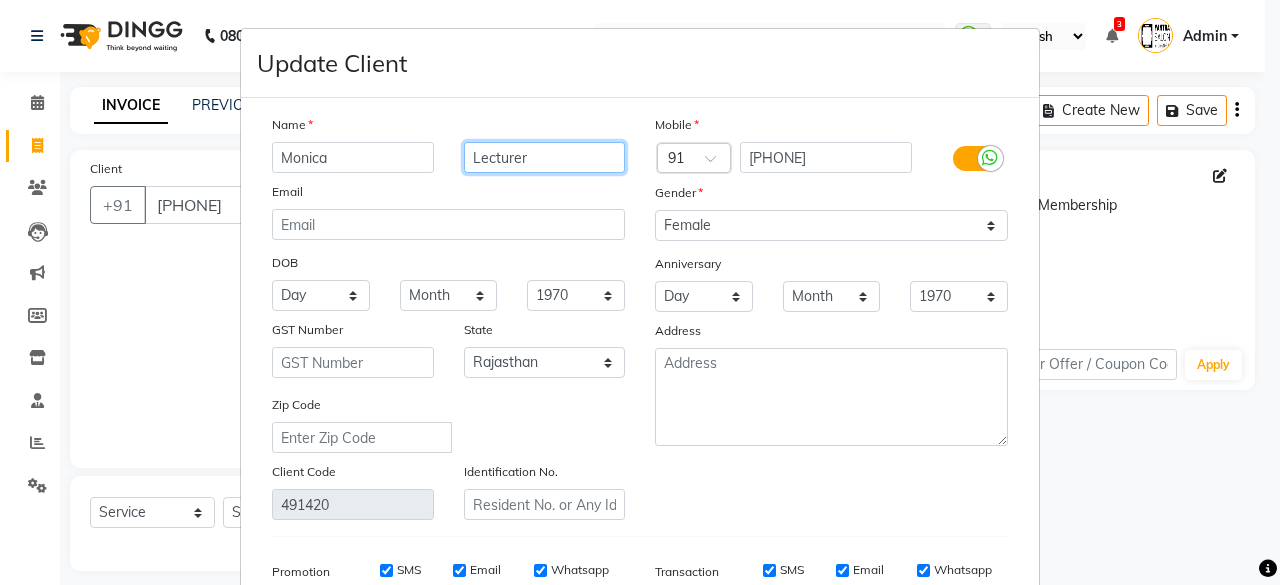 click on "Lecturer" at bounding box center [545, 157] 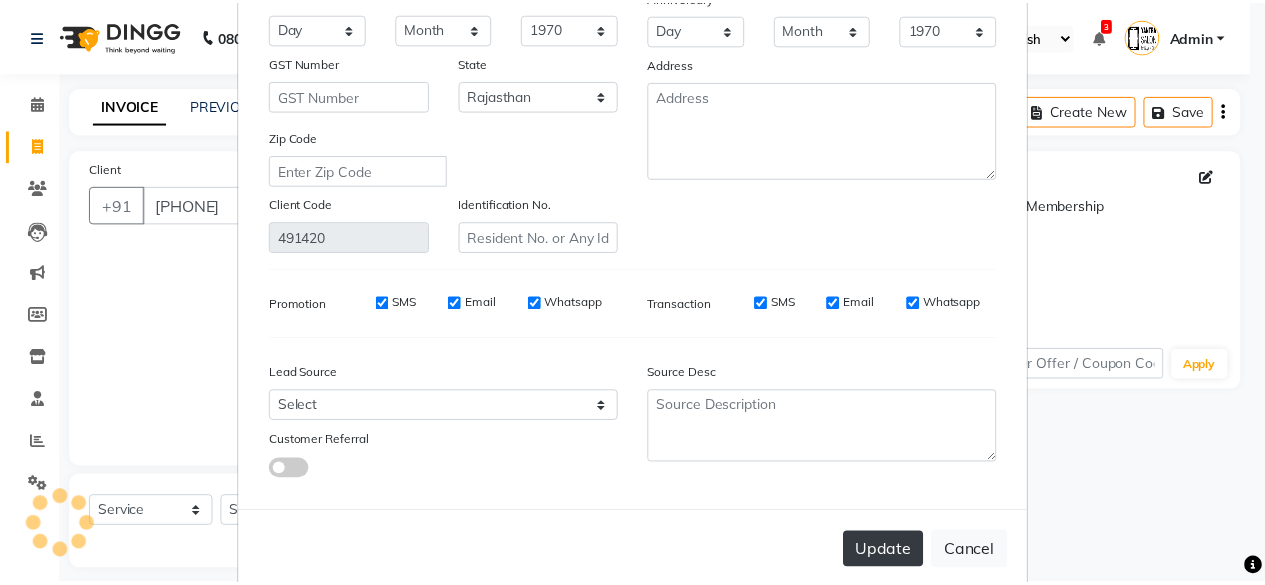scroll, scrollTop: 299, scrollLeft: 0, axis: vertical 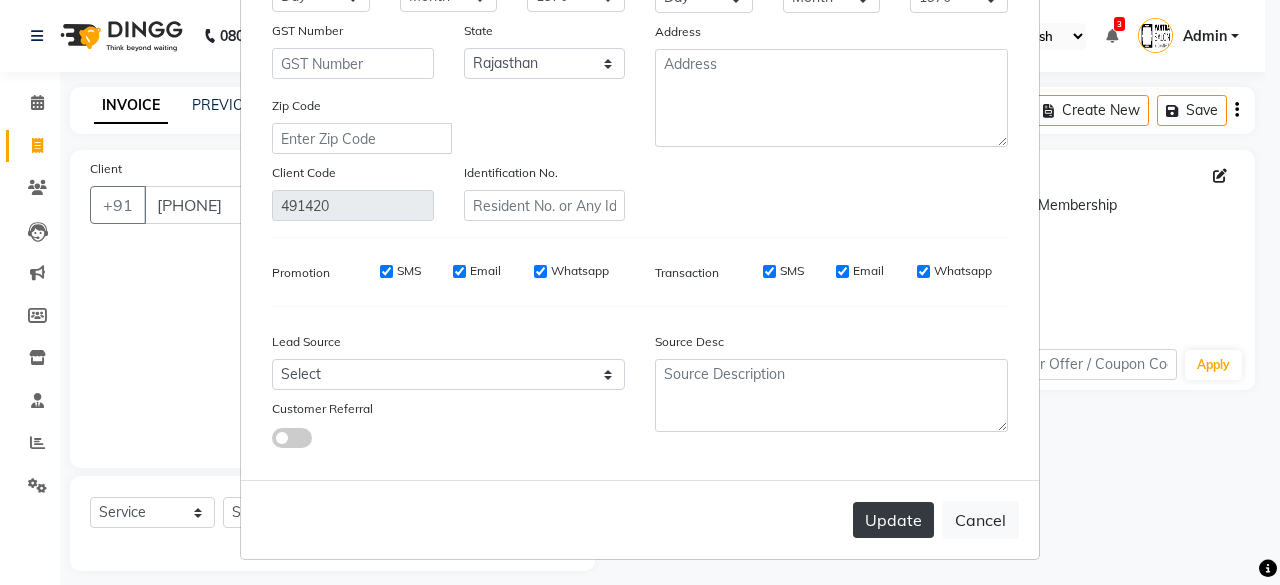 type on "Vyas" 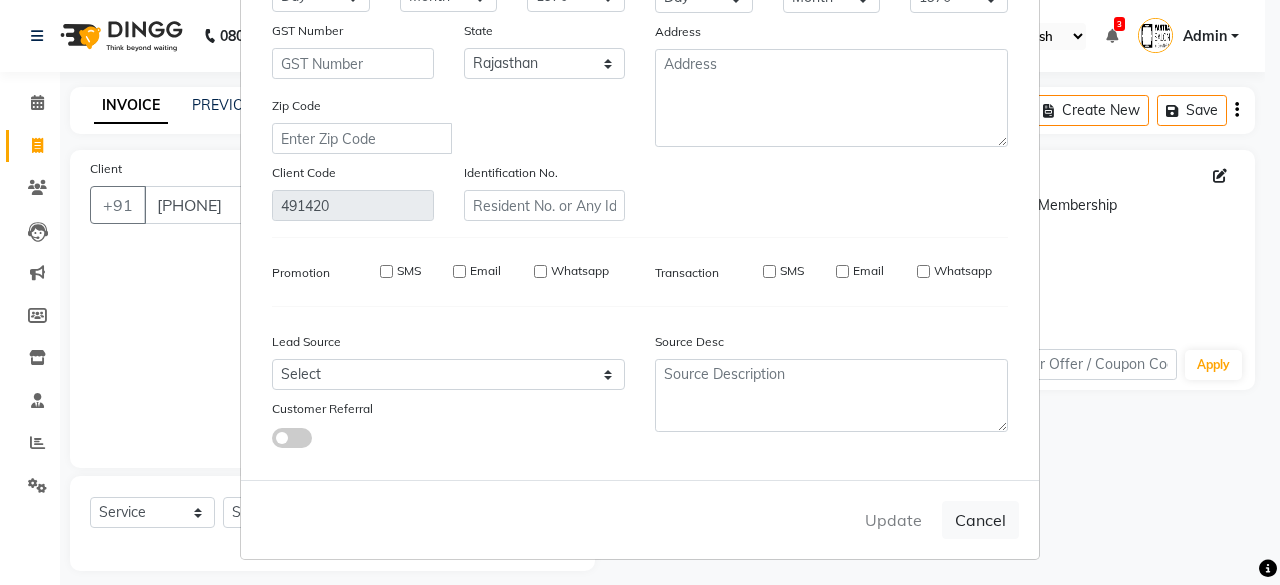 type 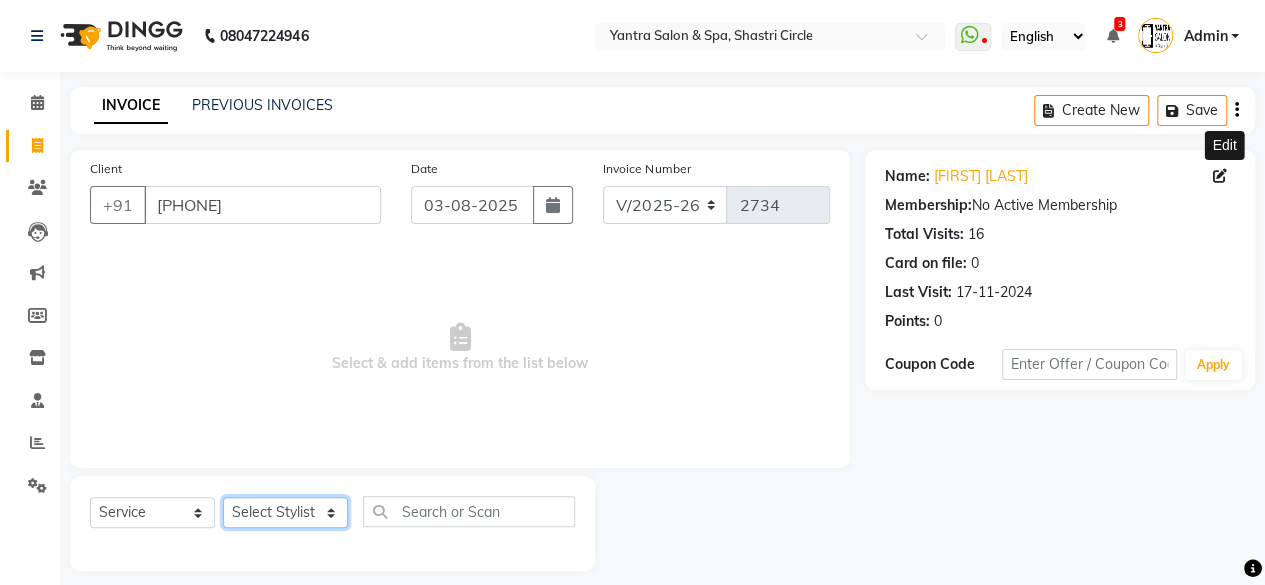 click on "Select Stylist Arvind ASHA bhawna goyal Dev Dimple Director Harsha Hemlata kajal Latika lucky Manager Manisha maam Neelu  Pallavi Pinky Priyanka Rahul Sekhar usha" 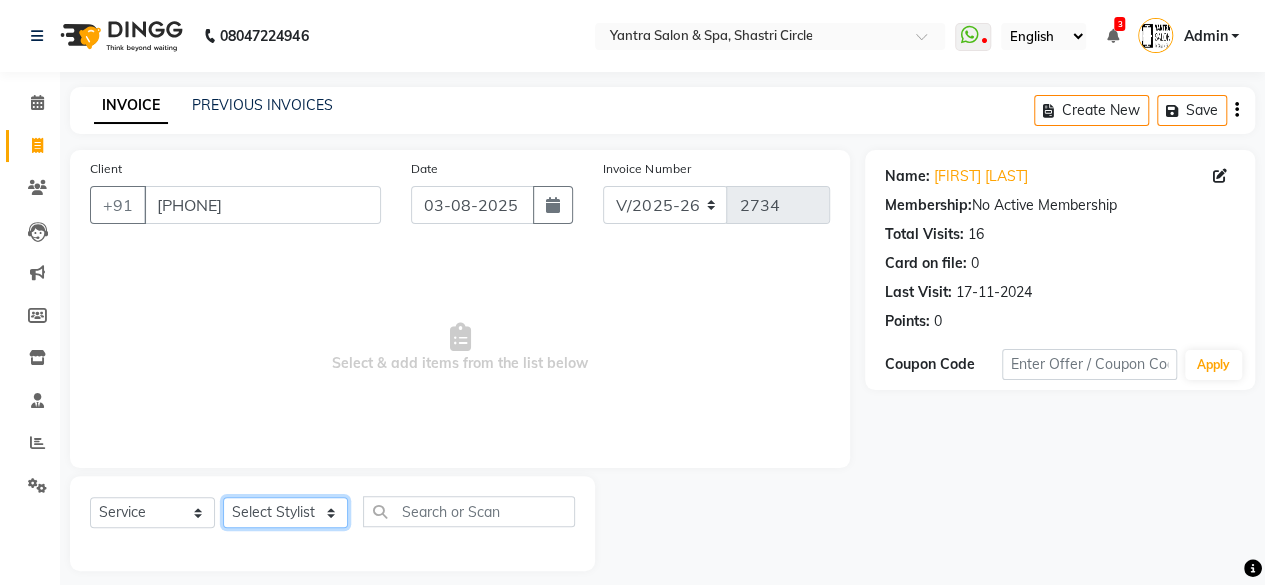 select on "4414" 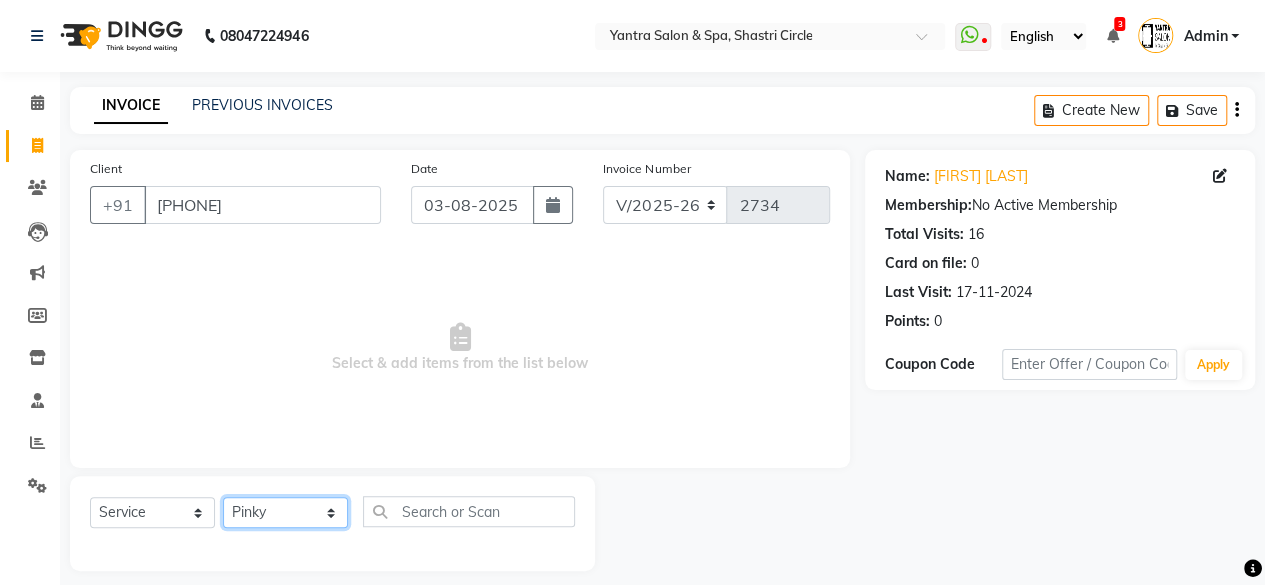 click on "Select Stylist Arvind ASHA bhawna goyal Dev Dimple Director Harsha Hemlata kajal Latika lucky Manager Manisha maam Neelu  Pallavi Pinky Priyanka Rahul Sekhar usha" 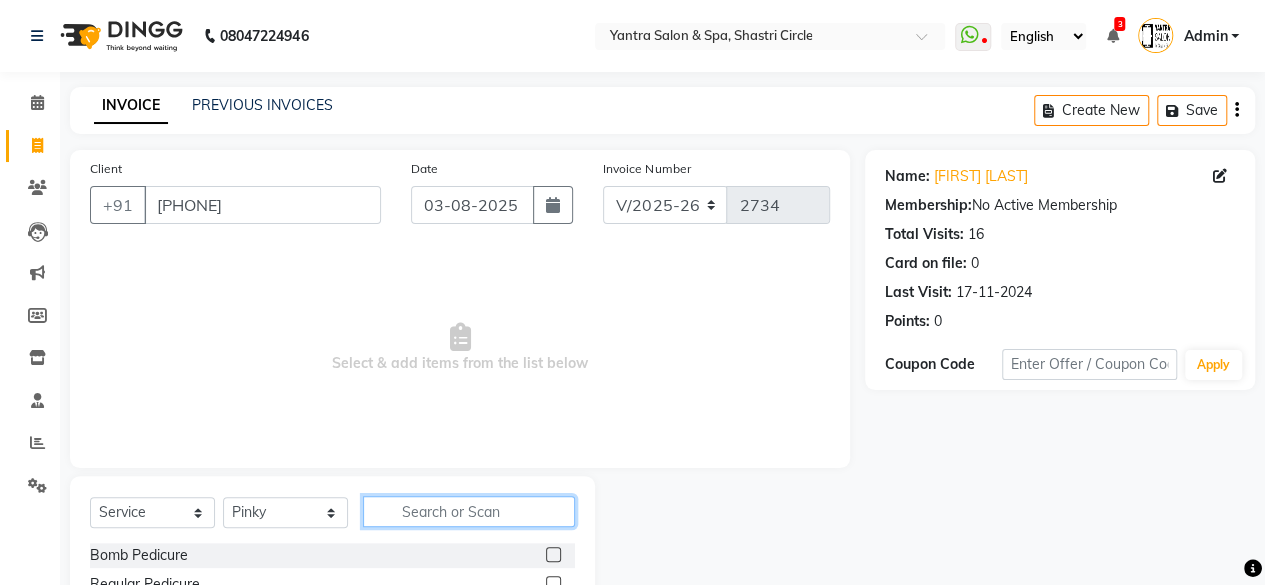 click 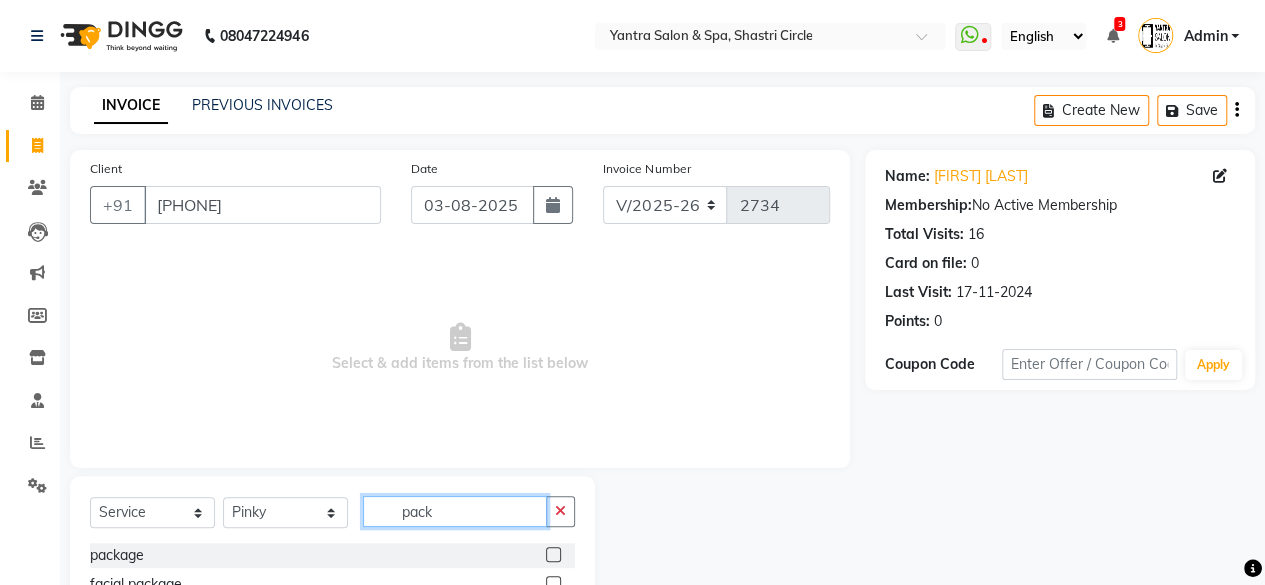 type on "pack" 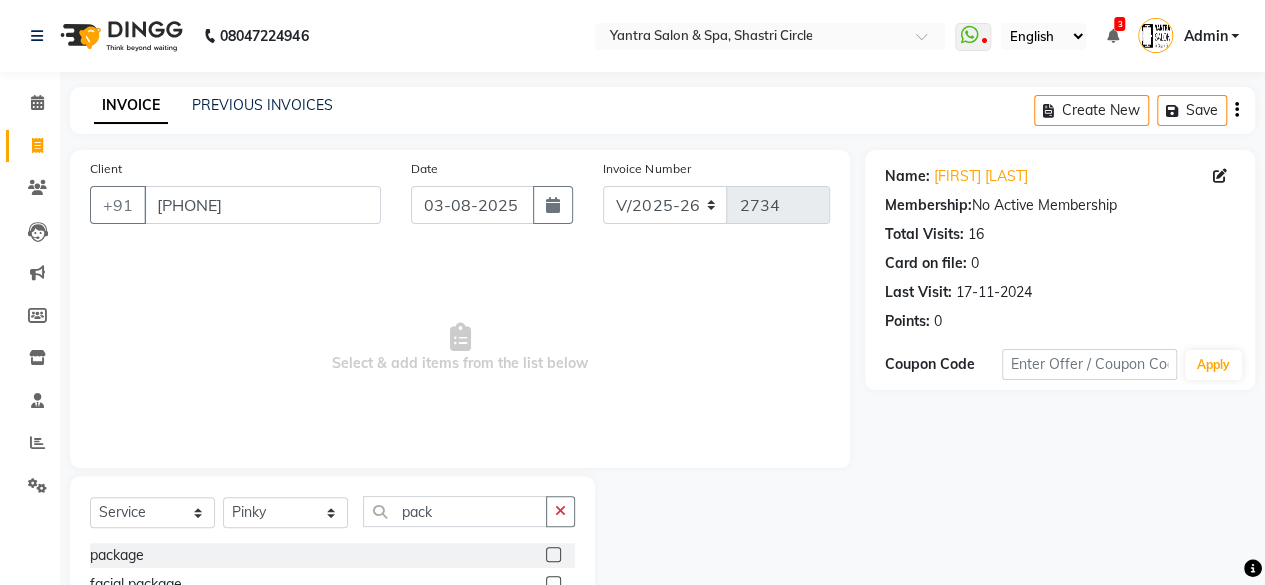 click 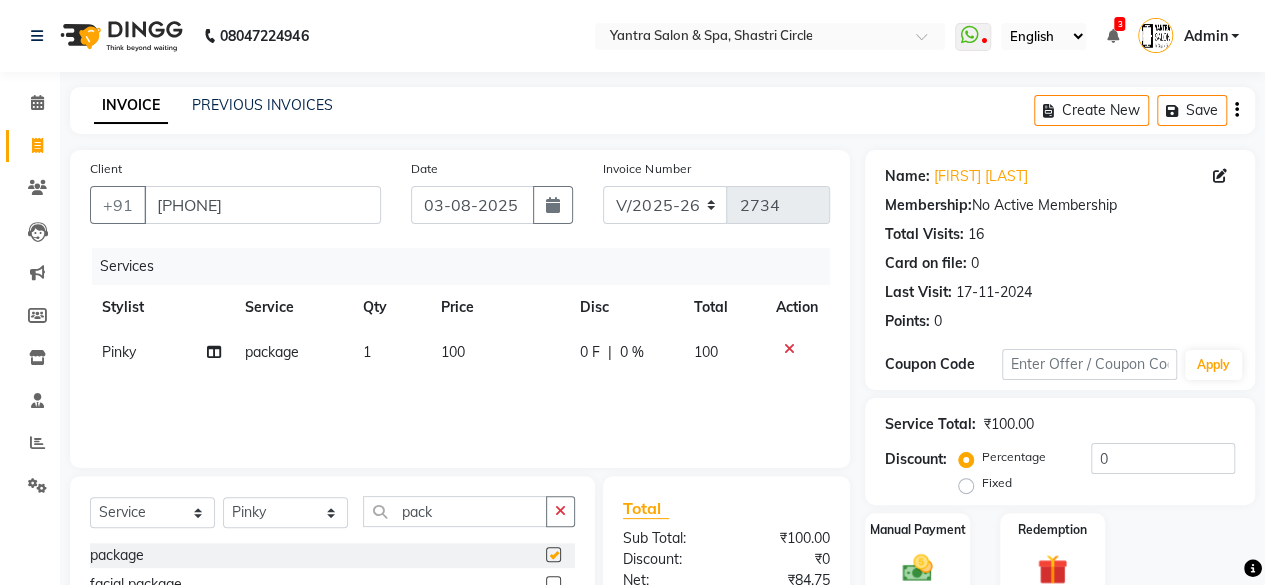 checkbox on "false" 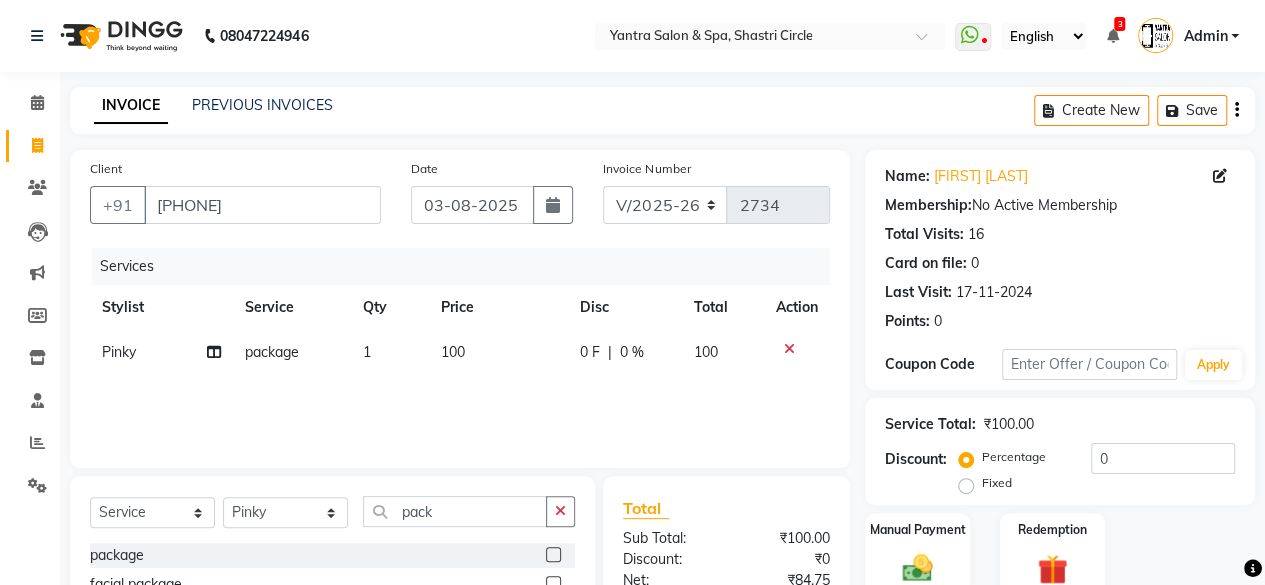 click on "100" 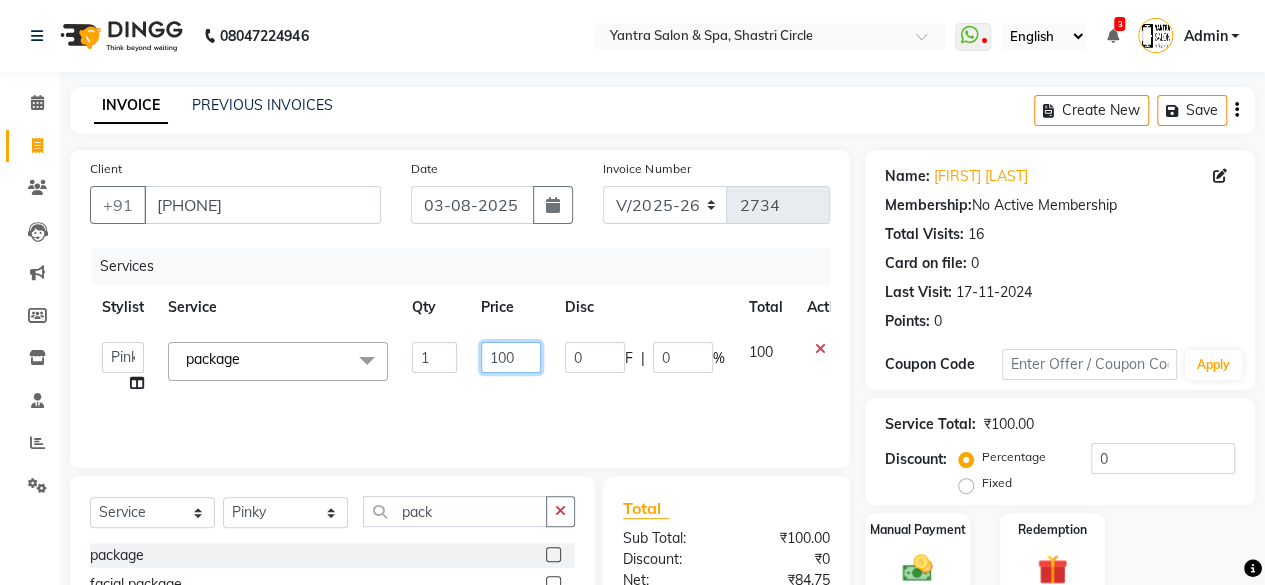 click on "100" 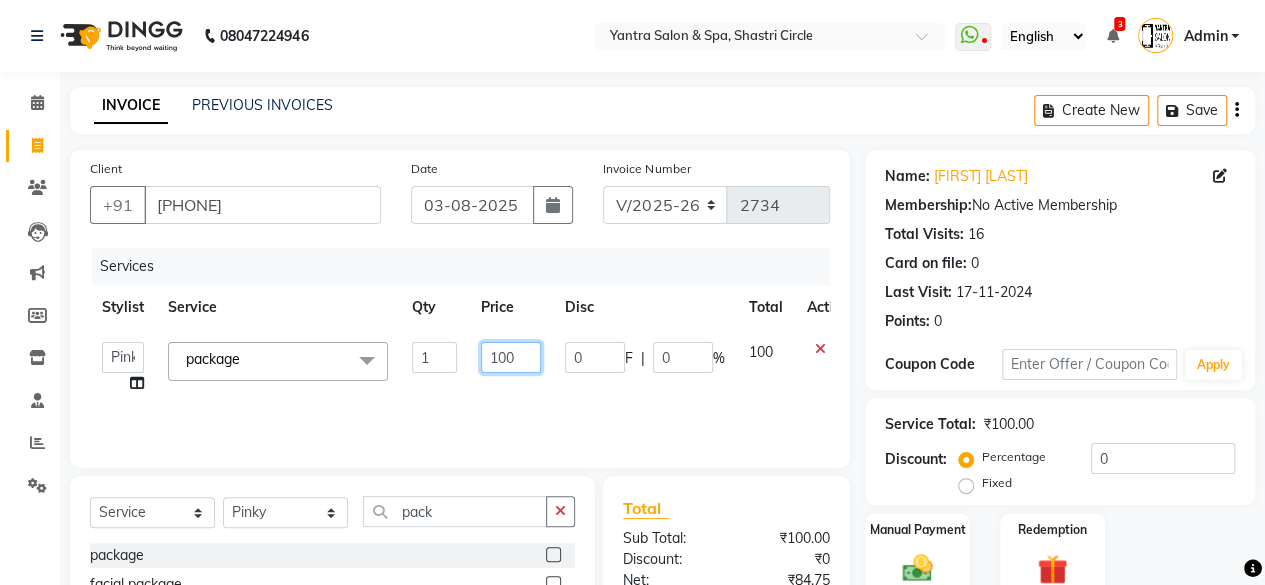 click on "100" 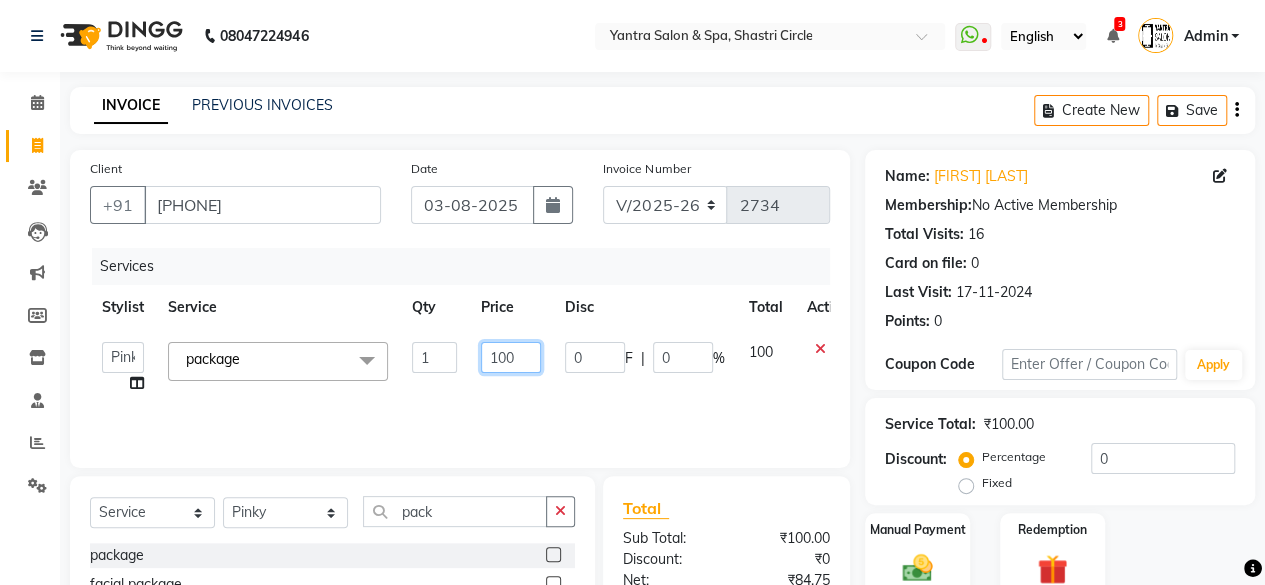scroll, scrollTop: 100, scrollLeft: 0, axis: vertical 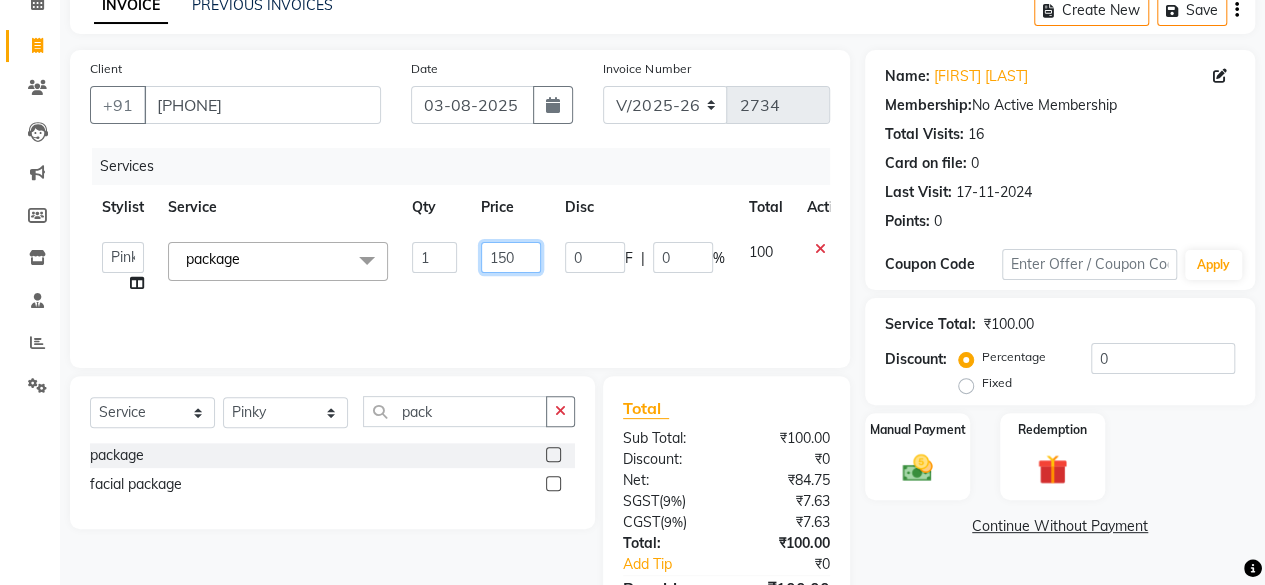 type on "1500" 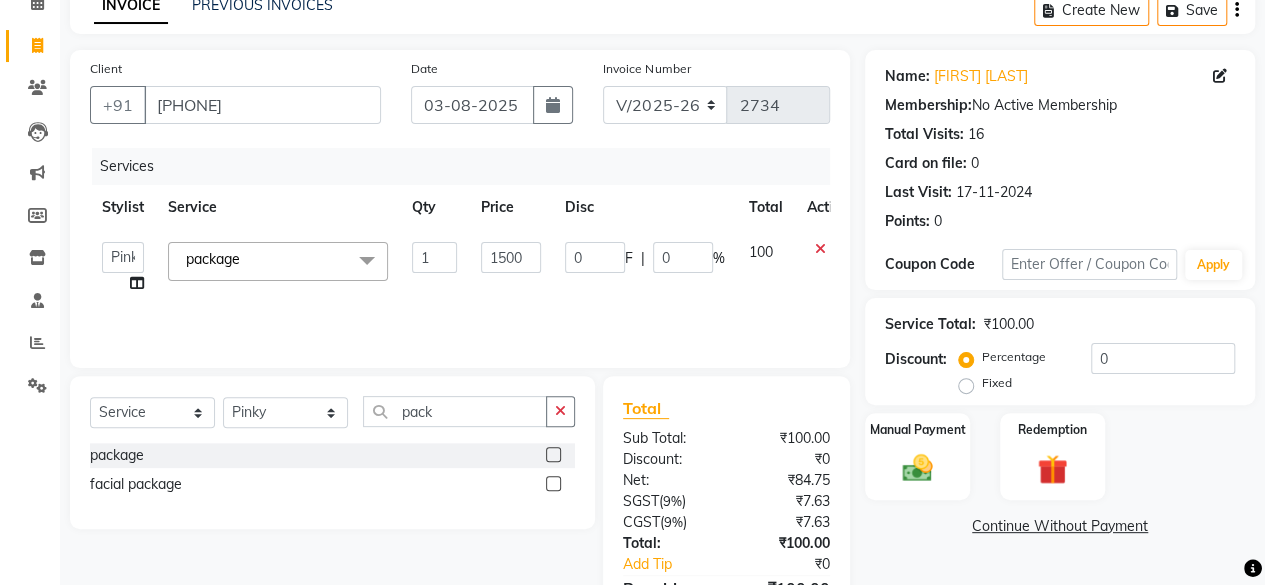 click on "Services Stylist Service Qty Price Disc Total Action  Arvind   ASHA   bhawna goyal   Dev   Dimple   Director   Harsha   Hemlata   kajal   Latika   lucky   Manager   Manisha maam   Neelu    Pallavi   Pinky   Priyanka   Rahul   Sekhar   usha  package   x Bomb Pedicure Regular Pedicure Cracked Heal Treatment Alga Apothecary Pedicure Gel polish remover  Donut Pedicure candle Pedicure Avl Express Pedicure Avl Pedicruise pedicure Avl Pedipure pedicure Pedi Pai pedicure Under arms polish Kanpeki body spa Regular Manicure Bomb Manicure Alga Apothecary Manicure Nail Extensions Gel nail pent Pedi Pai manicure Donut manicure Avl express manicure Avl Pedicruise manicure Avl Pedipure manicure Candle manicure Back polish Foot Massage Head Massage Back Massage Hand & Shoulder Massage Body Spa Relaxing Body Massage Aromatherapy Associates - Renewing Rose Aromatherapy Associates - intense nourishment Aromatherapy Associates Body Massage Full Body Bleach Body Polishing body scrub  face bleach back scrub bleach Saree Draping 1" 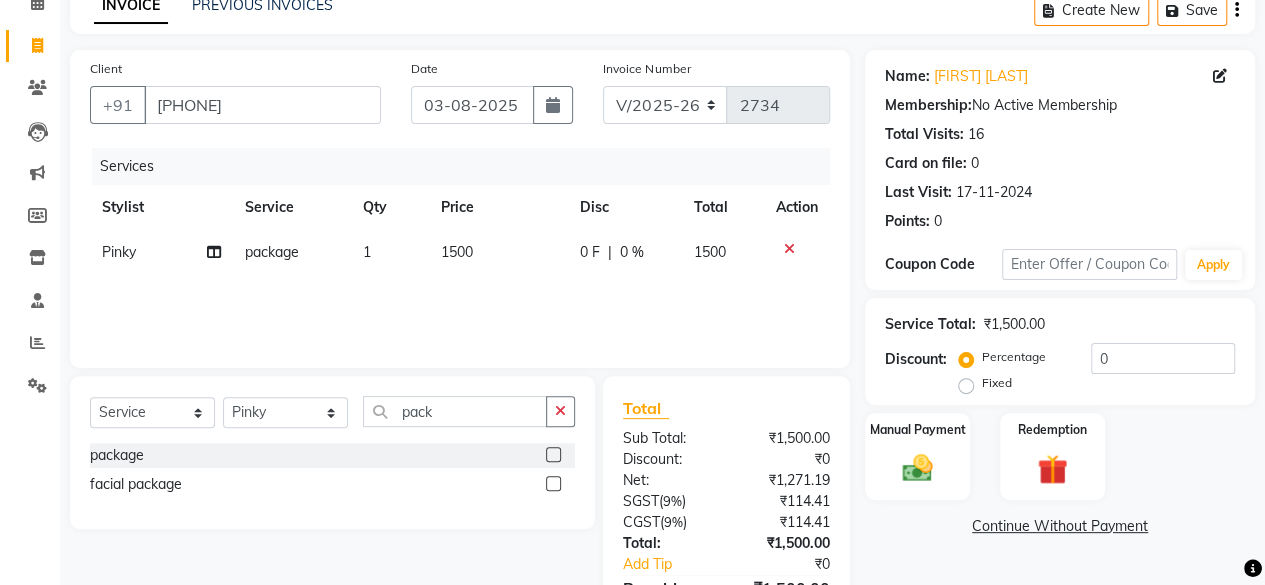 click on "1500" 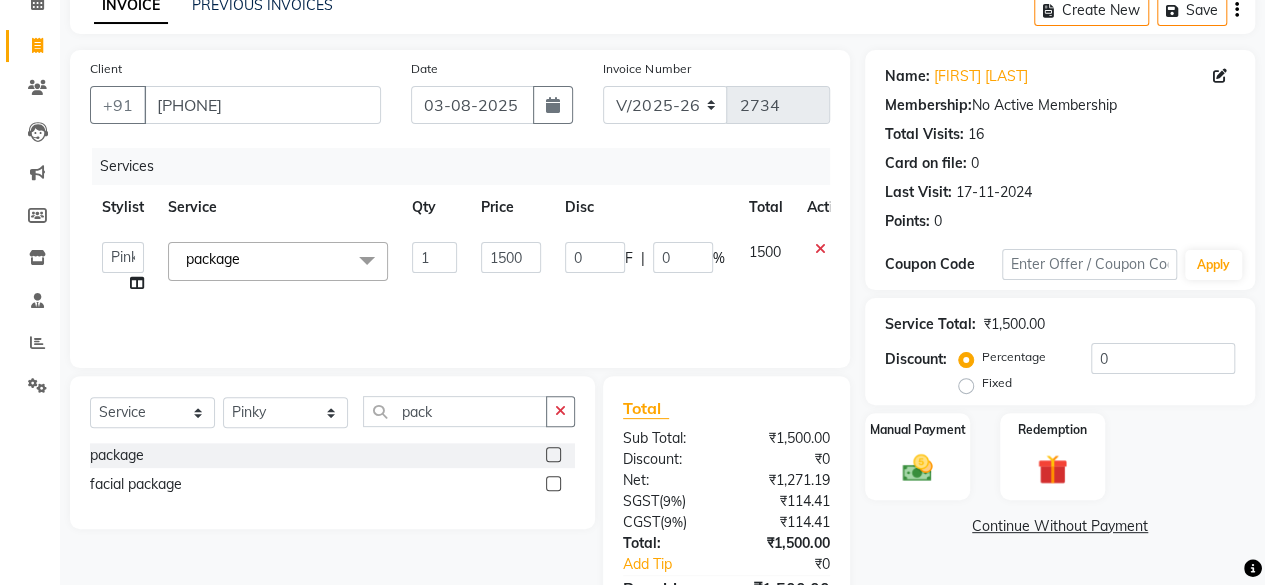 click on "1500" 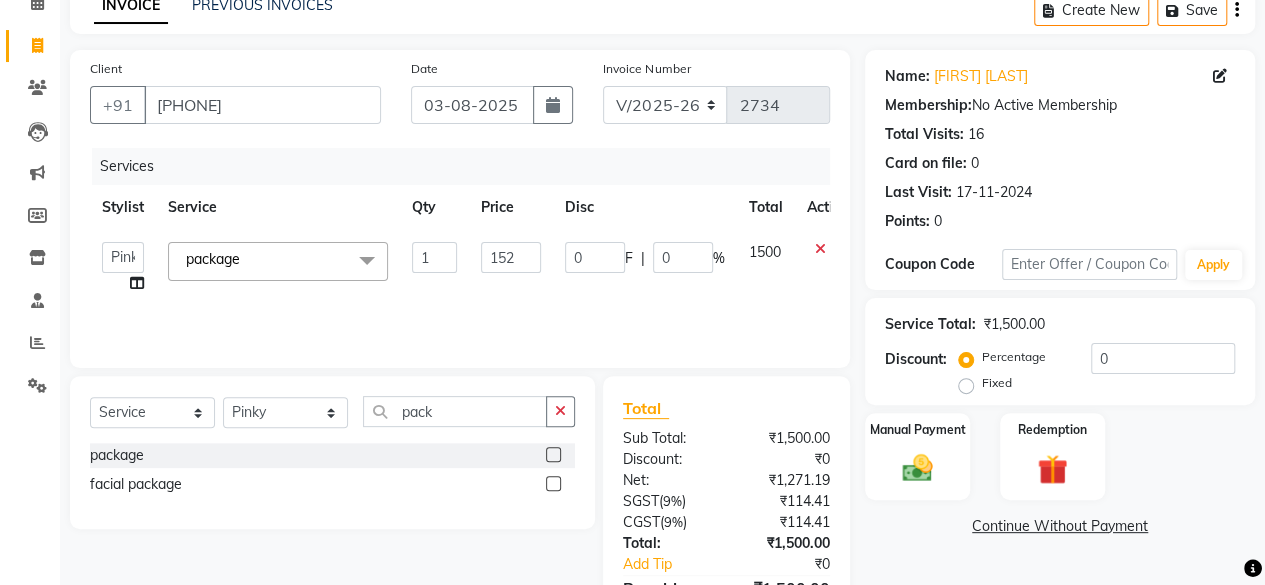 type on "1520" 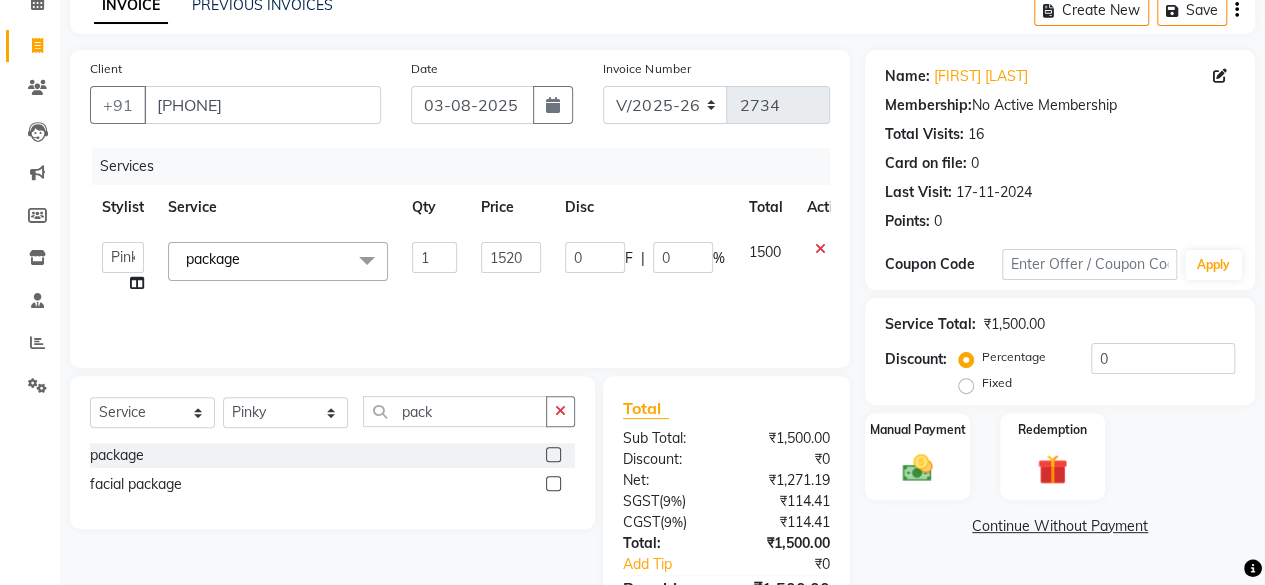 click on "Services Stylist Service Qty Price Disc Total Action  Arvind   ASHA   bhawna goyal   Dev   Dimple   Director   Harsha   Hemlata   kajal   Latika   lucky   Manager   Manisha maam   Neelu    Pallavi   Pinky   Priyanka   Rahul   Sekhar   usha  package   x Bomb Pedicure Regular Pedicure Cracked Heal Treatment Alga Apothecary Pedicure Gel polish remover  Donut Pedicure candle Pedicure Avl Express Pedicure Avl Pedicruise pedicure Avl Pedipure pedicure Pedi Pai pedicure Under arms polish Kanpeki body spa Regular Manicure Bomb Manicure Alga Apothecary Manicure Nail Extensions Gel nail pent Pedi Pai manicure Donut manicure Avl express manicure Avl Pedicruise manicure Avl Pedipure manicure Candle manicure Back polish Foot Massage Head Massage Back Massage Hand & Shoulder Massage Body Spa Relaxing Body Massage Aromatherapy Associates - Renewing Rose Aromatherapy Associates - intense nourishment Aromatherapy Associates Body Massage Full Body Bleach Body Polishing body scrub  face bleach back scrub bleach Saree Draping 1" 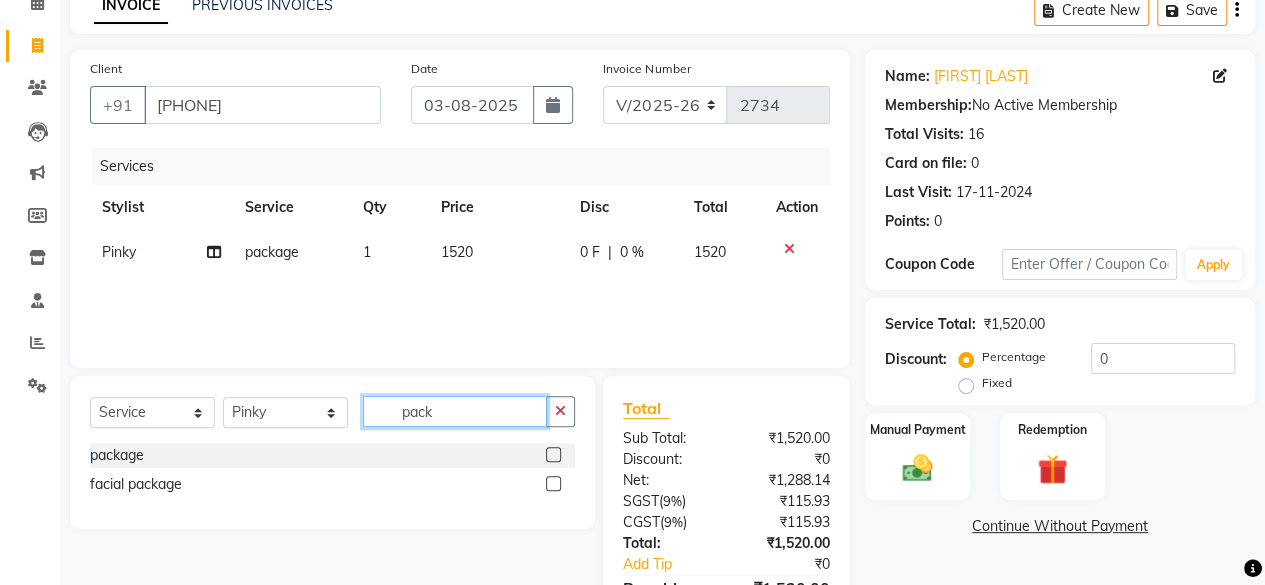 click on "pack" 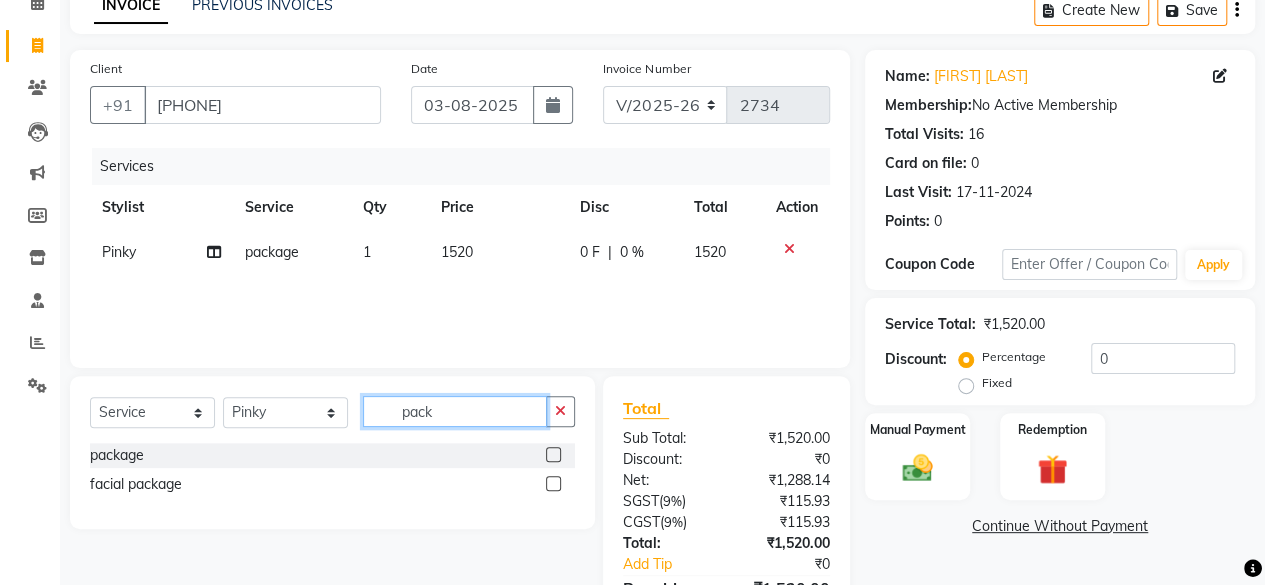 click on "pack" 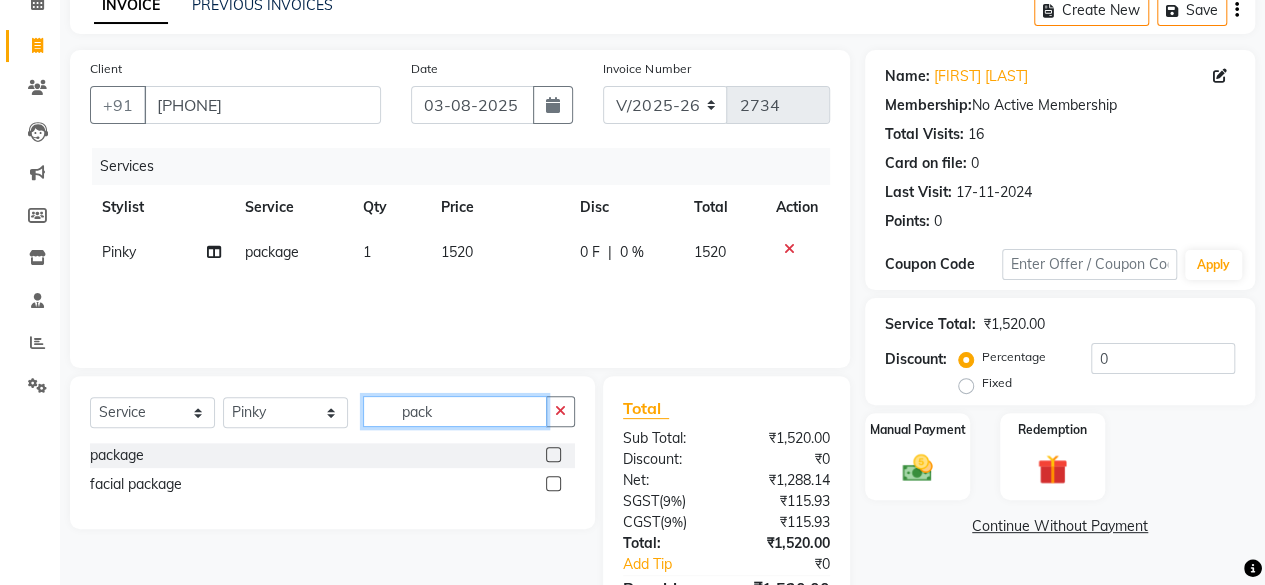 click on "pack" 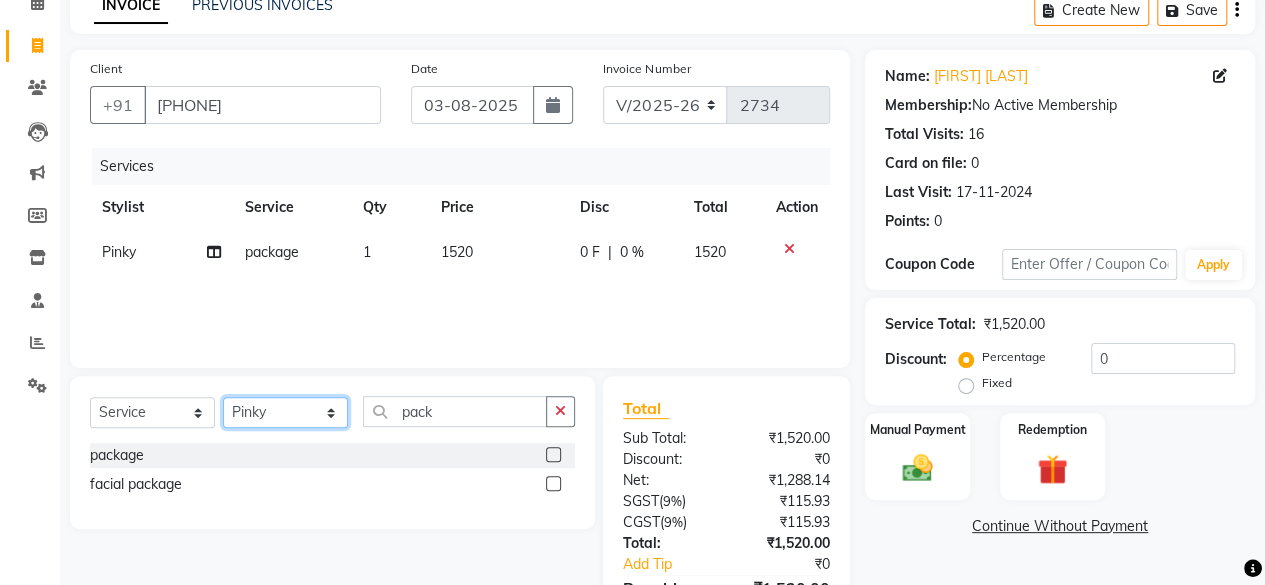 click on "Select Stylist Arvind ASHA bhawna goyal Dev Dimple Director Harsha Hemlata kajal Latika lucky Manager Manisha maam Neelu  Pallavi Pinky Priyanka Rahul Sekhar usha" 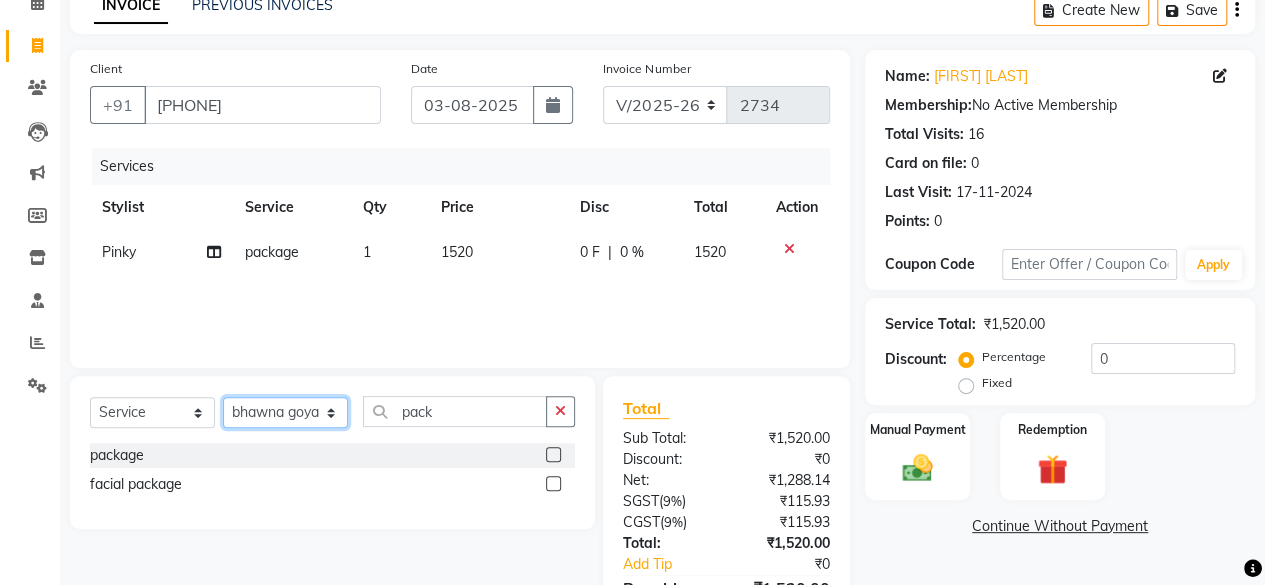 click on "Select Stylist Arvind ASHA bhawna goyal Dev Dimple Director Harsha Hemlata kajal Latika lucky Manager Manisha maam Neelu  Pallavi Pinky Priyanka Rahul Sekhar usha" 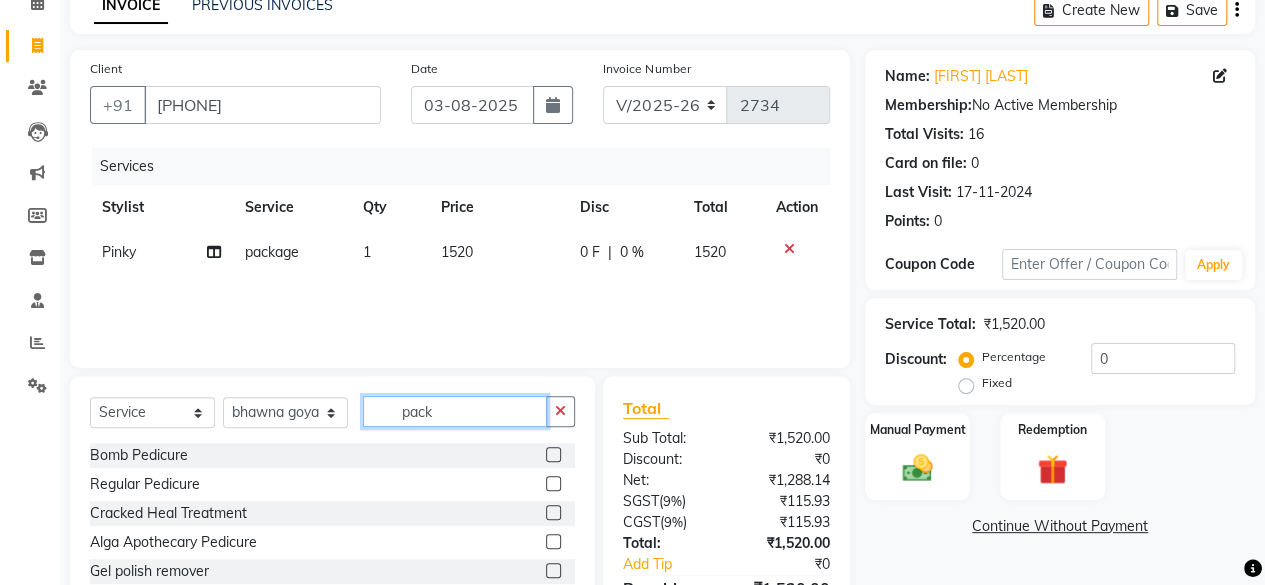 click on "pack" 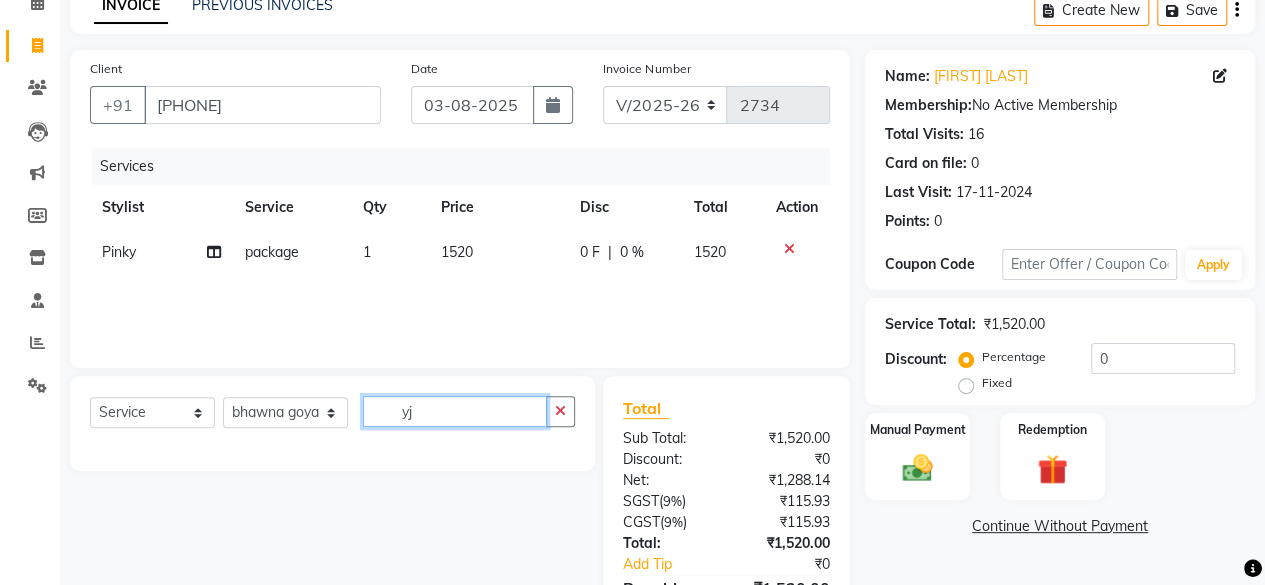 click on "yj" 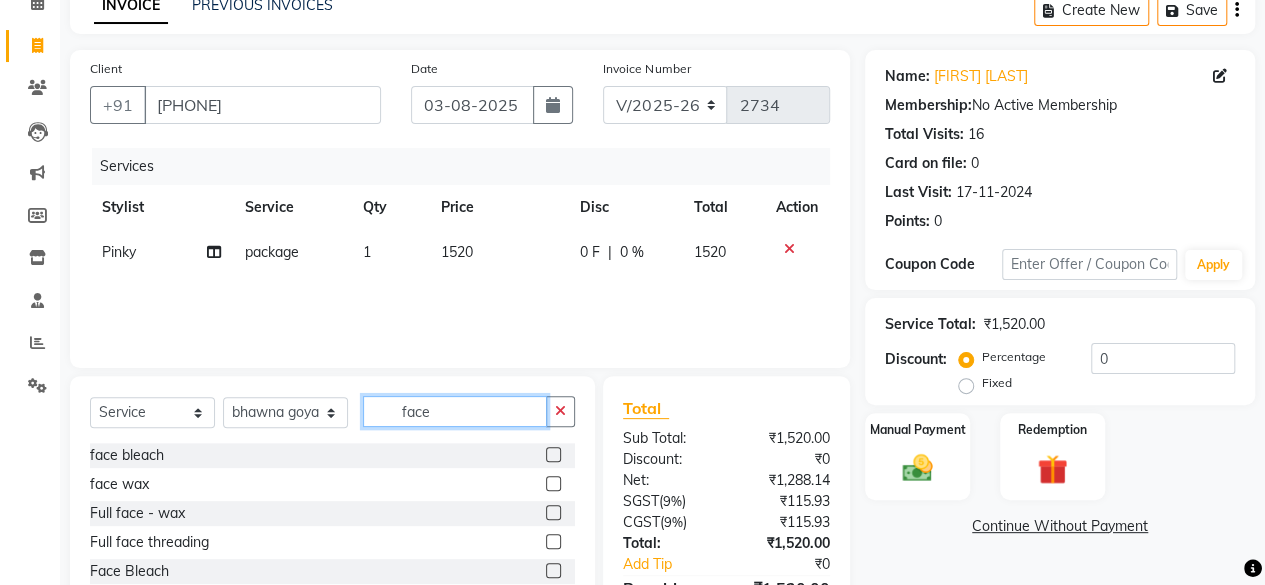 type on "face" 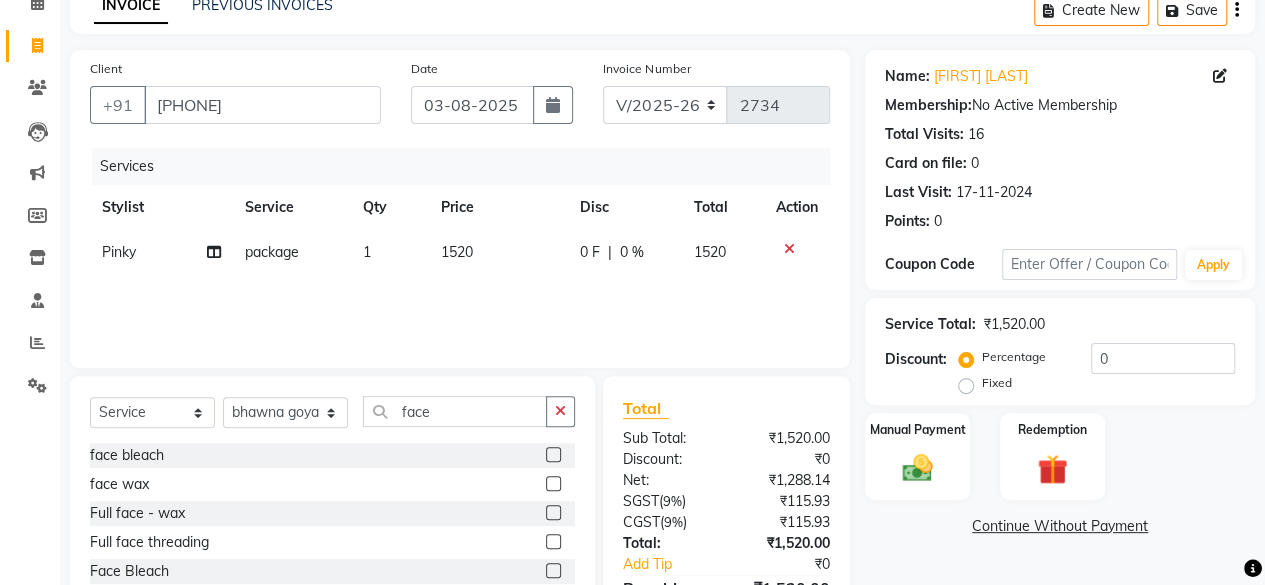 click 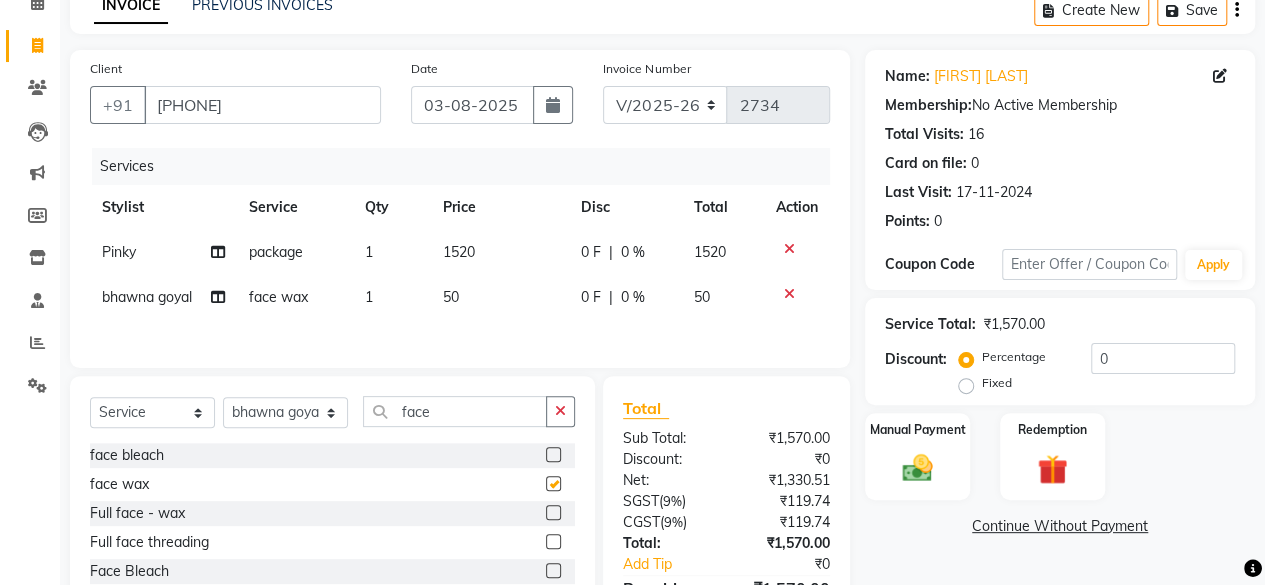 checkbox on "false" 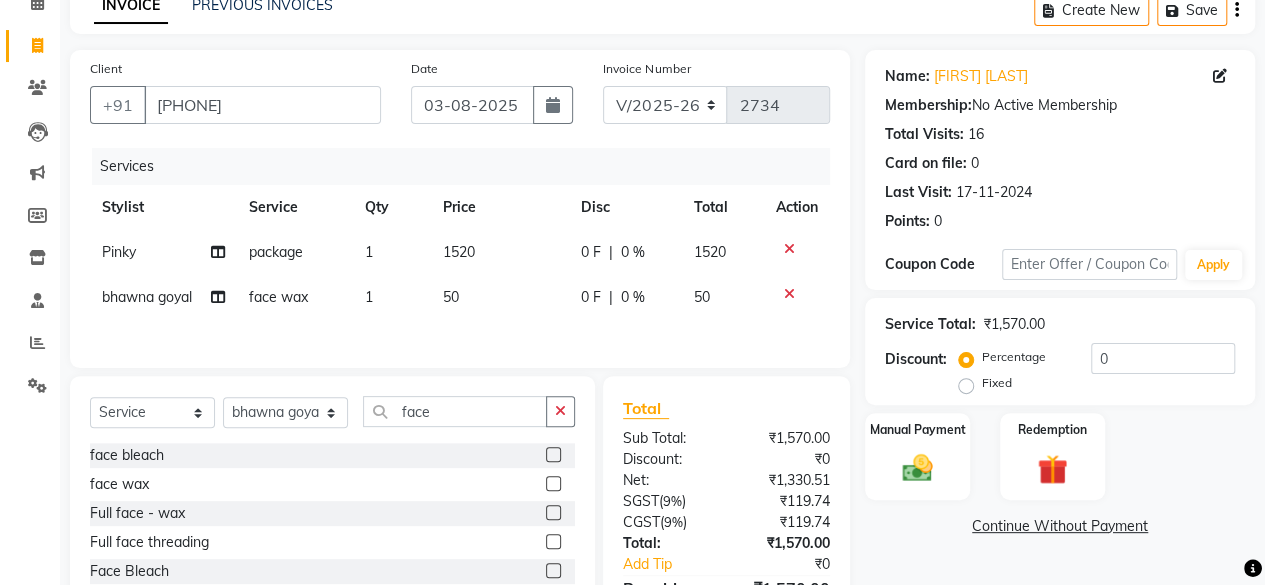 click on "50" 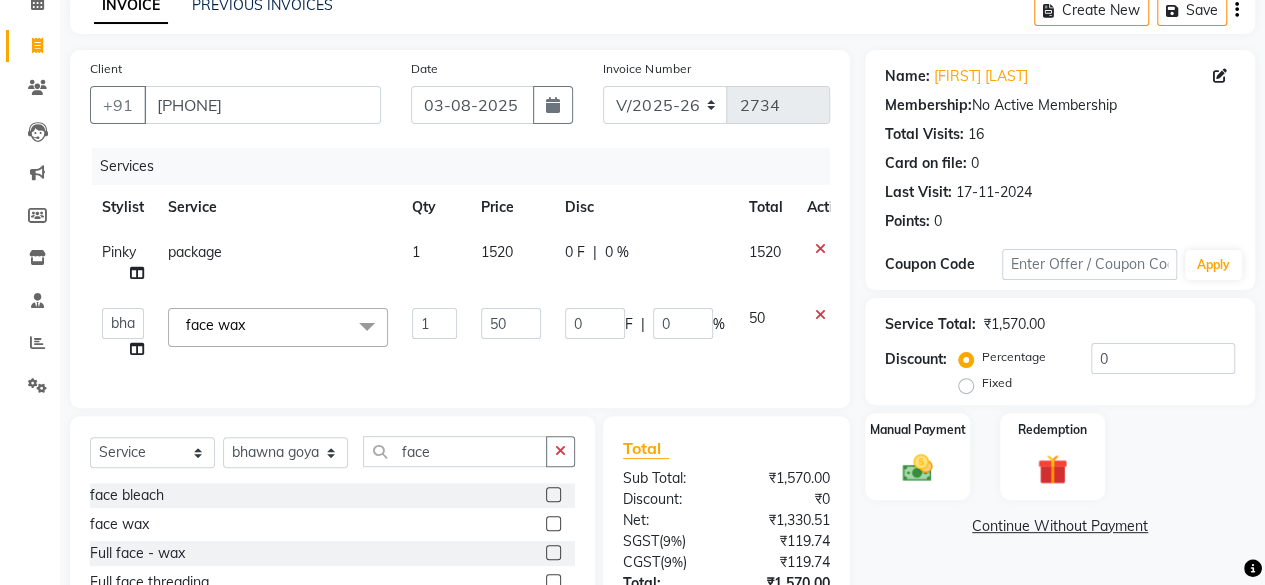 click on "50" 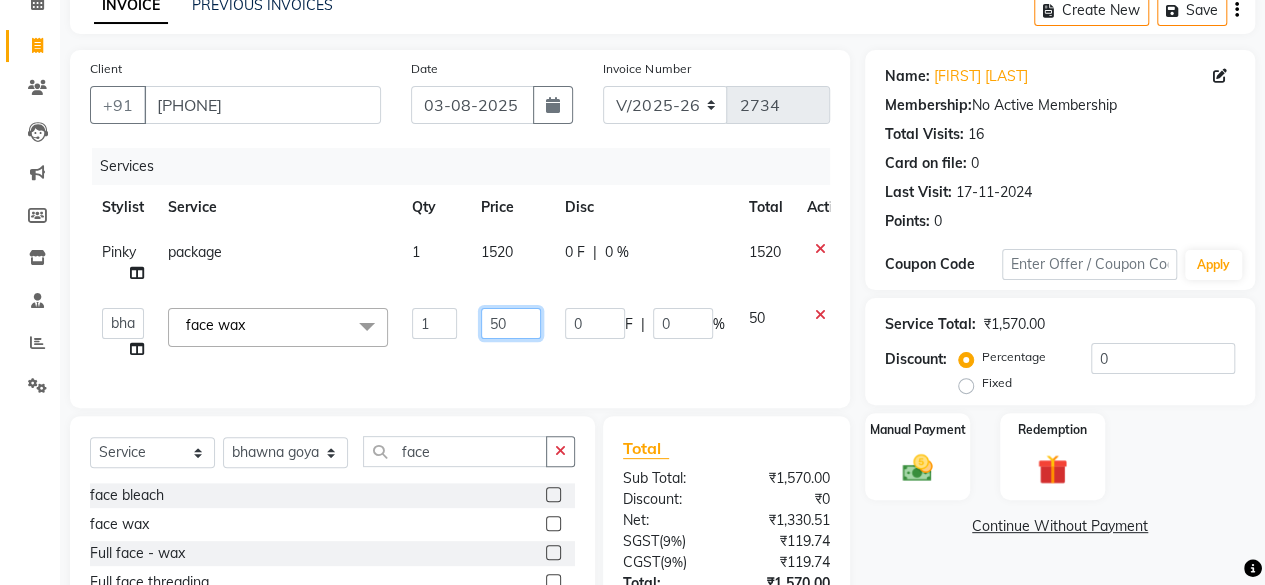 click on "50" 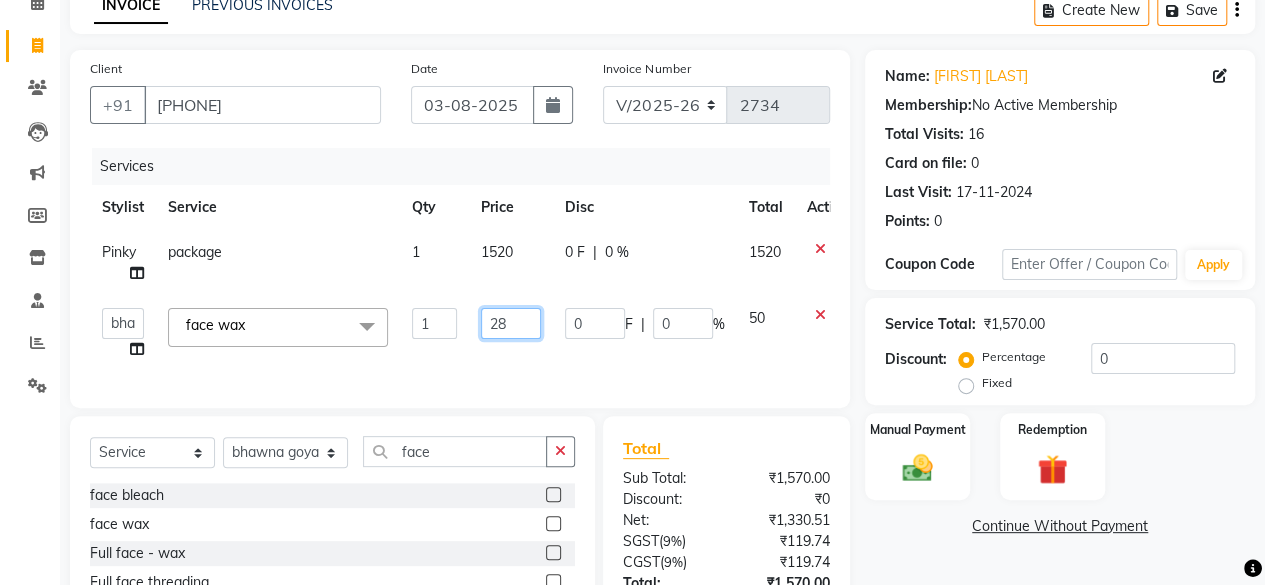 type on "280" 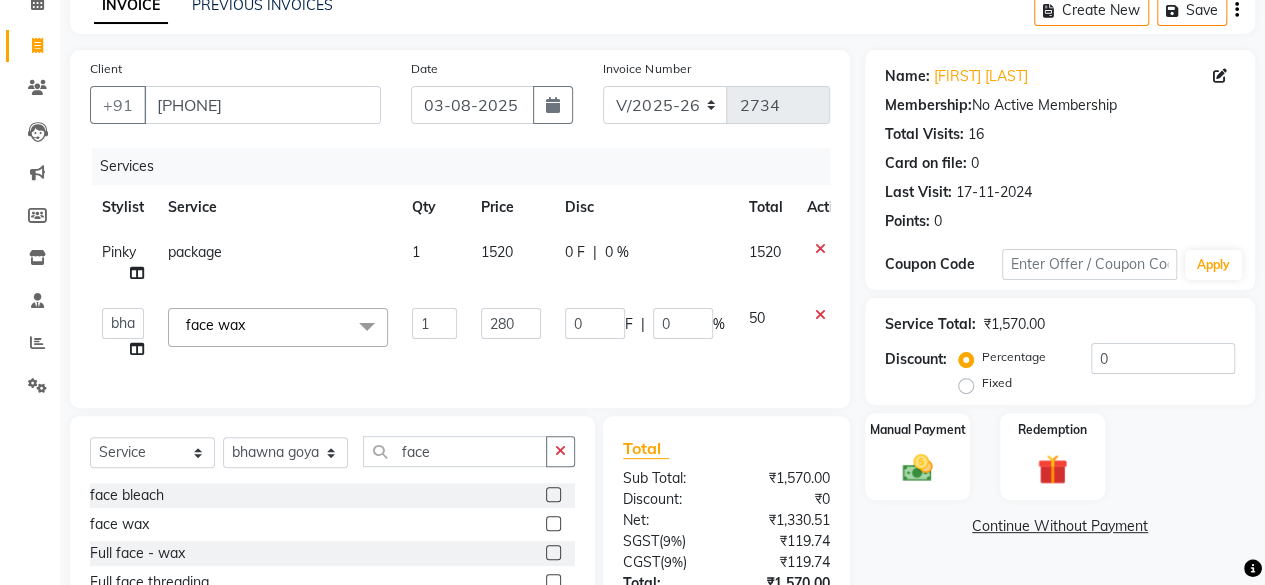 click on "Client +91 [PHONE] Date 03-08-2025 Invoice Number V/2025 V/2025-26 2734 Services Stylist Service Qty Price Disc Total Action [FIRST] package  1 1520 0 F | 0 % 1520  [FIRST]   [FIRST]   [FIRST] [LAST]   [FIRST]   [FIRST]   Director   [FIRST]   [FIRST]   [FIRST]   [FIRST]   [FIRST]   Manager   [FIRST] [LAST]   [FIRST]    [FIRST]   [FIRST]   [FIRST]   [FIRST]   [FIRST]   [FIRST]   [FIRST]  face wax  x Bomb Pedicure Regular Pedicure Cracked Heal Treatment Alga Apothecary Pedicure Gel polish remover  Donut Pedicure candle Pedicure Avl Express Pedicure Avl Pedicruise pedicure Avl Pedipure pedicure Pedi Pai pedicure Under arms polish Kanpeki body spa Regular Manicure Bomb Manicure Alga Apothecary Manicure Nail Extensions Gel nail pent Pedi Pai manicure Donut manicure Avl express manicure Avl Pedicruise manicure Avl Pedipure manicure Candle manicure Back polish Foot Massage Head Massage Back Massage Hand & Shoulder Massage Body Spa Relaxing Body Massage Aromatherapy Associates - Renewing Rose Aromatherapy Associates - intense nourishment Body Polishing" 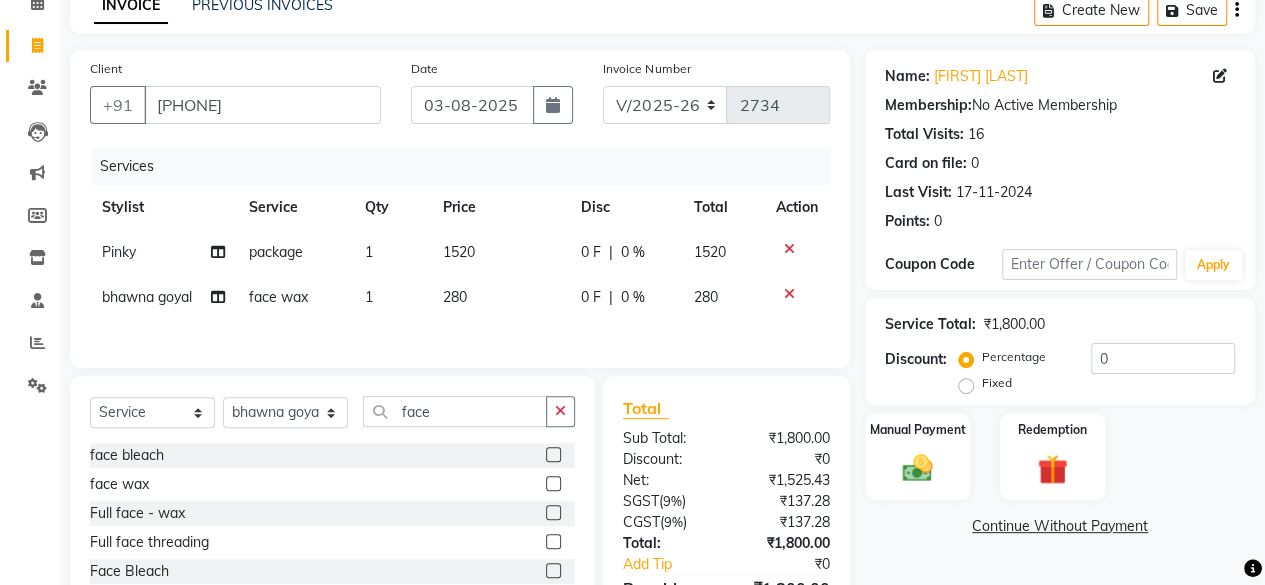 scroll, scrollTop: 216, scrollLeft: 0, axis: vertical 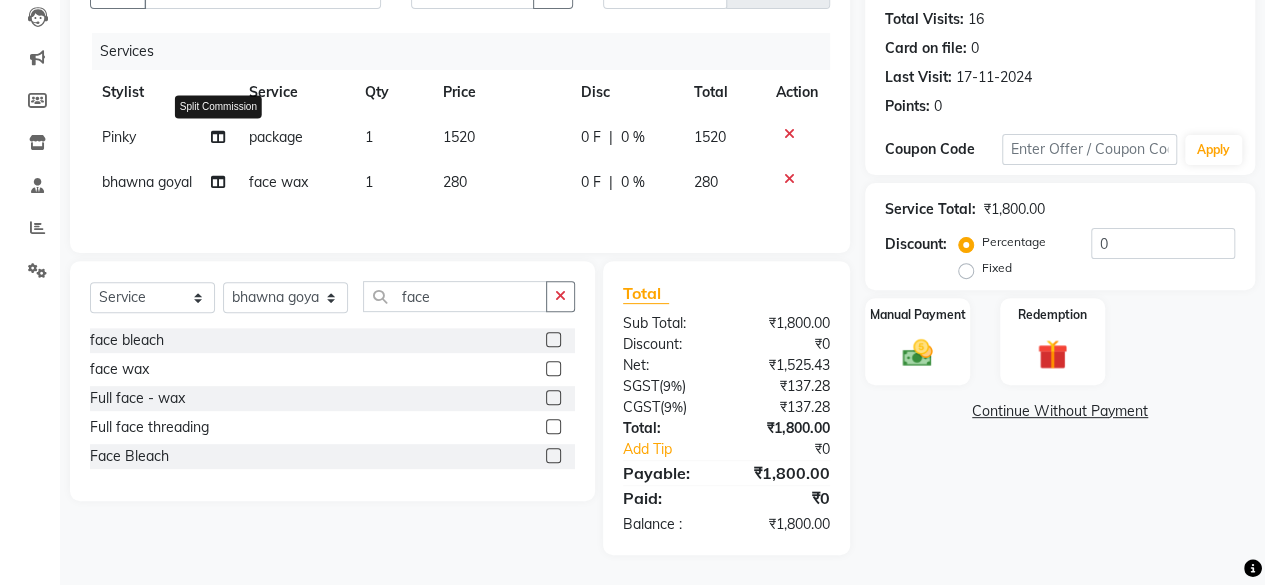 click 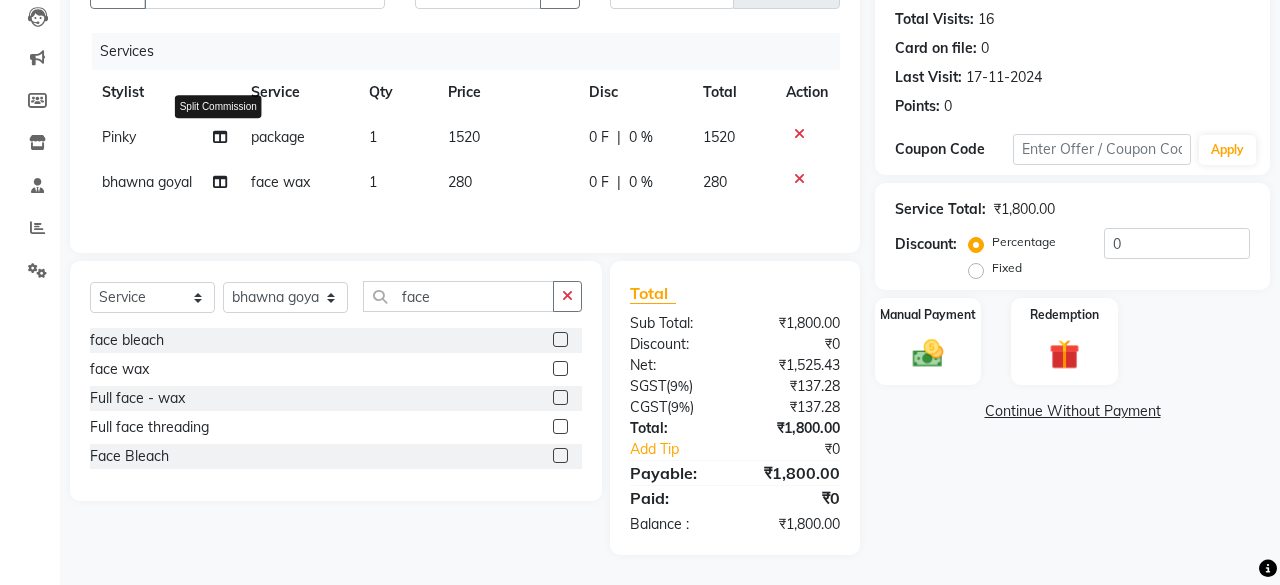 select on "4414" 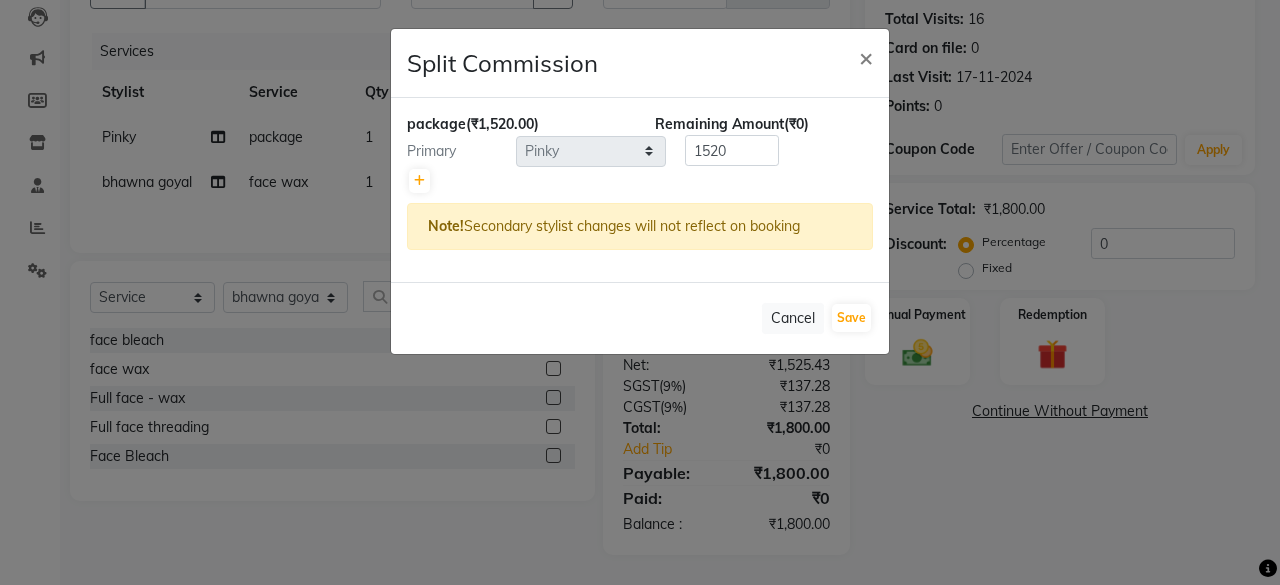 click on "package   (₹1,520.00) Remaining Amount  (₹0) Primary Select  [FIRST]   [FIRST]   [FIRST] [LAST]   [FIRST]   [FIRST]   Director   [FIRST]   [FIRST]   [FIRST]   [FIRST]   [FIRST]   Manager   [FIRST] maam   [FIRST]    No Preference   [FIRST]   [FIRST]   [FIRST]   [FIRST]   [FIRST]  1520 Note!  Secondary stylist changes will not reflect on booking" 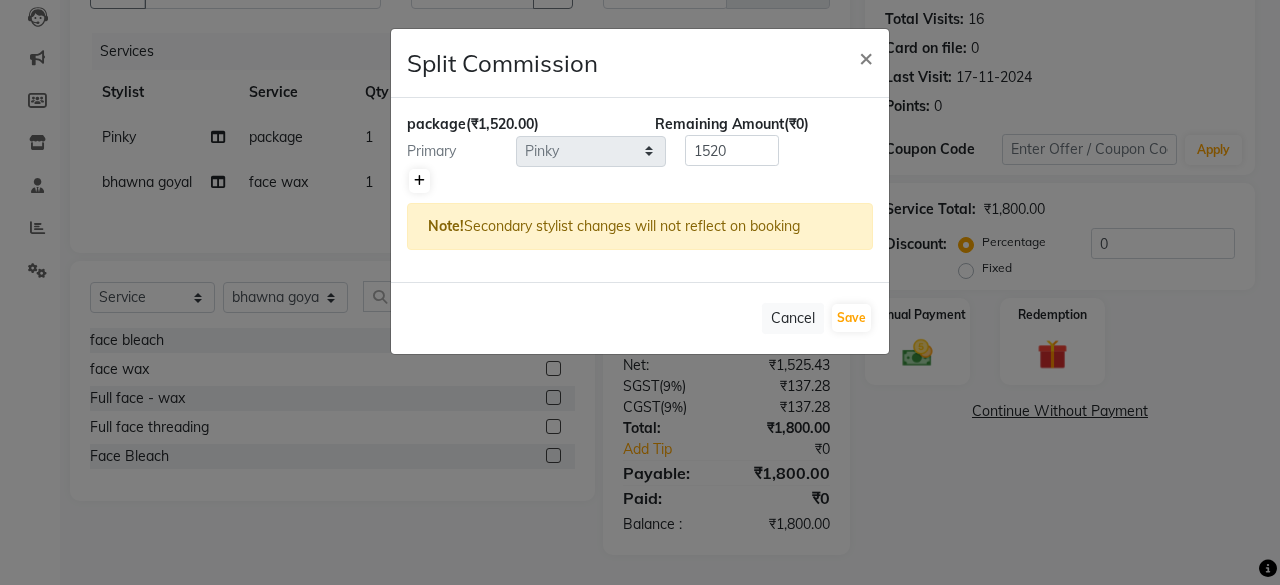 click 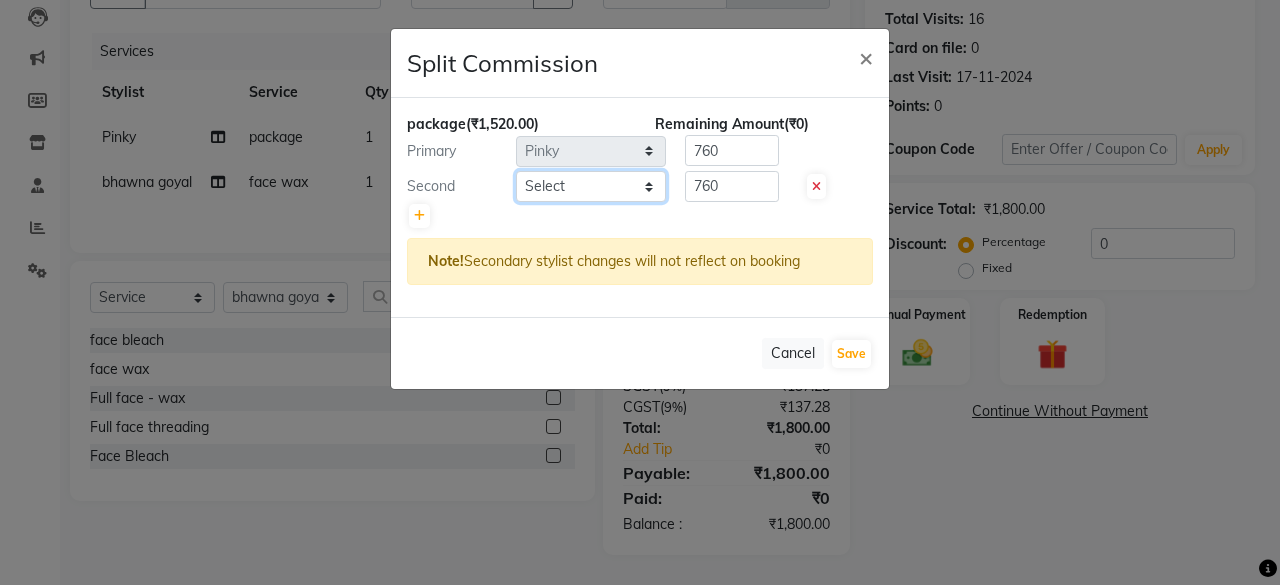 click on "Select  [FIRST]   [FIRST]   [FIRST] [LAST]   [FIRST]   [FIRST]   Director   [FIRST]   [FIRST]   [FIRST]   [FIRST]   [FIRST]   Manager   [FIRST] [LAST]   [FIRST]    [FIRST]   [FIRST]   [FIRST]   [FIRST]   [FIRST]   [FIRST]   [FIRST]" 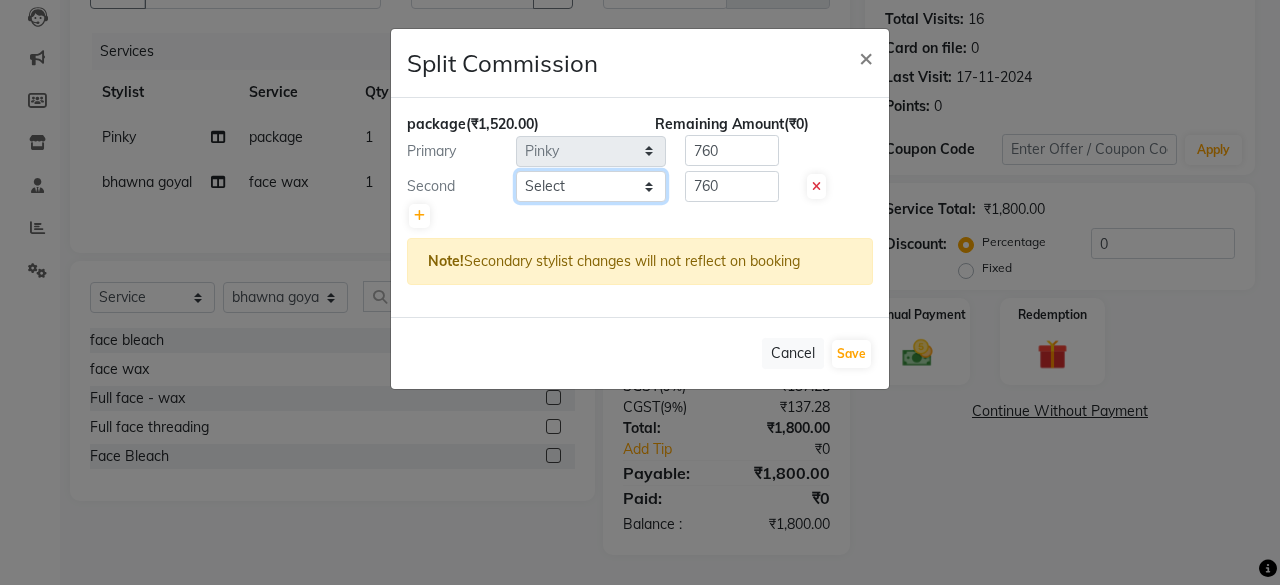 select on "7539" 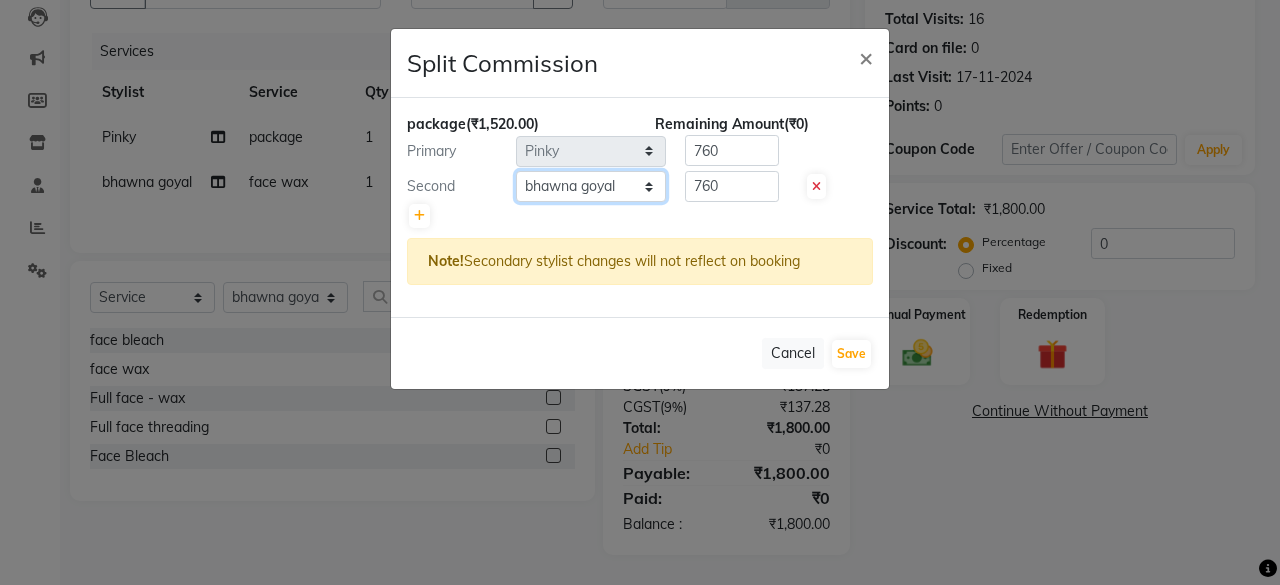 click on "Select  [FIRST]   [FIRST]   [FIRST] [LAST]   [FIRST]   [FIRST]   Director   [FIRST]   [FIRST]   [FIRST]   [FIRST]   [FIRST]   Manager   [FIRST] [LAST]   [FIRST]    [FIRST]   [FIRST]   [FIRST]   [FIRST]   [FIRST]   [FIRST]   [FIRST]" 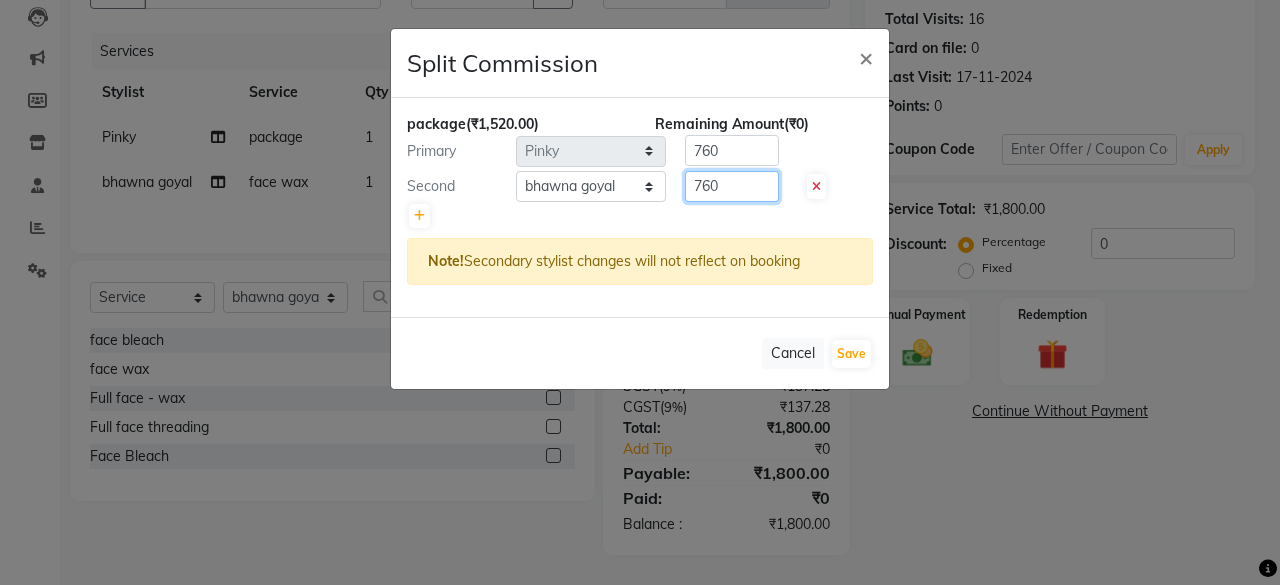 click on "760" 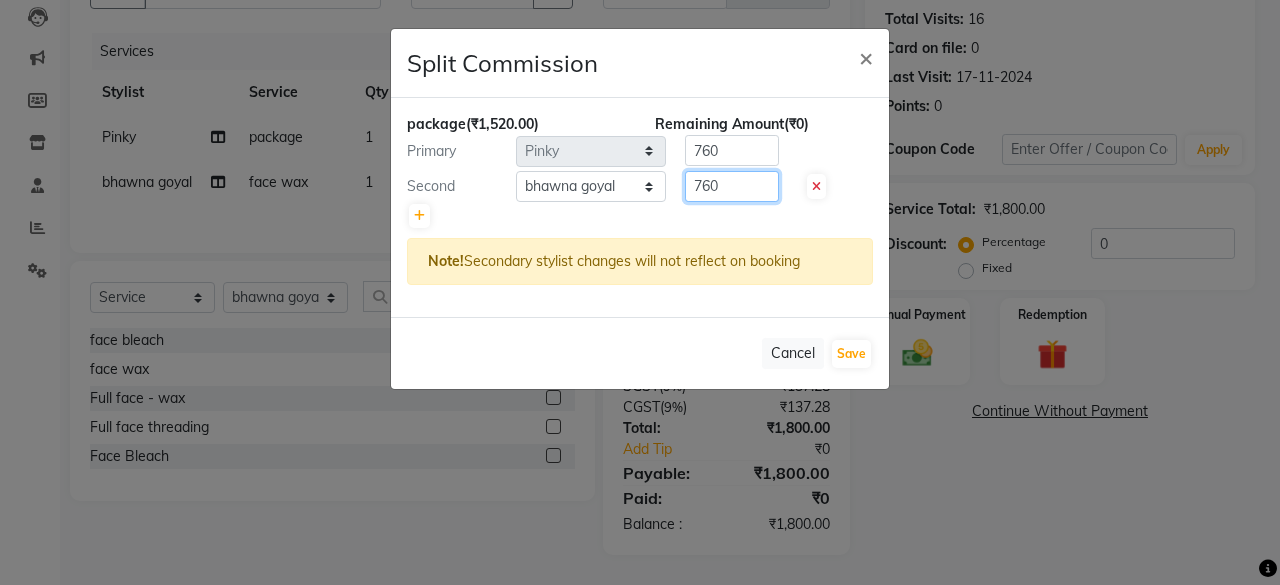 click on "760" 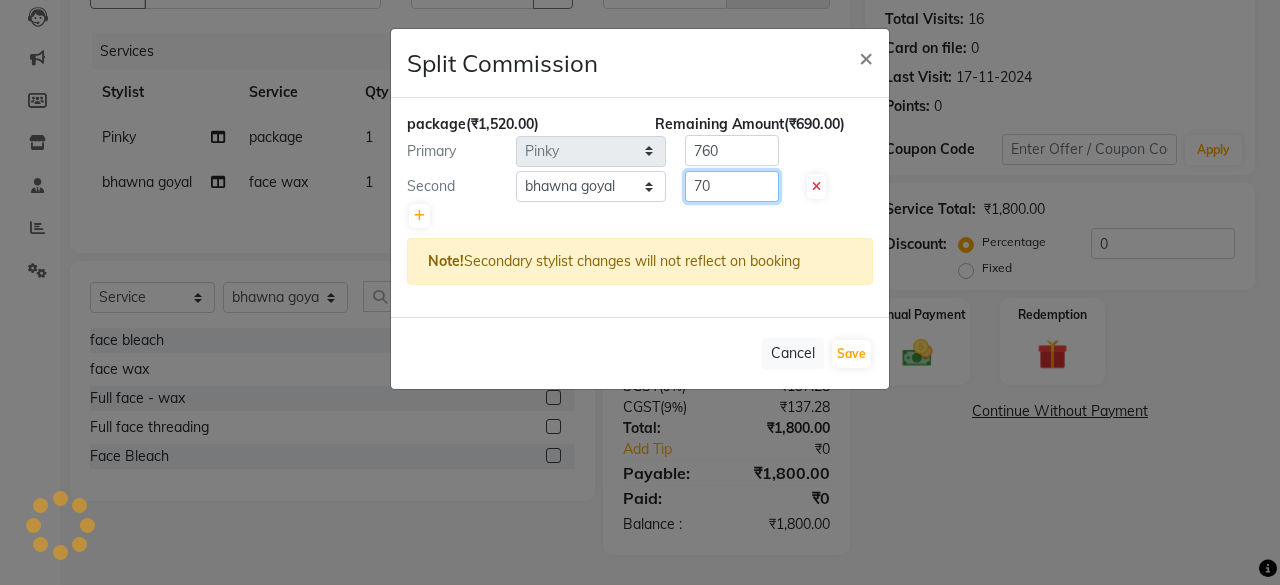 type on "70" 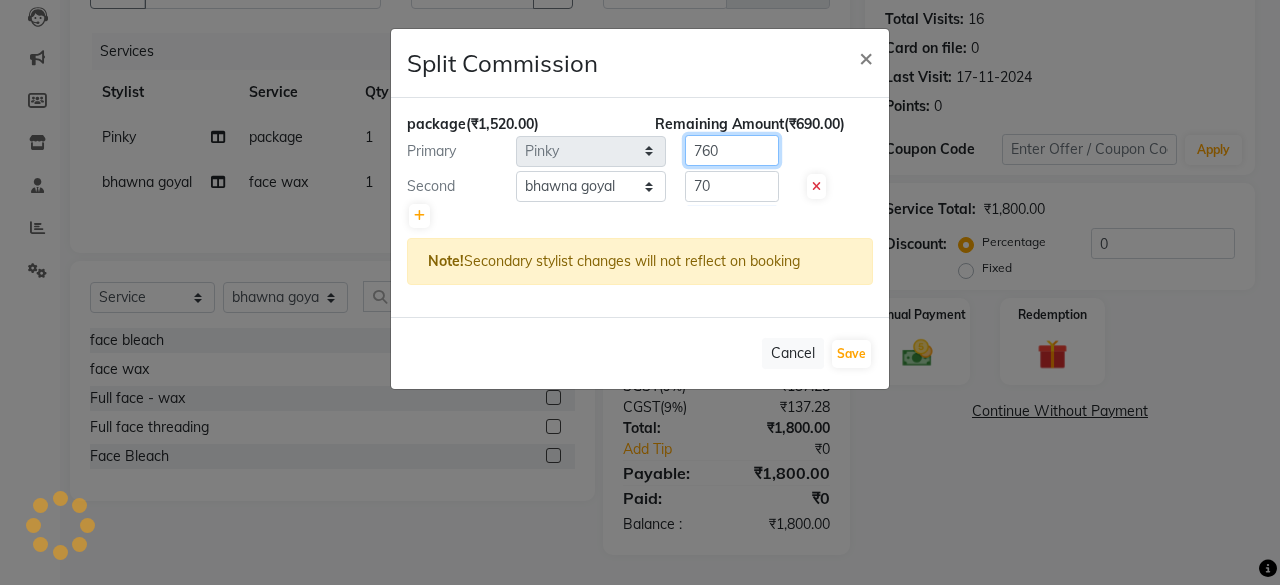 click on "760" 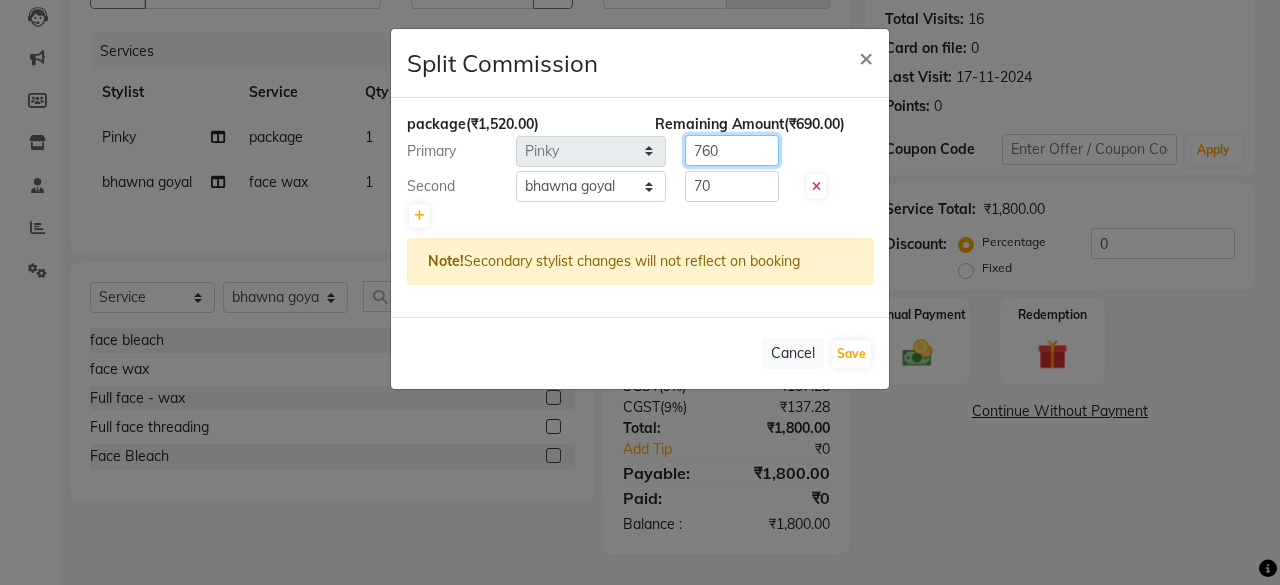 click on "760" 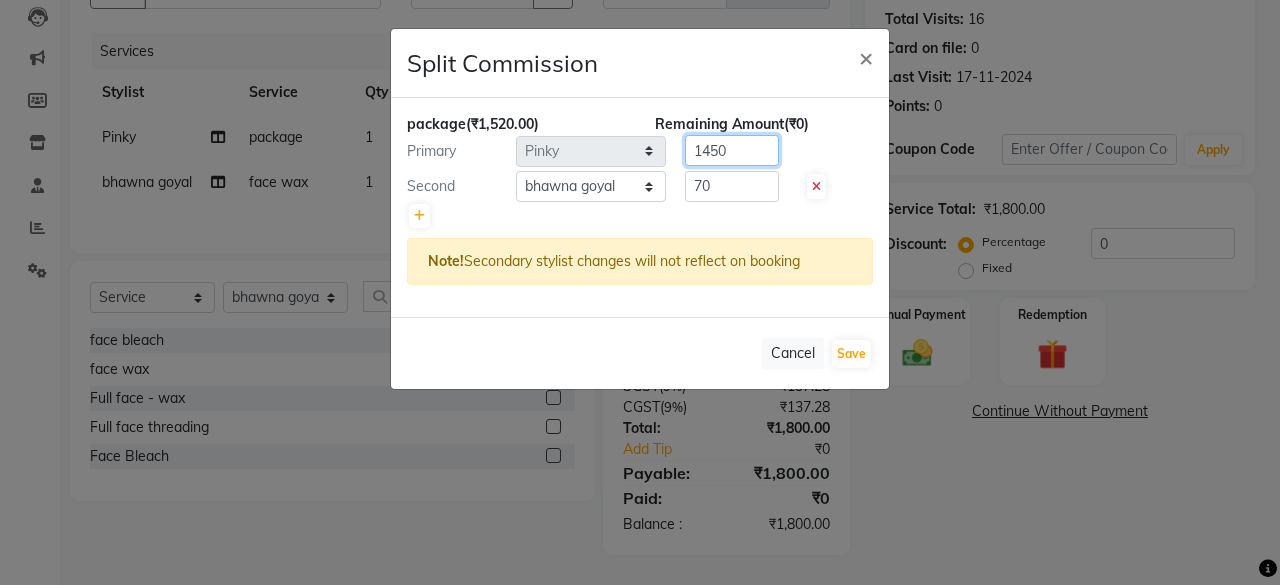 type on "1450" 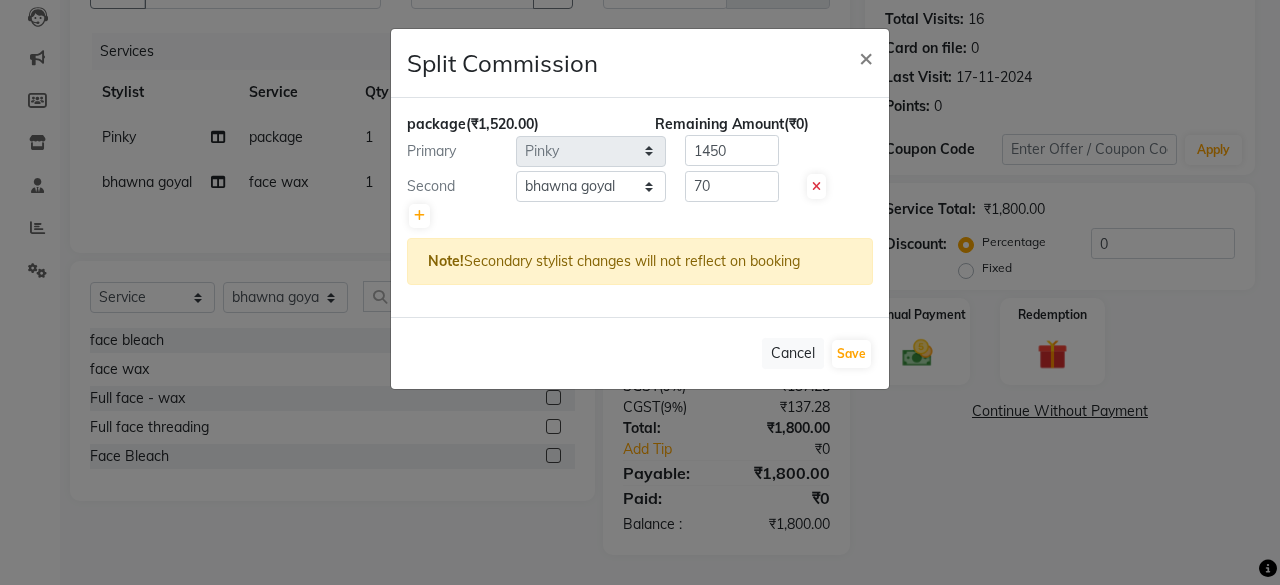 click 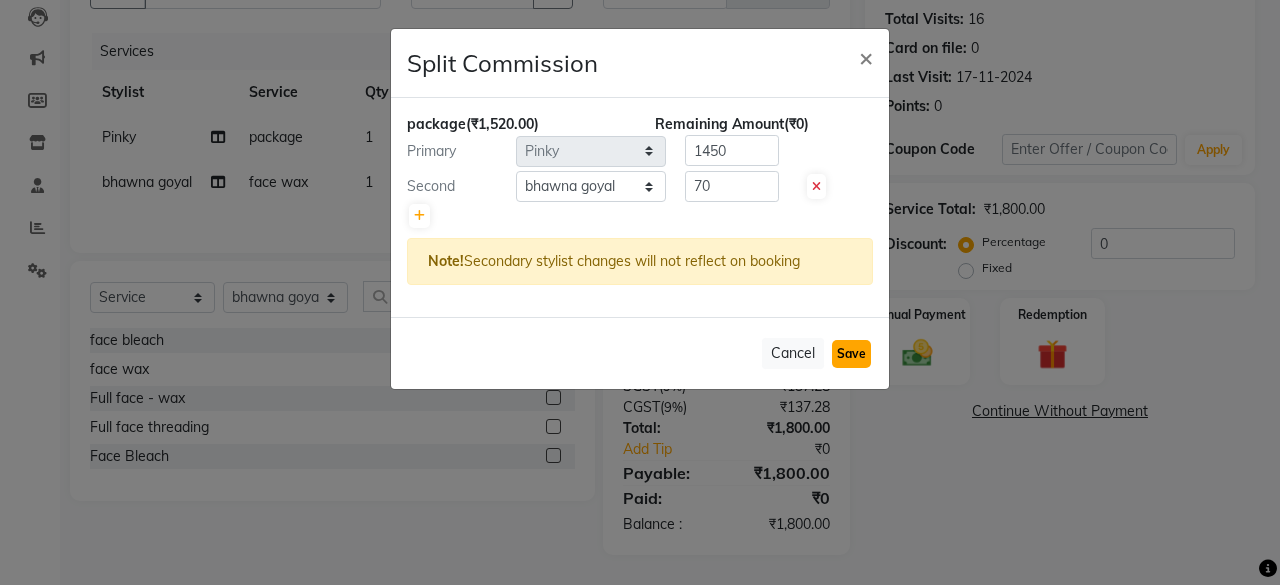 click on "Save" 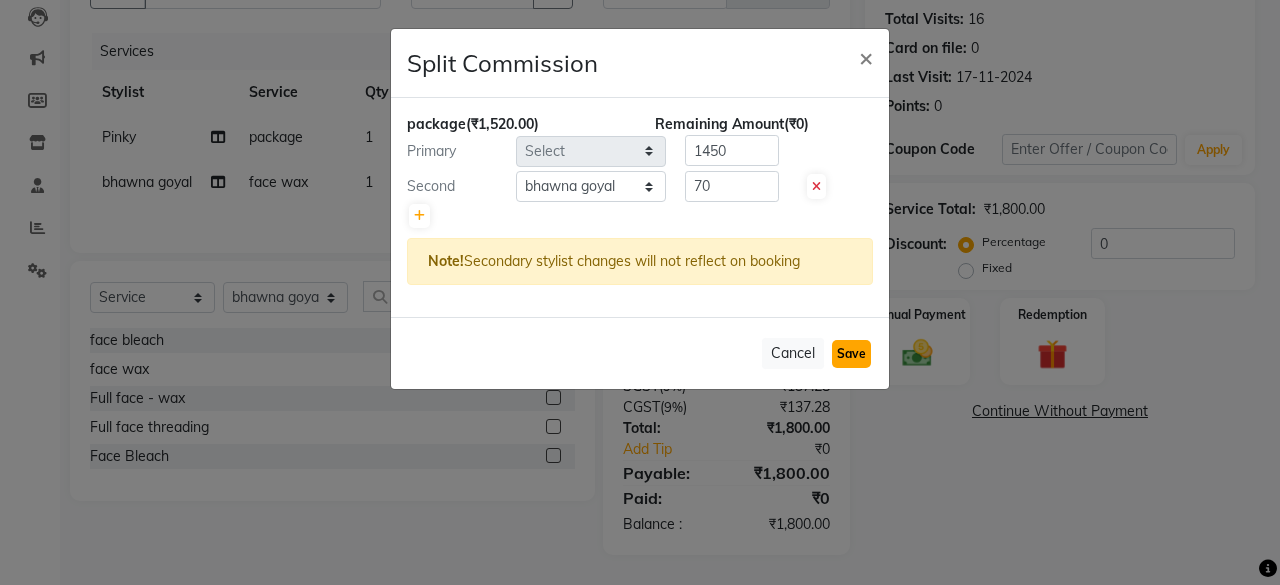 type 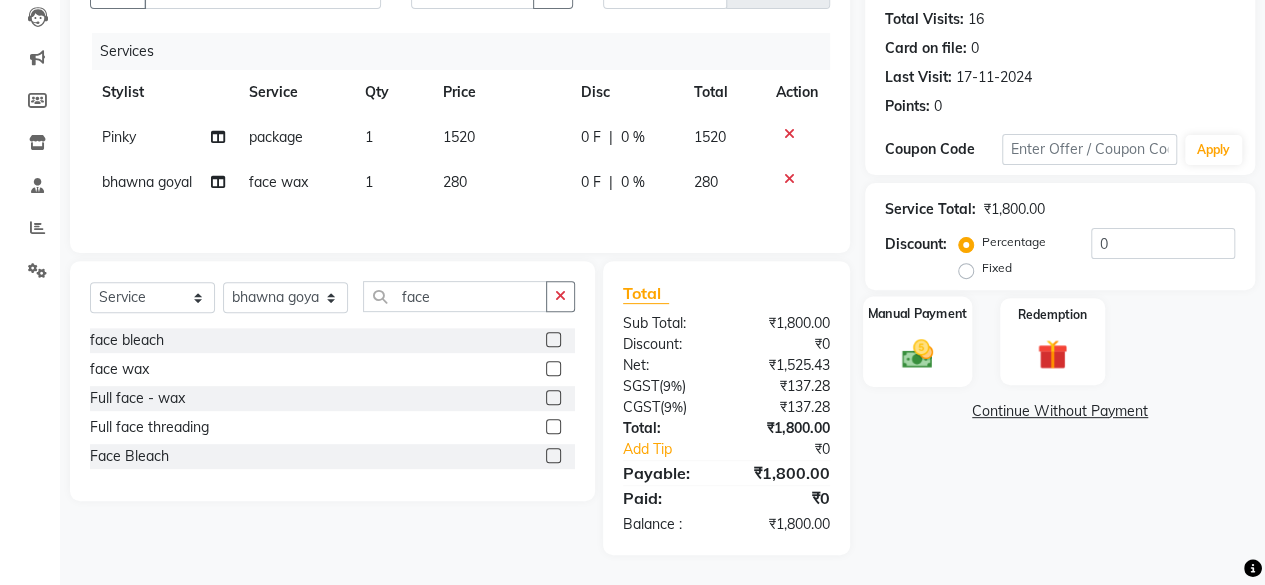 click on "Manual Payment" 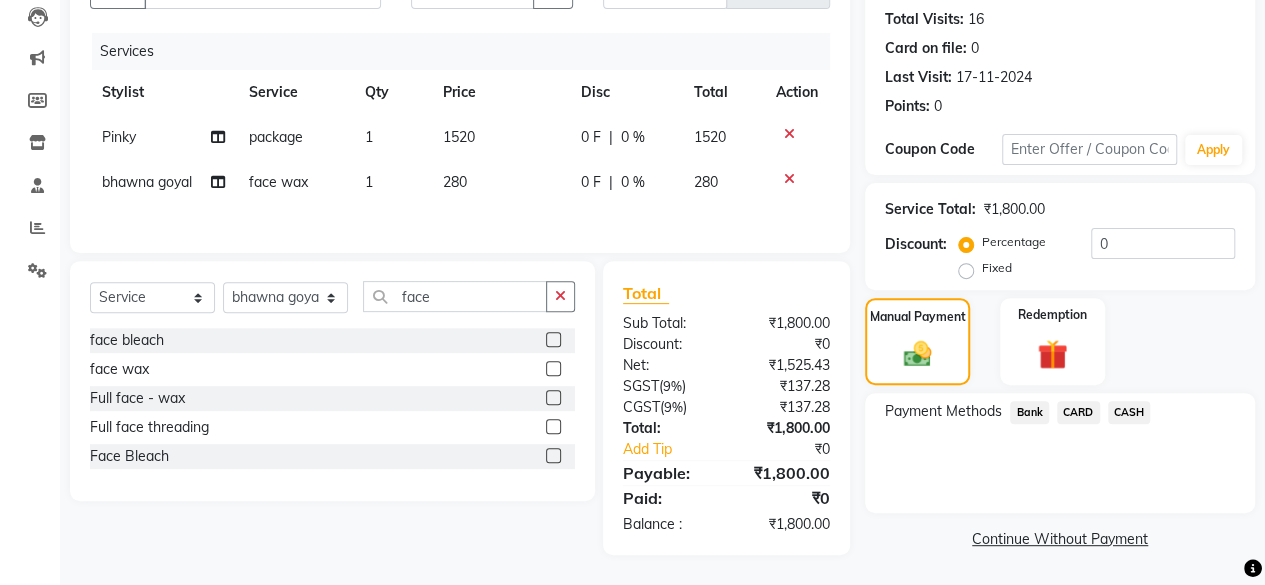 click on "Payment Methods  Bank   CARD   CASH" 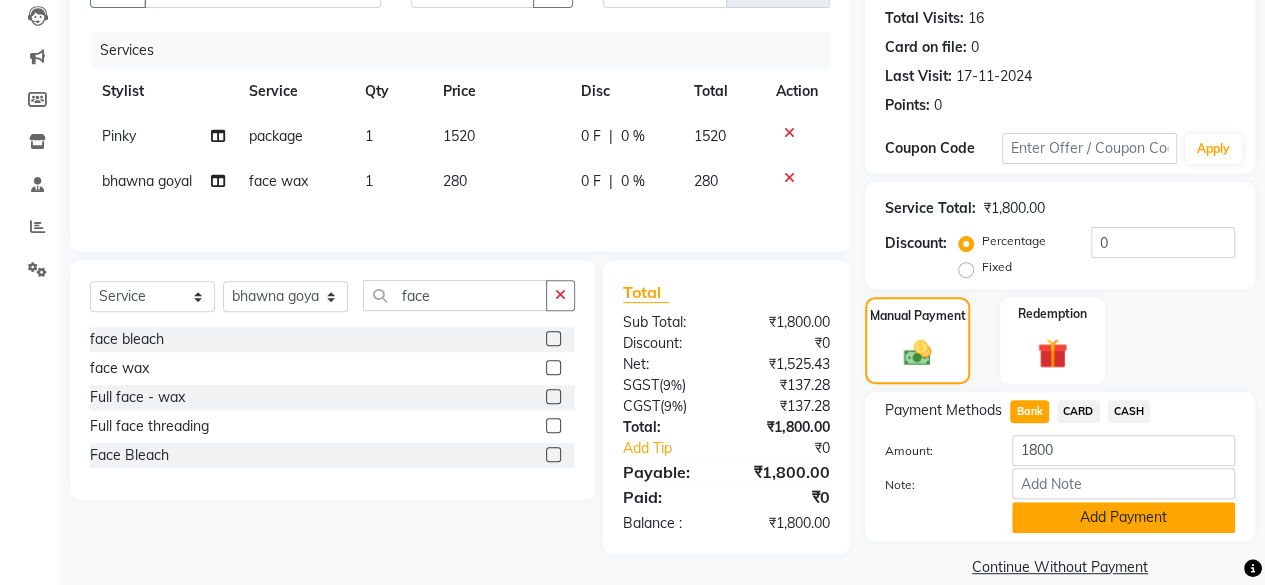 click on "Add Payment" 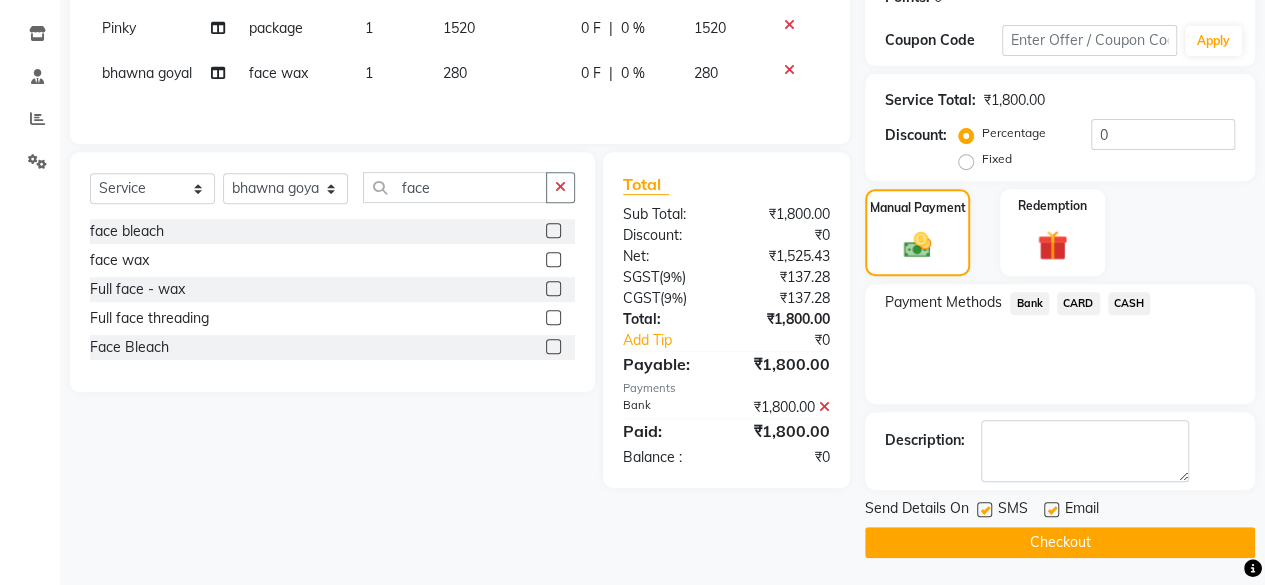 click on "Checkout" 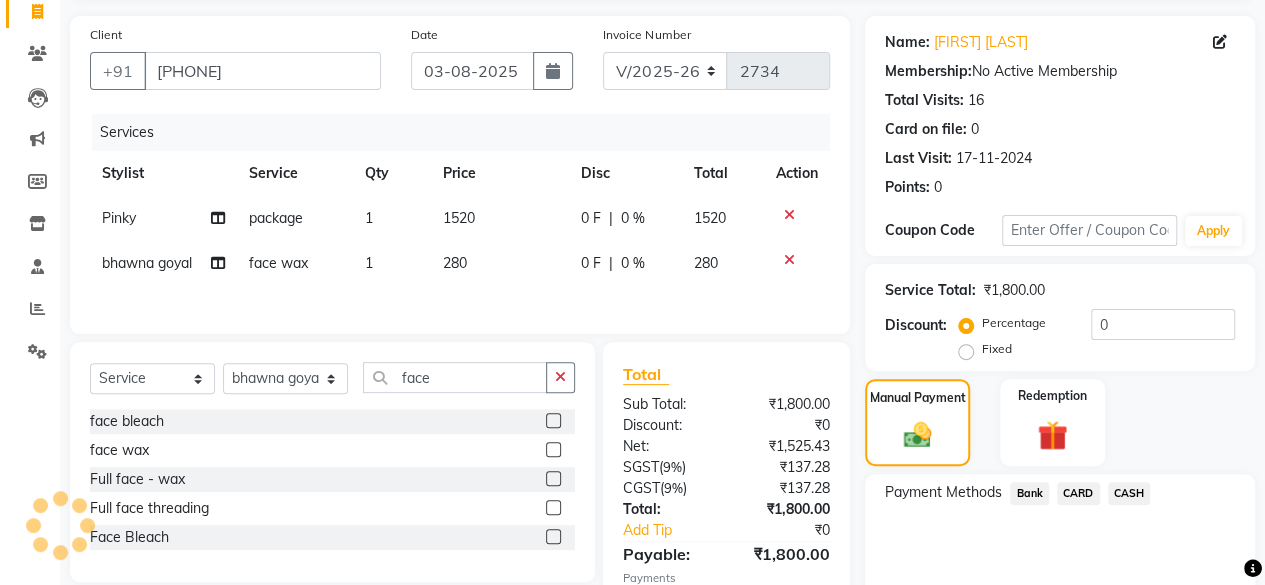 scroll, scrollTop: 100, scrollLeft: 0, axis: vertical 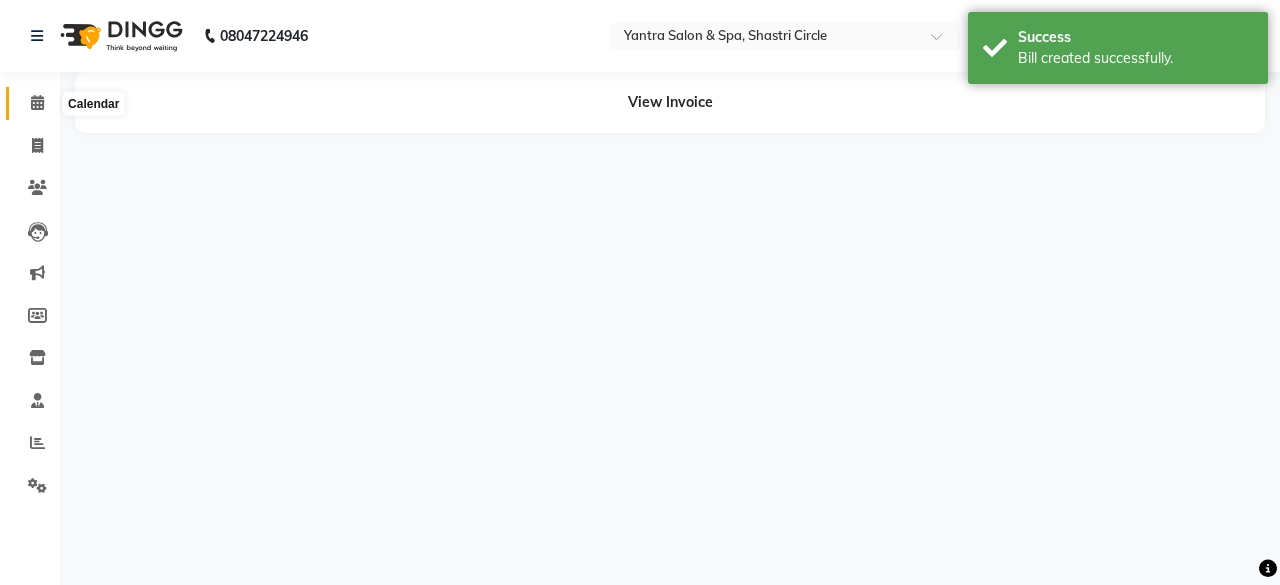 click 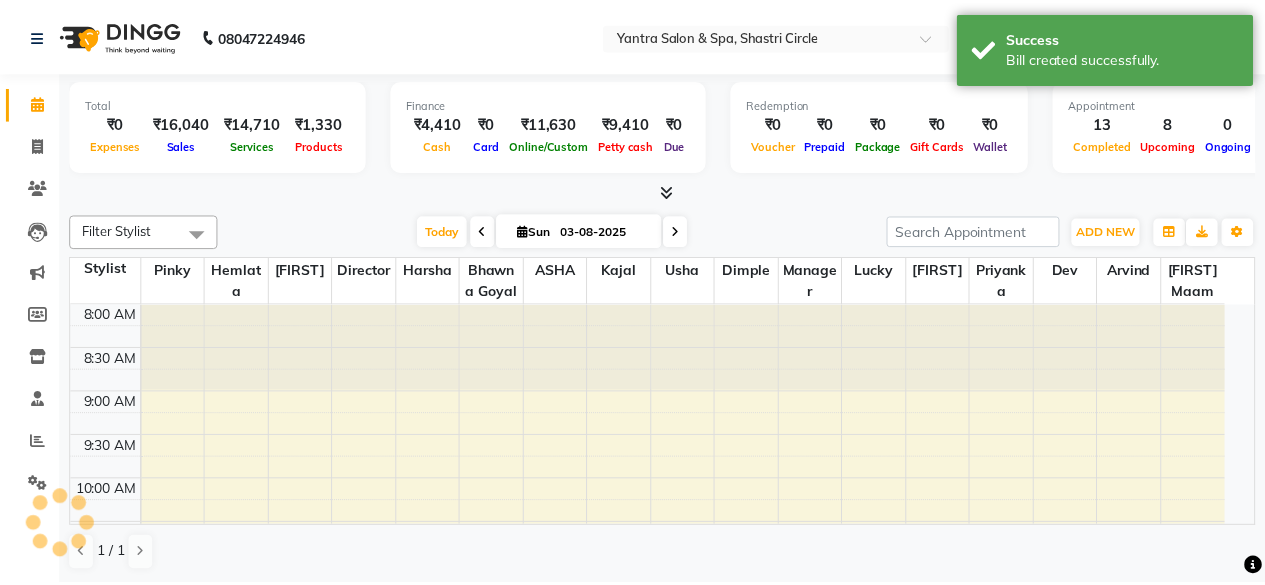 scroll, scrollTop: 0, scrollLeft: 0, axis: both 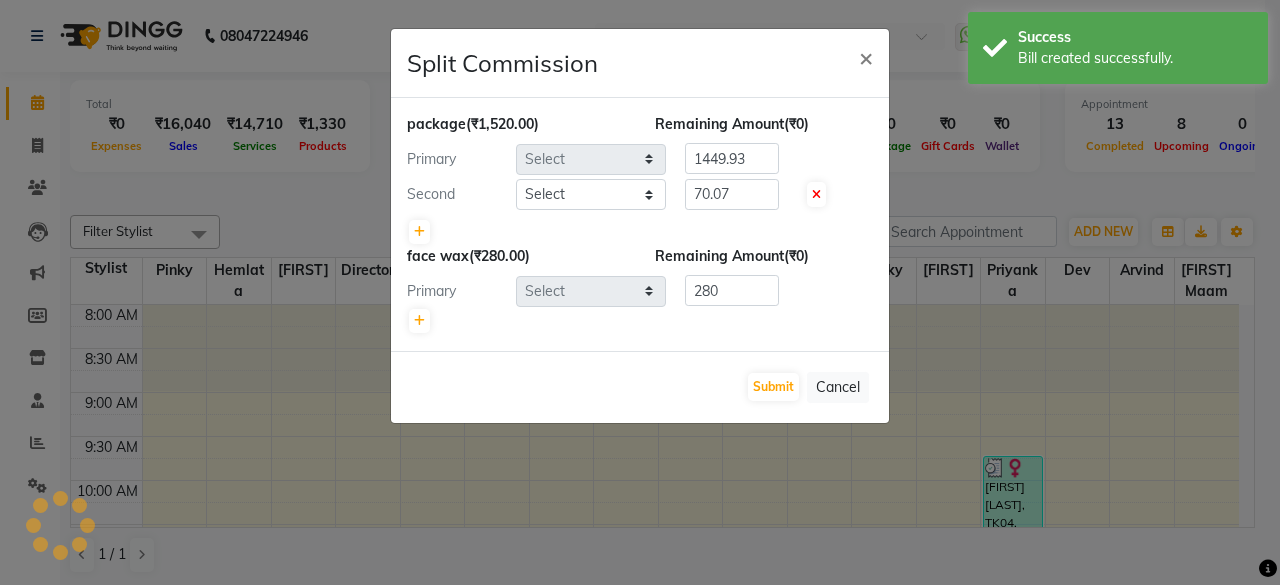 select on "4414" 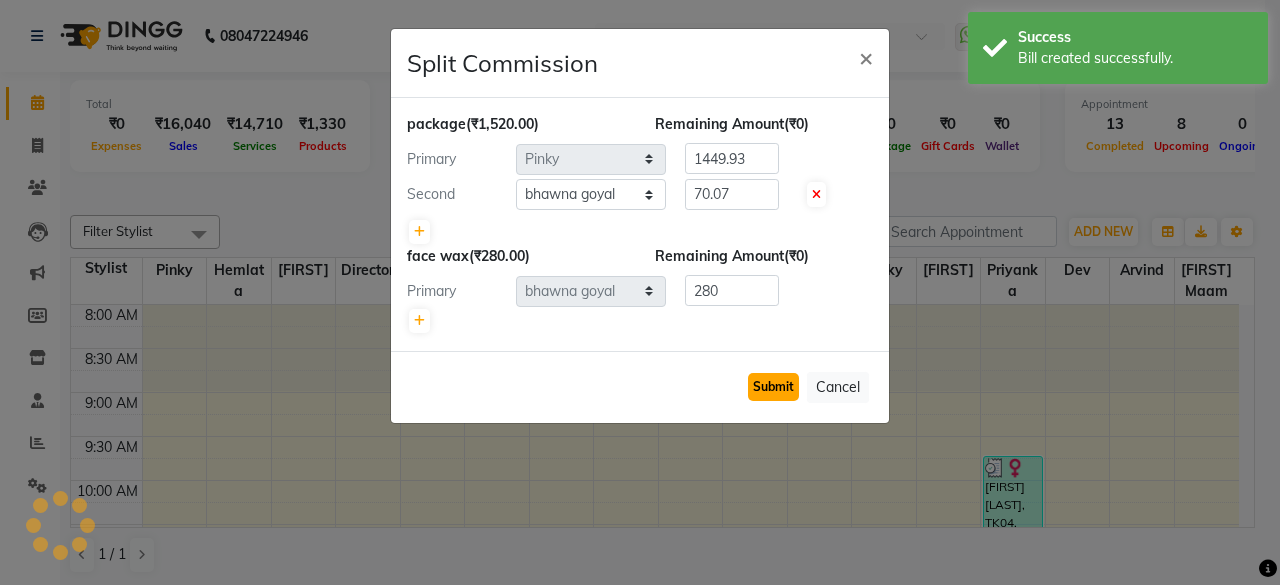 click on "Submit" 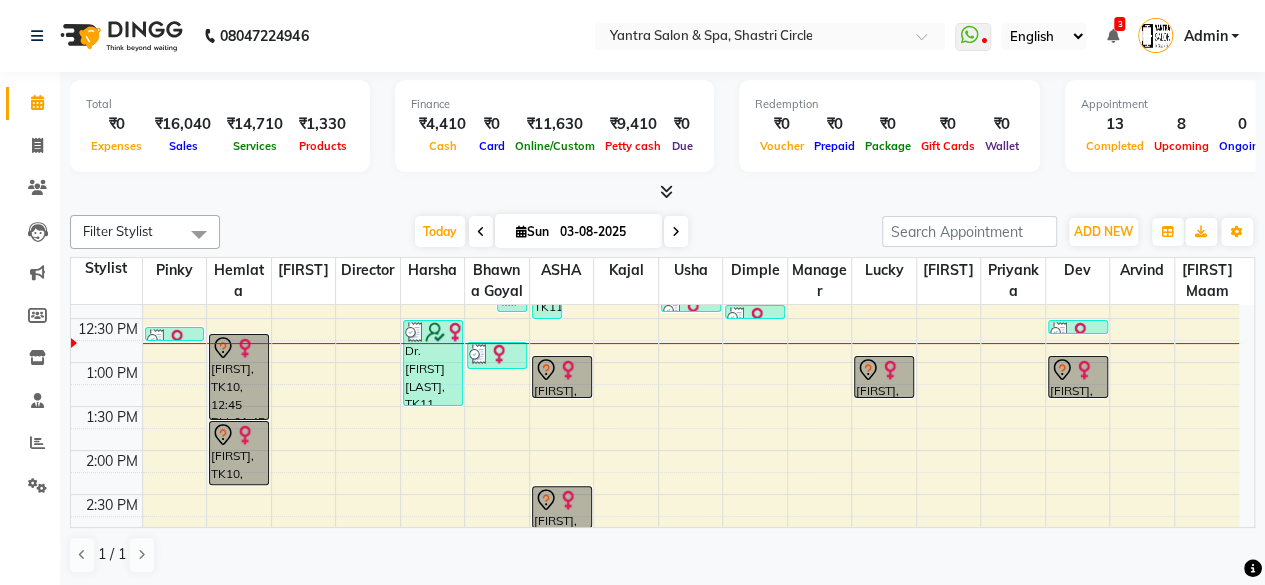 scroll, scrollTop: 400, scrollLeft: 0, axis: vertical 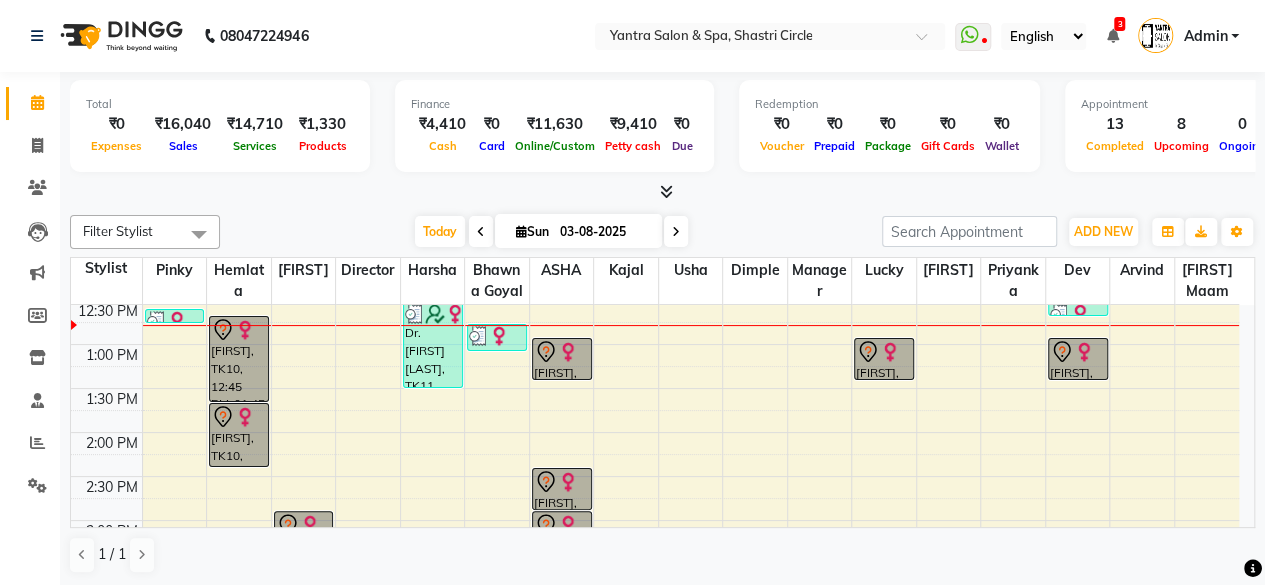 click at bounding box center [676, 231] 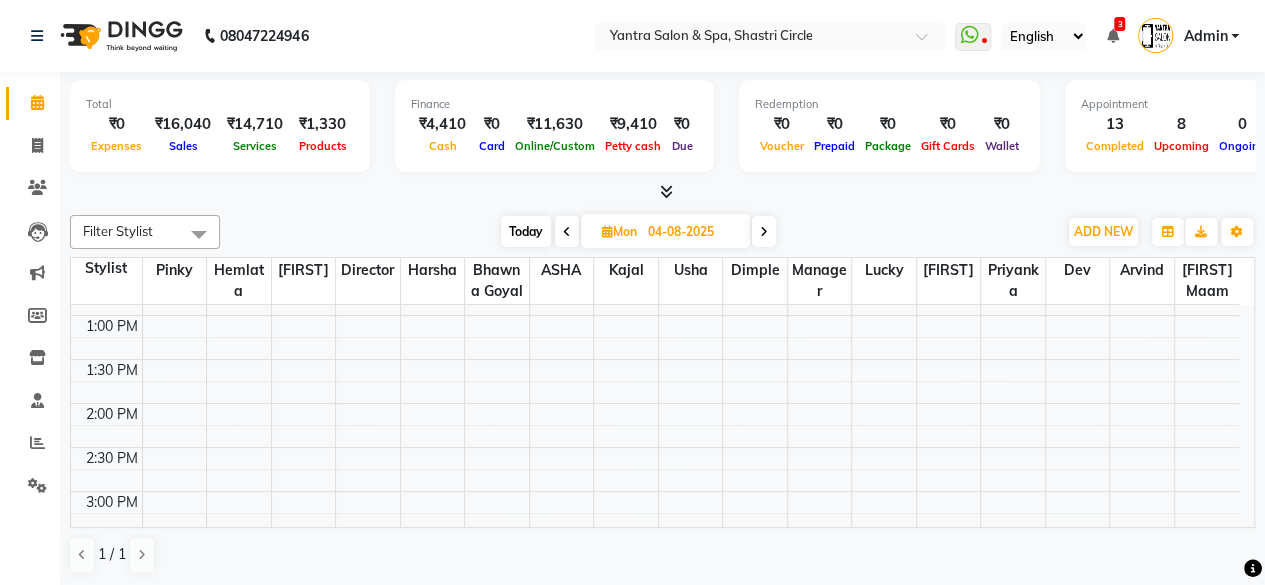 scroll, scrollTop: 448, scrollLeft: 0, axis: vertical 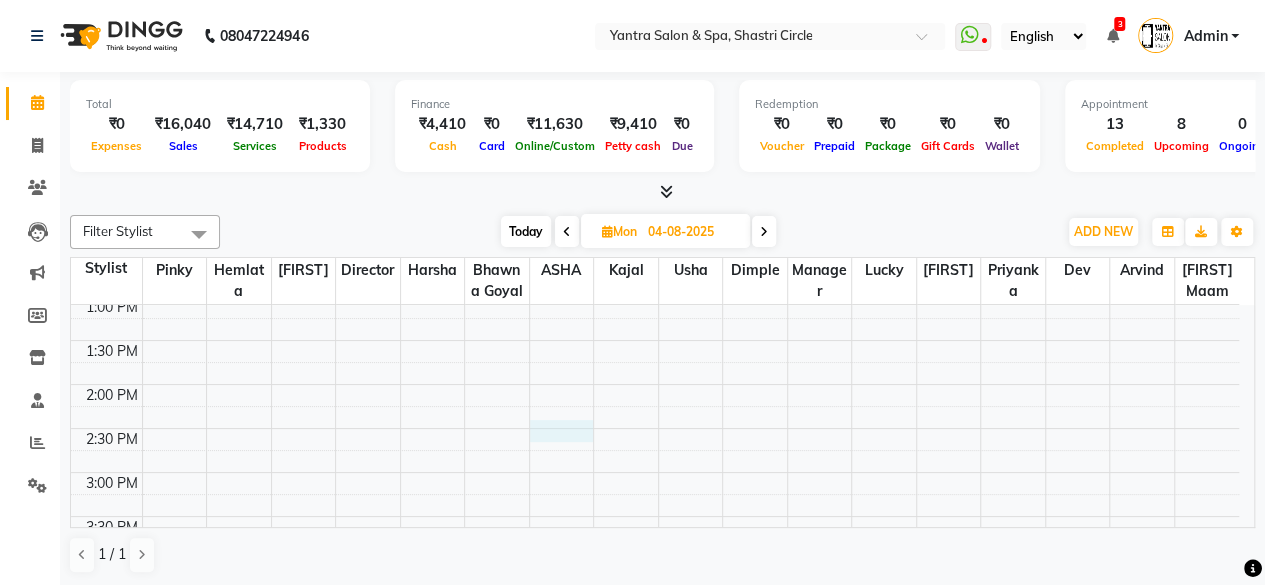 click on "8:00 AM 8:30 AM 9:00 AM 9:30 AM 10:00 AM 10:30 AM 11:00 AM 11:30 AM 12:00 PM 12:30 PM 1:00 PM 1:30 PM 2:00 PM 2:30 PM 3:00 PM 3:30 PM 4:00 PM 4:30 PM 5:00 PM 5:30 PM 6:00 PM 6:30 PM 7:00 PM 7:30 PM" at bounding box center [655, 384] 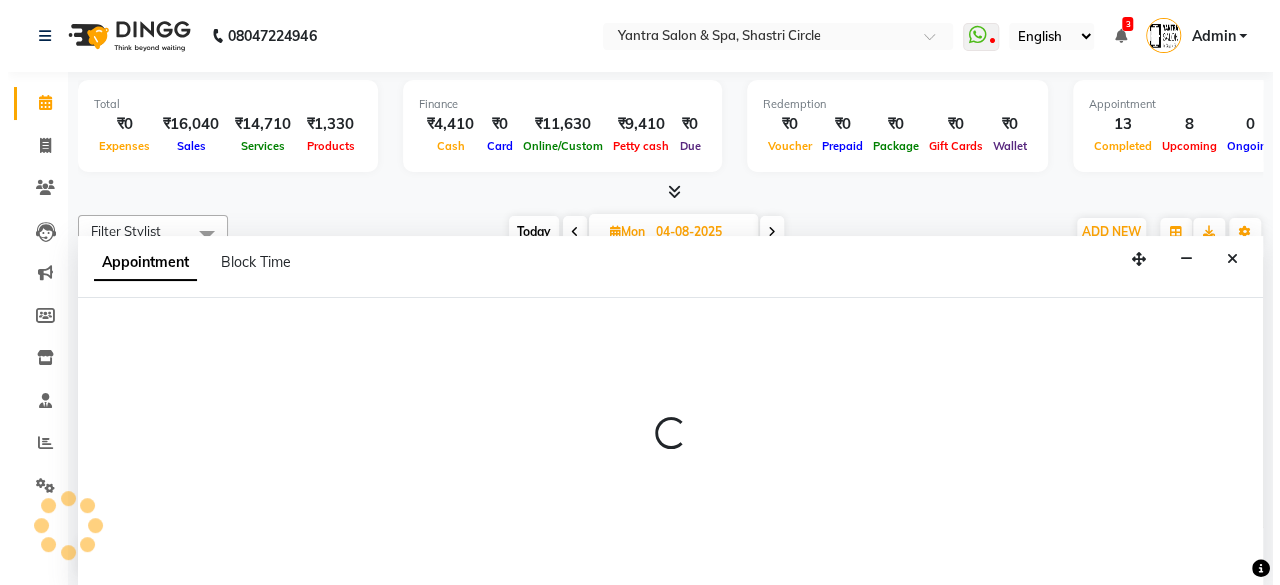 scroll, scrollTop: 0, scrollLeft: 0, axis: both 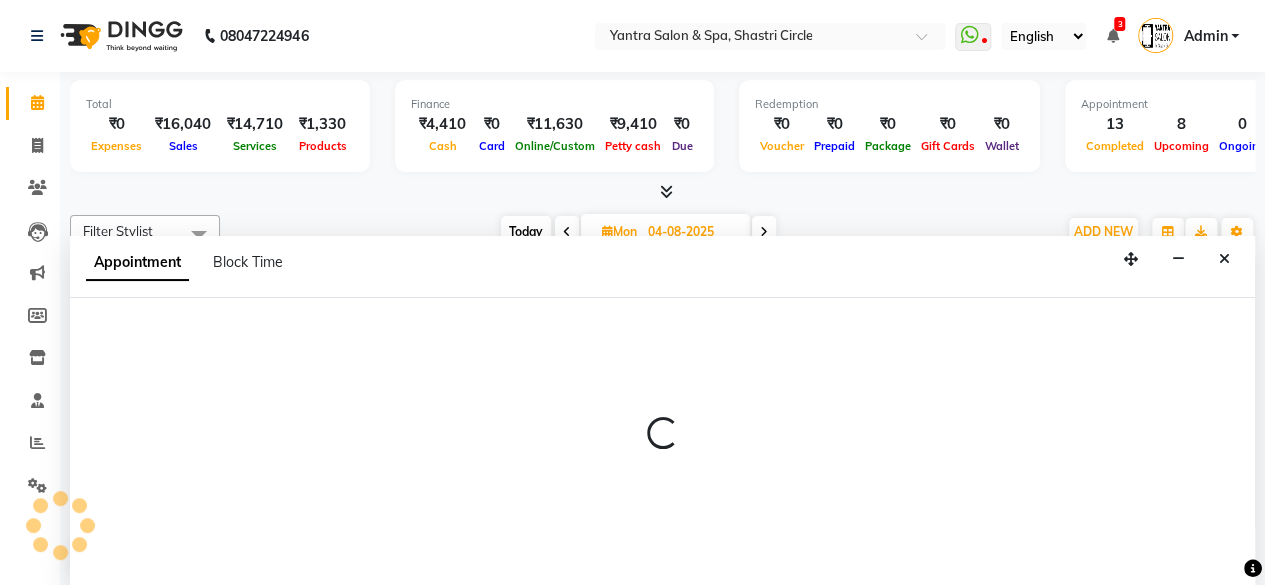 select on "8429" 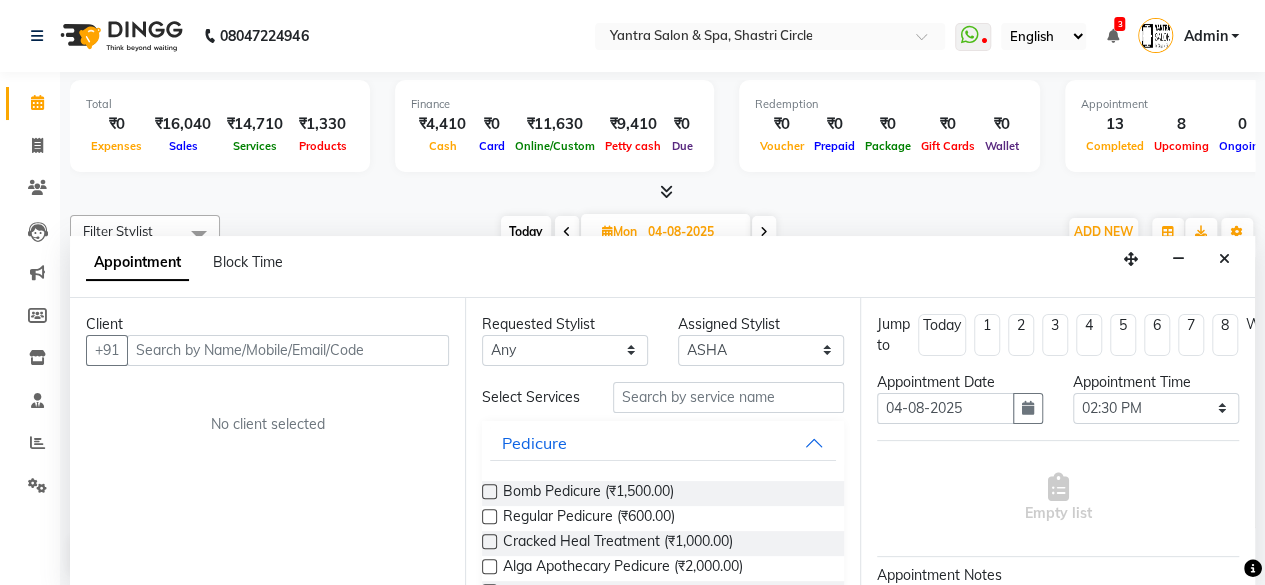 click at bounding box center [288, 350] 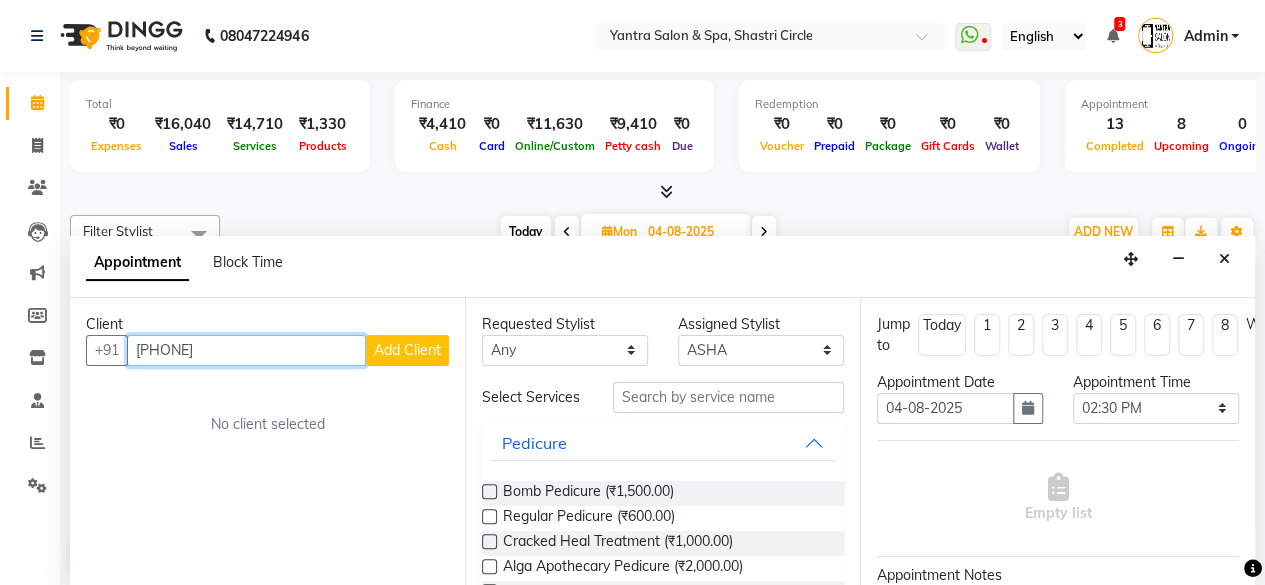 click on "[PHONE]" at bounding box center (246, 350) 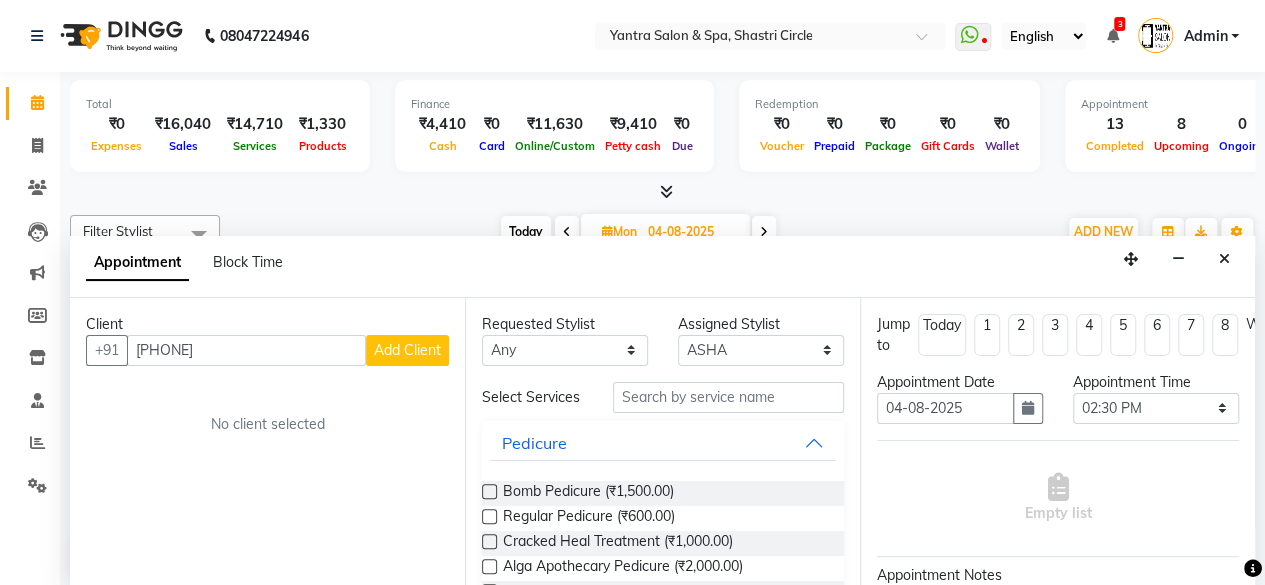 click on "Add Client" at bounding box center (407, 350) 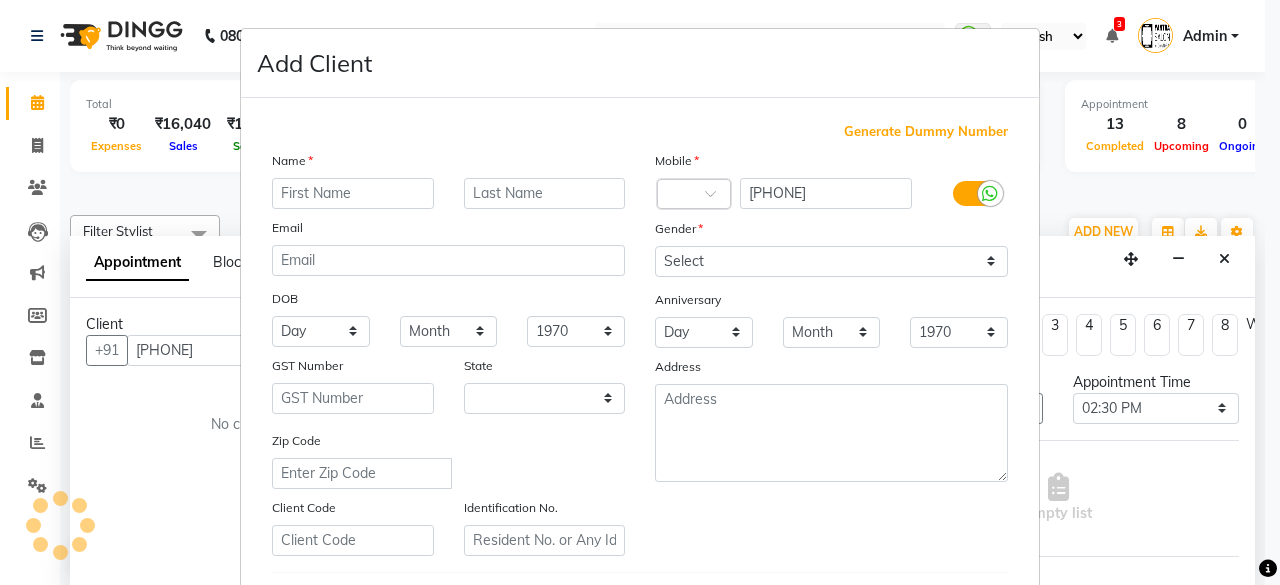 type 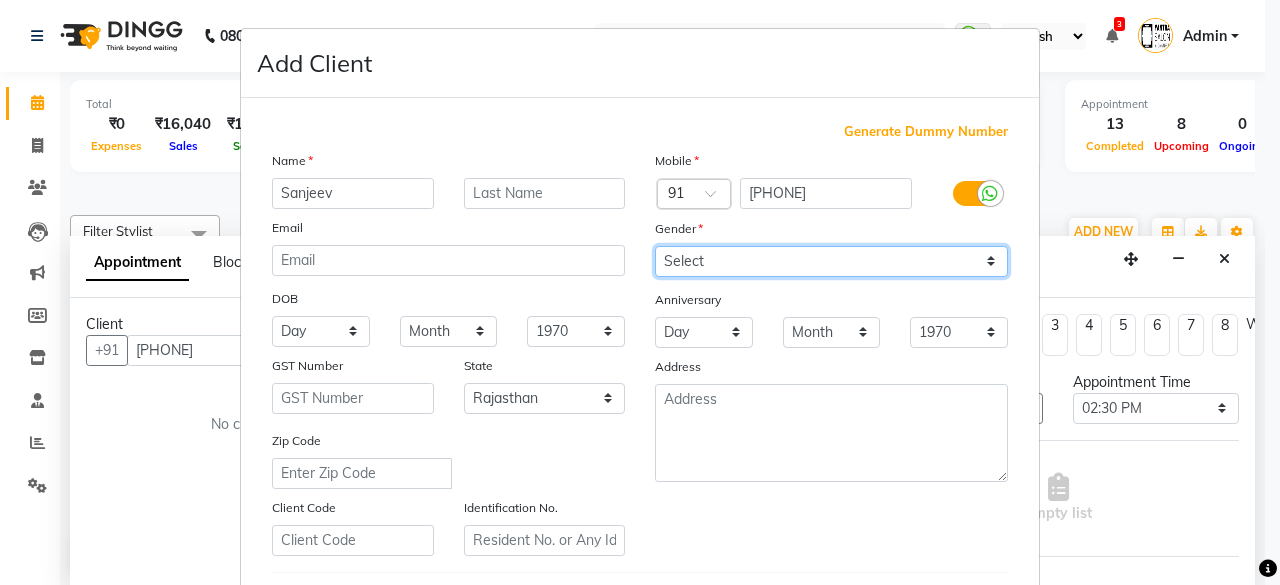 click on "Select Male Female Other Prefer Not To Say" at bounding box center (831, 261) 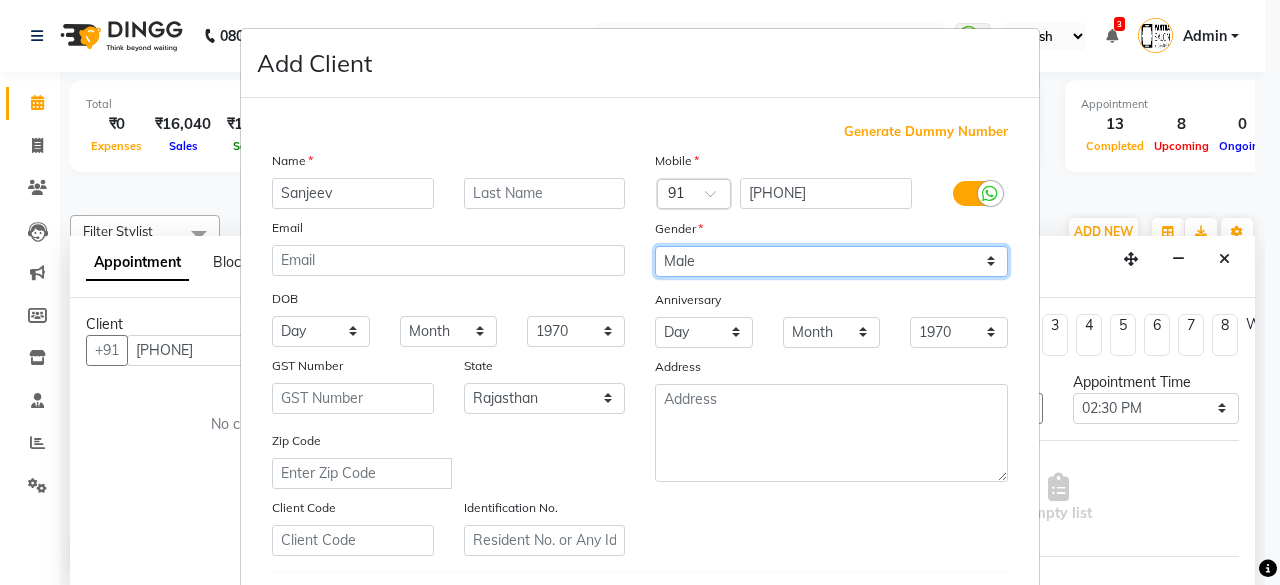 click on "Select Male Female Other Prefer Not To Say" at bounding box center [831, 261] 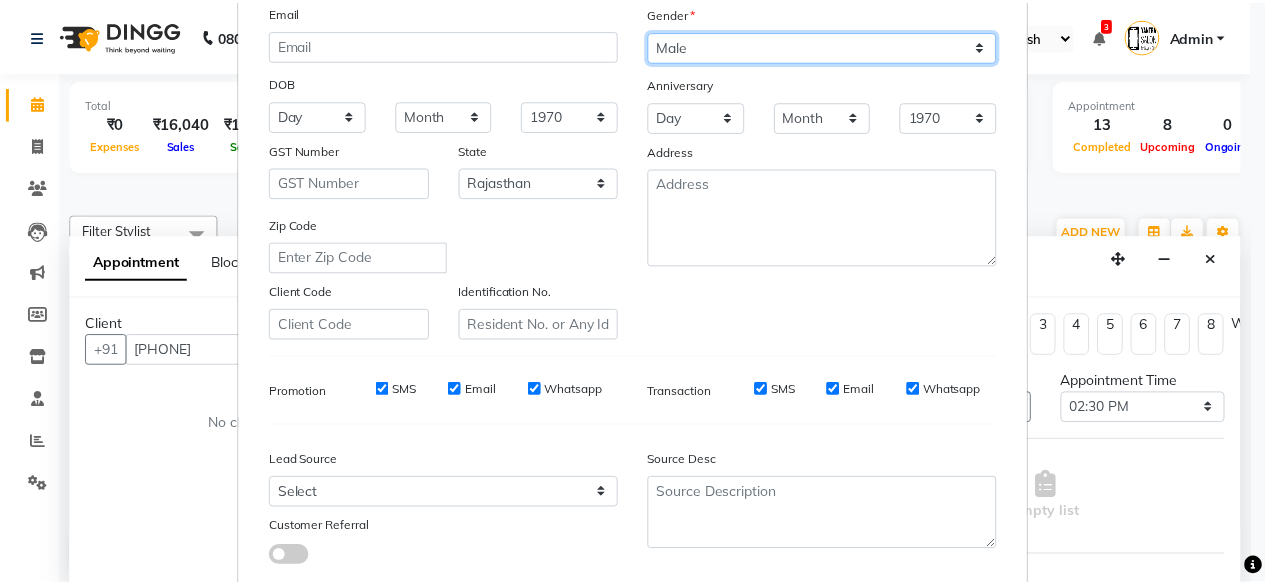 scroll, scrollTop: 334, scrollLeft: 0, axis: vertical 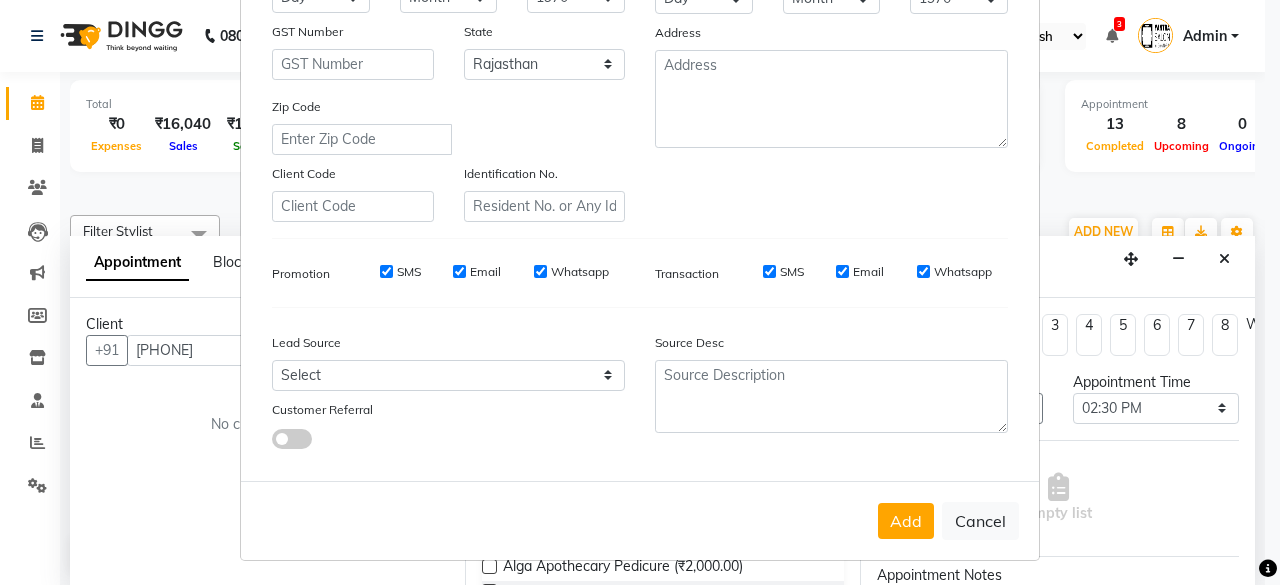 click on "Add   Cancel" at bounding box center (640, 520) 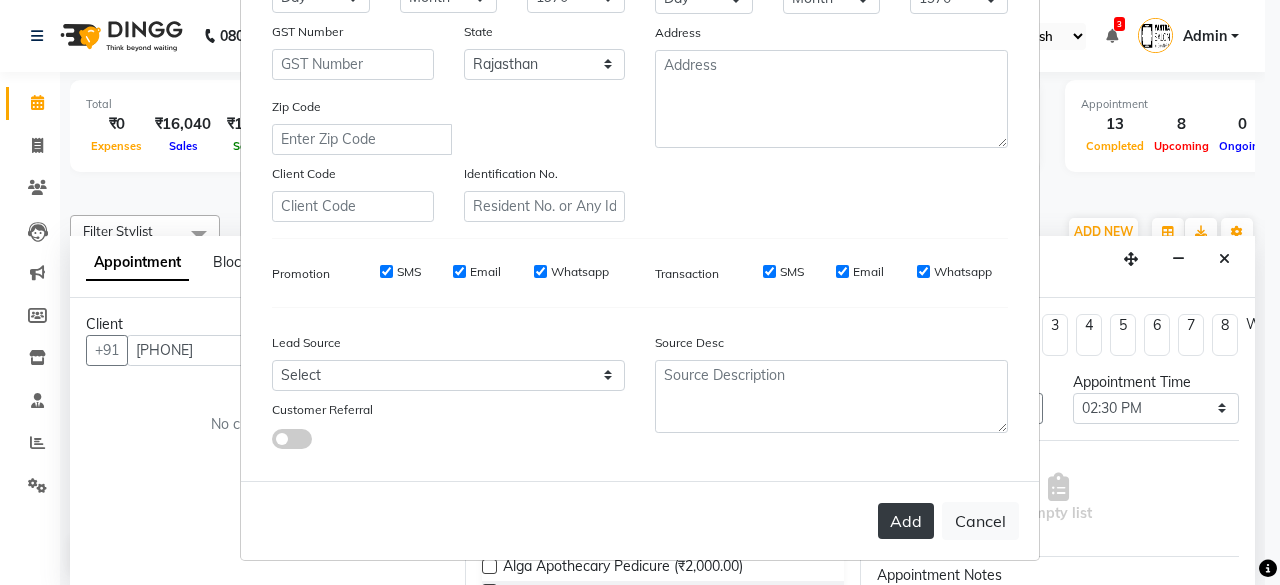 click on "Add" at bounding box center [906, 521] 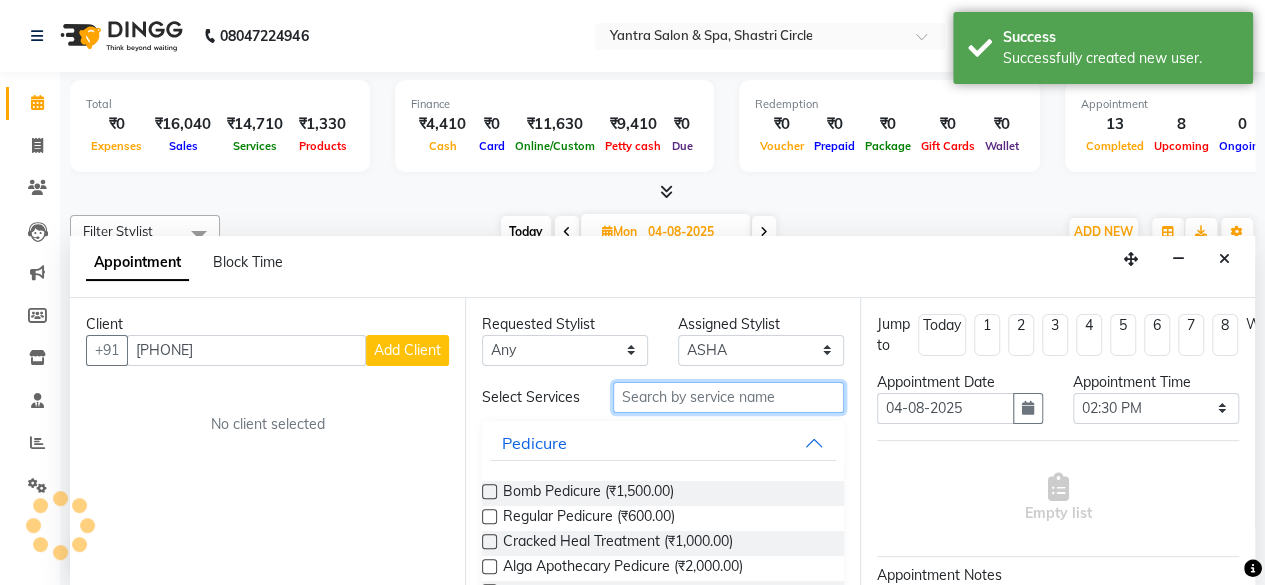 click at bounding box center [728, 397] 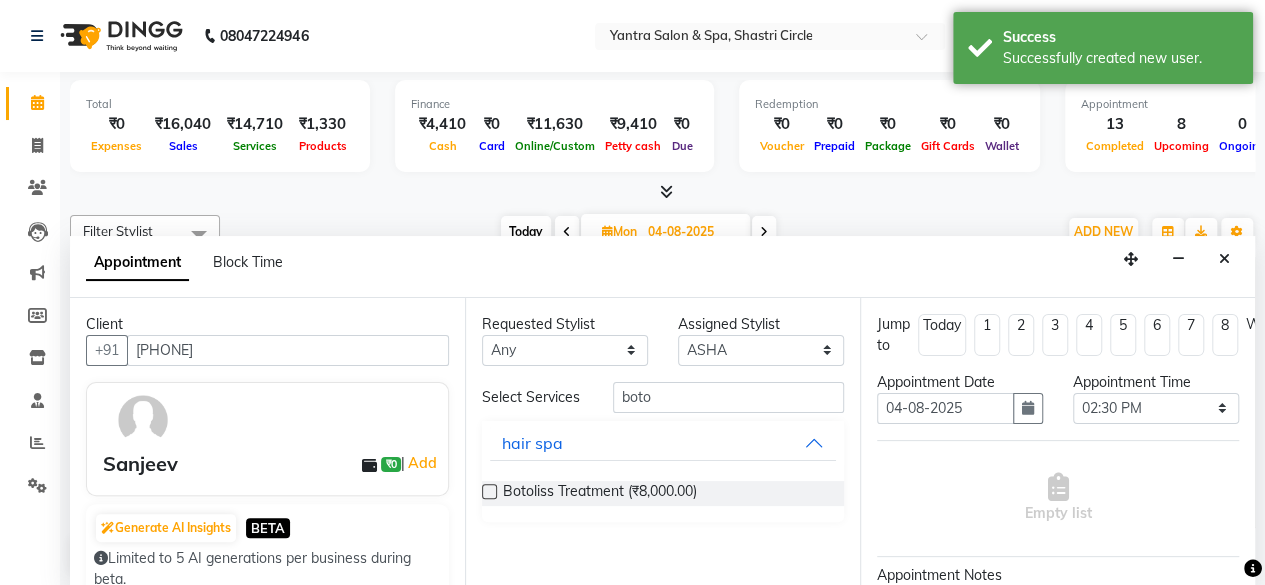 click at bounding box center (489, 491) 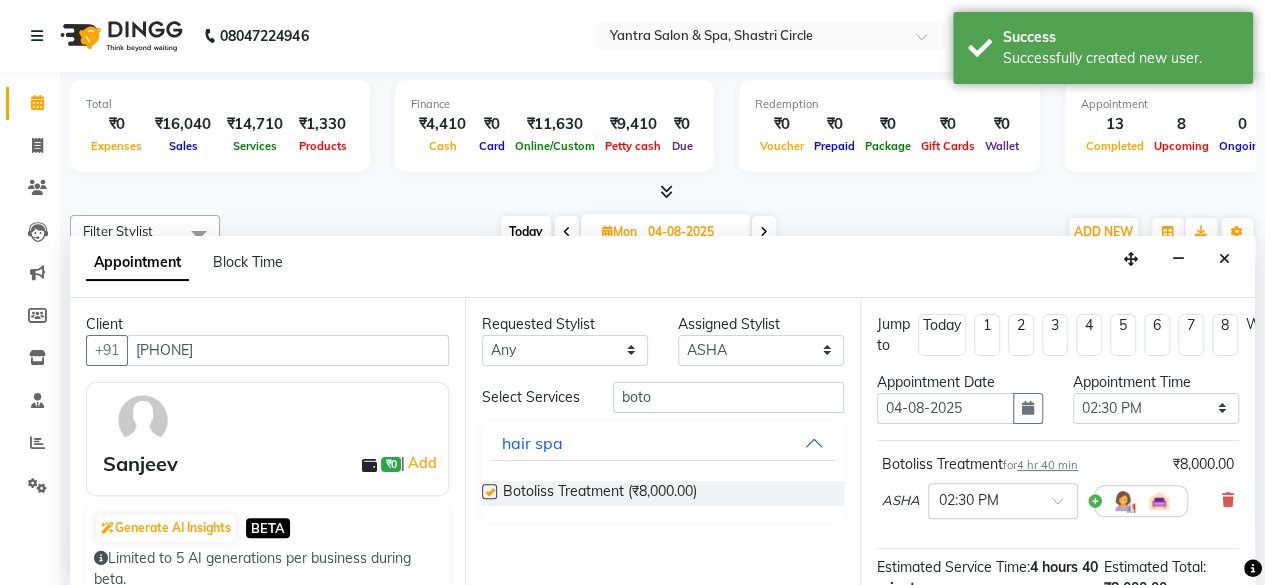 scroll, scrollTop: 272, scrollLeft: 0, axis: vertical 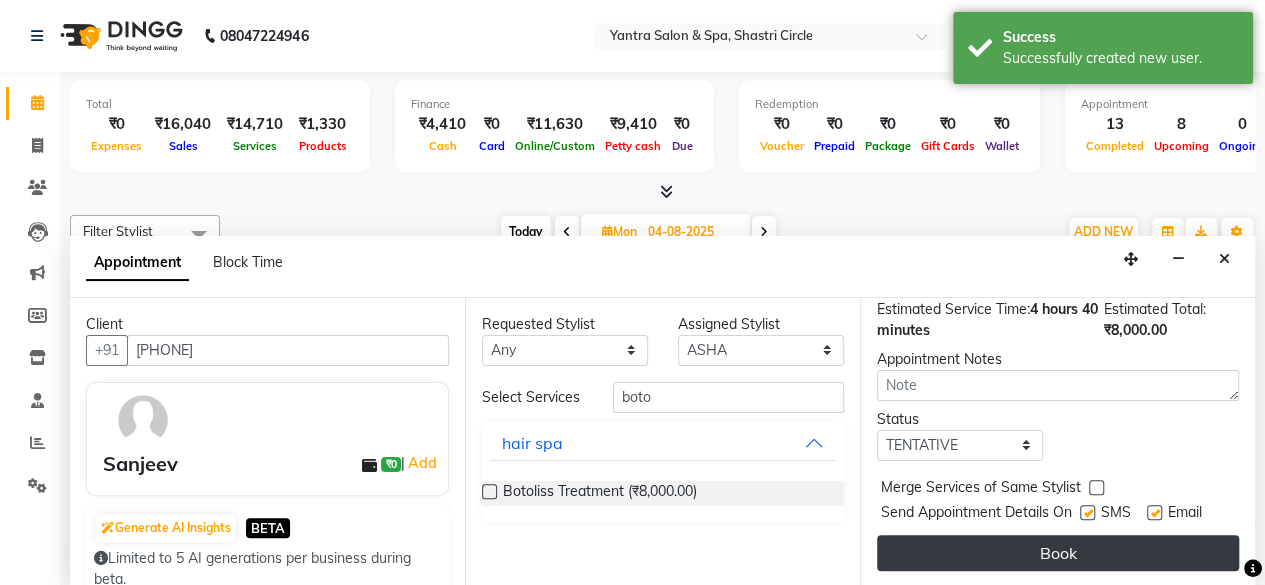 click on "Book" at bounding box center [1058, 553] 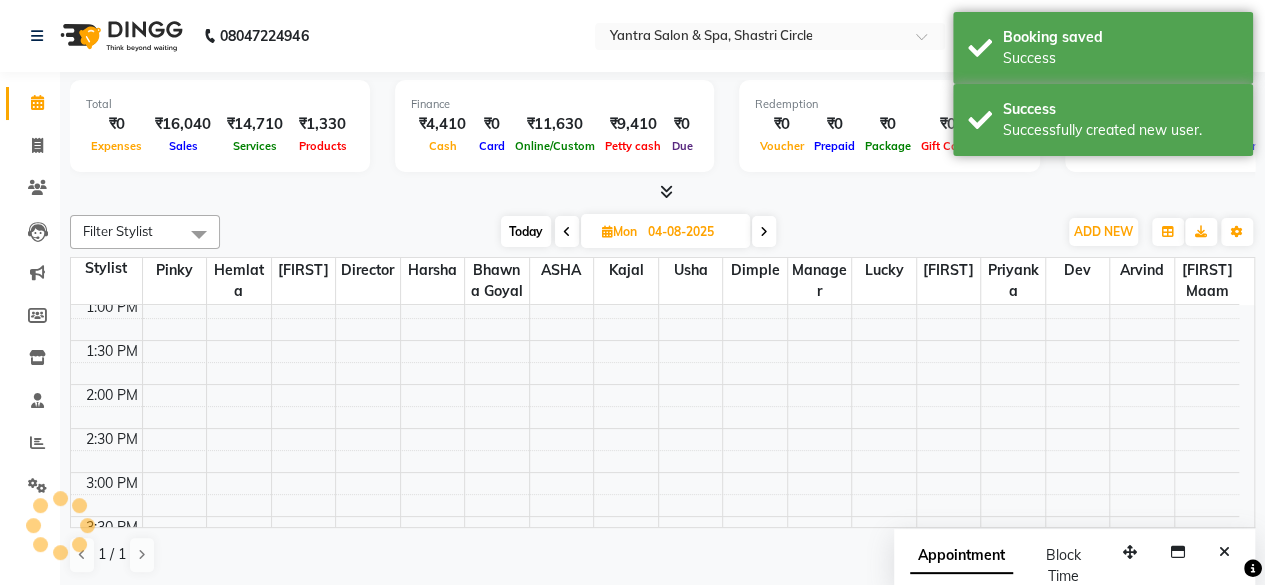 scroll, scrollTop: 348, scrollLeft: 0, axis: vertical 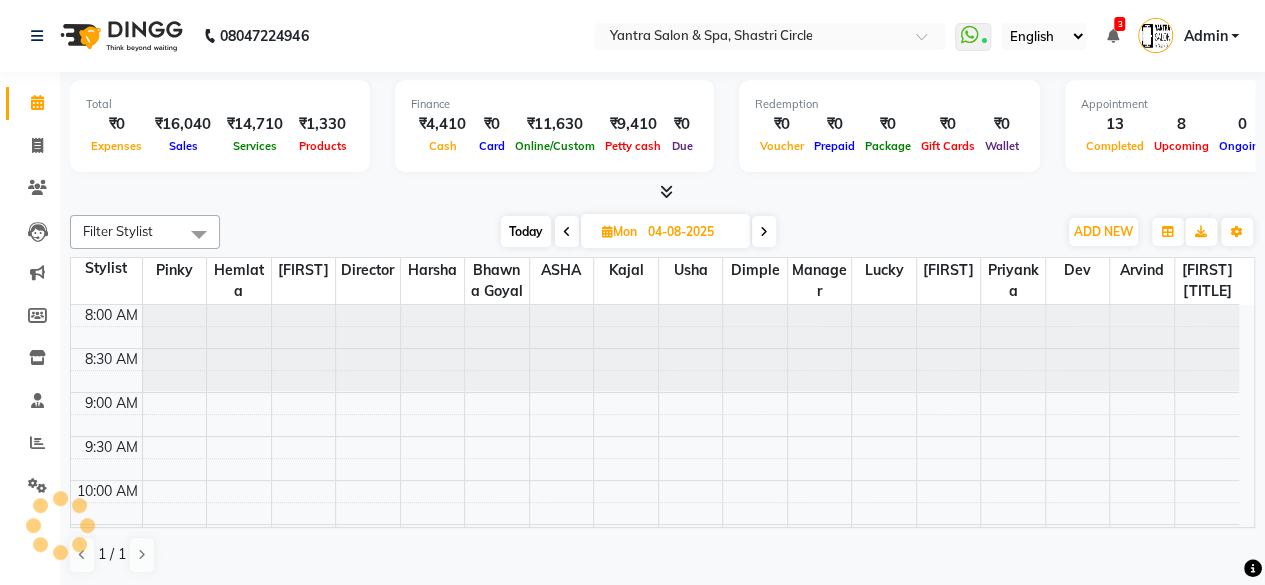 select on "en" 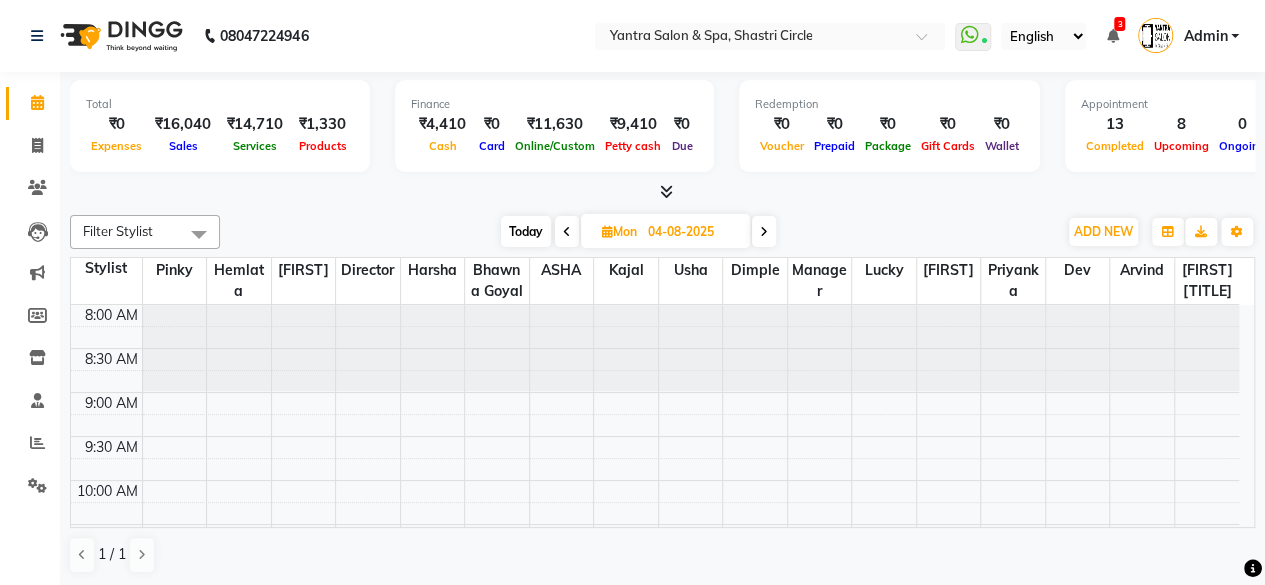 scroll, scrollTop: 348, scrollLeft: 0, axis: vertical 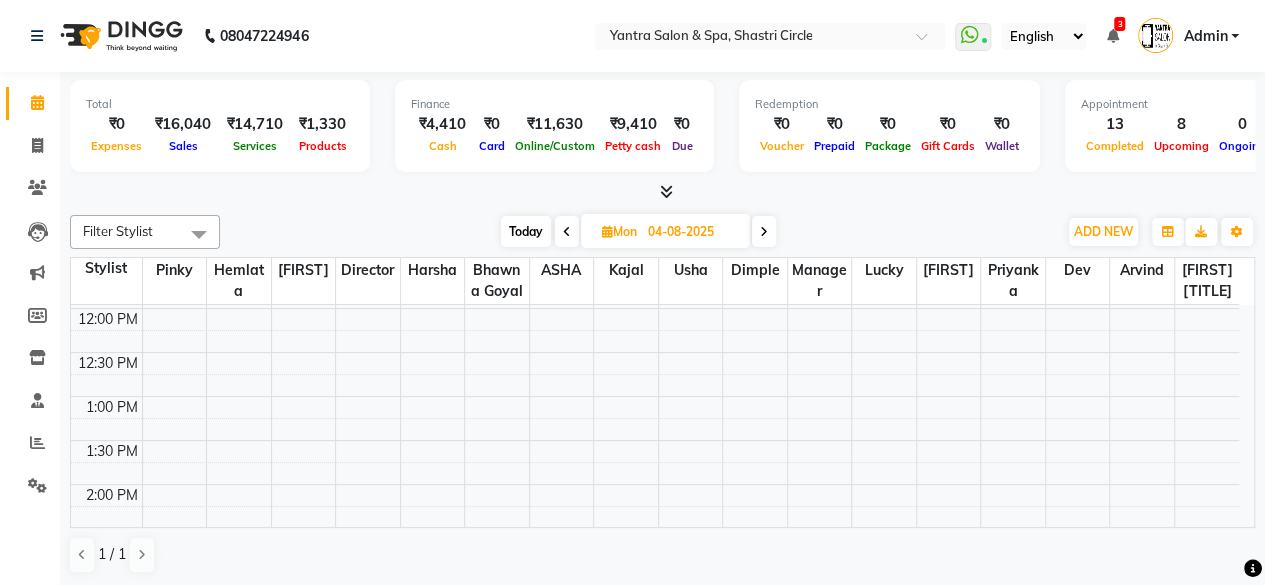 click on "Today" at bounding box center [526, 231] 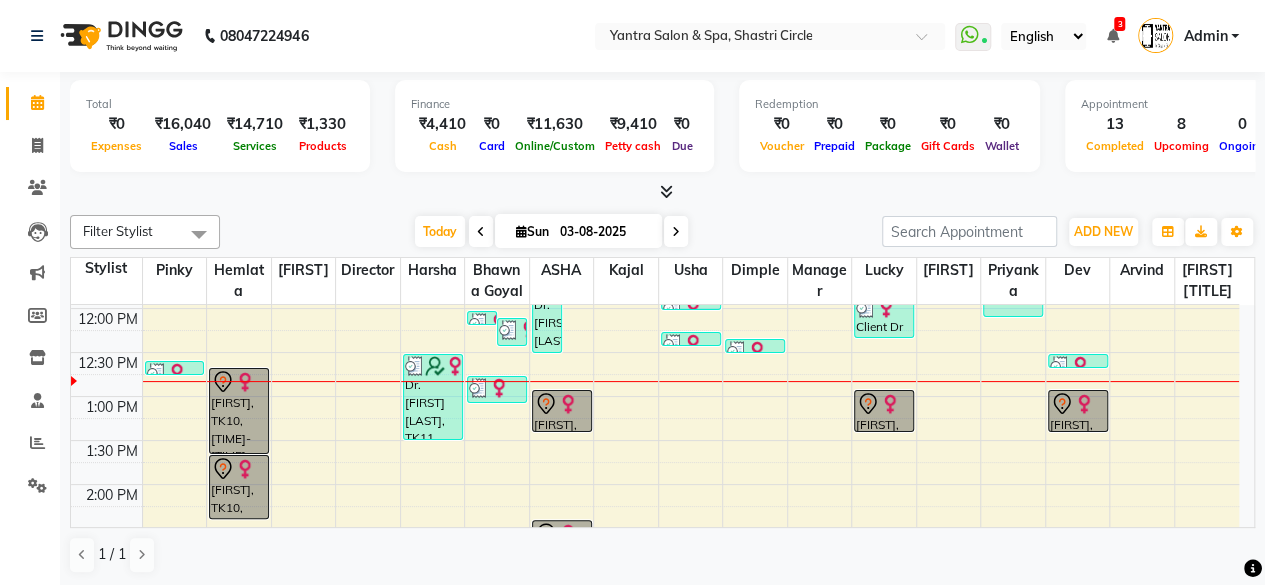 scroll, scrollTop: 448, scrollLeft: 0, axis: vertical 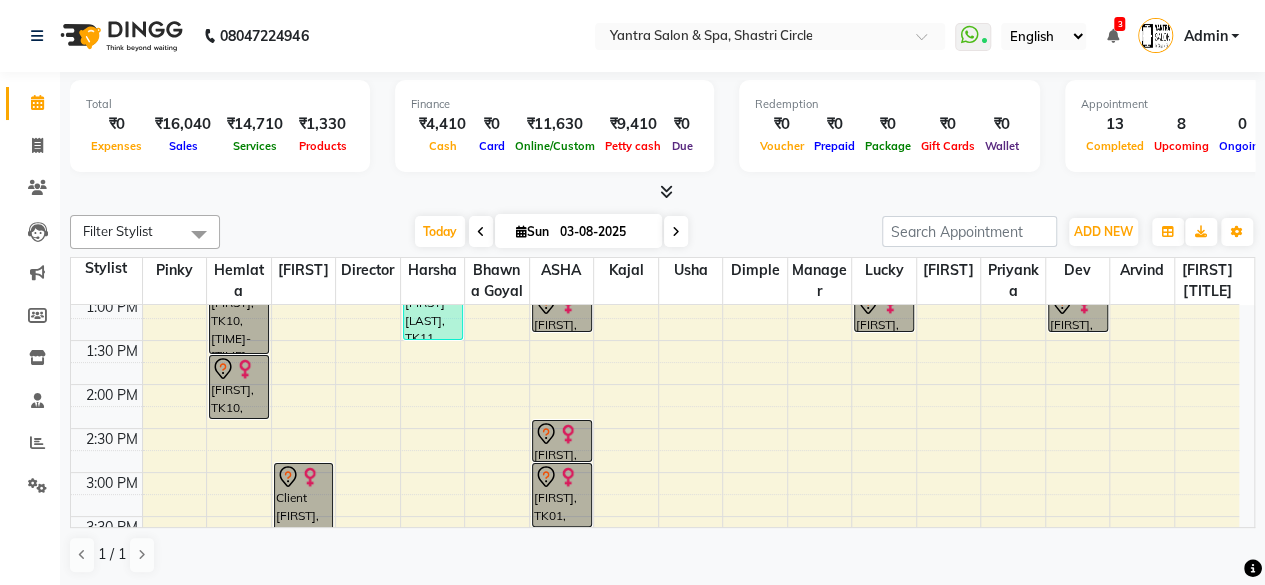 click on "[TIME] [TIME] [TIME] [TIME] [TIME] [TIME] [TIME] [TIME] [TIME] [TIME] [TIME] [TIME] [TIME] [TIME] [TIME] [TIME] [TIME] [TIME] [TIME] [TIME] [TIME] [TIME] [TIME]     [FIRST] [LAST], TK13, [TIME]-[TIME], [SERVICE]              [FIRST], TK10, [TIME]-[TIME], [SERVICE]             [FIRST], TK10, [TIME]-[TIME], [SERVICE]             Client [FIRST], TK06, [TIME]-[TIME], [SERVICE]     Dr. [FIRST] [LAST], TK11, [TIME]-[TIME], [SERVICE]     Dummy, TK03, [TIME]-[TIME], [SERVICE]     [FIRST] [LAST], TK08, [TIME]-[TIME], [SERVICE]     [FIRST] [LAST], TK13, [TIME]-[TIME], [SERVICE]     Dr. [FIRST] [LAST], TK11, [TIME]-[TIME], [SERVICE]     [FIRST], TK02, [TIME]-[TIME], [SERVICE]             [FIRST], TK05, [TIME]-[TIME], [SERVICE]             [FIRST], TK01, [TIME]-[TIME], [SERVICE]             [FIRST], TK01, [TIME]-[TIME], [SERVICE]     Dummy, TK03, [TIME]-[TIME], [SERVICE]" at bounding box center (655, 384) 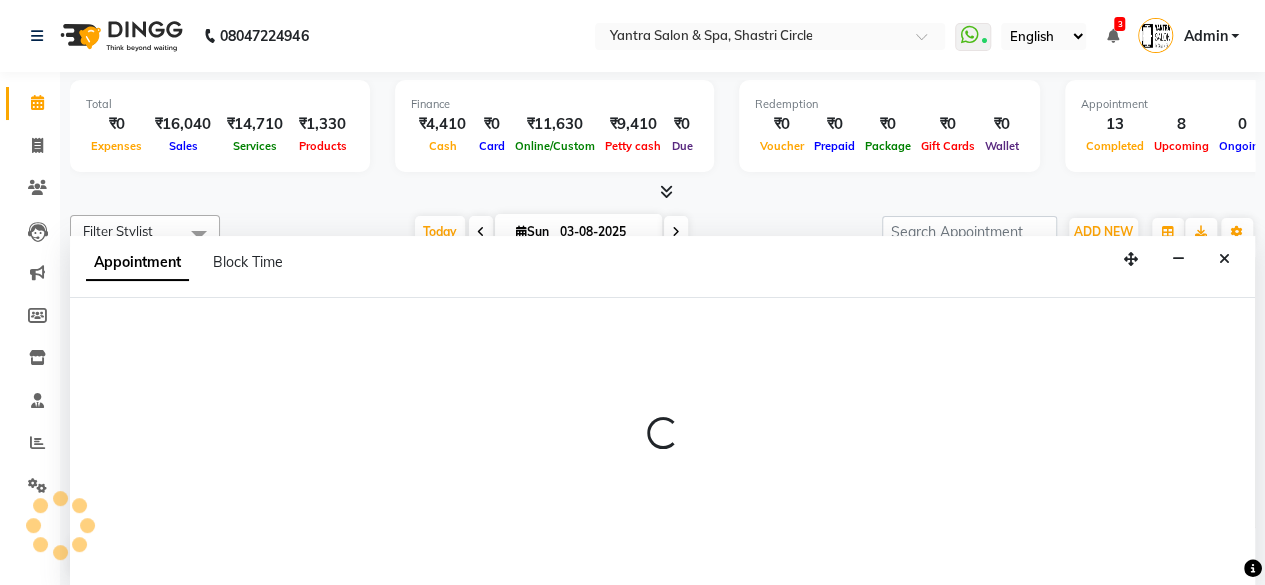 scroll, scrollTop: 0, scrollLeft: 0, axis: both 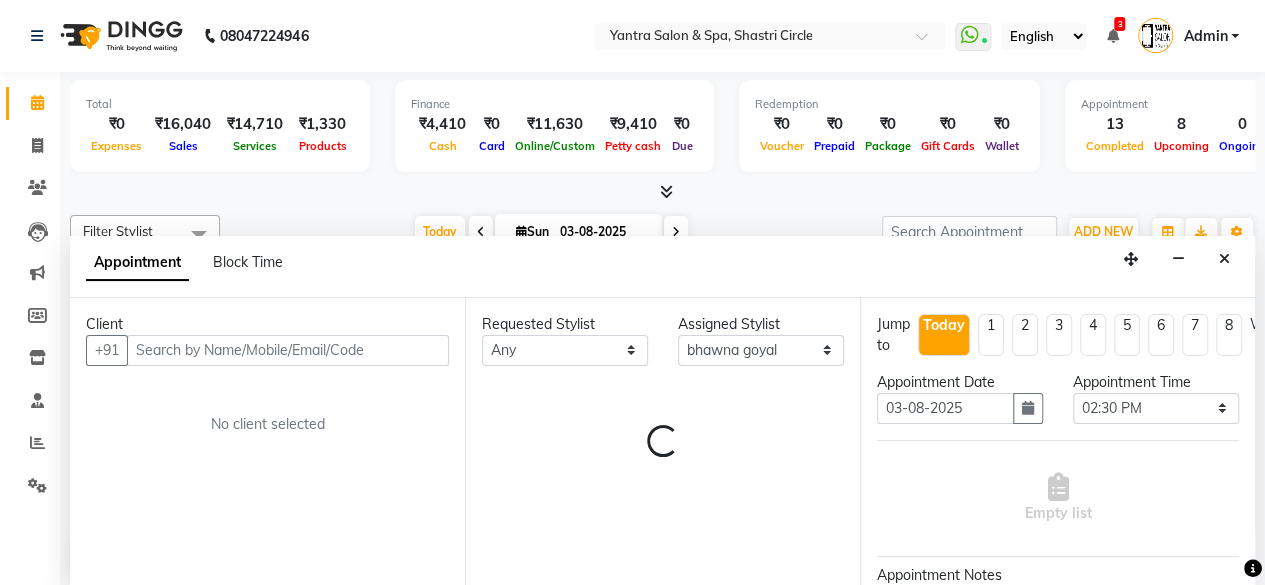 click at bounding box center (288, 350) 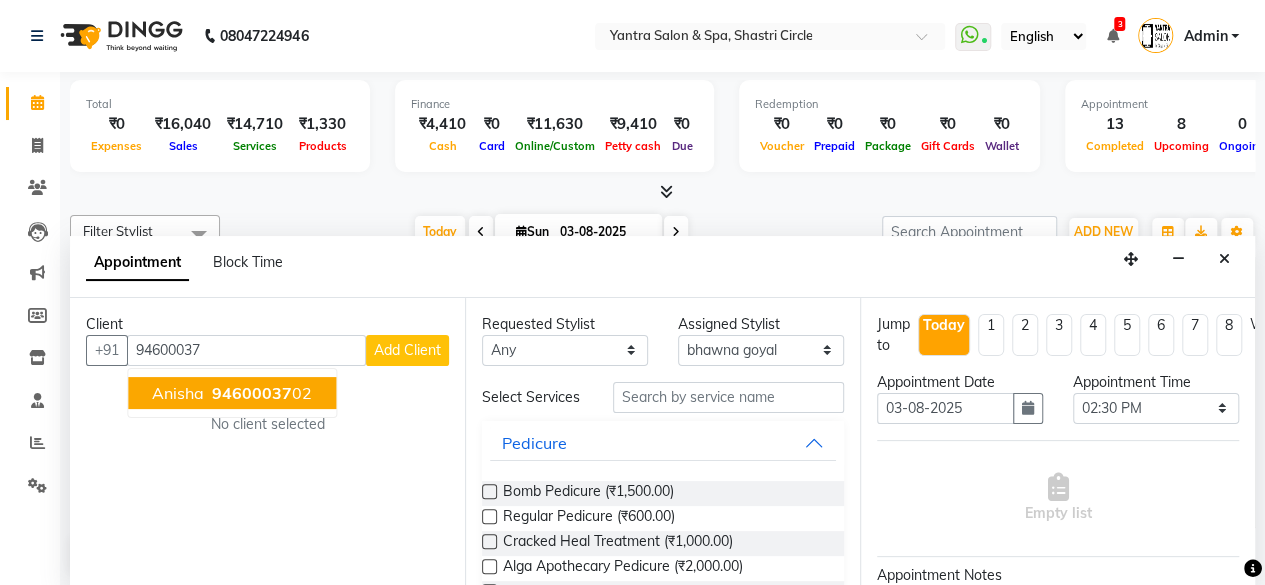 click on "94600037" at bounding box center (252, 393) 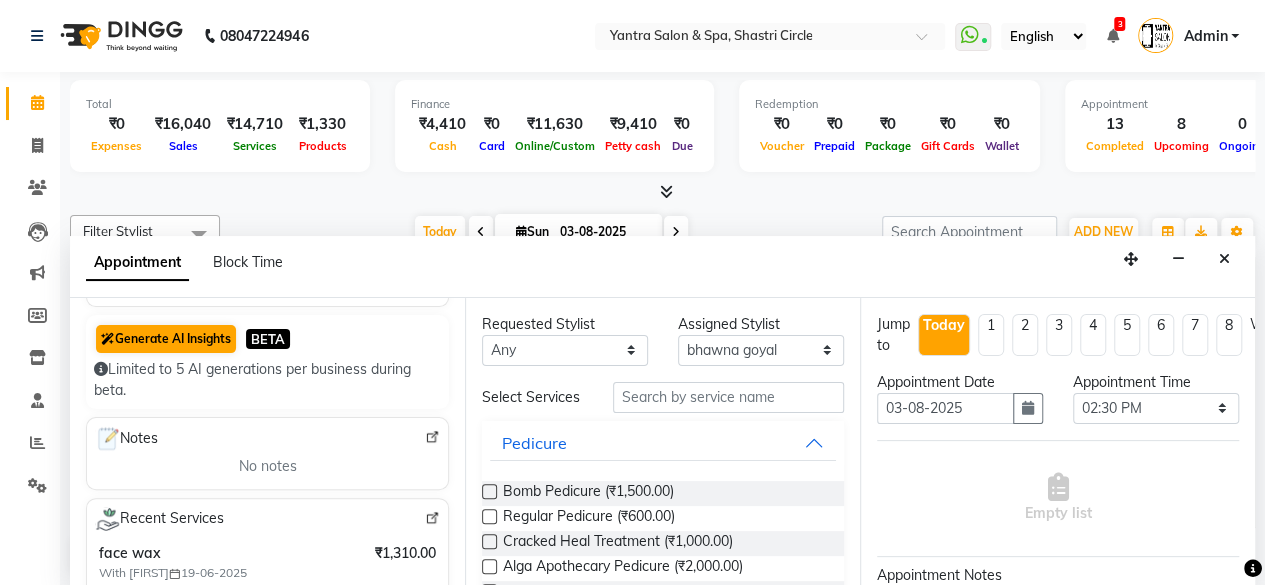 scroll, scrollTop: 300, scrollLeft: 0, axis: vertical 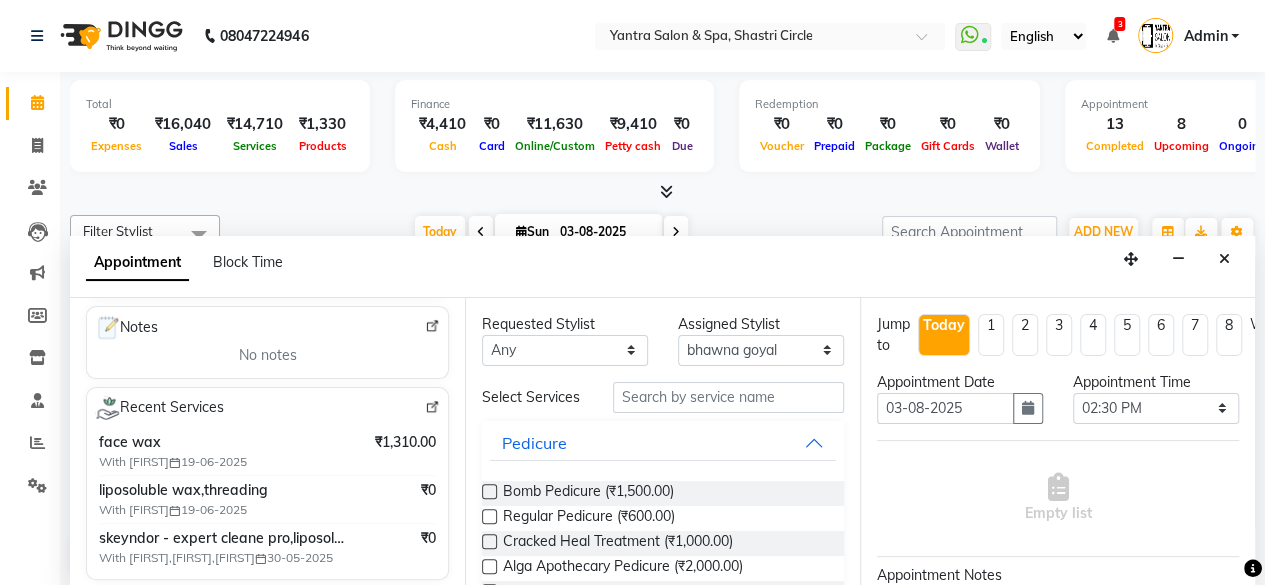 type on "9460003702" 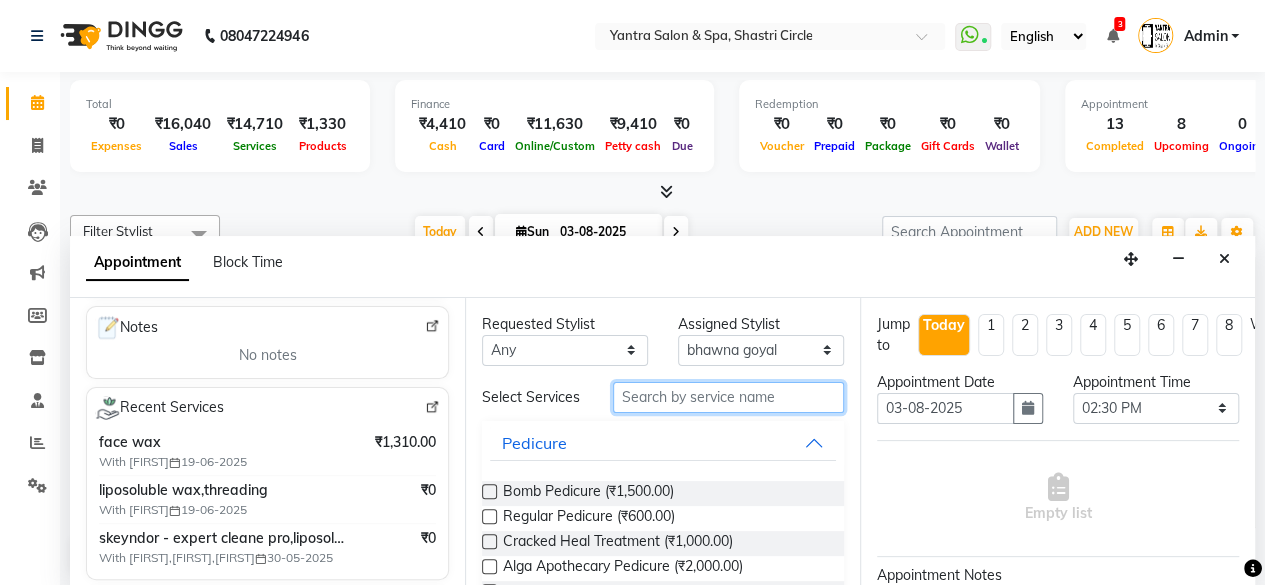 click at bounding box center (728, 397) 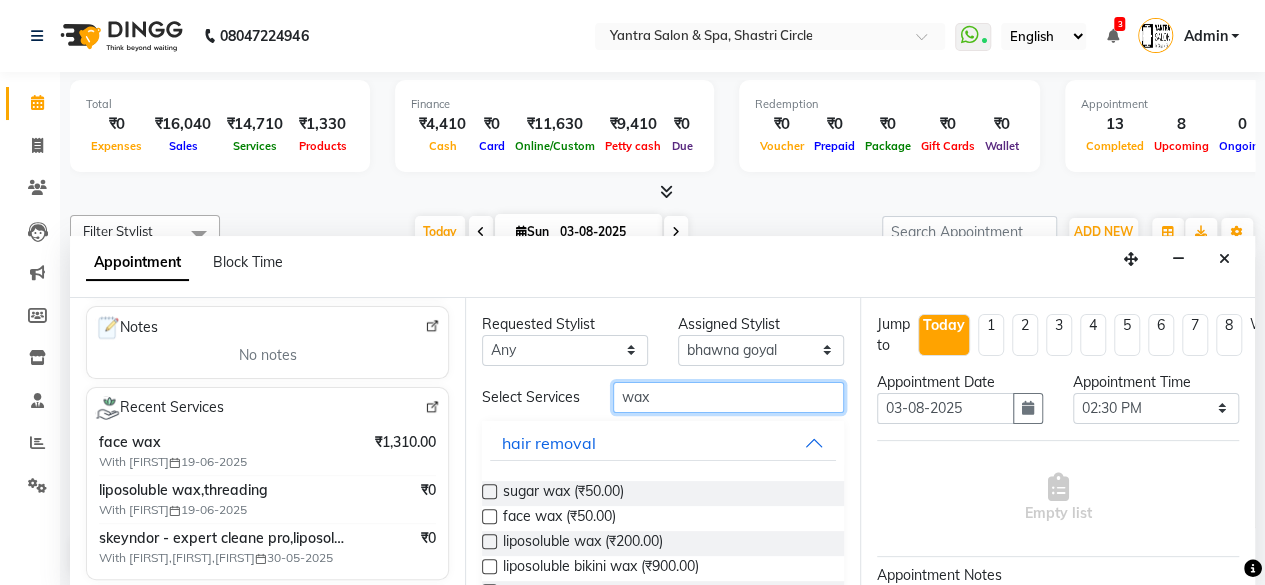type on "wax" 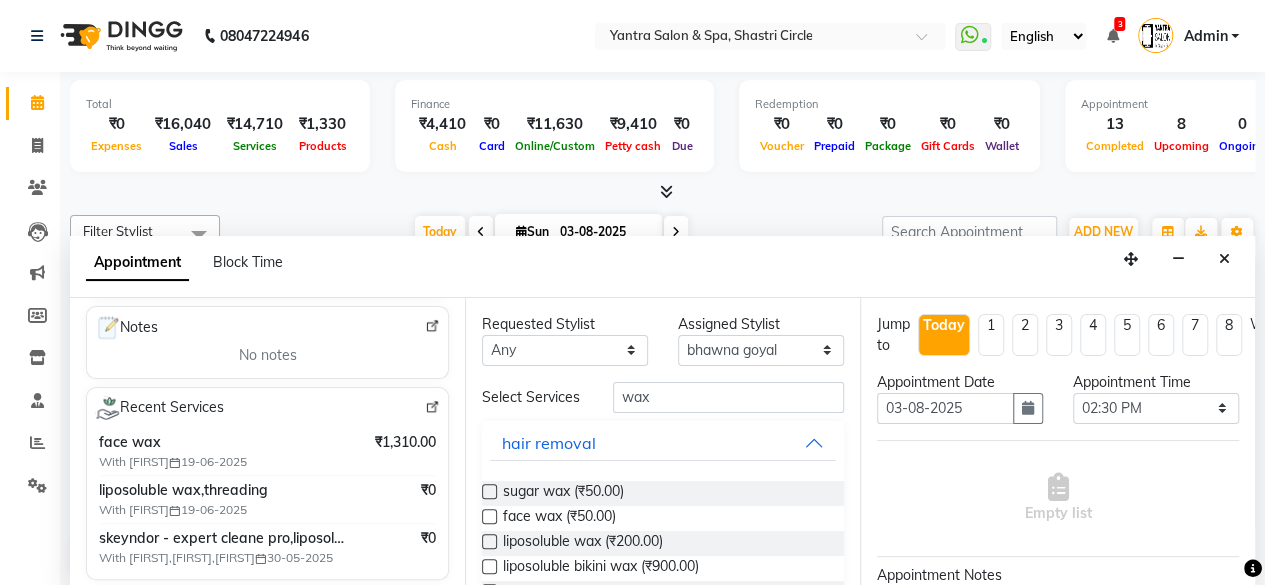drag, startPoint x: 488, startPoint y: 550, endPoint x: 540, endPoint y: 505, distance: 68.76772 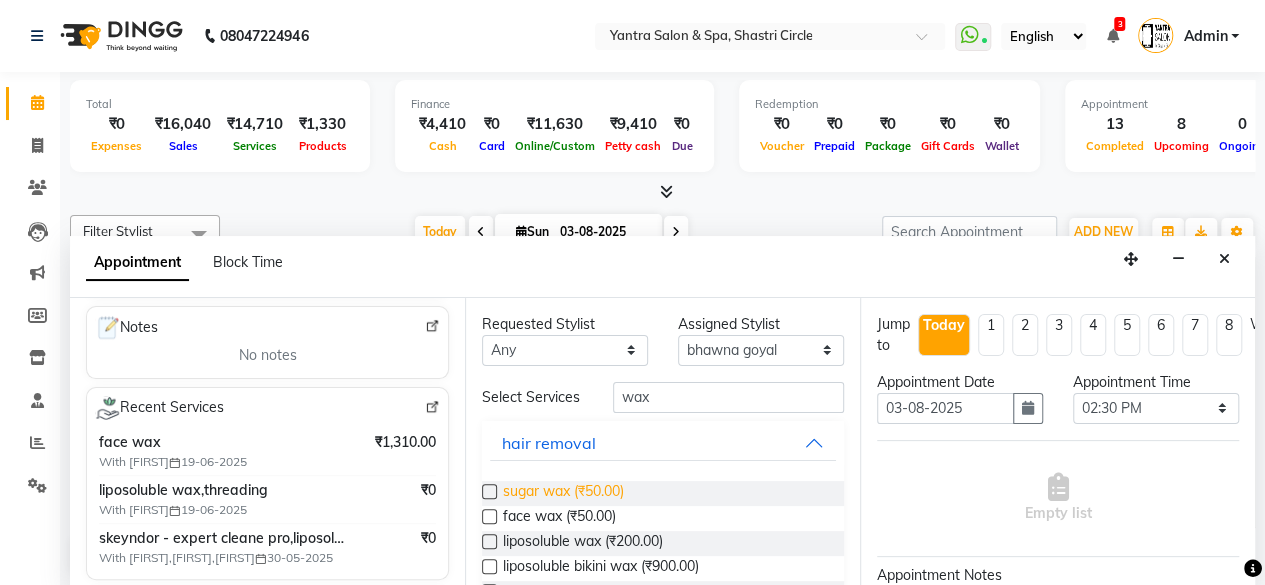 click at bounding box center (489, 541) 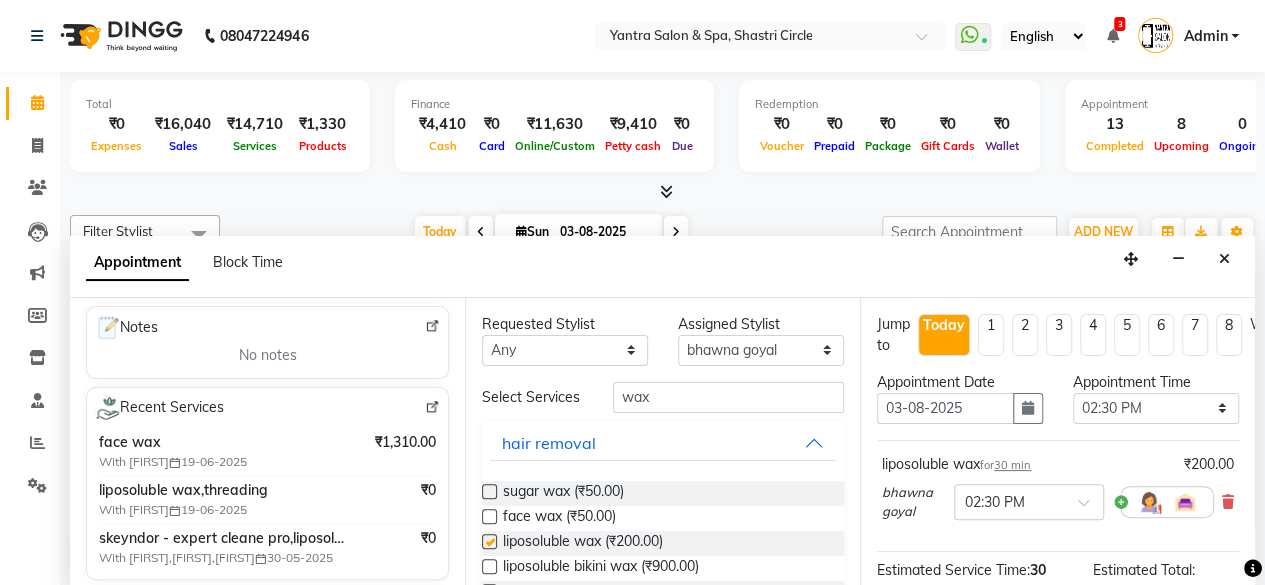 checkbox on "false" 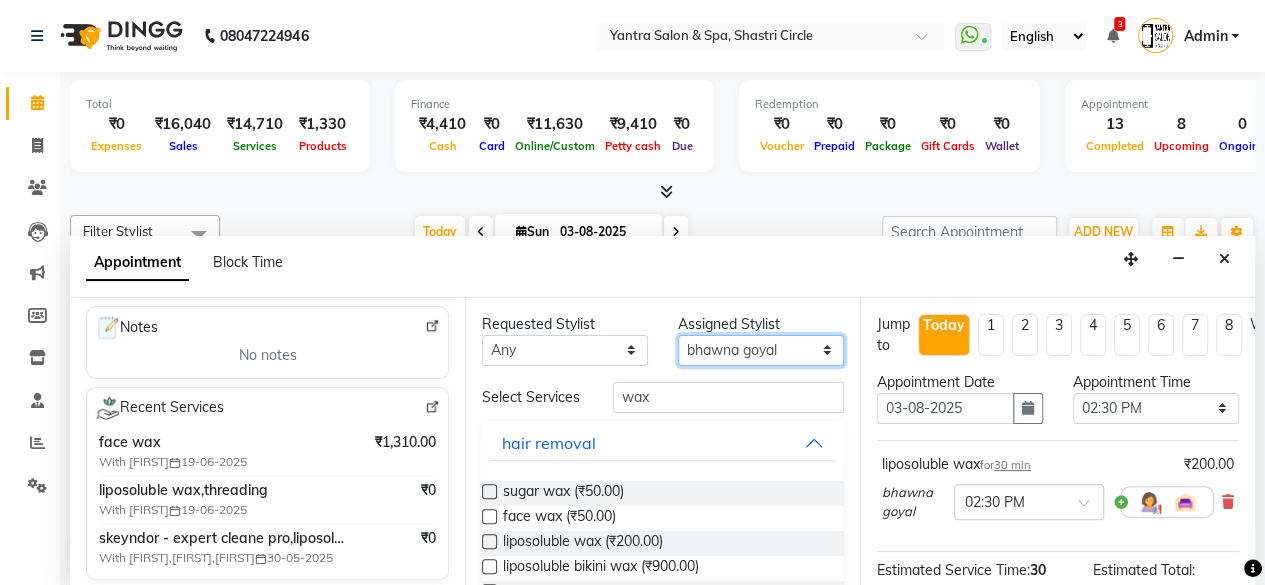 click on "Select [FIRST] [FIRST] [FIRST] [LAST] [FIRST] [FIRST] Director [FIRST] [FIRST] [FIRST] [FIRST] [FIRST] Manager [FIRST] maam [FIRST]    No Preference [FIRST] [FIRST] [FIRST] [FIRST] [FIRST]" at bounding box center (761, 350) 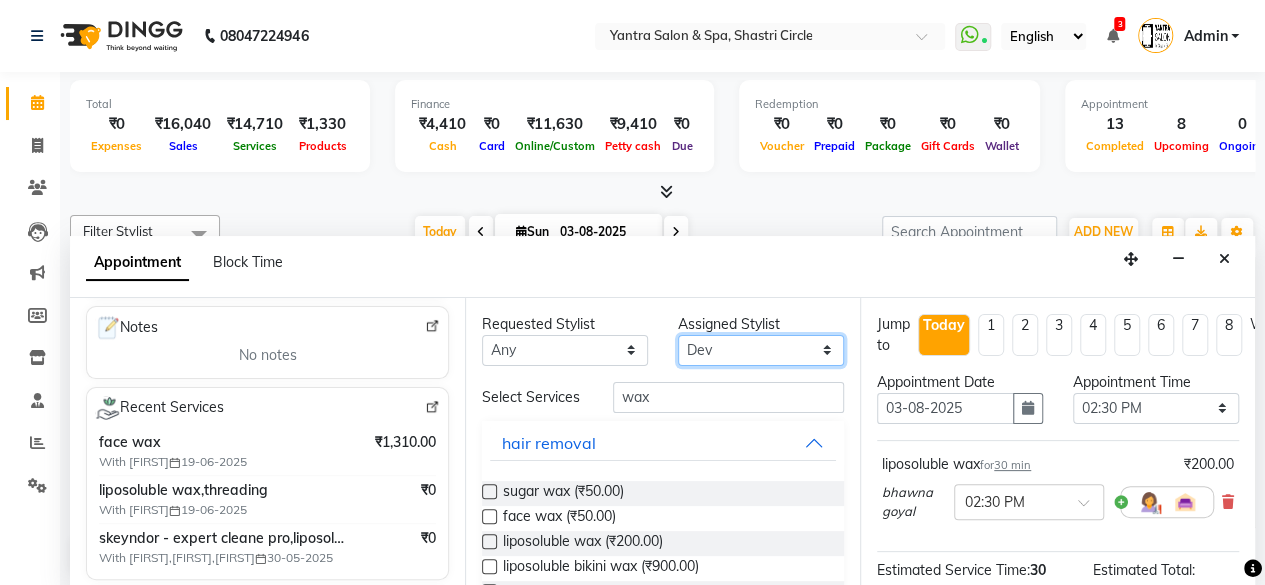 click on "Select [FIRST] [FIRST] [FIRST] [LAST] [FIRST] [FIRST] Director [FIRST] [FIRST] [FIRST] [FIRST] [FIRST] Manager [FIRST] maam [FIRST]    No Preference [FIRST] [FIRST] [FIRST] [FIRST] [FIRST]" at bounding box center [761, 350] 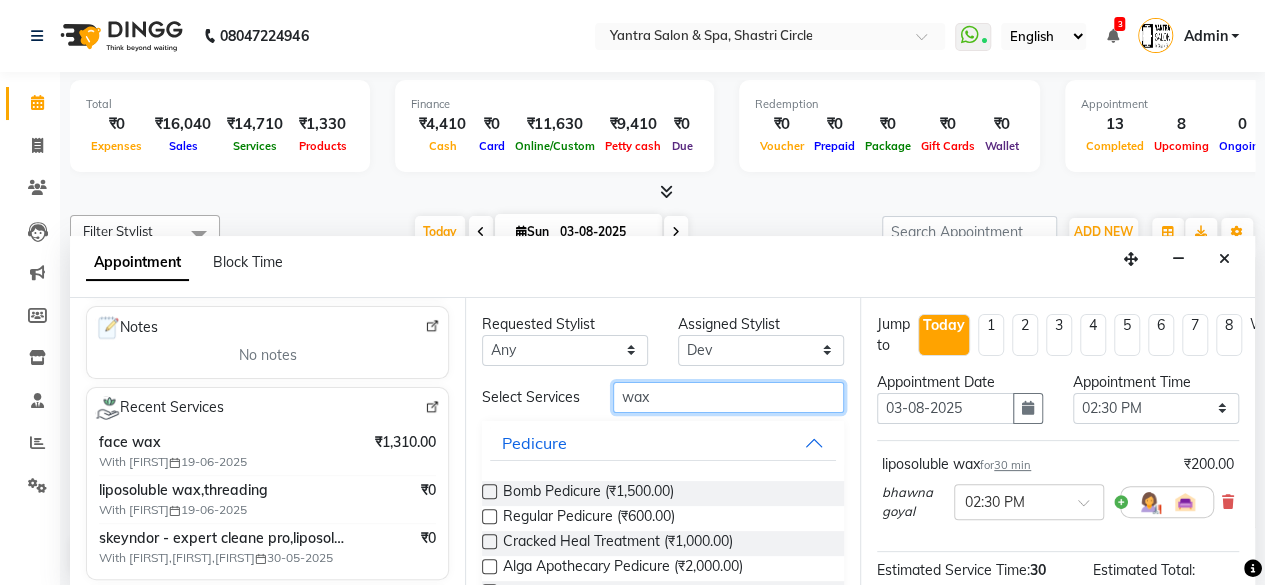 click on "wax" at bounding box center (728, 397) 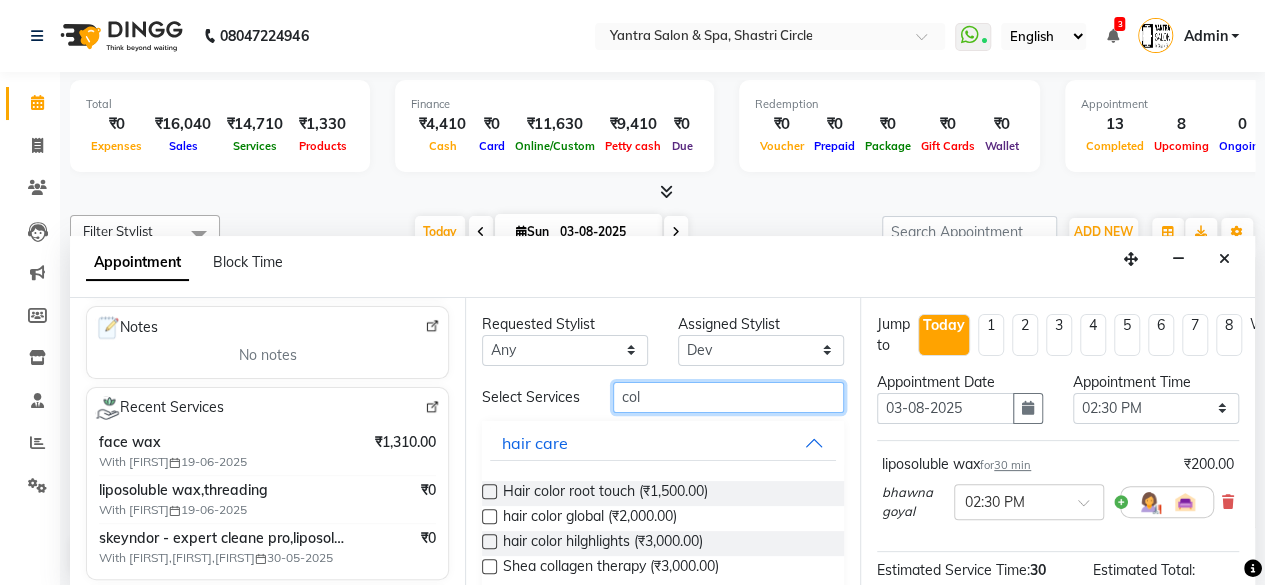 type on "col" 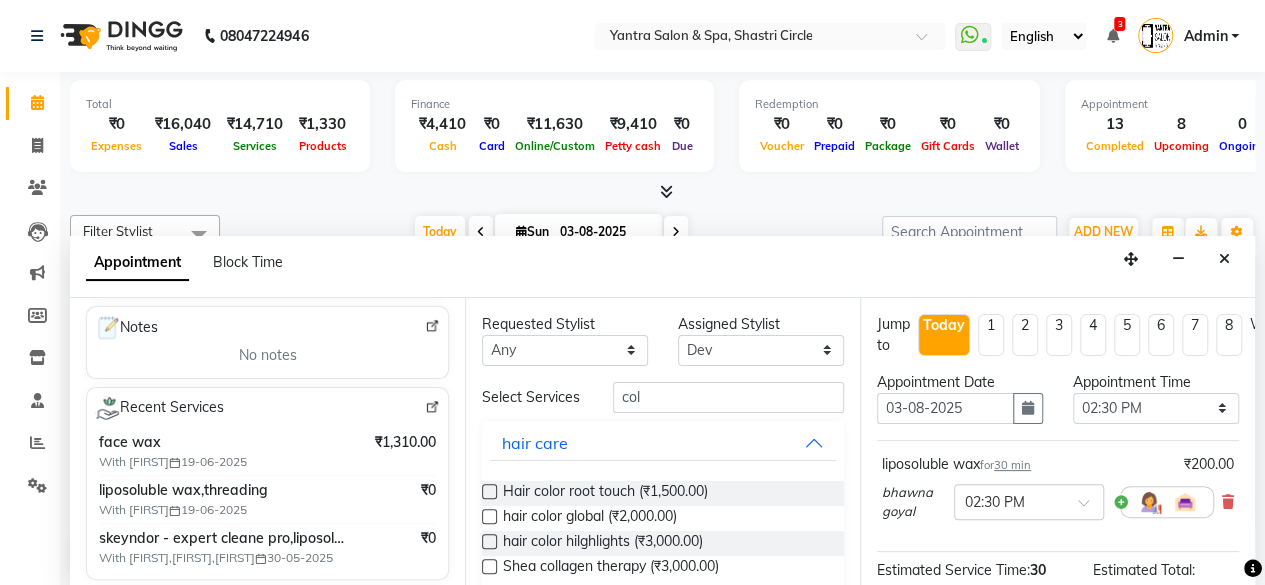 click on "Requested Stylist Any Arvind ASHA bhawna goyal Dev Dimple Director Harsha Hemlata kajal Latika lucky Manager Manisha maam Neelu  No Preference Pinky Priyanka usha Assigned Stylist Select Arvind ASHA bhawna goyal Dev Dimple Director Harsha Hemlata kajal Latika lucky Manager Manisha maam Neelu  No Preference Pinky Priyanka usha Select Services col    hair care Hair color root touch (₹1,500.00) hair color global (₹2,000.00) hair color hilghlights (₹3,000.00) Shea collagen therapy (₹3,000.00)    skin care    hair spa" at bounding box center [662, 442] 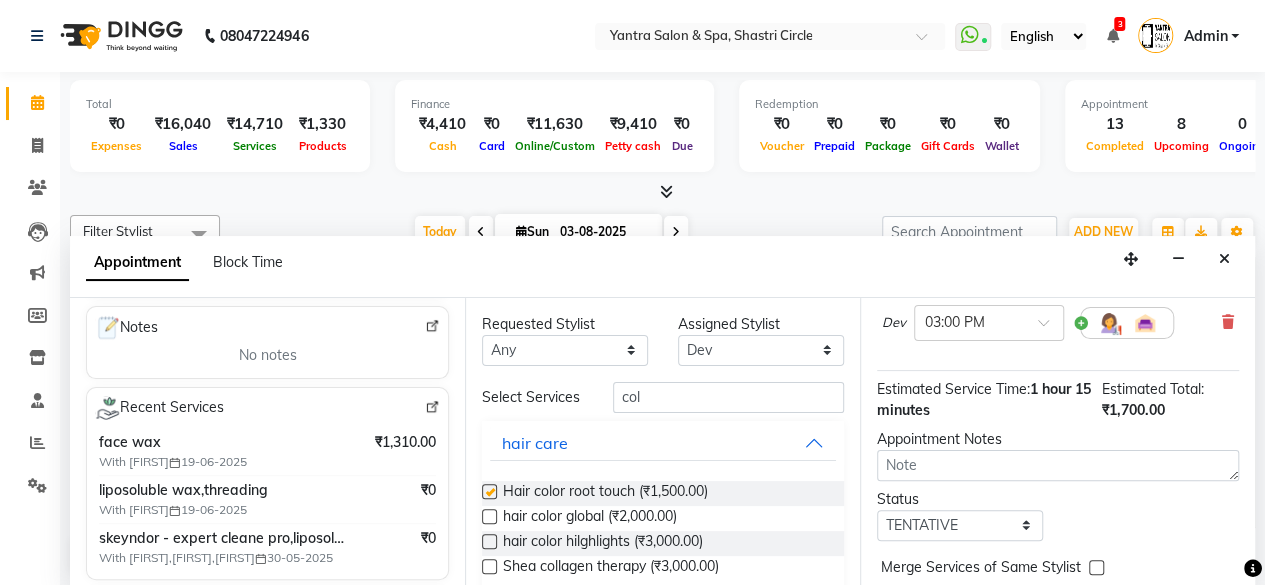 checkbox on "false" 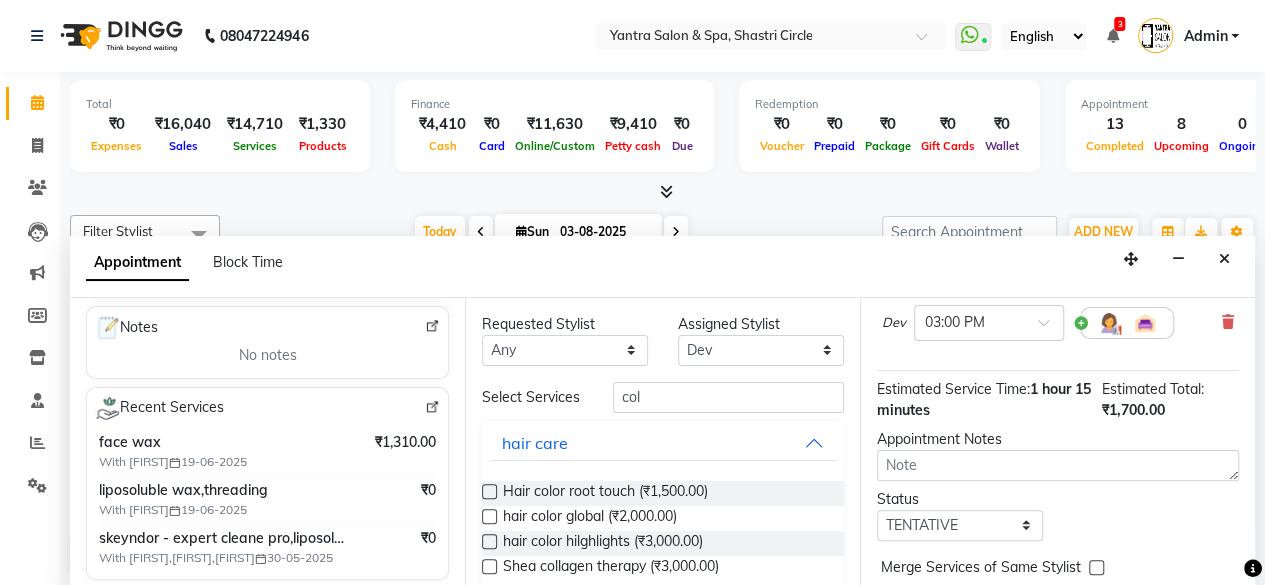 scroll, scrollTop: 366, scrollLeft: 0, axis: vertical 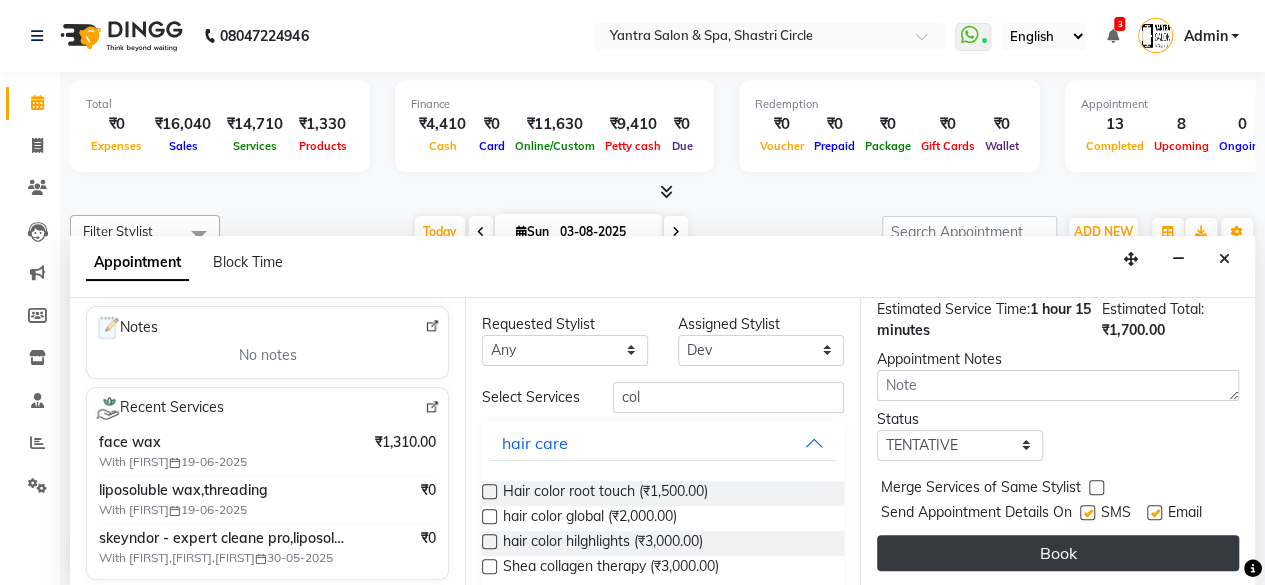 click on "Book" at bounding box center (1058, 553) 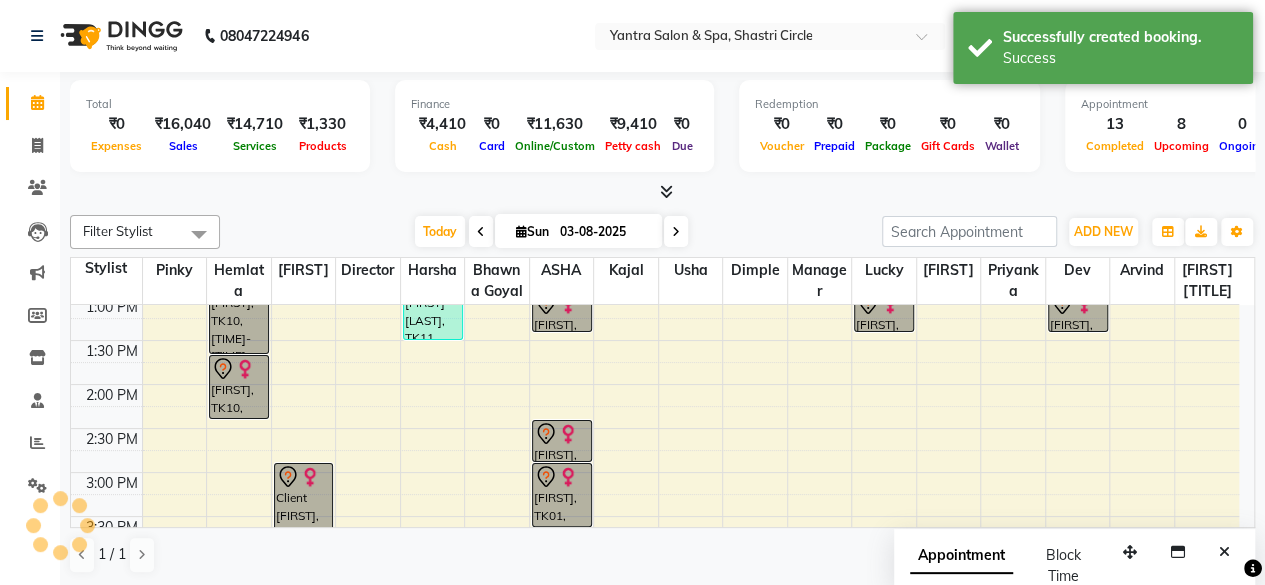 scroll, scrollTop: 0, scrollLeft: 0, axis: both 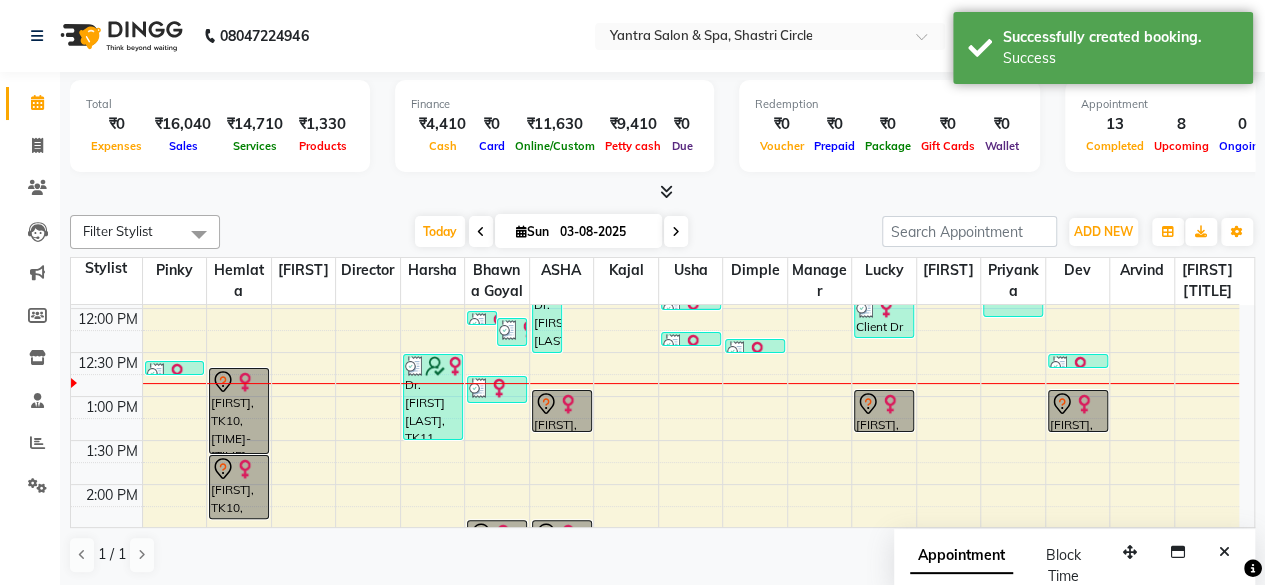 click at bounding box center (890, 404) 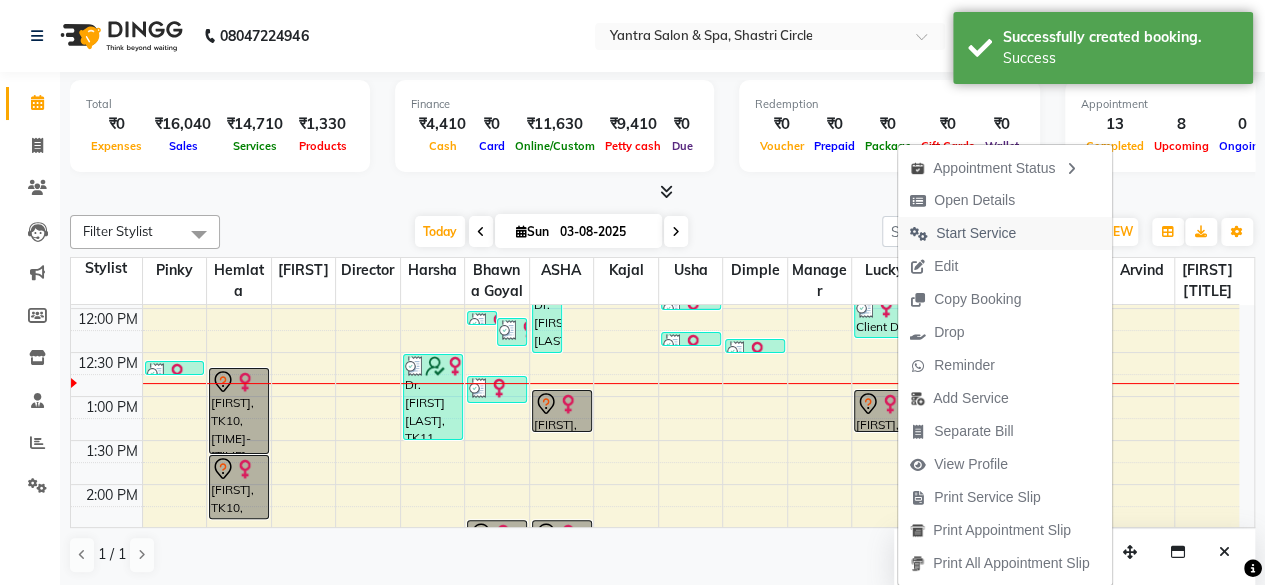 drag, startPoint x: 983, startPoint y: 227, endPoint x: 1033, endPoint y: 394, distance: 174.32442 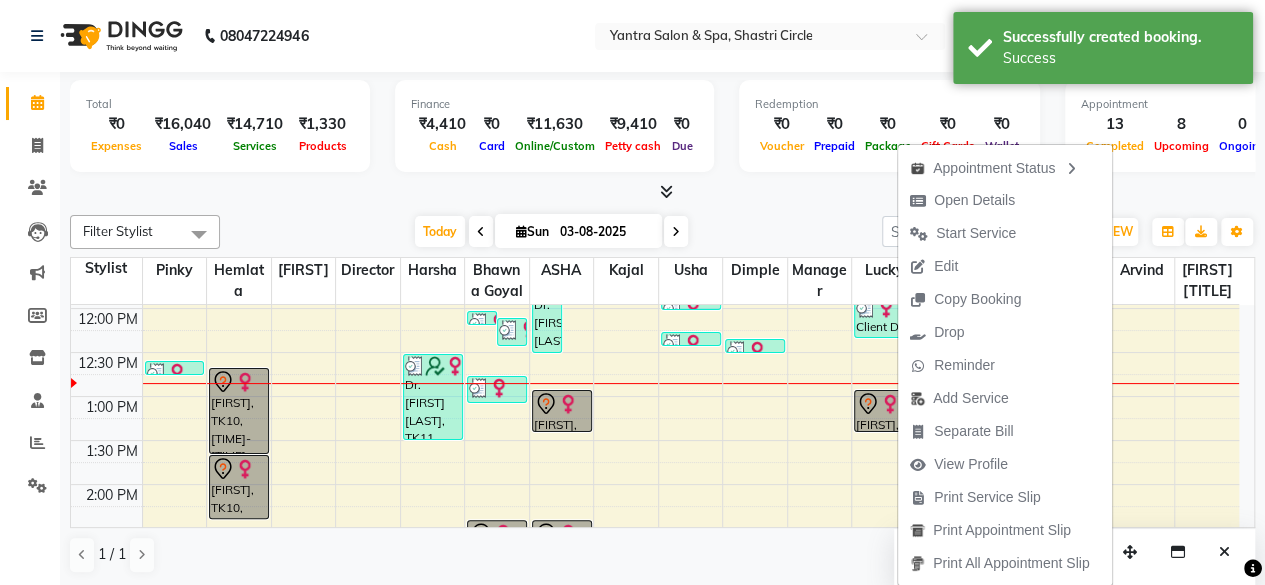 click on "Start Service" at bounding box center (976, 233) 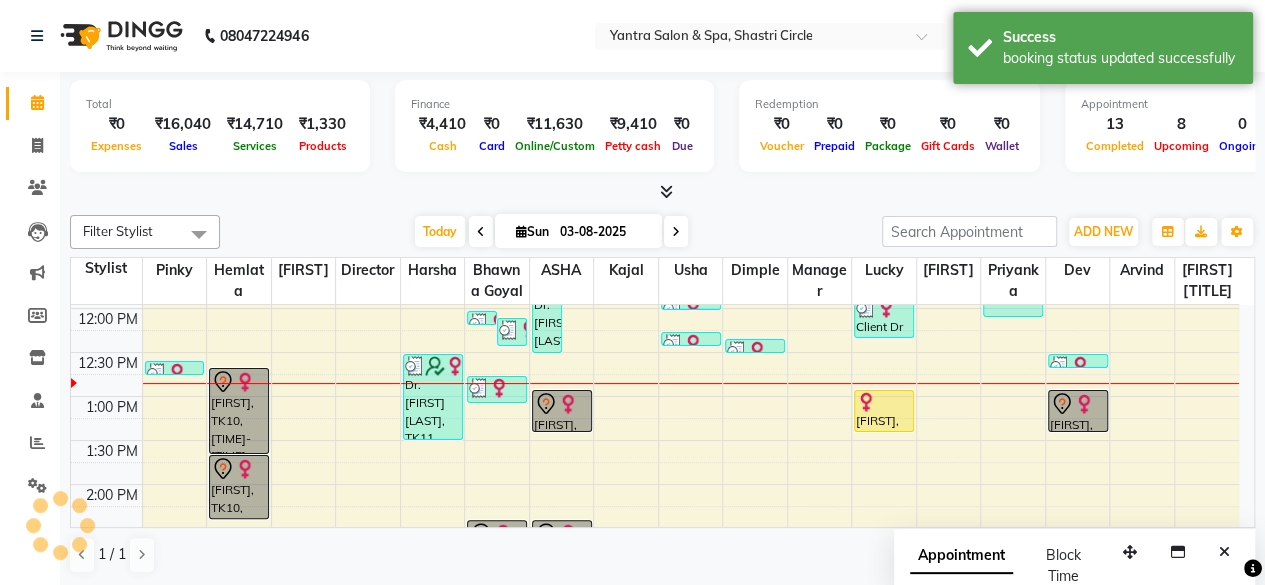 click at bounding box center (1084, 404) 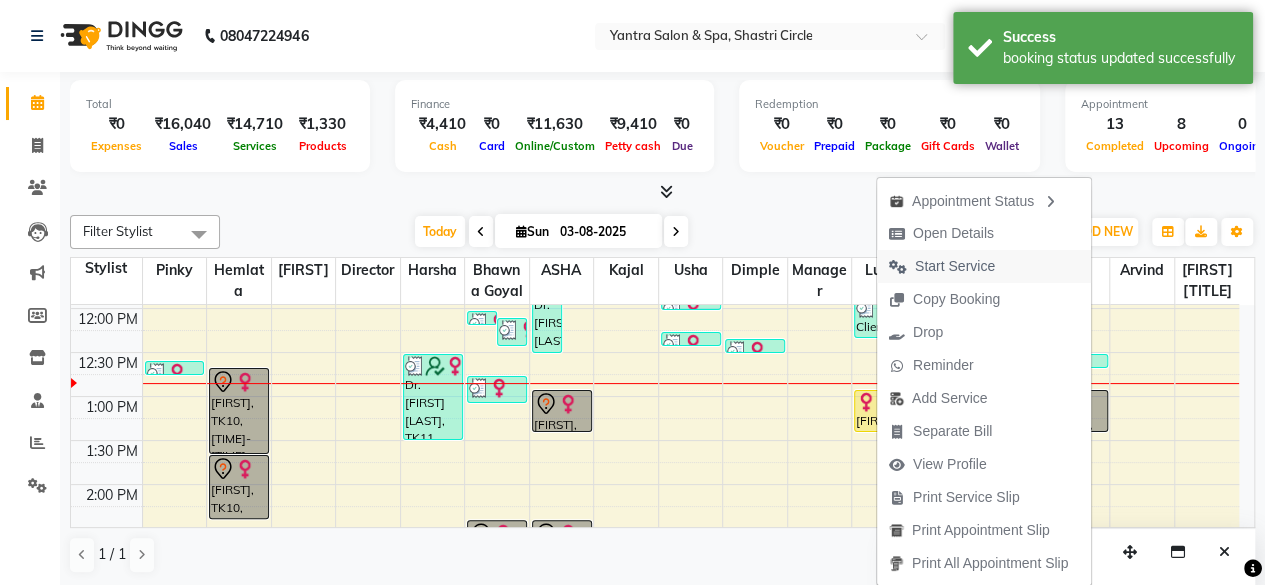 click on "Start Service" at bounding box center (955, 266) 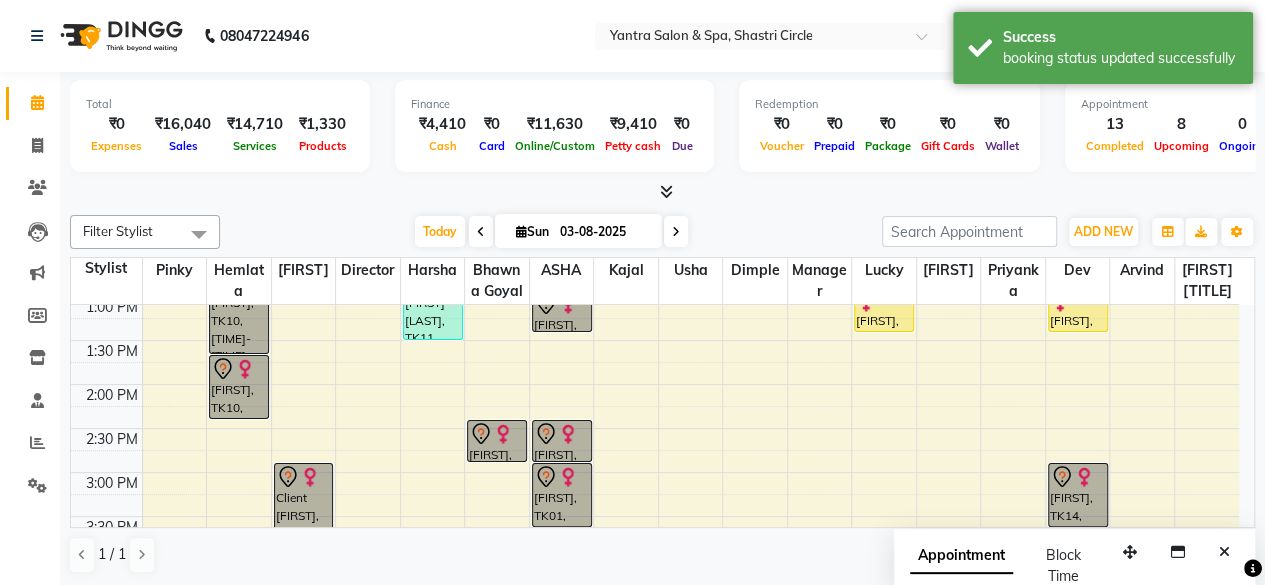 scroll, scrollTop: 348, scrollLeft: 0, axis: vertical 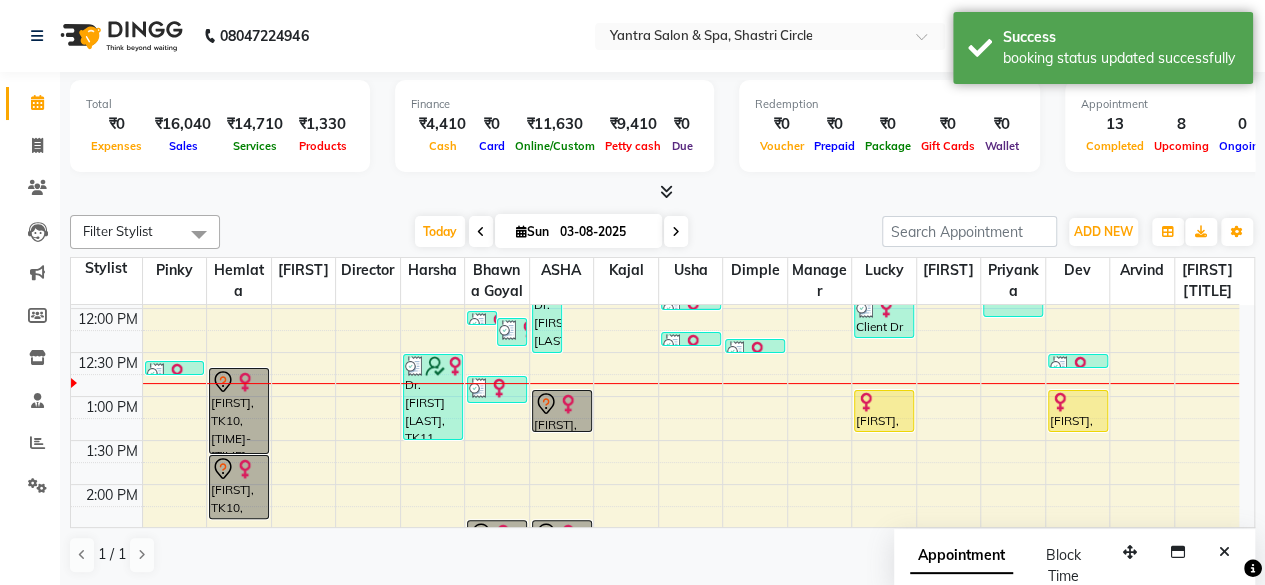 click on "[FIRST], TK10, 12:45 PM-01:45 PM, Facial" at bounding box center [239, 411] 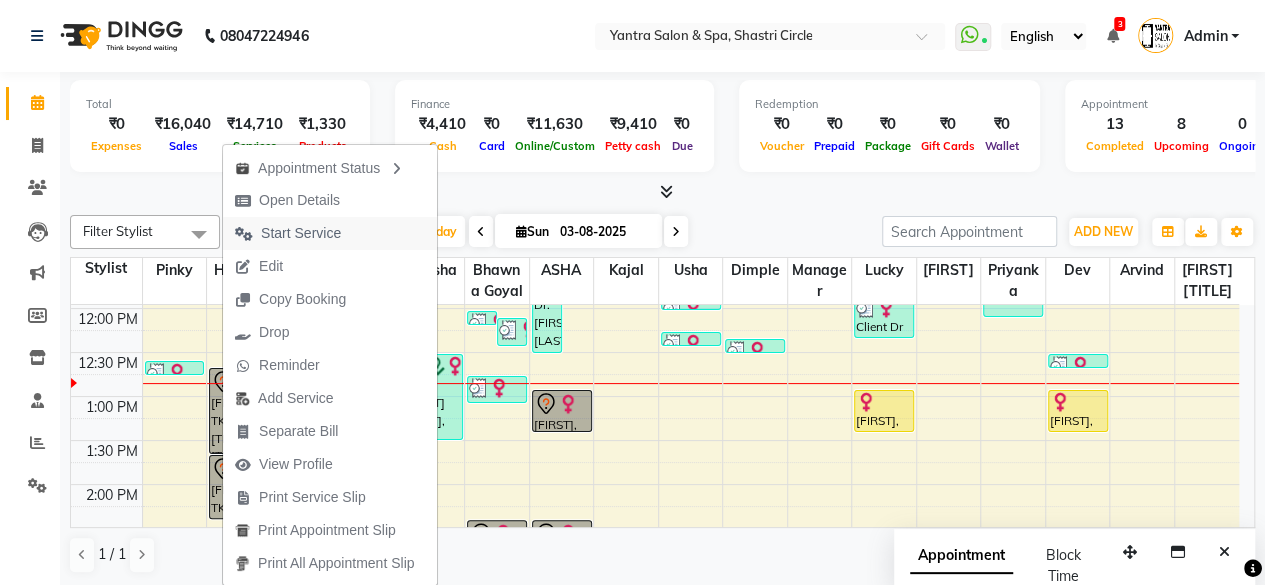 click on "Start Service" at bounding box center [301, 233] 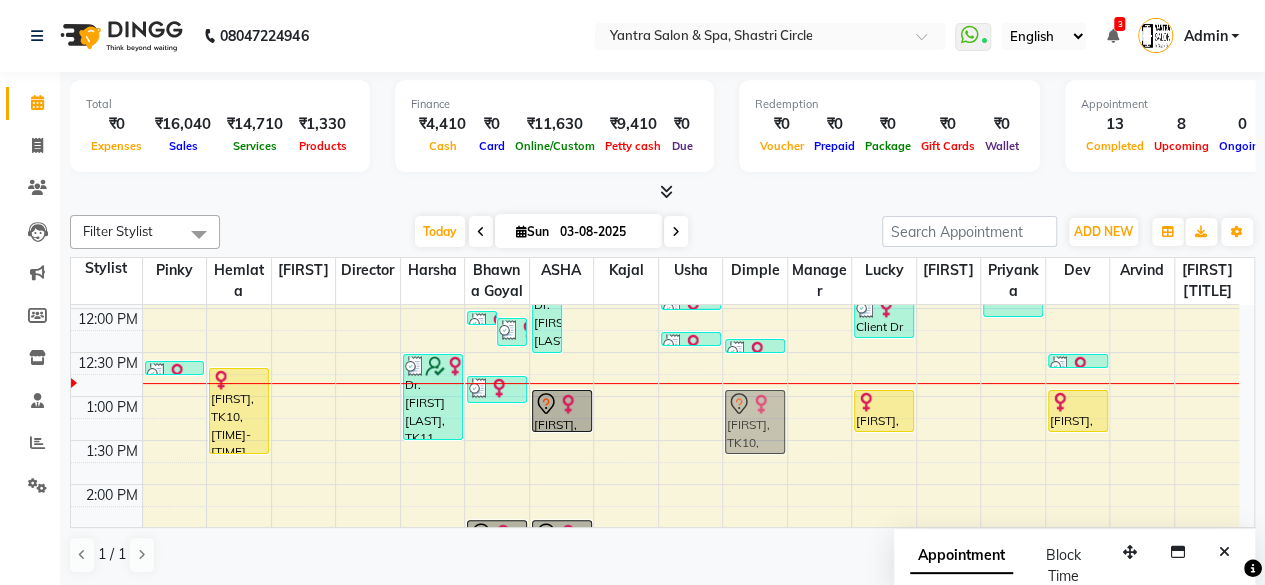 drag, startPoint x: 236, startPoint y: 488, endPoint x: 737, endPoint y: 415, distance: 506.29044 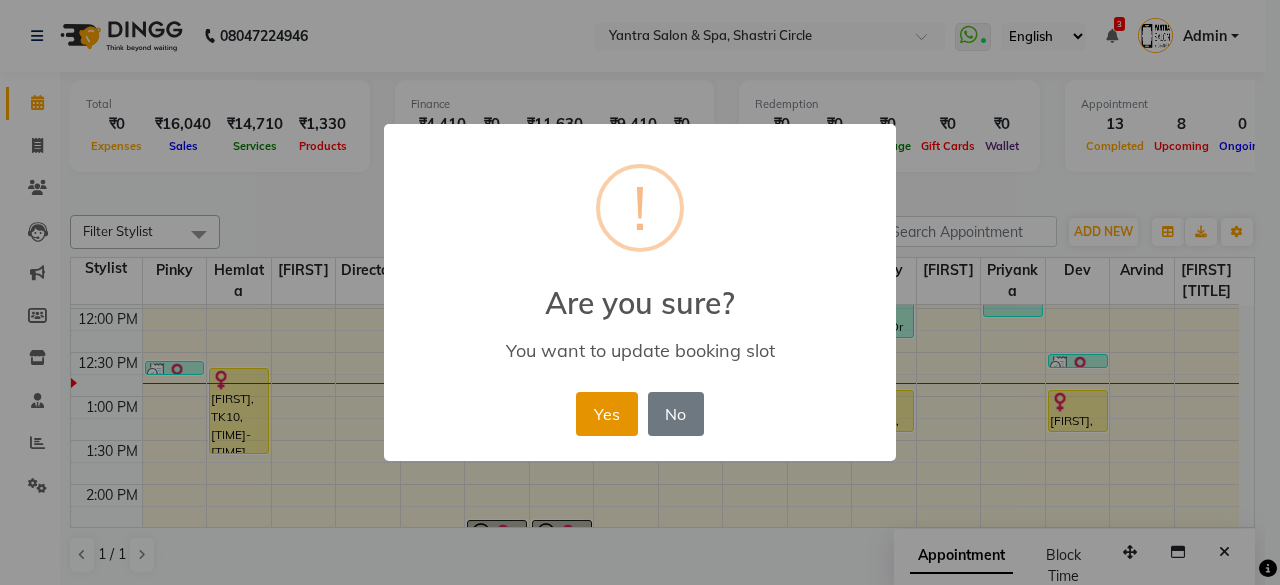 click on "Yes" at bounding box center (606, 414) 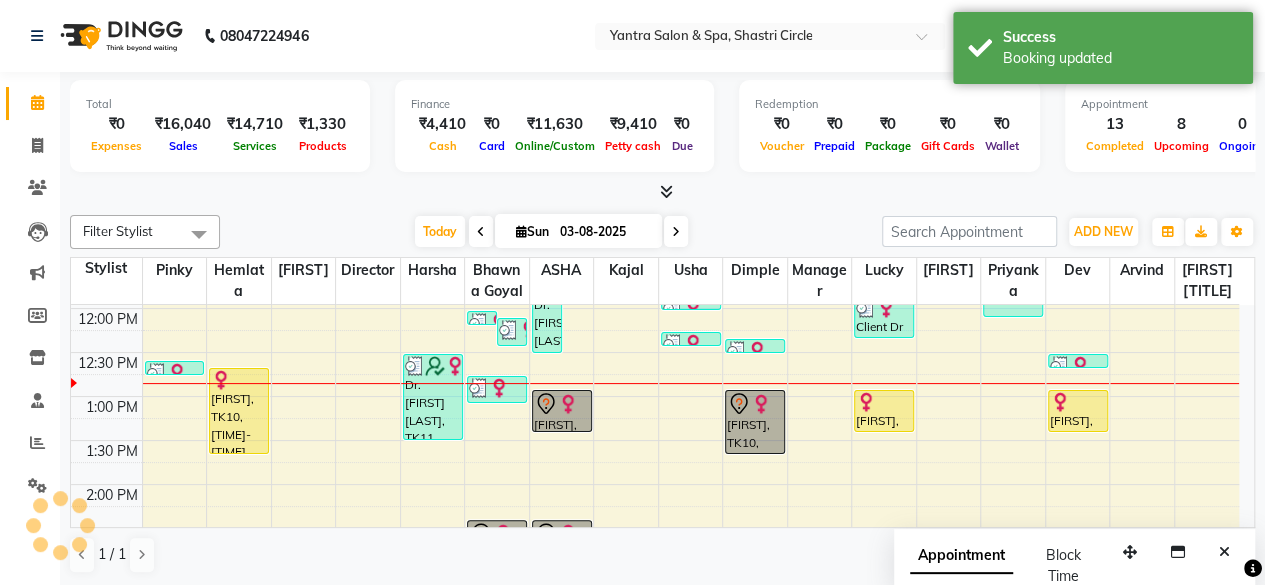 click at bounding box center [755, 404] 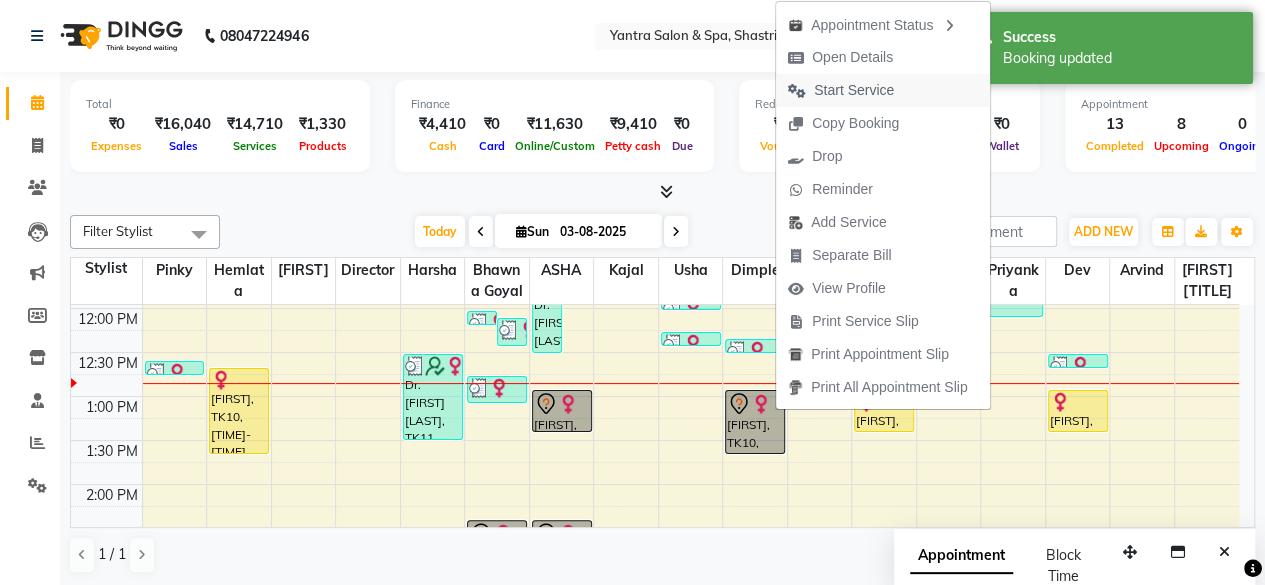 click on "Start Service" at bounding box center [854, 90] 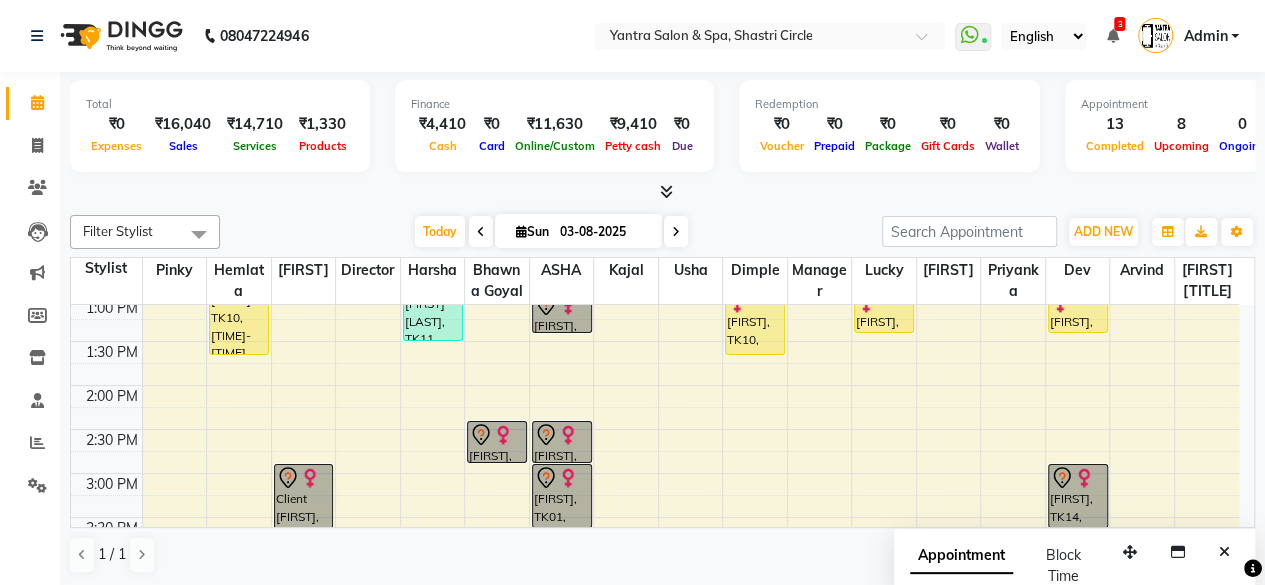 scroll, scrollTop: 416, scrollLeft: 0, axis: vertical 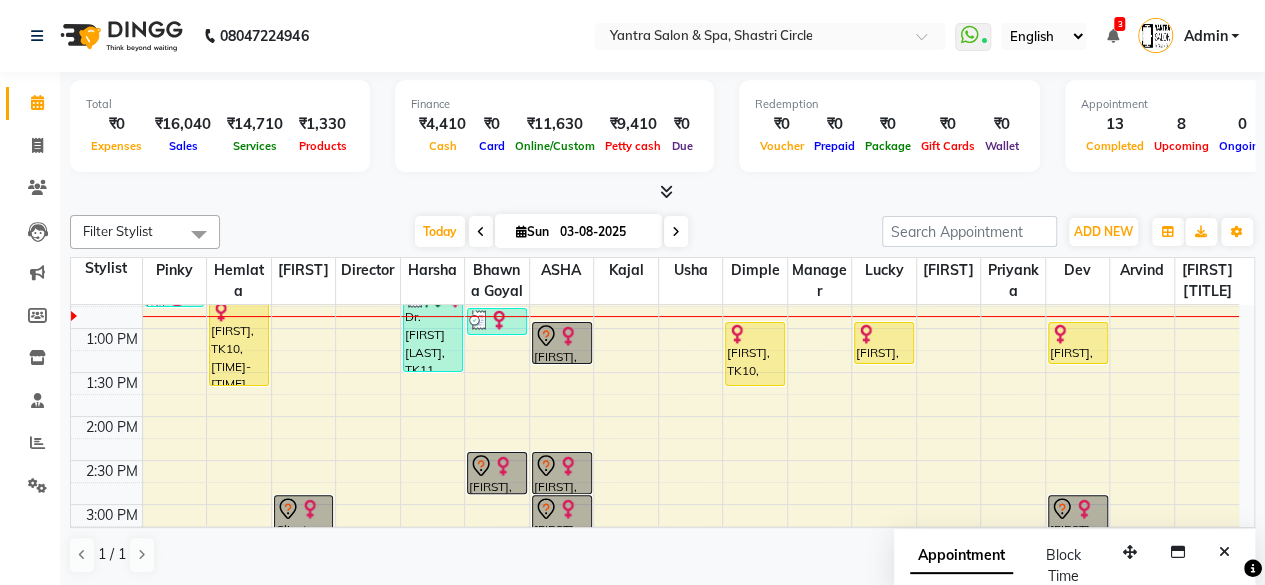 click on "8:00 AM 8:30 AM 9:00 AM 9:30 AM 10:00 AM 10:30 AM 11:00 AM 11:30 AM 12:00 PM 12:30 PM 1:00 PM 1:30 PM 2:00 PM 2:30 PM 3:00 PM 3:30 PM 4:00 PM 4:30 PM 5:00 PM 5:30 PM 6:00 PM 6:30 PM 7:00 PM 7:30 PM     Monica Vyas, TK13, 12:40 PM-12:50 PM, package      Ronam, TK10, 12:45 PM-01:45 PM, Facial             Client Anuradha, TK06, 03:00 PM-04:00 PM, Facial     Dr. Rekha Patel, TK11, 12:35 PM-01:35 PM, Bomb Pedicure     Dummy, TK03, 12:05 PM-12:15 PM, threading     sarita Saxena, TK08, 12:10 PM-12:30 PM, face wax     Monica Vyas, TK13, 12:50 PM-01:10 PM, face wax             Anisha, TK14, 02:30 PM-03:00 PM, liposoluble wax     Dr. Rekha Patel, TK11, 11:40 AM-12:35 PM, Hair color root touch,threading     Diksha, TK02, 11:50 AM-12:00 PM, threading             Arushi, TK05, 01:00 PM-01:30 PM, hair cut - female             Suranjana, TK01, 02:30 PM-03:00 PM, hair cut - female             Suranjana, TK01, 03:00 PM-03:45 PM, Wella Enrich hair spa     Dummy, TK03, 11:55 AM-12:05 PM, Foot Massage" at bounding box center (655, 416) 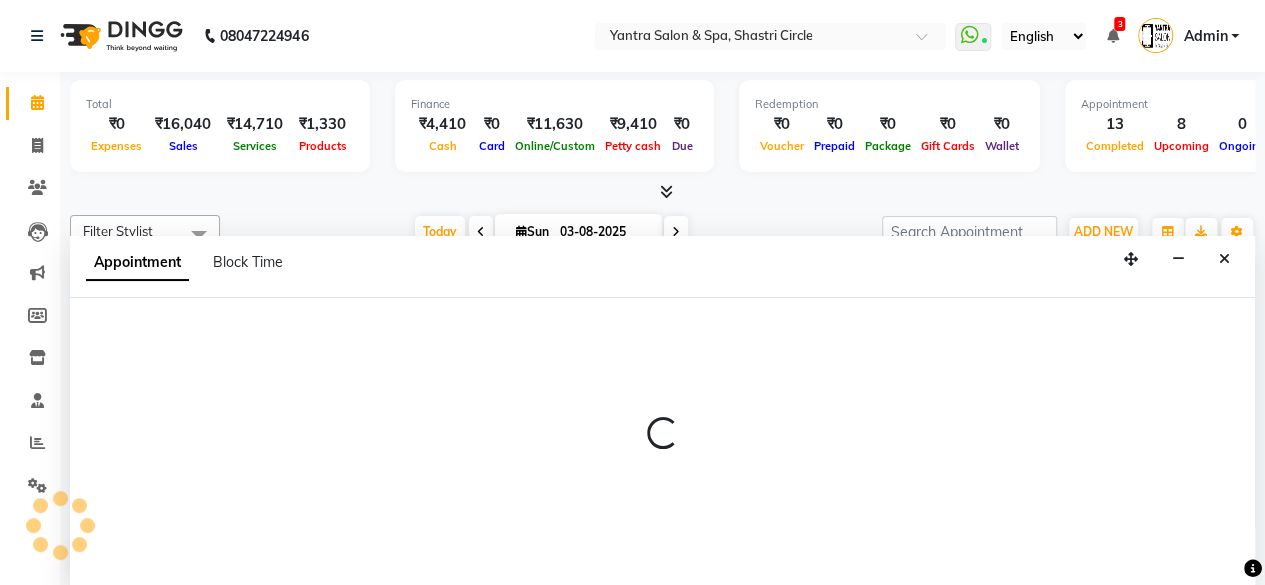 scroll, scrollTop: 0, scrollLeft: 0, axis: both 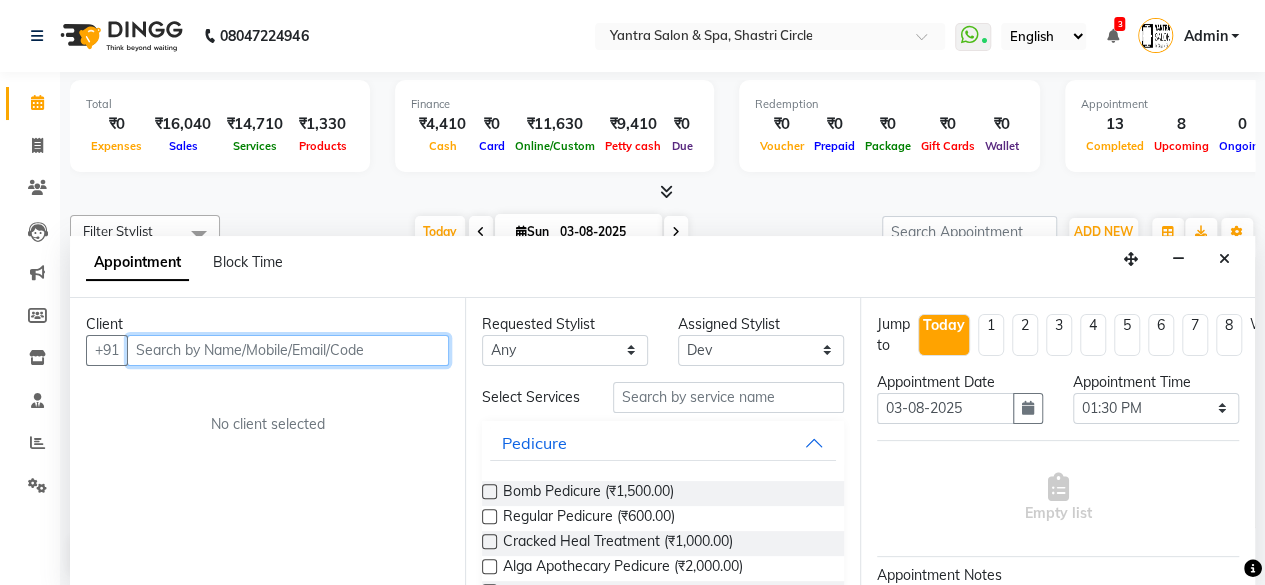 click at bounding box center (288, 350) 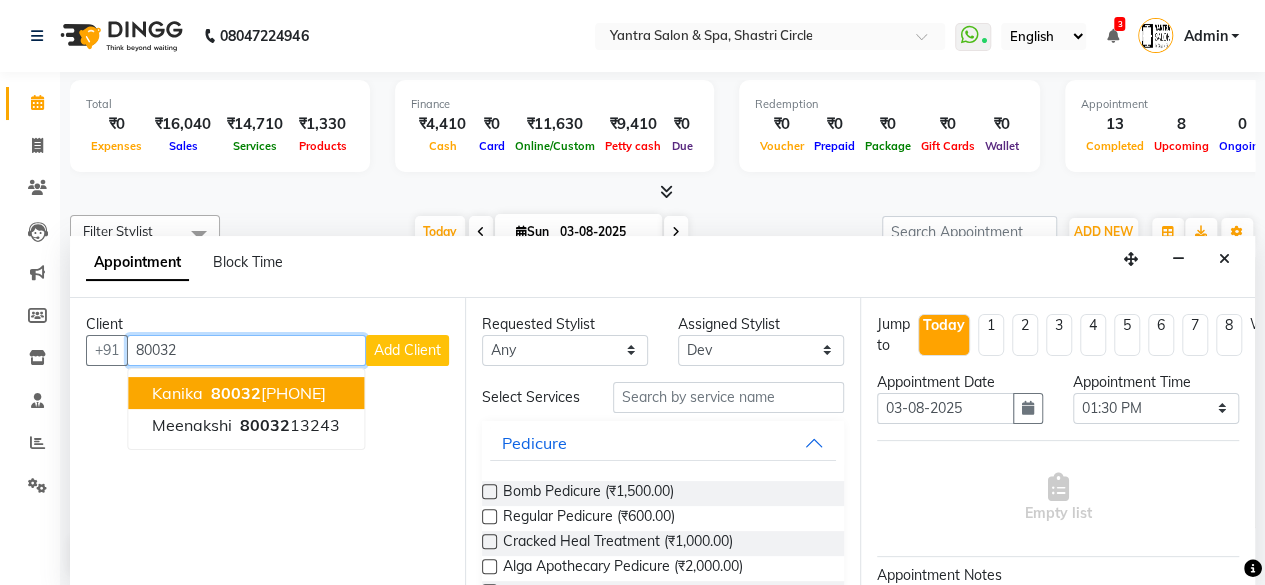 click on "Kanika   80032 91875" at bounding box center [246, 393] 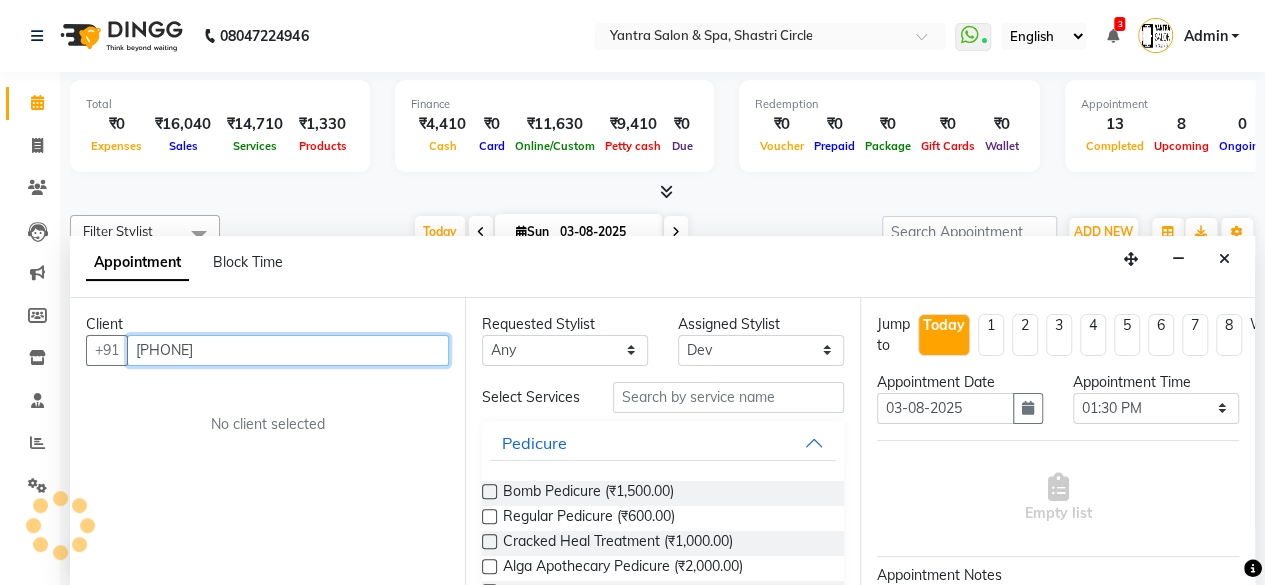 type on "8003291875" 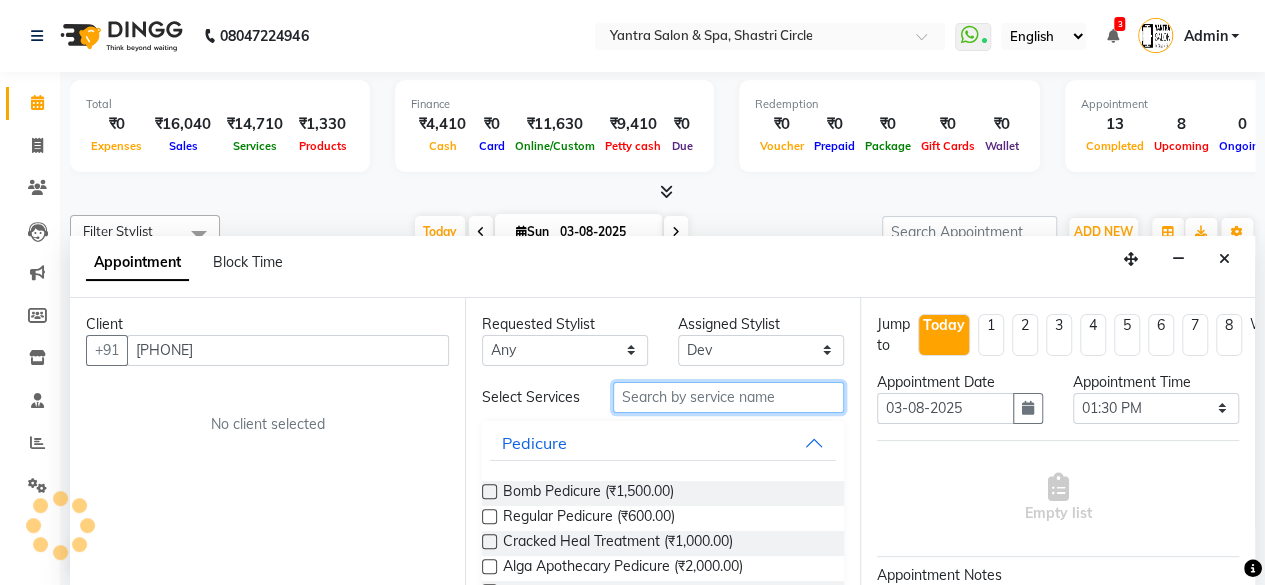 click at bounding box center [728, 397] 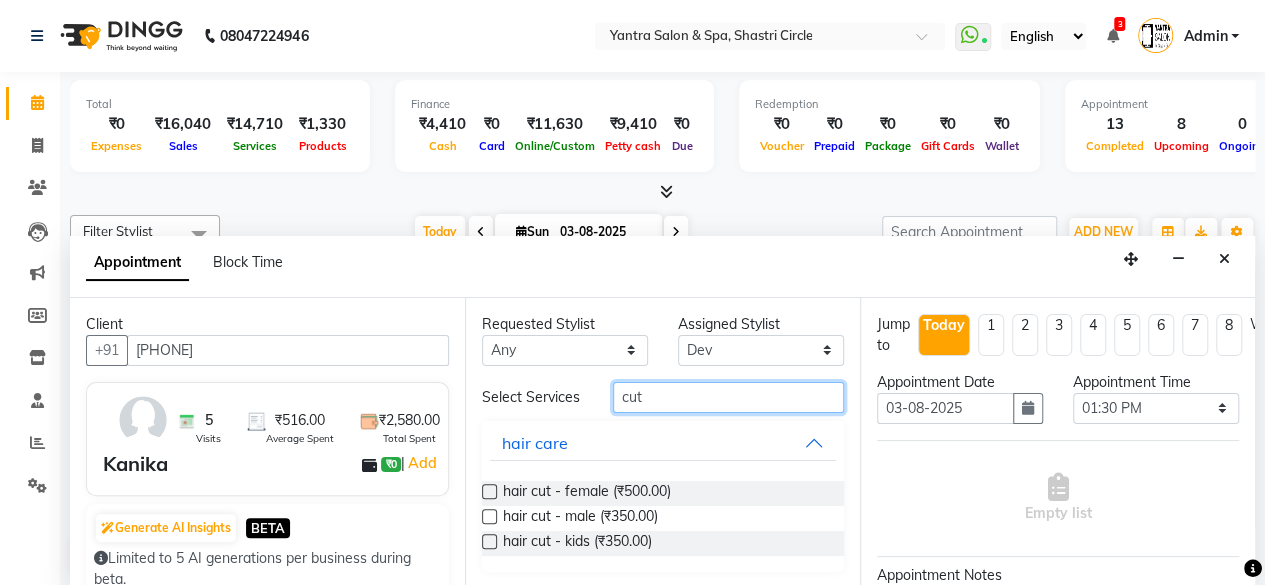 type on "cut" 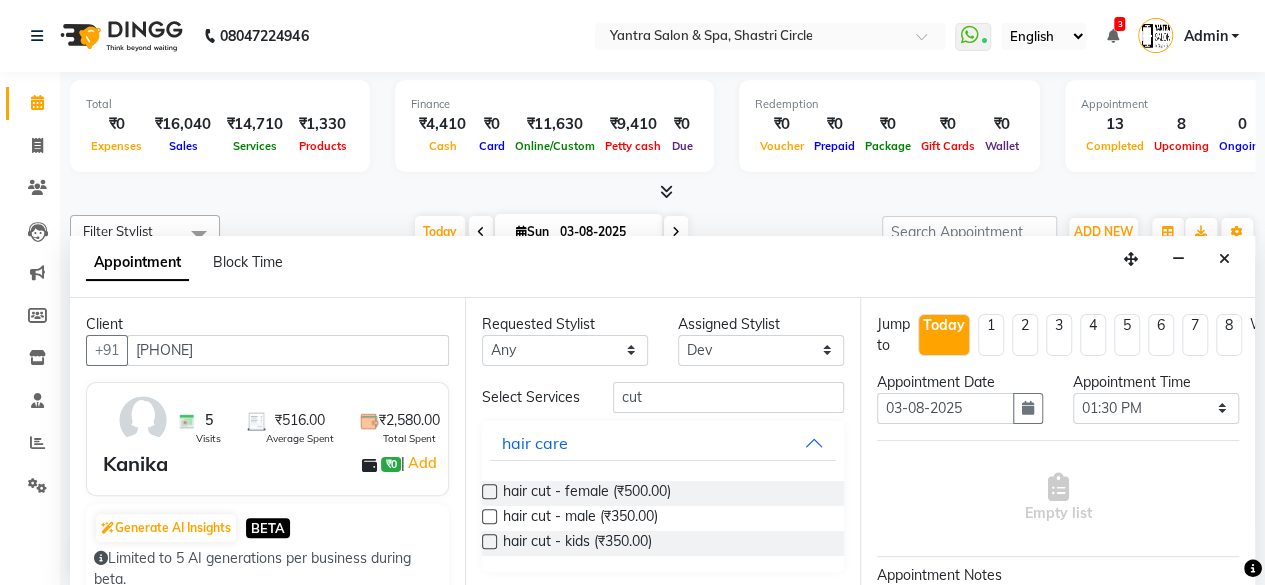 click at bounding box center (489, 491) 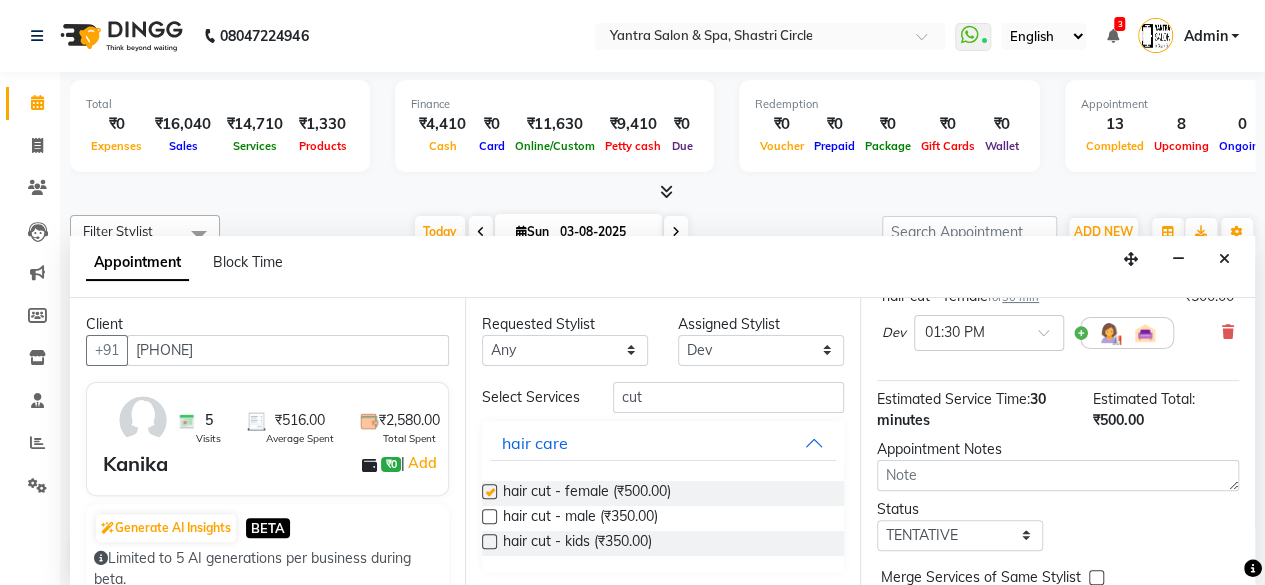 checkbox on "false" 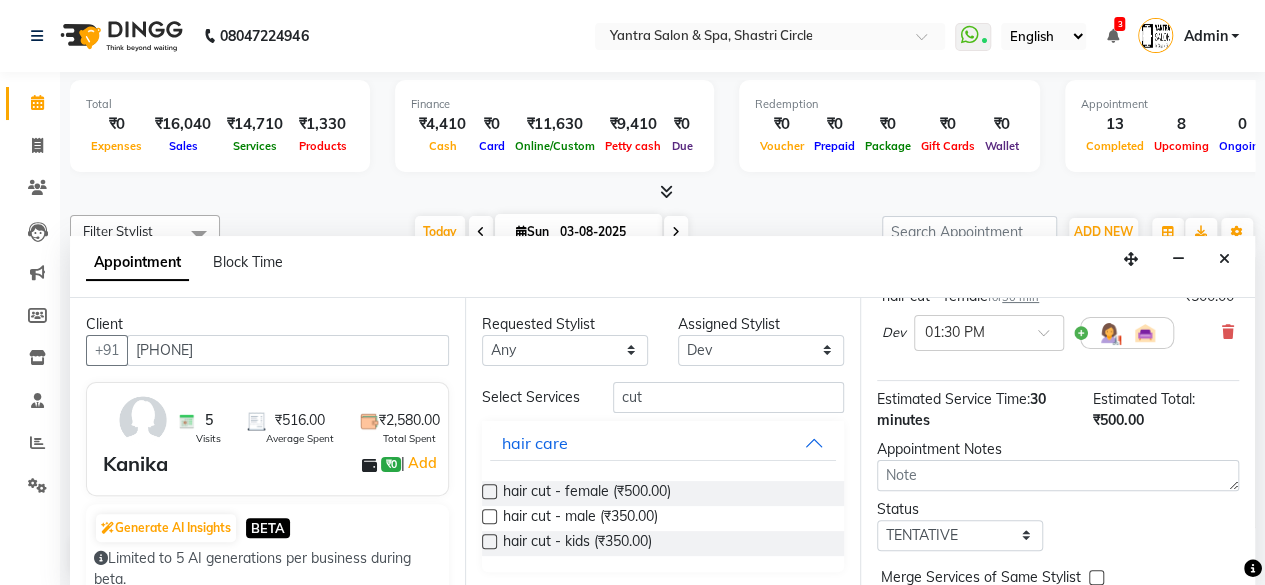 scroll, scrollTop: 272, scrollLeft: 0, axis: vertical 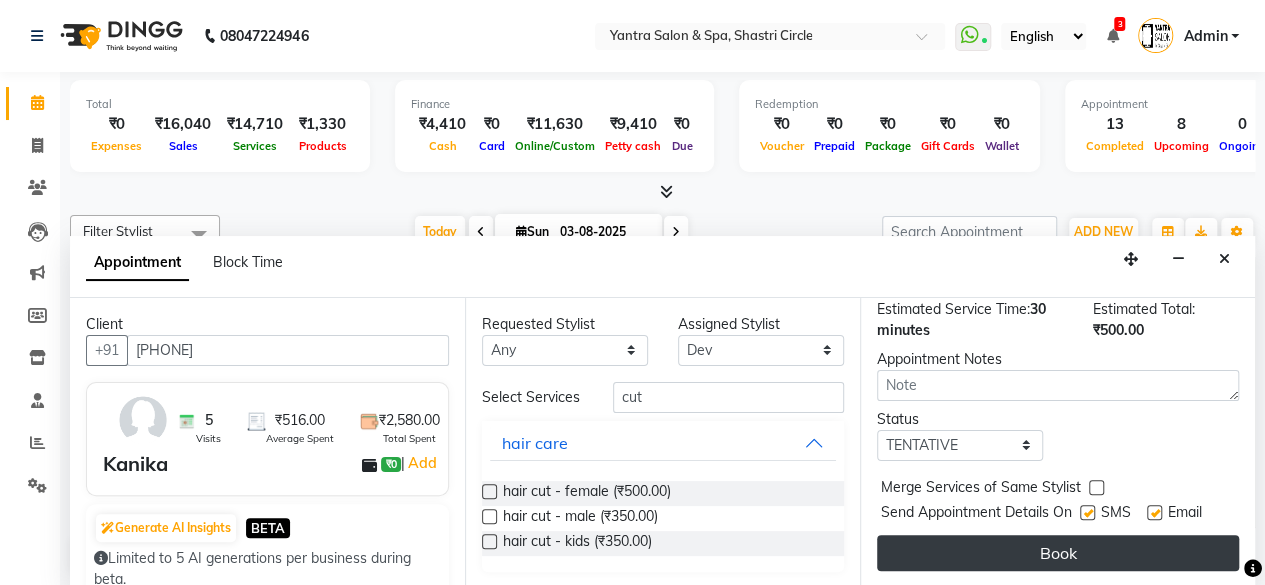click on "Book" at bounding box center [1058, 553] 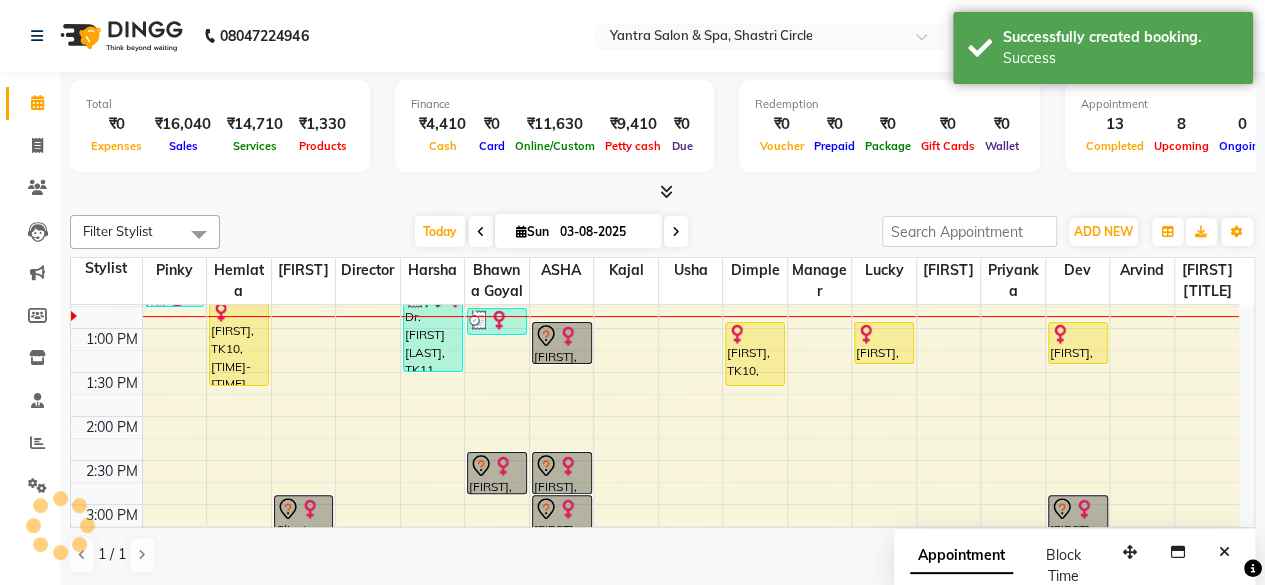 scroll, scrollTop: 0, scrollLeft: 0, axis: both 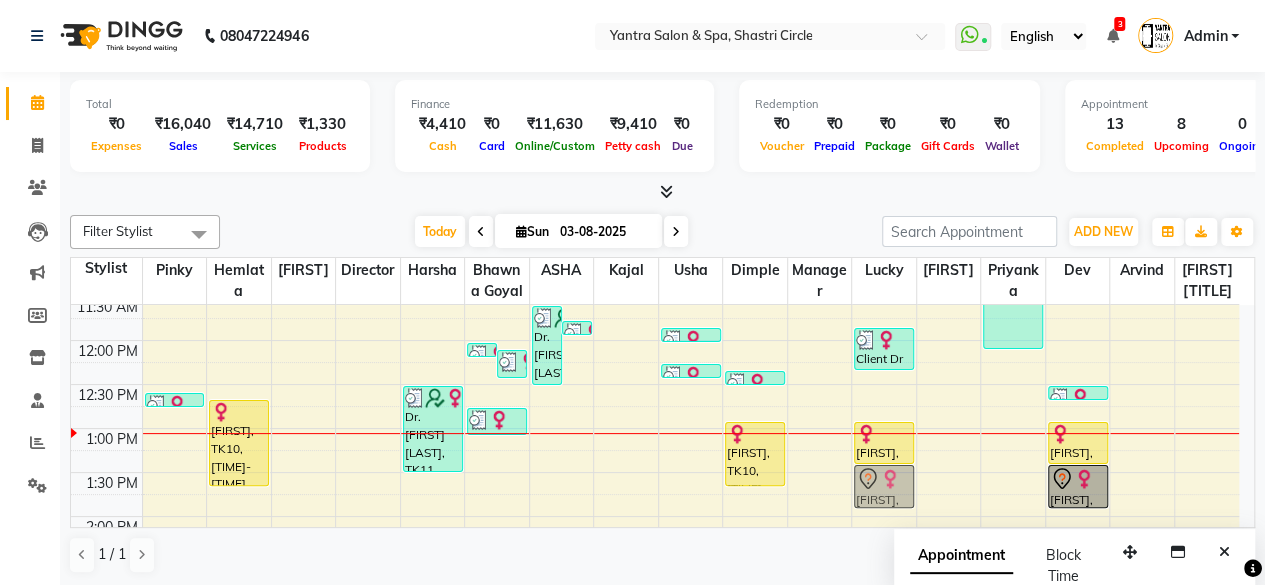 drag, startPoint x: 550, startPoint y: 427, endPoint x: 857, endPoint y: 465, distance: 309.34286 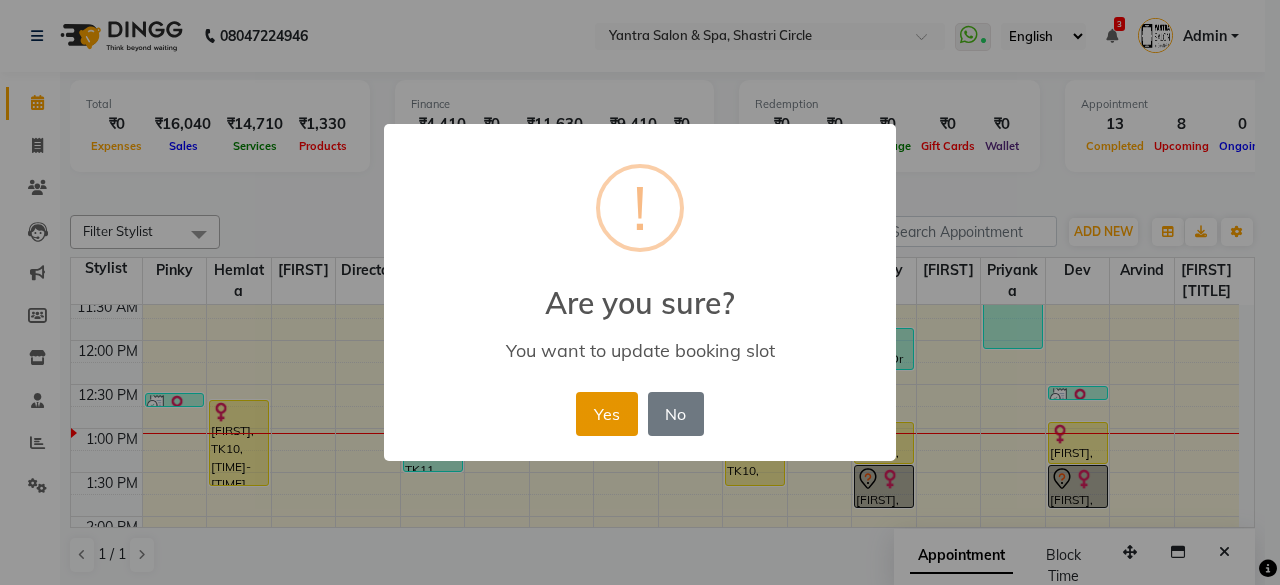 click on "Yes" at bounding box center (606, 414) 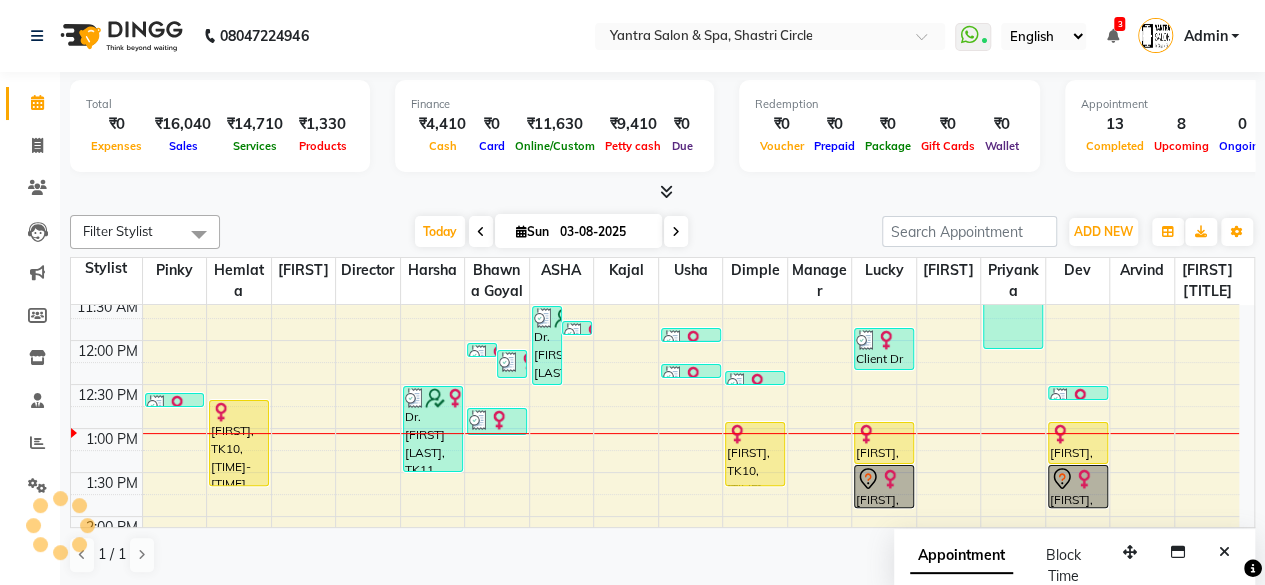 click at bounding box center [890, 479] 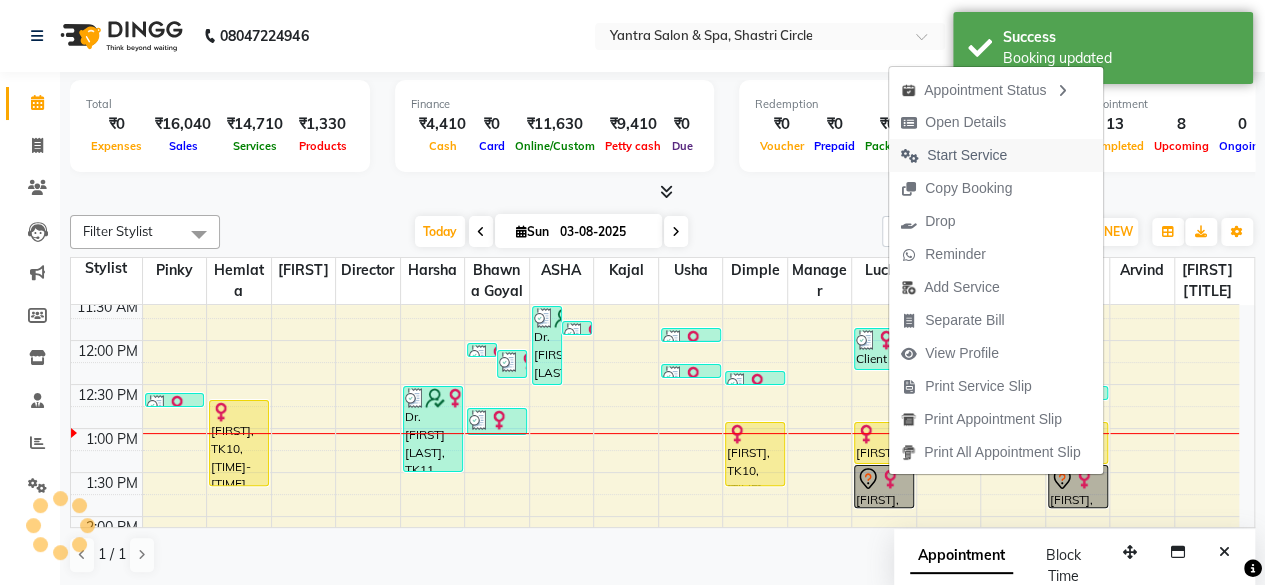 click on "Start Service" at bounding box center (967, 155) 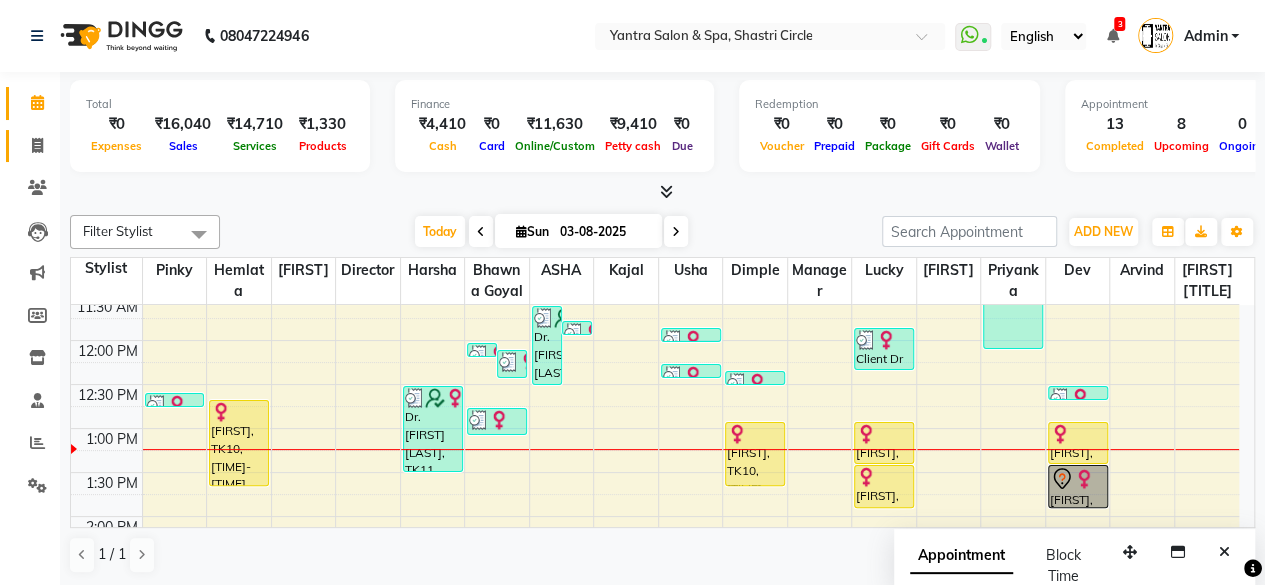 click on "Invoice" 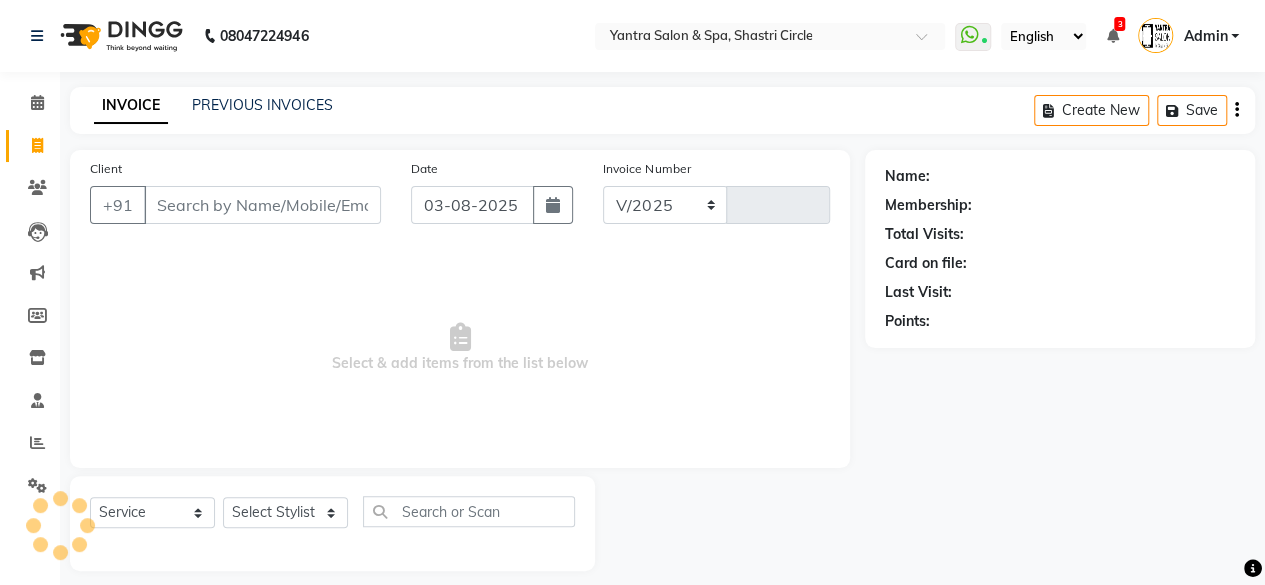 select on "154" 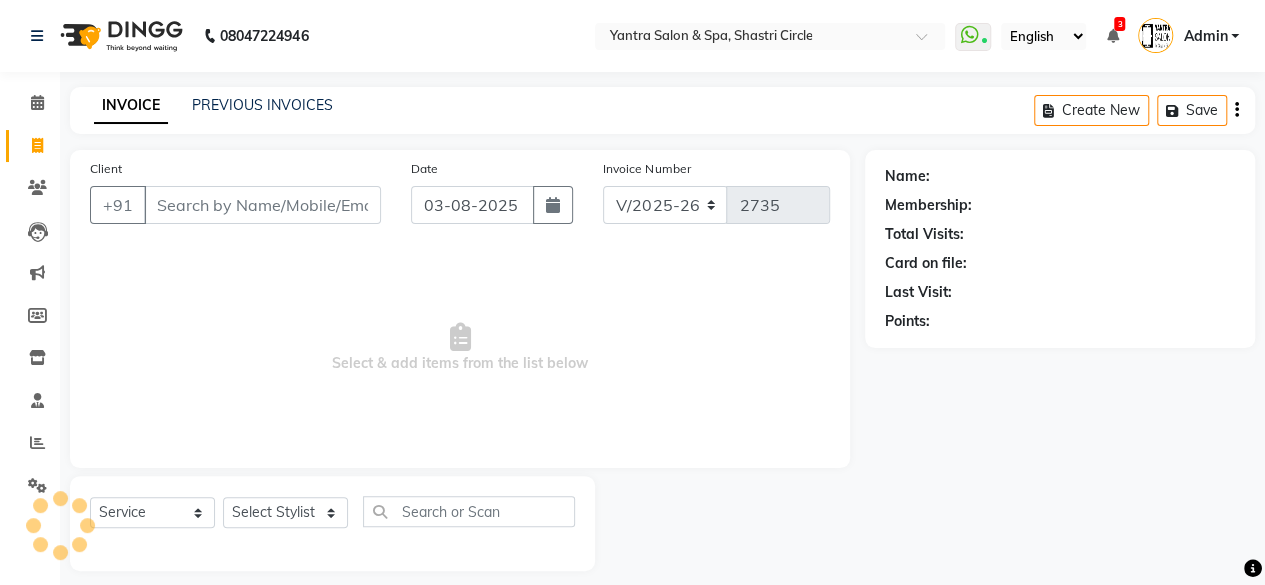 click on "Client" at bounding box center [262, 205] 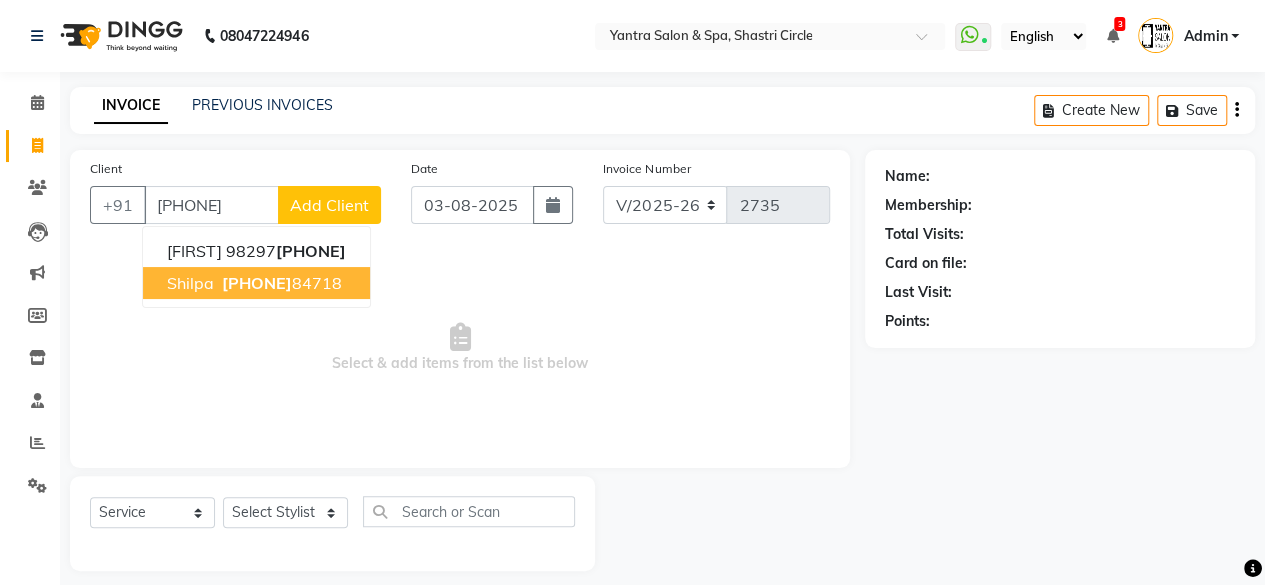 click on "88605 84718" at bounding box center (280, 283) 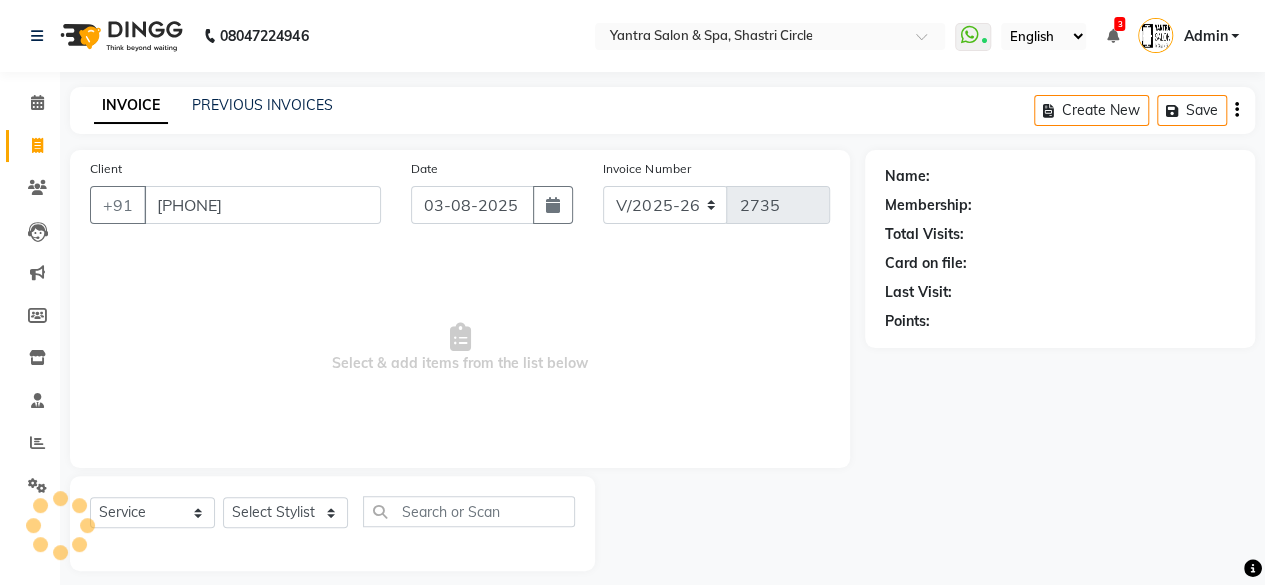 type on "8860584718" 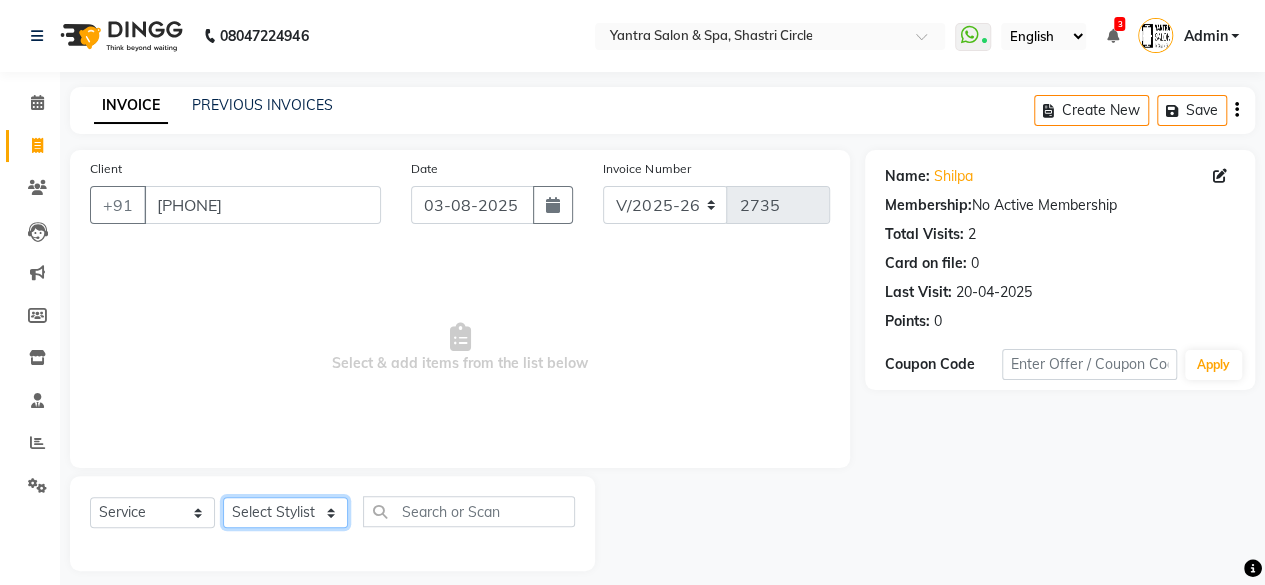 click on "Select Stylist Arvind ASHA bhawna goyal Dev Dimple Director Harsha Hemlata kajal Latika lucky Manager Manisha maam Neelu  Pallavi Pinky Priyanka Rahul Sekhar usha" 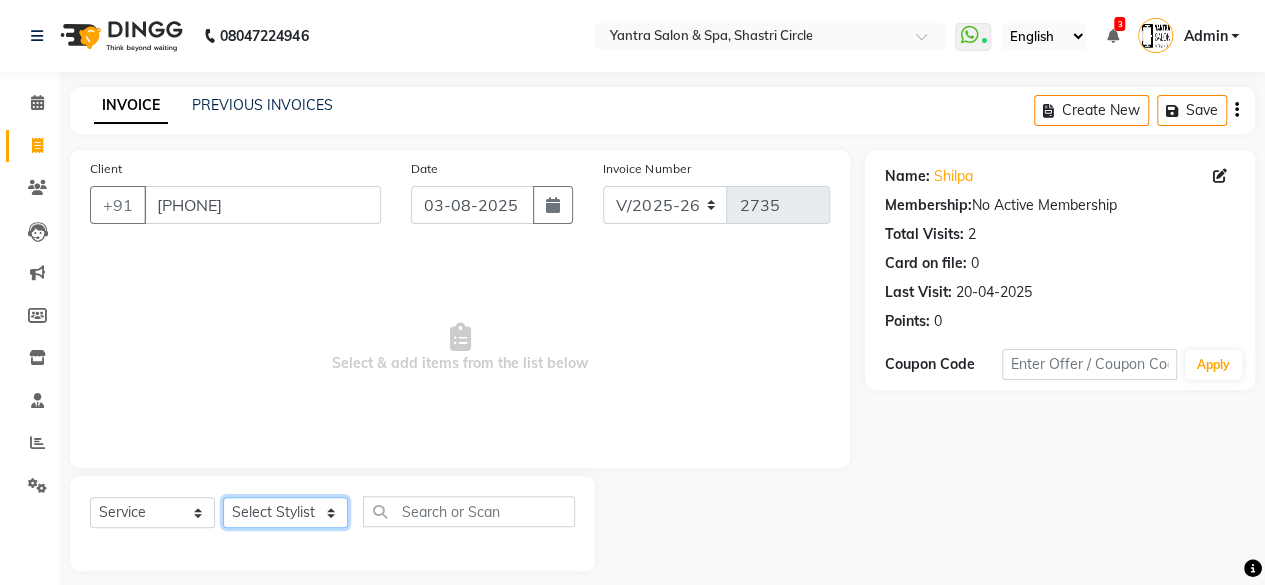 select on "44024" 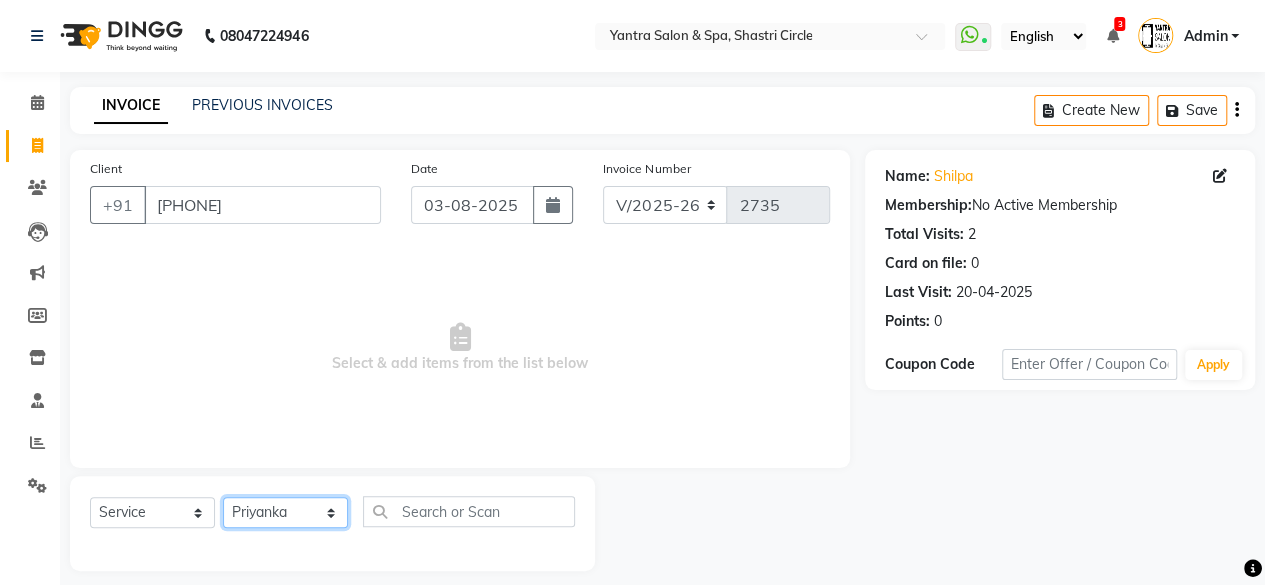 click on "Select Stylist Arvind ASHA bhawna goyal Dev Dimple Director Harsha Hemlata kajal Latika lucky Manager Manisha maam Neelu  Pallavi Pinky Priyanka Rahul Sekhar usha" 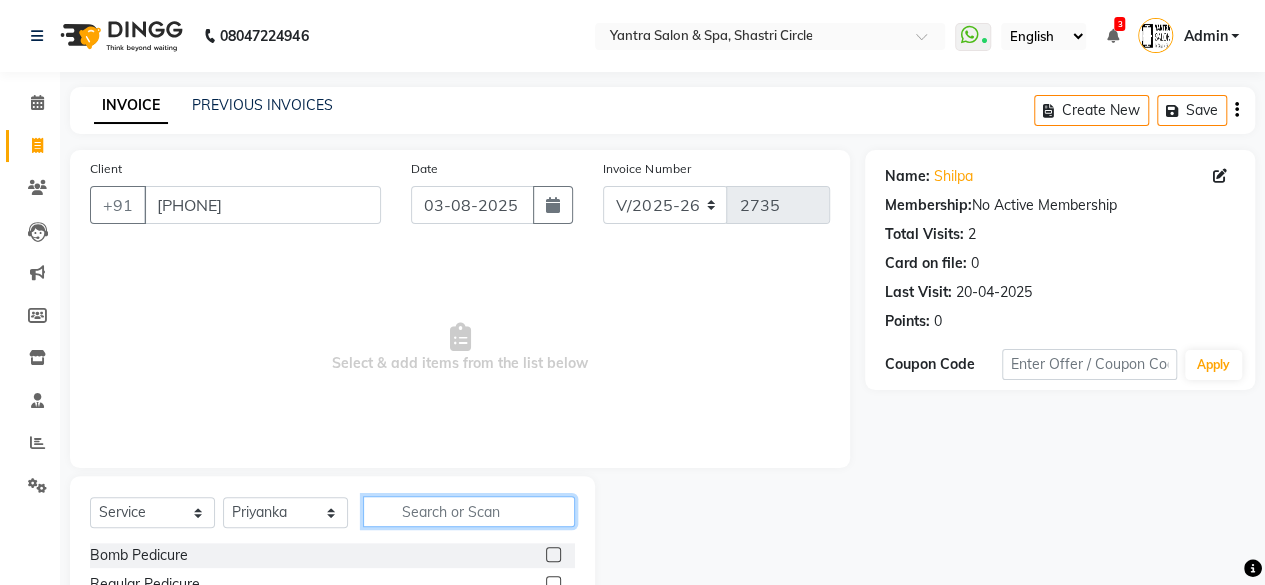 click 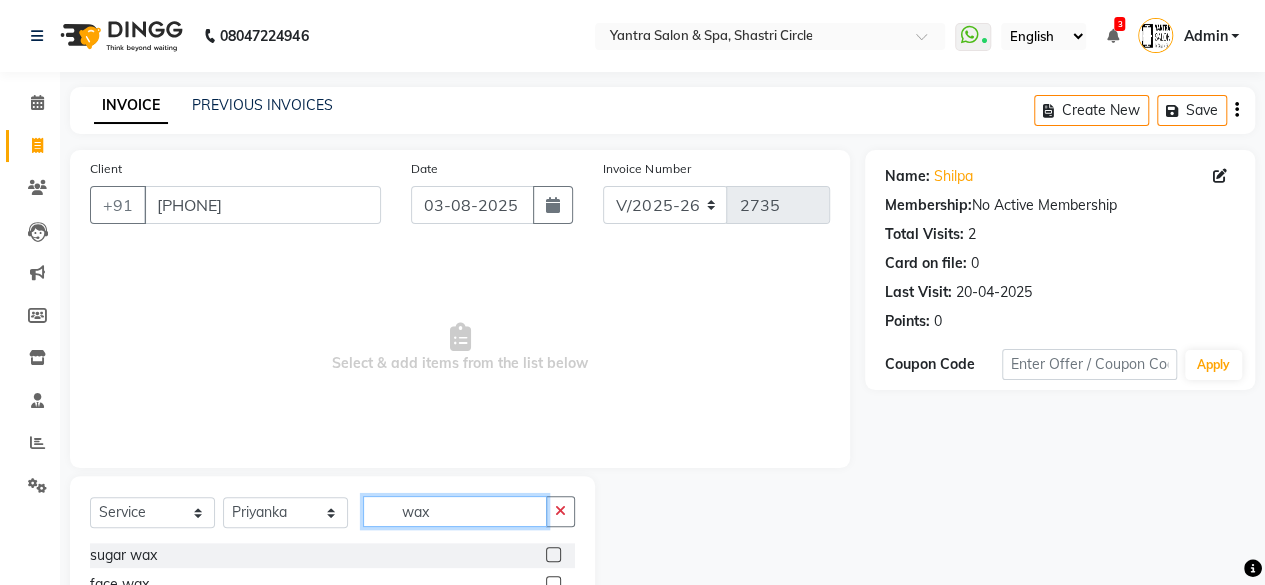 scroll, scrollTop: 200, scrollLeft: 0, axis: vertical 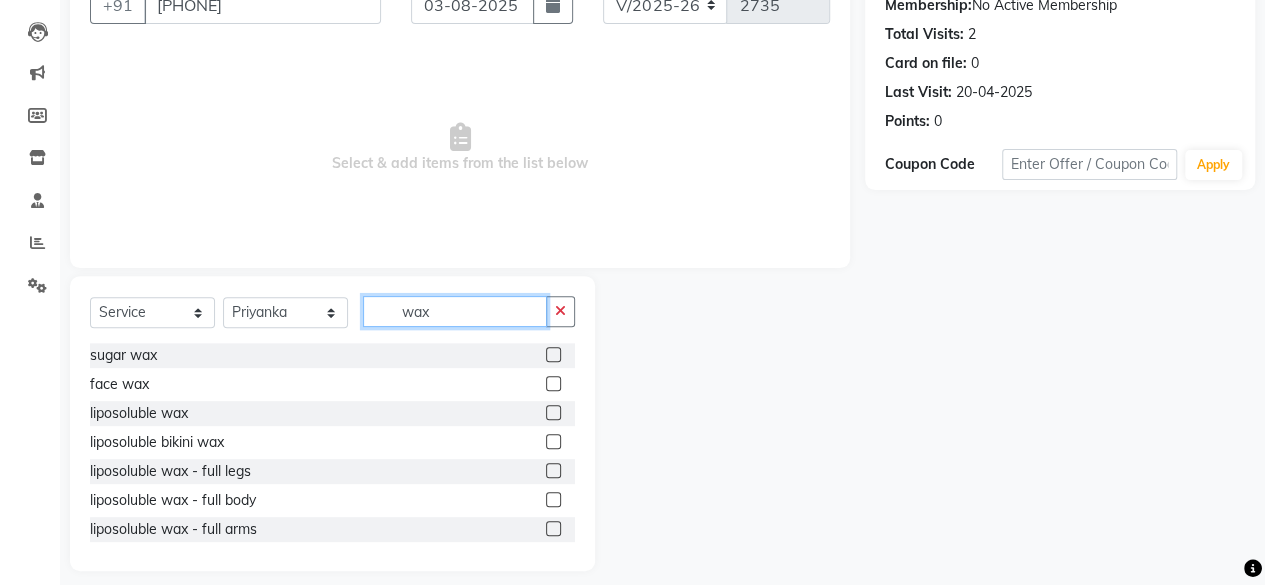 type on "wax" 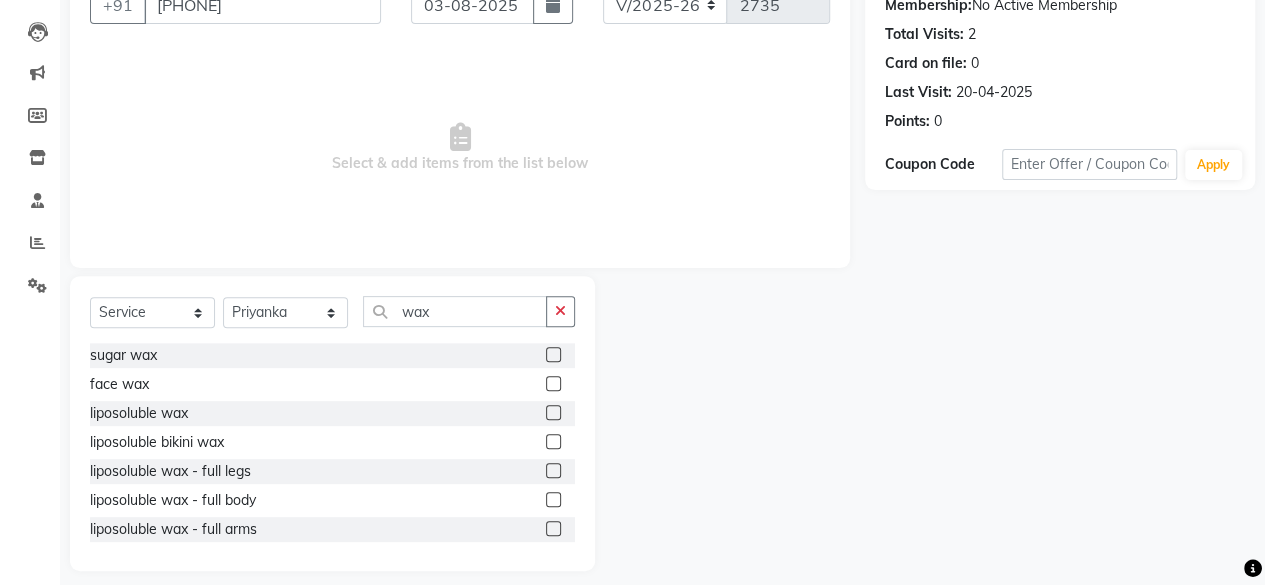 click 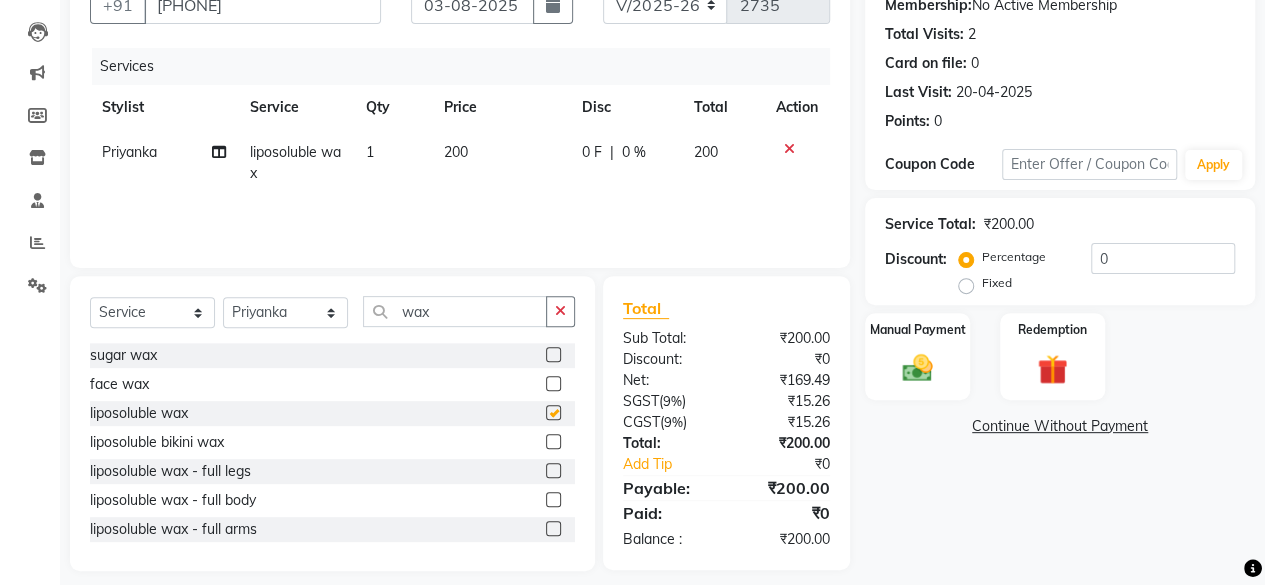 checkbox on "false" 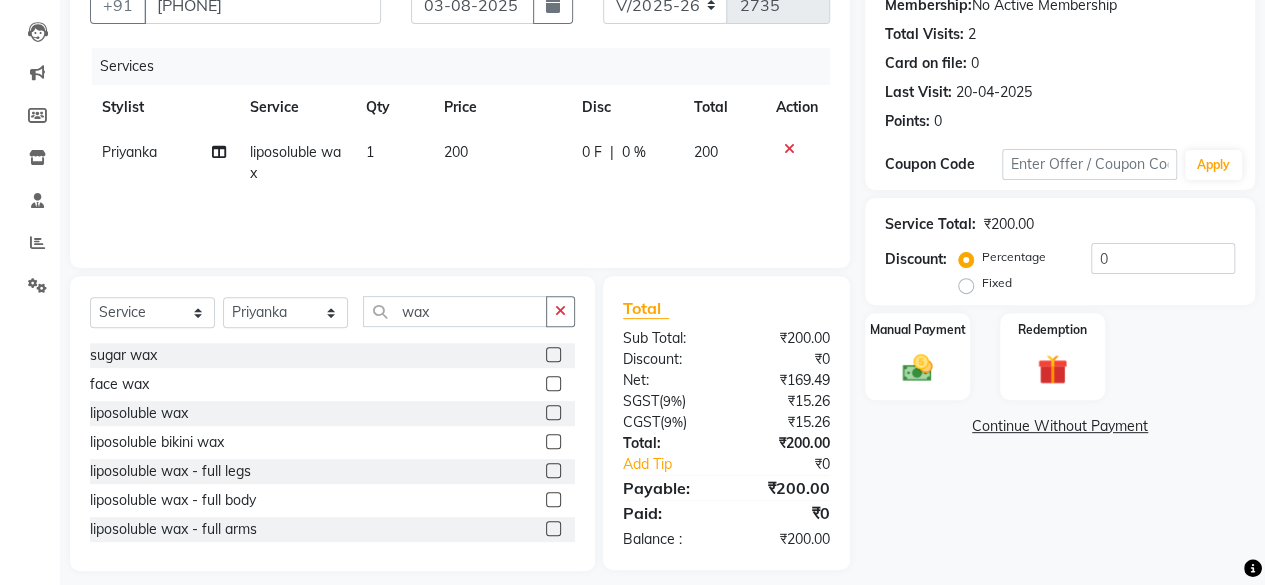 click on "200" 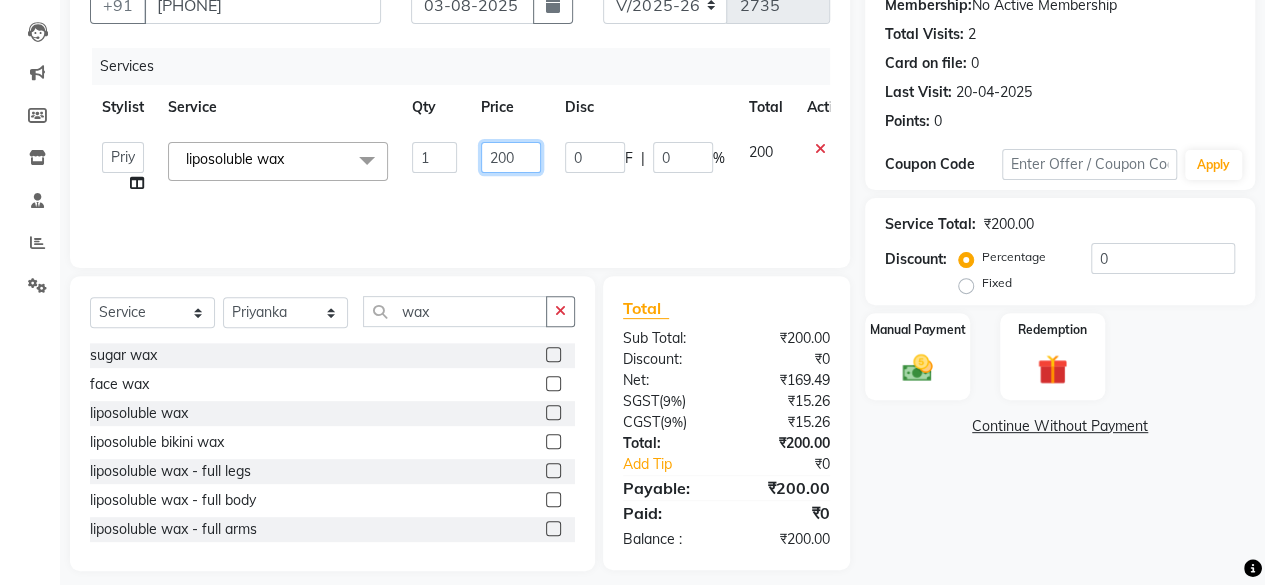 click on "200" 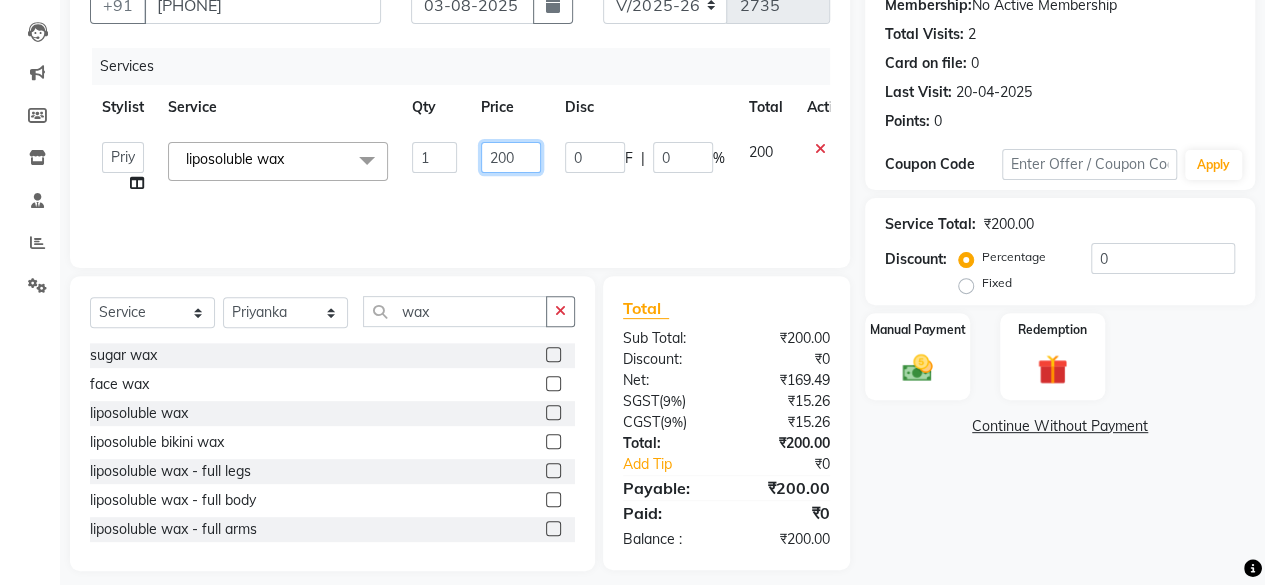 click on "200" 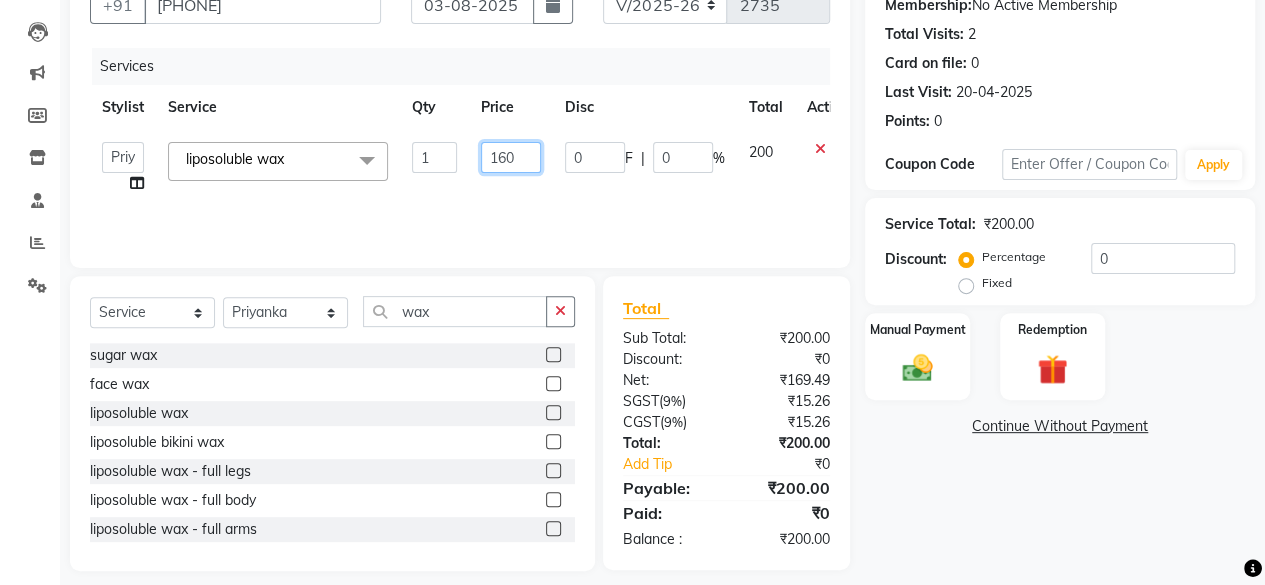 type on "1600" 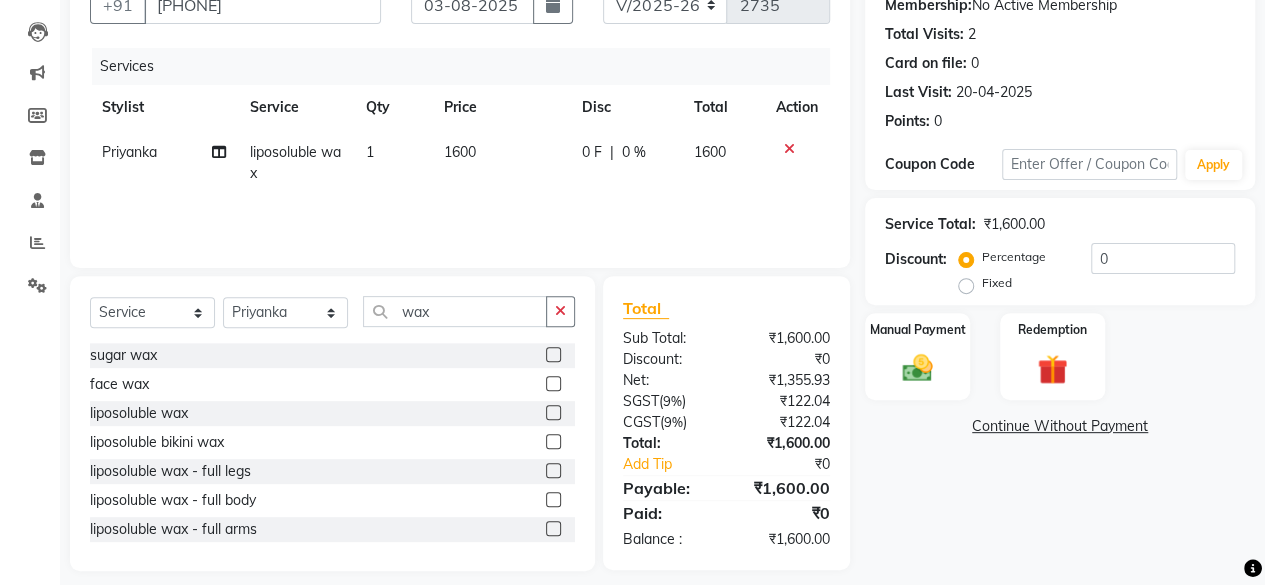 click on "1600" 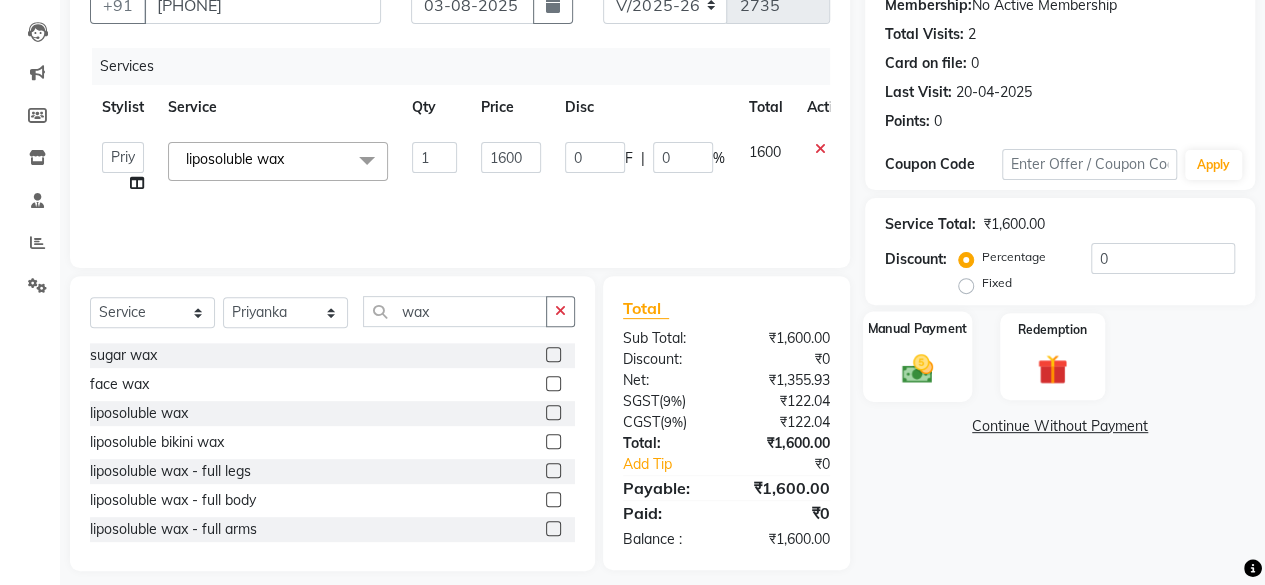 scroll, scrollTop: 215, scrollLeft: 0, axis: vertical 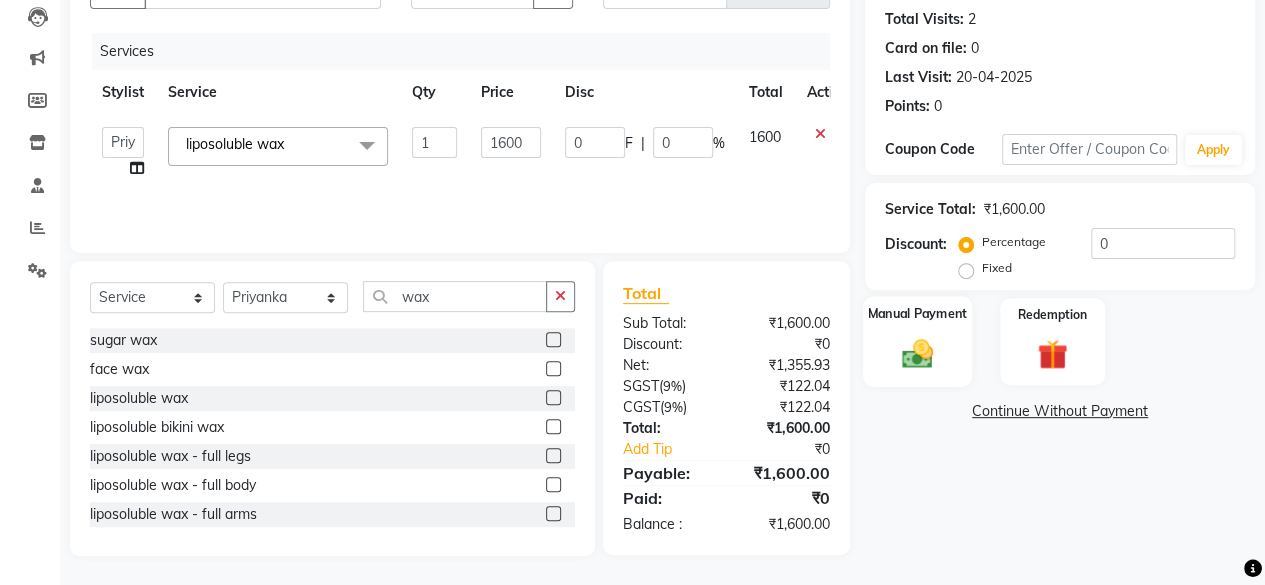 click on "Manual Payment" 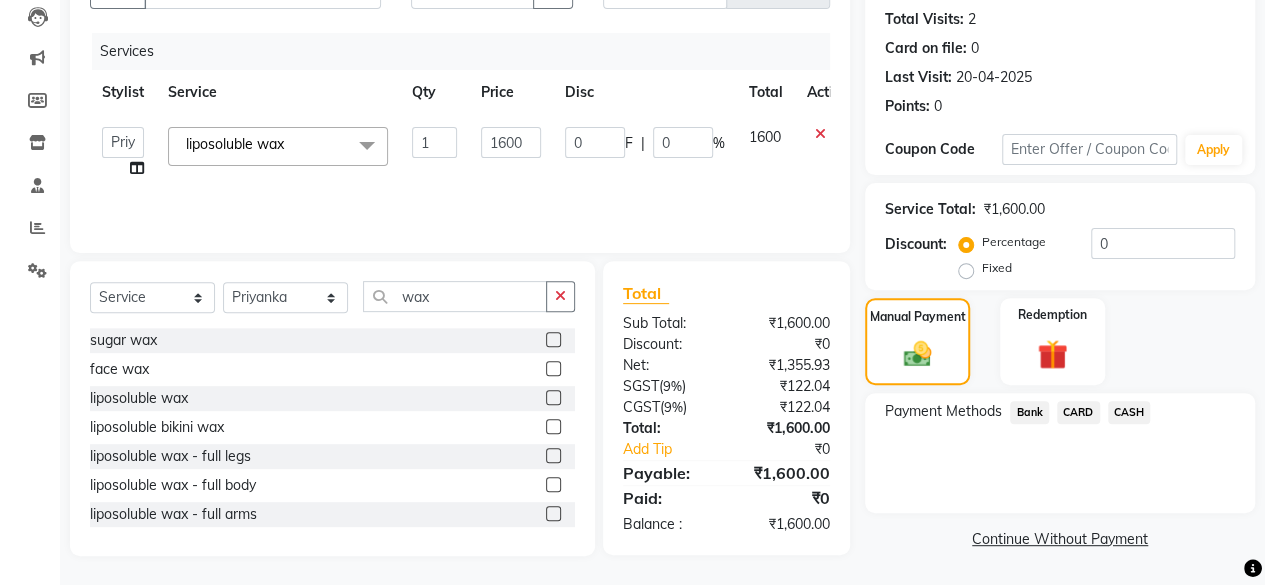 click on "CASH" 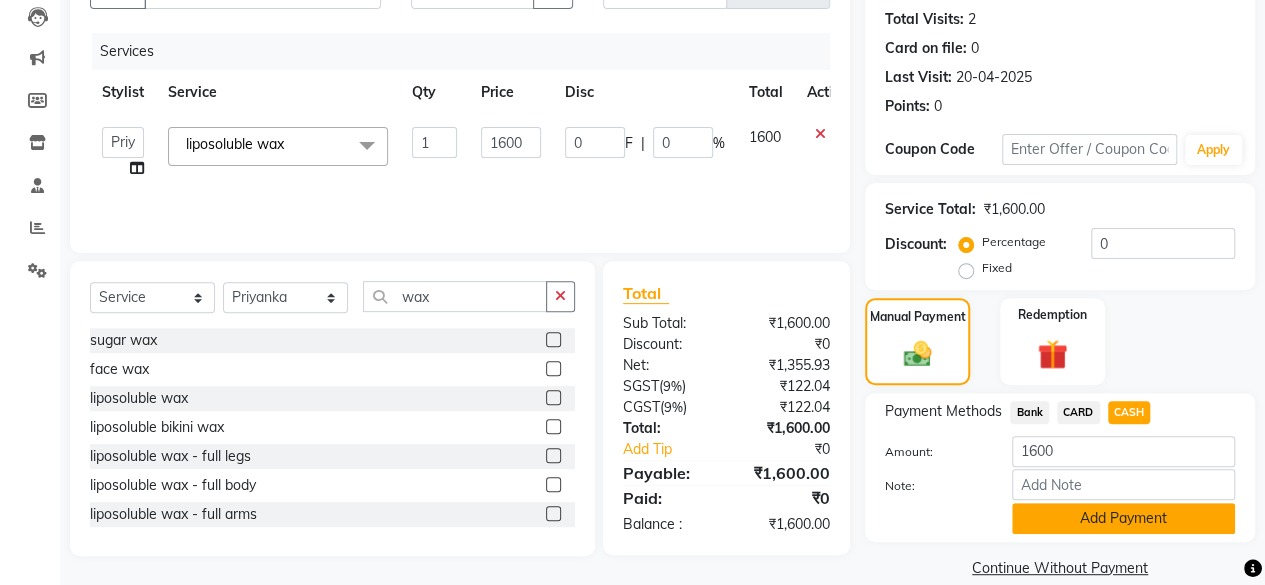 click on "Add Payment" 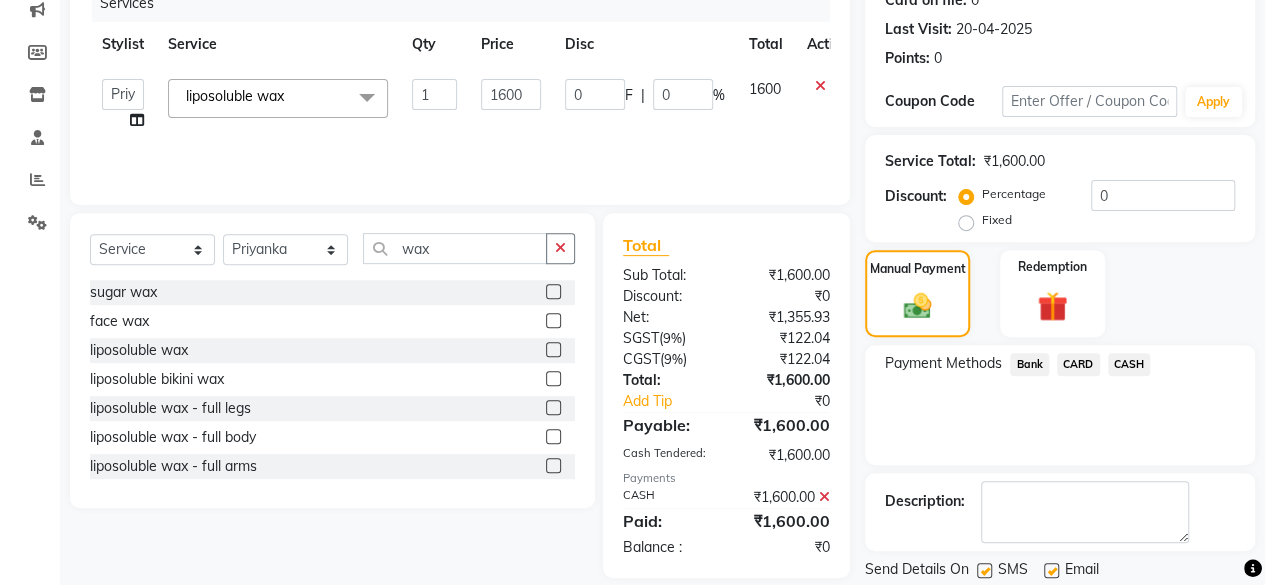 scroll, scrollTop: 324, scrollLeft: 0, axis: vertical 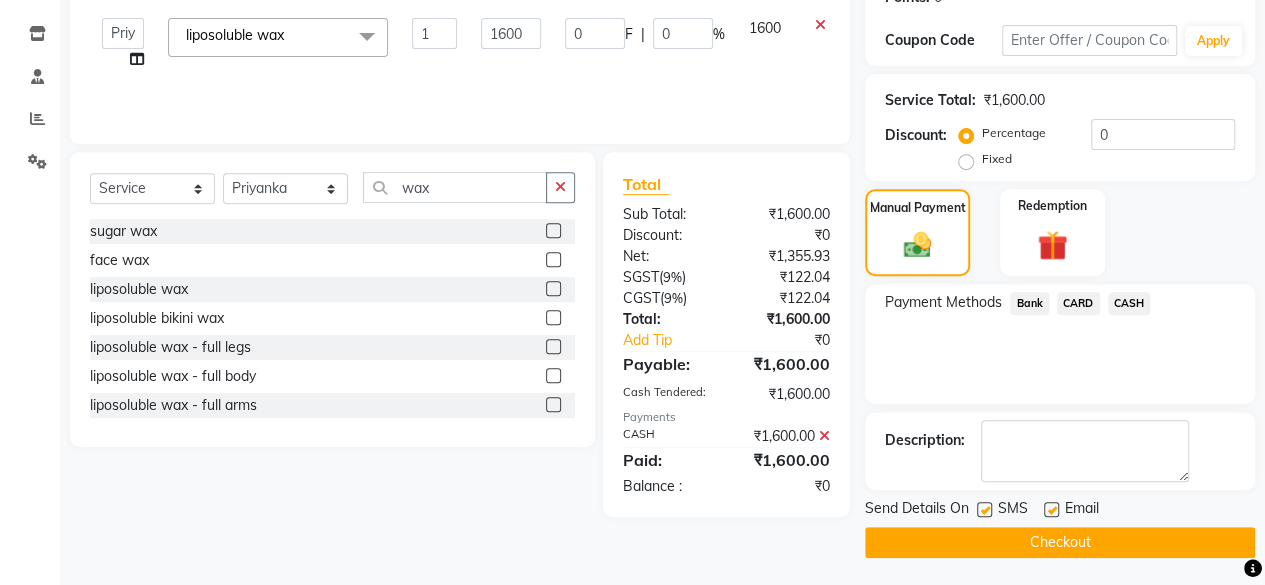 click on "Checkout" 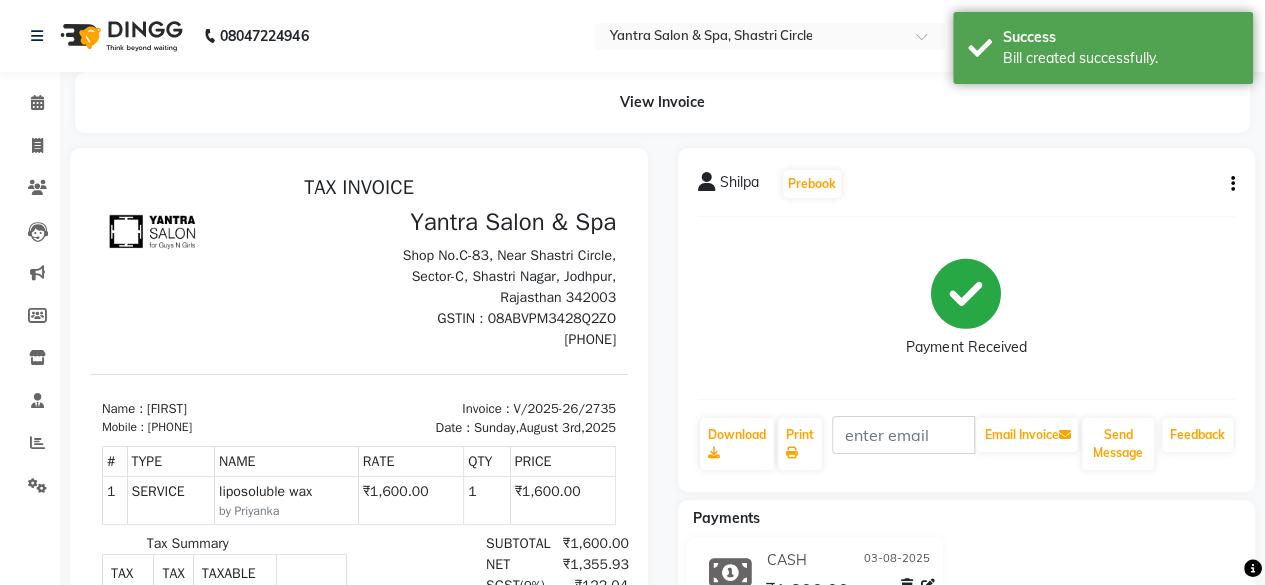 scroll, scrollTop: 0, scrollLeft: 0, axis: both 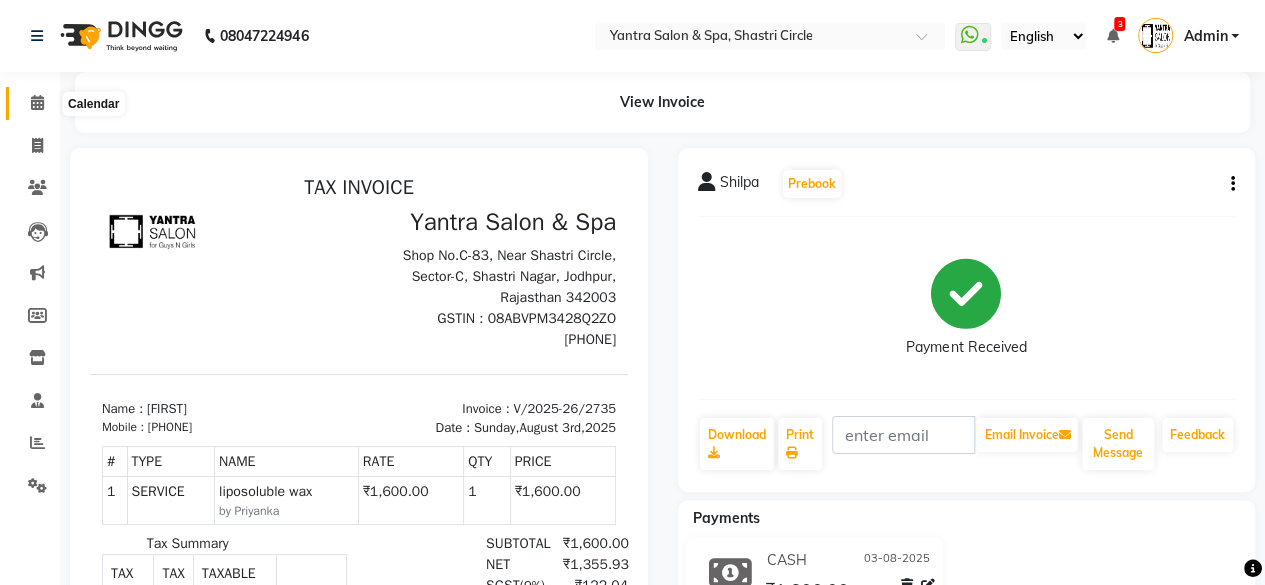 click 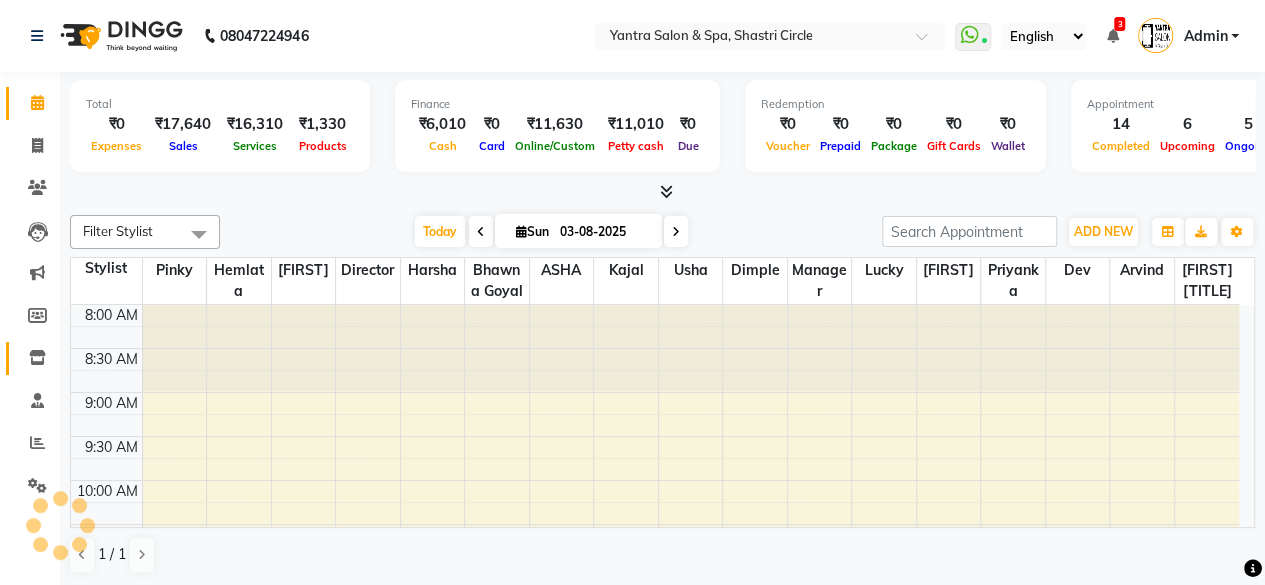 scroll, scrollTop: 0, scrollLeft: 0, axis: both 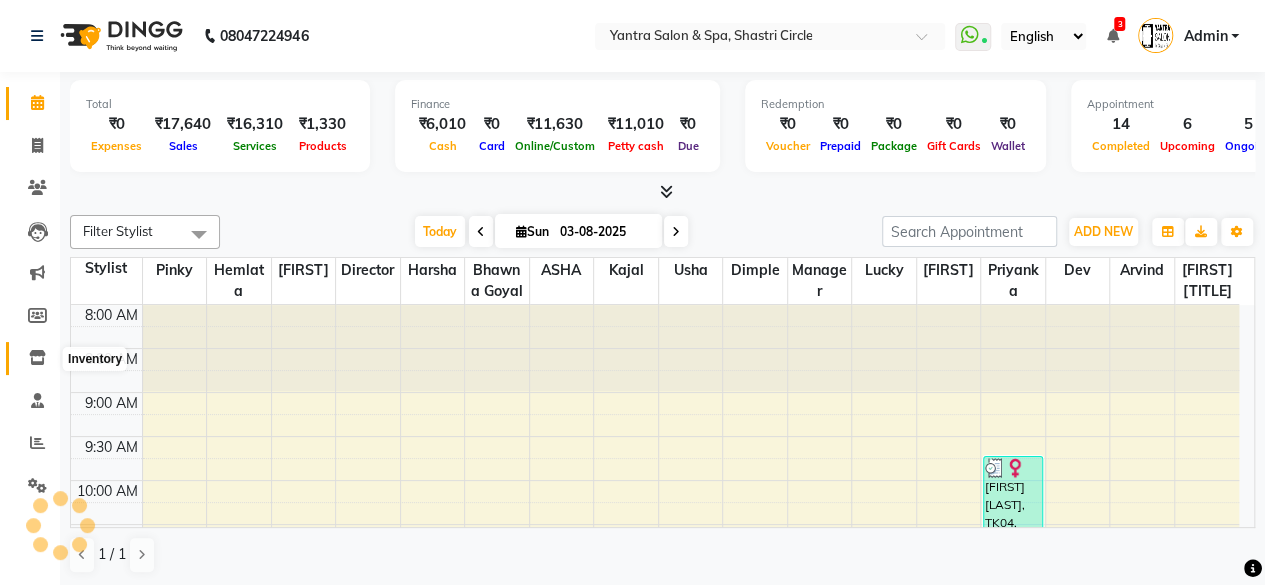 click 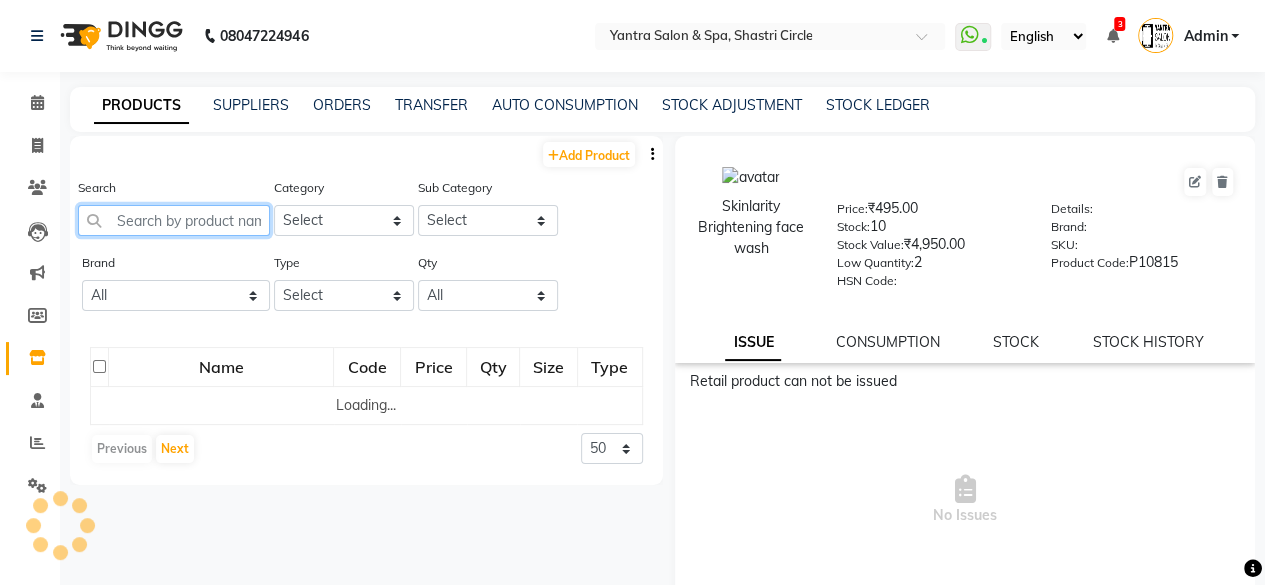 click 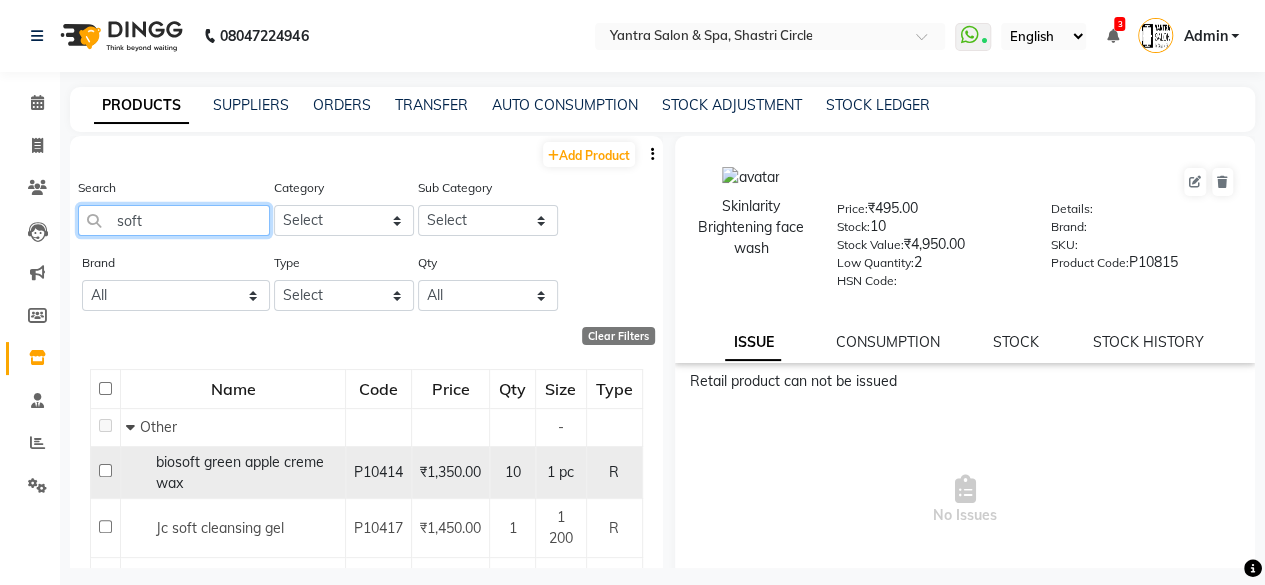 type on "soft" 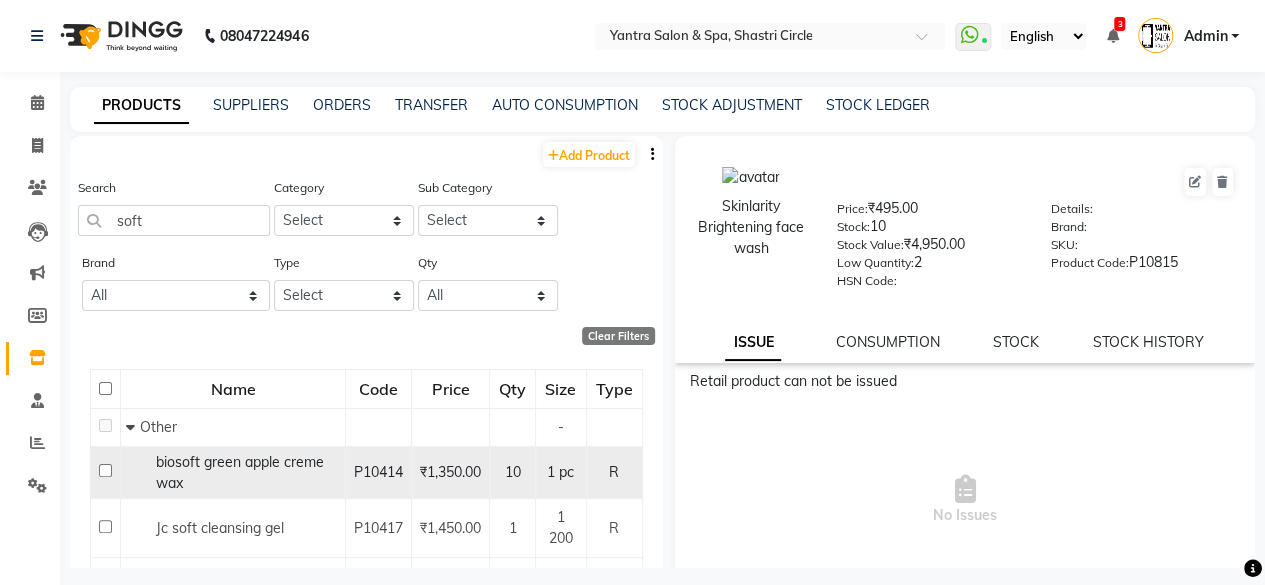click on "biosoft green apple creme wax" 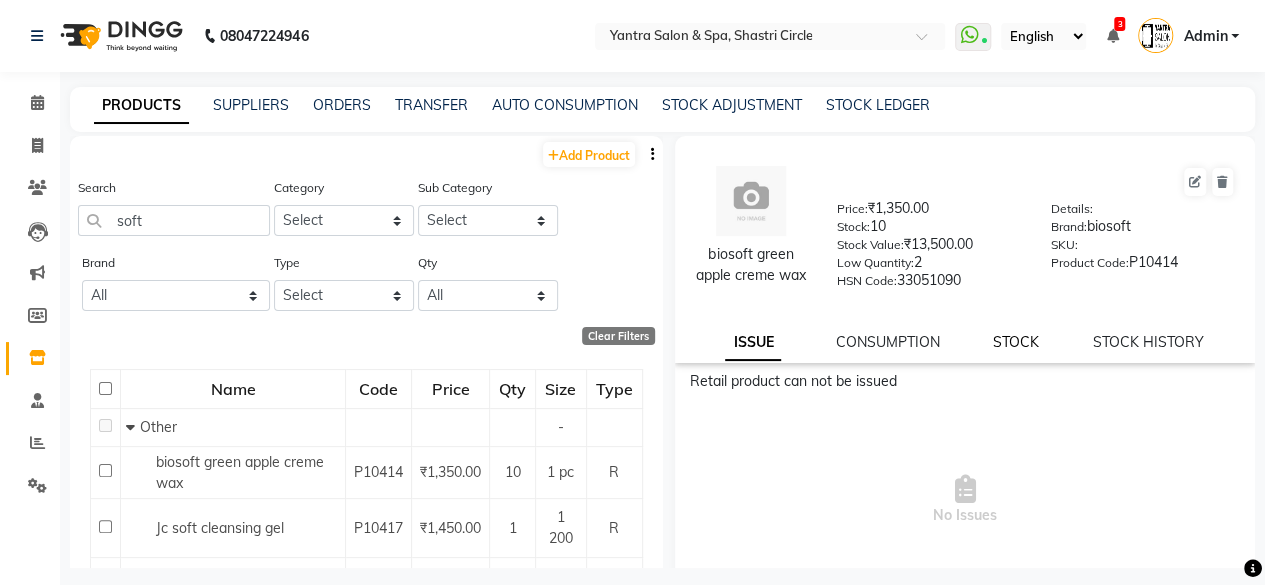 click on "STOCK" 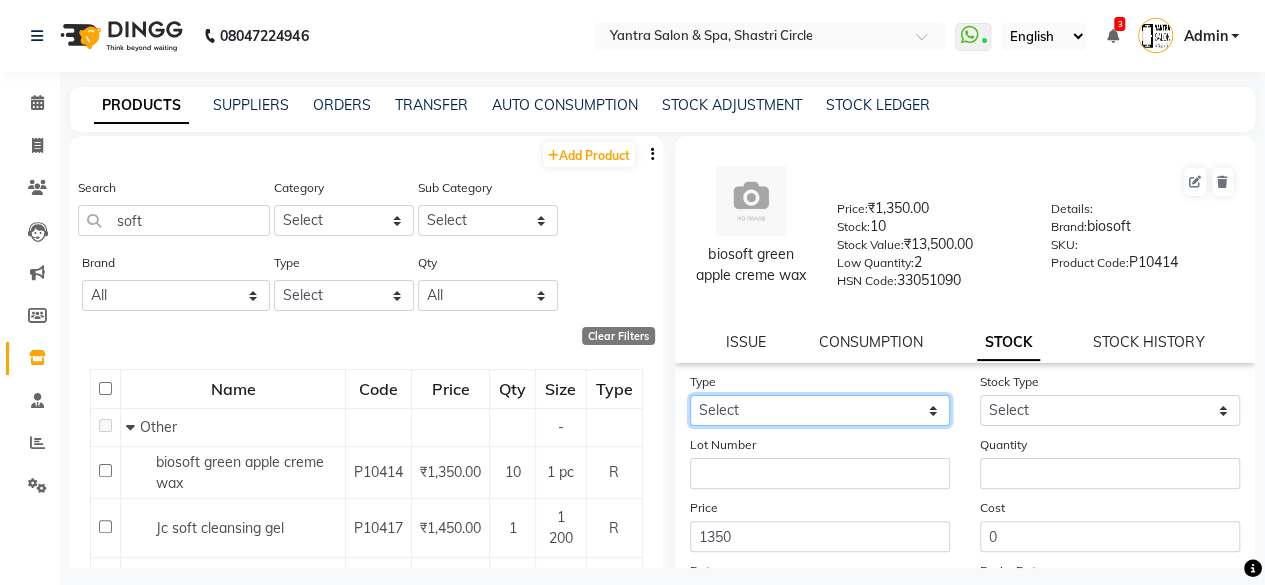 drag, startPoint x: 796, startPoint y: 429, endPoint x: 780, endPoint y: 443, distance: 21.260292 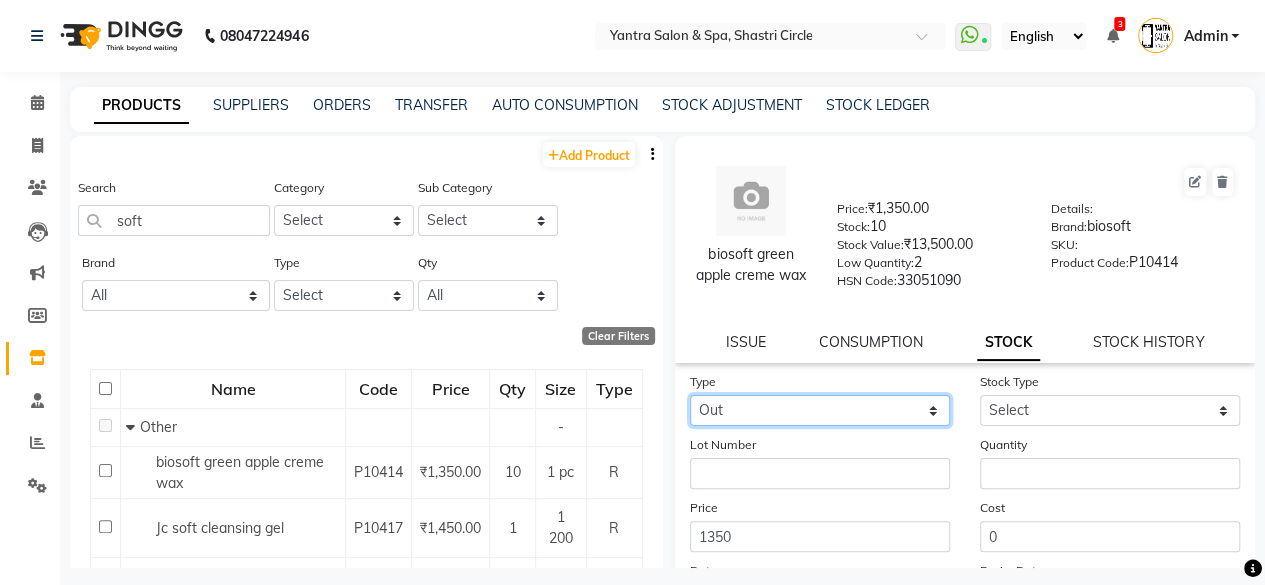 click on "Select In Out" 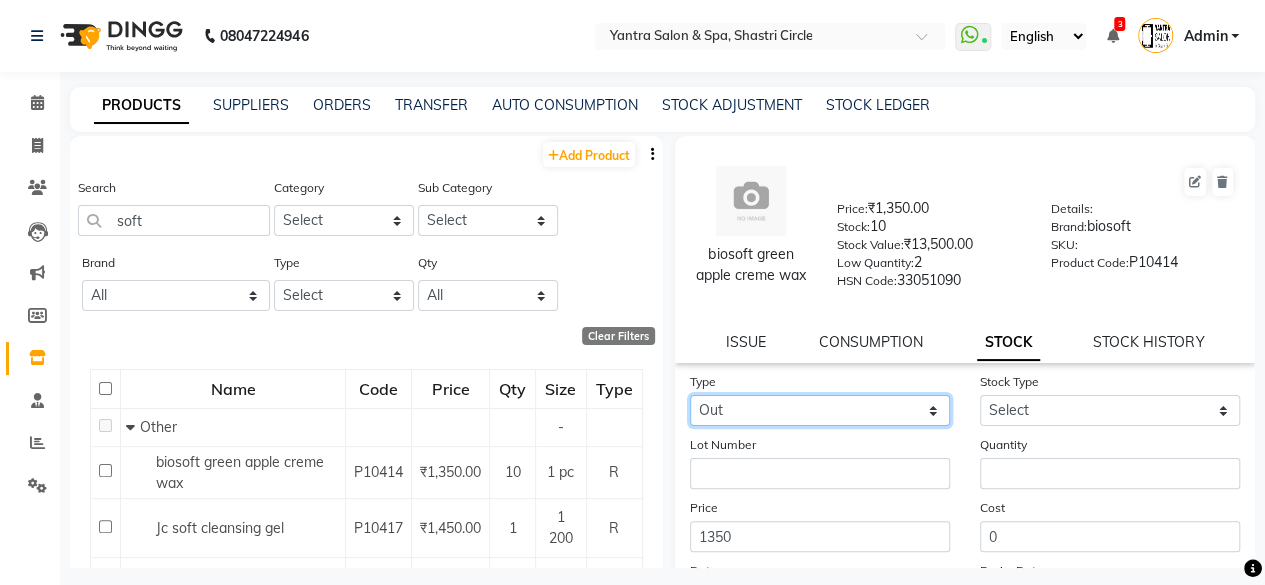 select 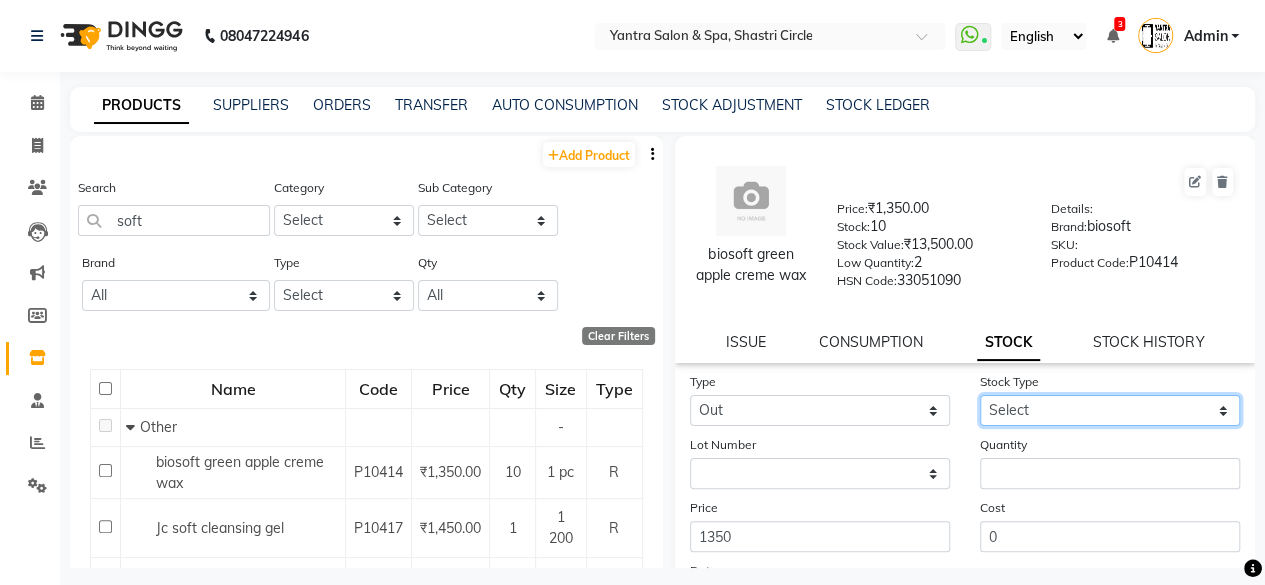 drag, startPoint x: 1017, startPoint y: 428, endPoint x: 1025, endPoint y: 459, distance: 32.01562 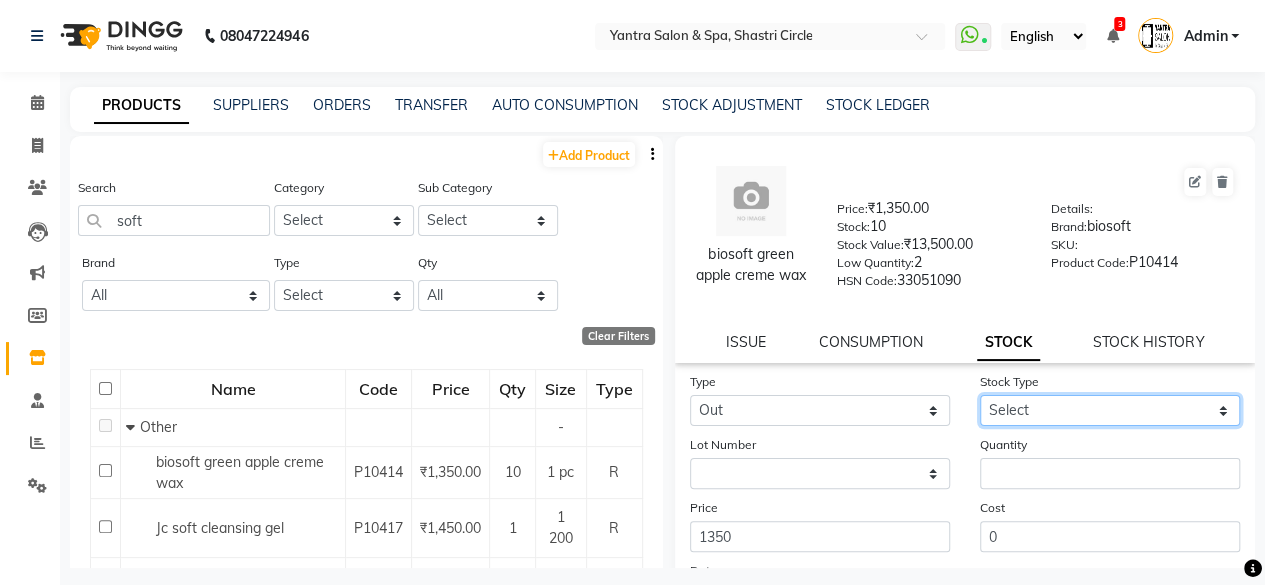 select on "internal use" 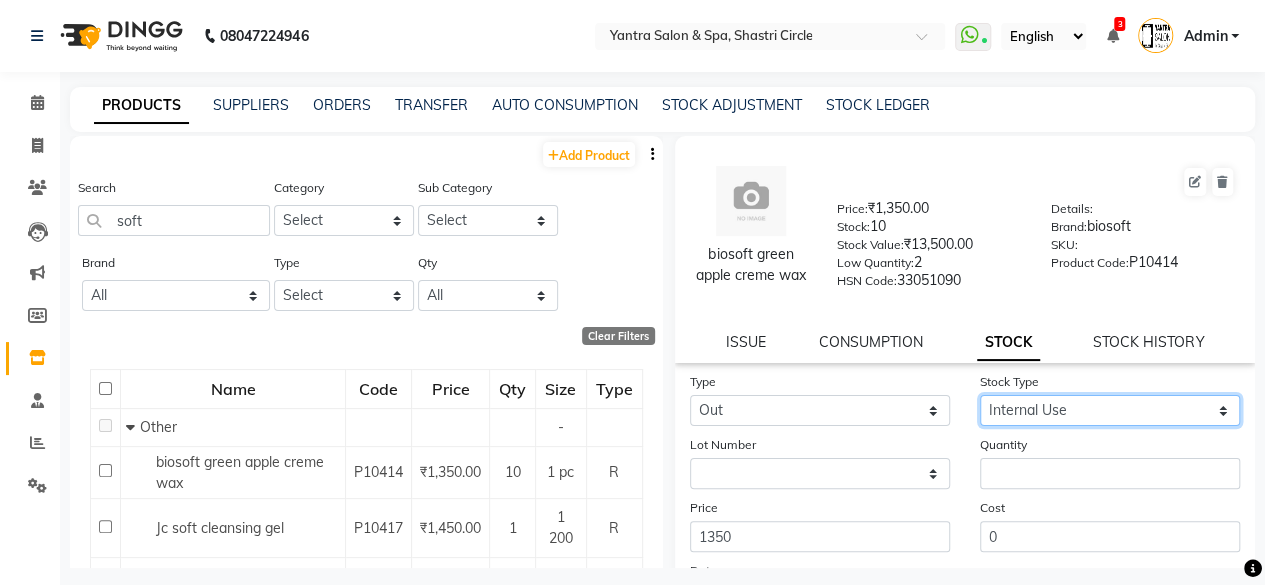 click on "Select Internal Use Damaged Expired Adjustment Return Other" 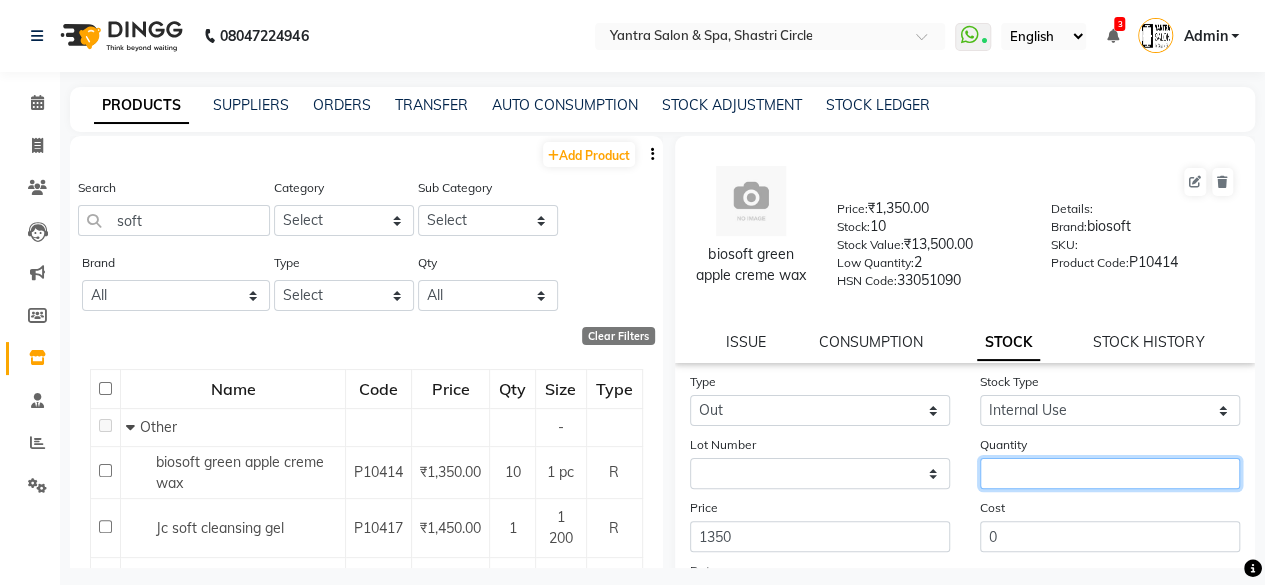 click 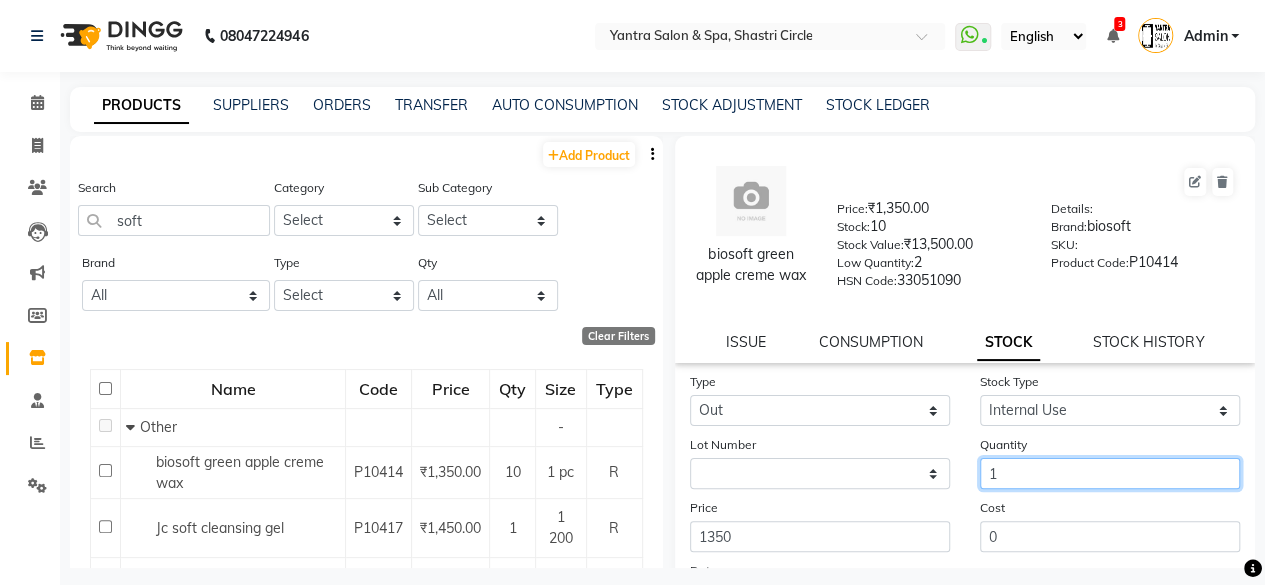 type on "1" 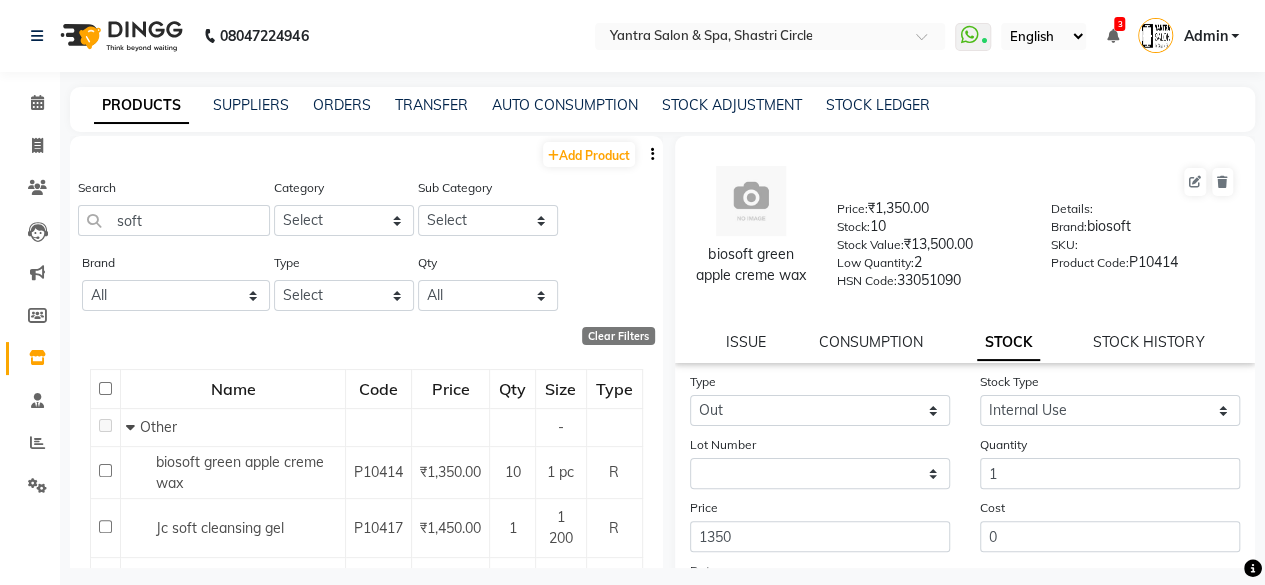 click on "Cost 0" 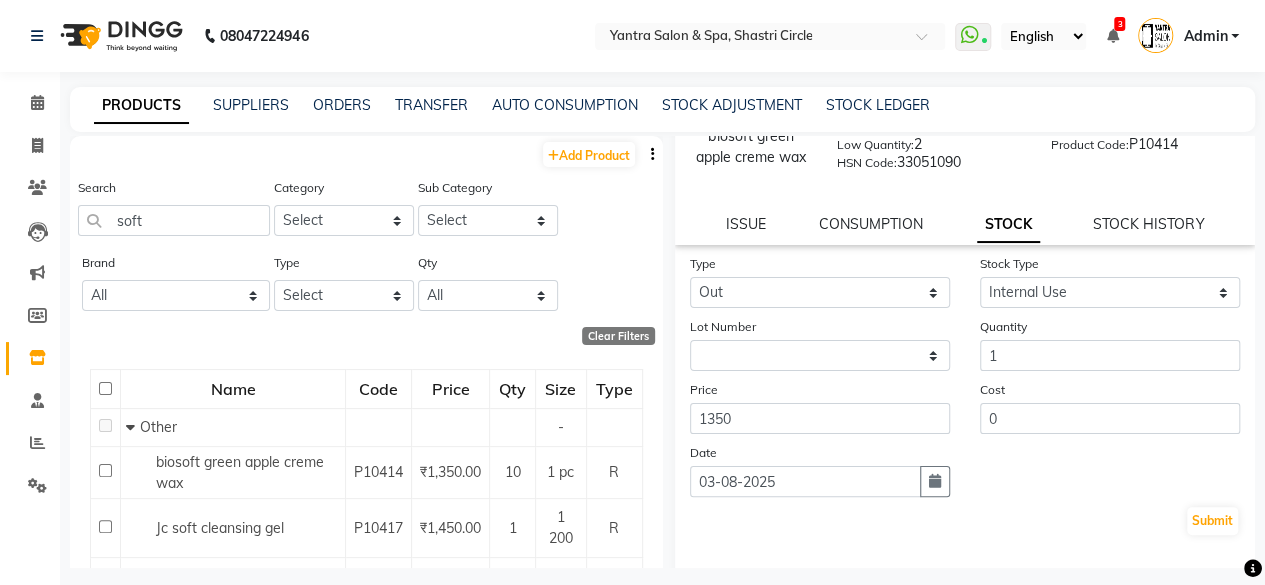 scroll, scrollTop: 222, scrollLeft: 0, axis: vertical 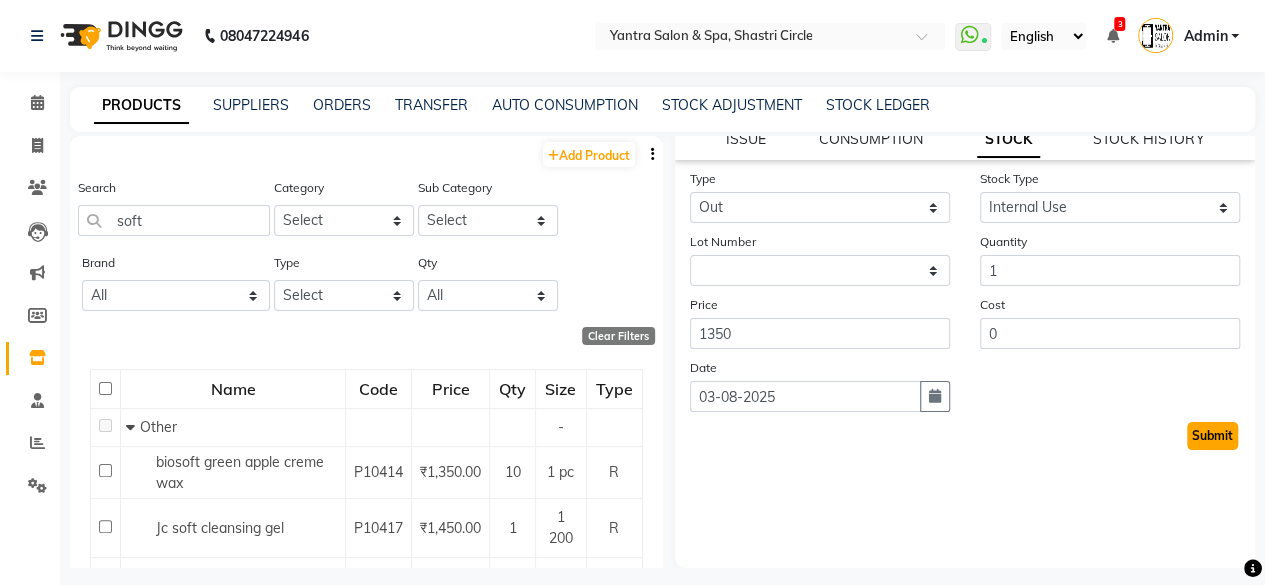 click on "Submit" 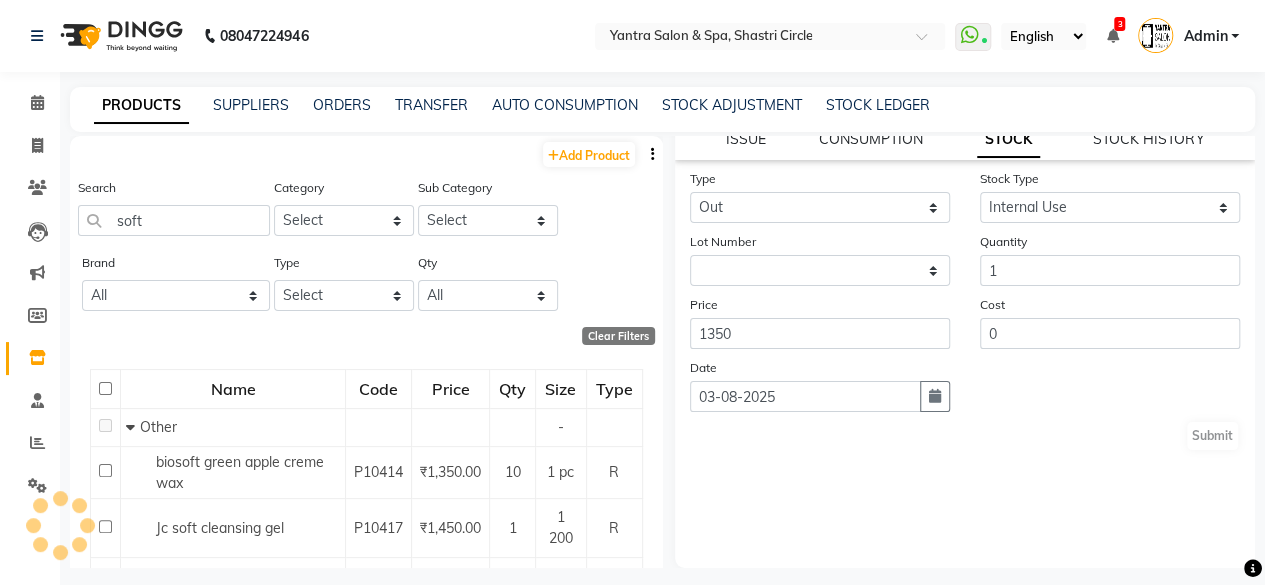 scroll, scrollTop: 0, scrollLeft: 0, axis: both 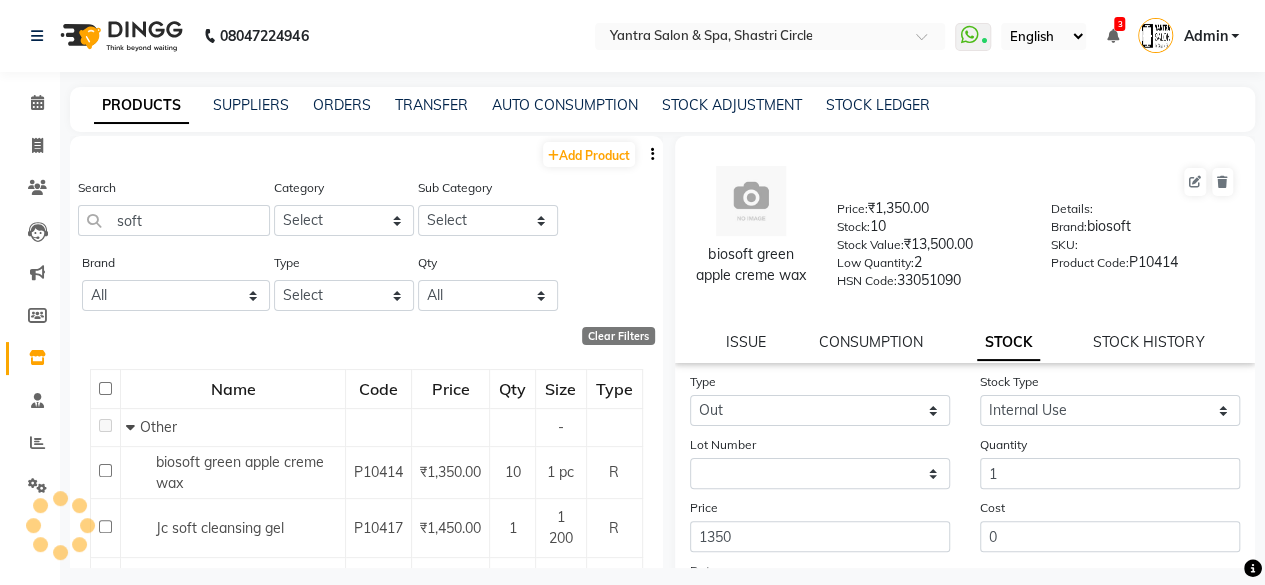 select 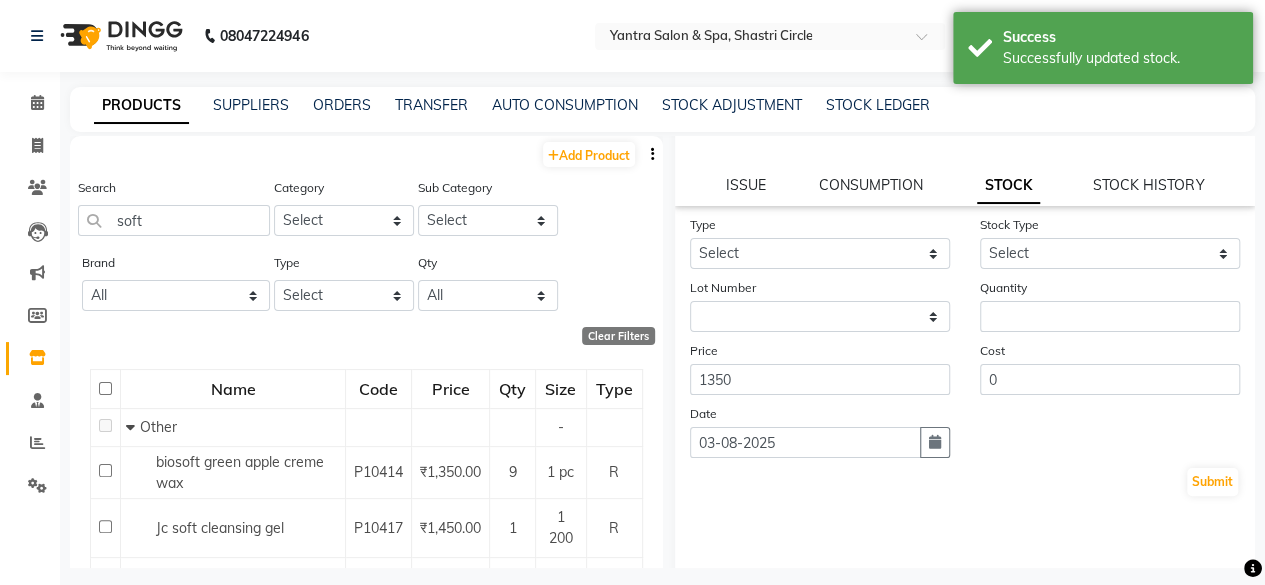 scroll, scrollTop: 200, scrollLeft: 0, axis: vertical 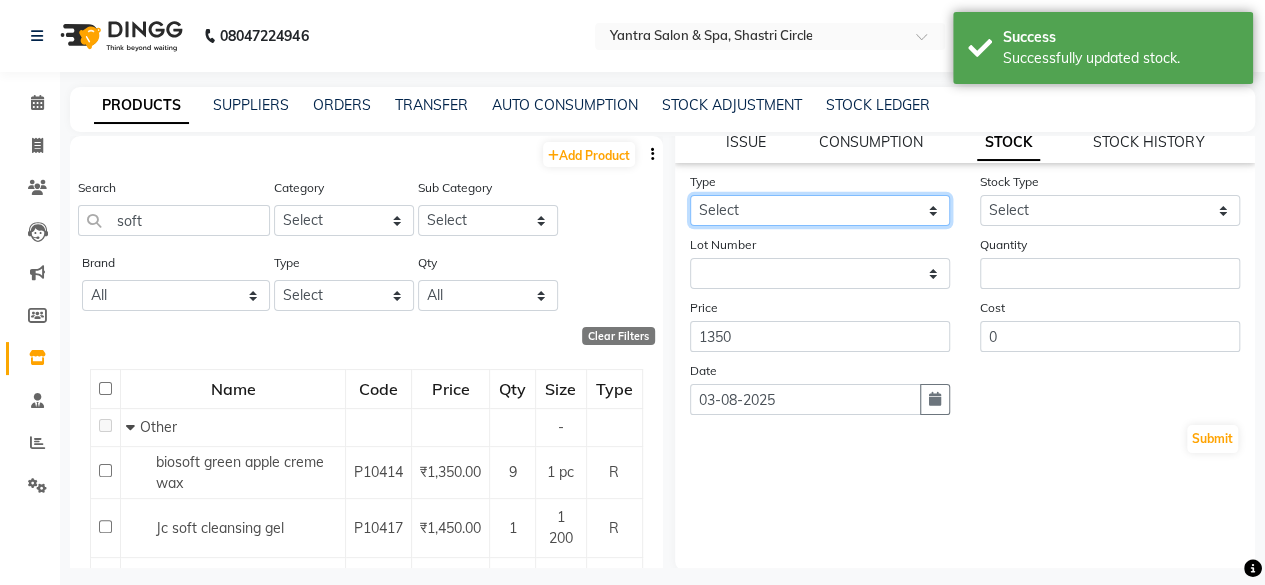click on "Select In Out" 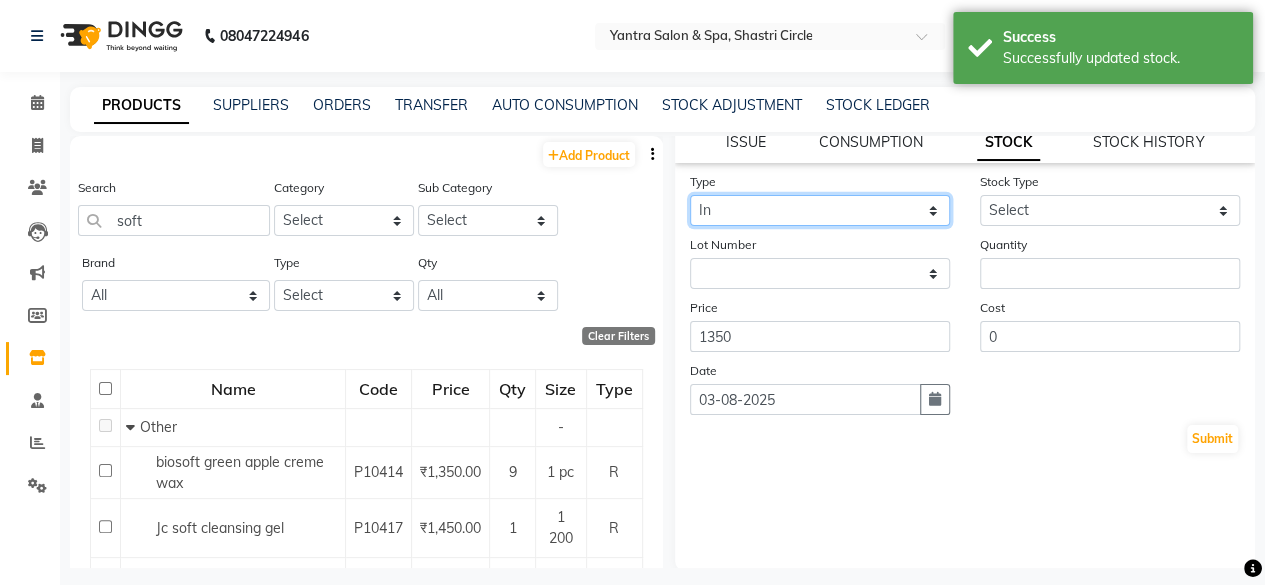 click on "Select In Out" 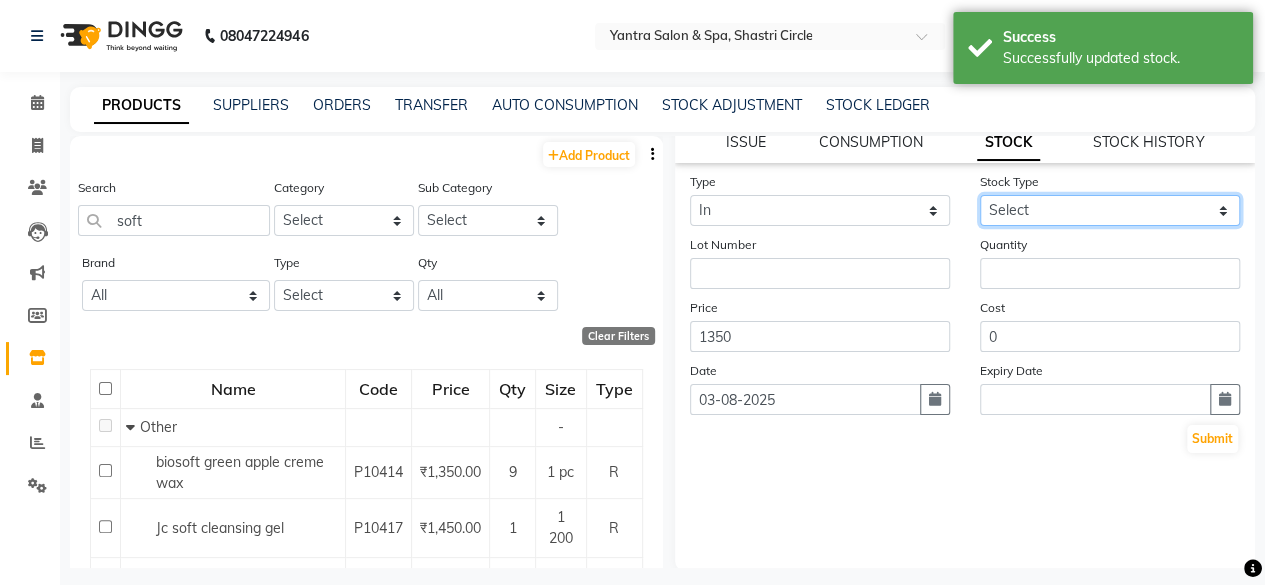 click on "Select New Stock Adjustment Return Other" 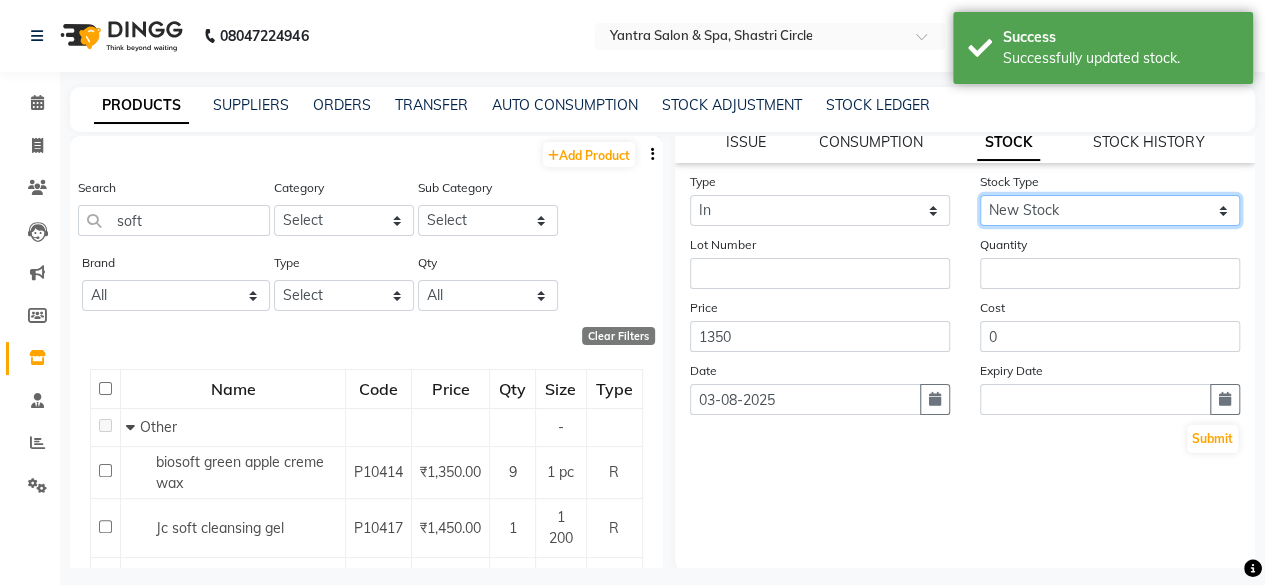 click on "Select New Stock Adjustment Return Other" 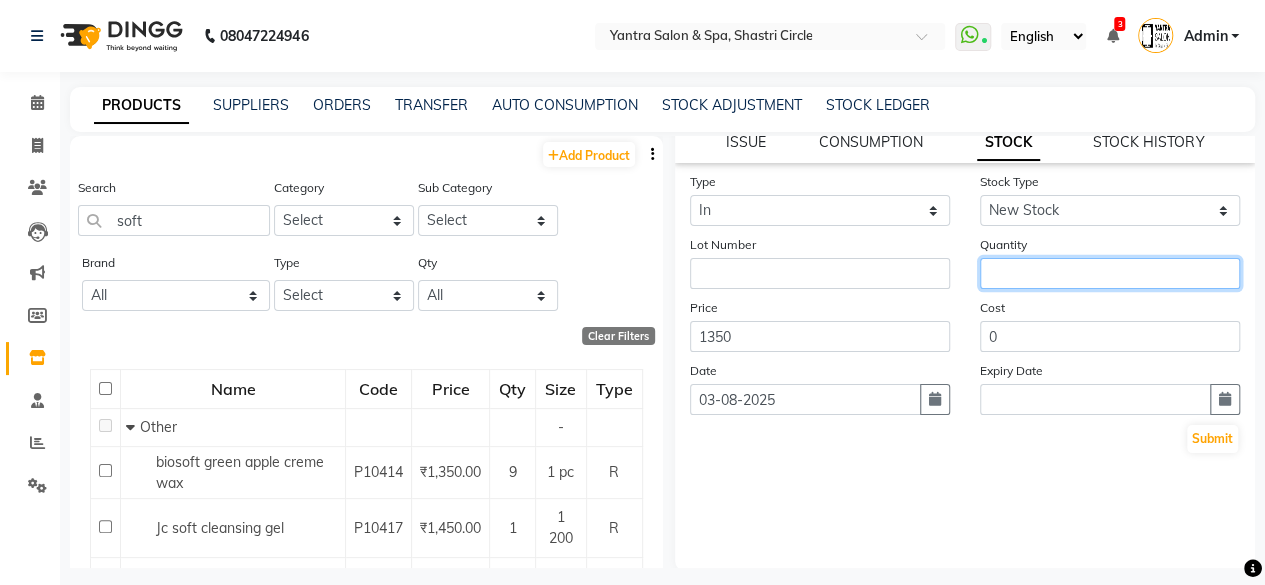 click 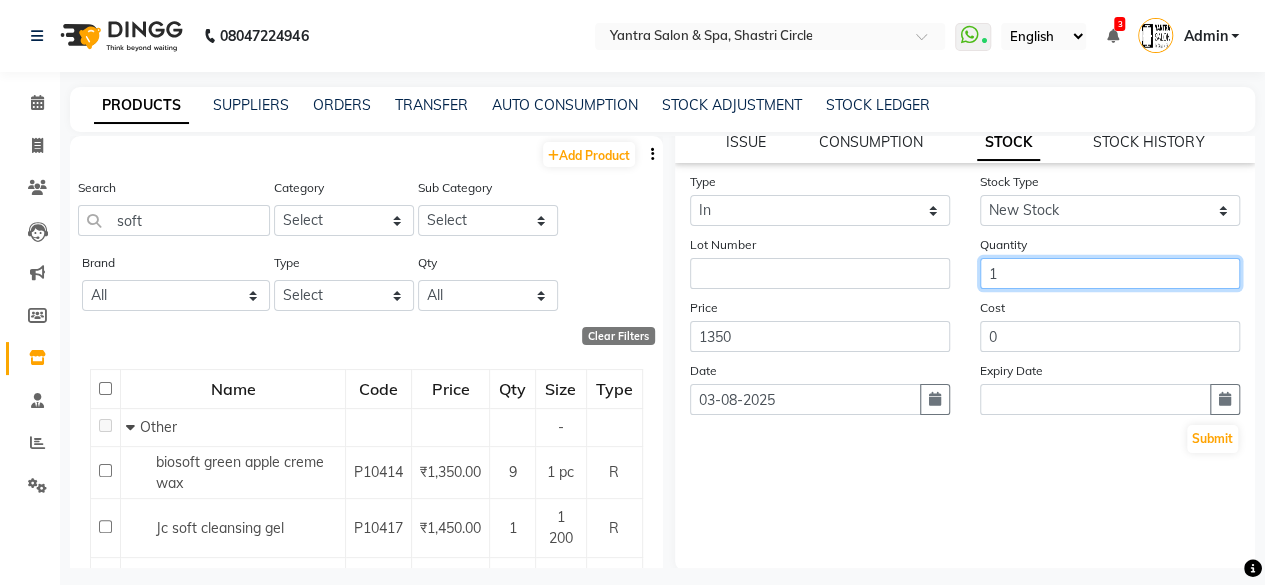 type on "1" 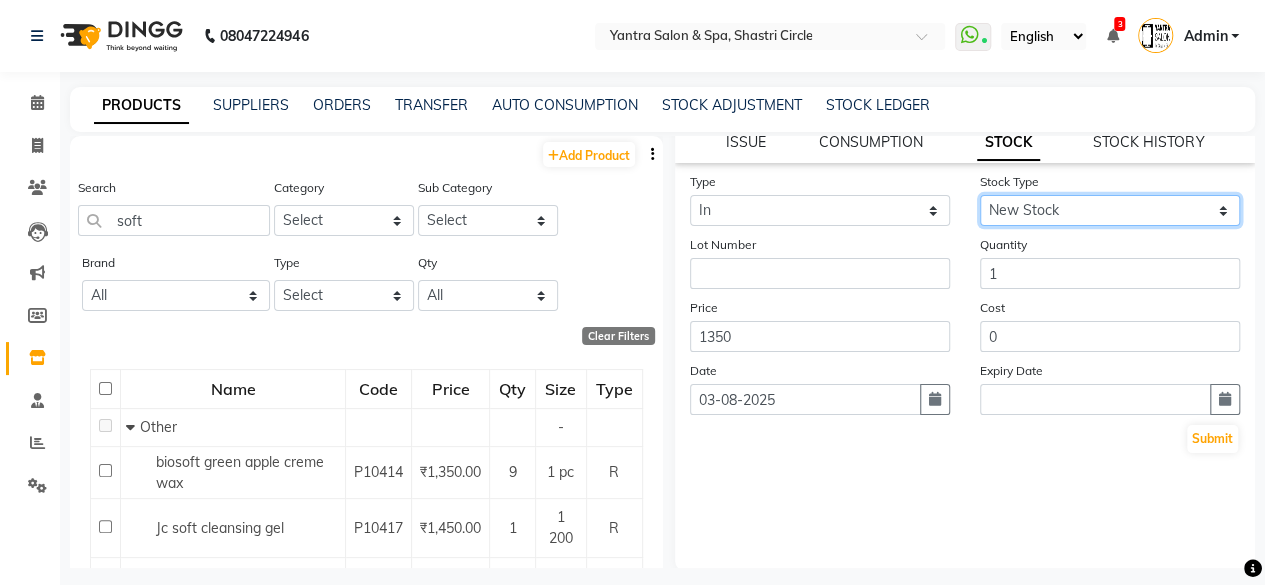 click on "Select New Stock Adjustment Return Other" 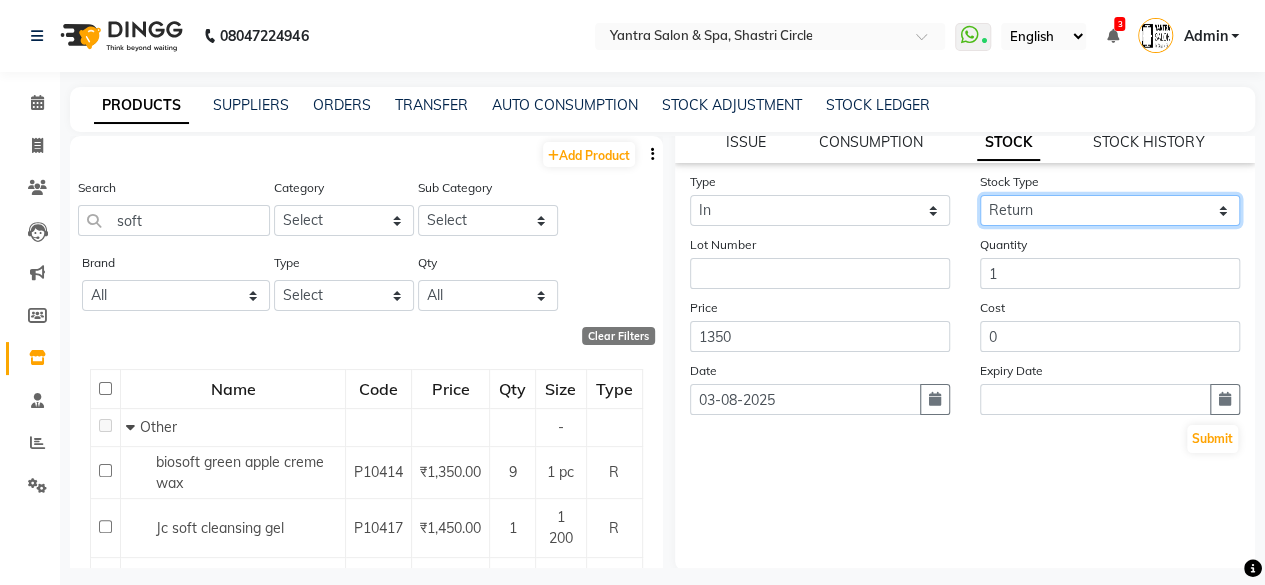 click on "Select New Stock Adjustment Return Other" 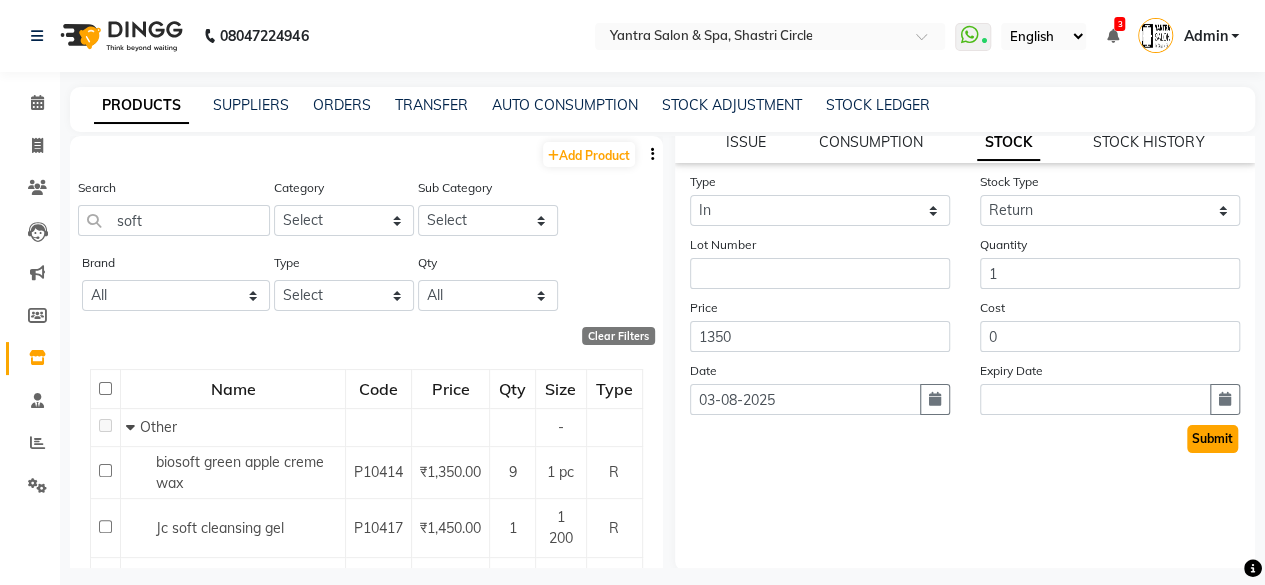 click on "Submit" 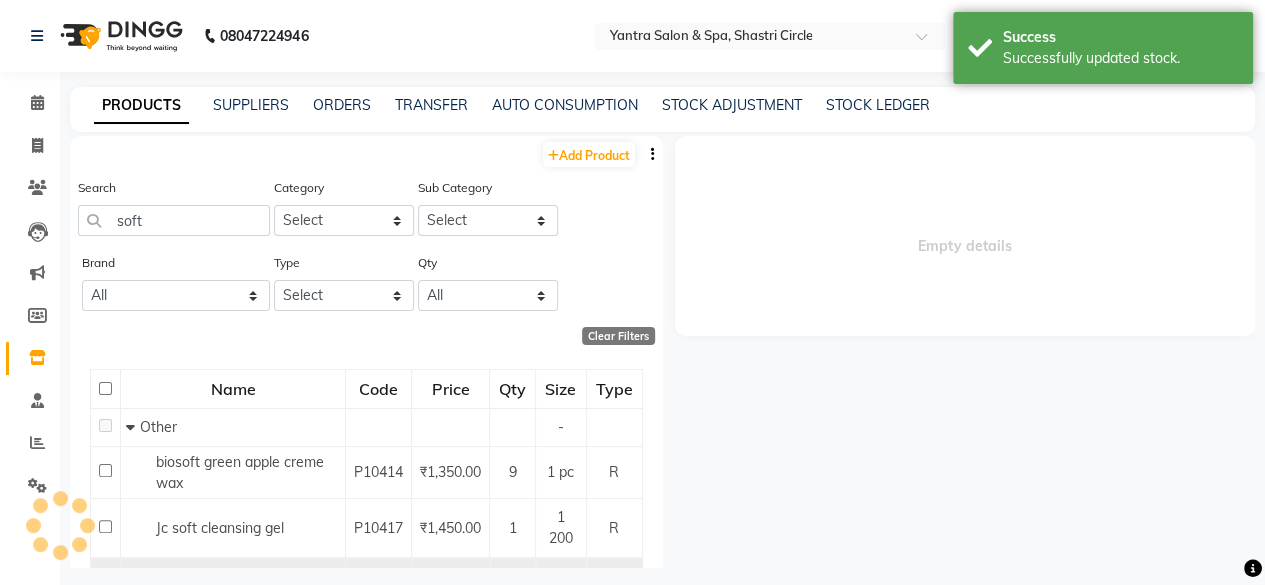 scroll, scrollTop: 0, scrollLeft: 0, axis: both 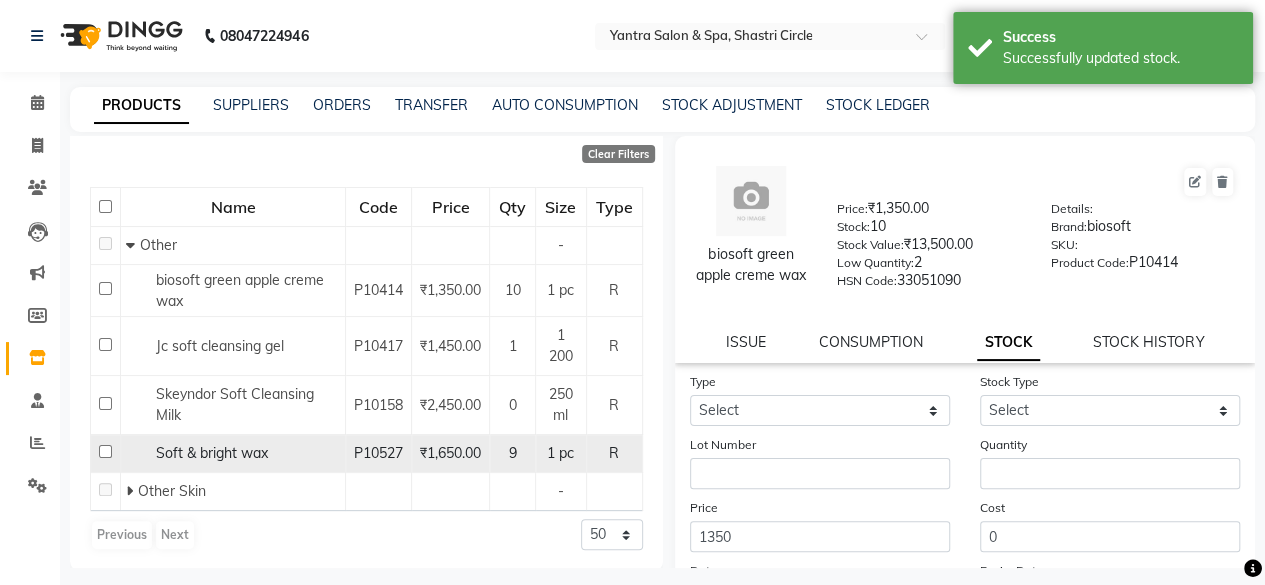 click on "Soft & bright wax" 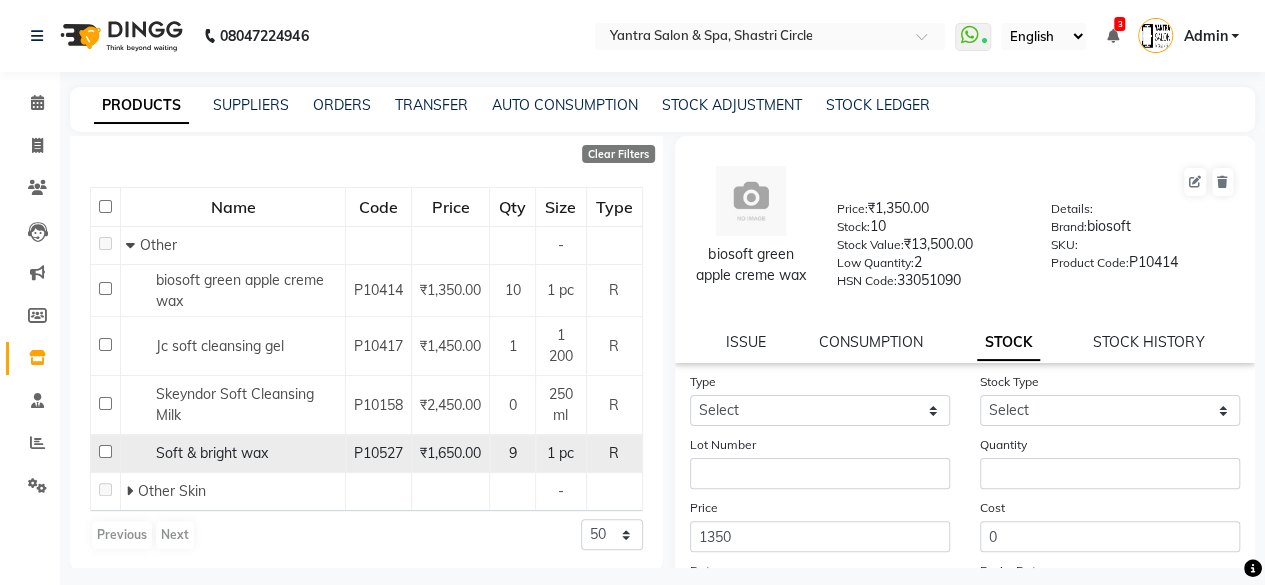 click on "Soft & bright wax" 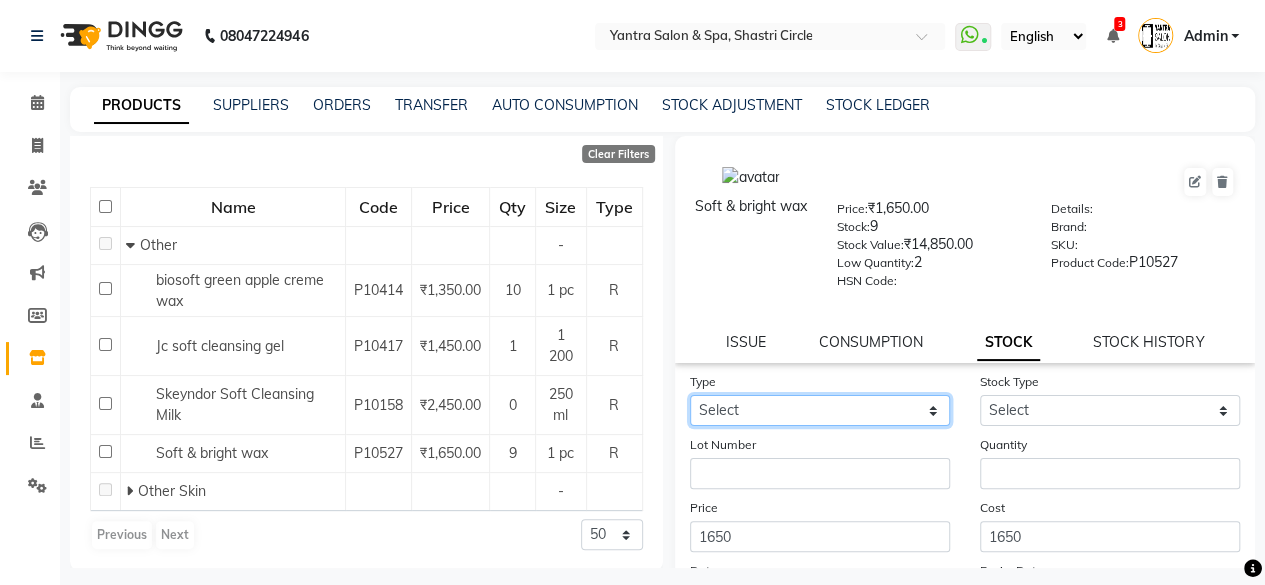 drag, startPoint x: 726, startPoint y: 403, endPoint x: 726, endPoint y: 425, distance: 22 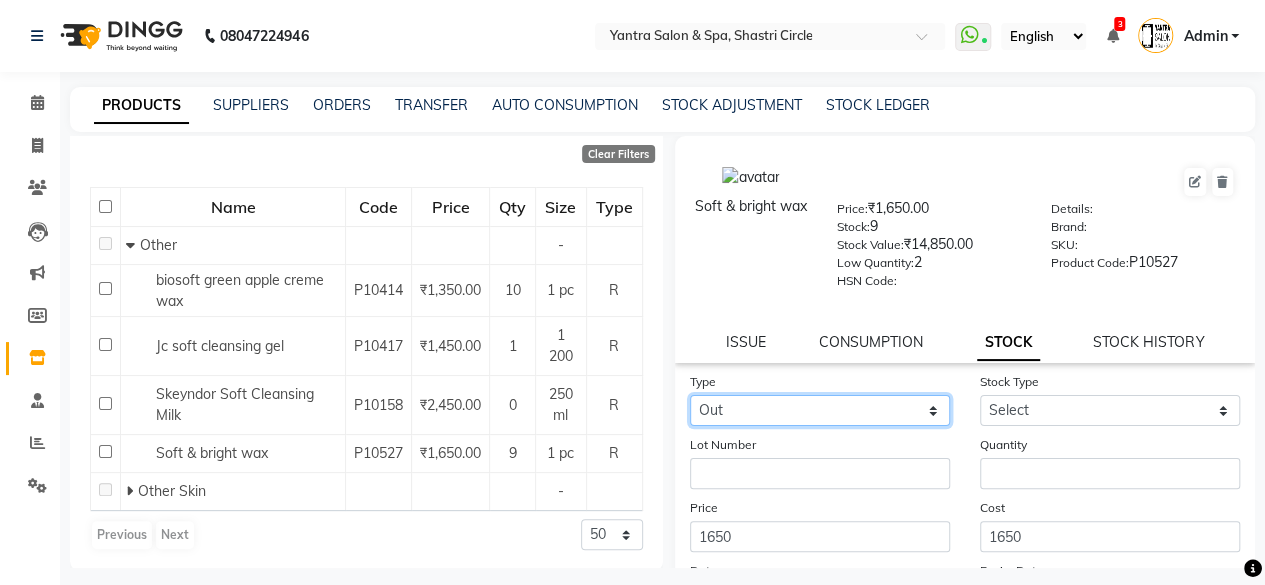click on "Select In Out" 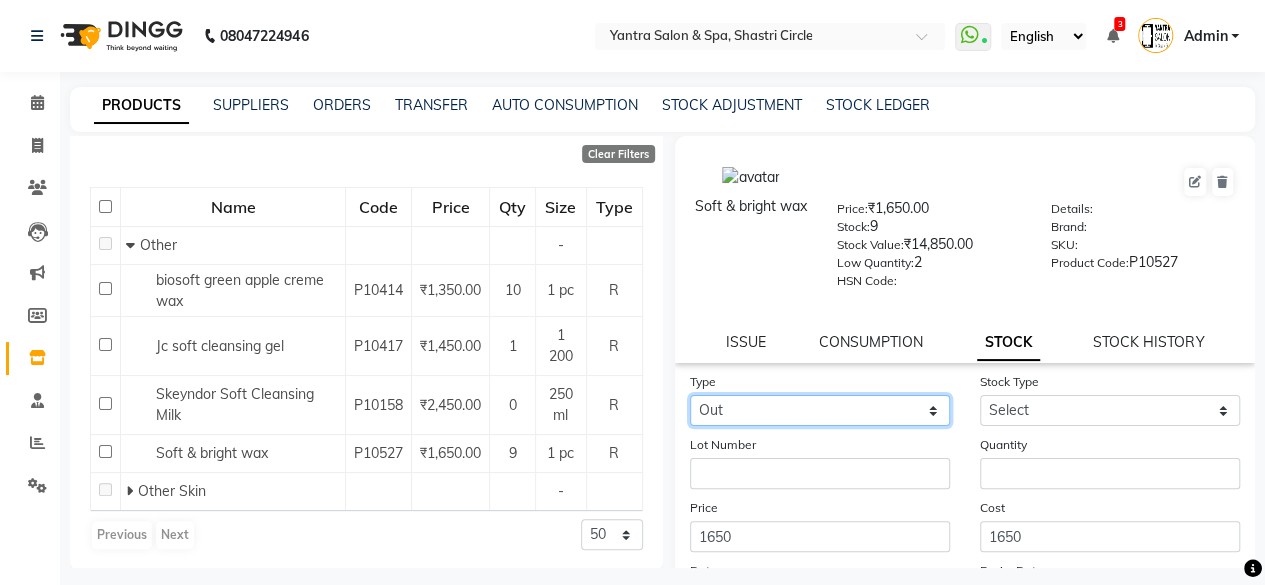 select 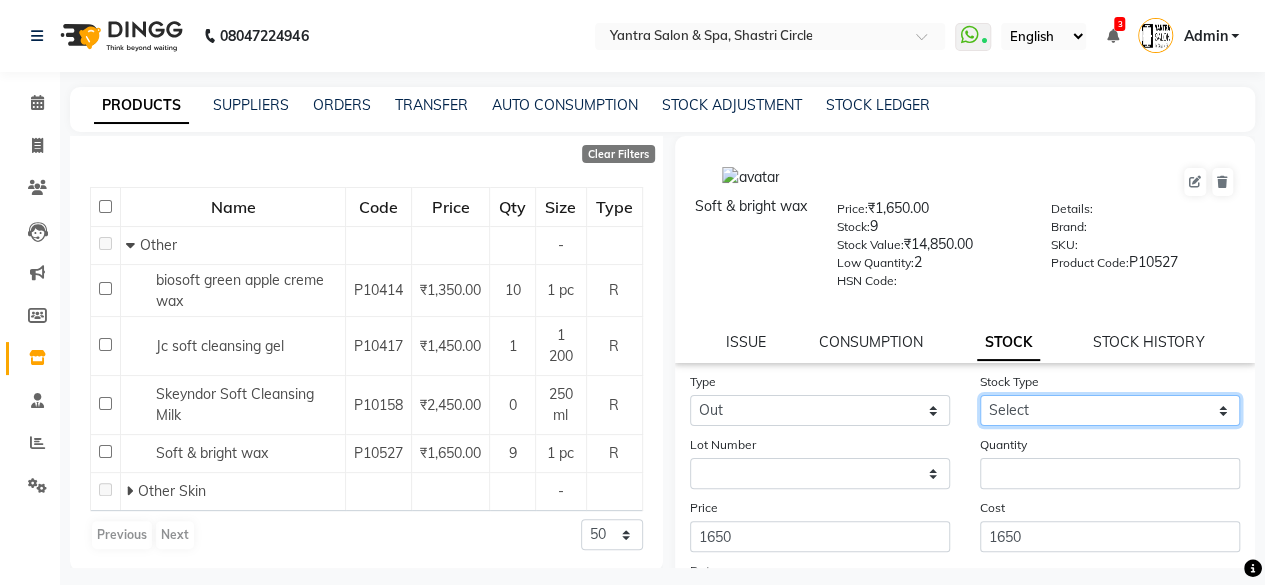 click on "Select Internal Use Damaged Expired Adjustment Return Other" 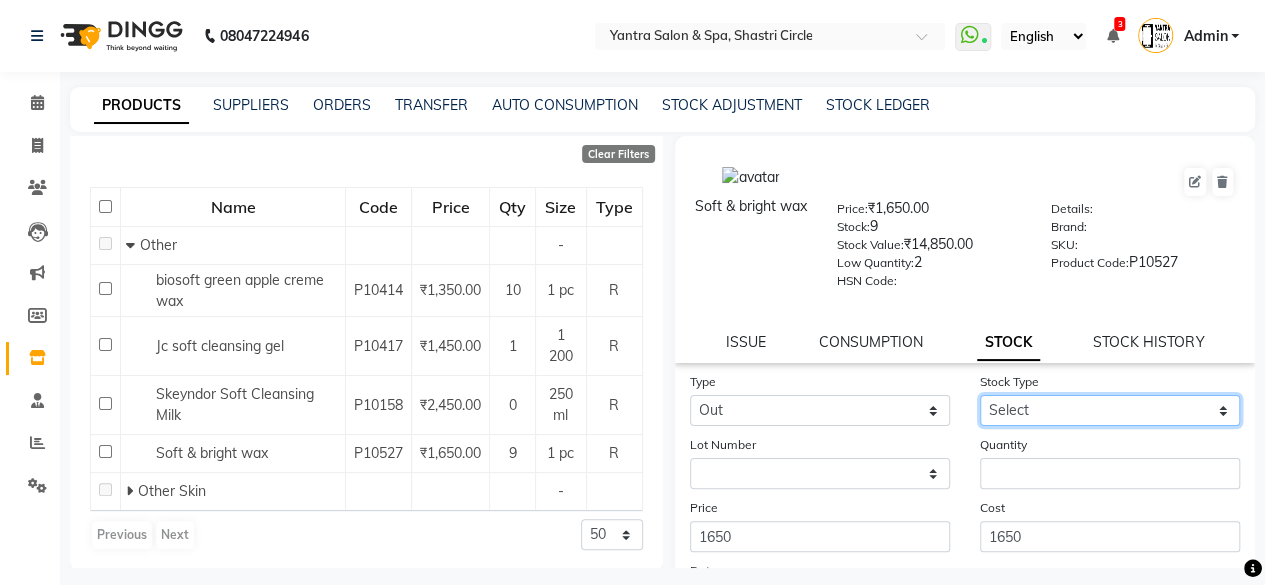 select on "internal use" 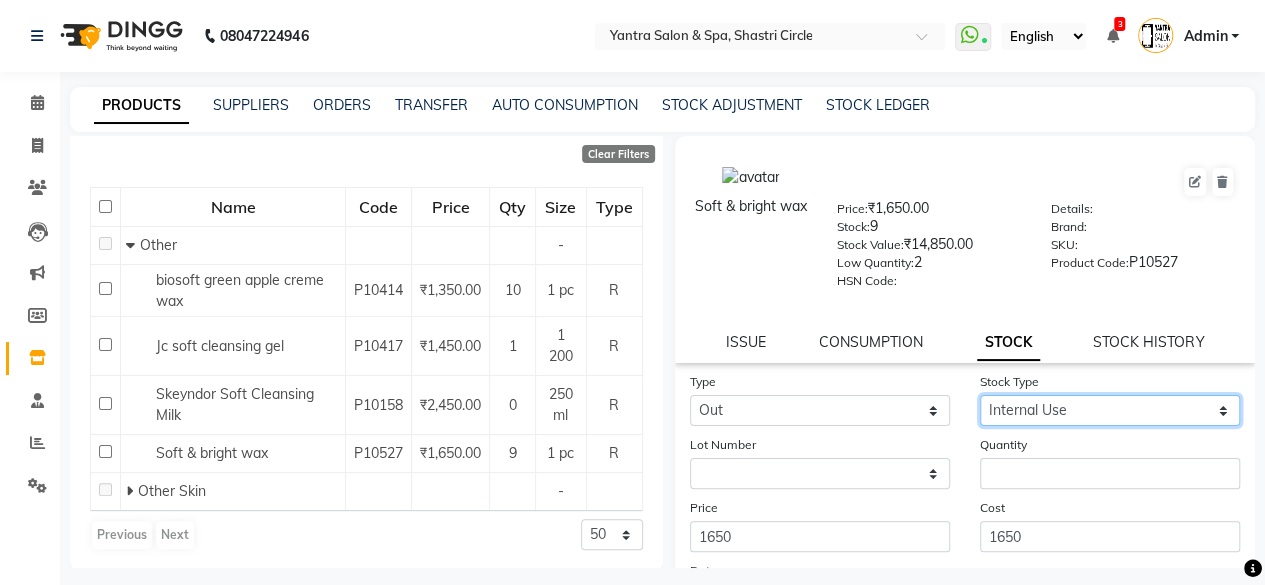 click on "Select Internal Use Damaged Expired Adjustment Return Other" 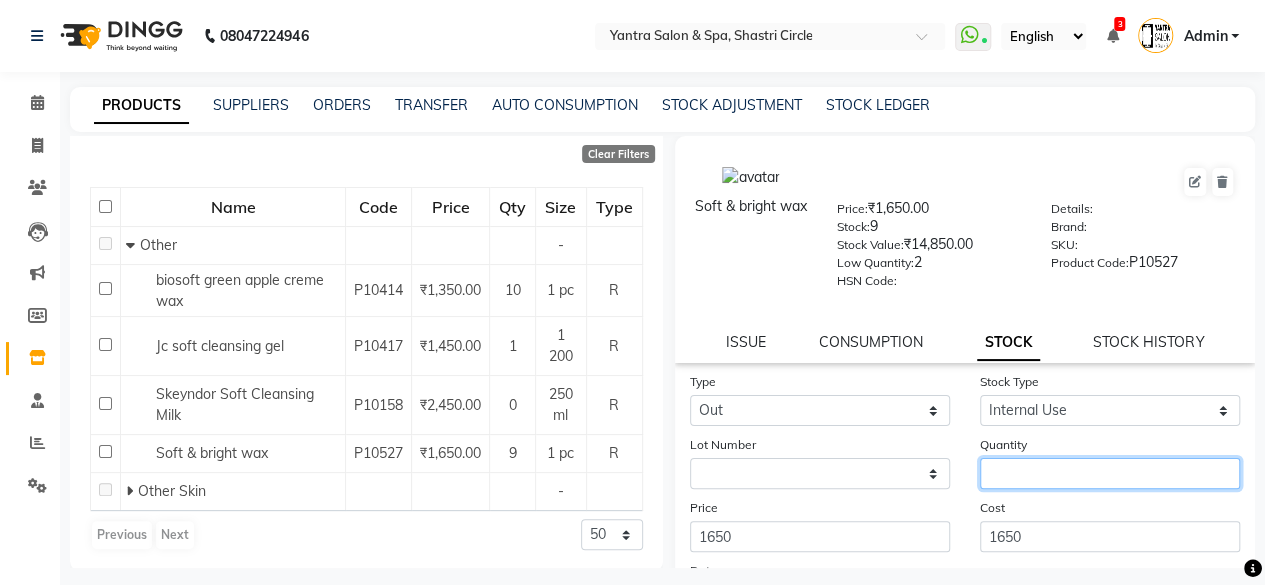 click 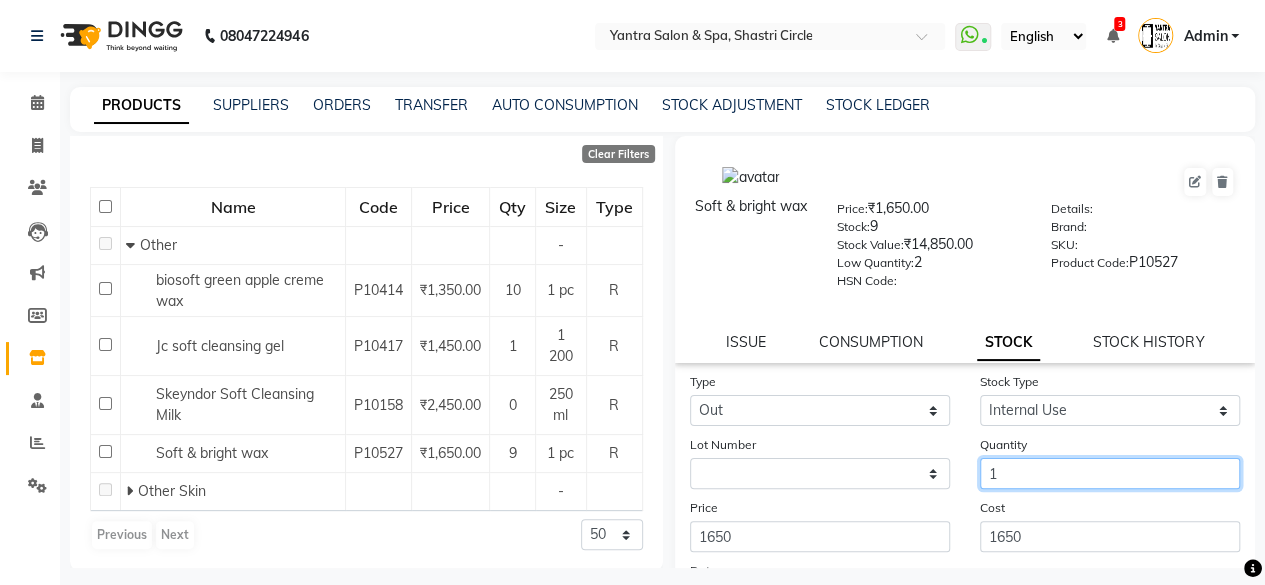type on "1" 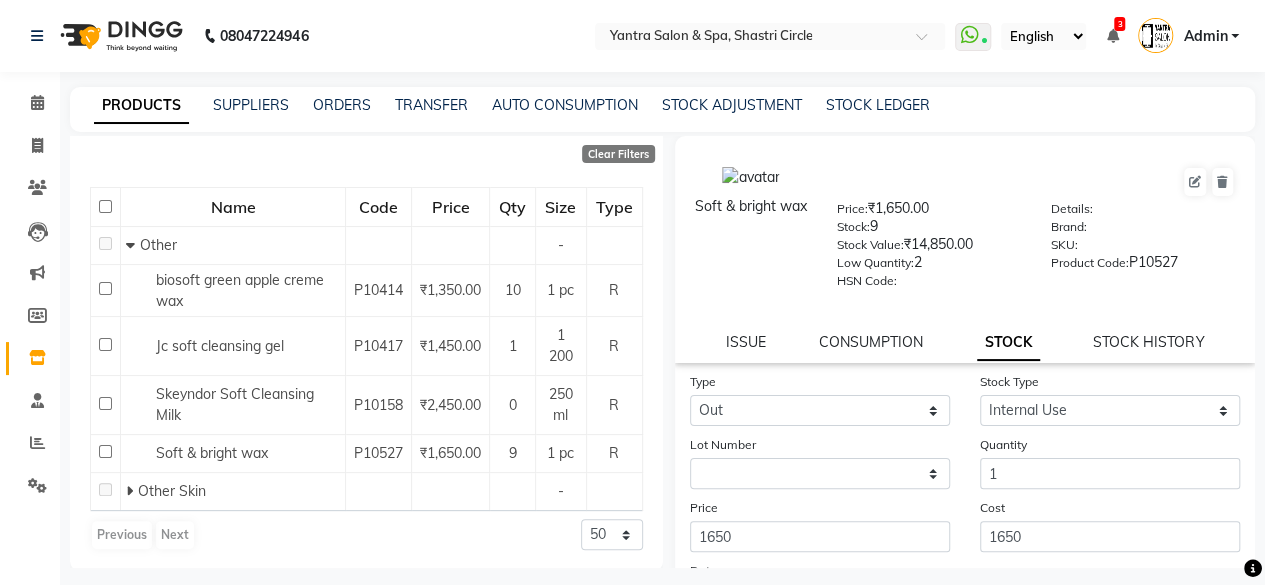 click on "Cost 1650" 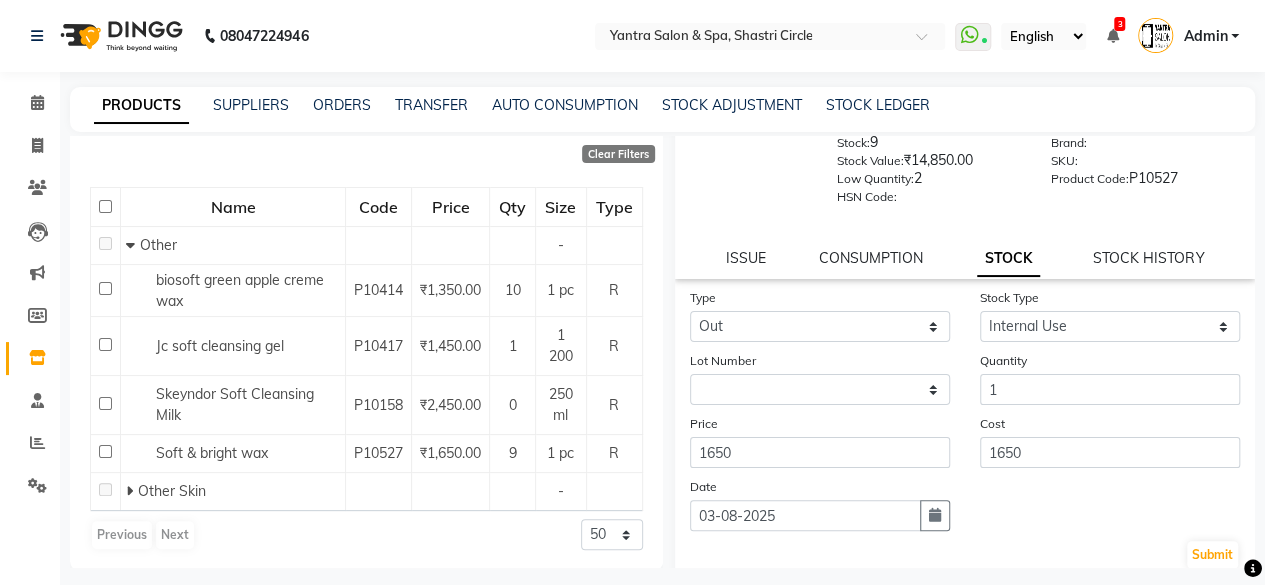 scroll, scrollTop: 203, scrollLeft: 0, axis: vertical 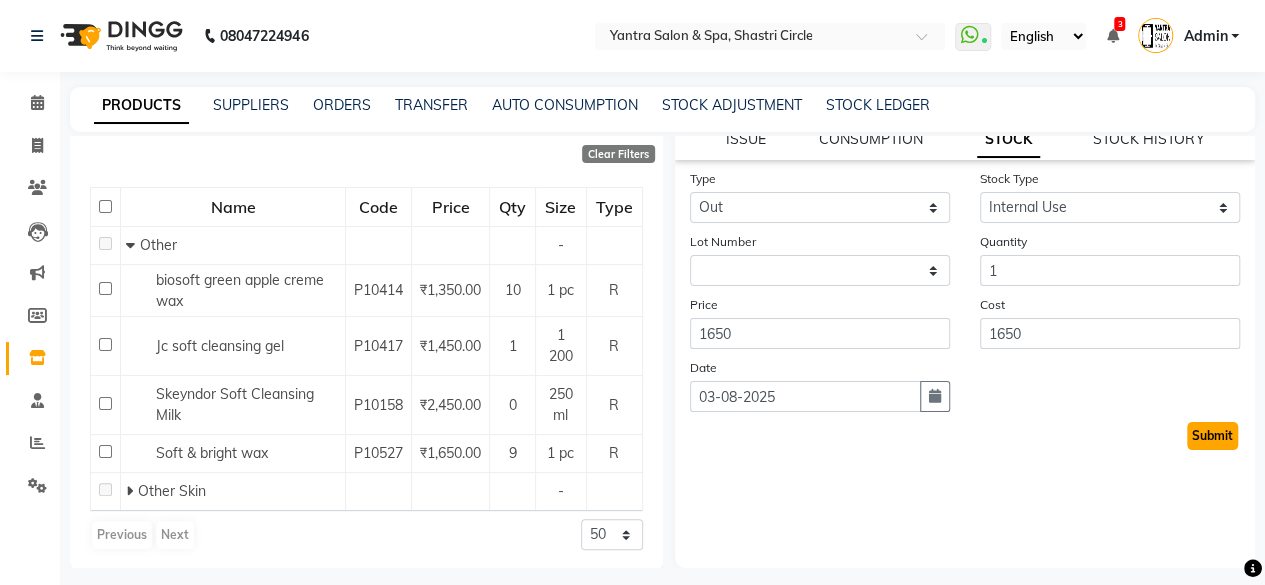 click on "Submit" 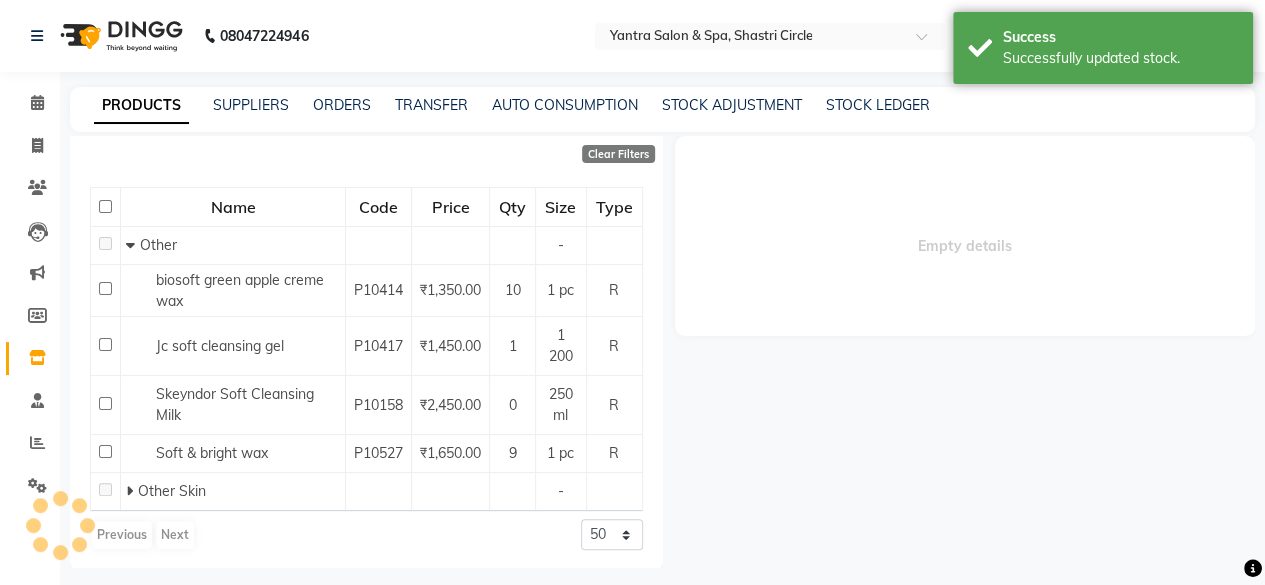 scroll, scrollTop: 0, scrollLeft: 0, axis: both 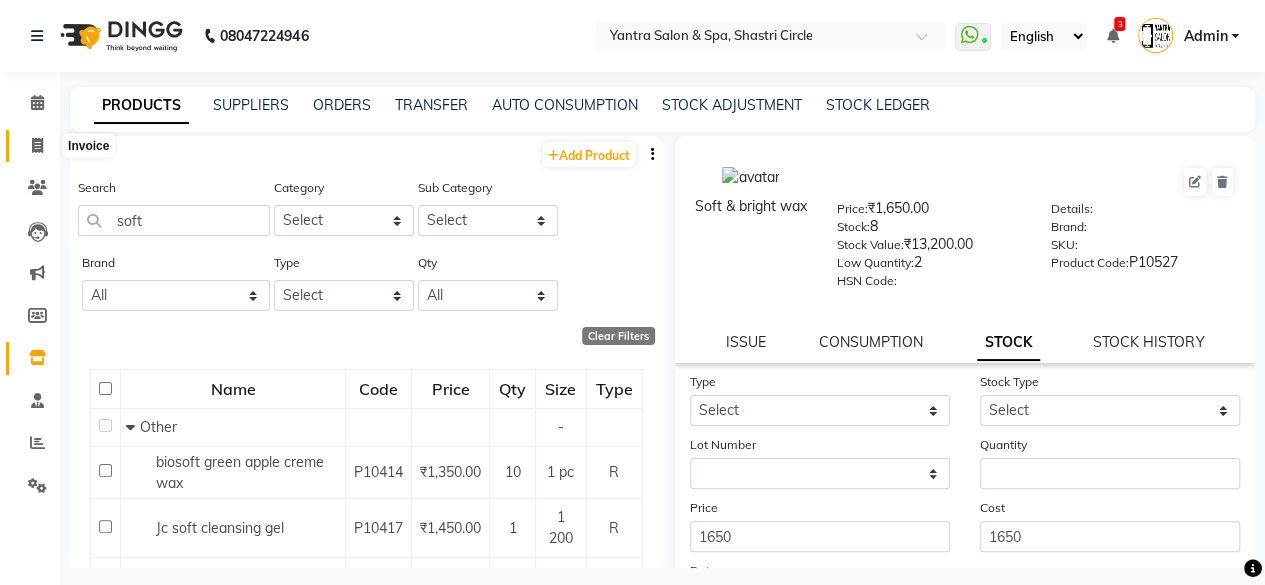 click 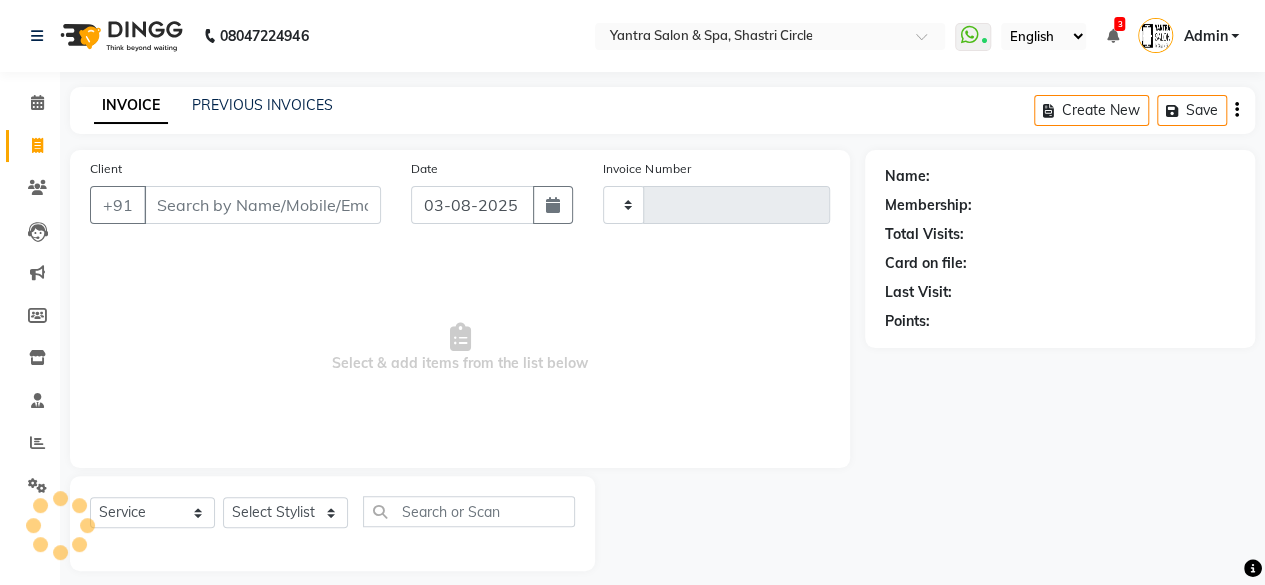 scroll, scrollTop: 15, scrollLeft: 0, axis: vertical 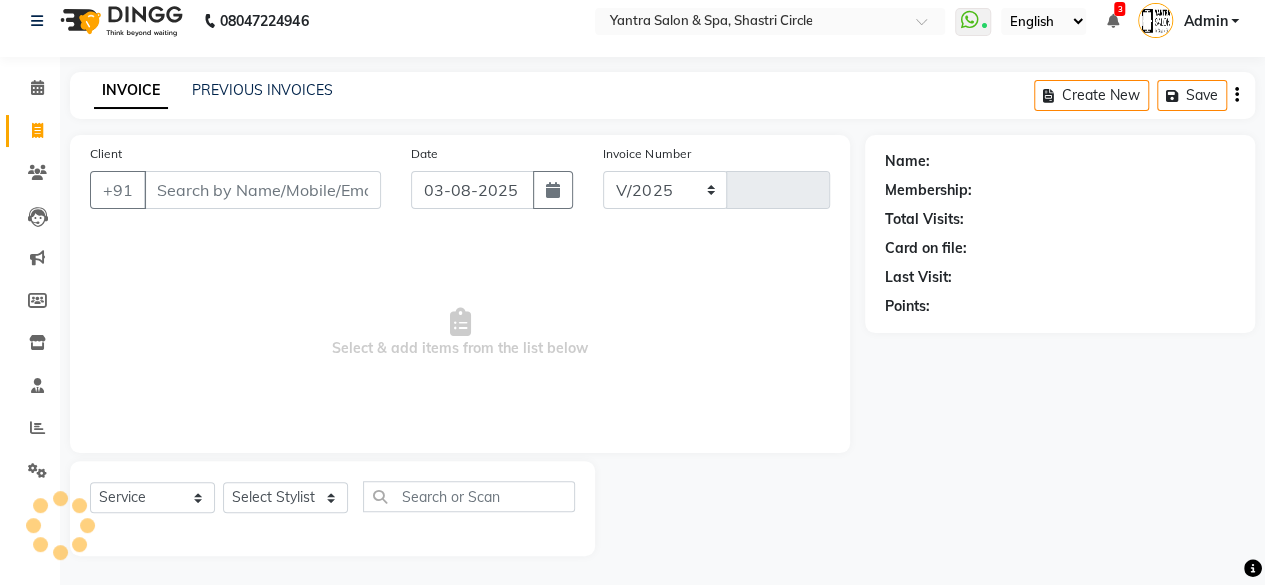 select on "154" 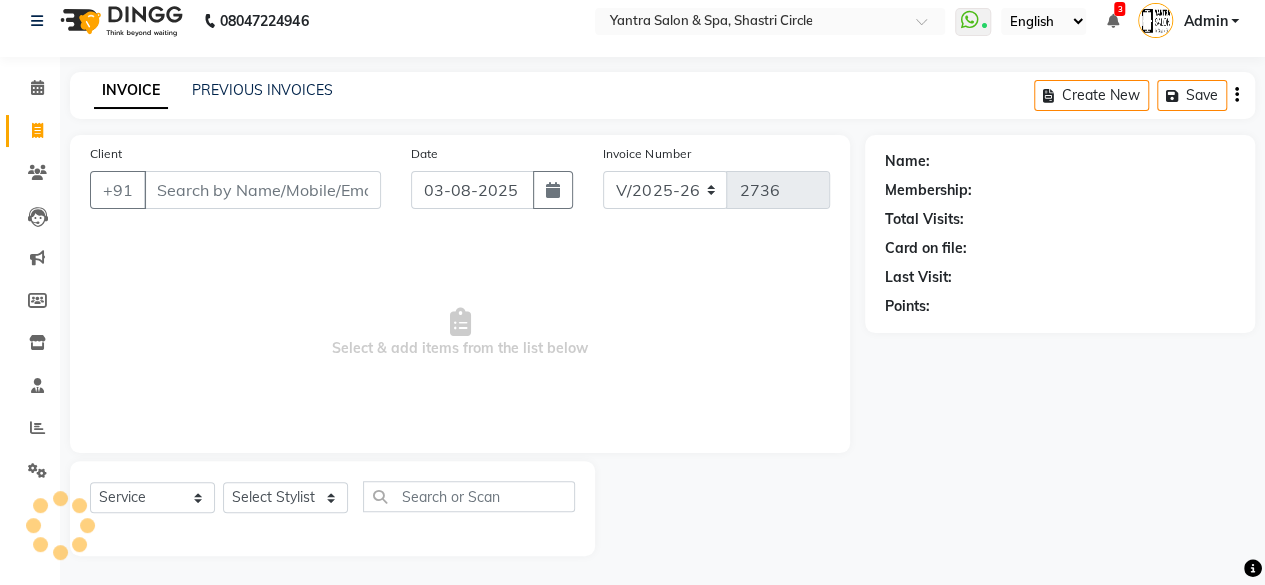 click on "Client" at bounding box center (262, 190) 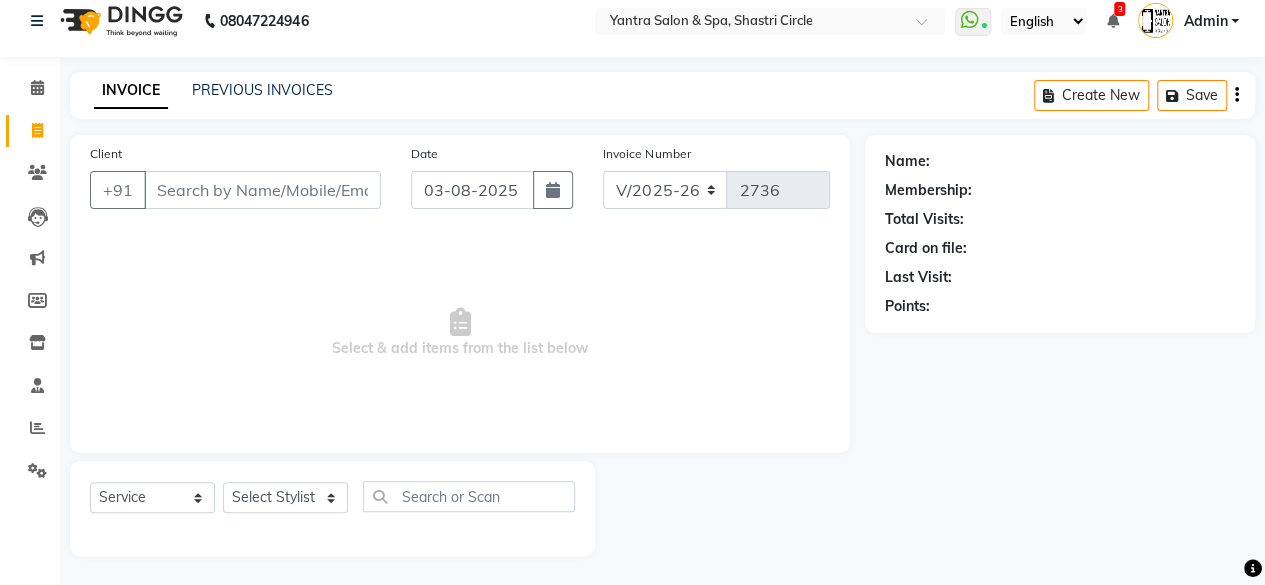 click on "Client" at bounding box center [262, 190] 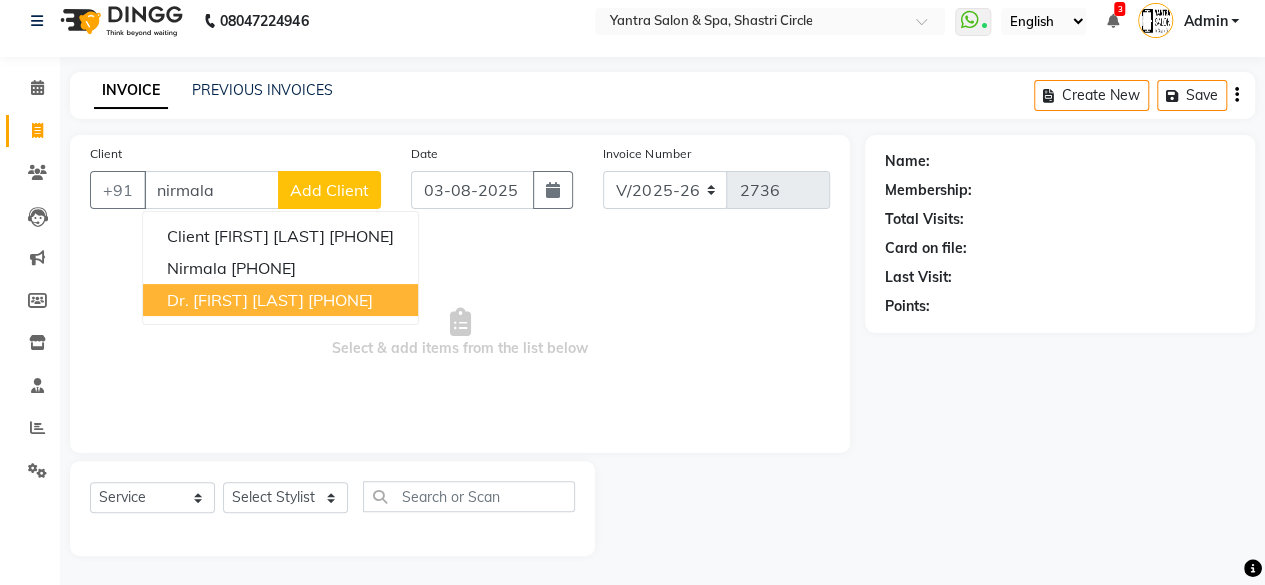 click on "Dr. Nirmala Choudhary" at bounding box center (235, 300) 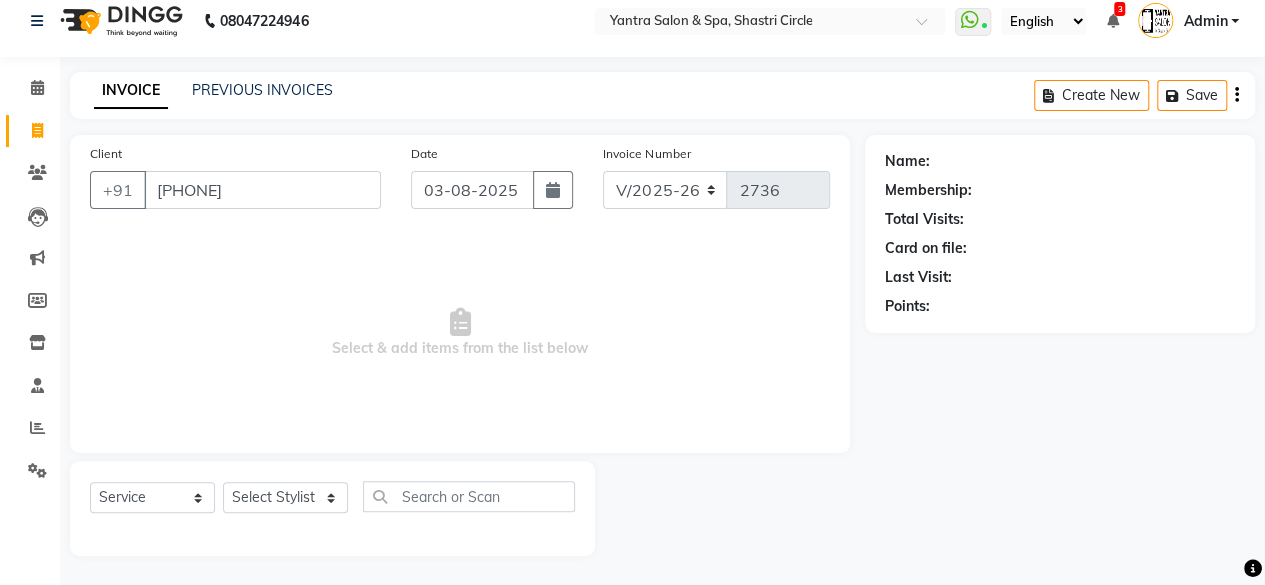 type on "9810429168" 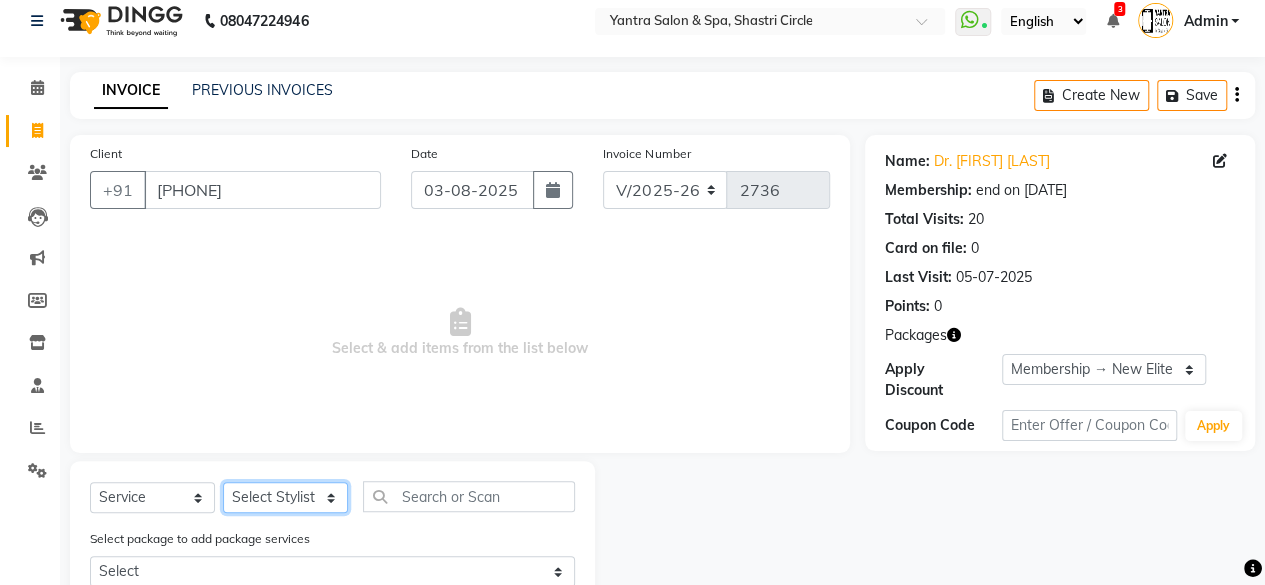 click on "Select Stylist Arvind ASHA bhawna goyal Dev Dimple Director Harsha Hemlata kajal Latika lucky Manager Manisha maam Neelu  Pallavi Pinky Priyanka Rahul Sekhar usha" 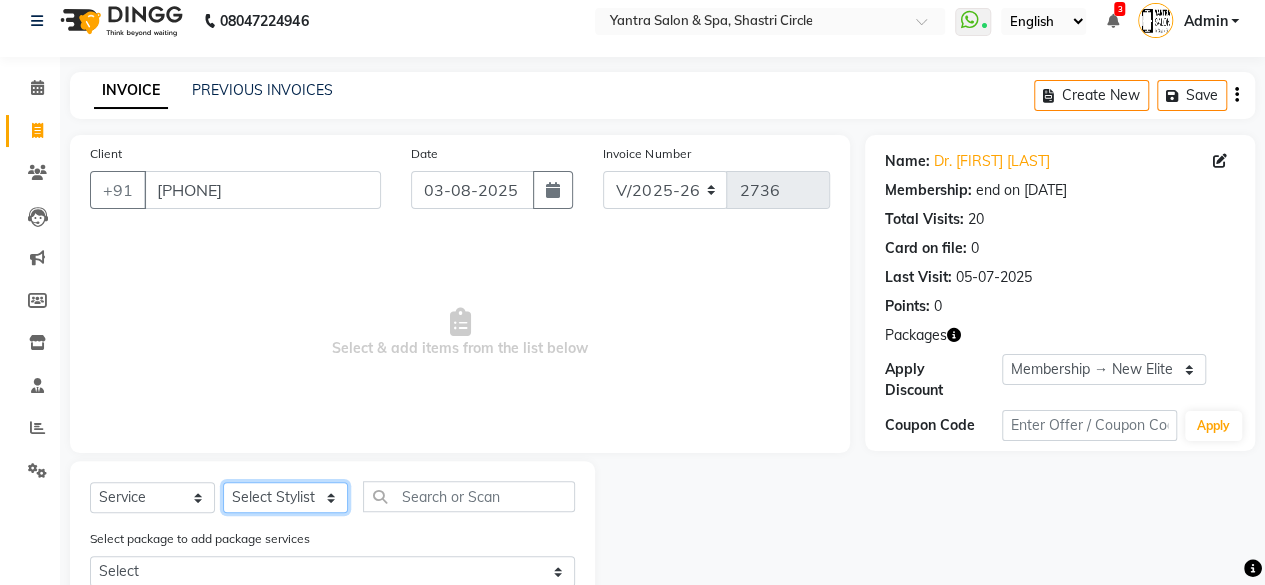 select on "8429" 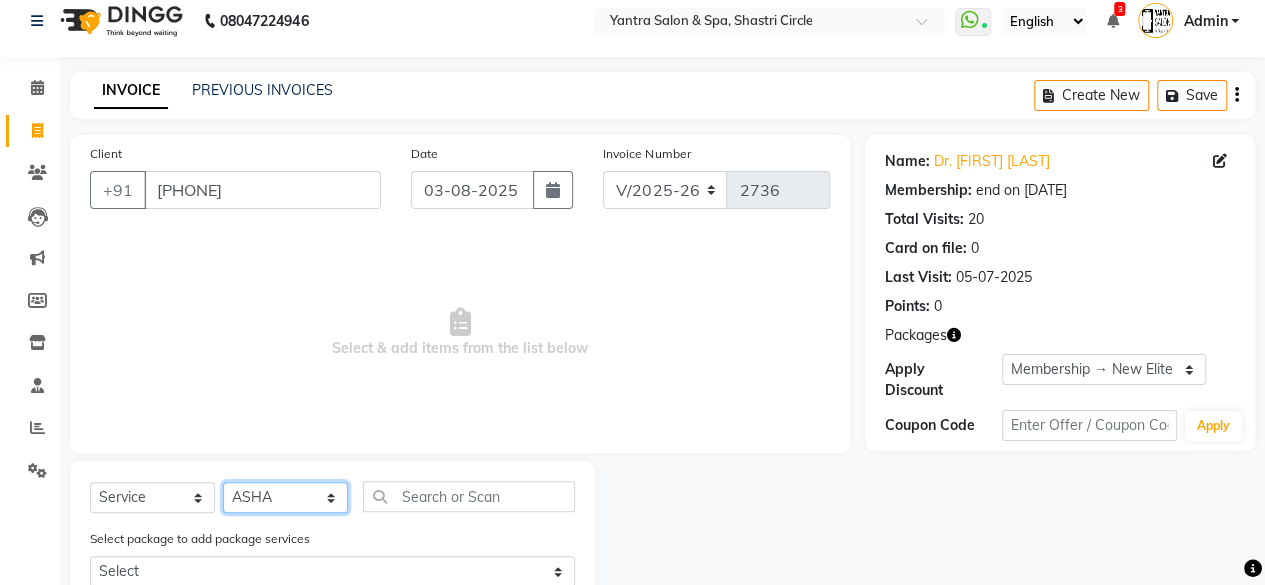 click on "Select Stylist Arvind ASHA bhawna goyal Dev Dimple Director Harsha Hemlata kajal Latika lucky Manager Manisha maam Neelu  Pallavi Pinky Priyanka Rahul Sekhar usha" 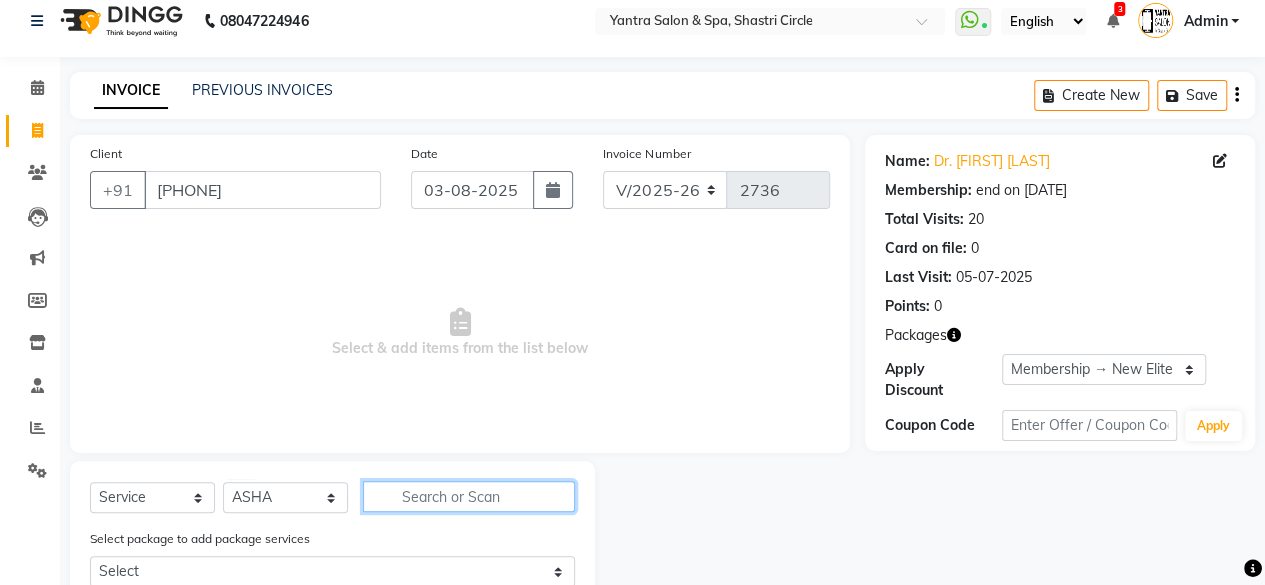 click 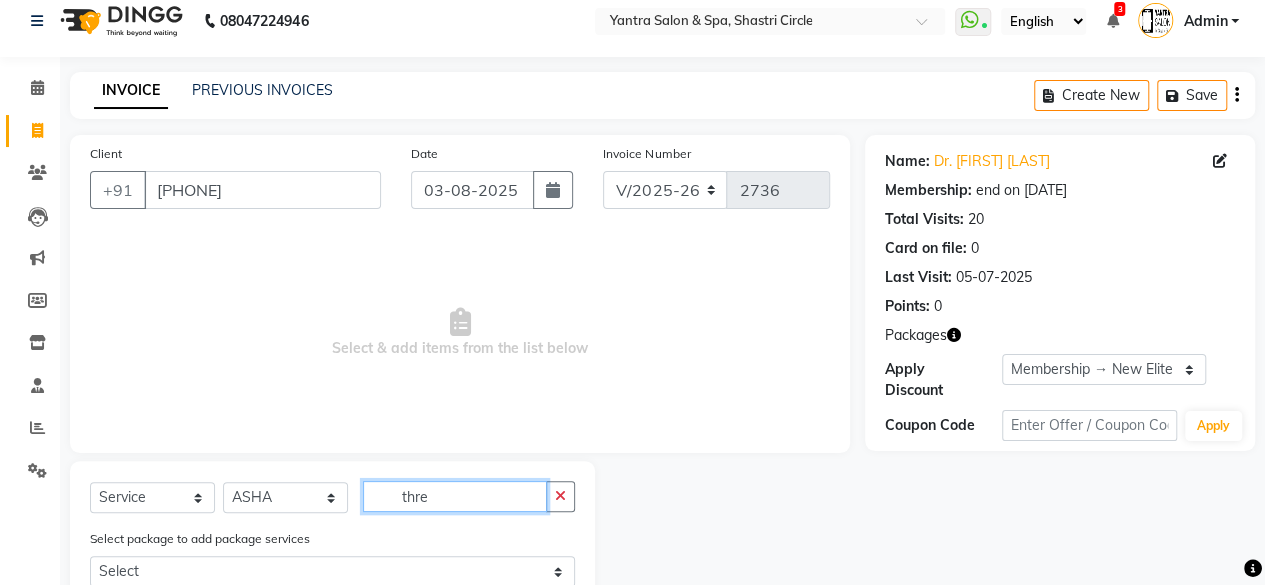 scroll, scrollTop: 215, scrollLeft: 0, axis: vertical 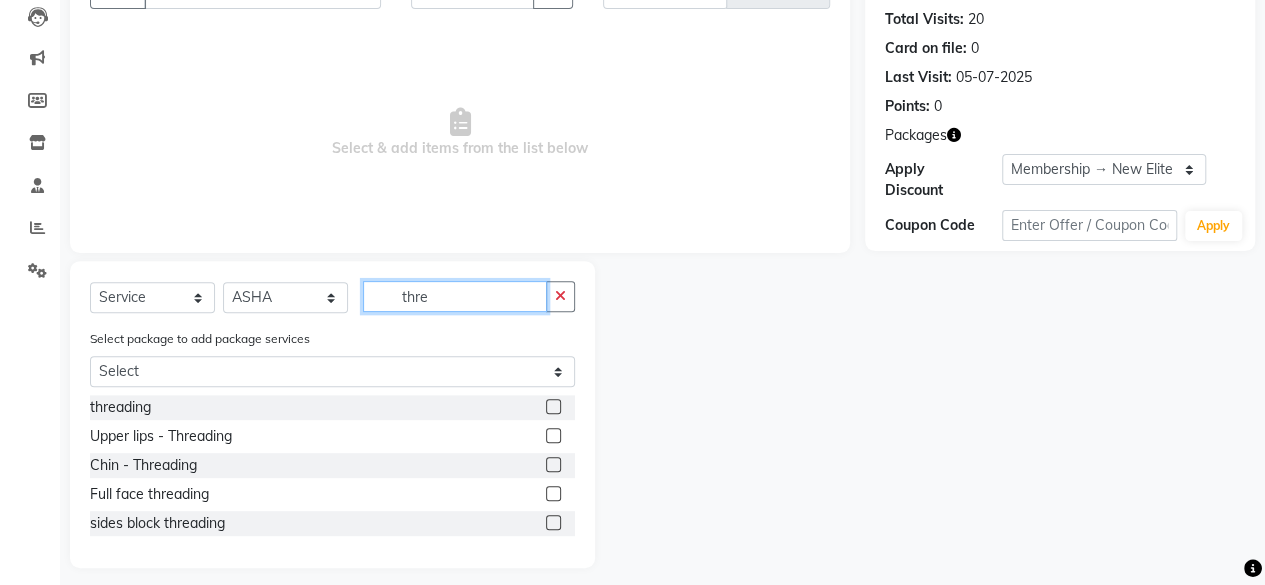 type on "thre" 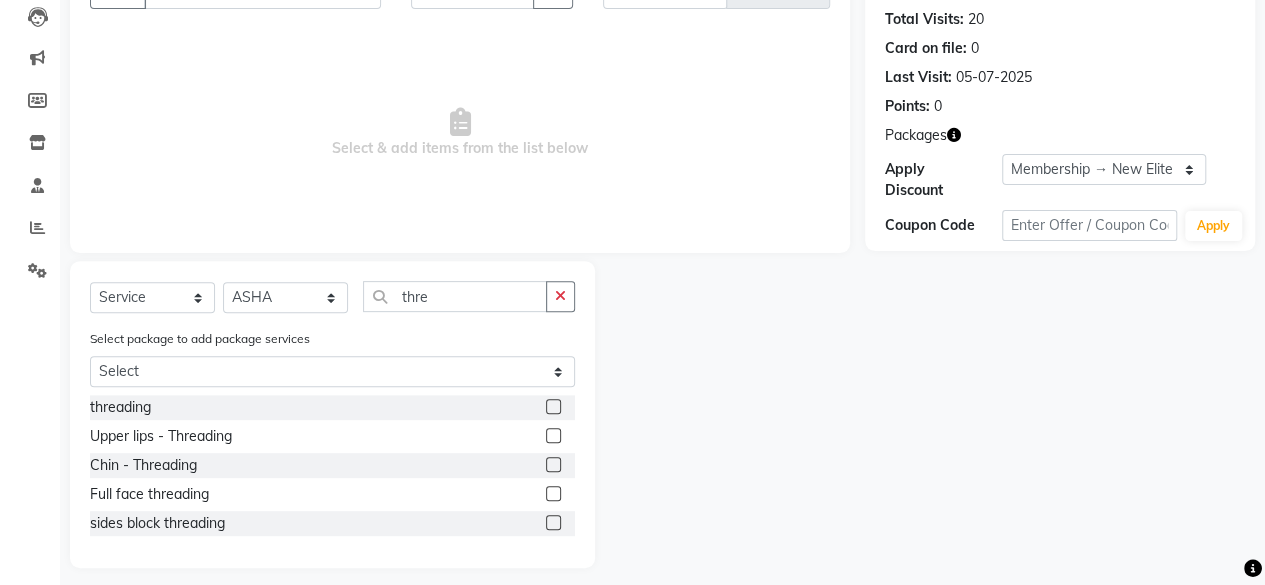 click 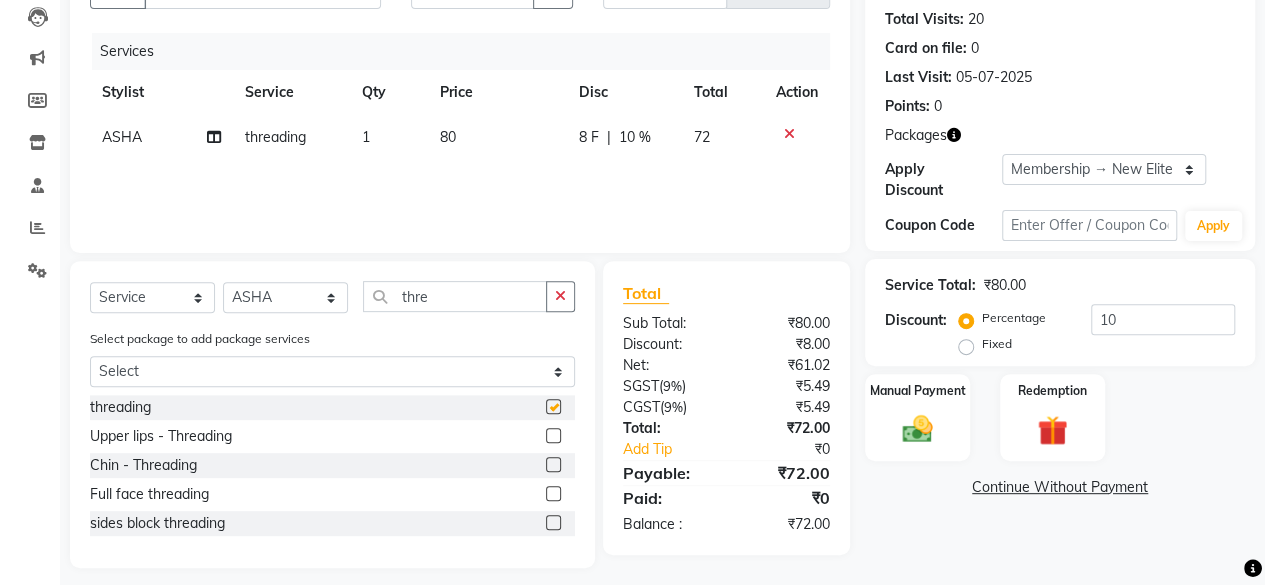 checkbox on "false" 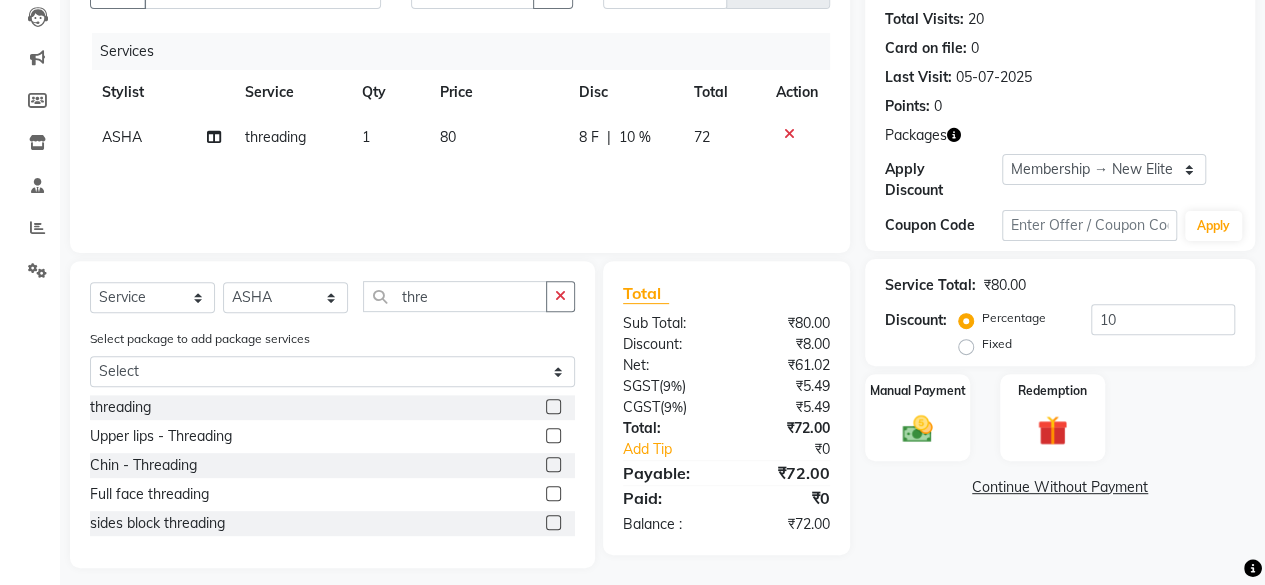 click on "80" 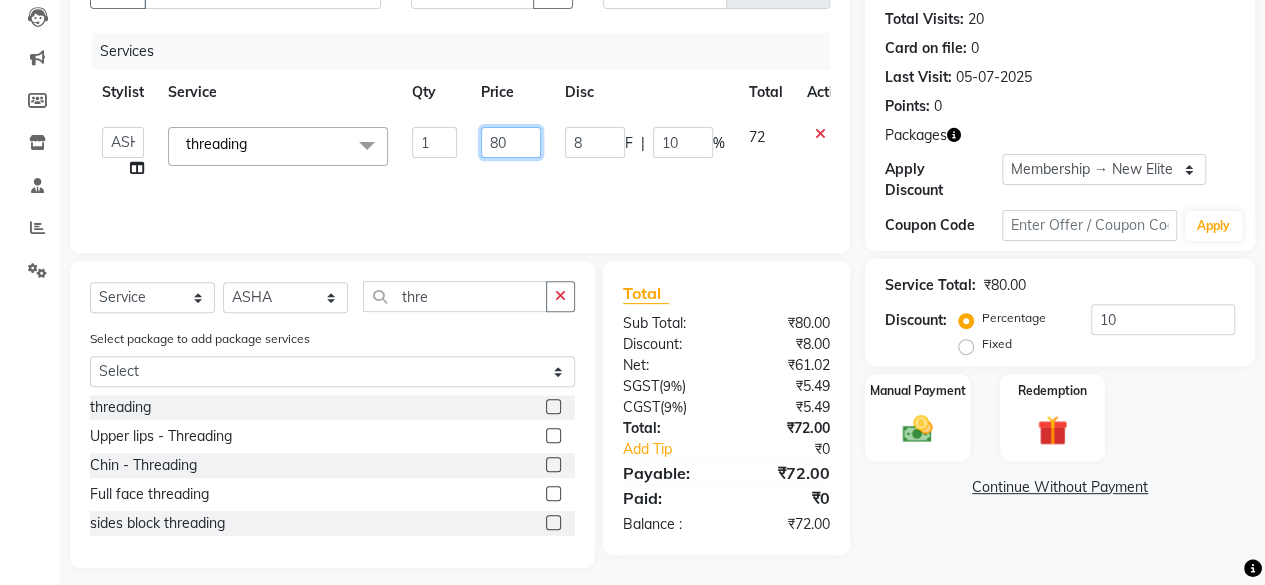 click on "80" 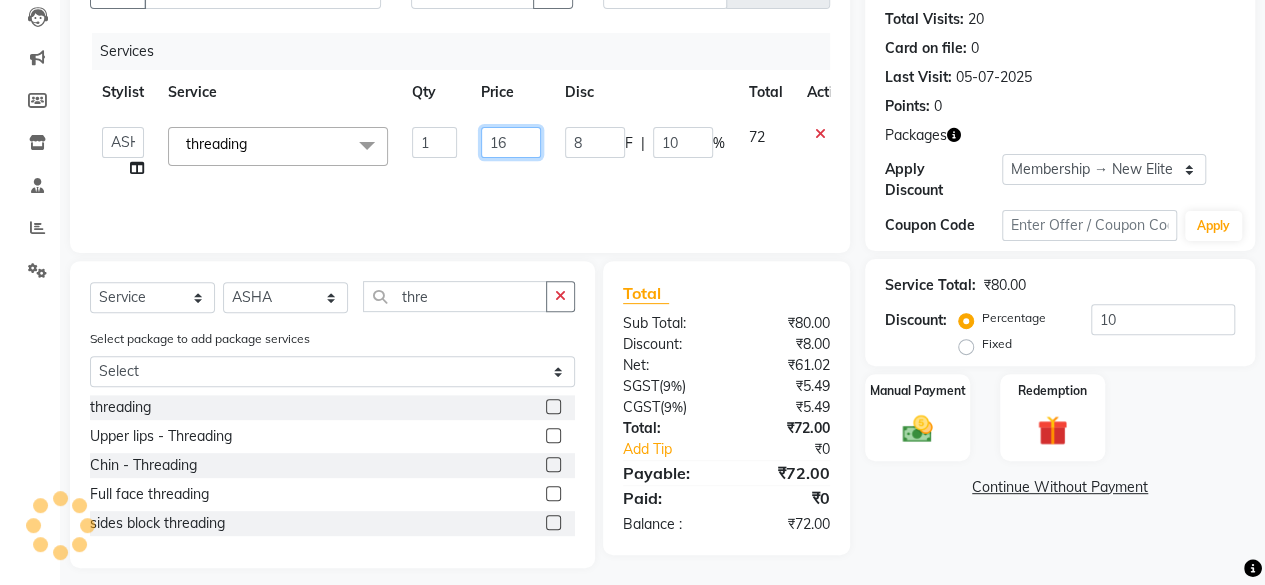 type on "160" 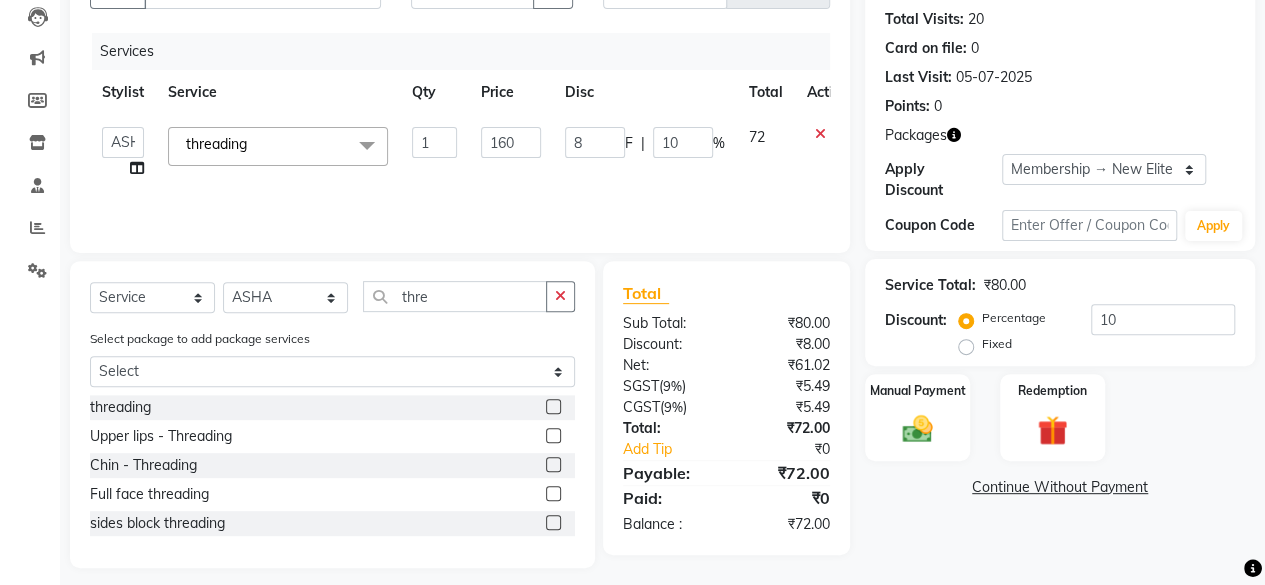 click on "Services Stylist Service Qty Price Disc Total Action  Arvind   ASHA   bhawna goyal   Dev   Dimple   Director   Harsha   Hemlata   kajal   Latika   lucky   Manager   Manisha maam   Neelu    Pallavi   Pinky   Priyanka   Rahul   Sekhar   usha  threading  x Bomb Pedicure Regular Pedicure Cracked Heal Treatment Alga Apothecary Pedicure Gel polish remover  Donut Pedicure candle Pedicure Avl Express Pedicure Avl Pedicruise pedicure Avl Pedipure pedicure Pedi Pai pedicure Under arms polish Kanpeki body spa Regular Manicure Bomb Manicure Alga Apothecary Manicure Nail Extensions Gel nail pent Pedi Pai manicure Donut manicure Avl express manicure Avl Pedicruise manicure Avl Pedipure manicure Candle manicure Back polish Foot Massage Head Massage Back Massage Hand & Shoulder Massage Body Spa Relaxing Body Massage Aromatherapy Associates - Renewing Rose Aromatherapy Associates - intense nourishment Aromatherapy Associates Body Massage Full Body Bleach Body Polishing body scrub  face bleach back scrub bleach Saree Draping" 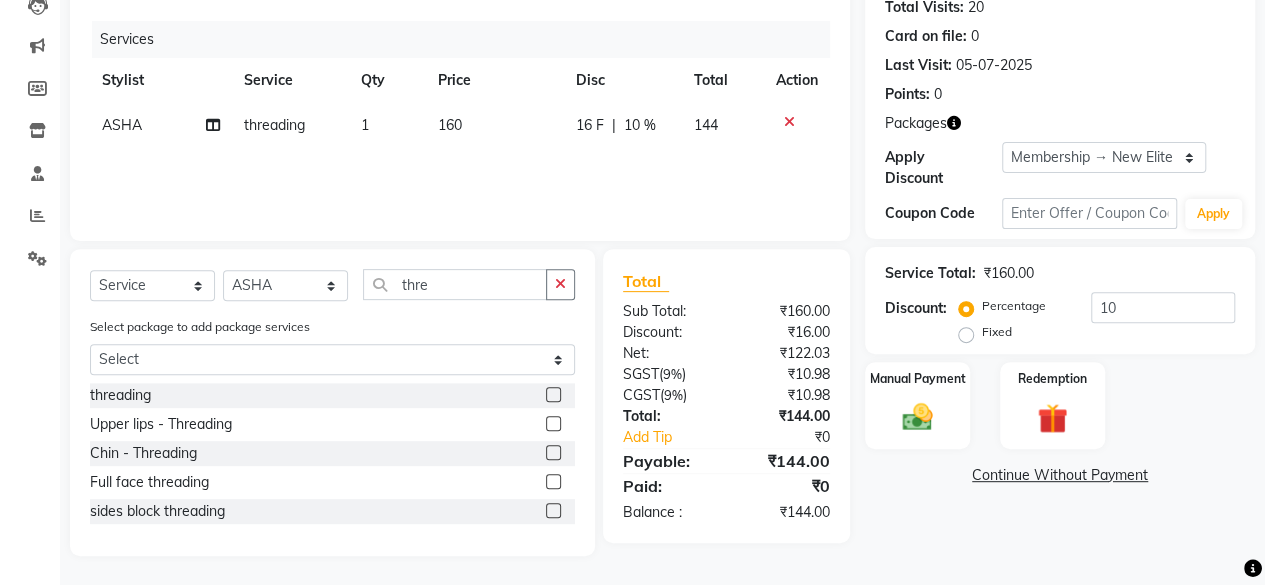 drag, startPoint x: 920, startPoint y: 389, endPoint x: 964, endPoint y: 452, distance: 76.843994 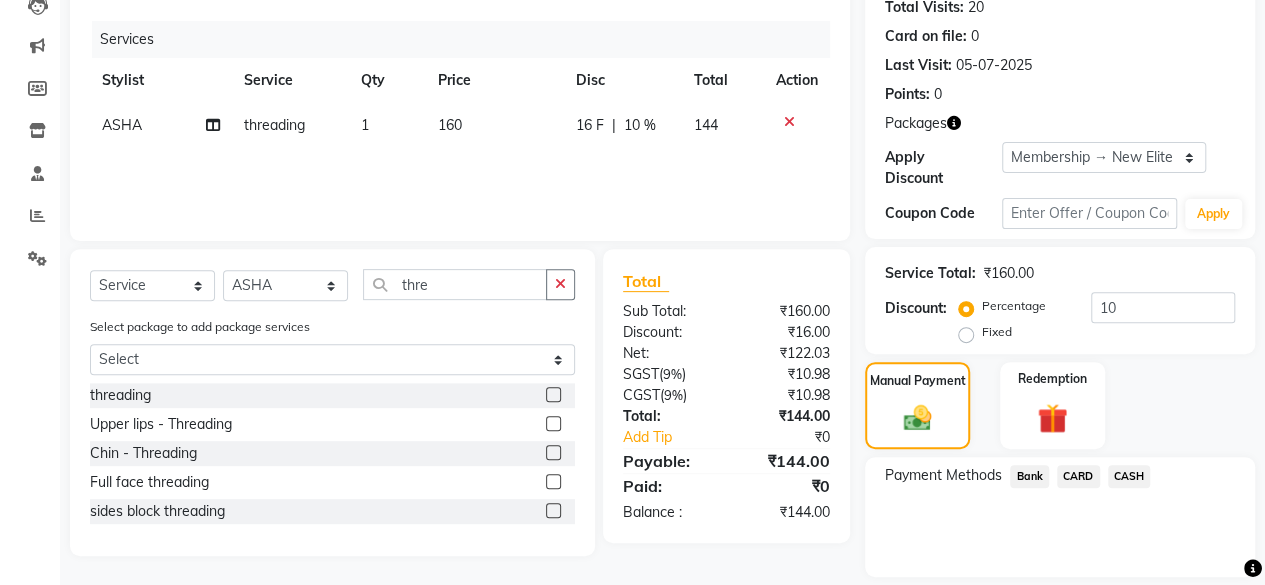 scroll, scrollTop: 289, scrollLeft: 0, axis: vertical 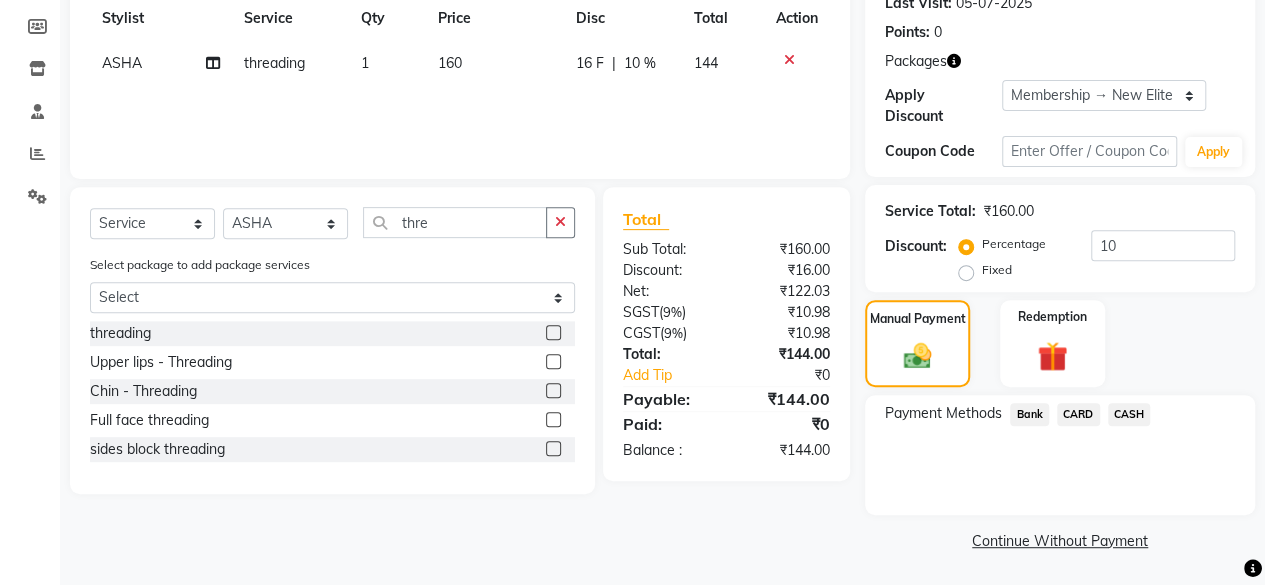 click on "Bank" 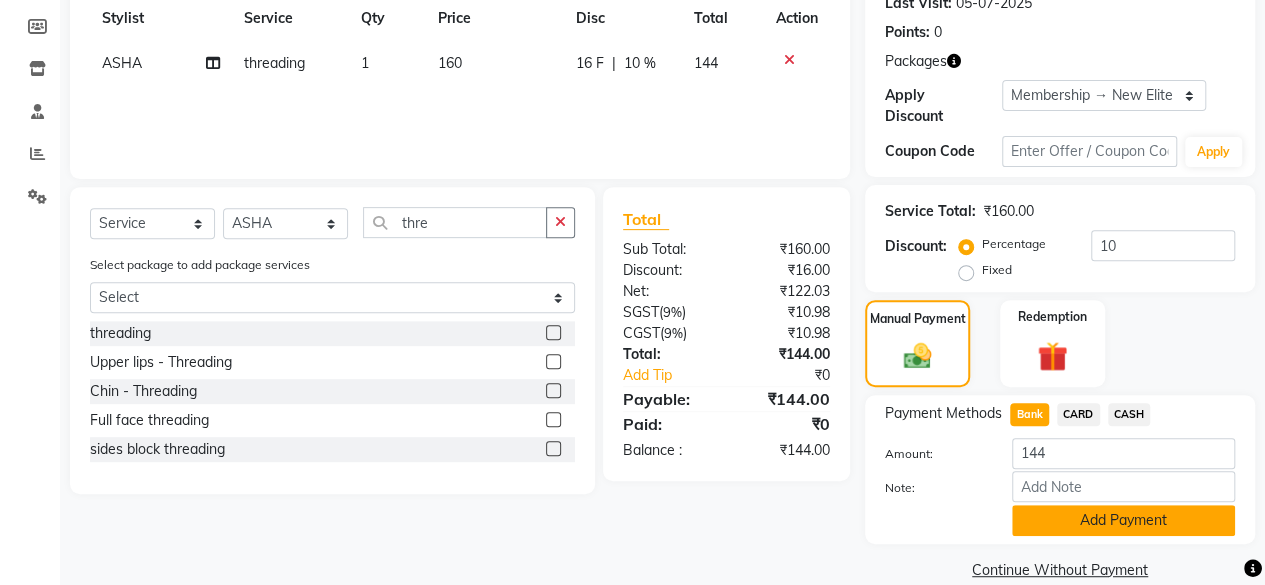 click on "Add Payment" 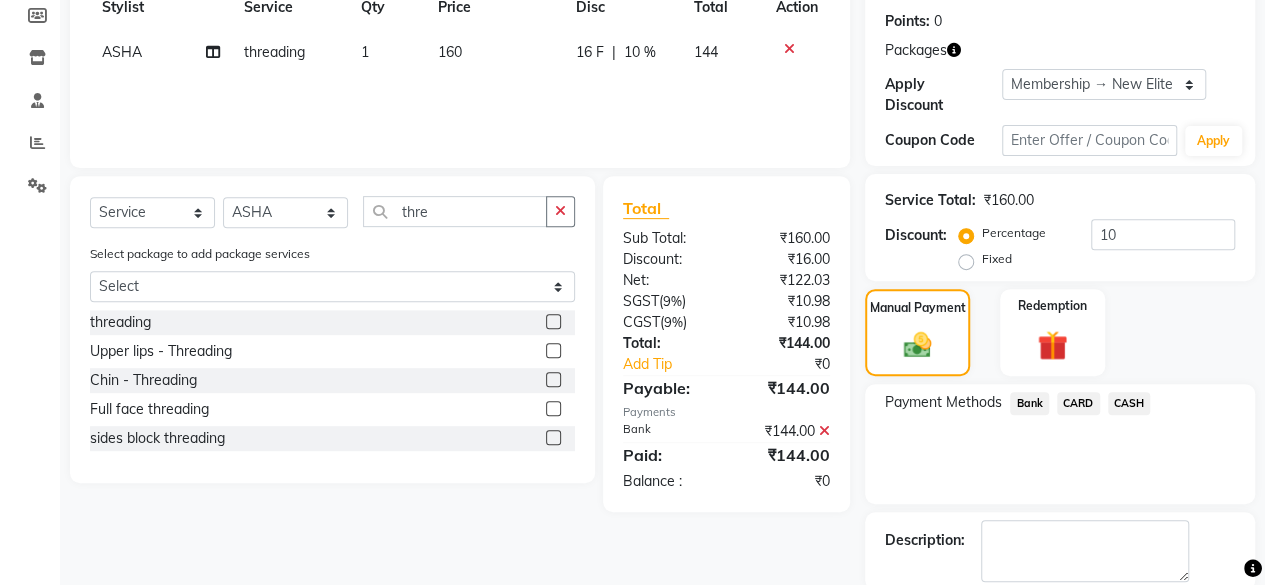 scroll, scrollTop: 400, scrollLeft: 0, axis: vertical 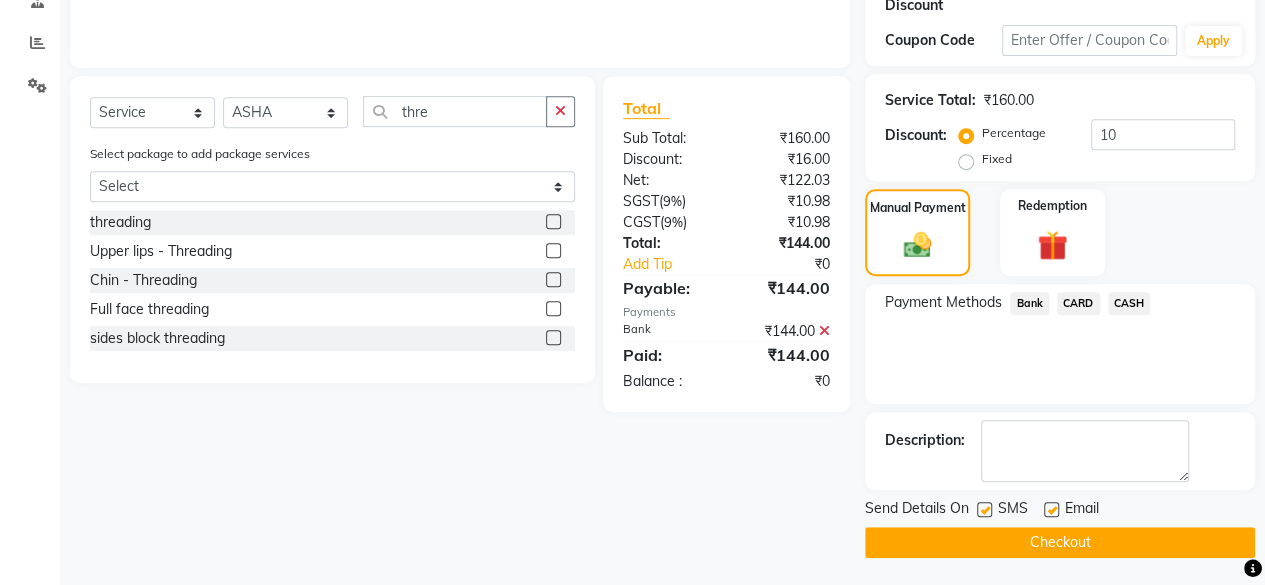 click on "Checkout" 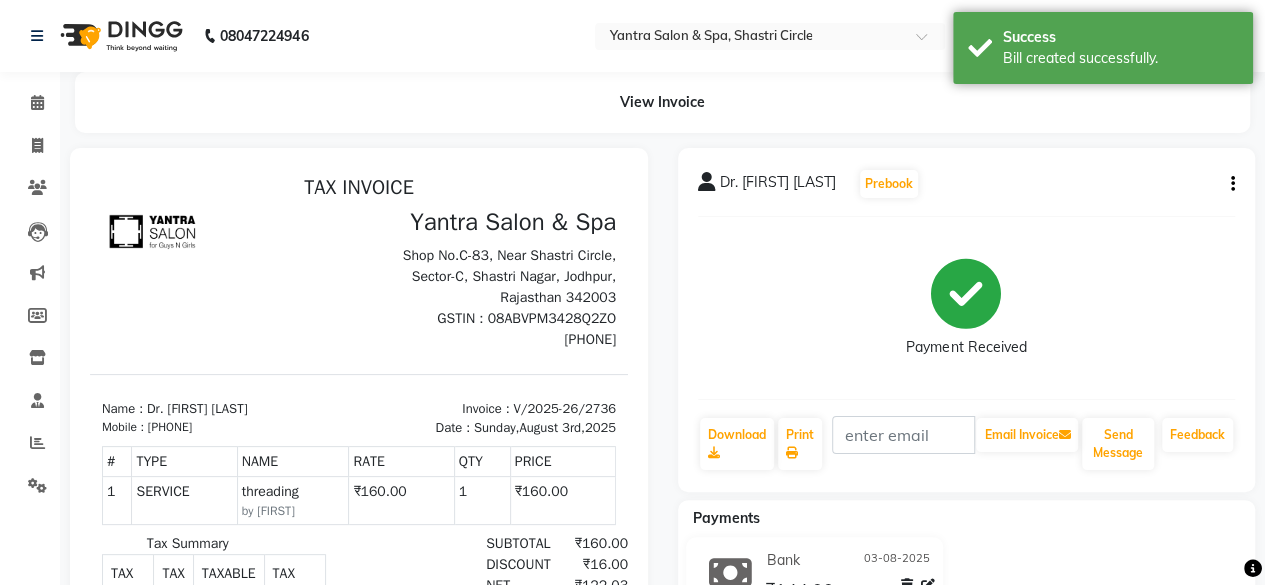 scroll, scrollTop: 0, scrollLeft: 0, axis: both 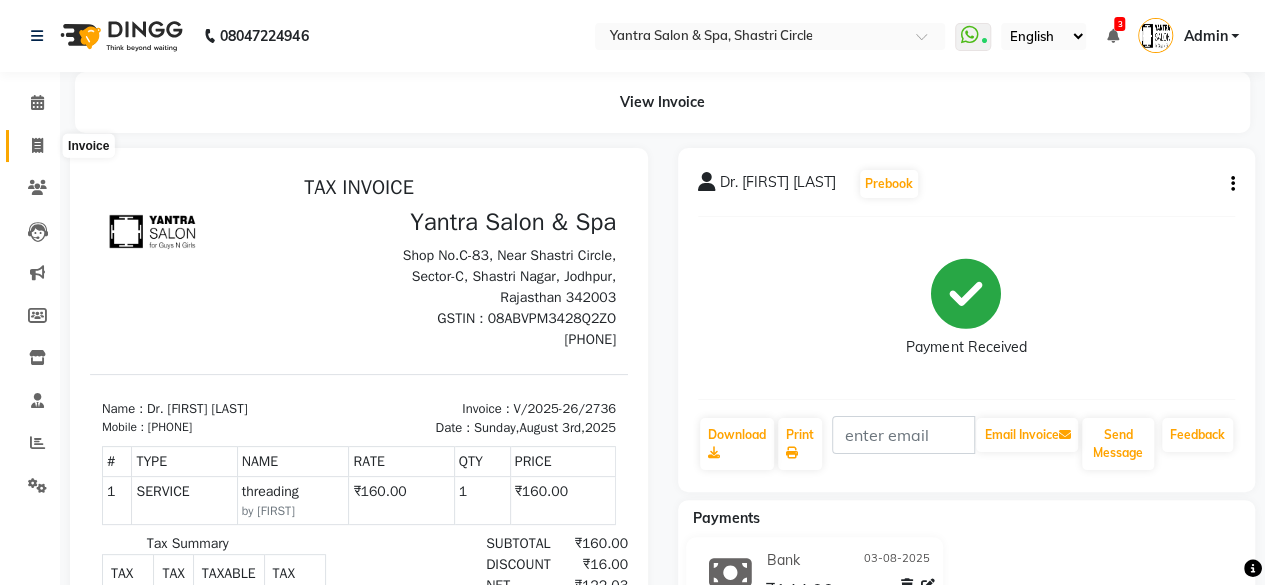 click 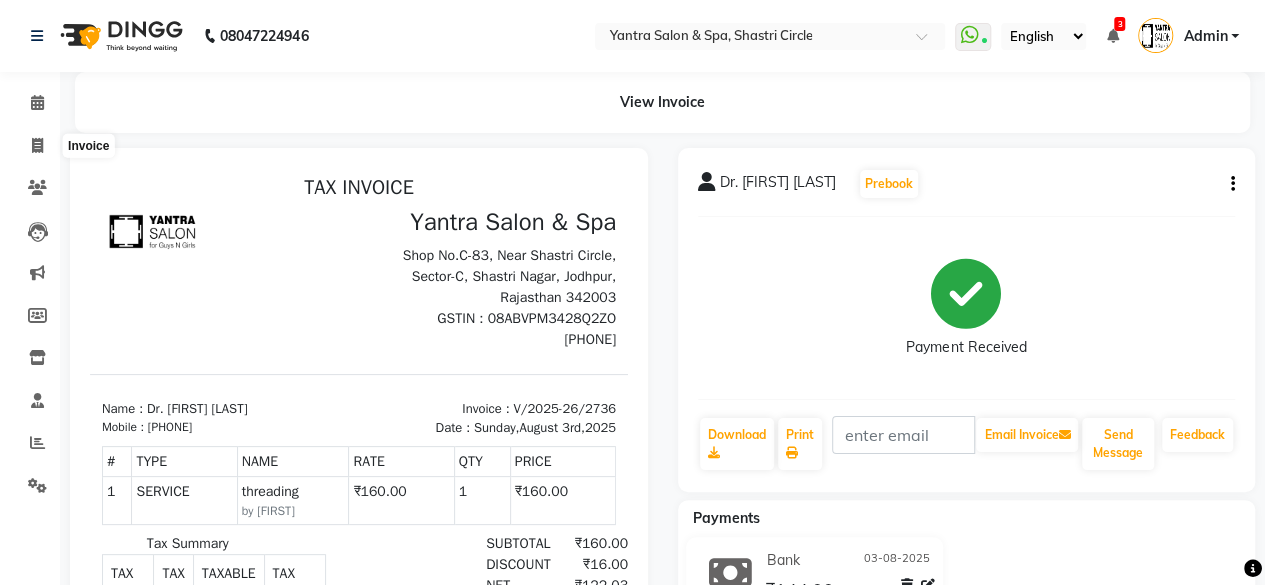 select on "service" 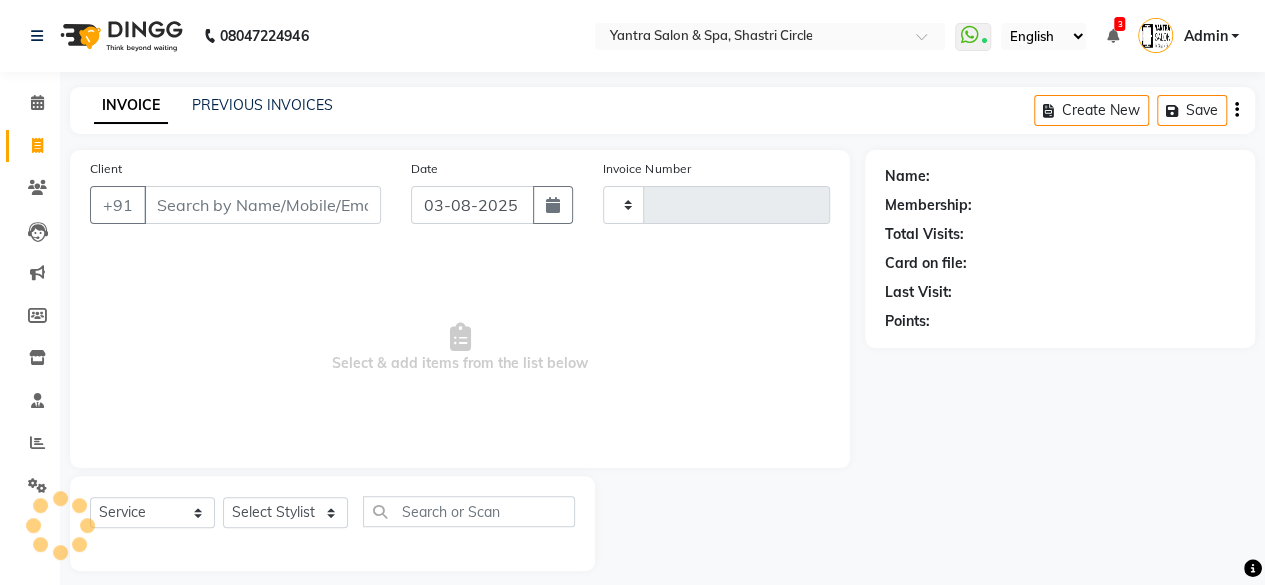 scroll, scrollTop: 15, scrollLeft: 0, axis: vertical 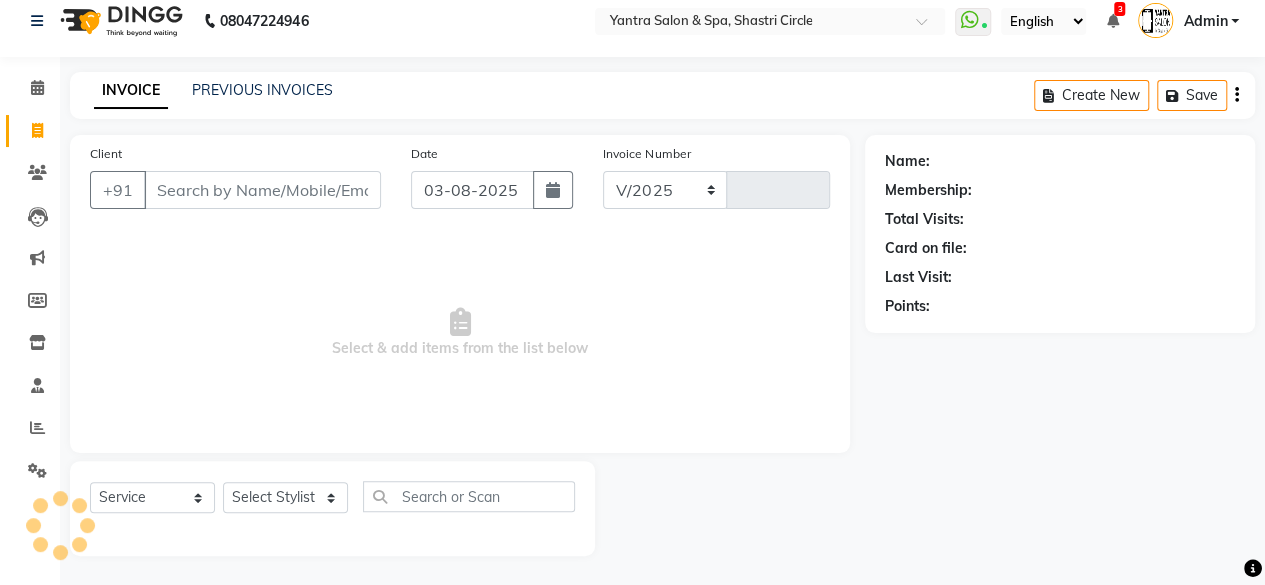 select on "154" 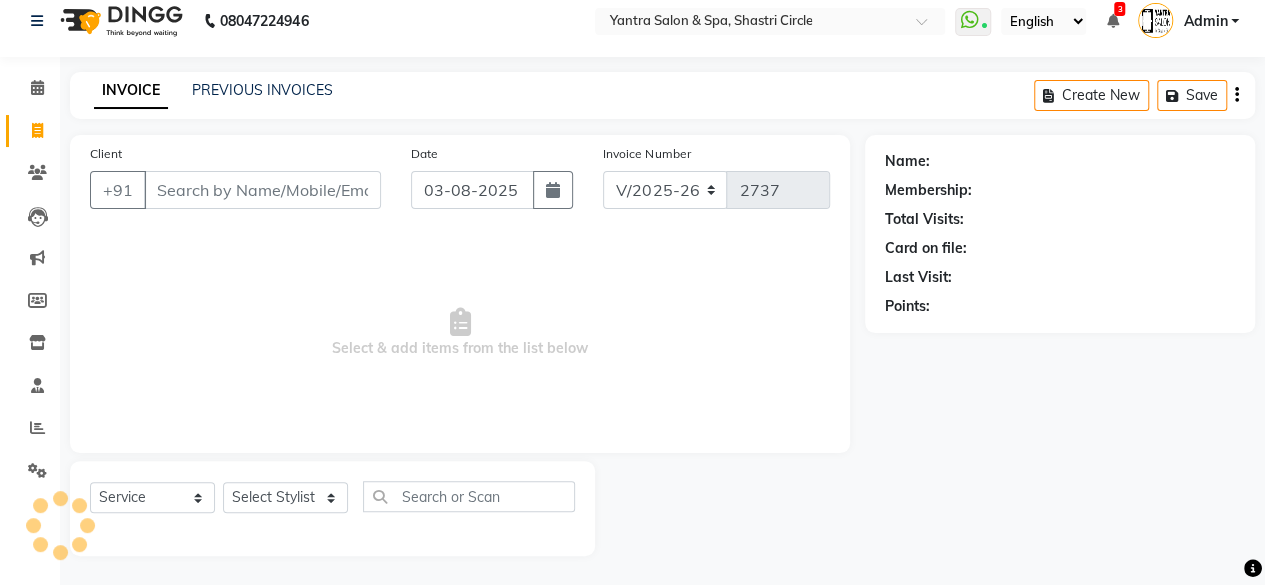 click on "Client" at bounding box center (262, 190) 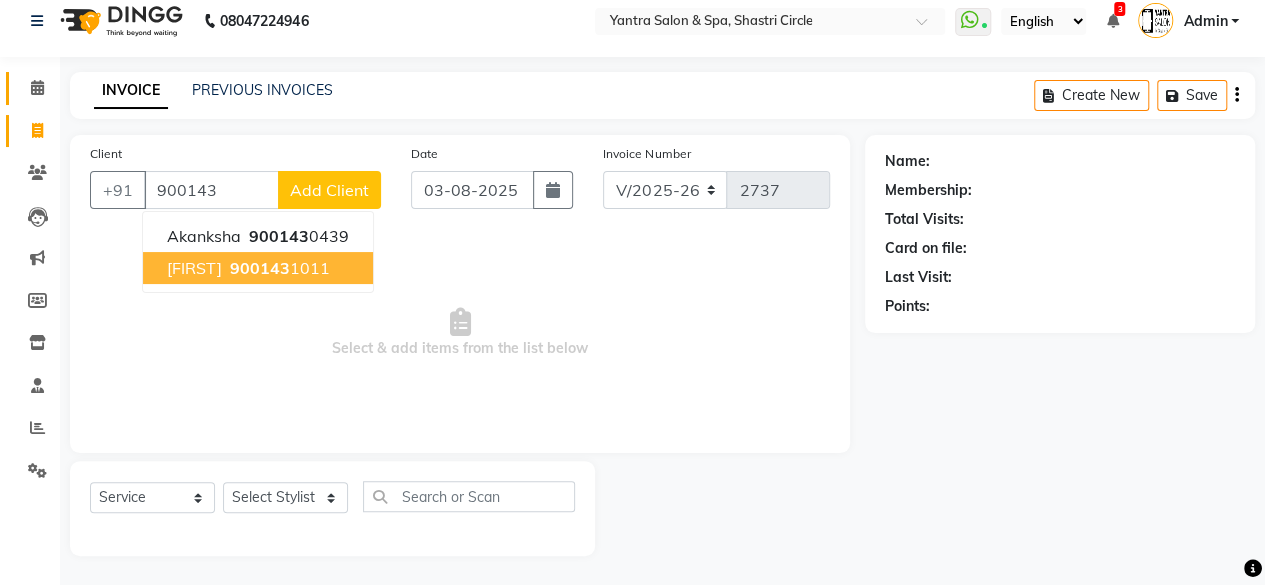 type on "900143" 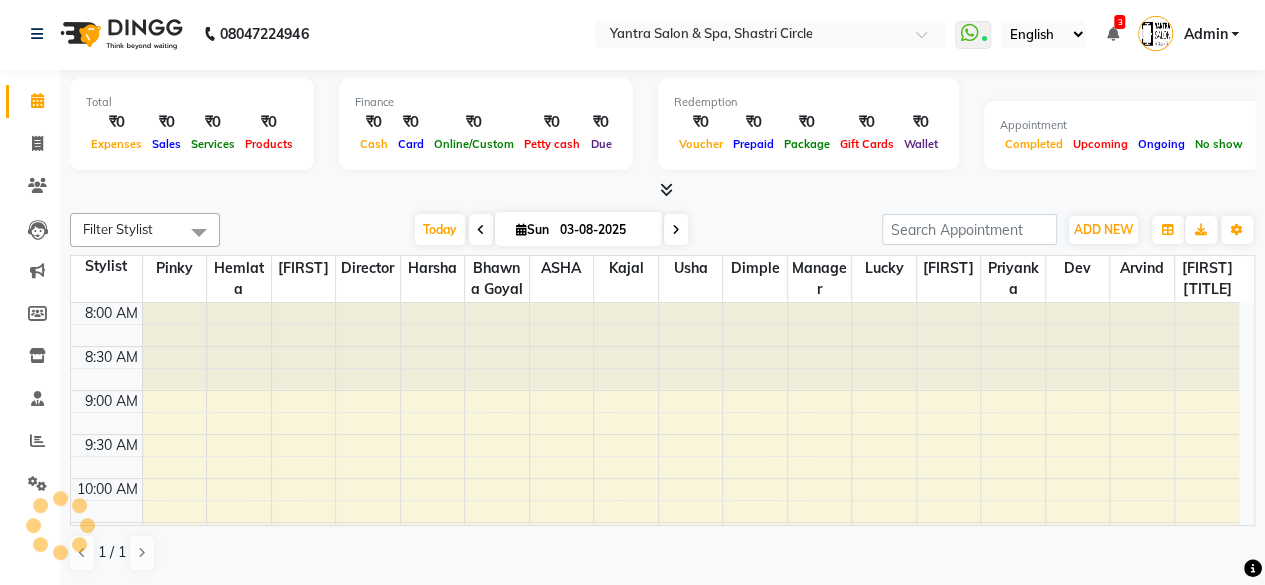 scroll, scrollTop: 0, scrollLeft: 0, axis: both 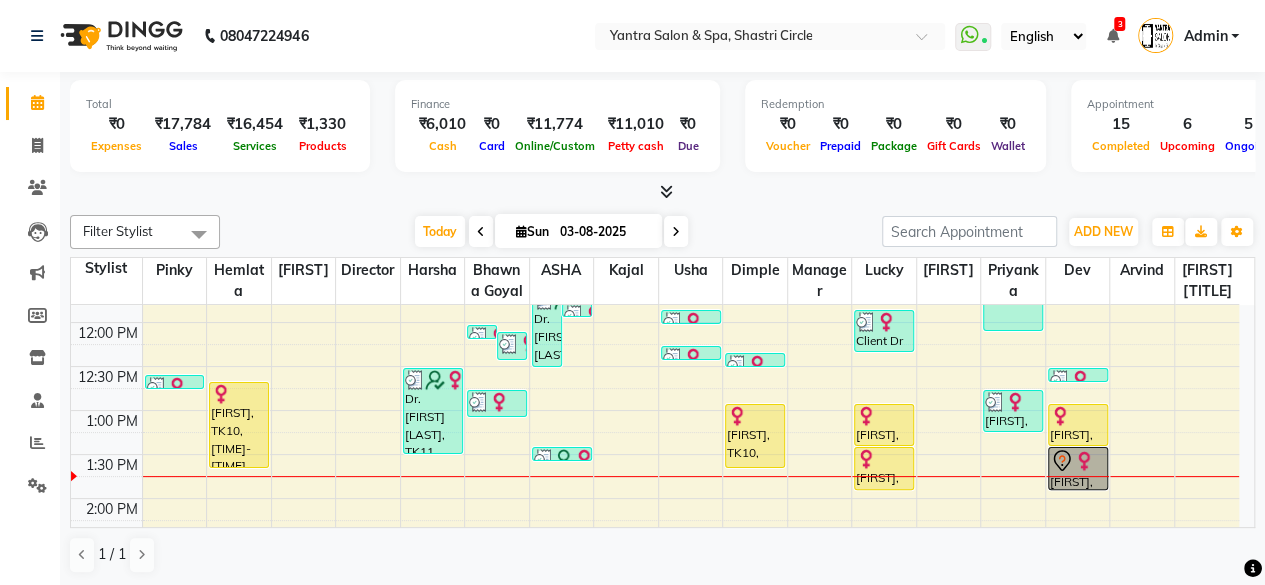 click on "[FIRST], TK10, 12:45 PM-01:45 PM, Facial" at bounding box center [239, 425] 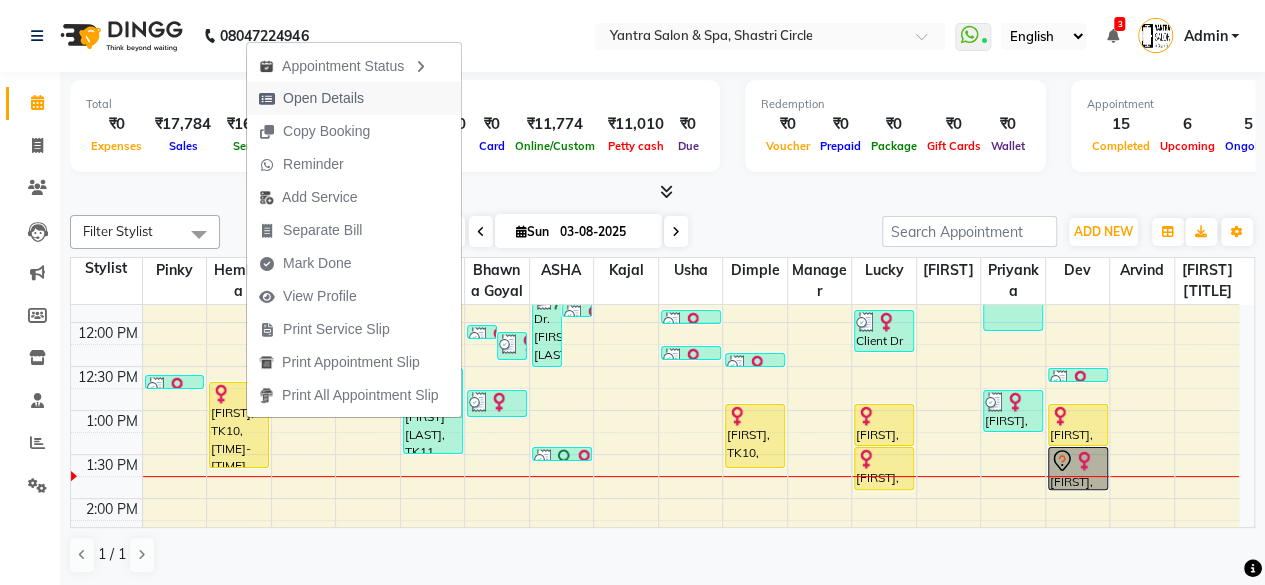 click on "Open Details" at bounding box center [311, 98] 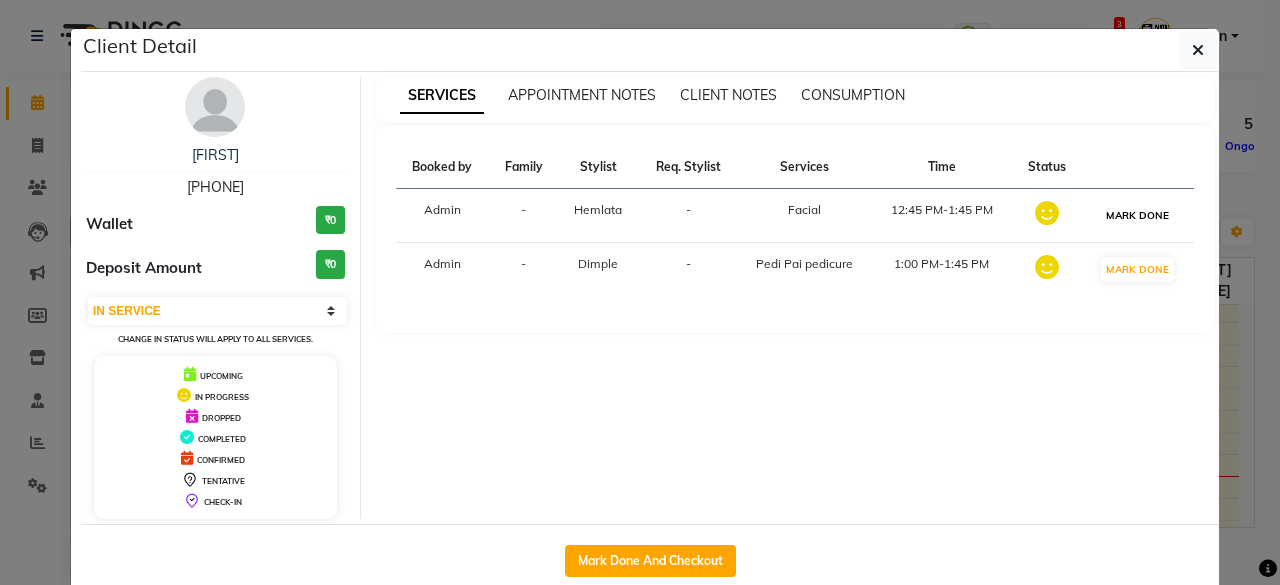 click on "MARK DONE" at bounding box center [1137, 215] 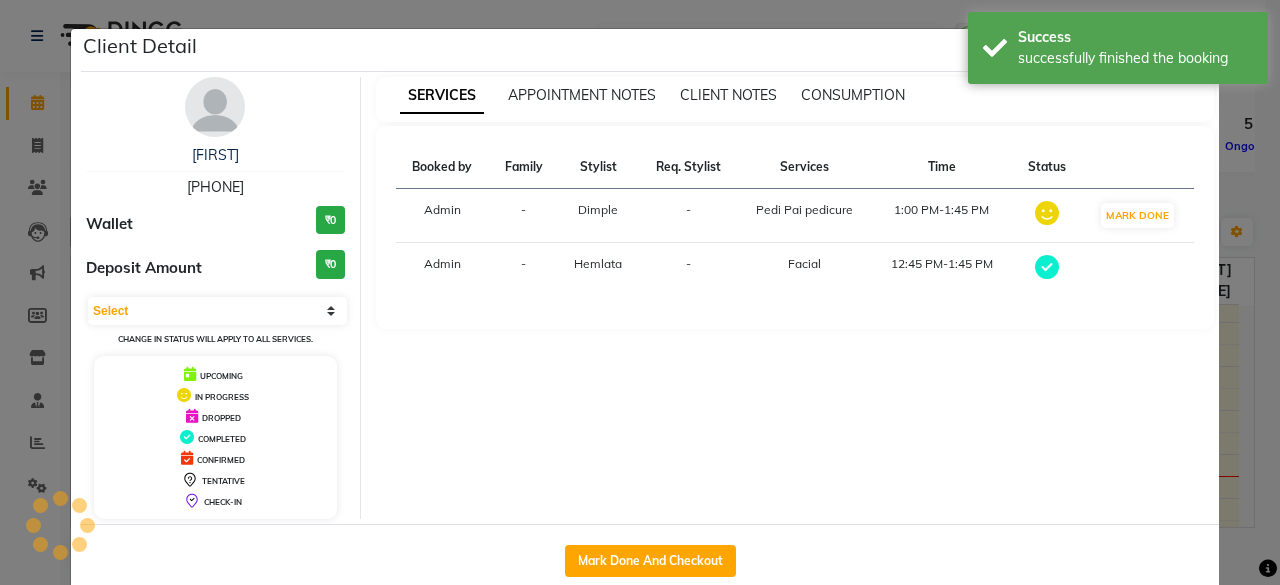 select on "select" 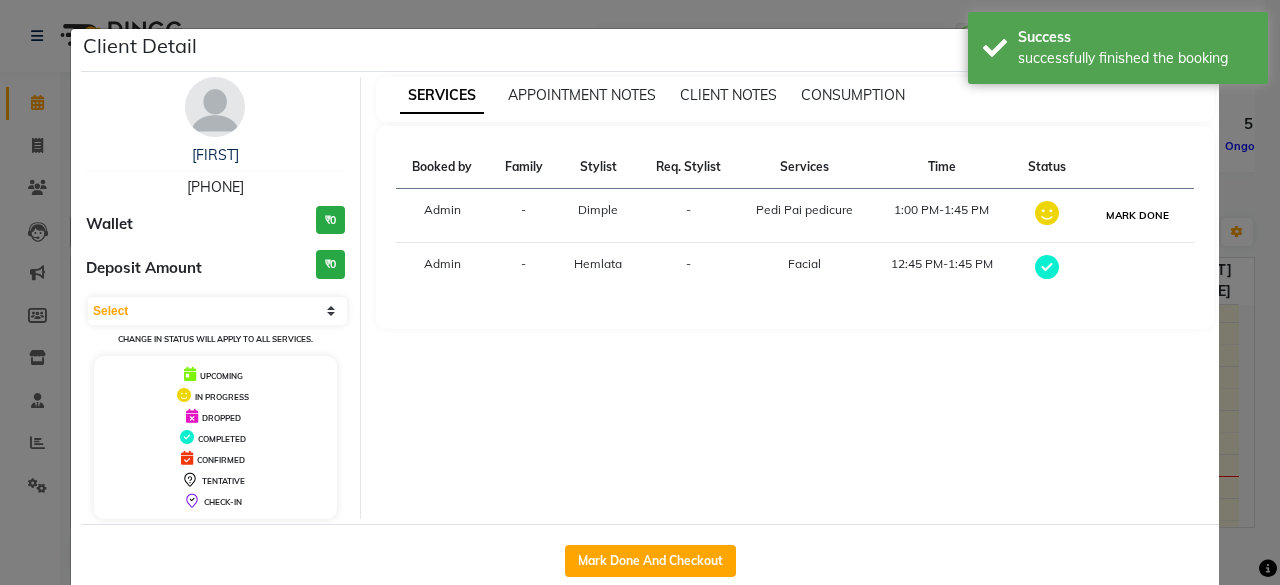 click on "MARK DONE" at bounding box center [1137, 215] 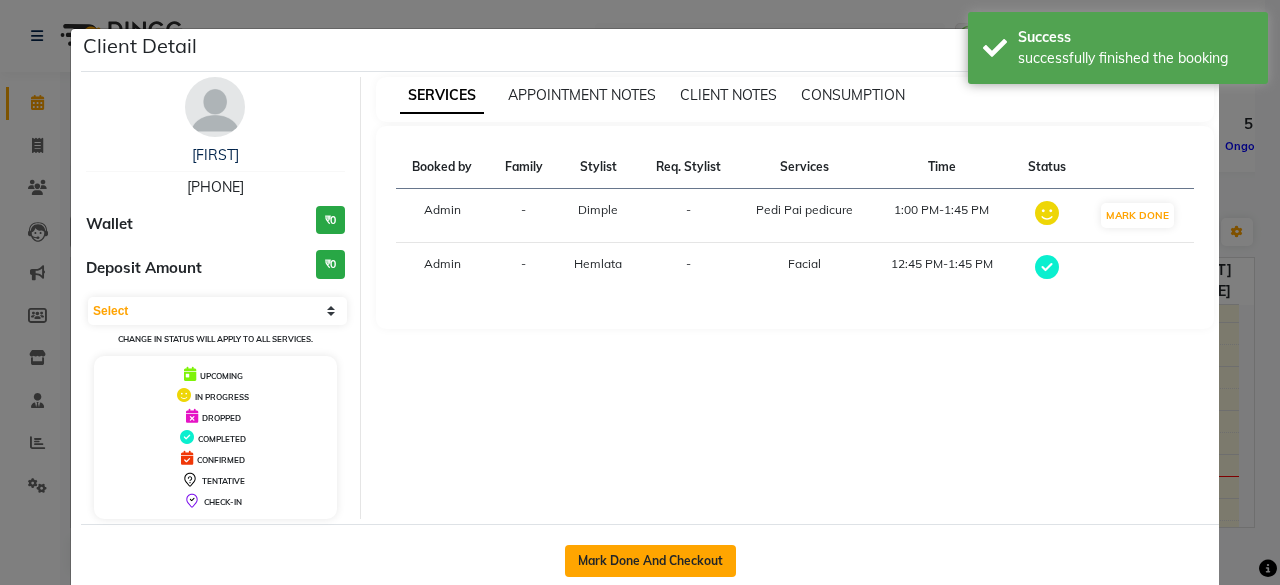 click on "Mark Done And Checkout" 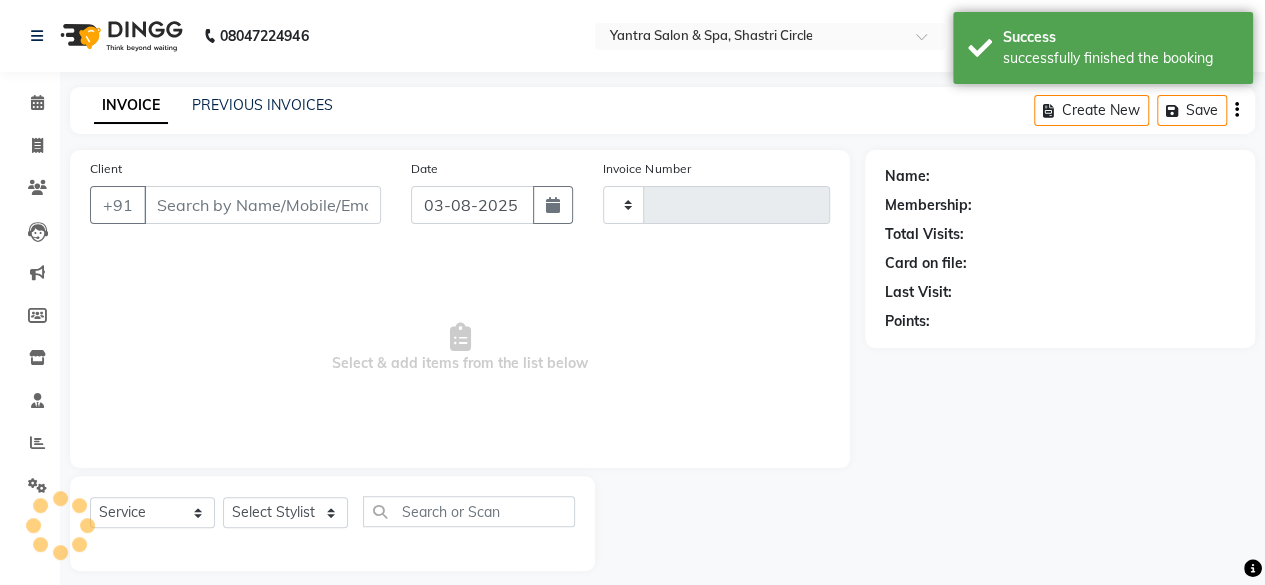 type on "2737" 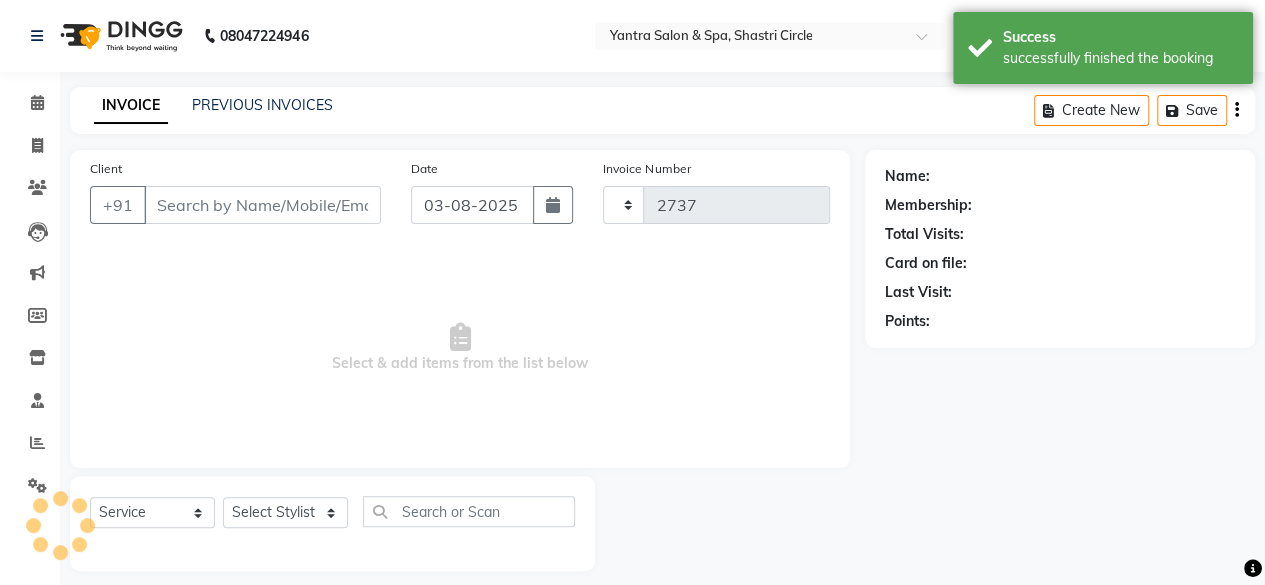 select on "154" 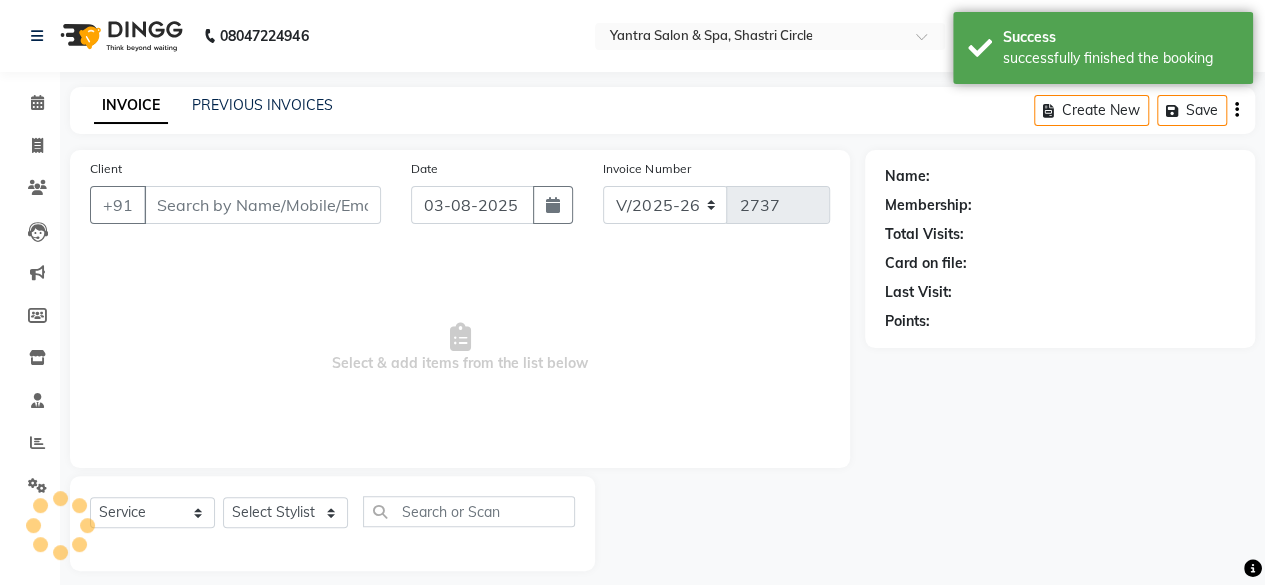 type on "[PHONE]" 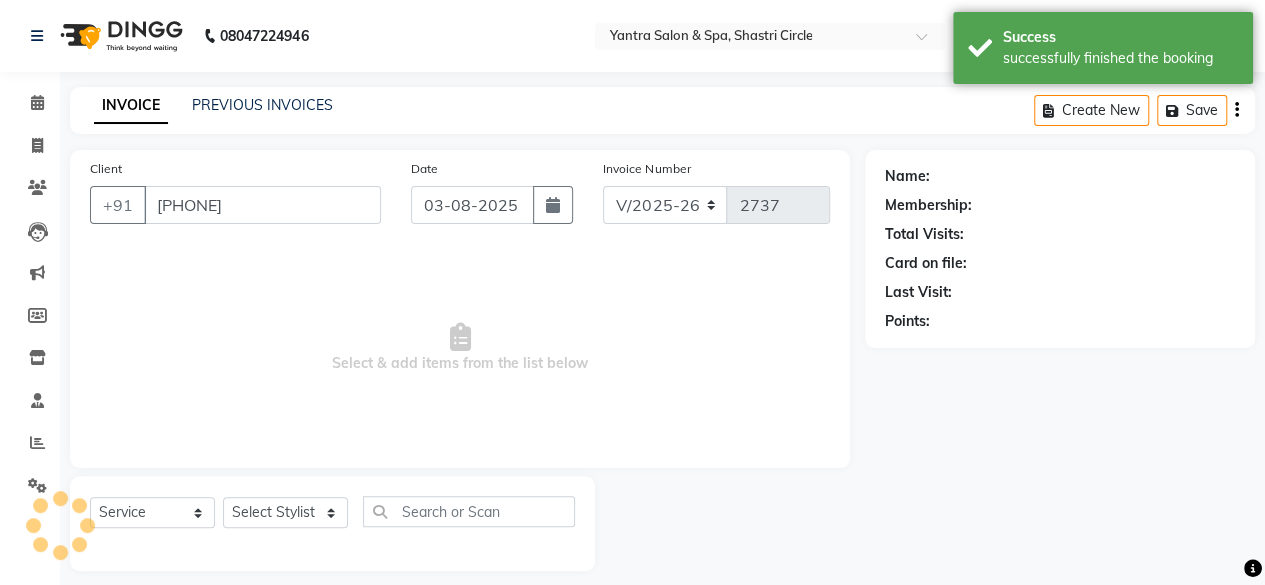 select on "4416" 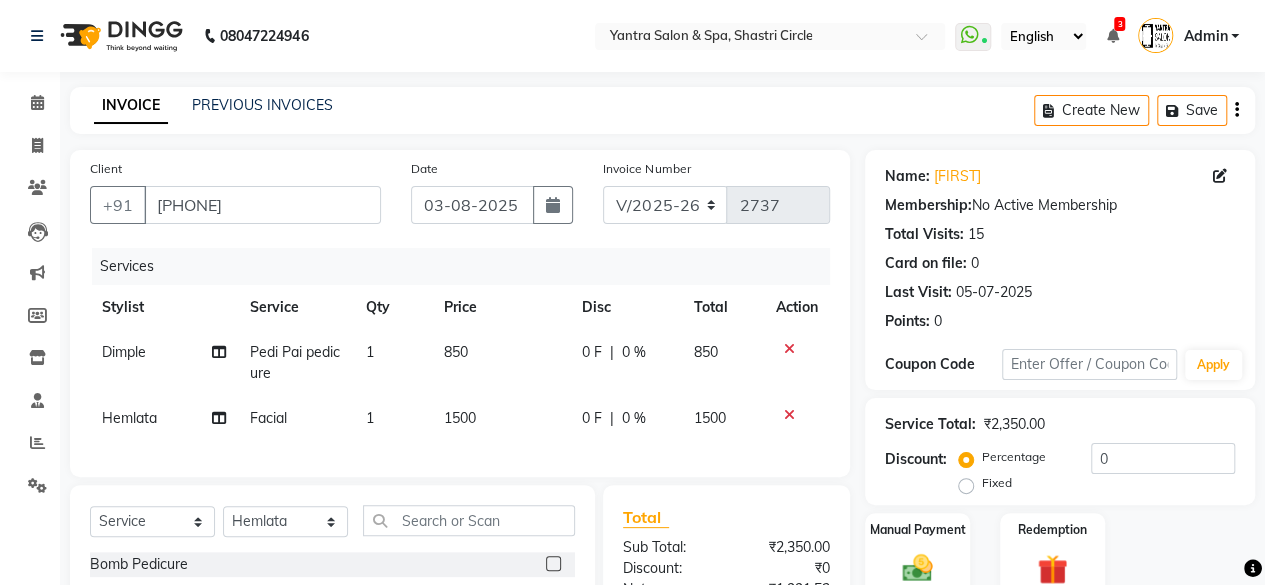 click on "Facial" 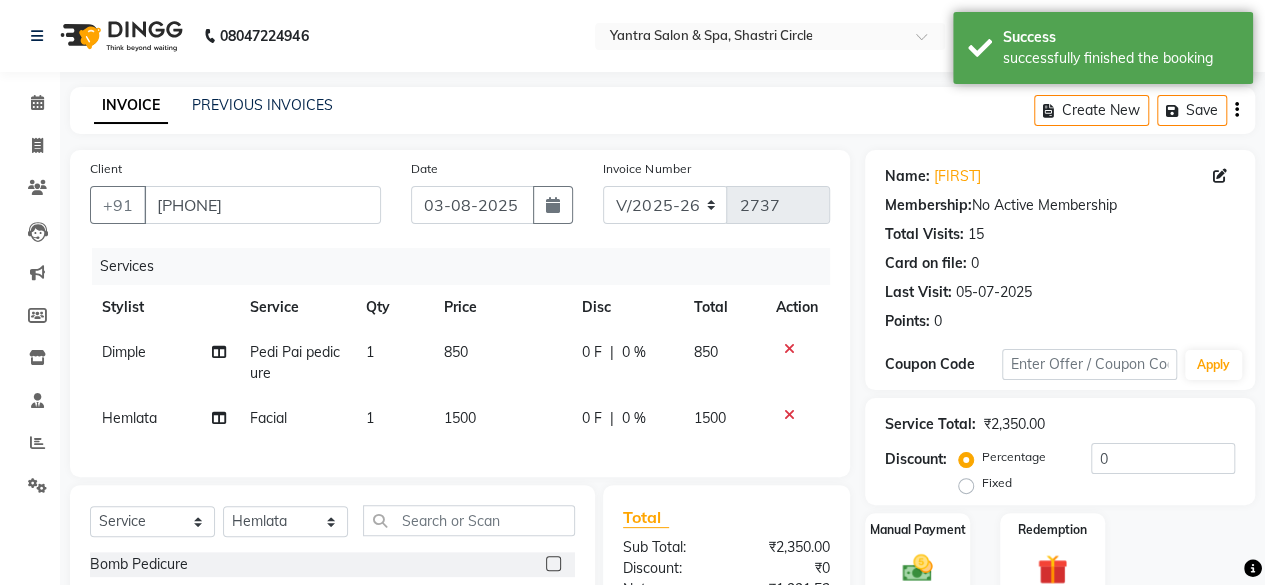 select on "4416" 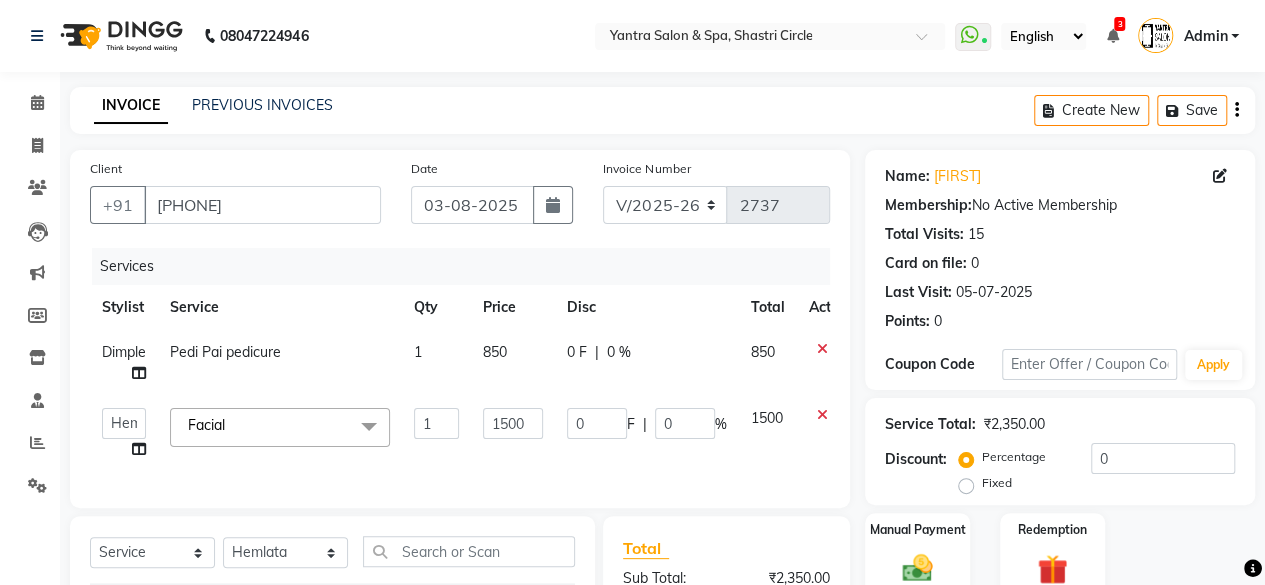click on "Facial  x" 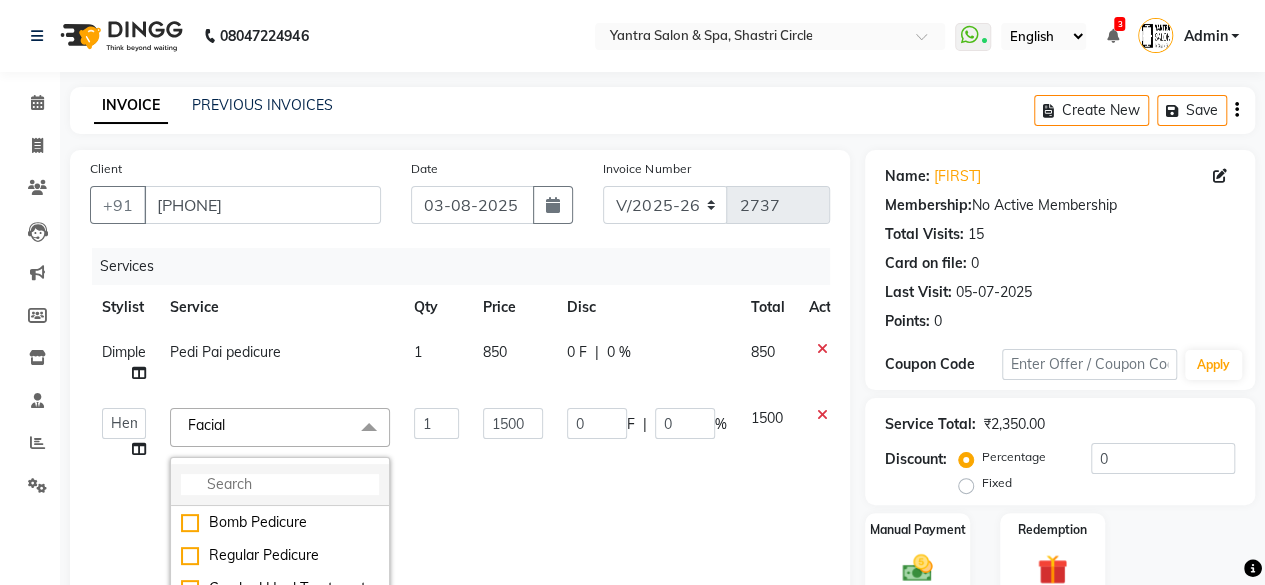 click 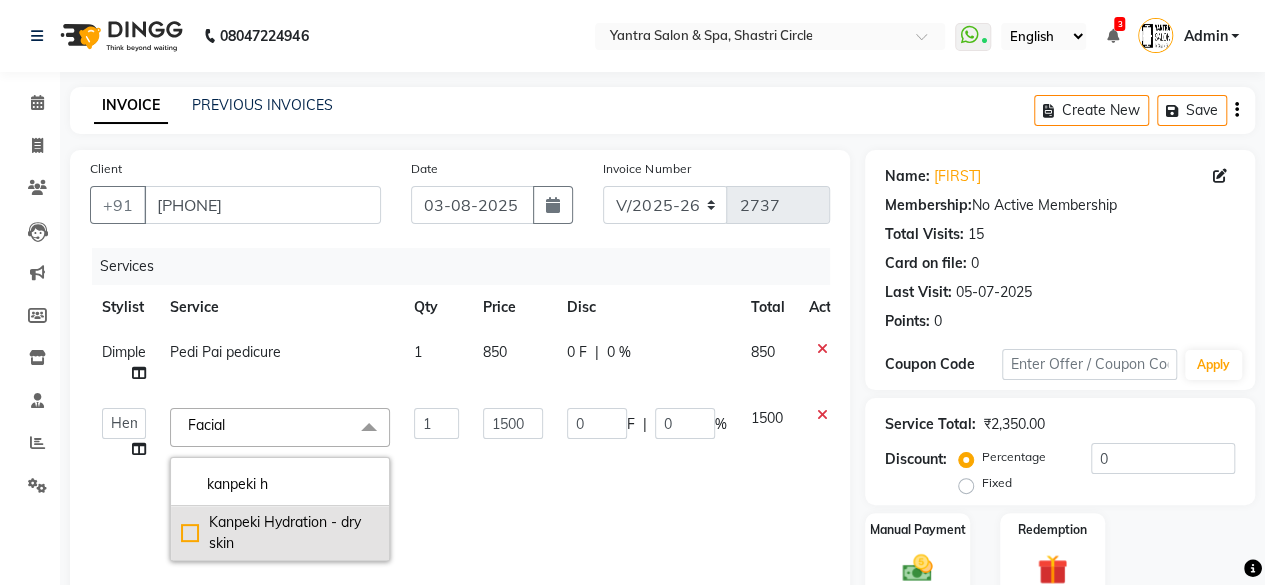 type on "kanpeki h" 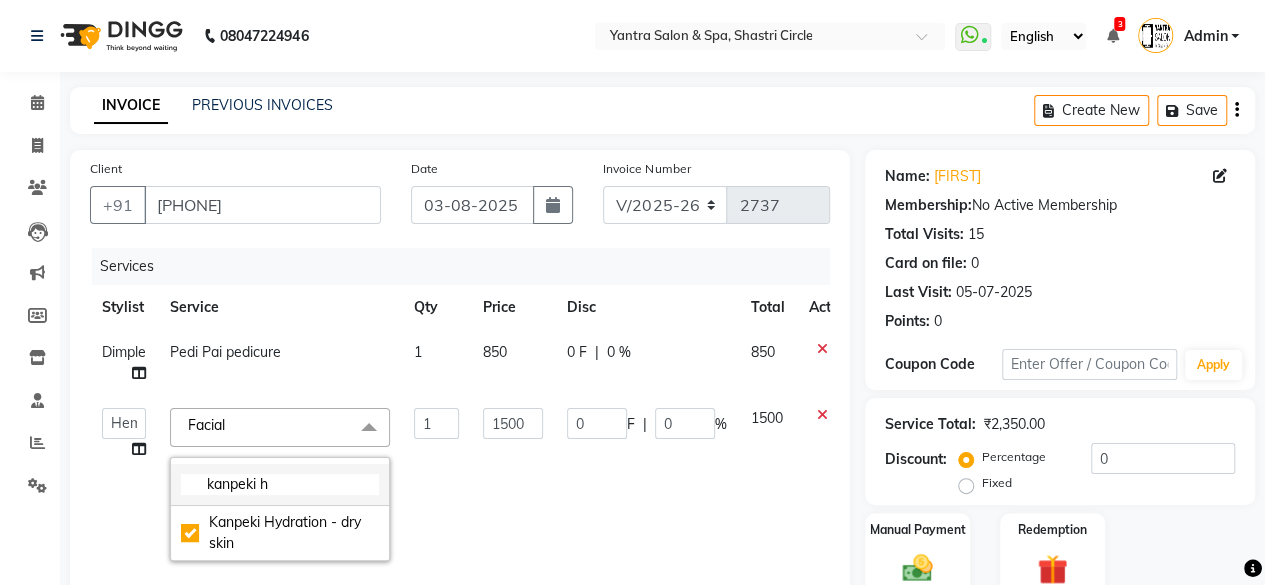 checkbox on "true" 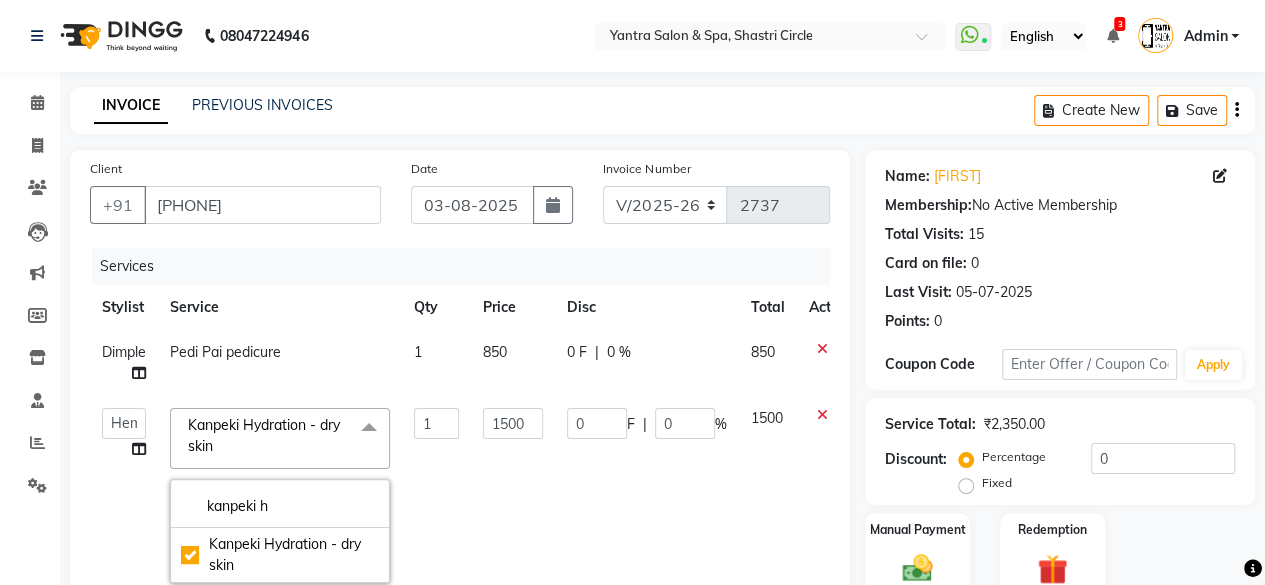 click on "1500" 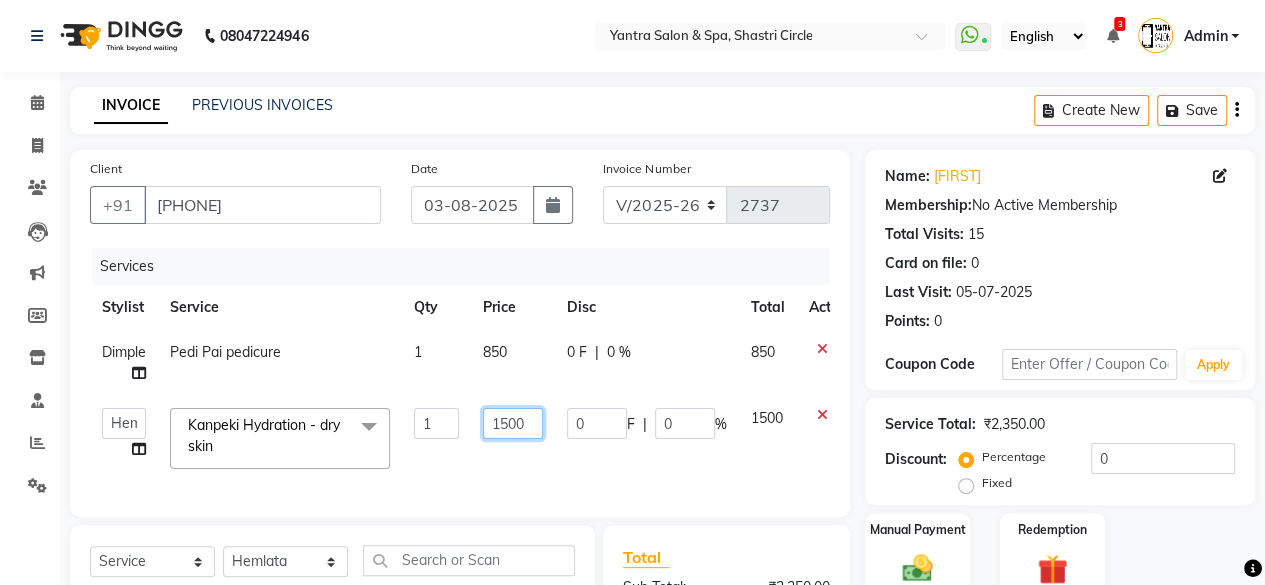 click on "1500" 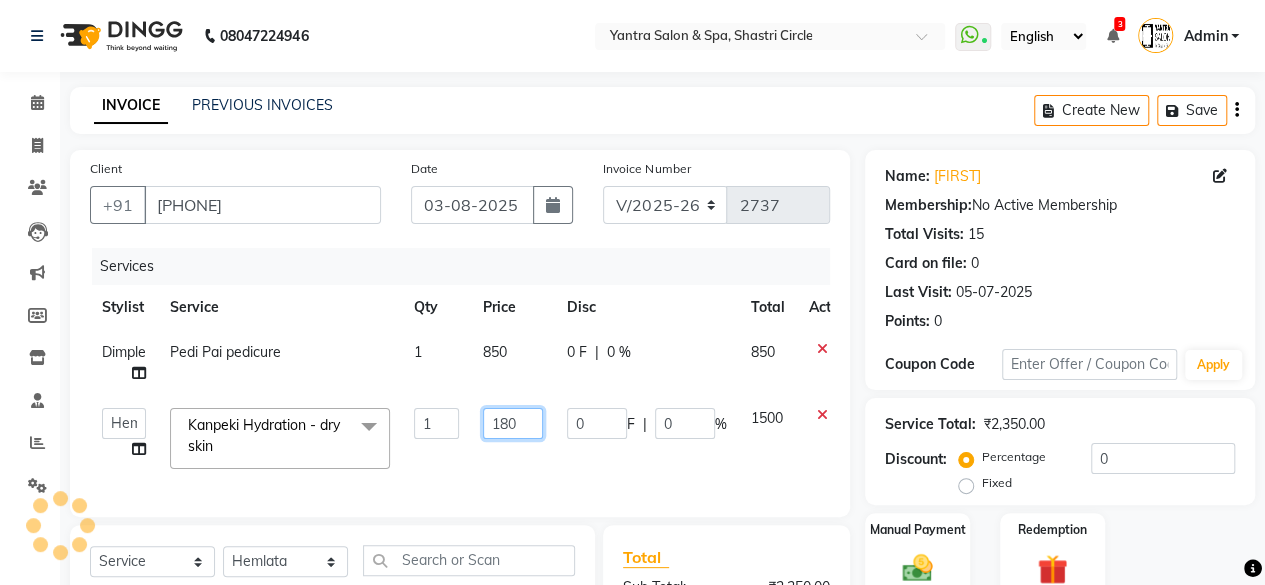 type on "1800" 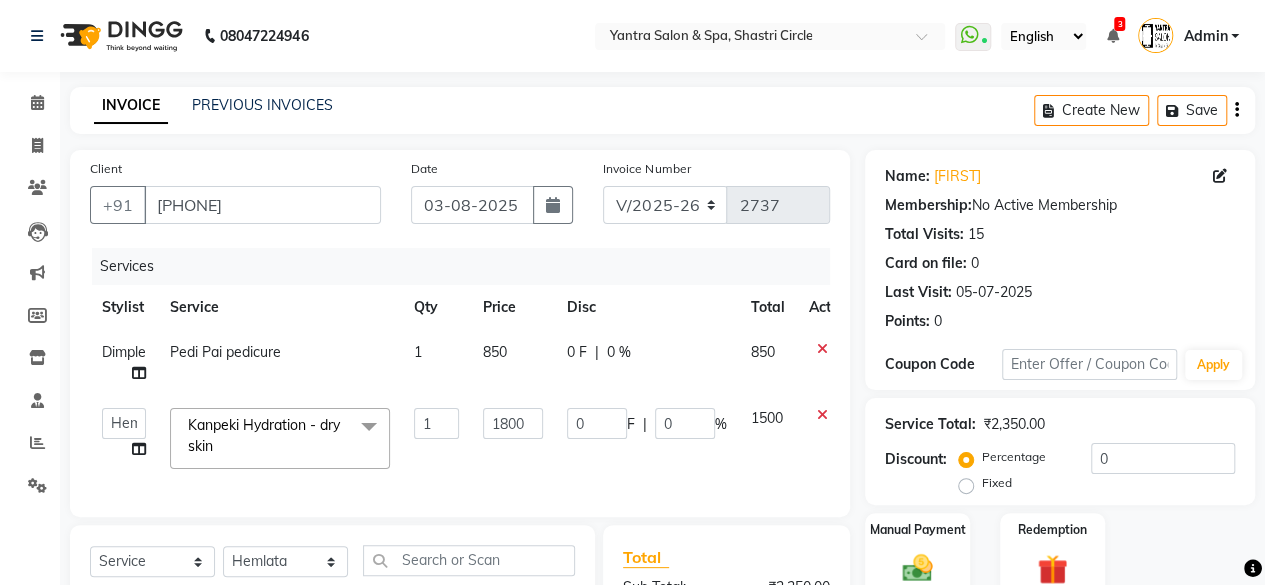 click on "1800" 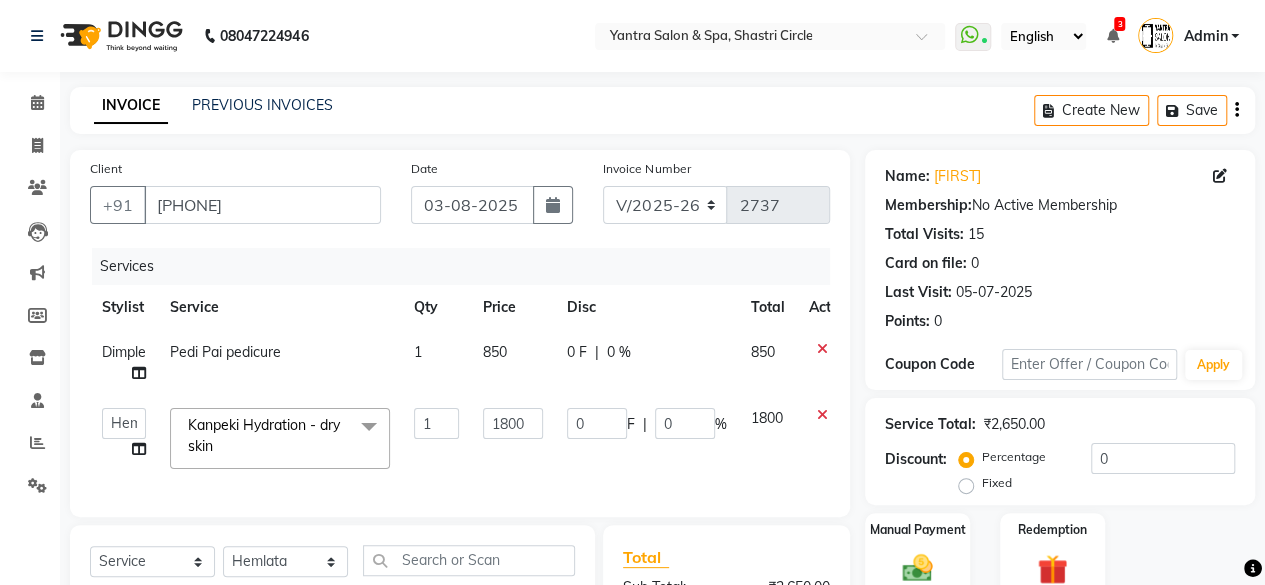 scroll, scrollTop: 200, scrollLeft: 0, axis: vertical 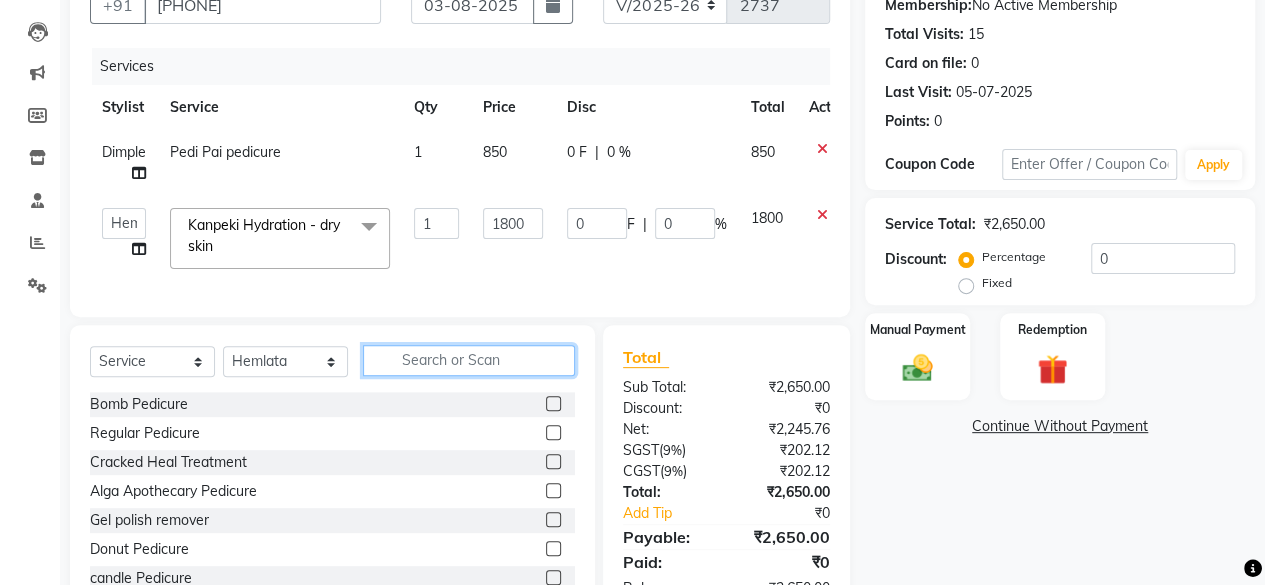 click 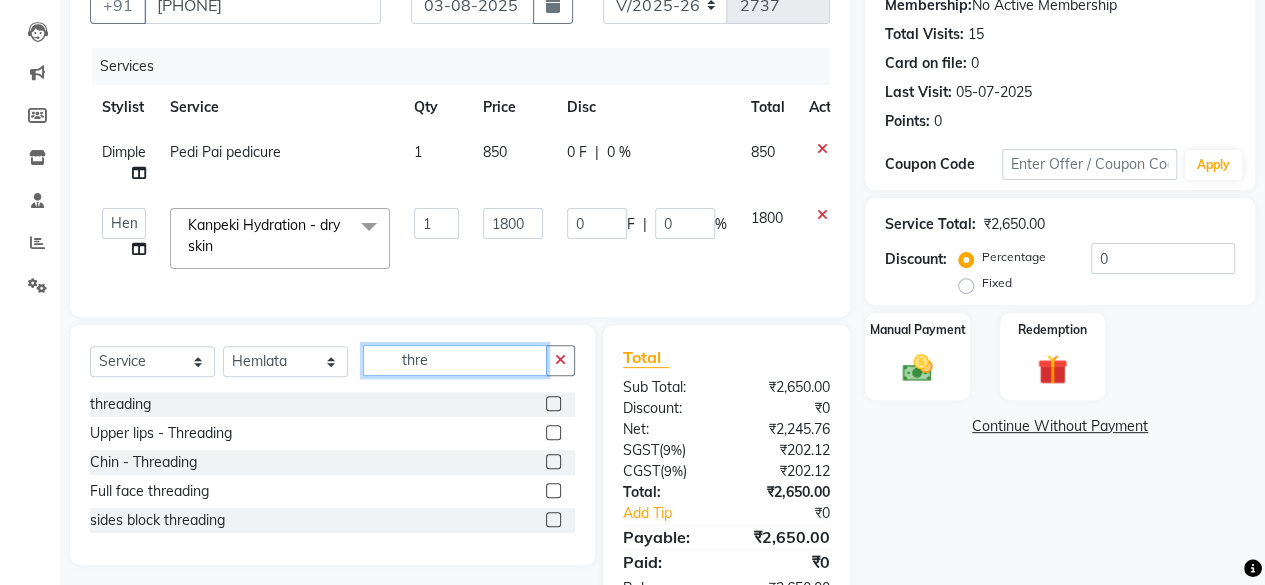 type on "thre" 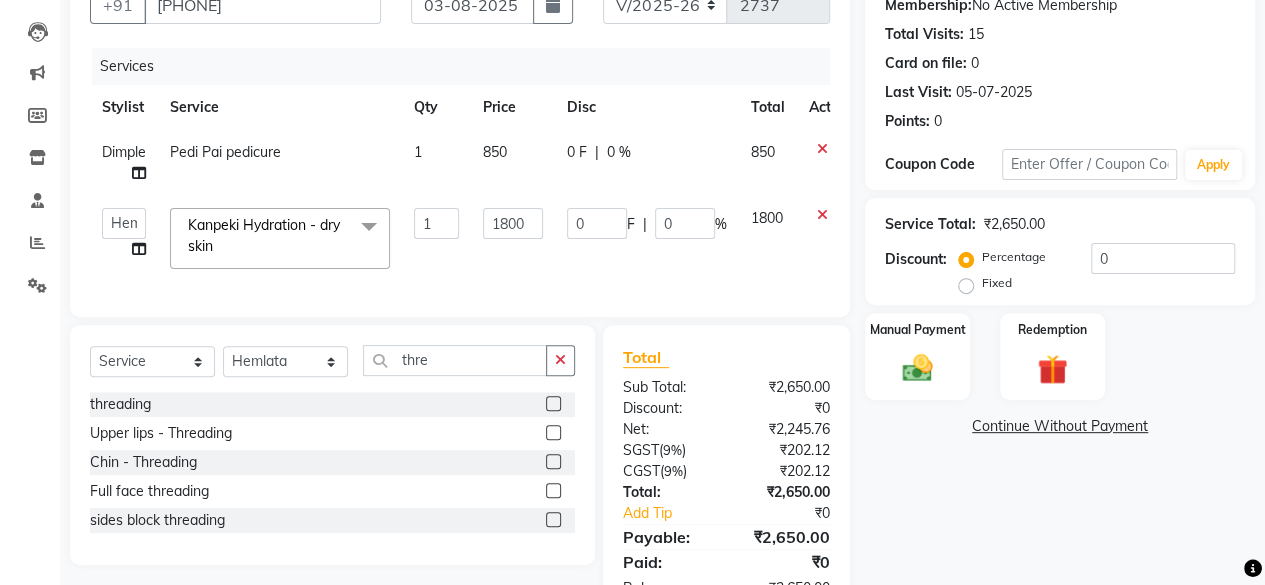 click 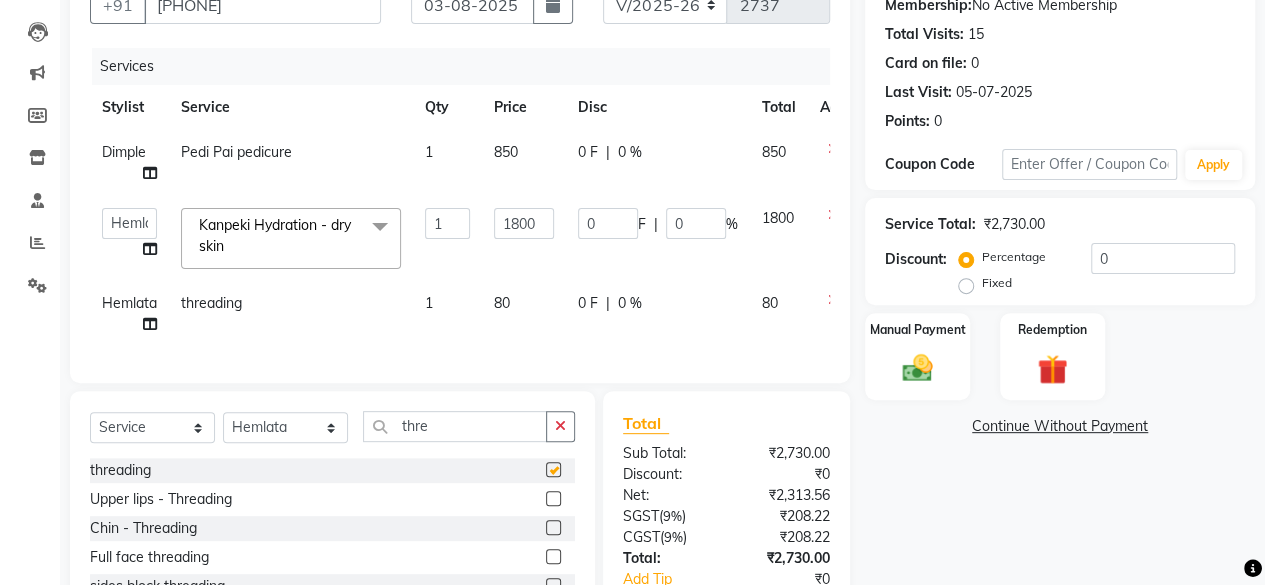 checkbox on "false" 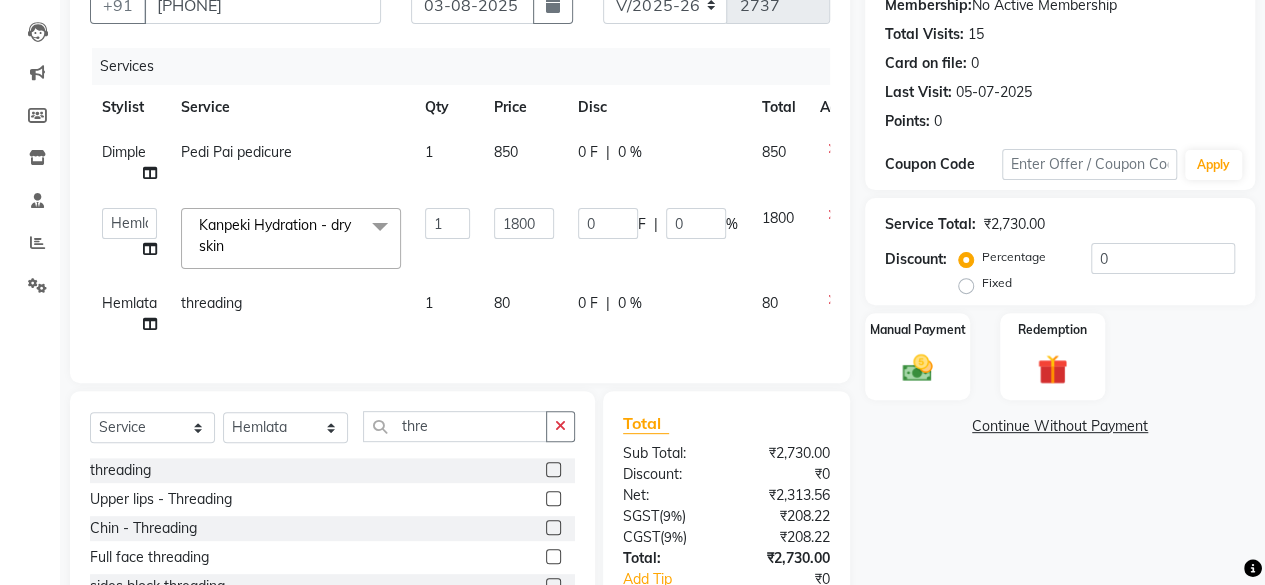 click on "80" 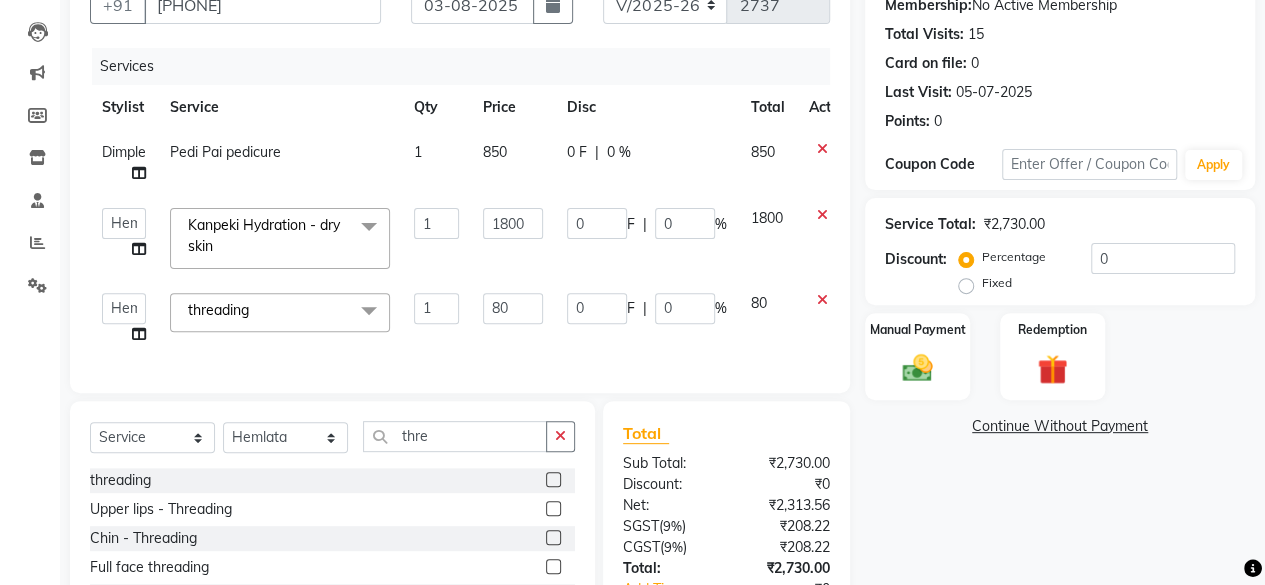 click on "80" 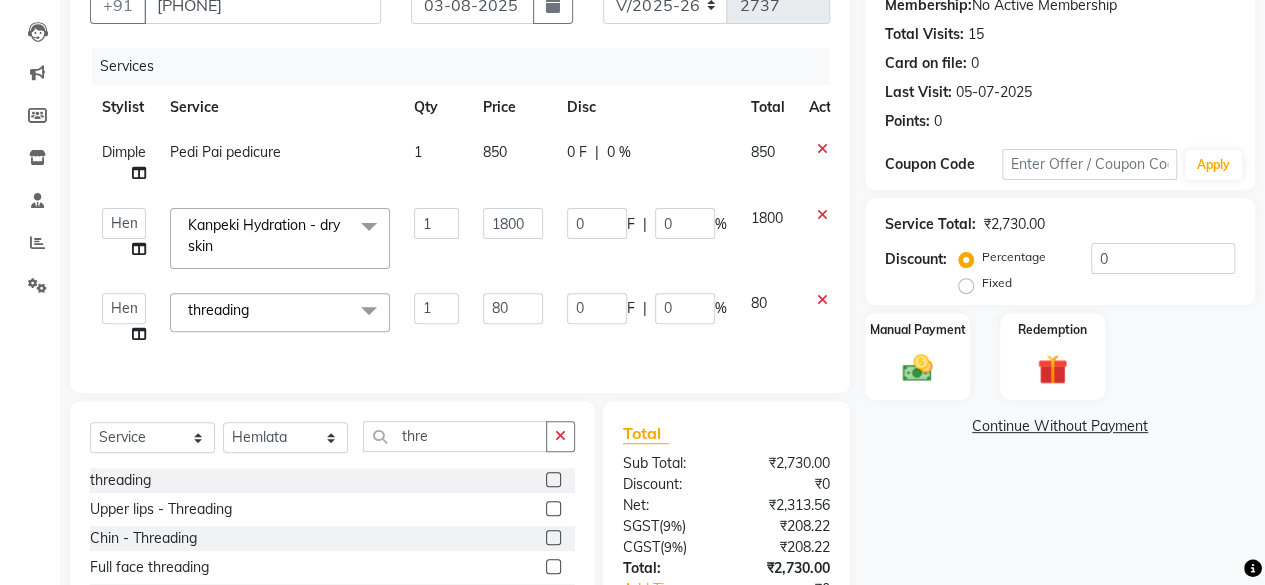 click on "80" 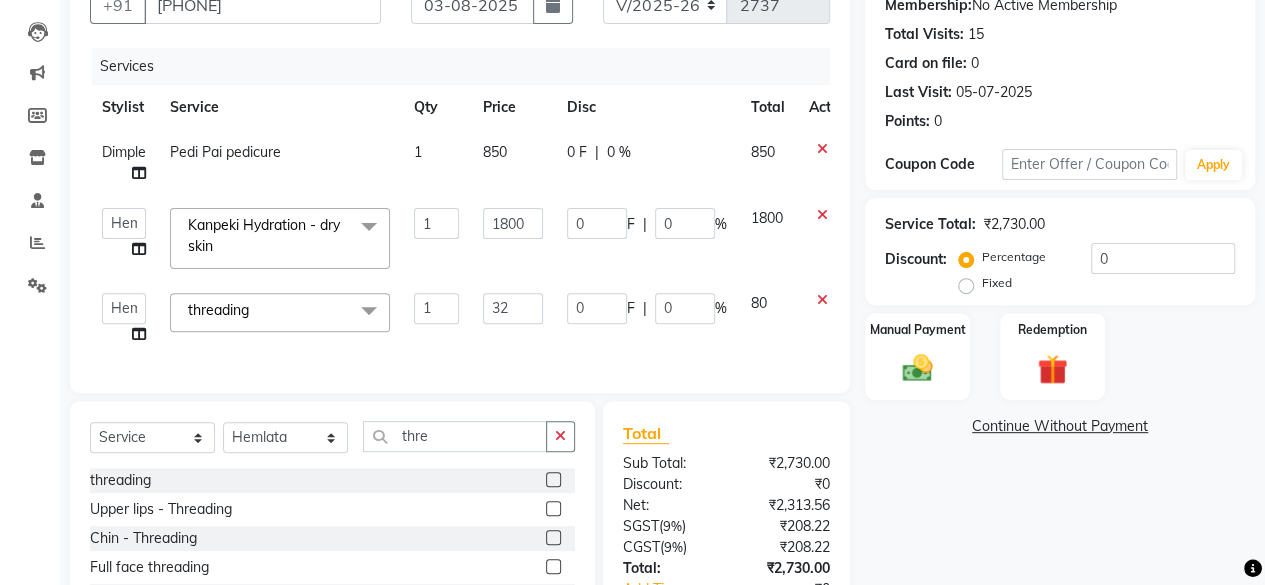 type on "320" 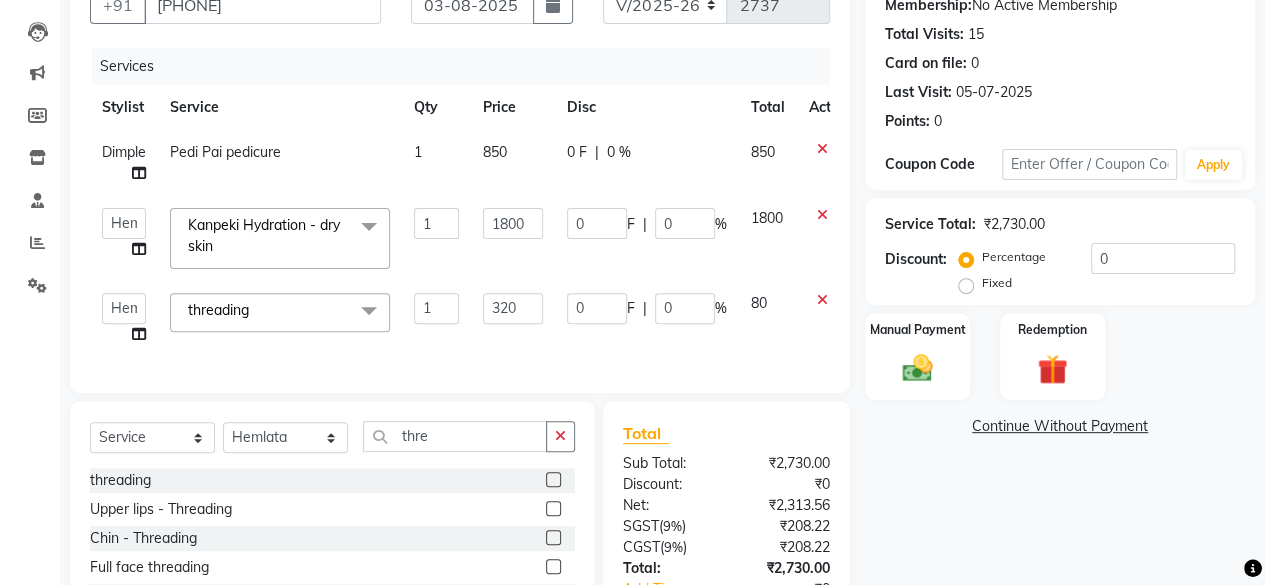 click on "Services Stylist Service Qty Price Disc Total Action Dimple Pedi Pai pedicure 1 850 0 F | 0 % 850  Arvind   ASHA   bhawna goyal   Dev   Dimple   Director   Harsha   Hemlata   kajal   Latika   lucky   Manager   Manisha maam   Neelu    Pallavi   Pinky   Priyanka   Rahul   Sekhar   usha  Kanpeki Hydration - dry skin  x Bomb Pedicure Regular Pedicure Cracked Heal Treatment Alga Apothecary Pedicure Gel polish remover  Donut Pedicure candle Pedicure Avl Express Pedicure Avl Pedicruise pedicure Avl Pedipure pedicure Pedi Pai pedicure Under arms polish Kanpeki body spa Regular Manicure Bomb Manicure Alga Apothecary Manicure Nail Extensions Gel nail pent Pedi Pai manicure Donut manicure Avl express manicure Avl Pedicruise manicure Avl Pedipure manicure Candle manicure Back polish Foot Massage Head Massage Back Massage Hand & Shoulder Massage Body Spa Relaxing Body Massage Aromatherapy Associates - Renewing Rose Aromatherapy Associates - intense nourishment Aromatherapy Associates Body Massage Full Body Bleach bleach" 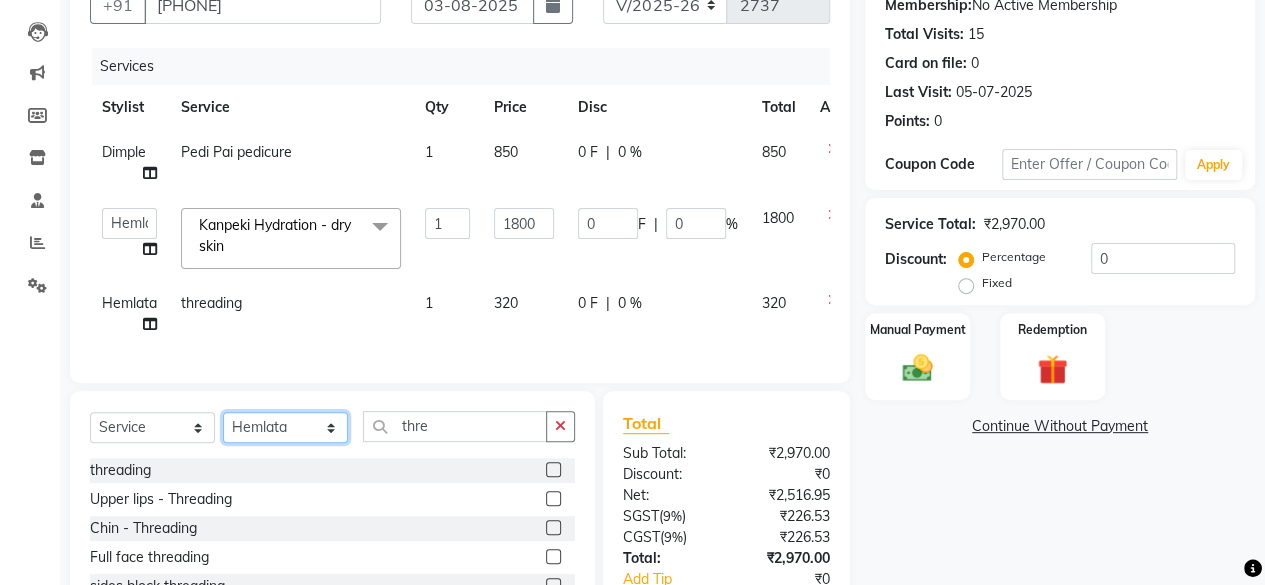 click on "Select Stylist Arvind ASHA bhawna goyal Dev Dimple Director Harsha Hemlata kajal Latika lucky Manager Manisha maam Neelu  Pallavi Pinky Priyanka Rahul Sekhar usha" 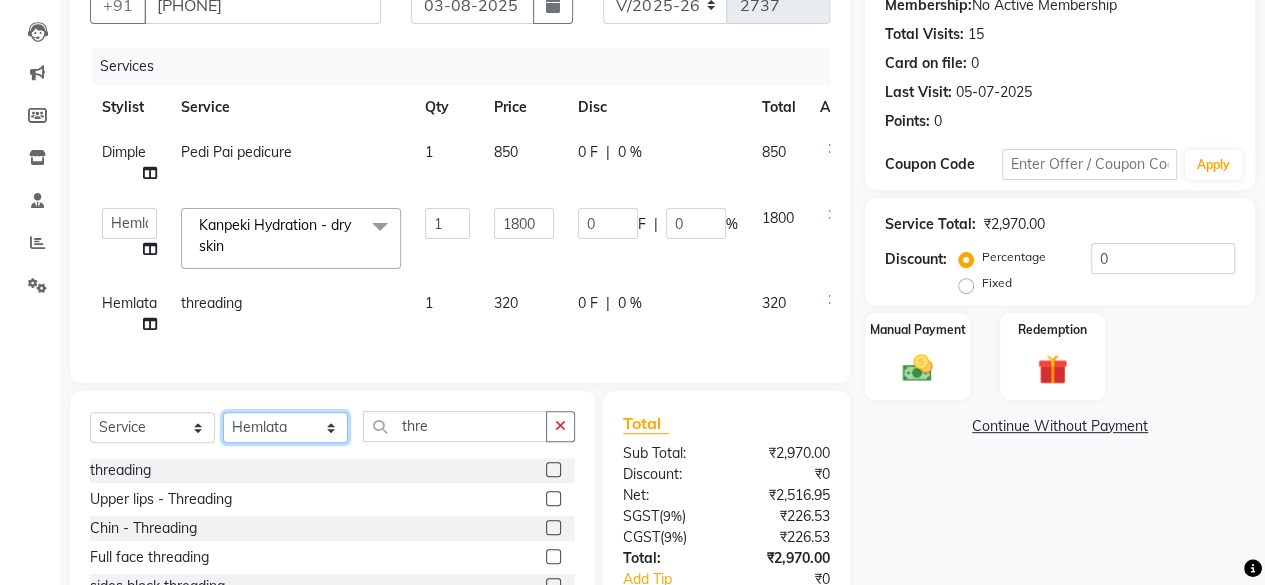 select on "4454" 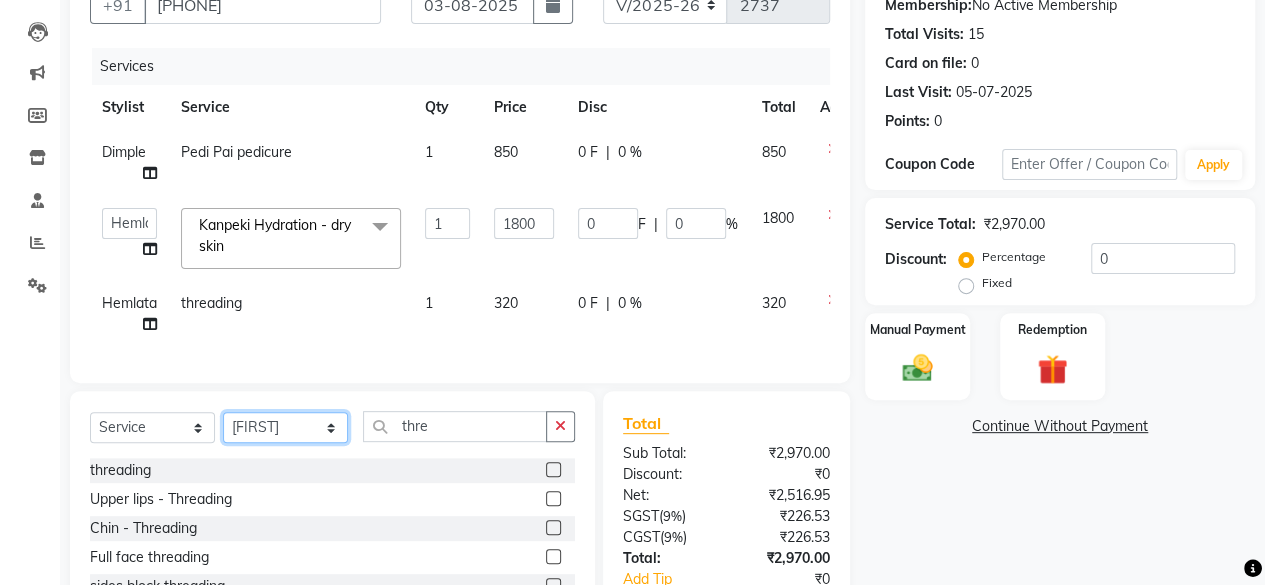 click on "Select Stylist Arvind ASHA bhawna goyal Dev Dimple Director Harsha Hemlata kajal Latika lucky Manager Manisha maam Neelu  Pallavi Pinky Priyanka Rahul Sekhar usha" 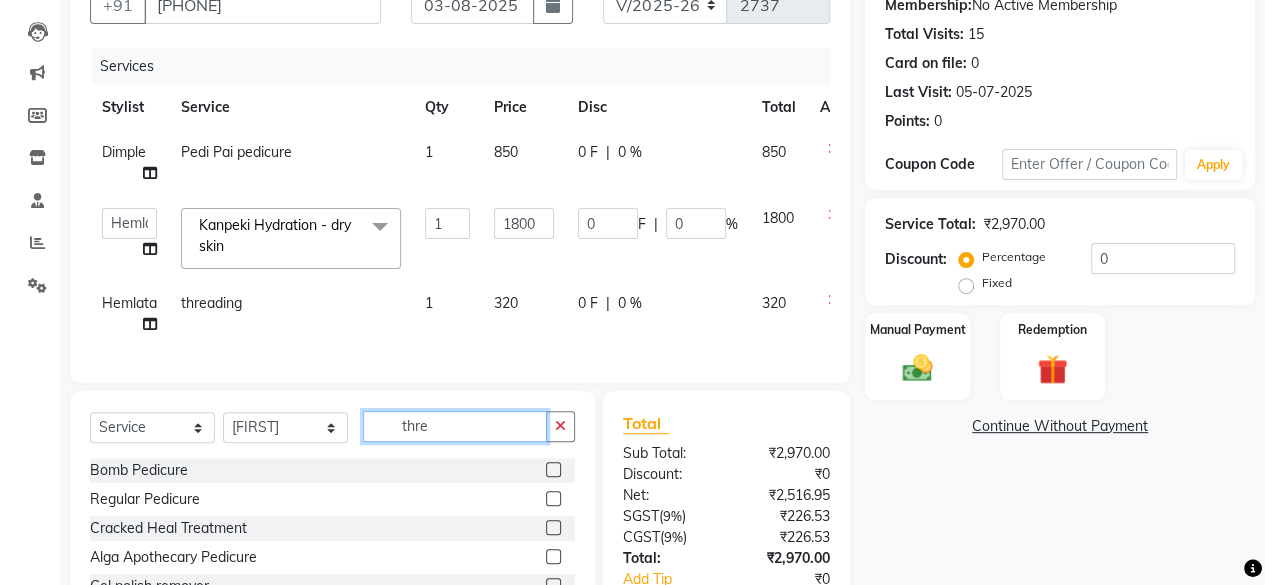 click on "thre" 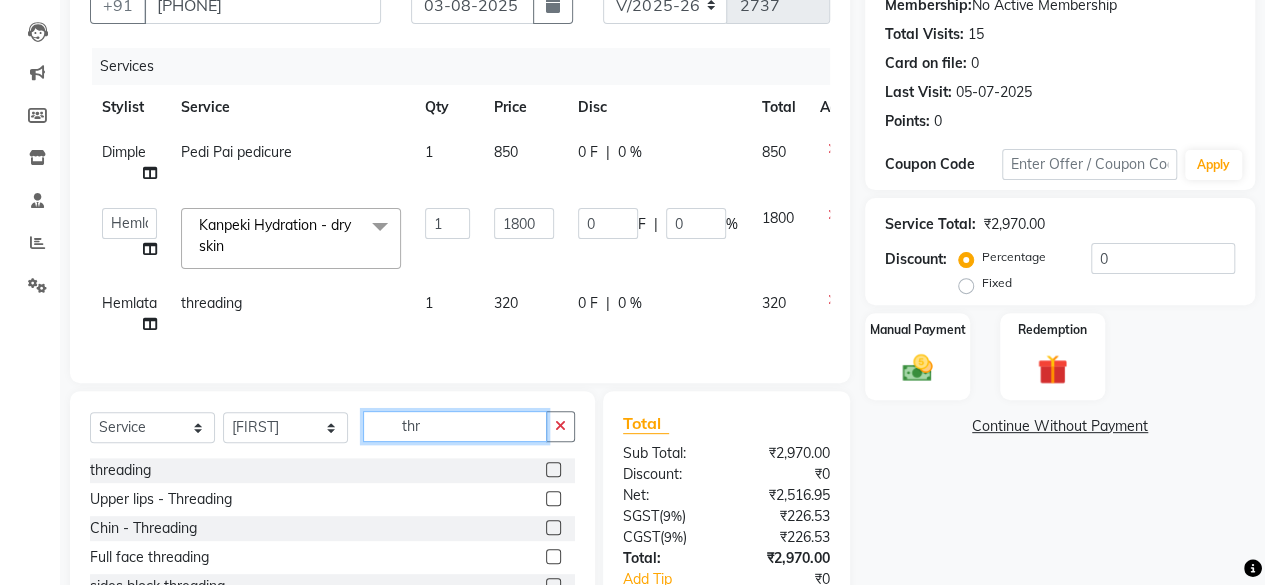 type on "thre" 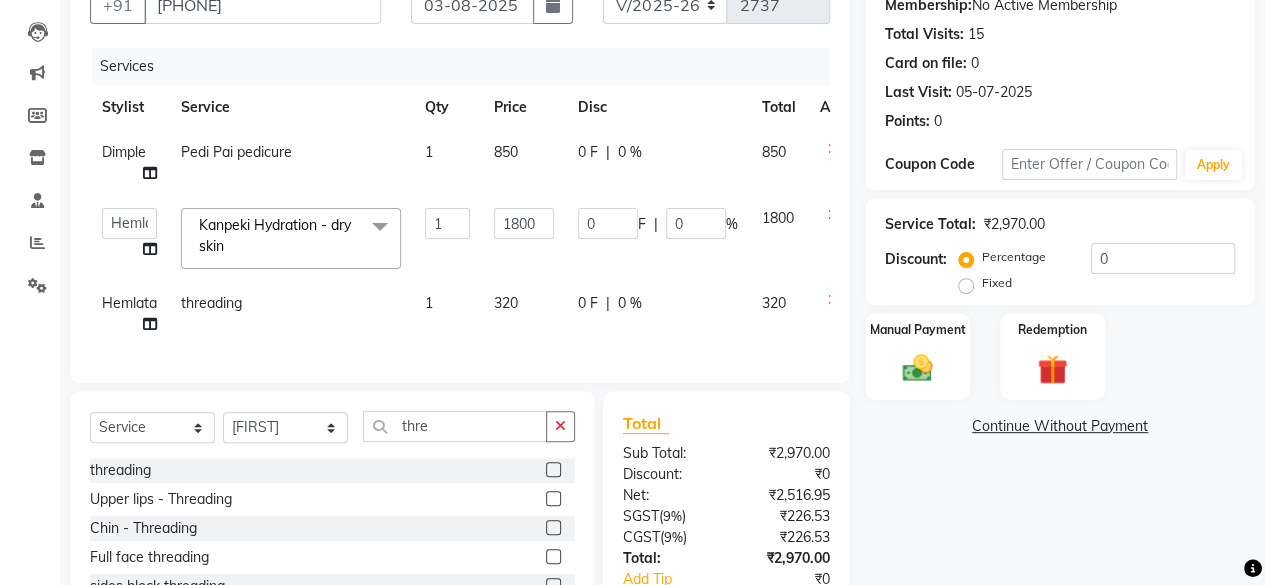 click 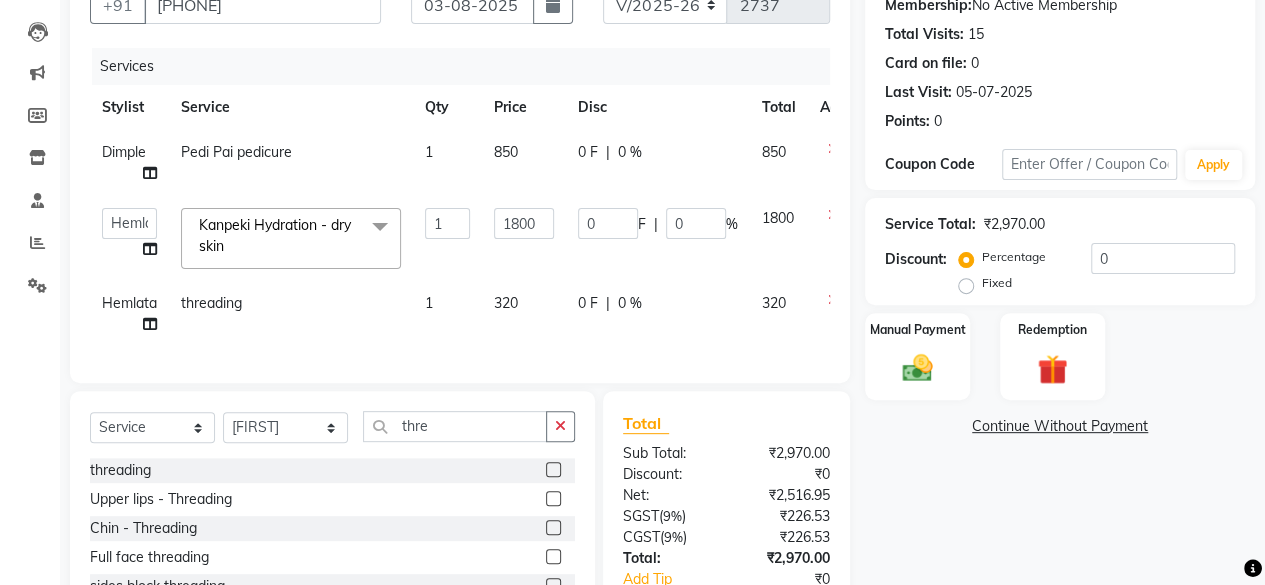 click at bounding box center [552, 470] 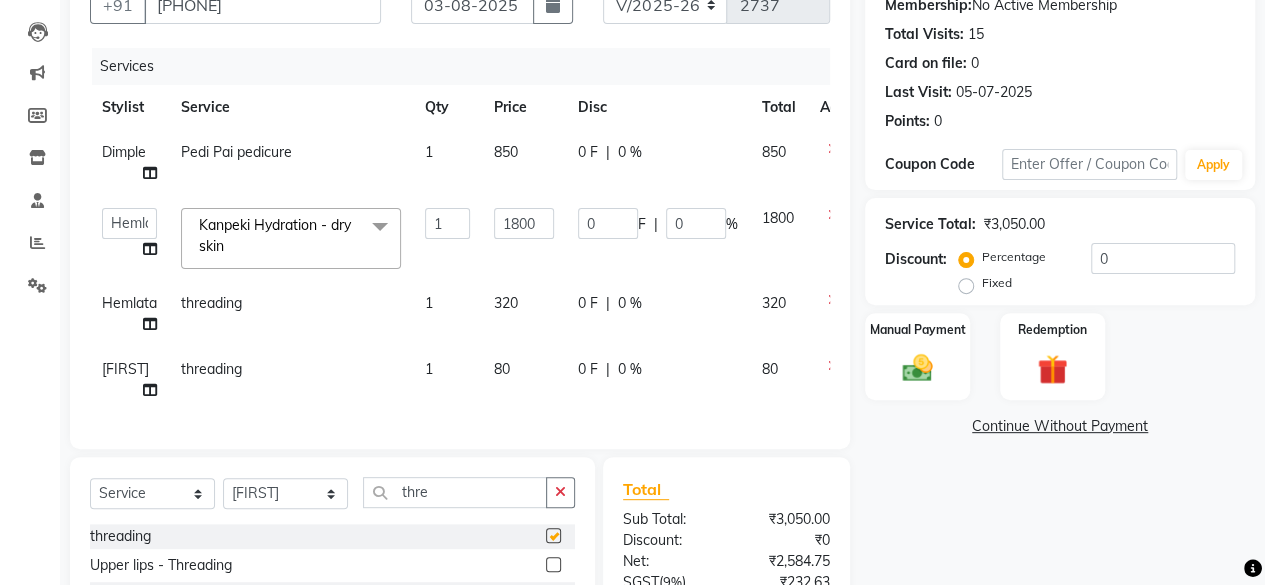 checkbox on "false" 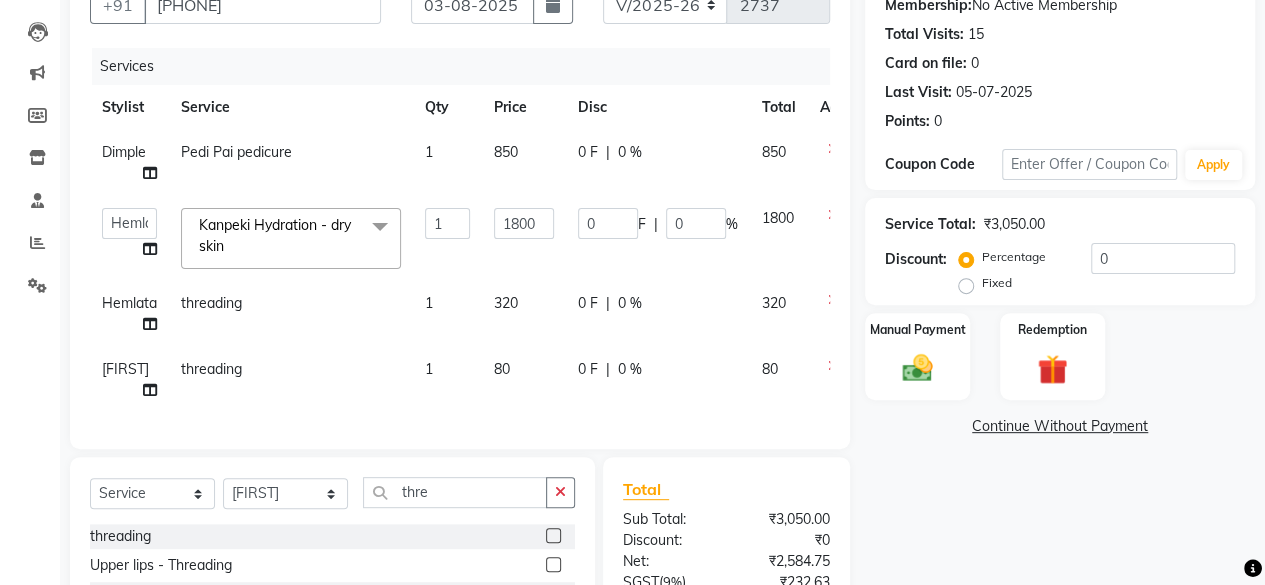 scroll, scrollTop: 388, scrollLeft: 0, axis: vertical 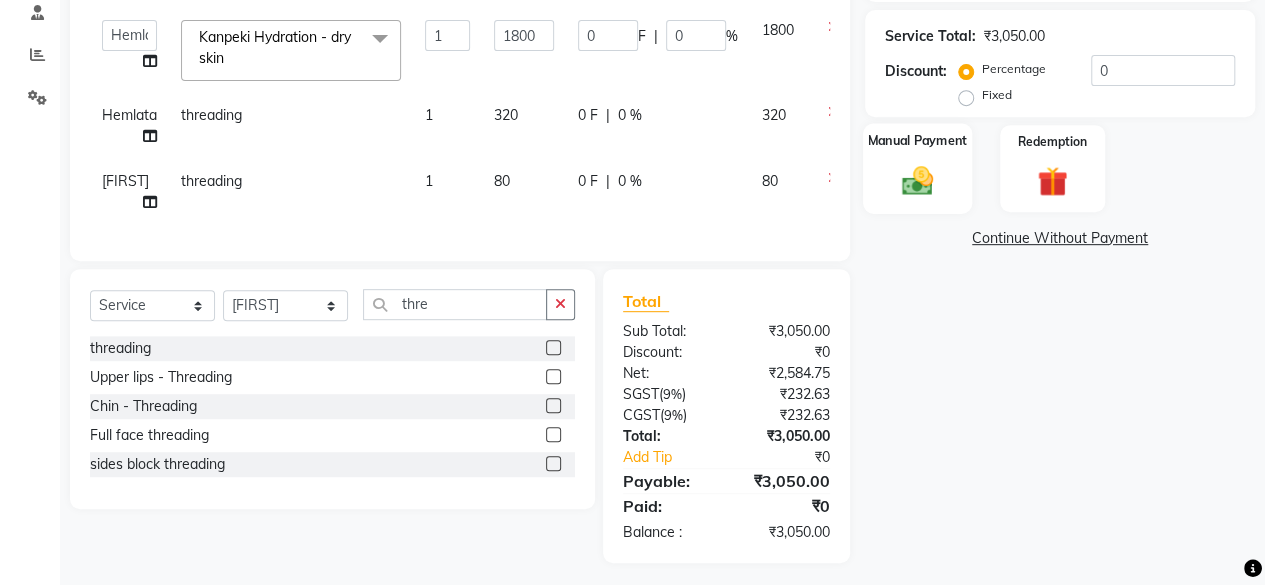 click on "Manual Payment" 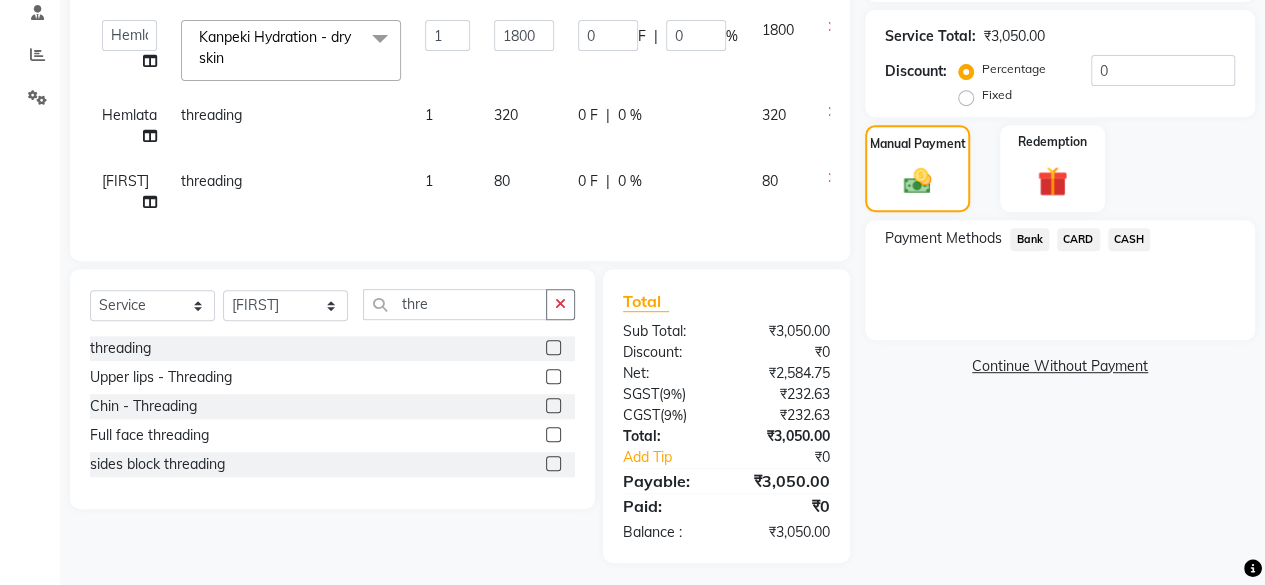 click on "CASH" 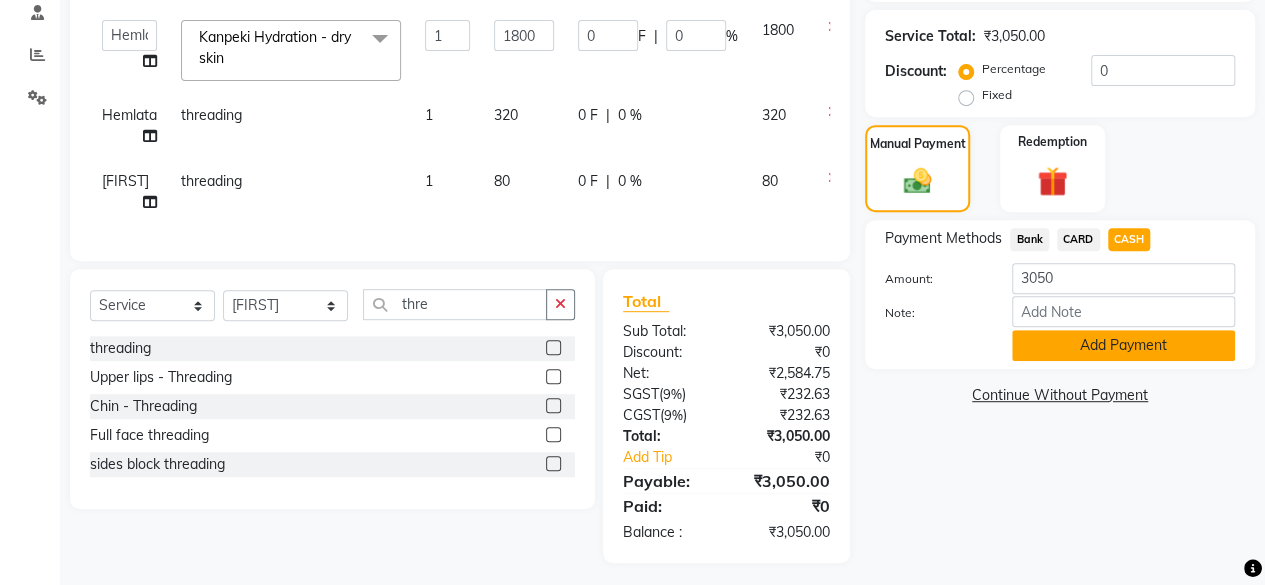 click on "Add Payment" 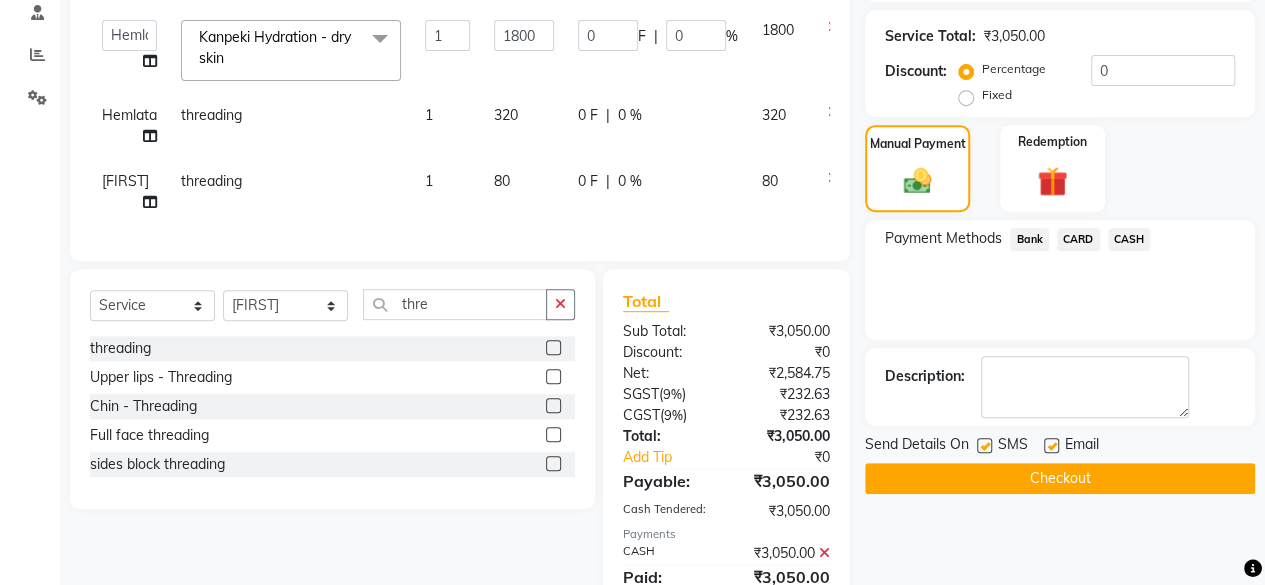 scroll, scrollTop: 458, scrollLeft: 0, axis: vertical 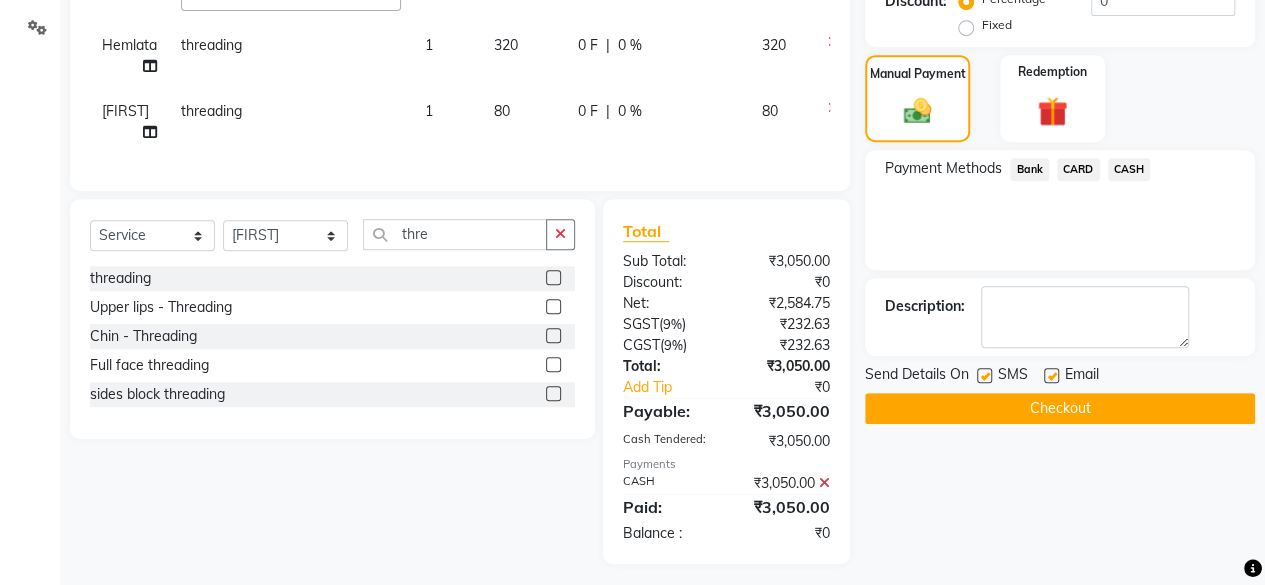 click on "Checkout" 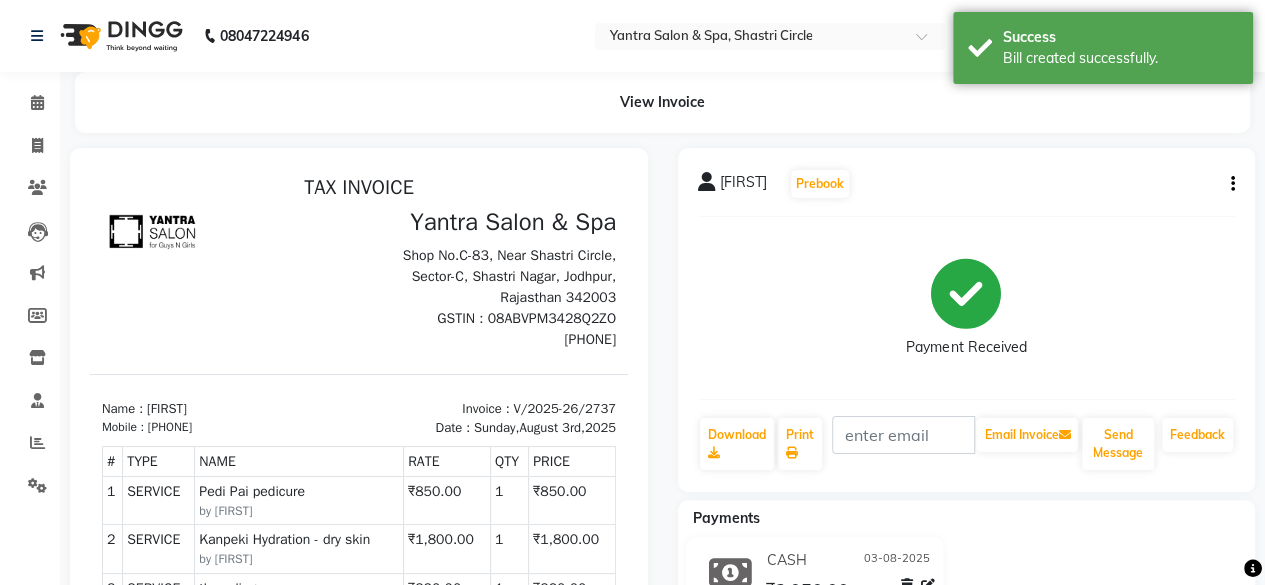 scroll, scrollTop: 0, scrollLeft: 0, axis: both 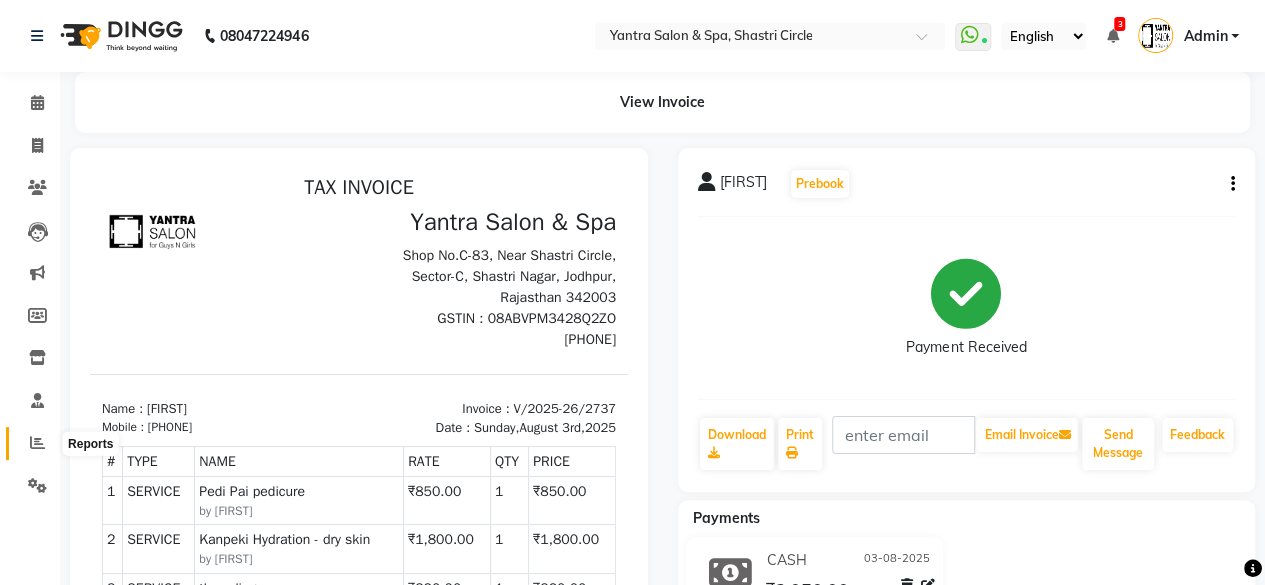 click 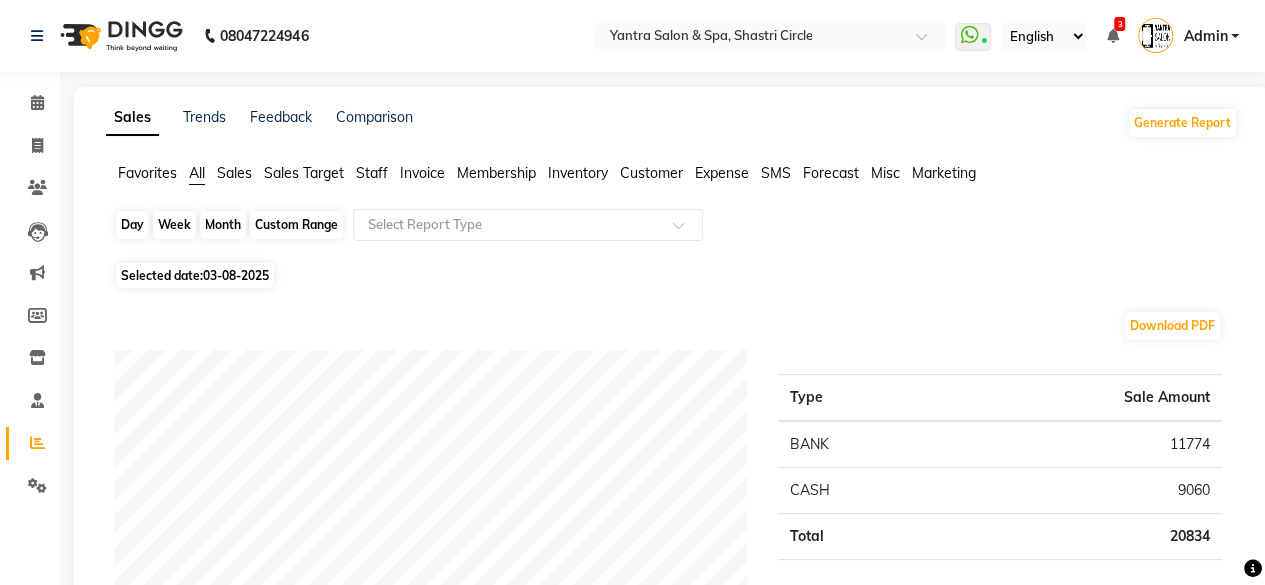 click on "Day" 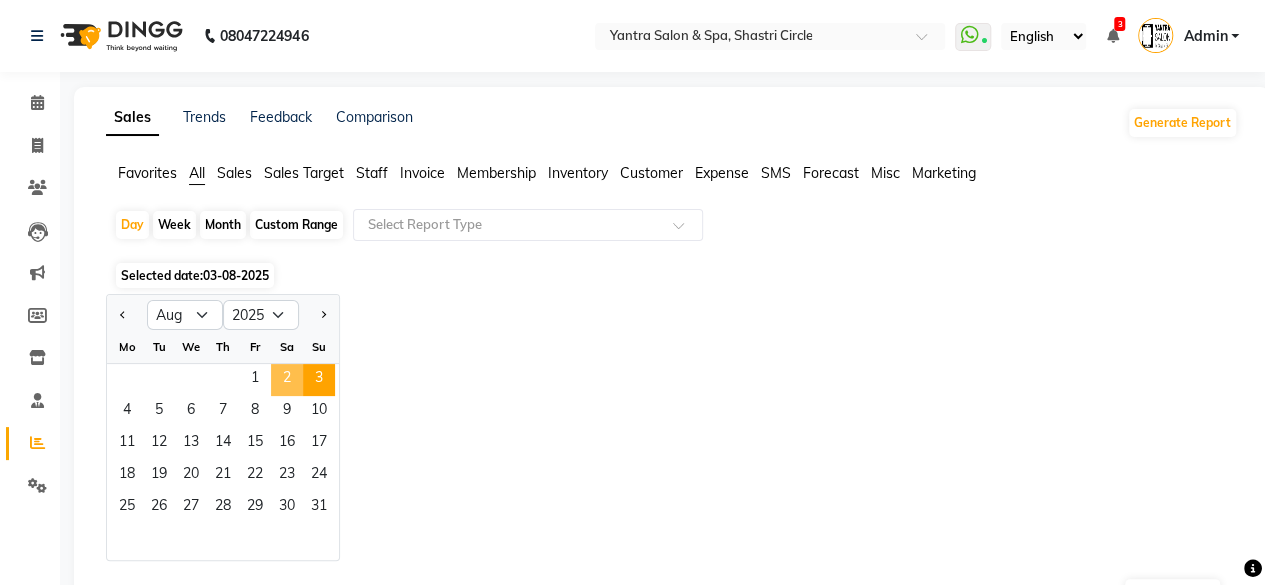 click on "2" 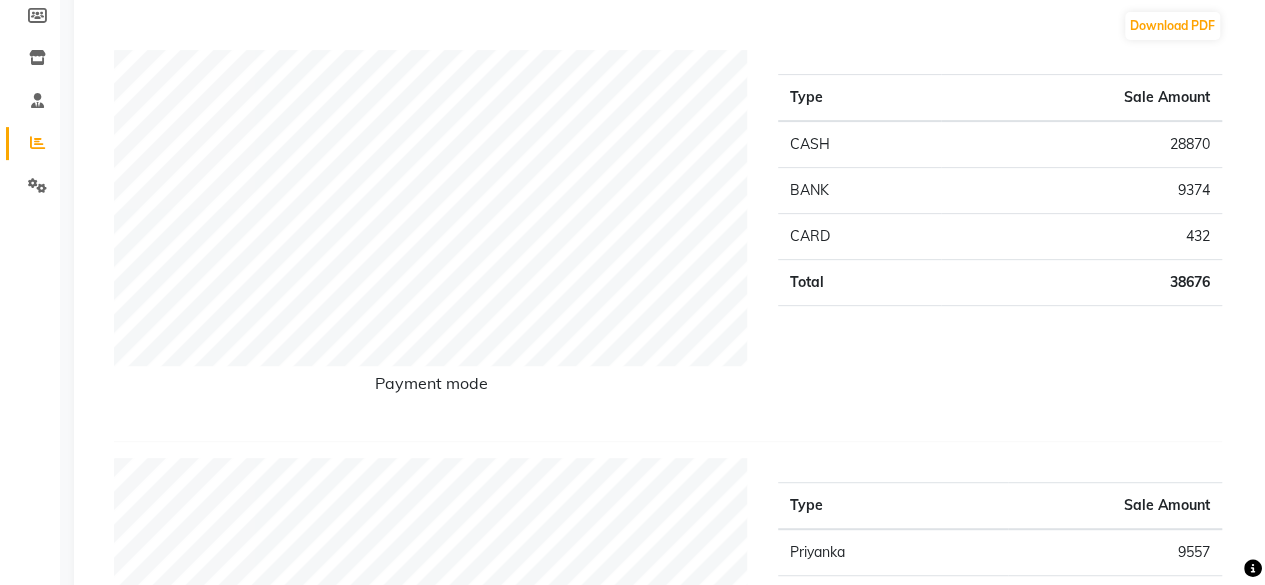 scroll, scrollTop: 0, scrollLeft: 0, axis: both 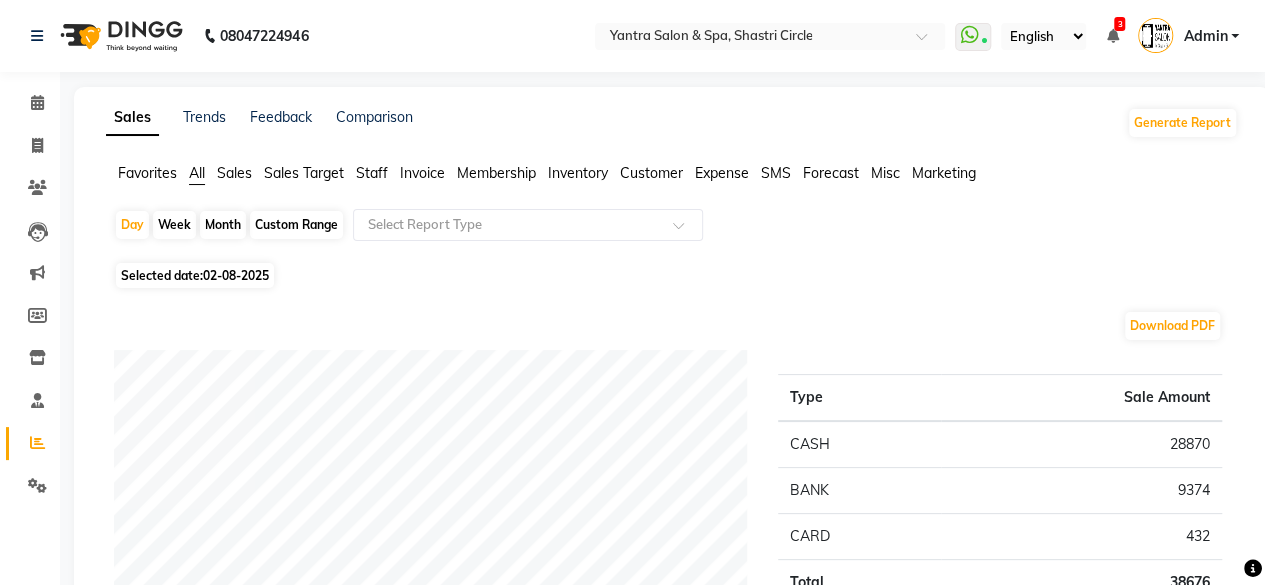 click on "Calendar" 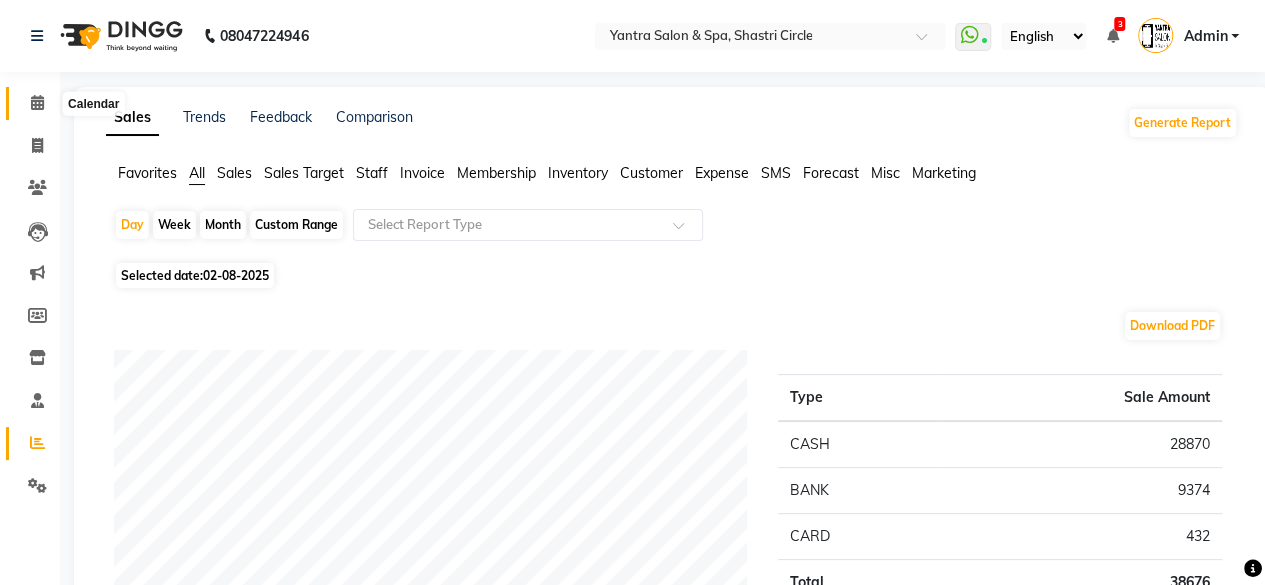 click 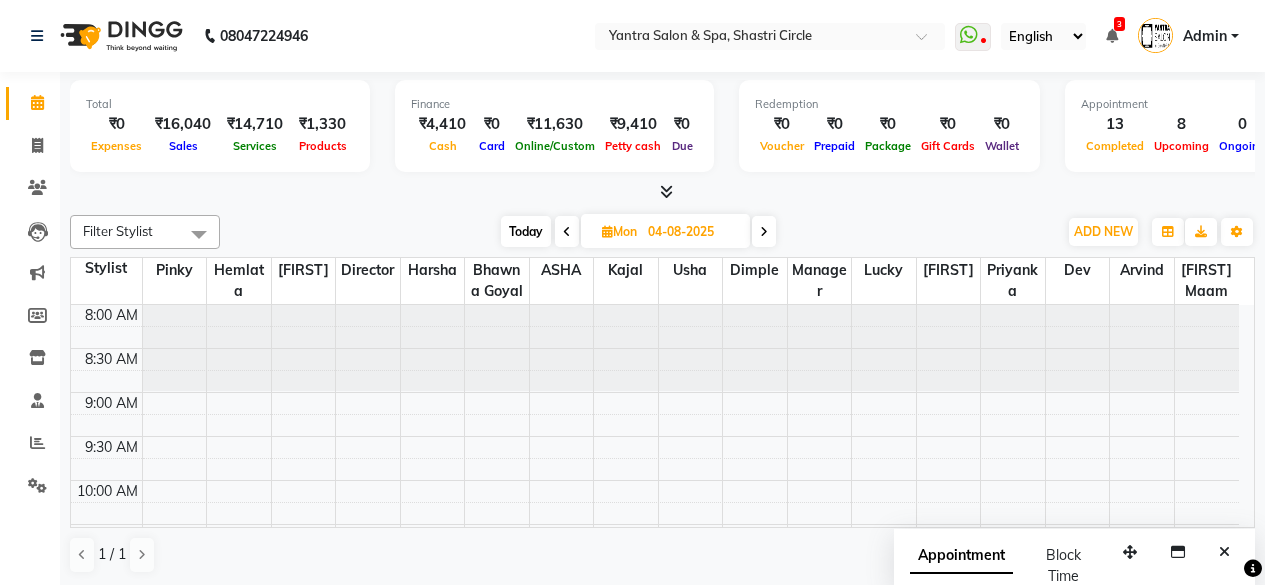 scroll, scrollTop: 0, scrollLeft: 0, axis: both 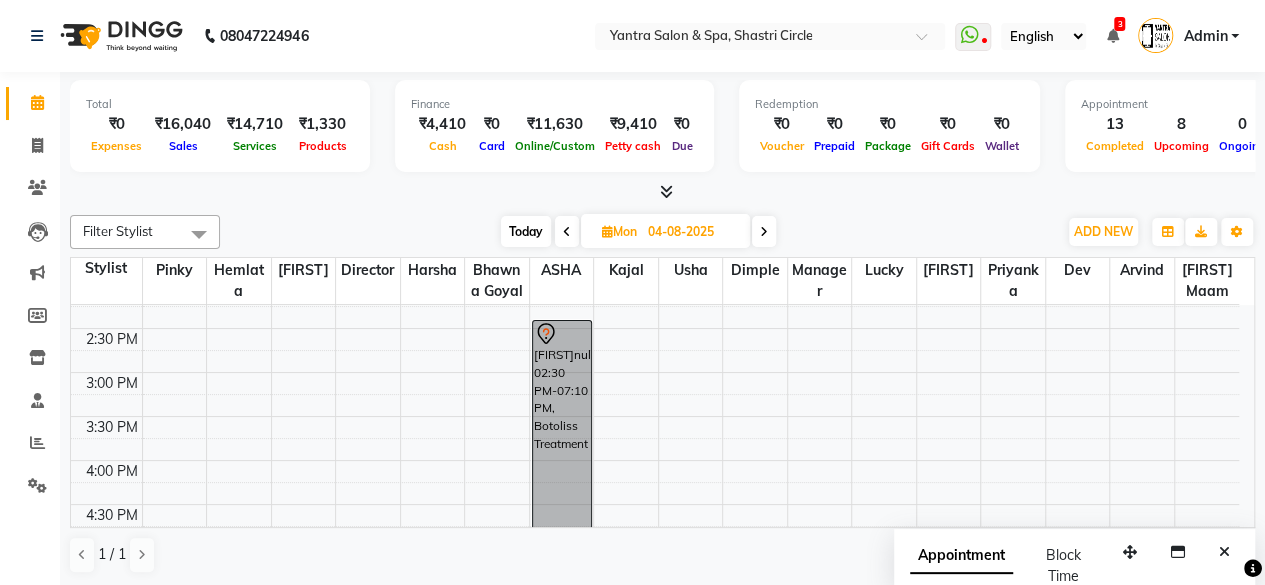 click on "Today" at bounding box center [526, 231] 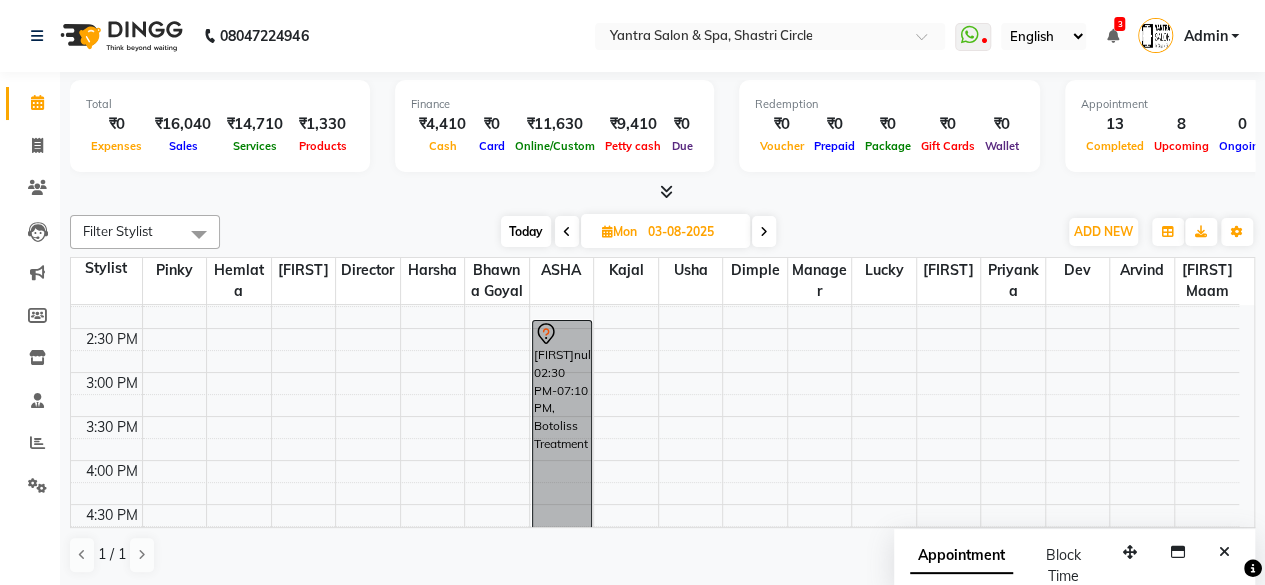 scroll, scrollTop: 434, scrollLeft: 0, axis: vertical 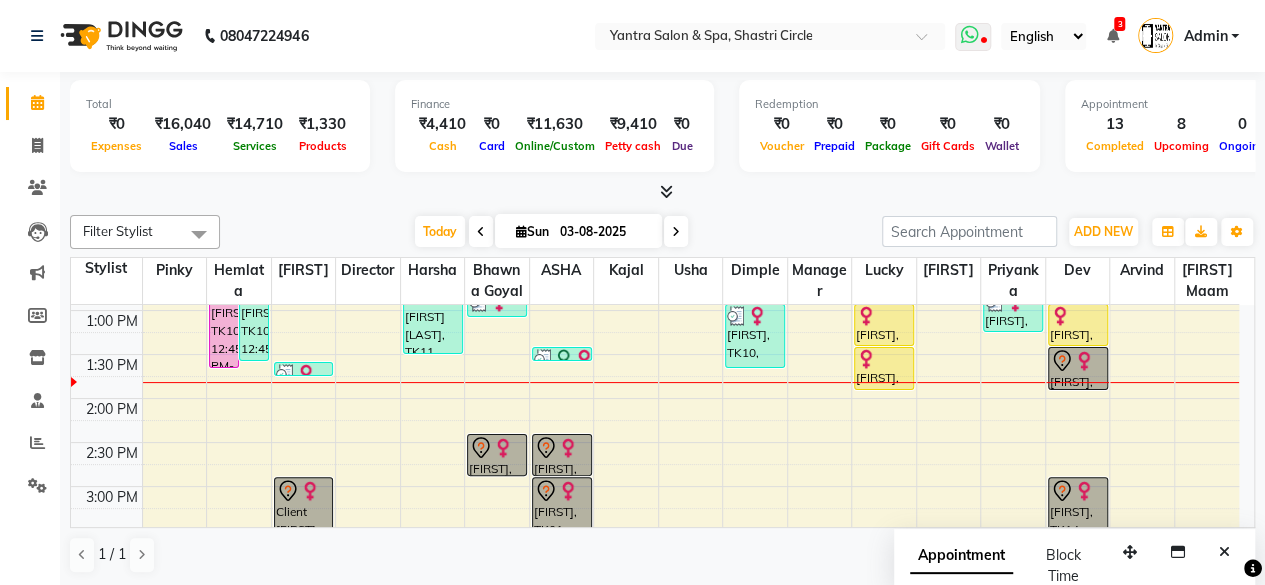 click at bounding box center (969, 35) 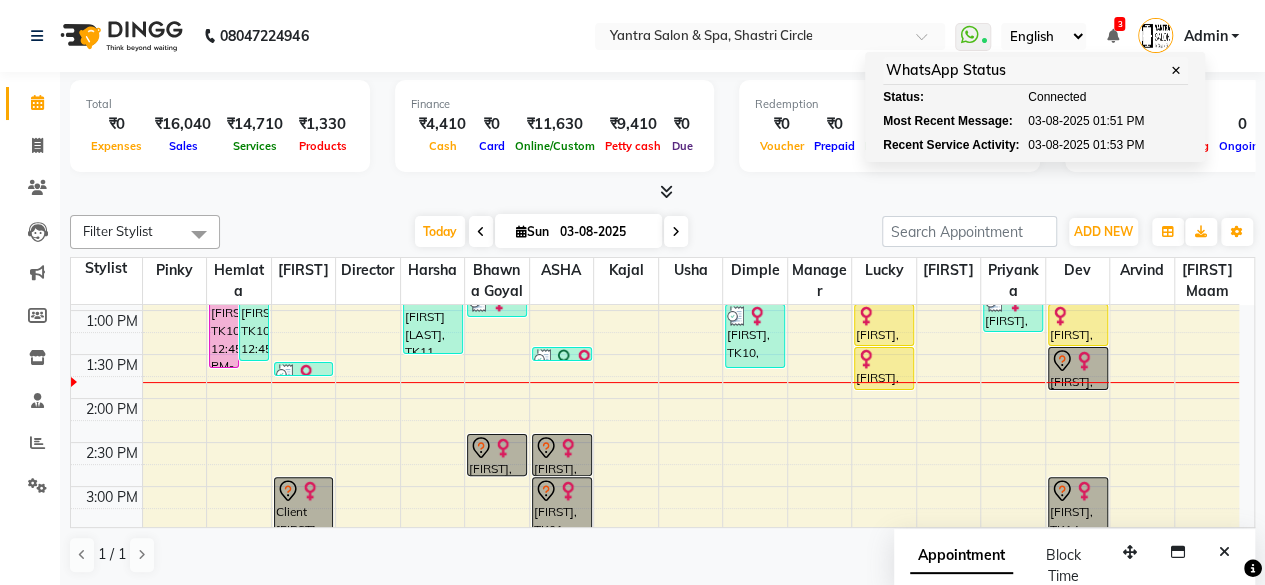 click on "08047224946 Select Location × Yantra Salon & Spa, Shastri Circle  WhatsApp Status  ✕ Status:  Connected Most Recent Message: 03-08-2025     01:51 PM Recent Service Activity: 03-08-2025     01:53 PM English ENGLISH Español العربية मराठी हिंदी ગુજરાતી தமிழ் 中文 3 Notifications nothing to show Admin Manage Profile Change Password Sign out  Version:3.15.11" 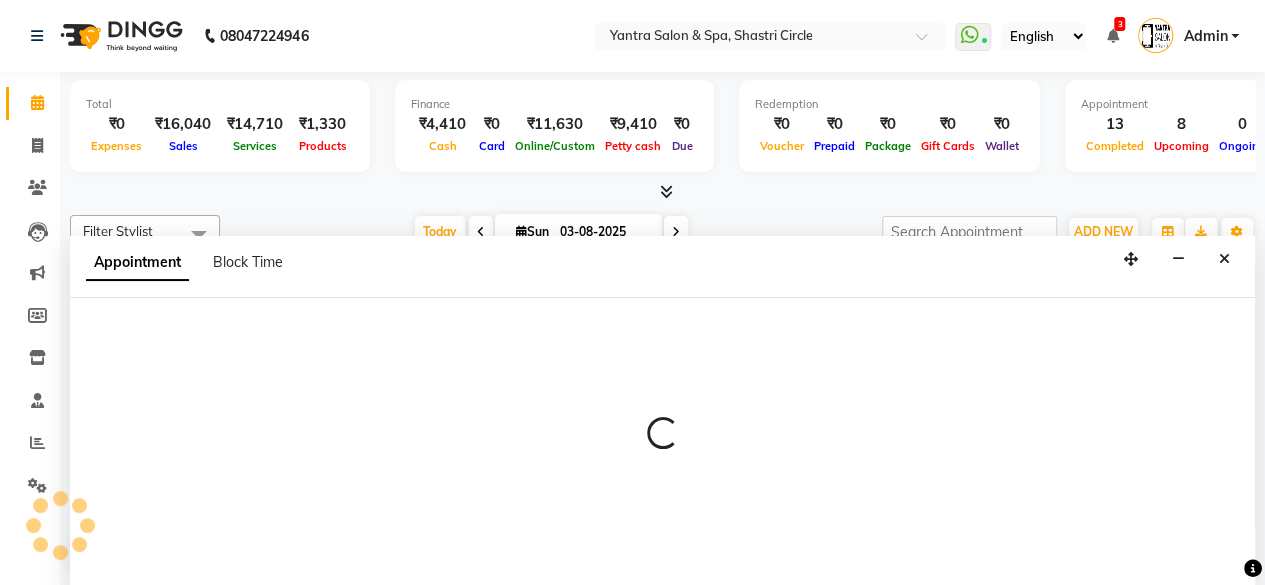 select on "4458" 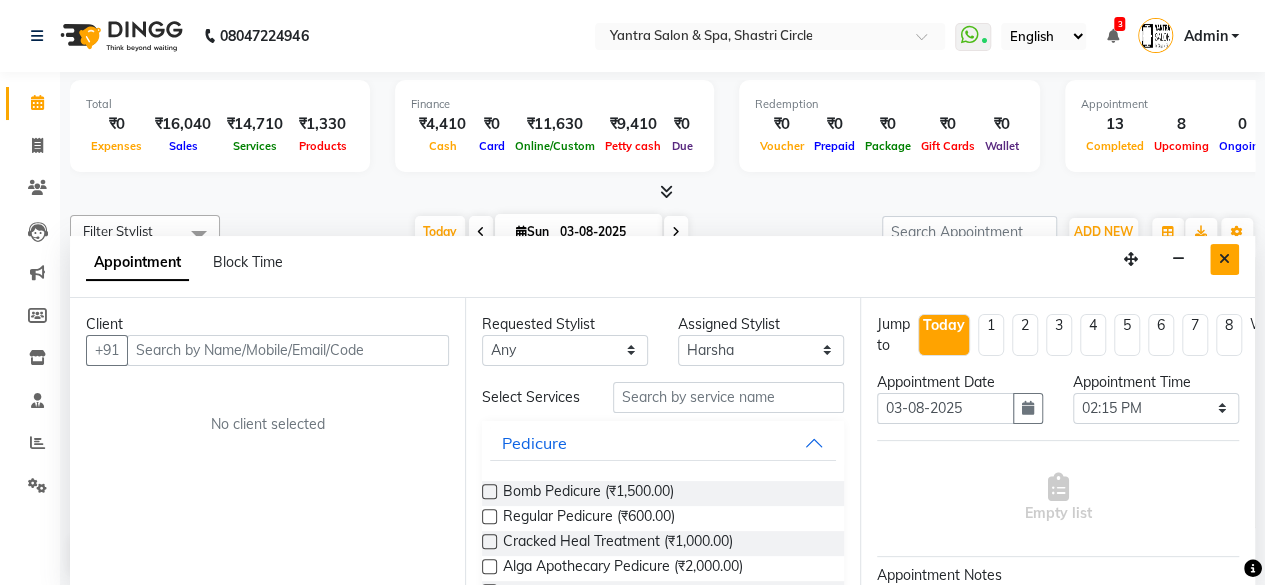 click at bounding box center (1224, 259) 